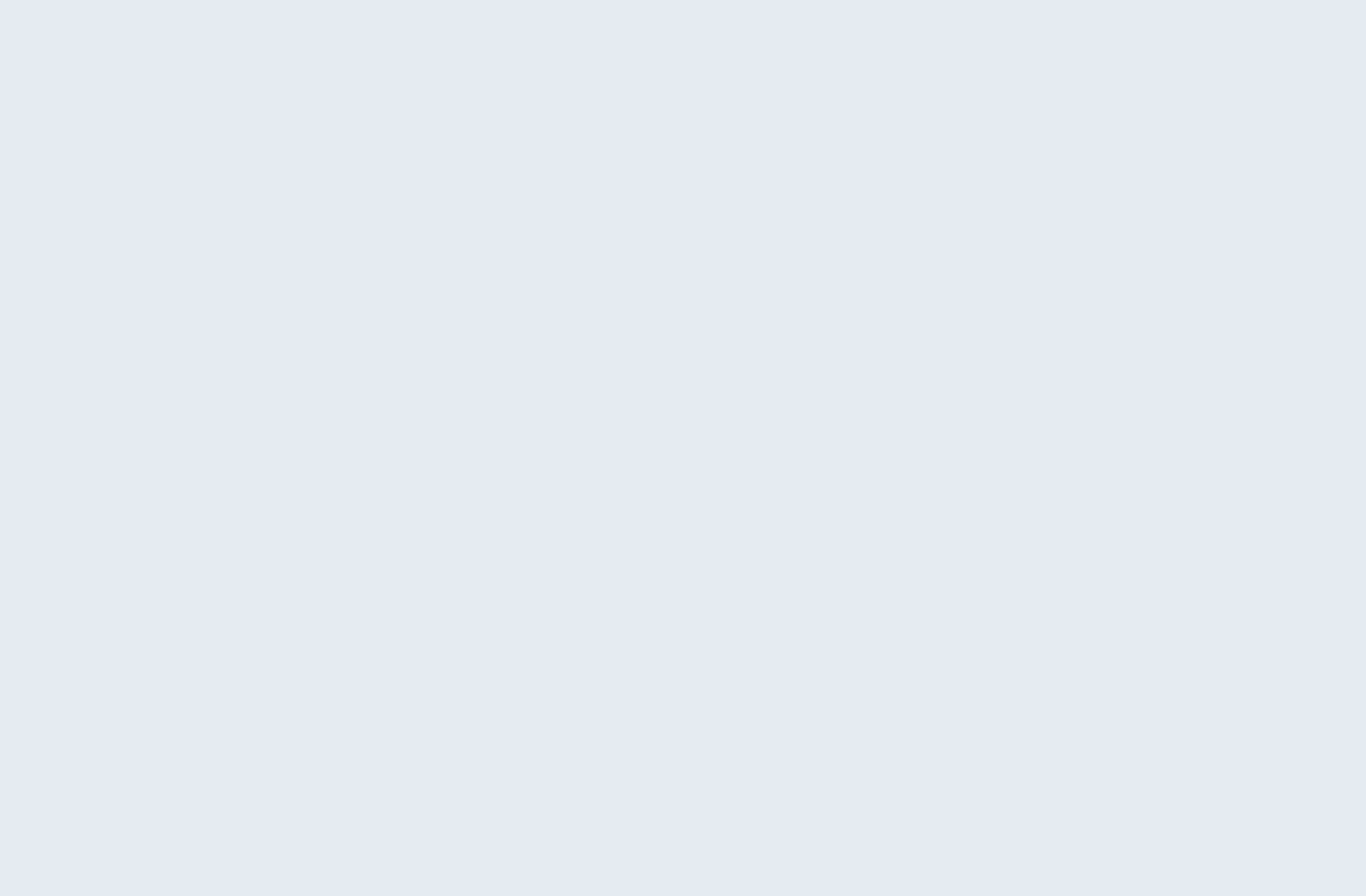 scroll, scrollTop: 0, scrollLeft: 0, axis: both 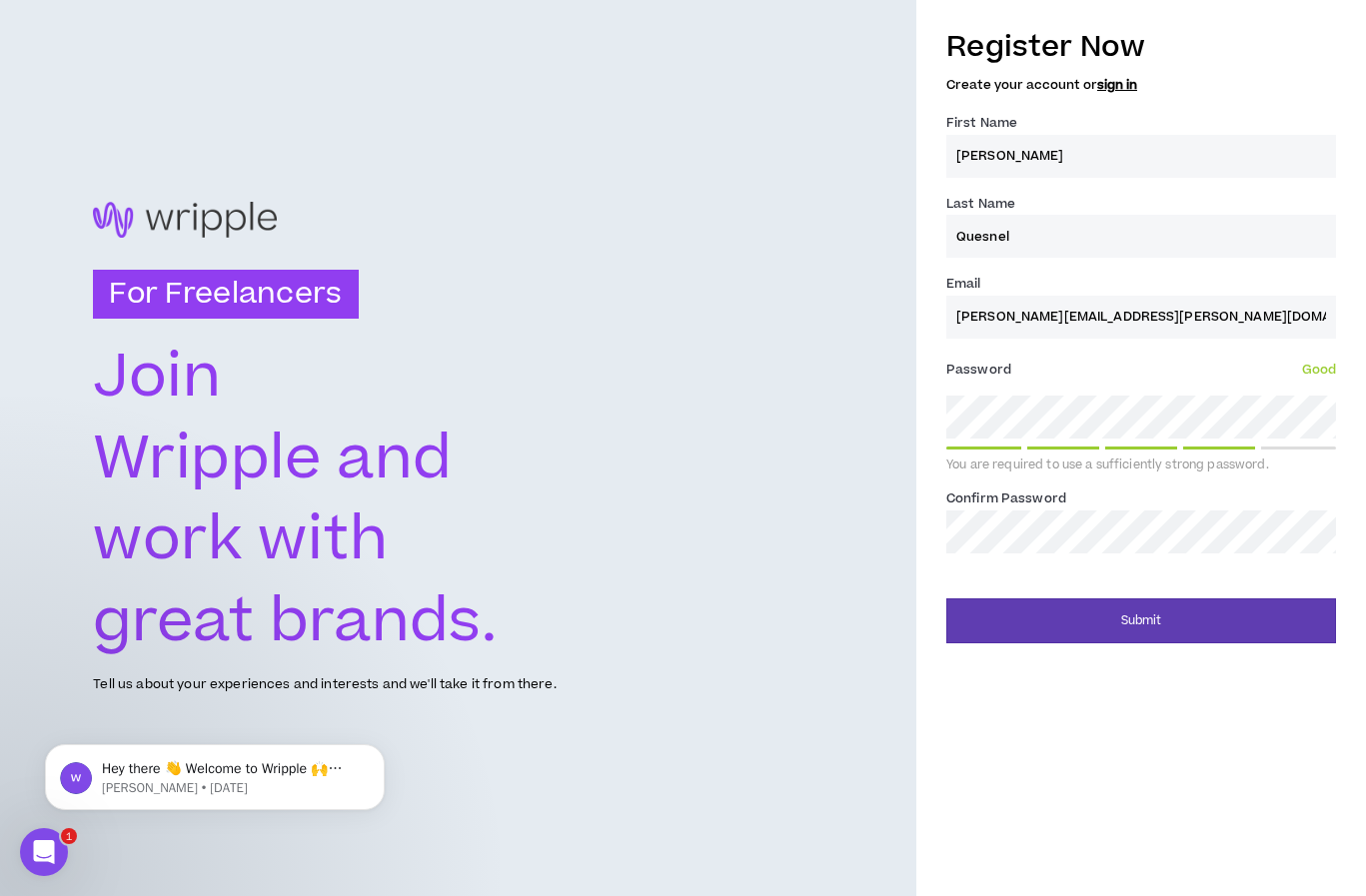 click on "Submit" at bounding box center (1141, 620) 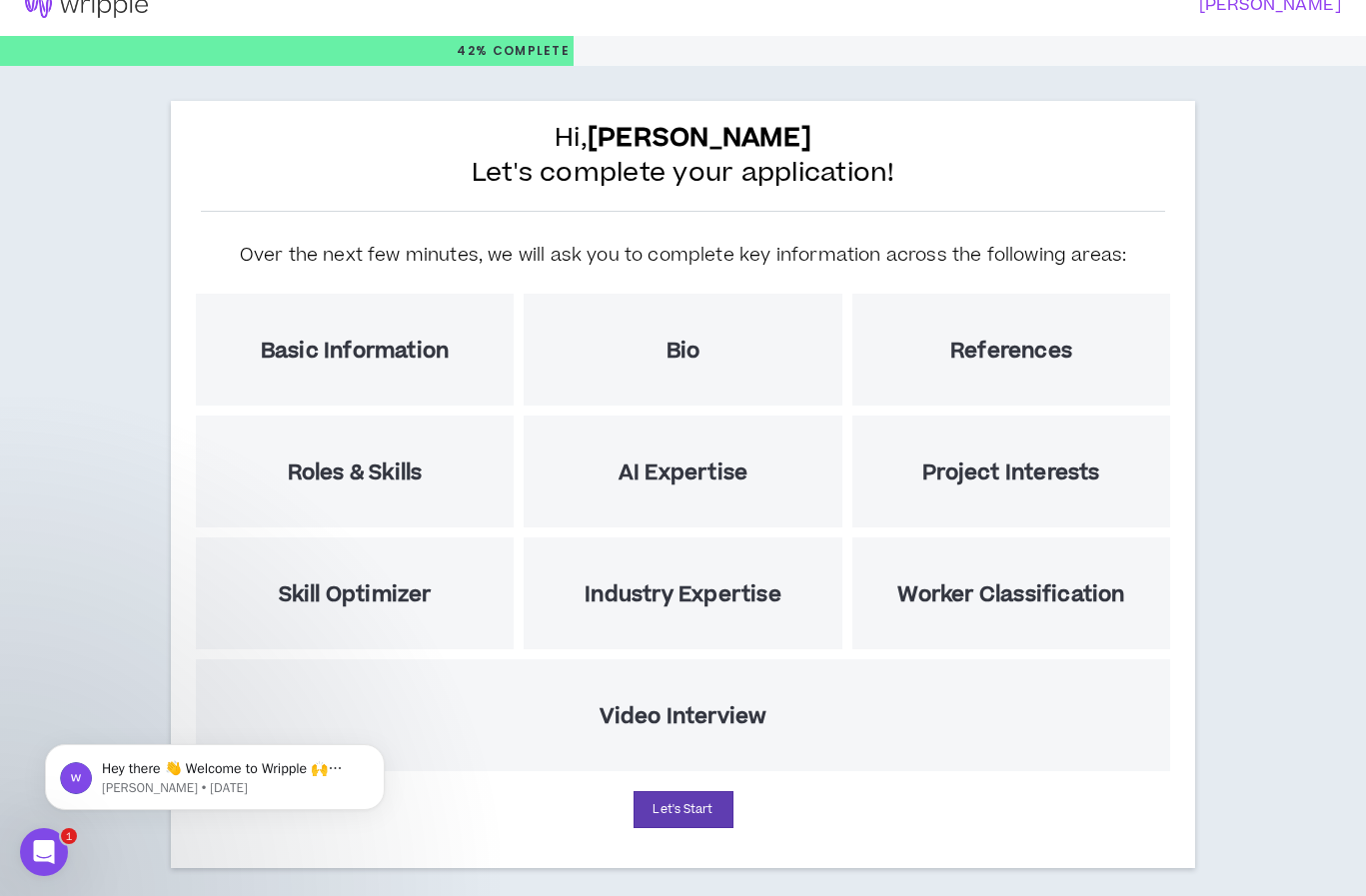 scroll, scrollTop: 41, scrollLeft: 0, axis: vertical 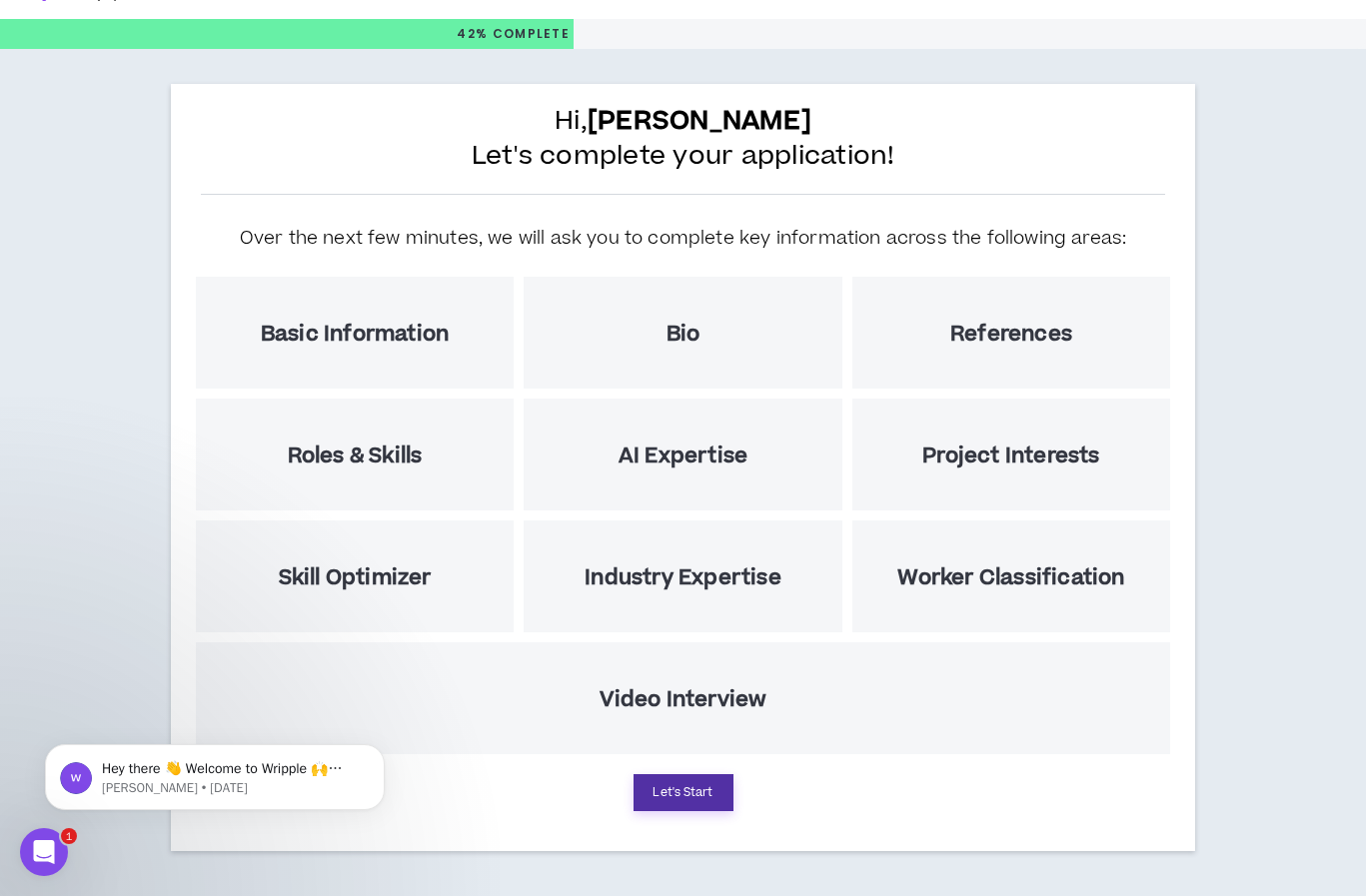 click on "Let's Start" at bounding box center (683, 792) 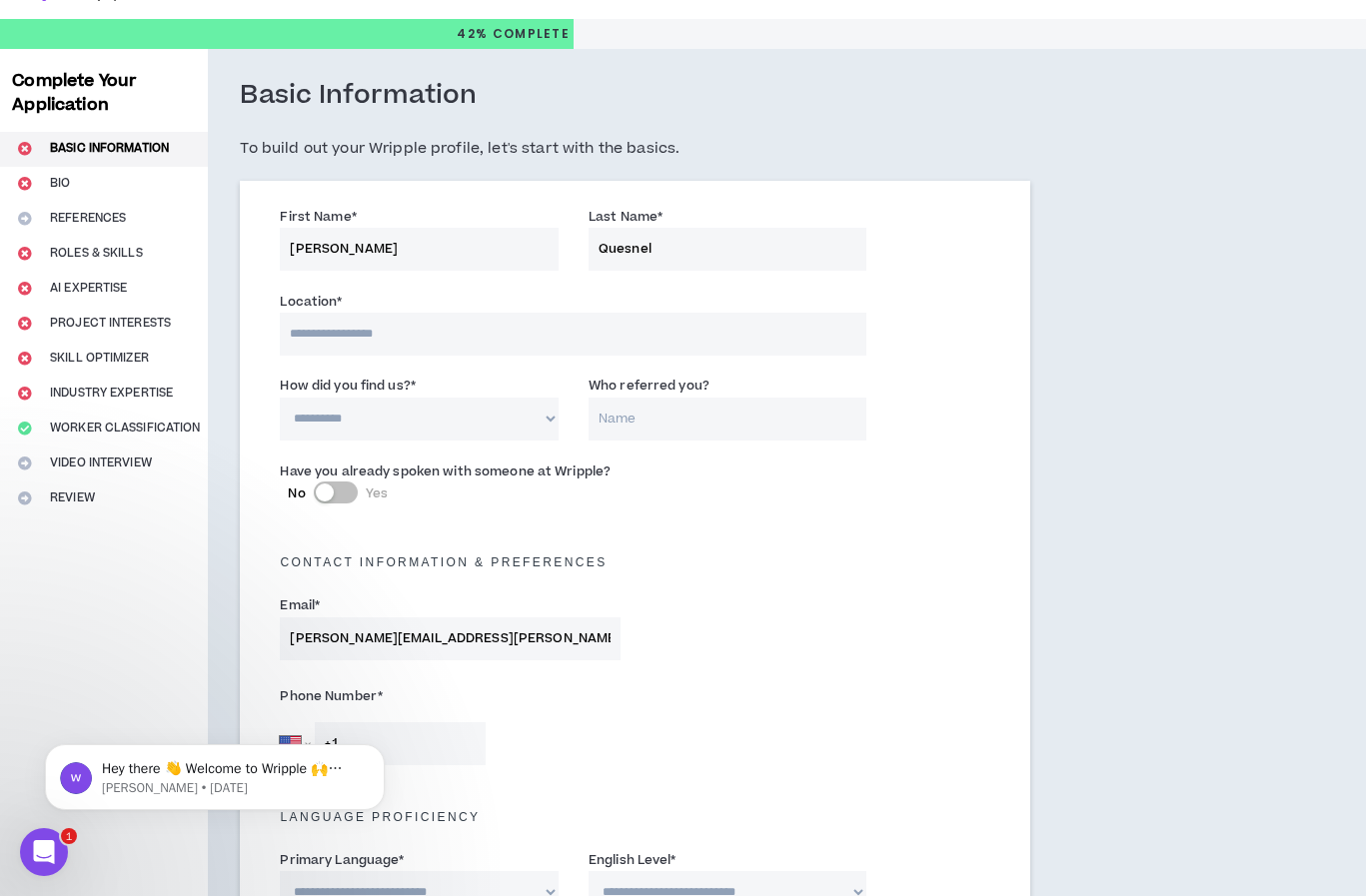 scroll, scrollTop: 0, scrollLeft: 0, axis: both 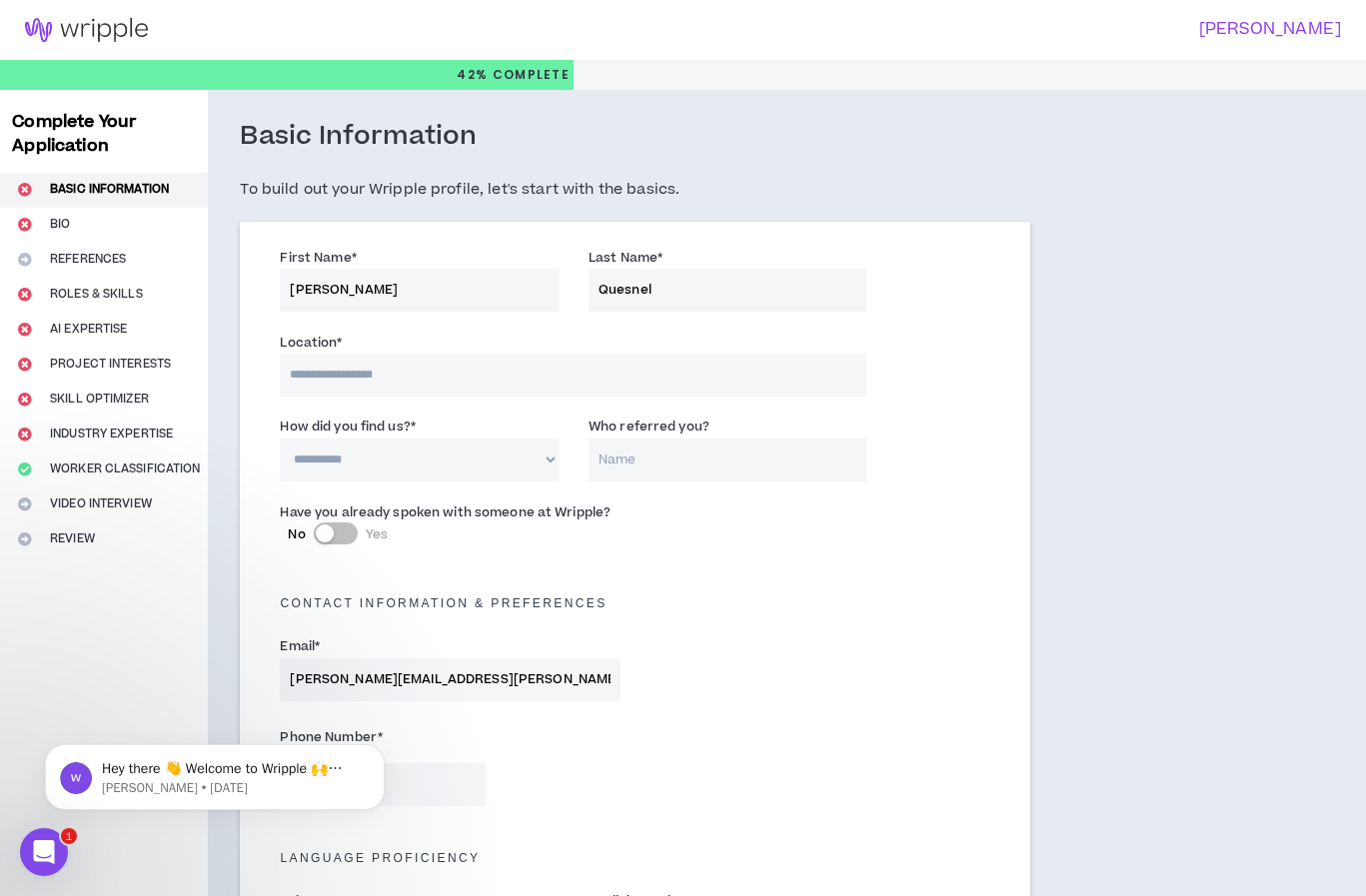 click at bounding box center [573, 375] 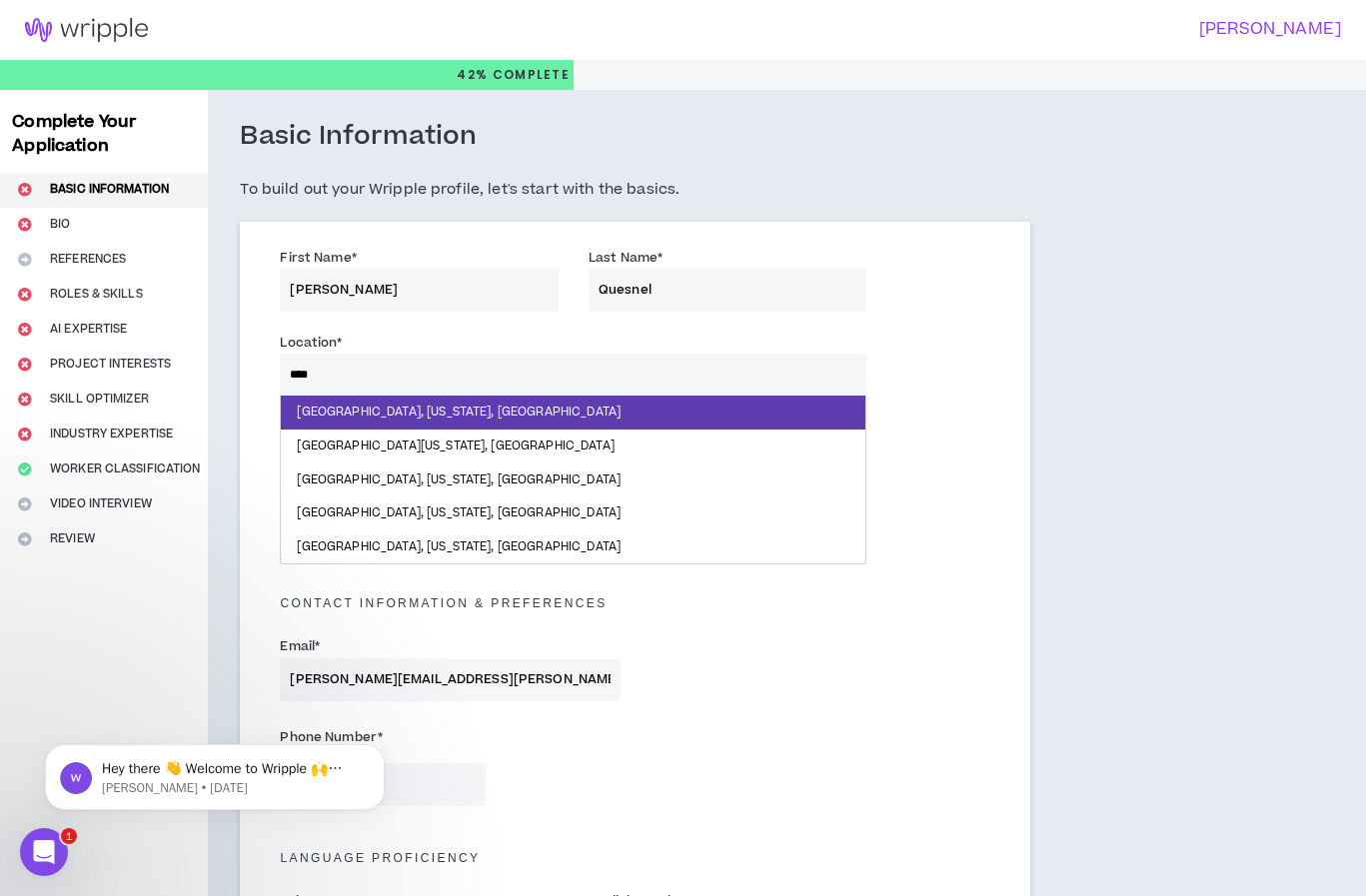 type on "*****" 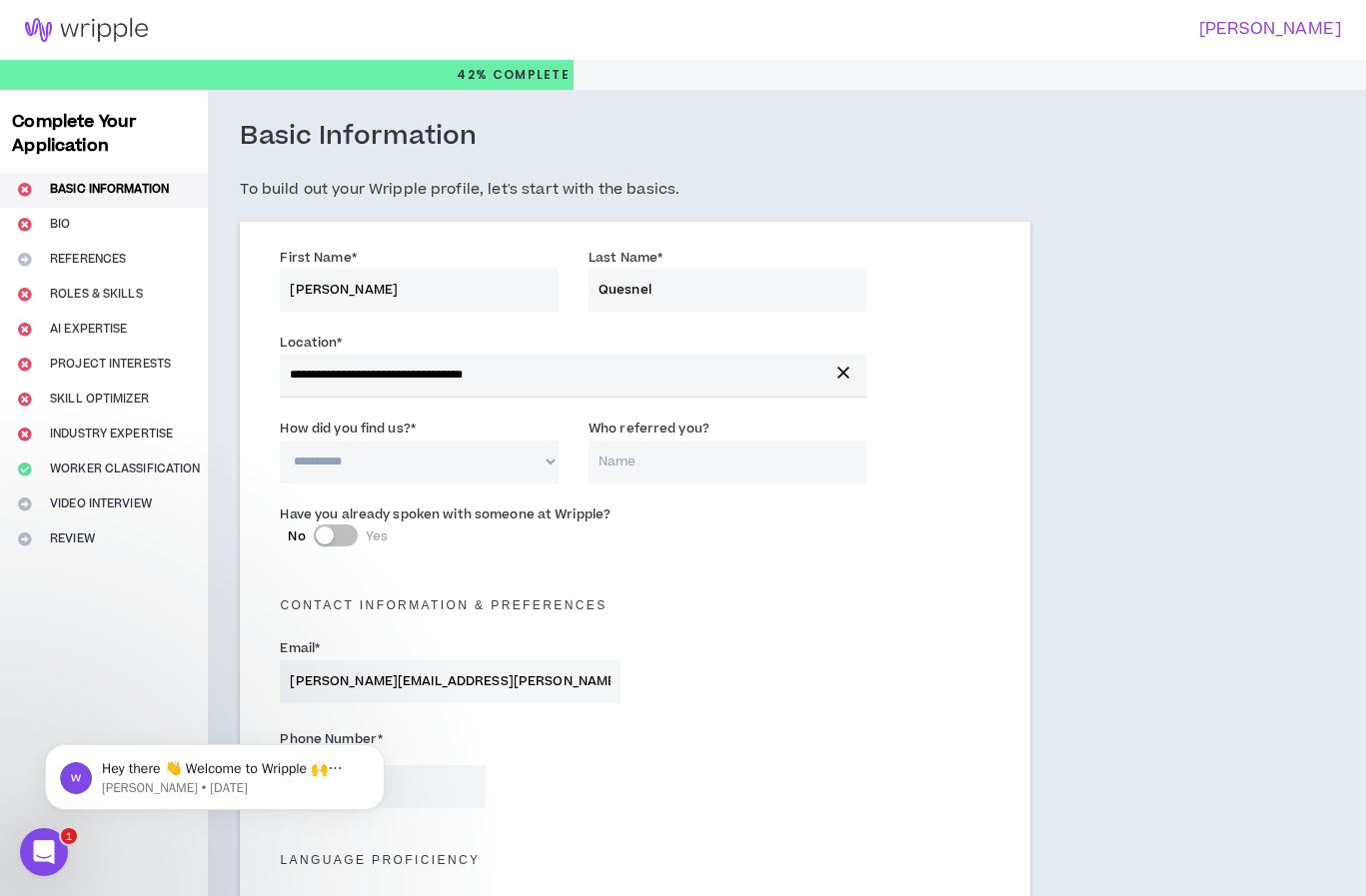 click on "**********" at bounding box center [419, 461] 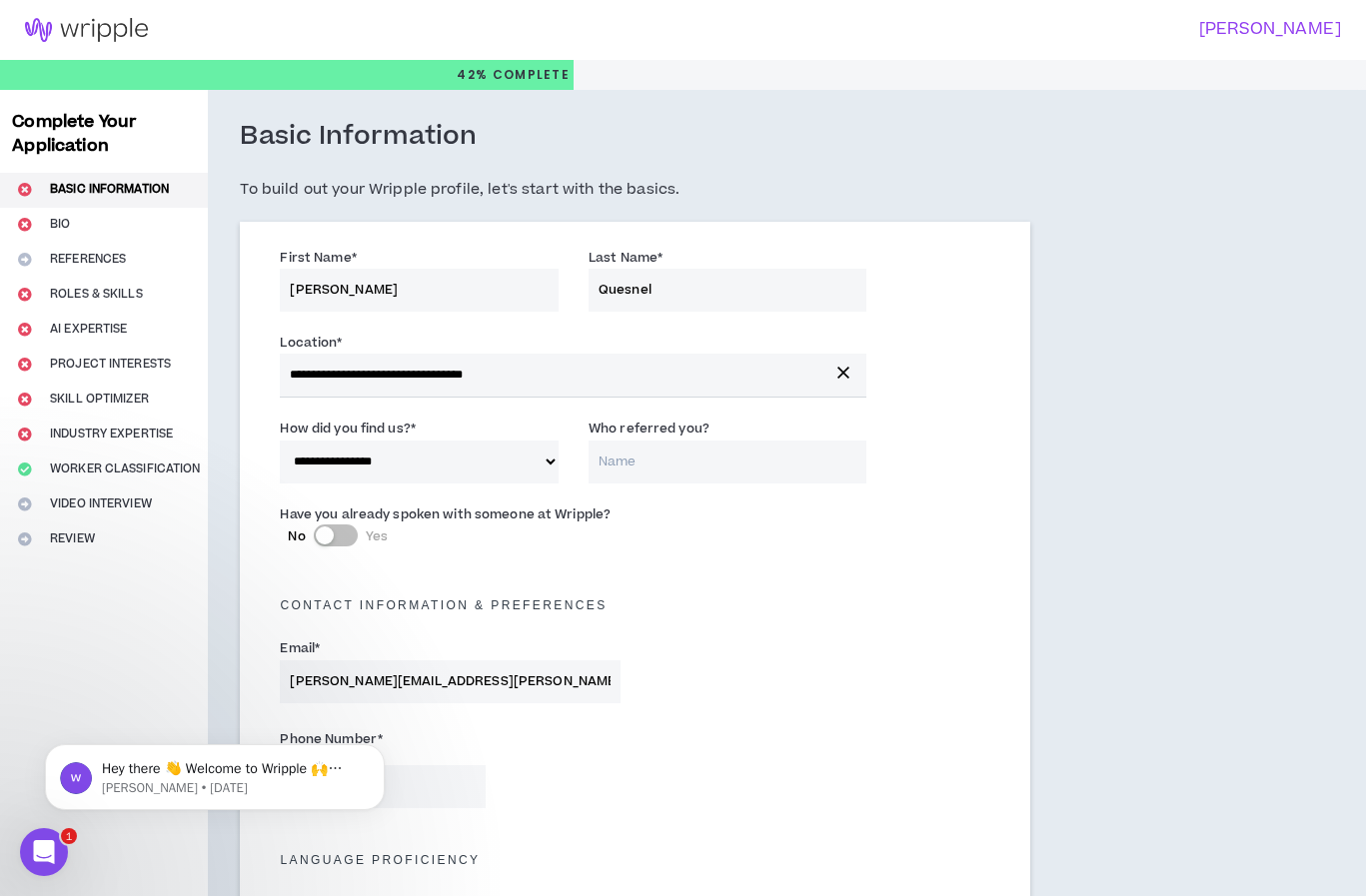 click on "Who referred you?" at bounding box center (727, 461) 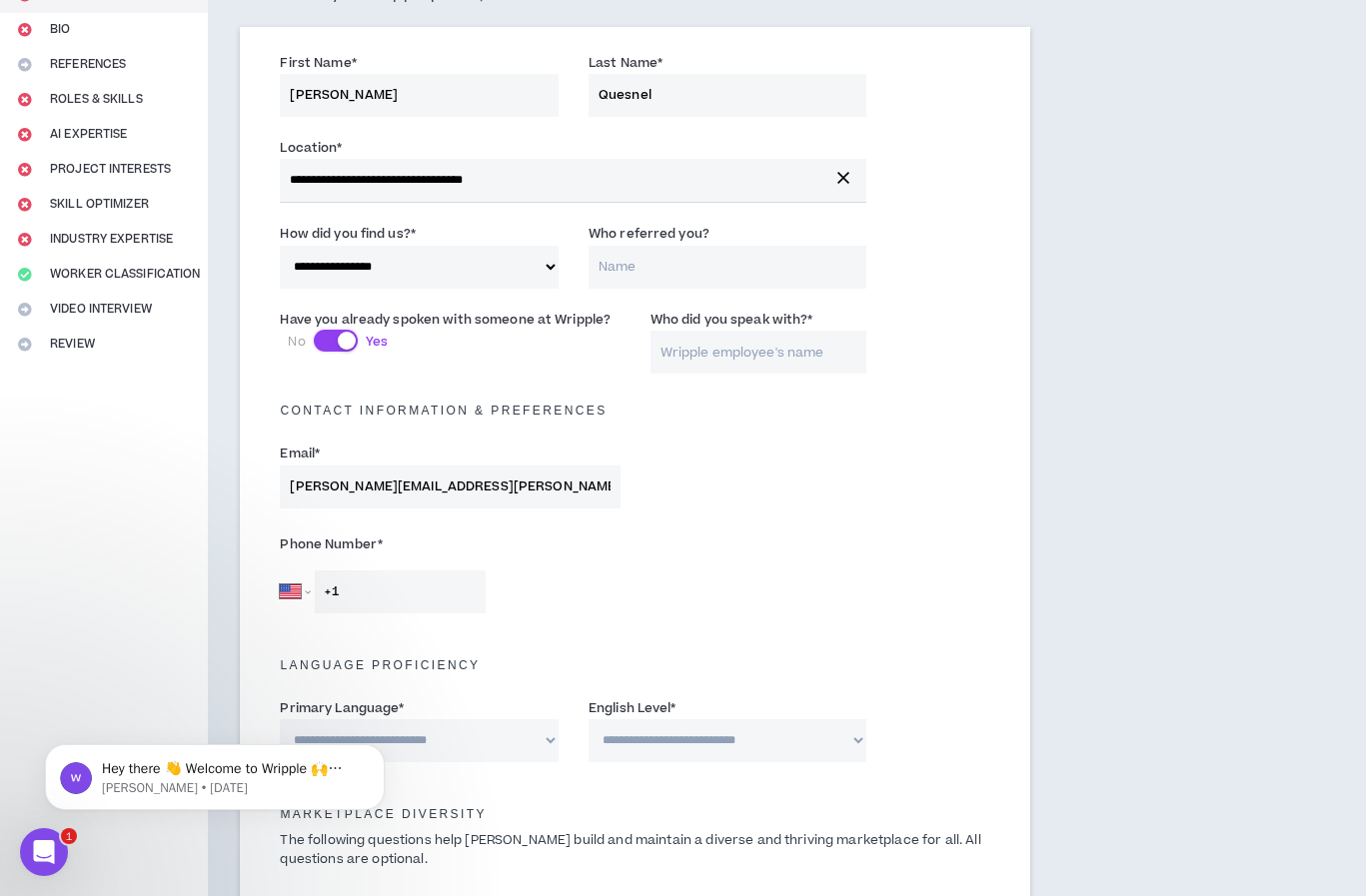 scroll, scrollTop: 249, scrollLeft: 0, axis: vertical 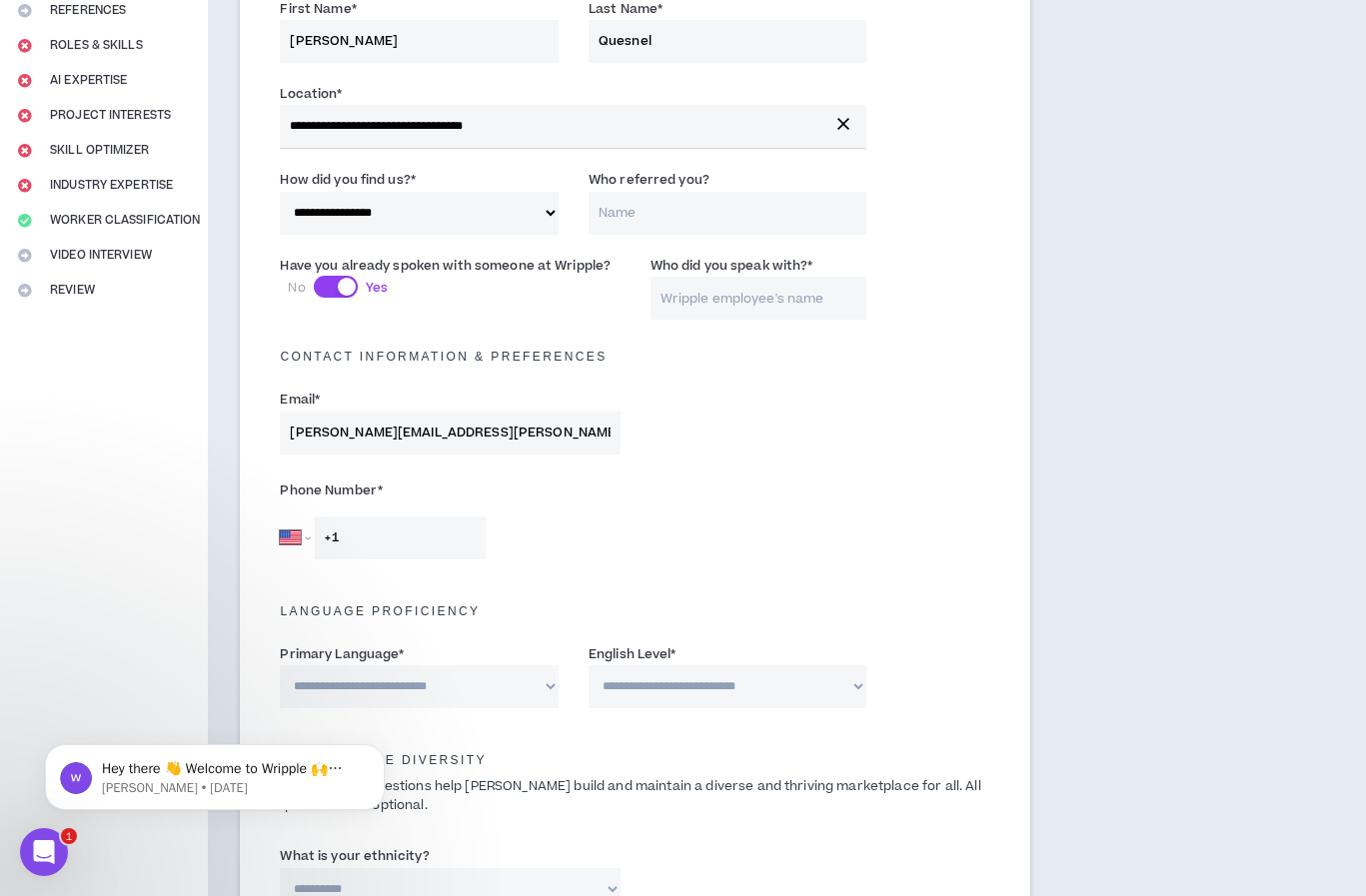 click on "Who did you speak with?  *" at bounding box center [758, 298] 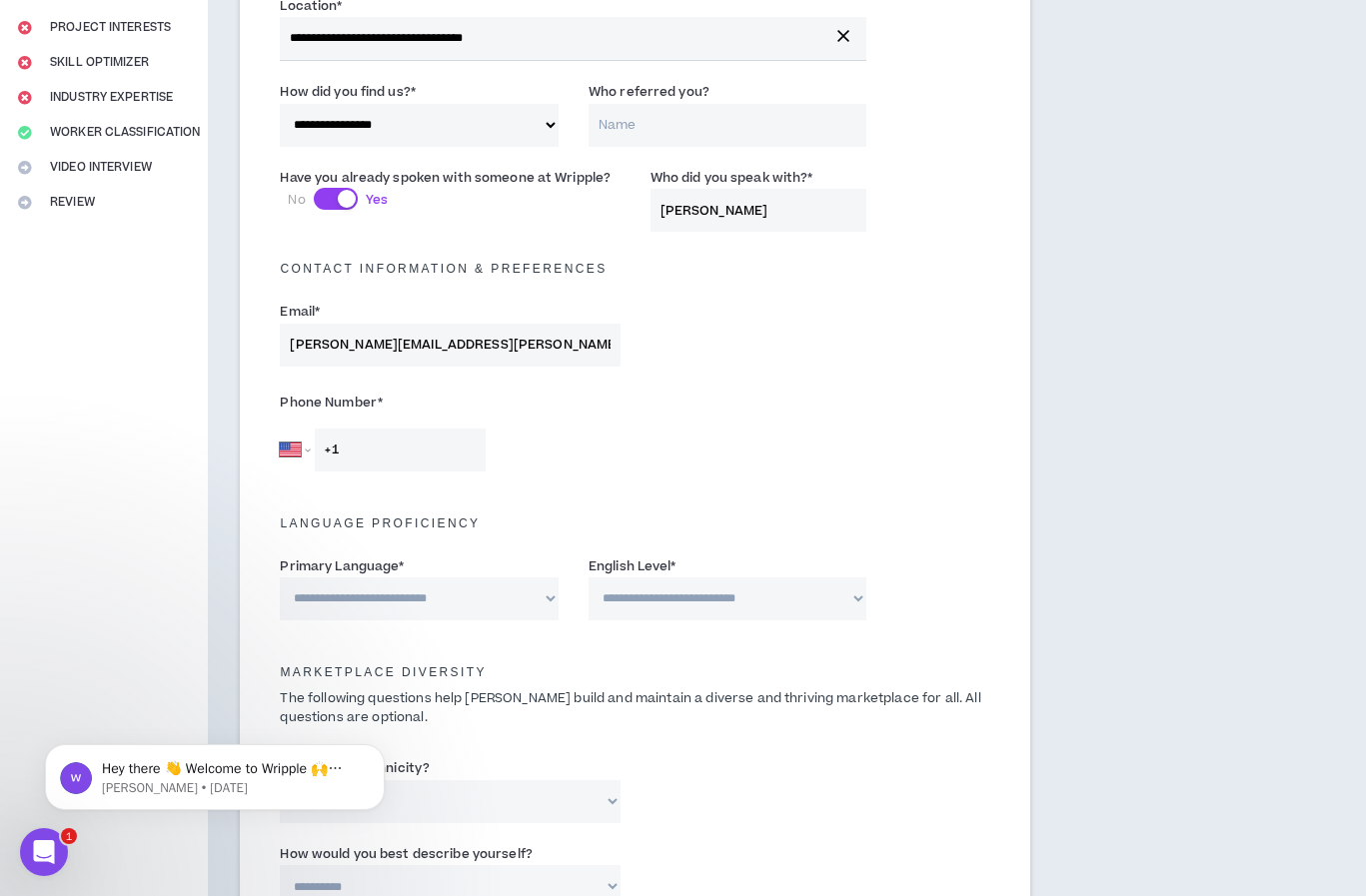 scroll, scrollTop: 338, scrollLeft: 0, axis: vertical 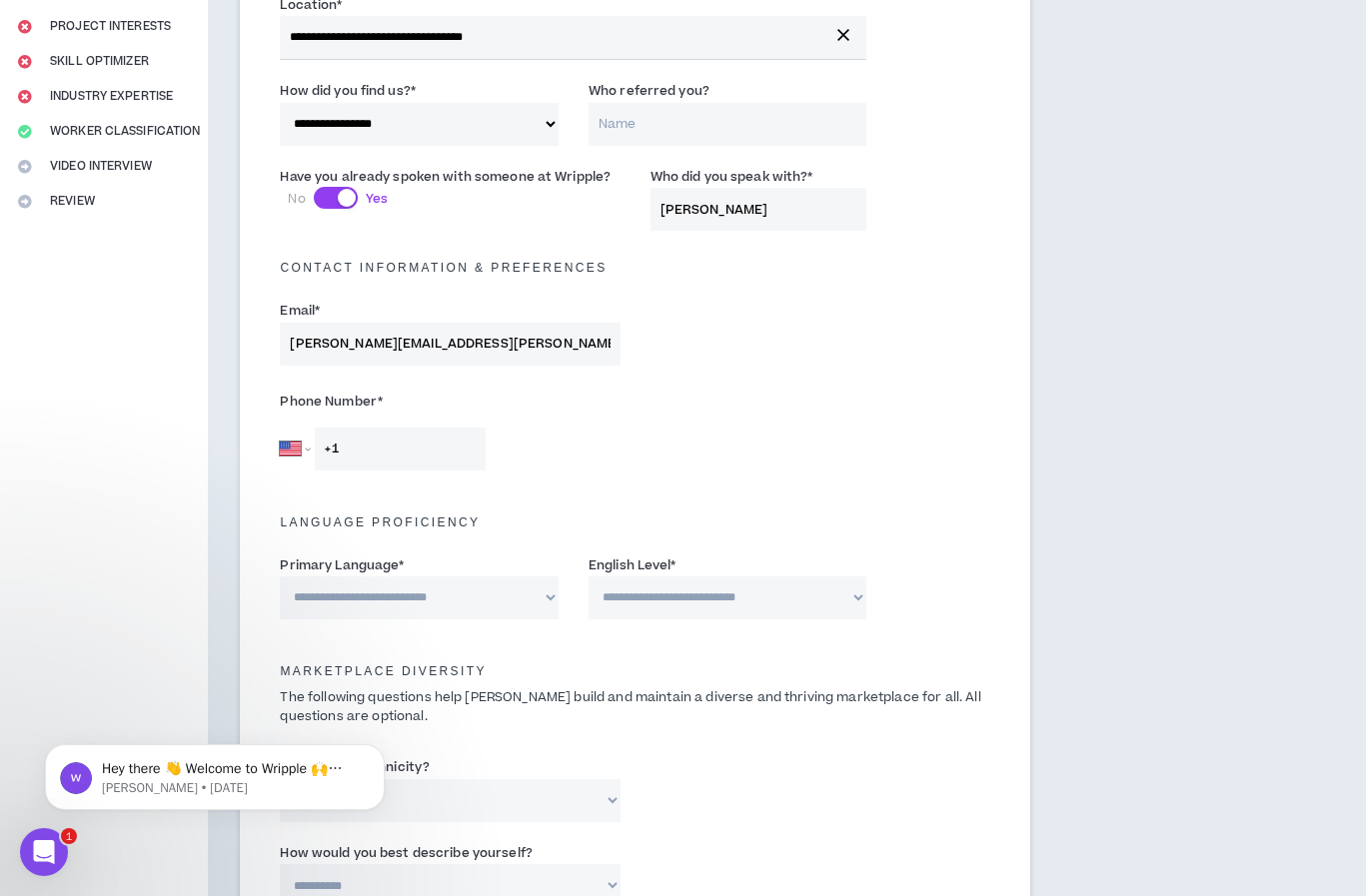 type on "[PERSON_NAME]" 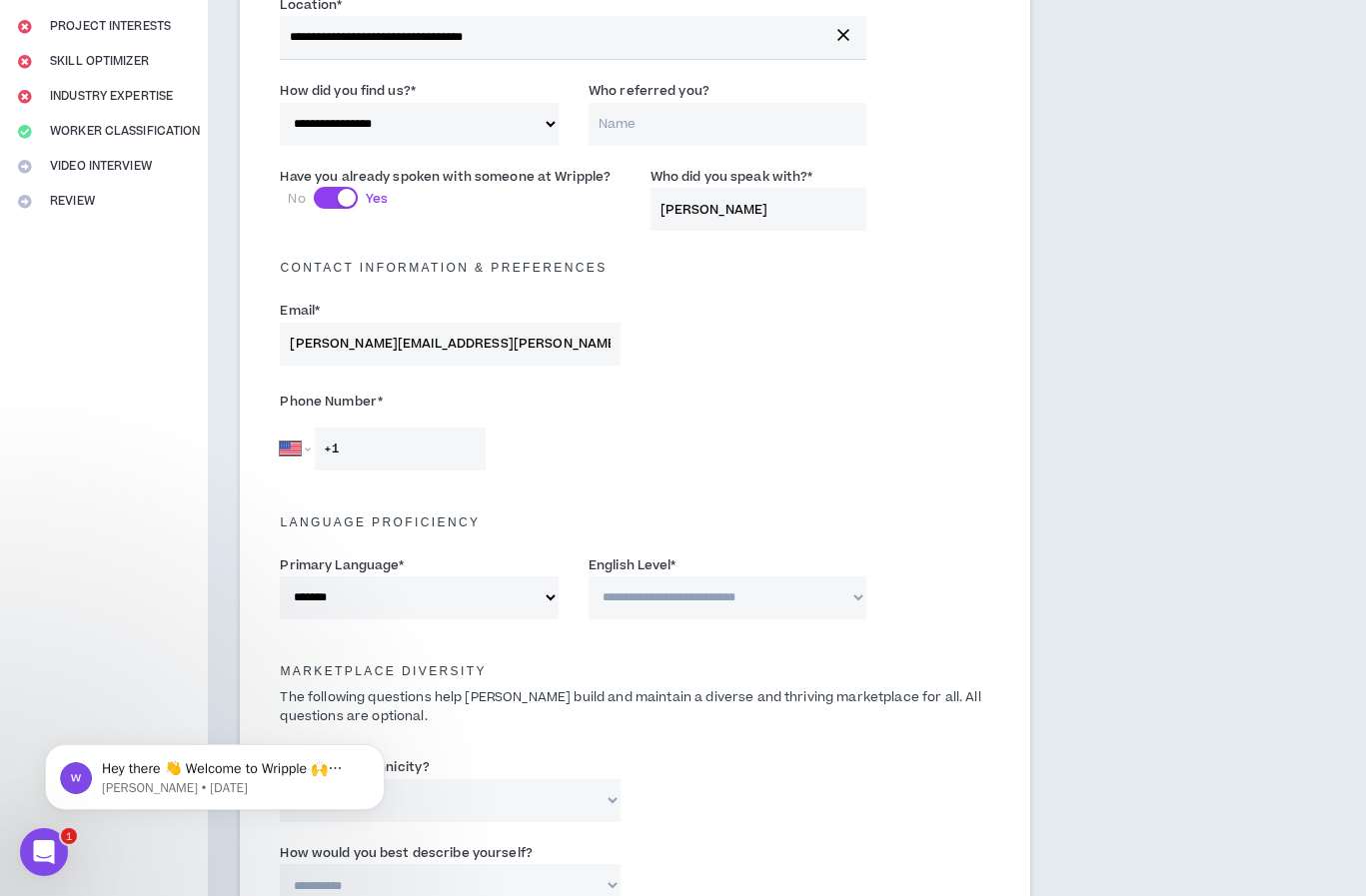 click on "**********" at bounding box center (727, 597) 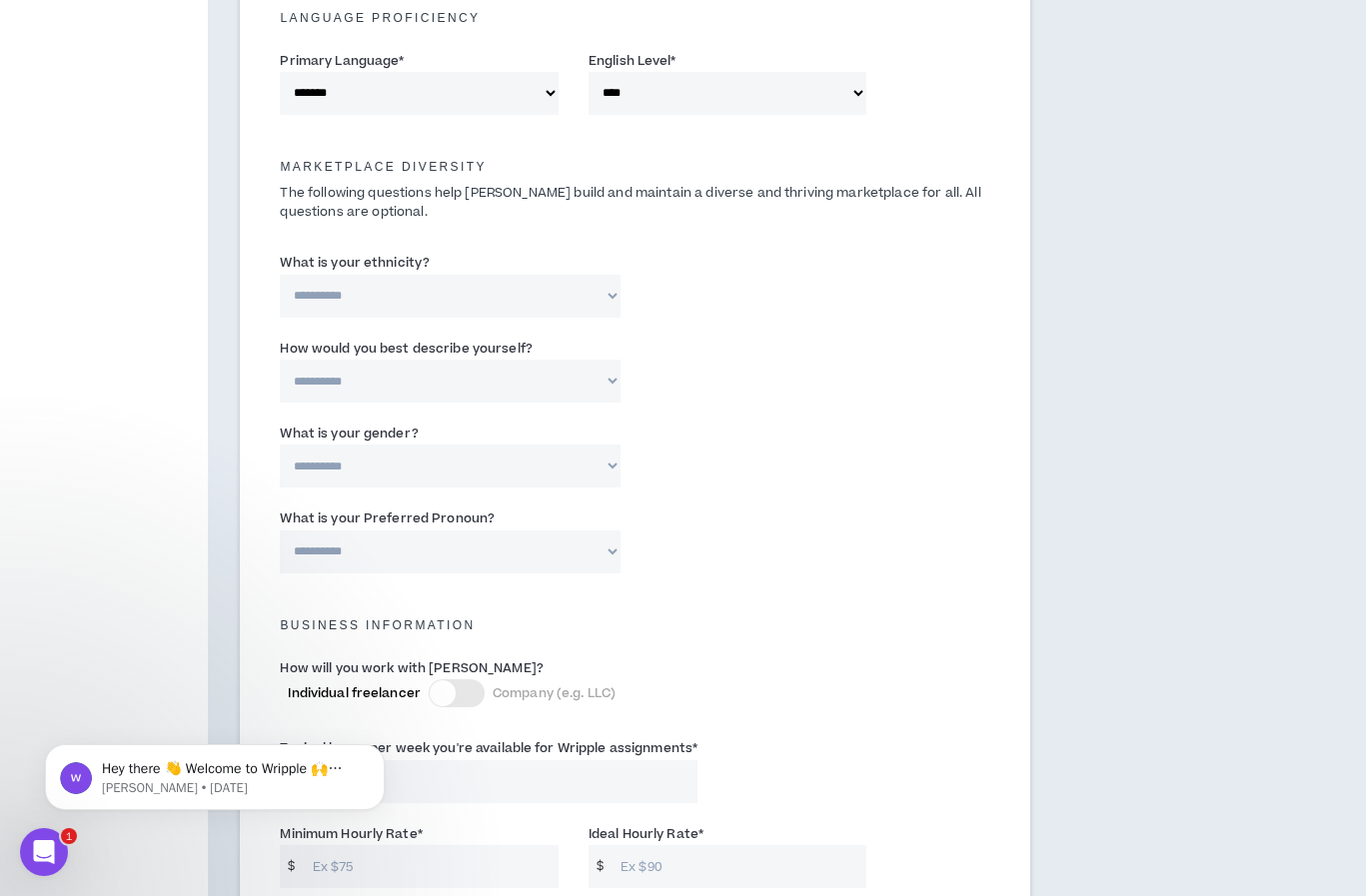 scroll, scrollTop: 993, scrollLeft: 0, axis: vertical 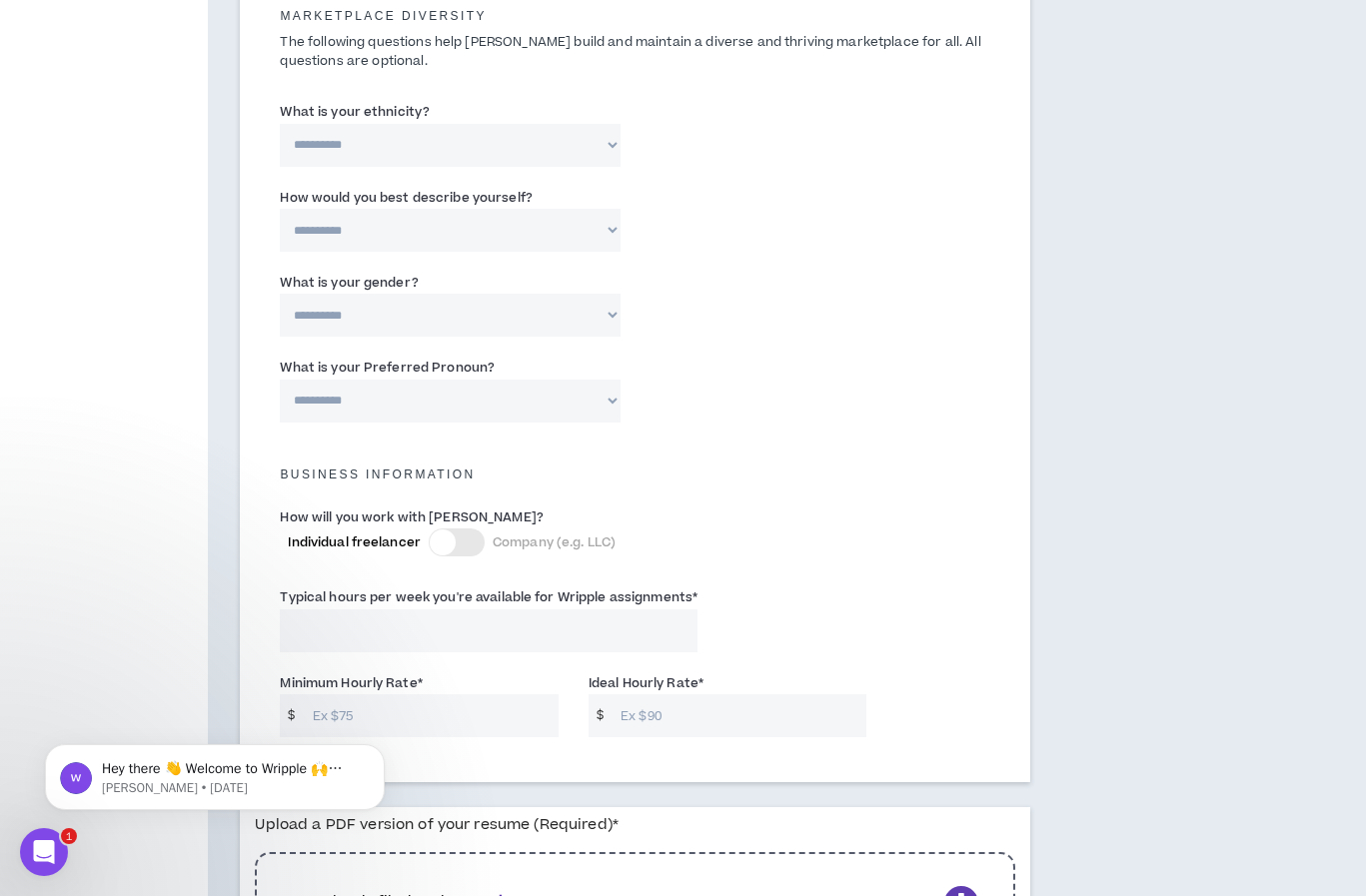 click on "**********" at bounding box center (450, 145) 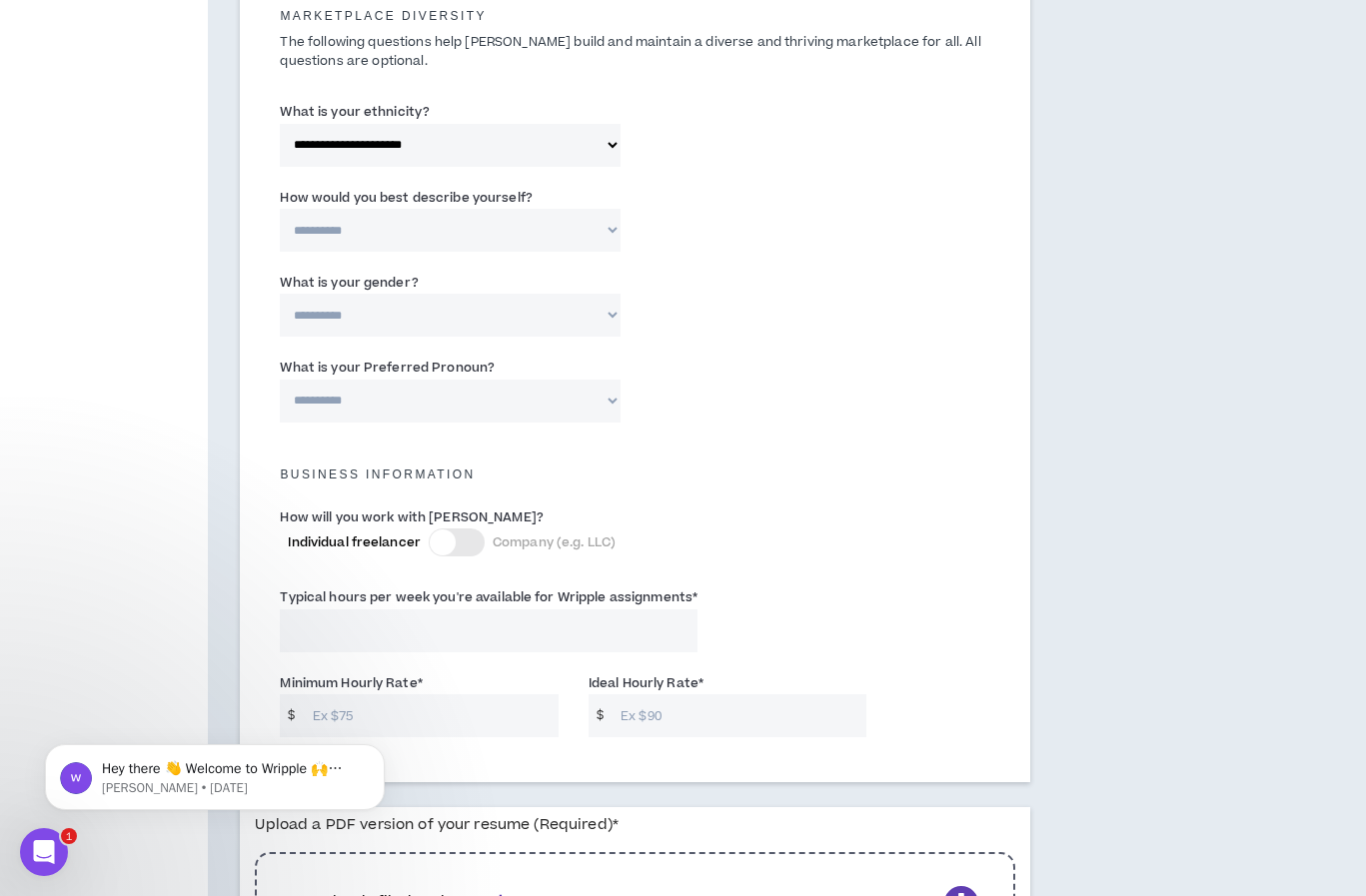 click on "**********" at bounding box center (450, 230) 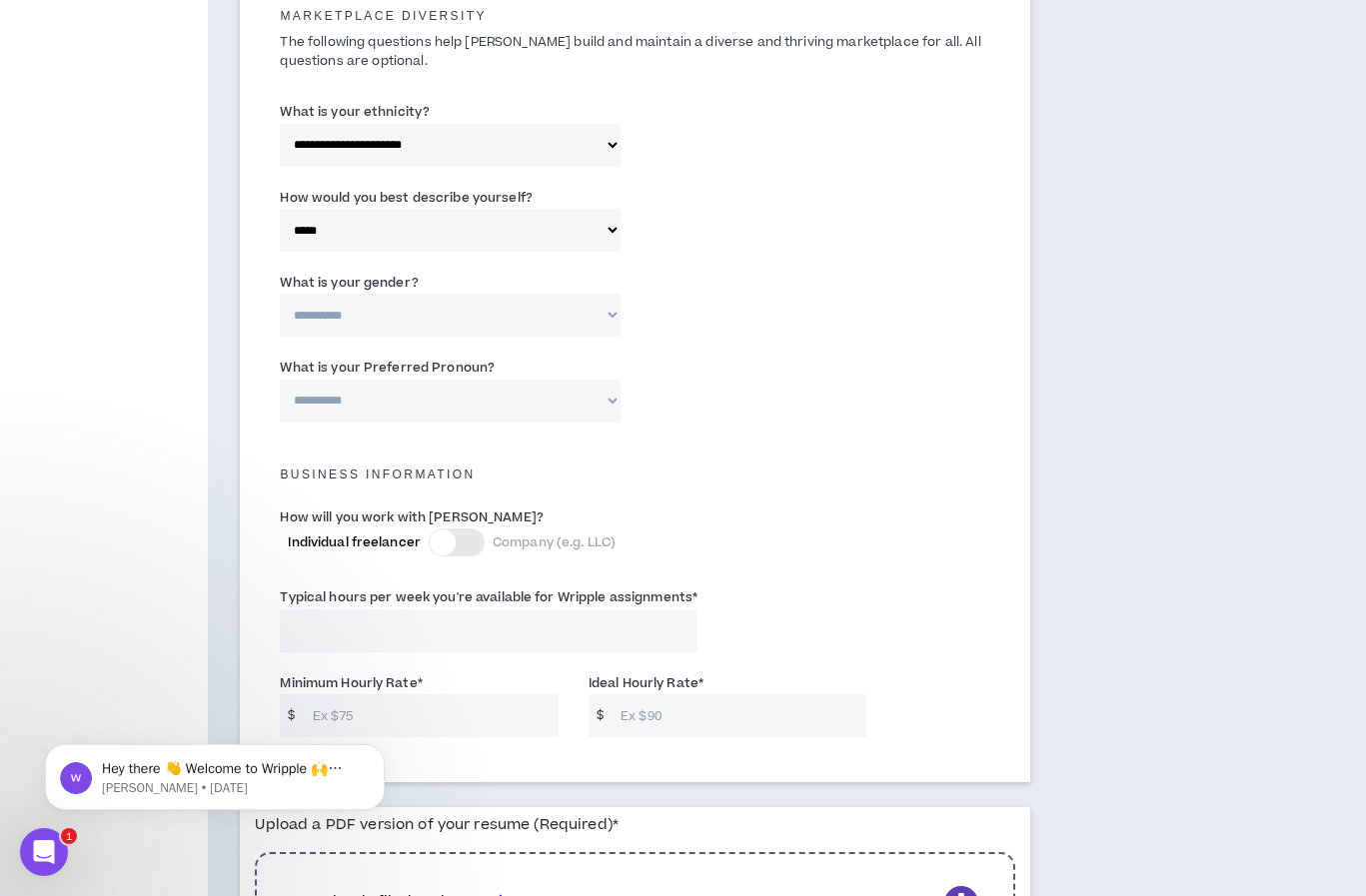 click on "**********" at bounding box center (450, 315) 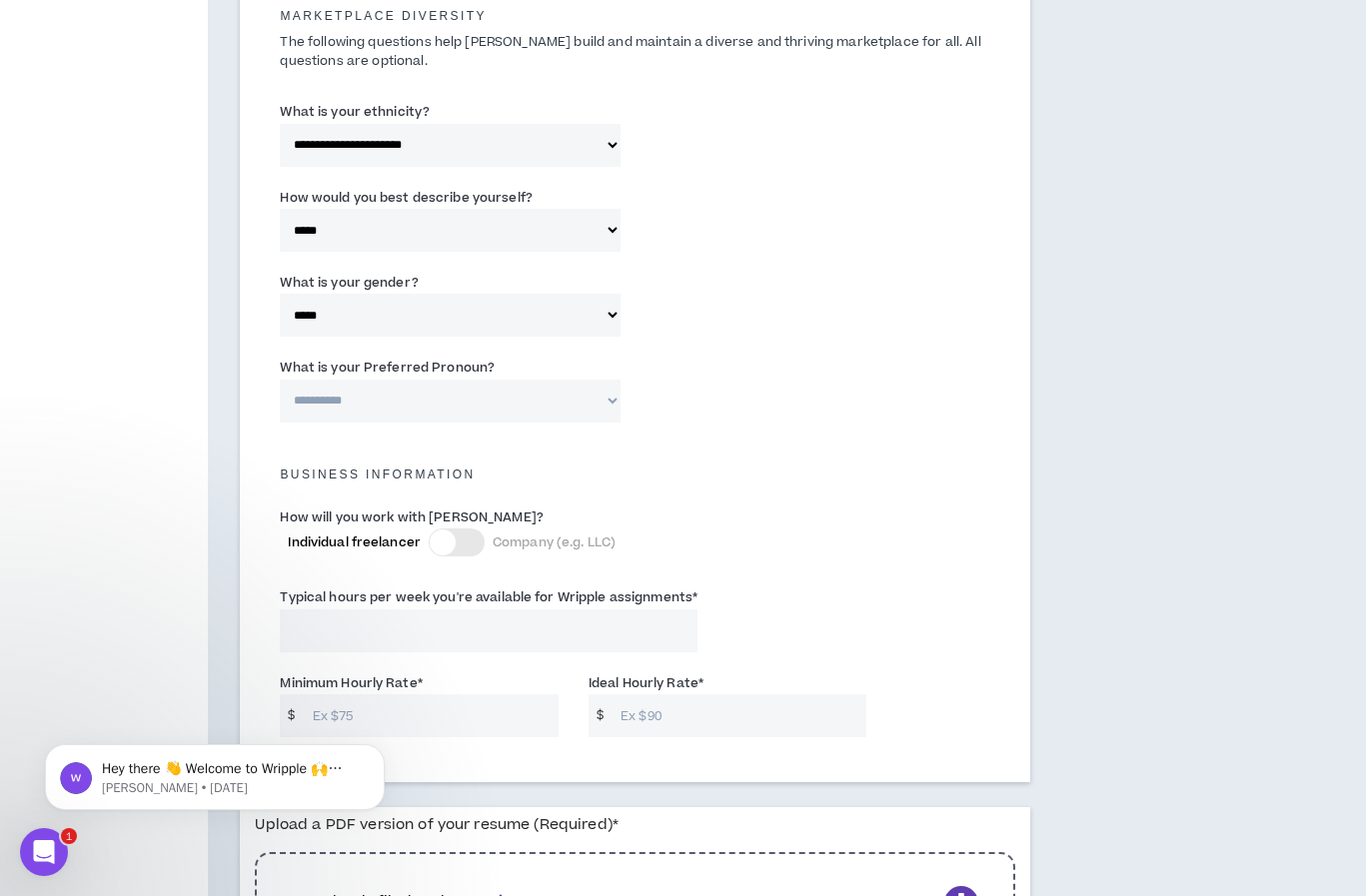 click on "**********" at bounding box center [450, 401] 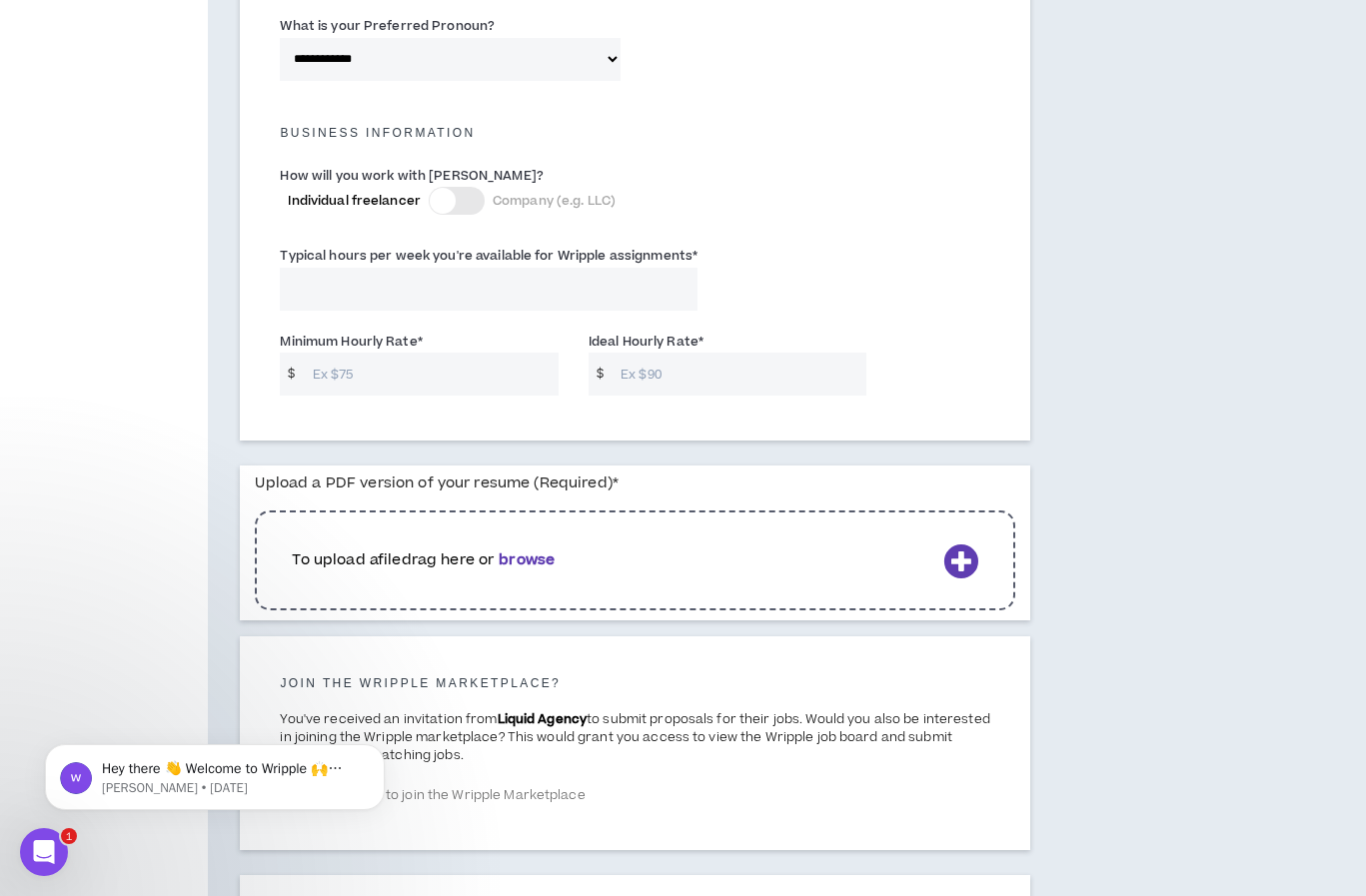 scroll, scrollTop: 1337, scrollLeft: 0, axis: vertical 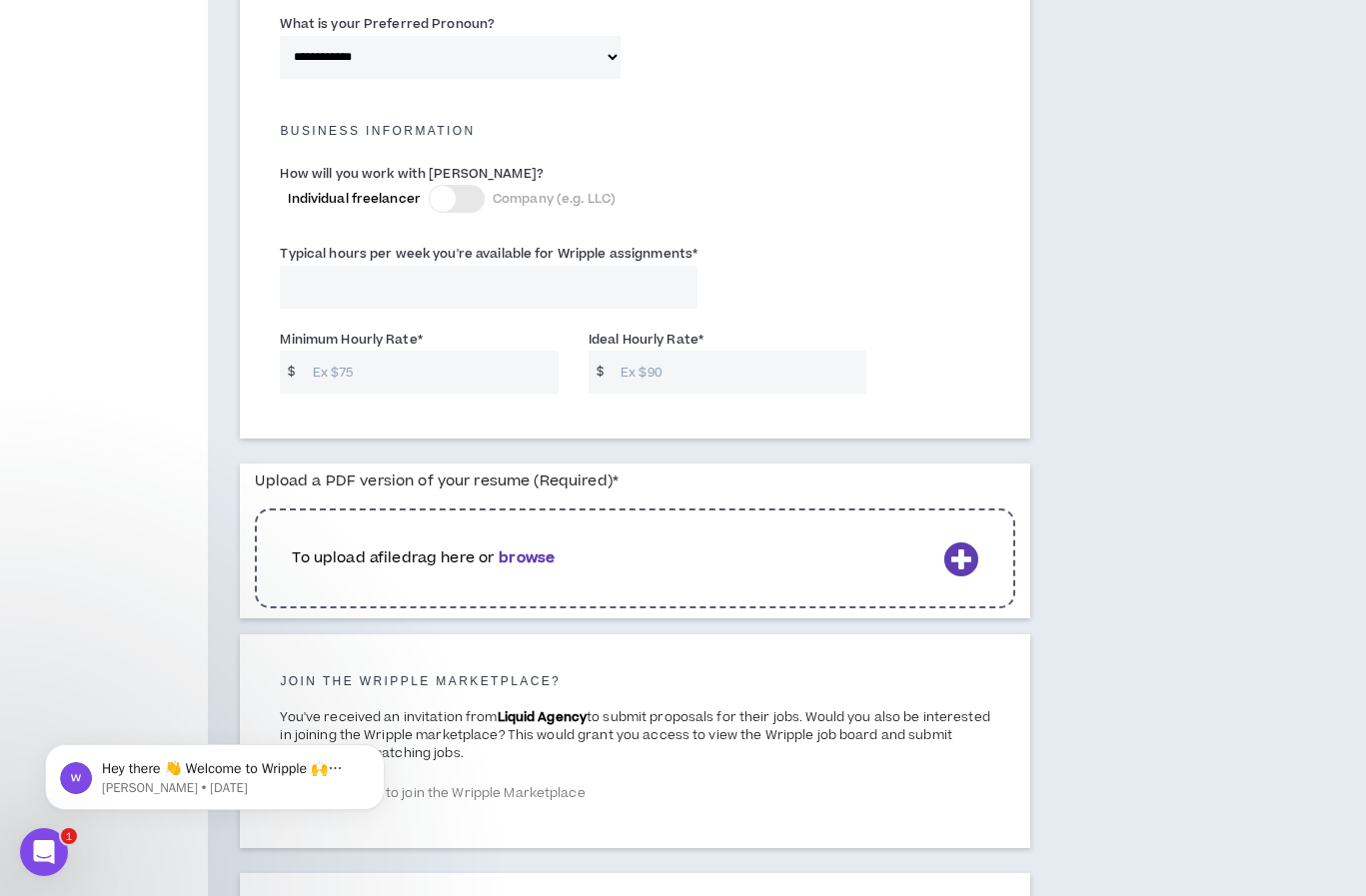 click at bounding box center [443, 199] 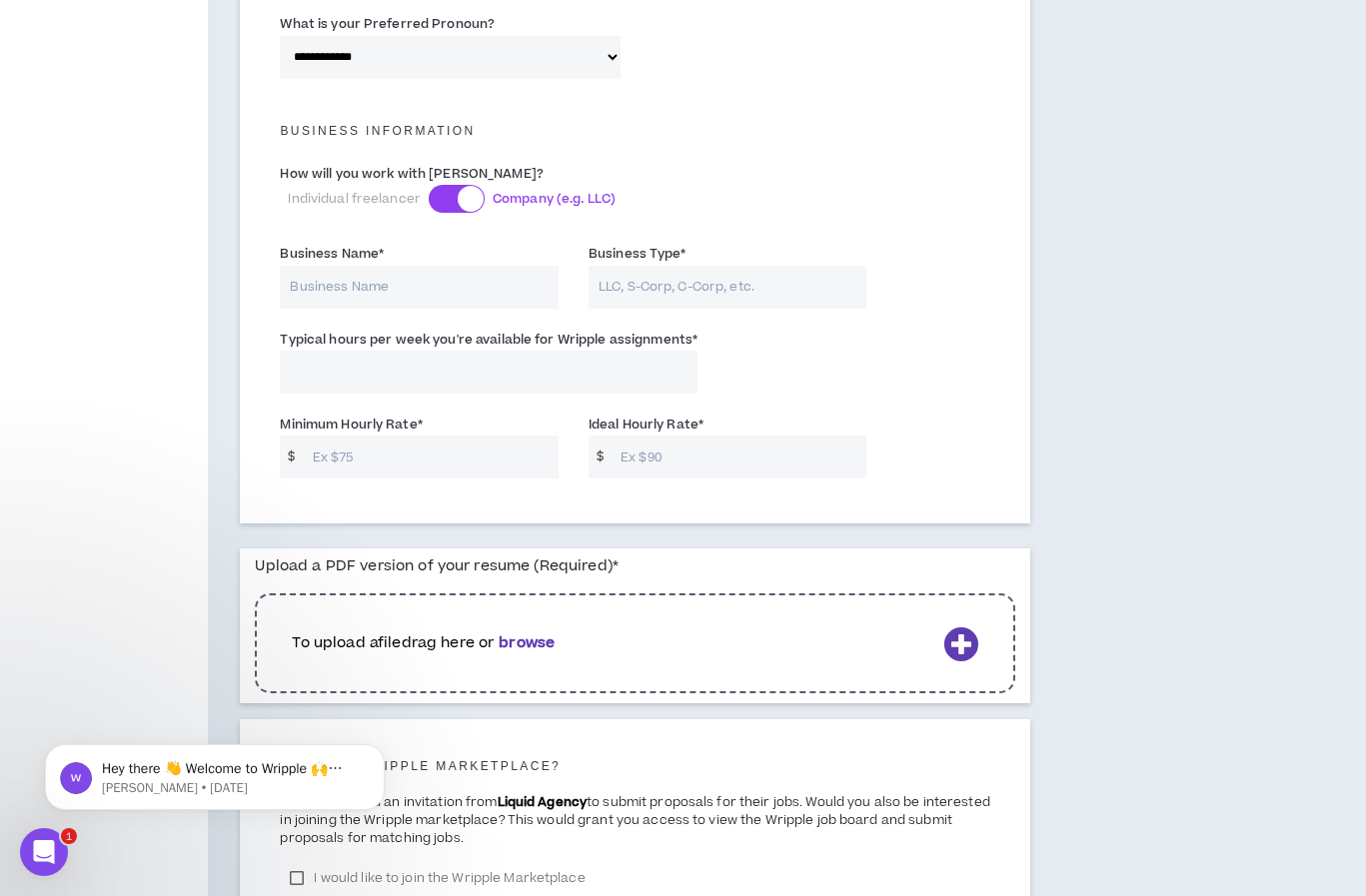 click at bounding box center (457, 199) 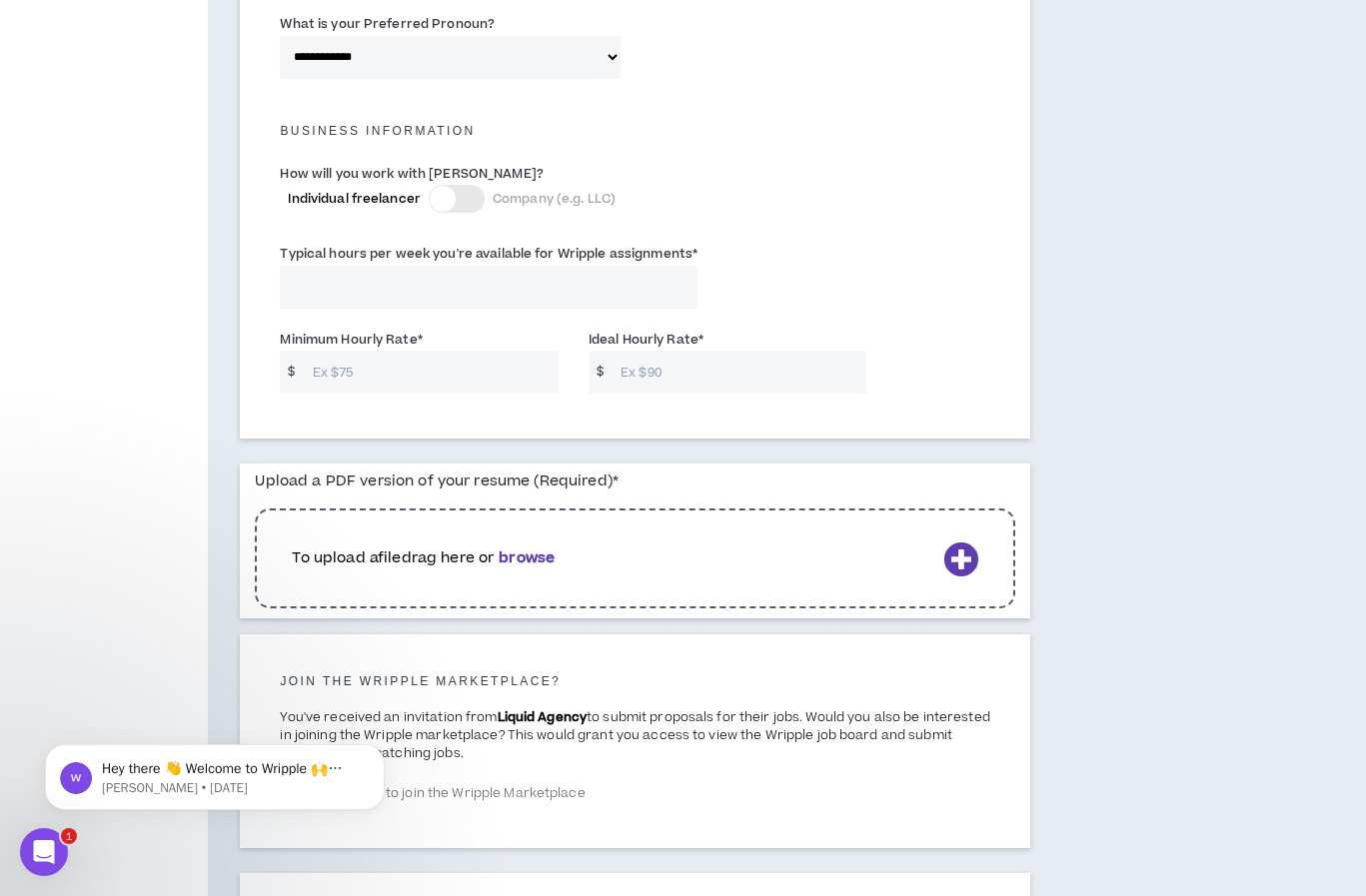 click on "Typical hours per week you're available for Wripple assignments  *" at bounding box center (489, 287) 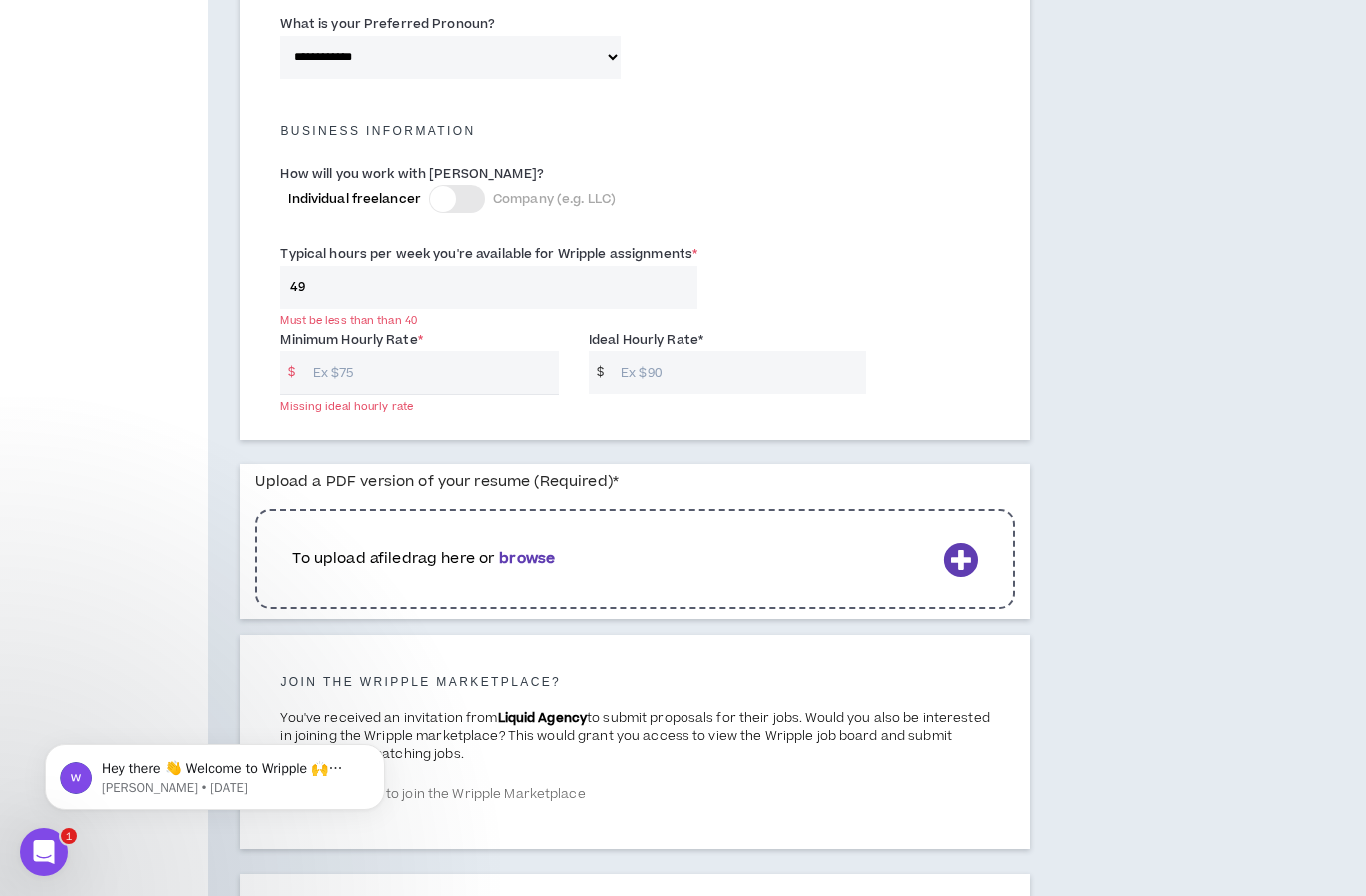 click on "49" at bounding box center [489, 287] 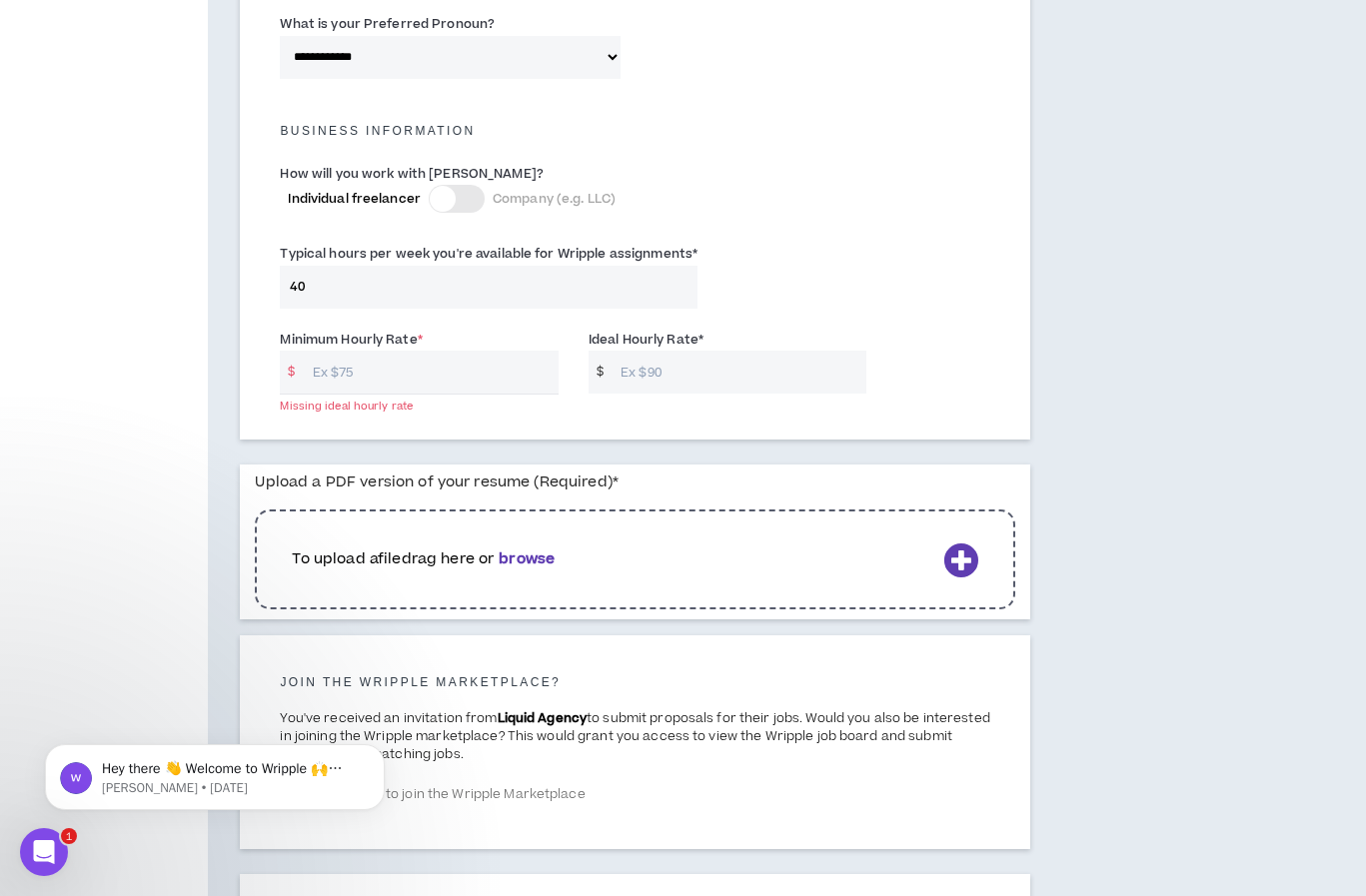 type on "40" 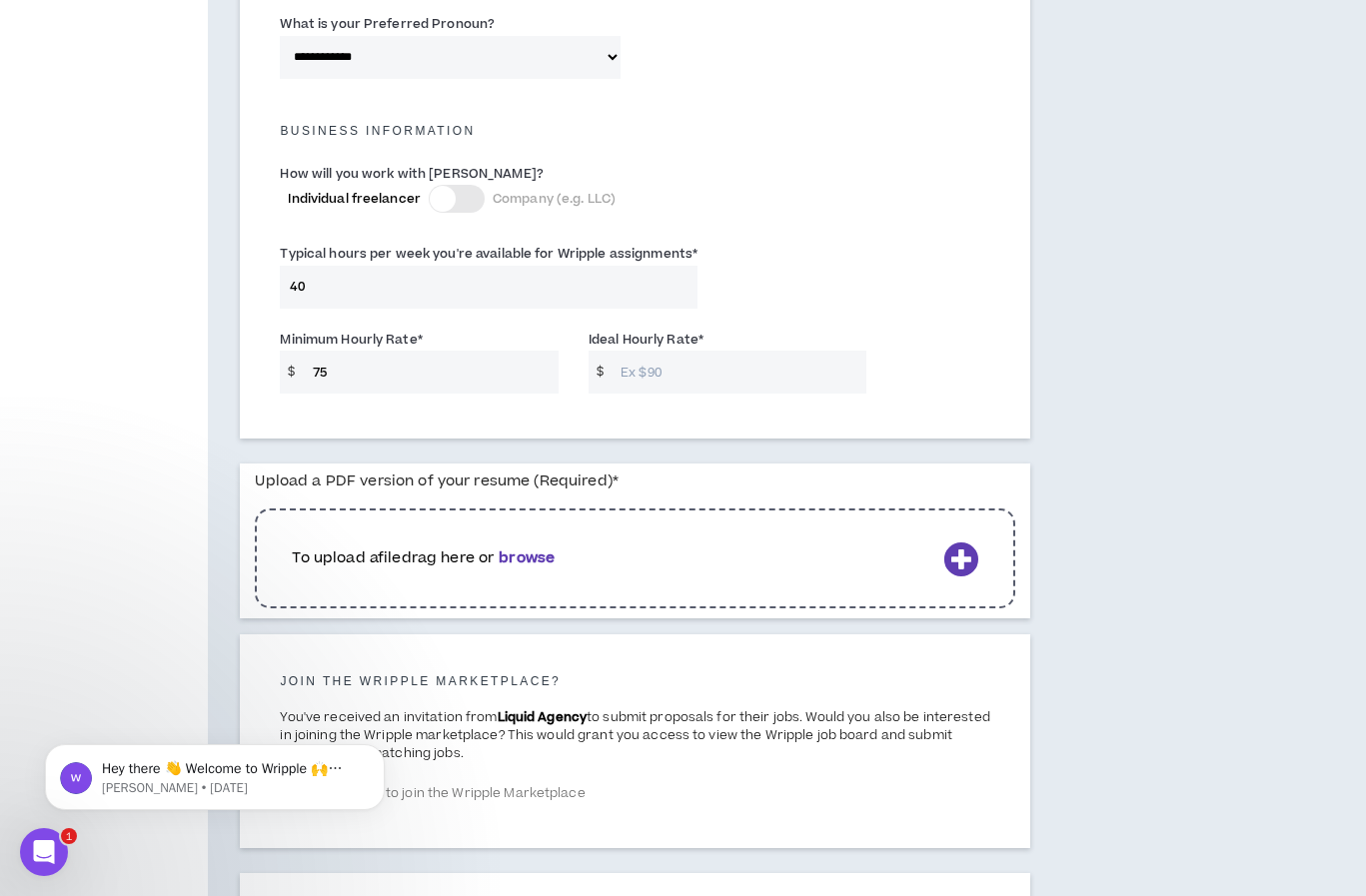 type on "75" 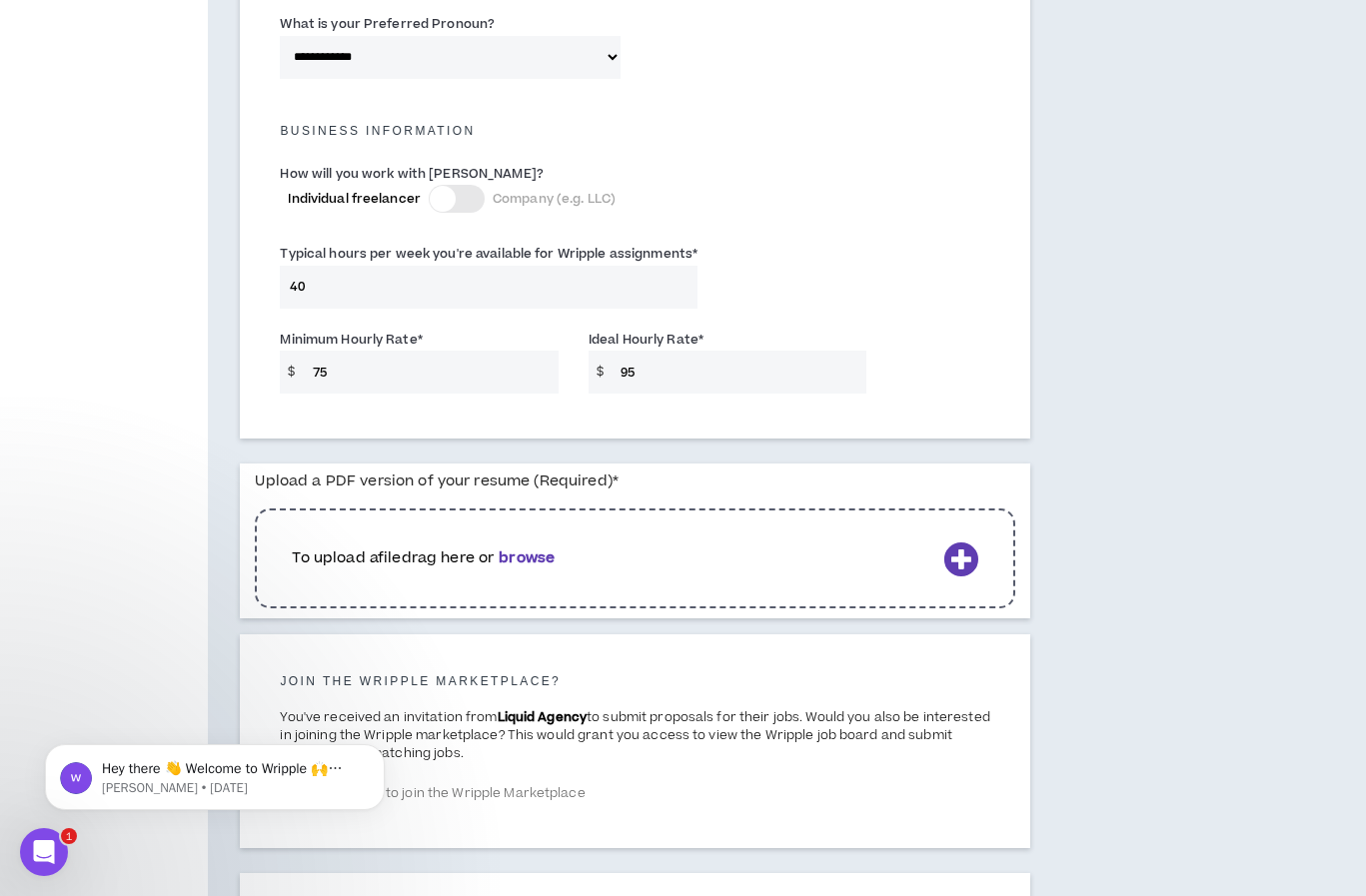 type on "95" 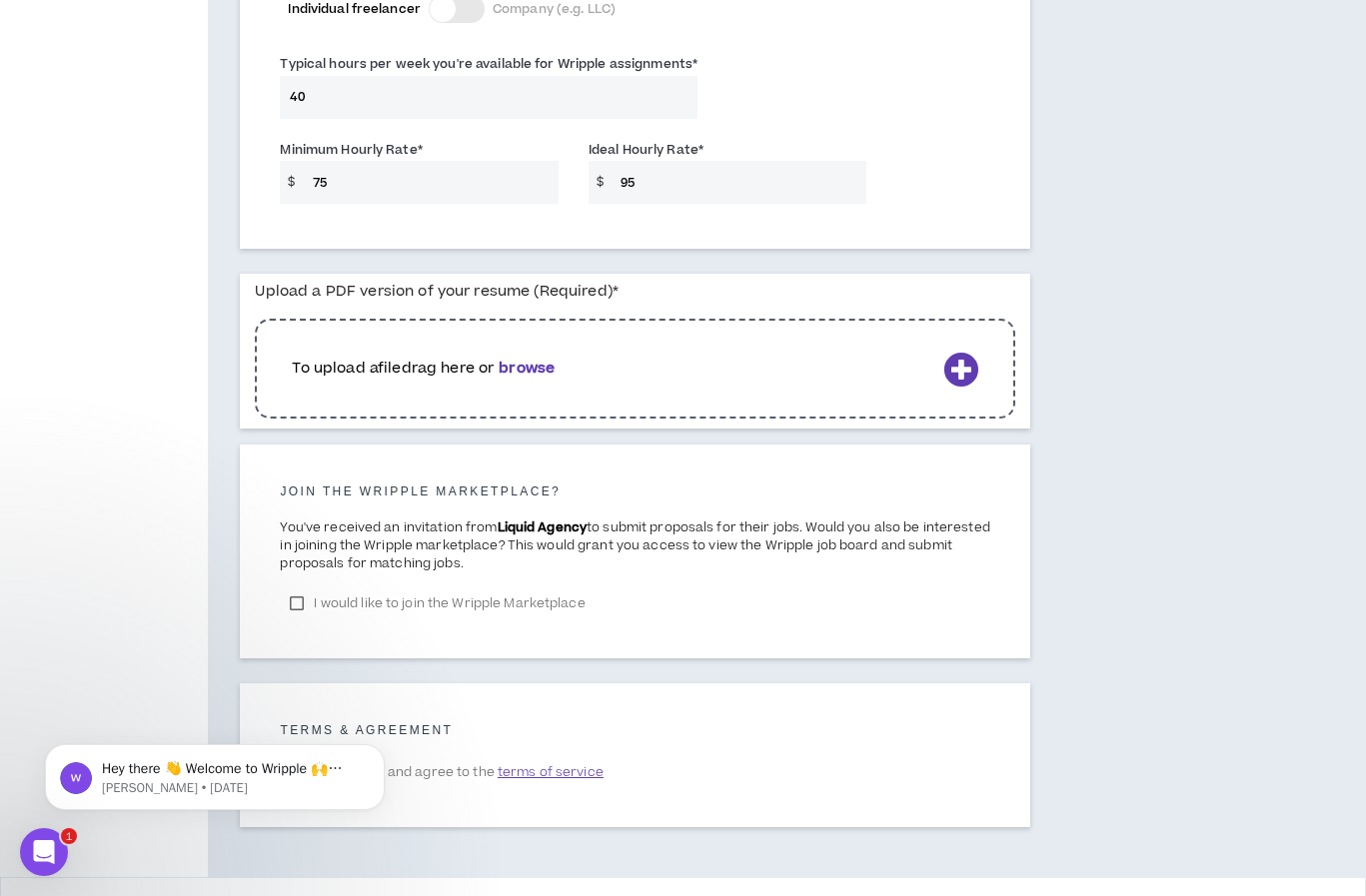 scroll, scrollTop: 1494, scrollLeft: 0, axis: vertical 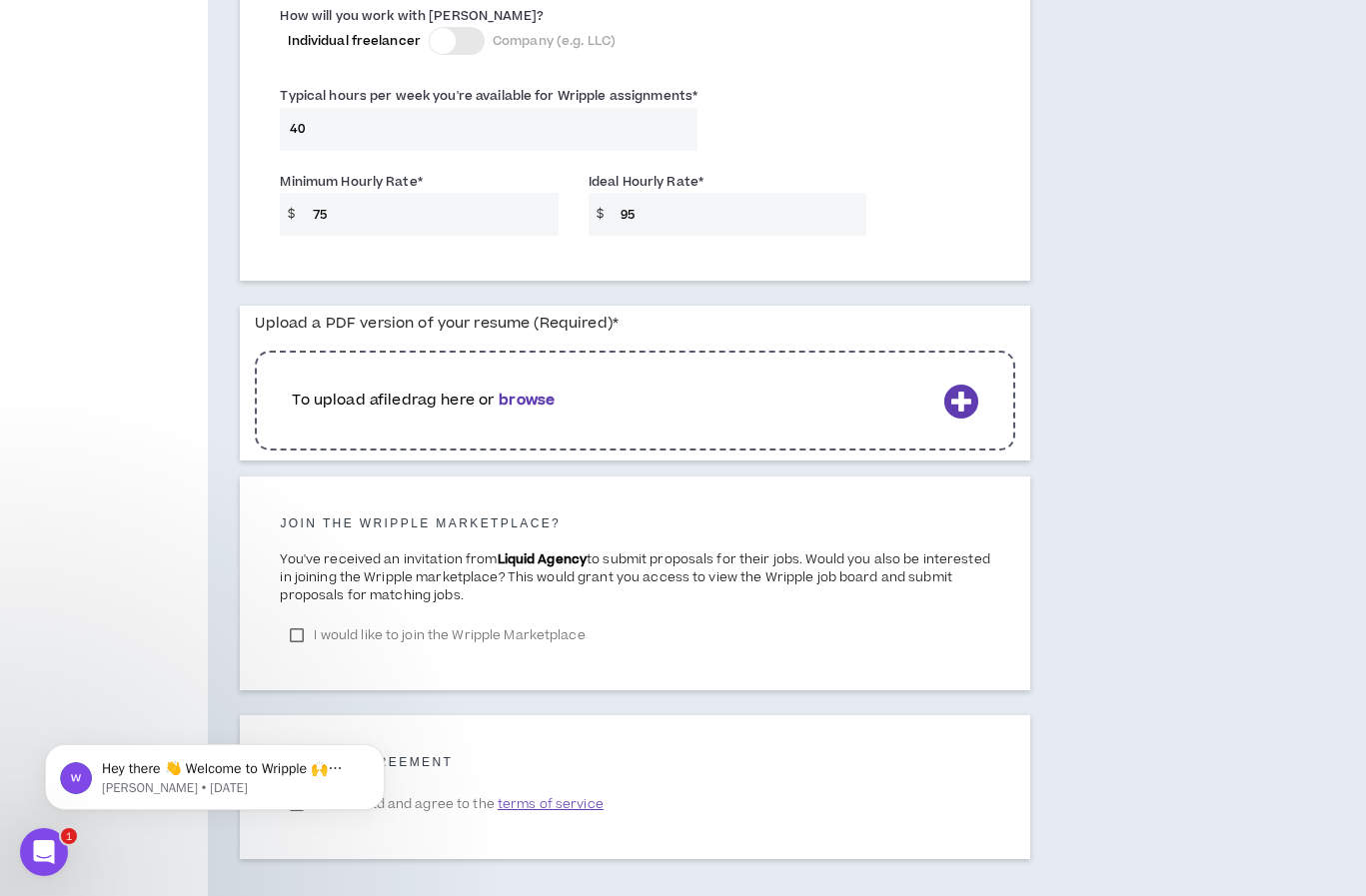 click on "To upload a  file  drag here or browse" at bounding box center (635, 401) 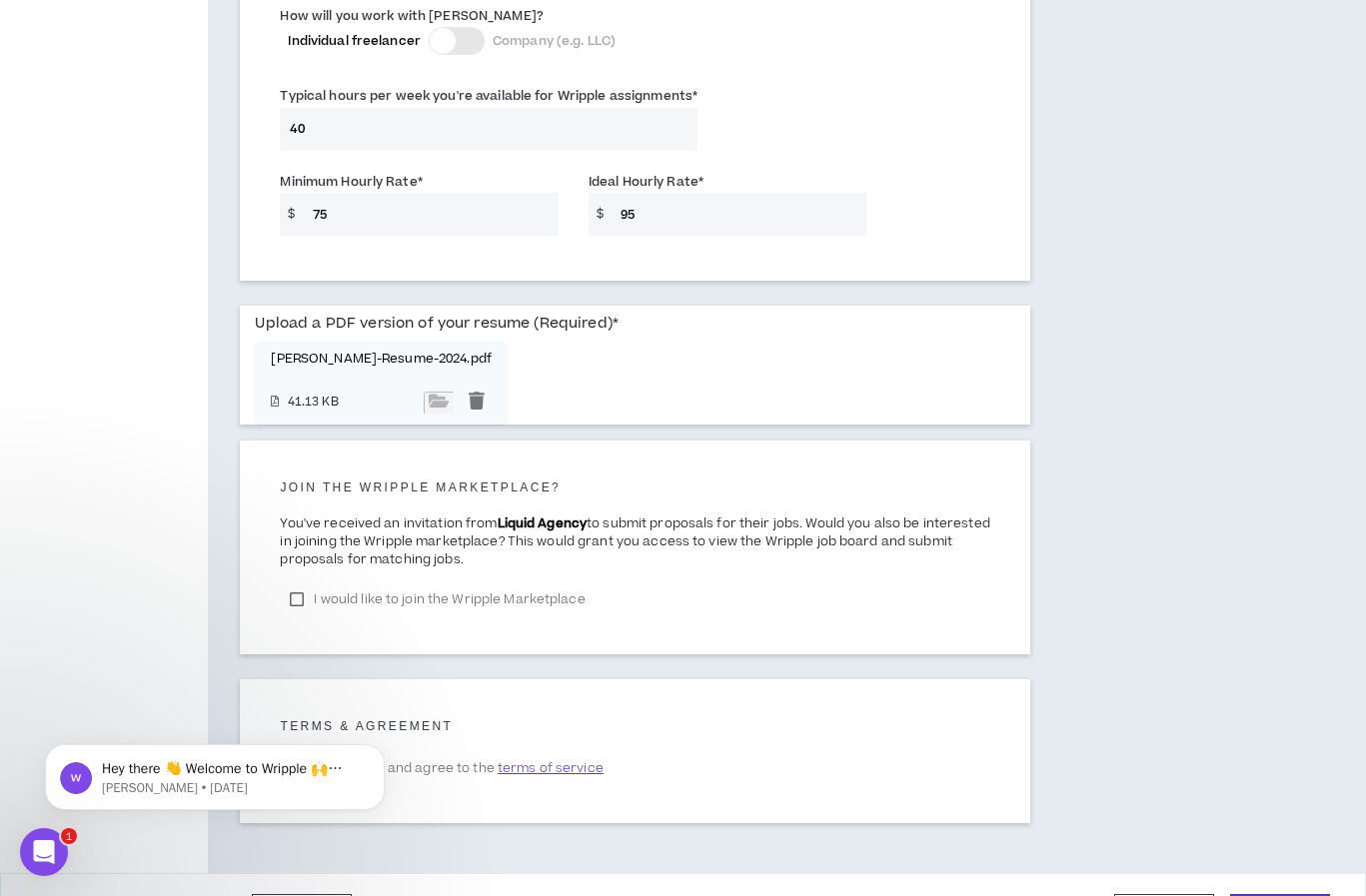 scroll, scrollTop: 1550, scrollLeft: 0, axis: vertical 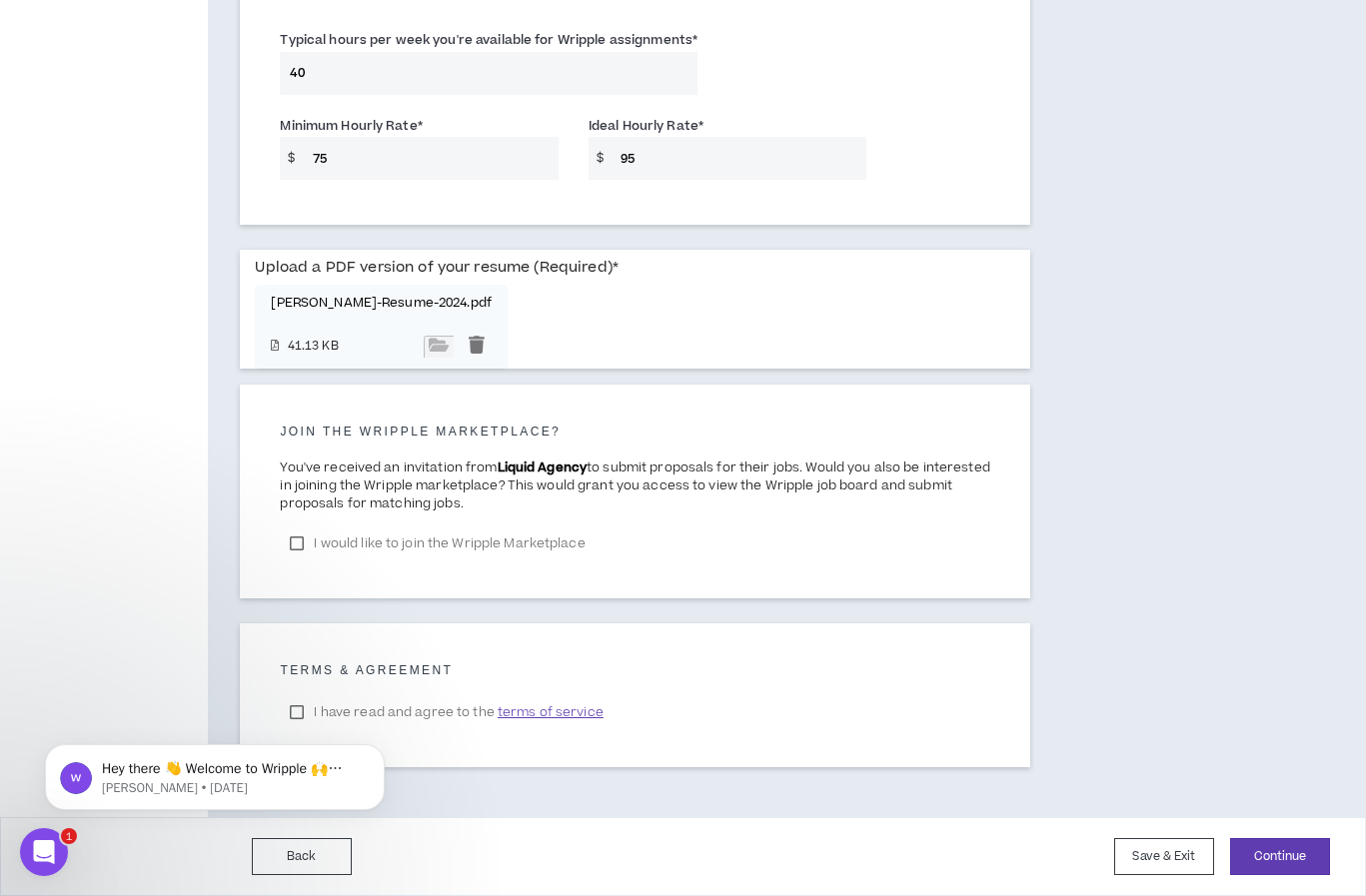 click on "I would like to join the Wripple Marketplace" at bounding box center [437, 543] 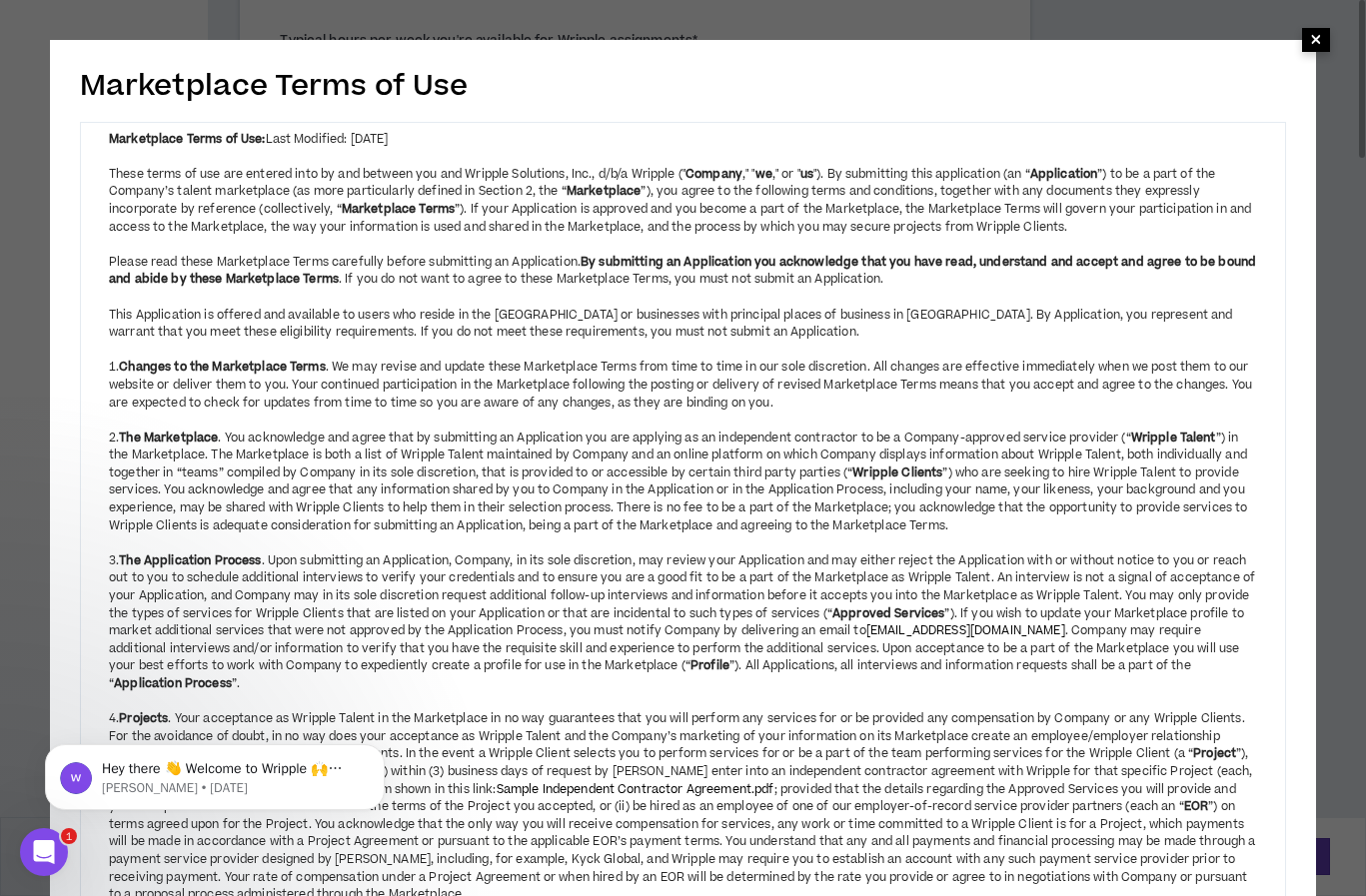 click on "×" at bounding box center [1316, 40] 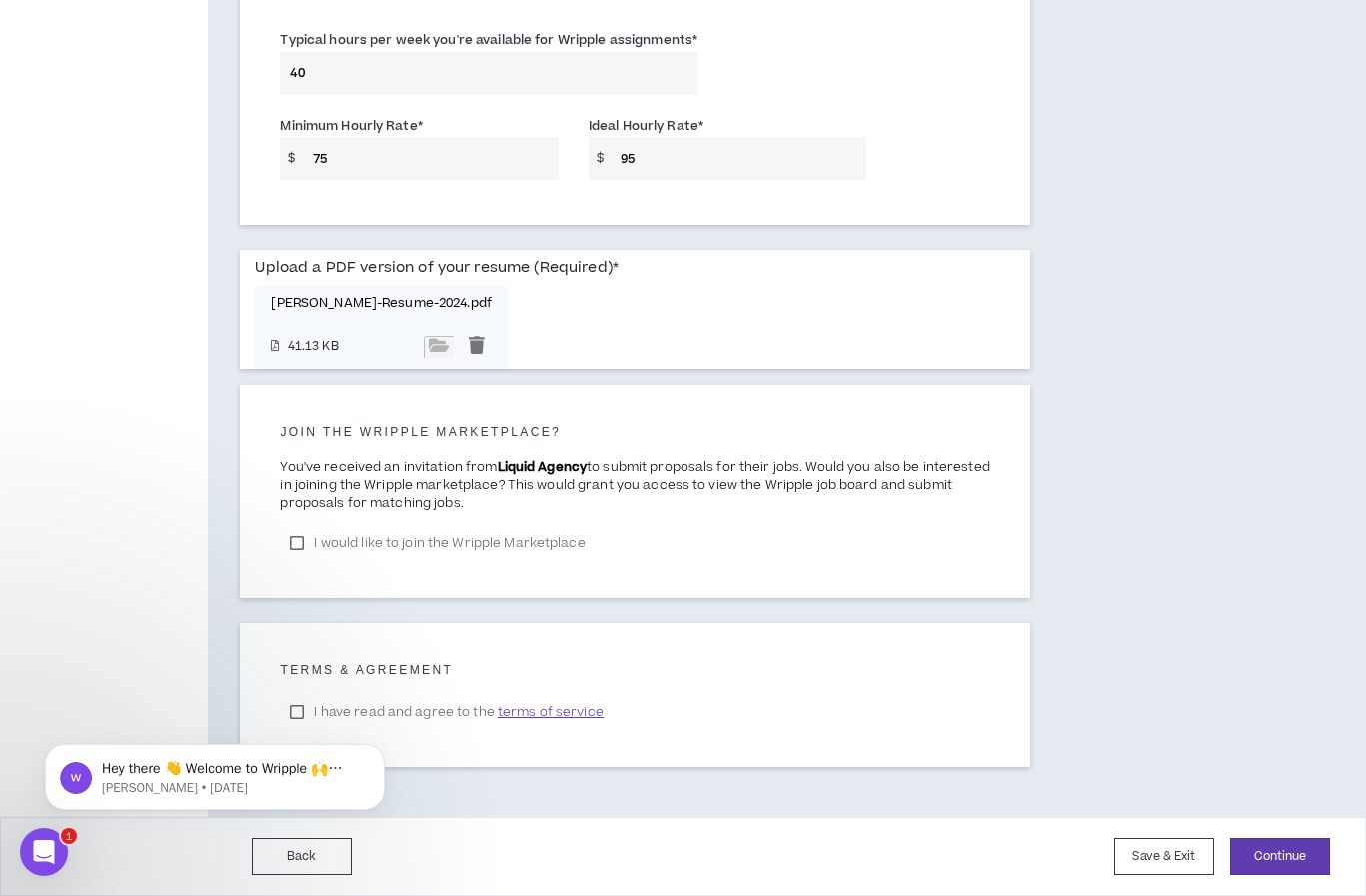 click on "Hey there 👋 Welcome to Wripple 🙌 Take a look around! If you have any questions, just reply to this message. [PERSON_NAME] • [DATE]" 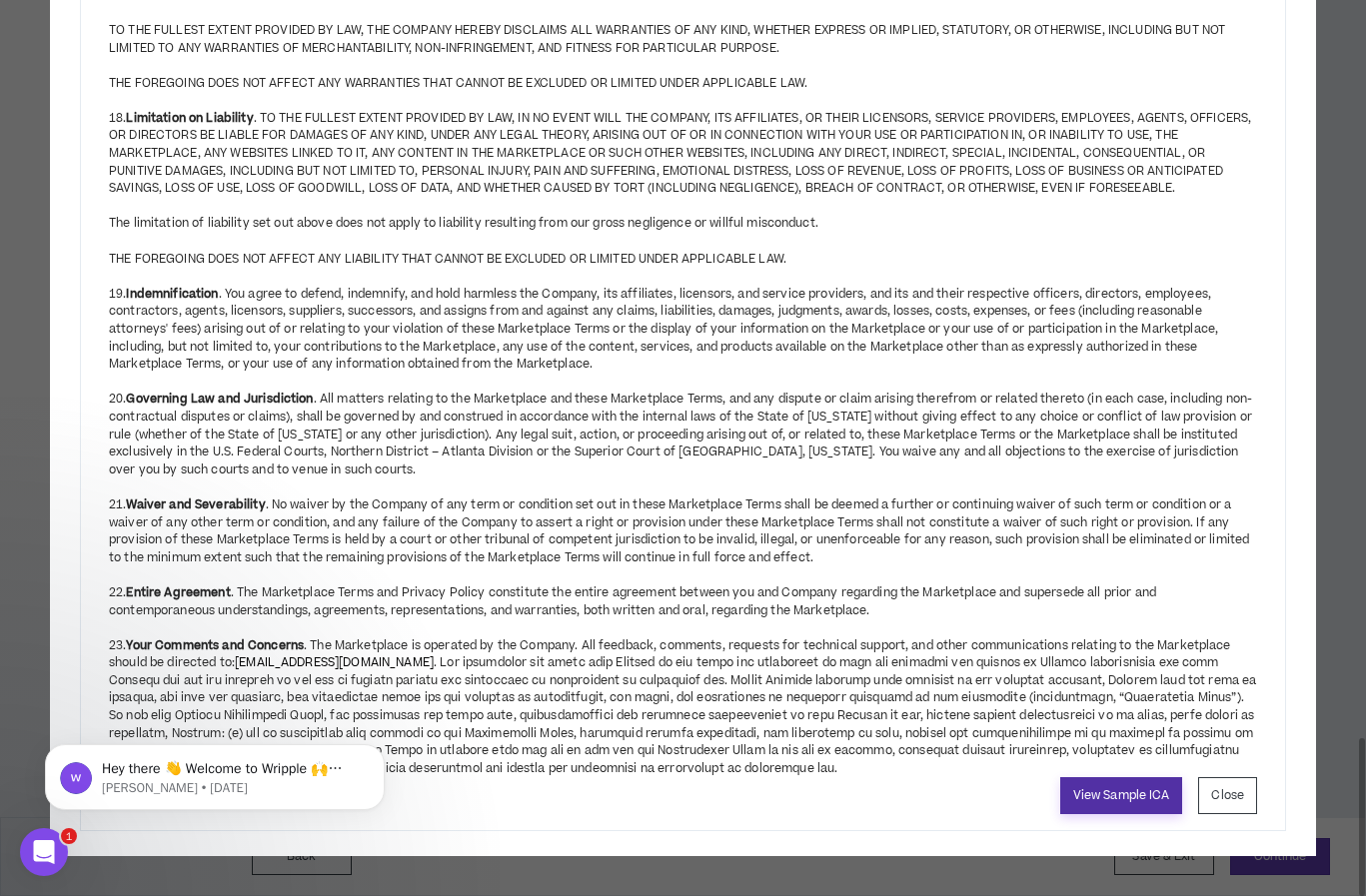 click on "View Sample ICA" at bounding box center (1121, 795) 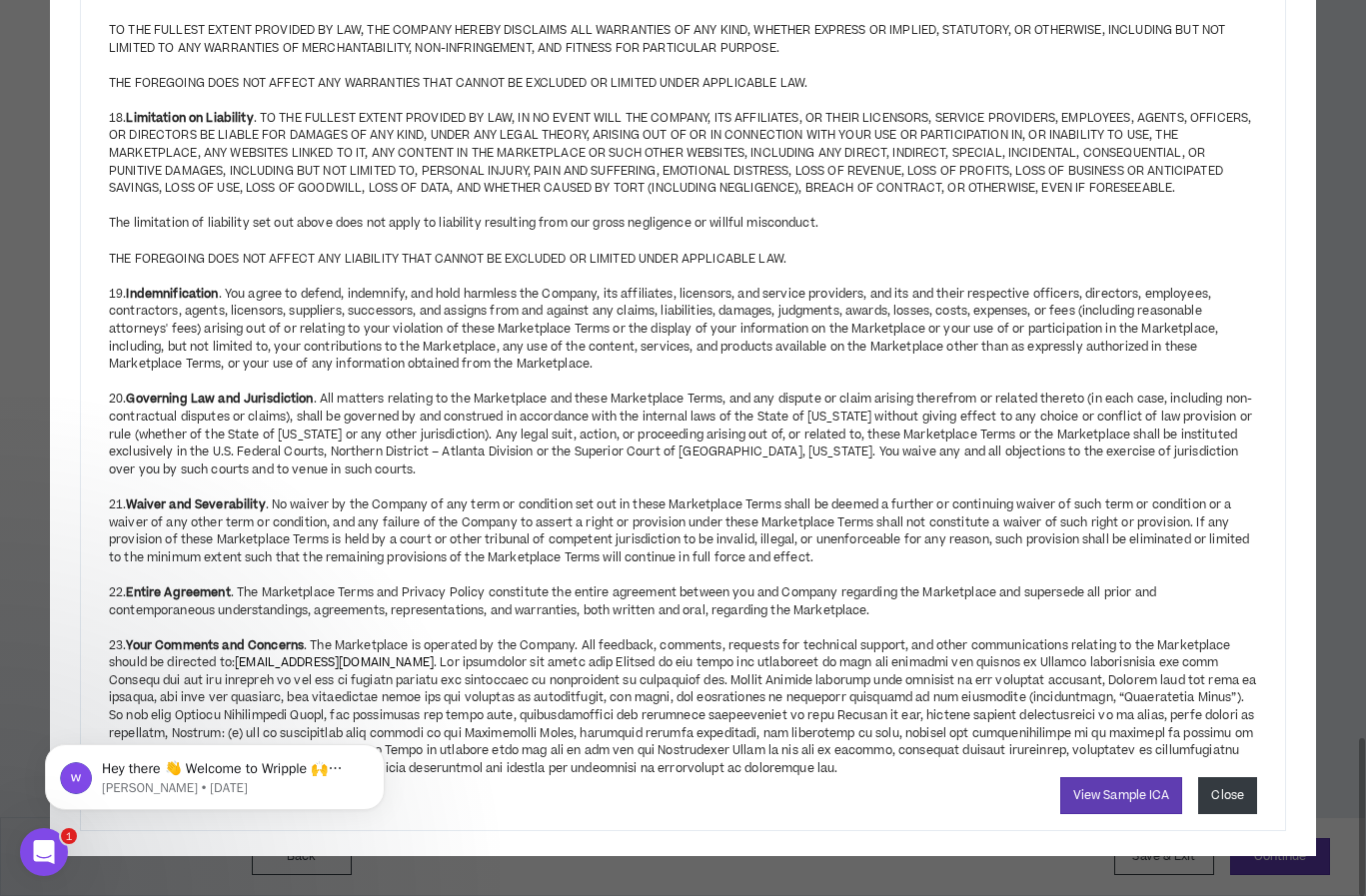 click on "Close" at bounding box center (1227, 795) 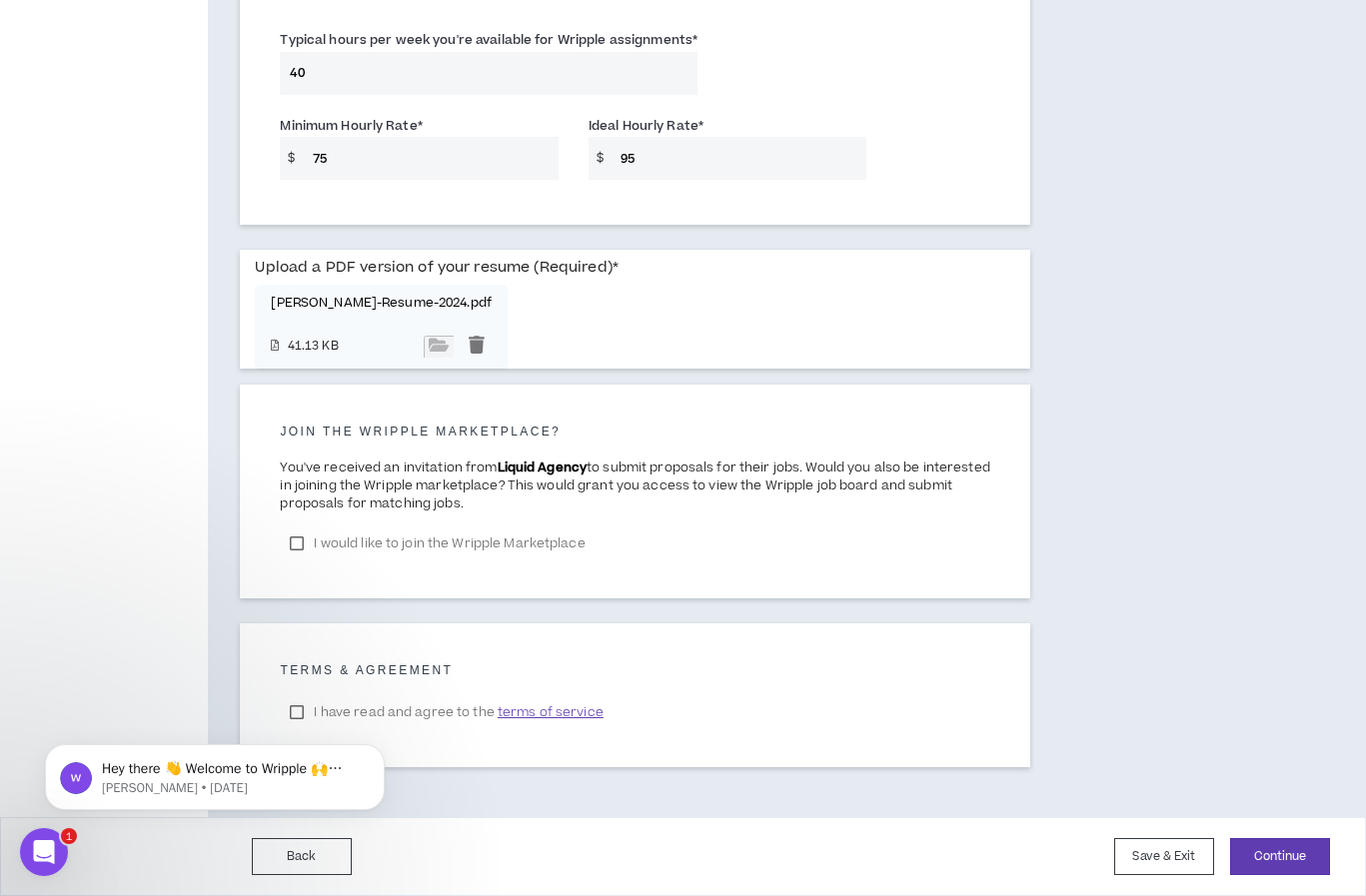click on "Hey there 👋 Welcome to Wripple 🙌 Take a look around! If you have any questions, just reply to this message. [PERSON_NAME] • [DATE]" at bounding box center (215, 772) 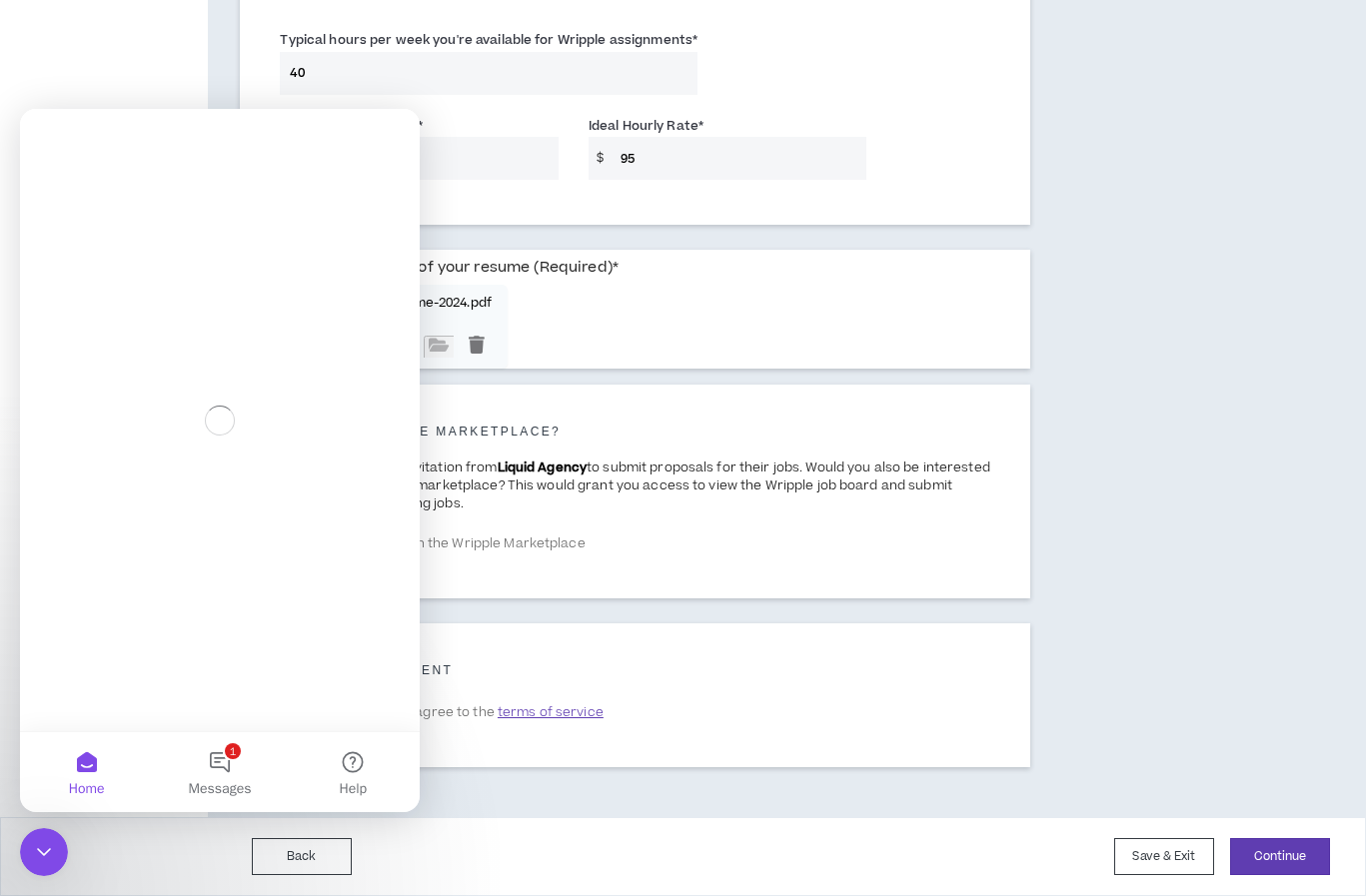 scroll, scrollTop: 0, scrollLeft: 0, axis: both 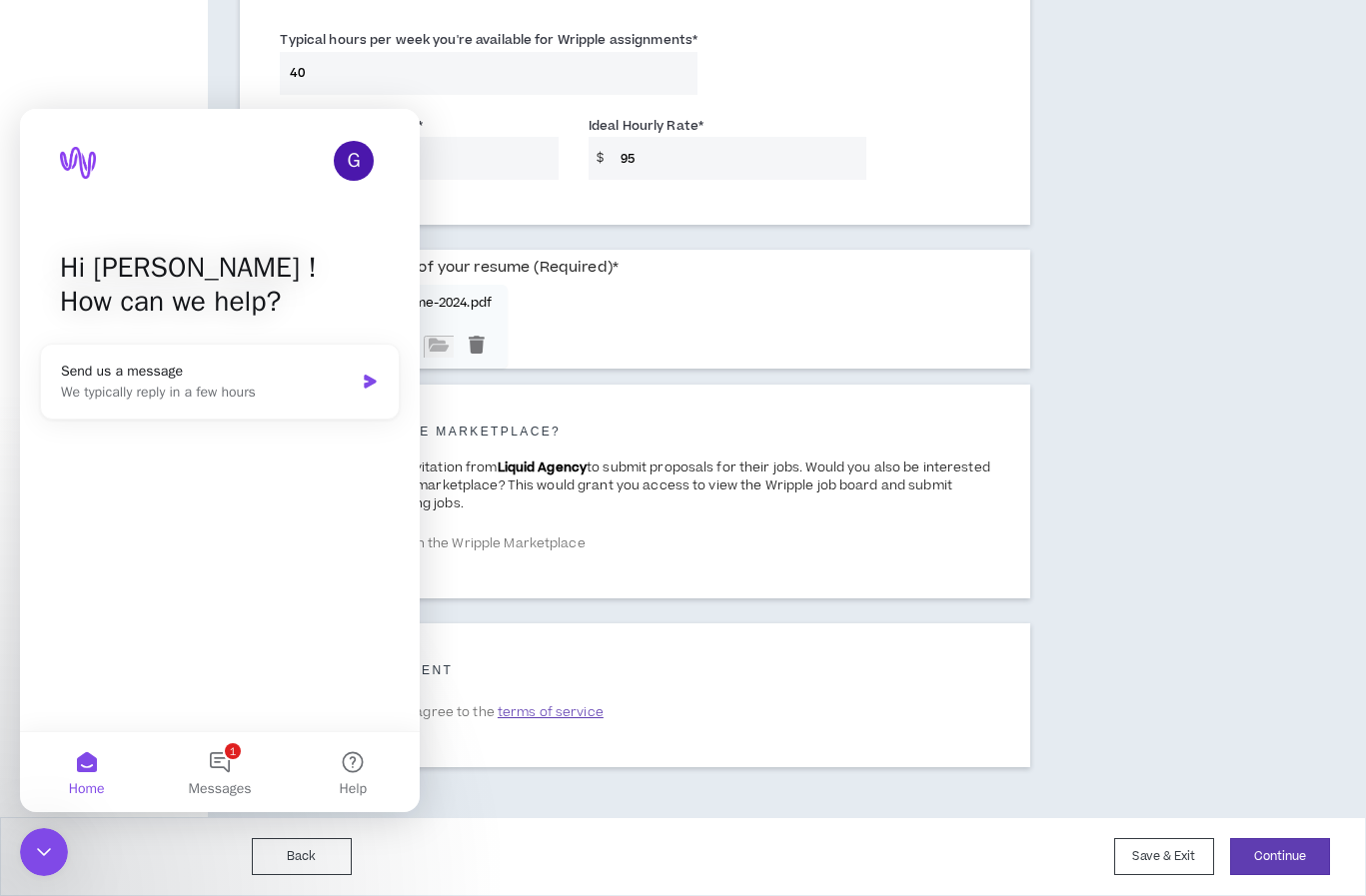 click on "Ideal Hourly Rate  *" at bounding box center (646, 126) 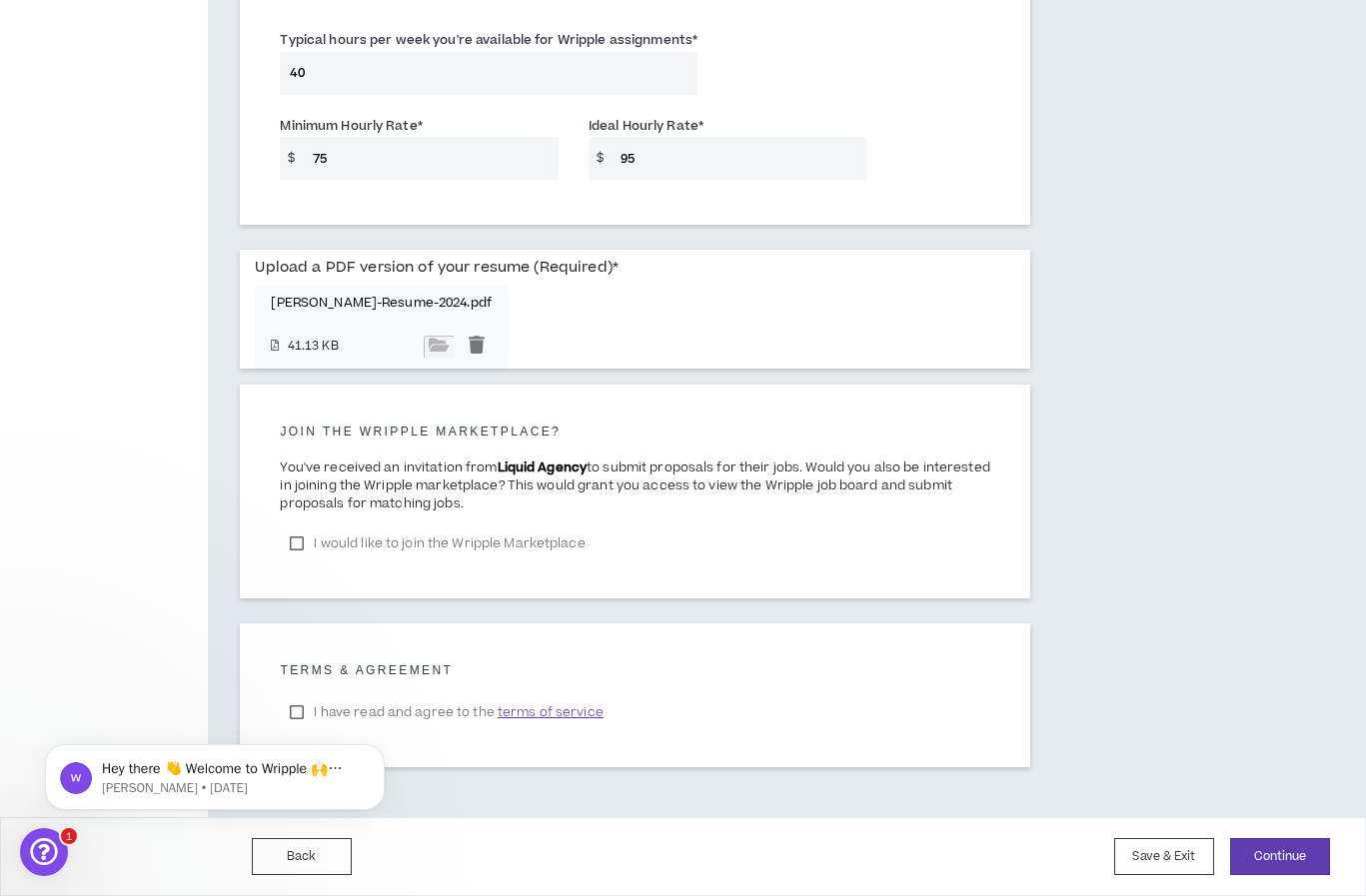 scroll, scrollTop: 0, scrollLeft: 0, axis: both 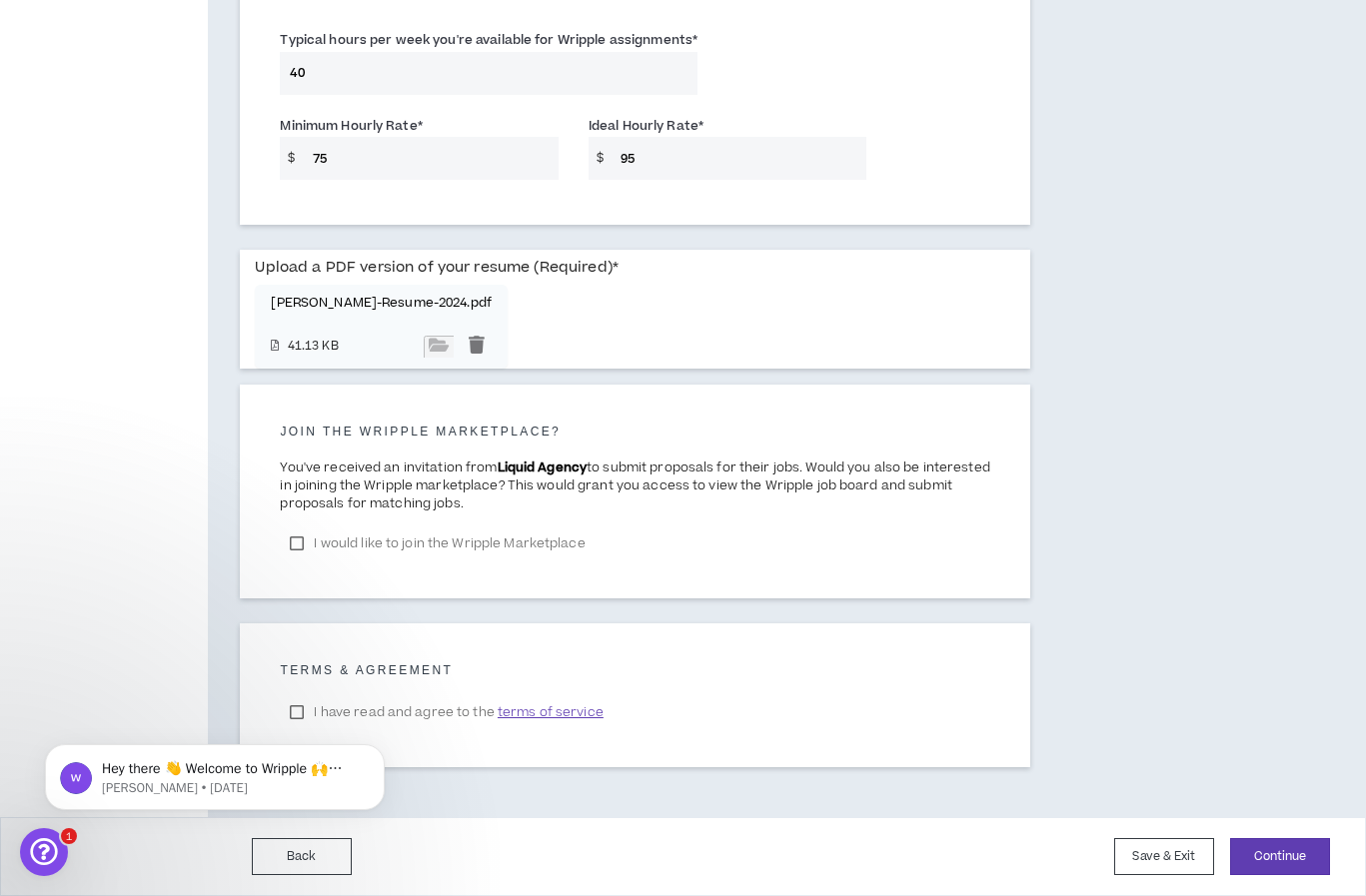 click on "Hey there 👋 Welcome to Wripple 🙌 Take a look around! If you have any questions, just reply to this message. [PERSON_NAME] • [DATE]" at bounding box center [215, 685] 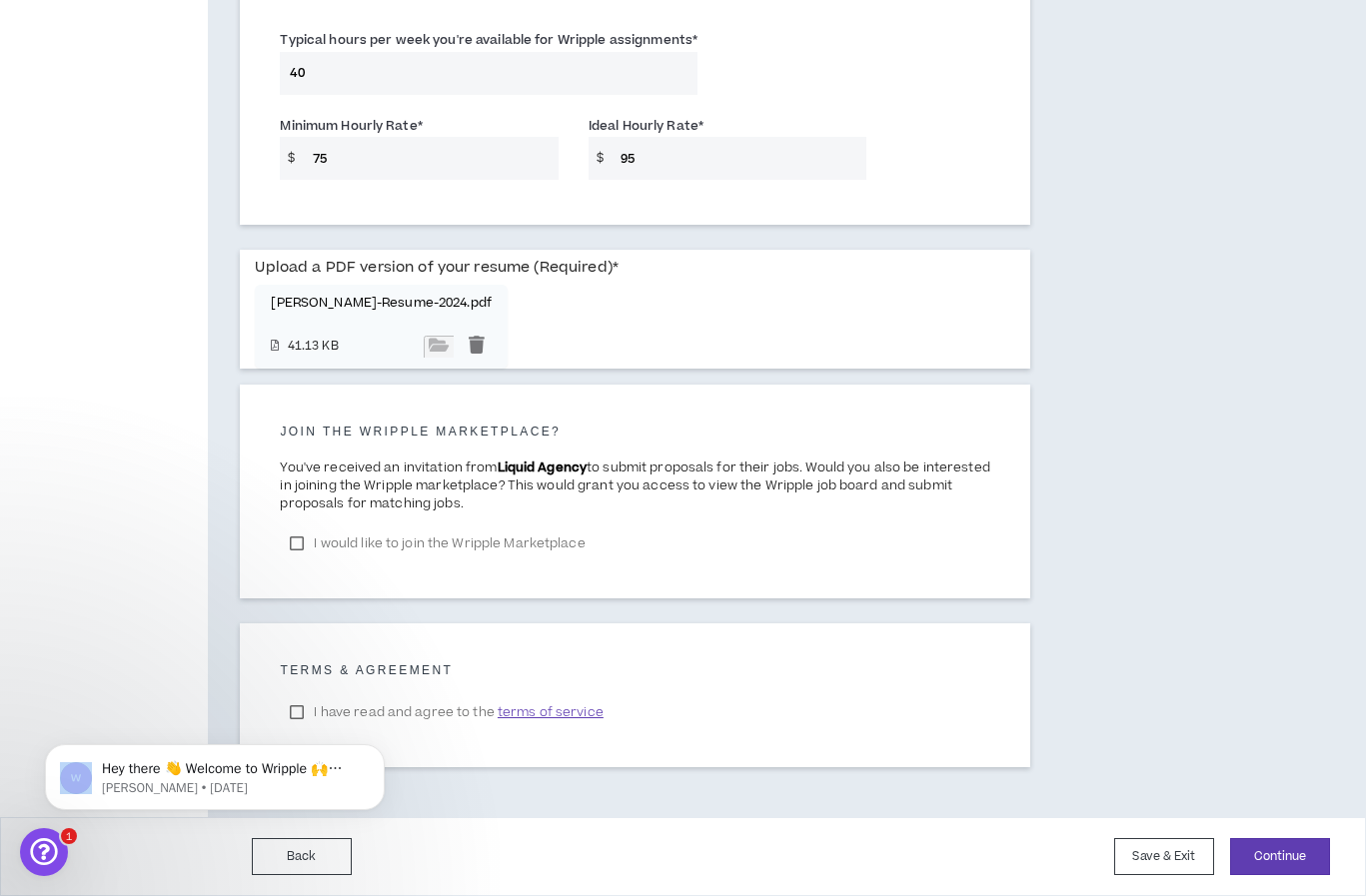 click on "Hey there 👋 Welcome to Wripple 🙌 Take a look around! If you have any questions, just reply to this message. [PERSON_NAME] • [DATE]" at bounding box center [215, 685] 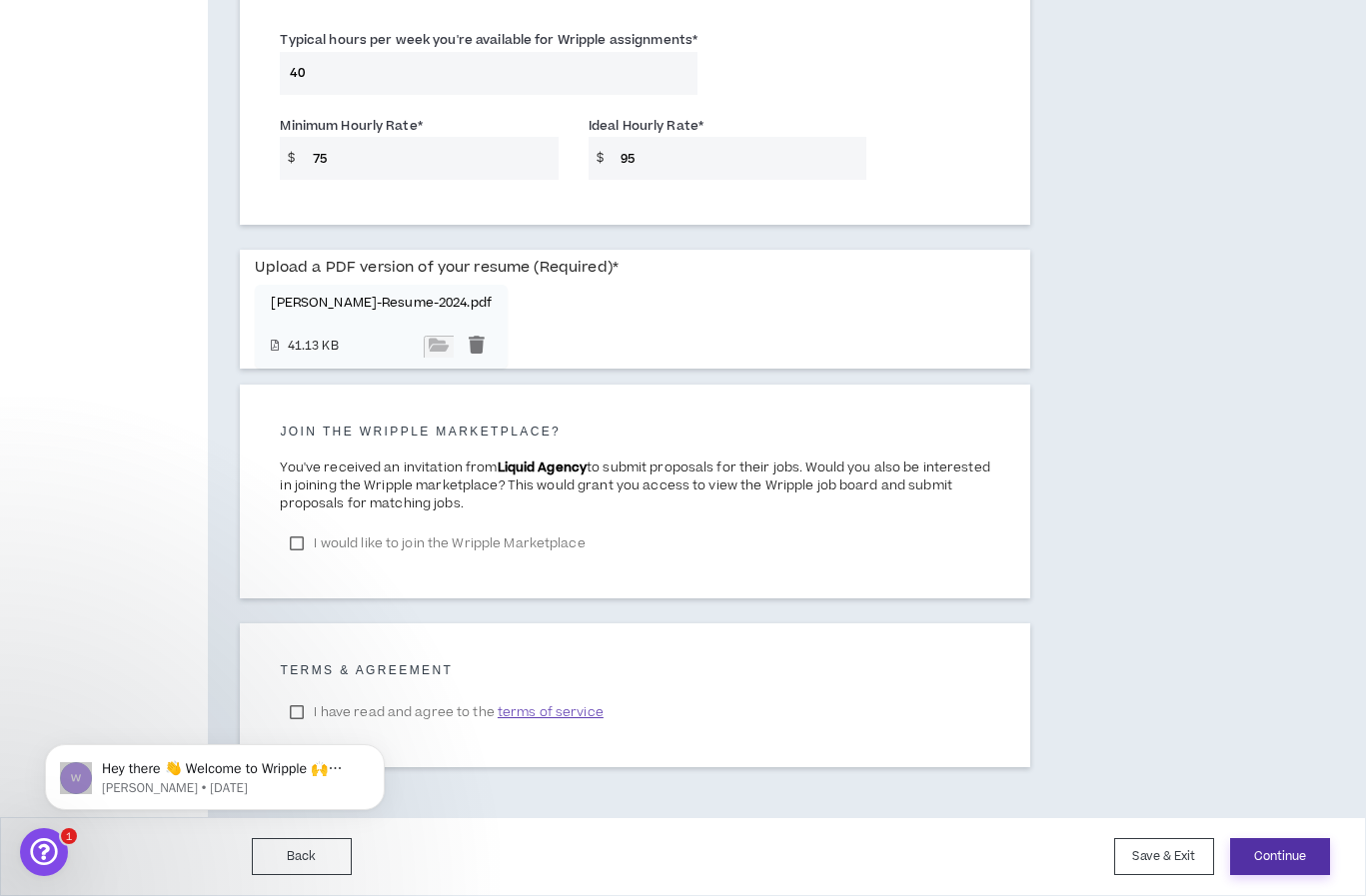 click on "Continue" at bounding box center (1280, 856) 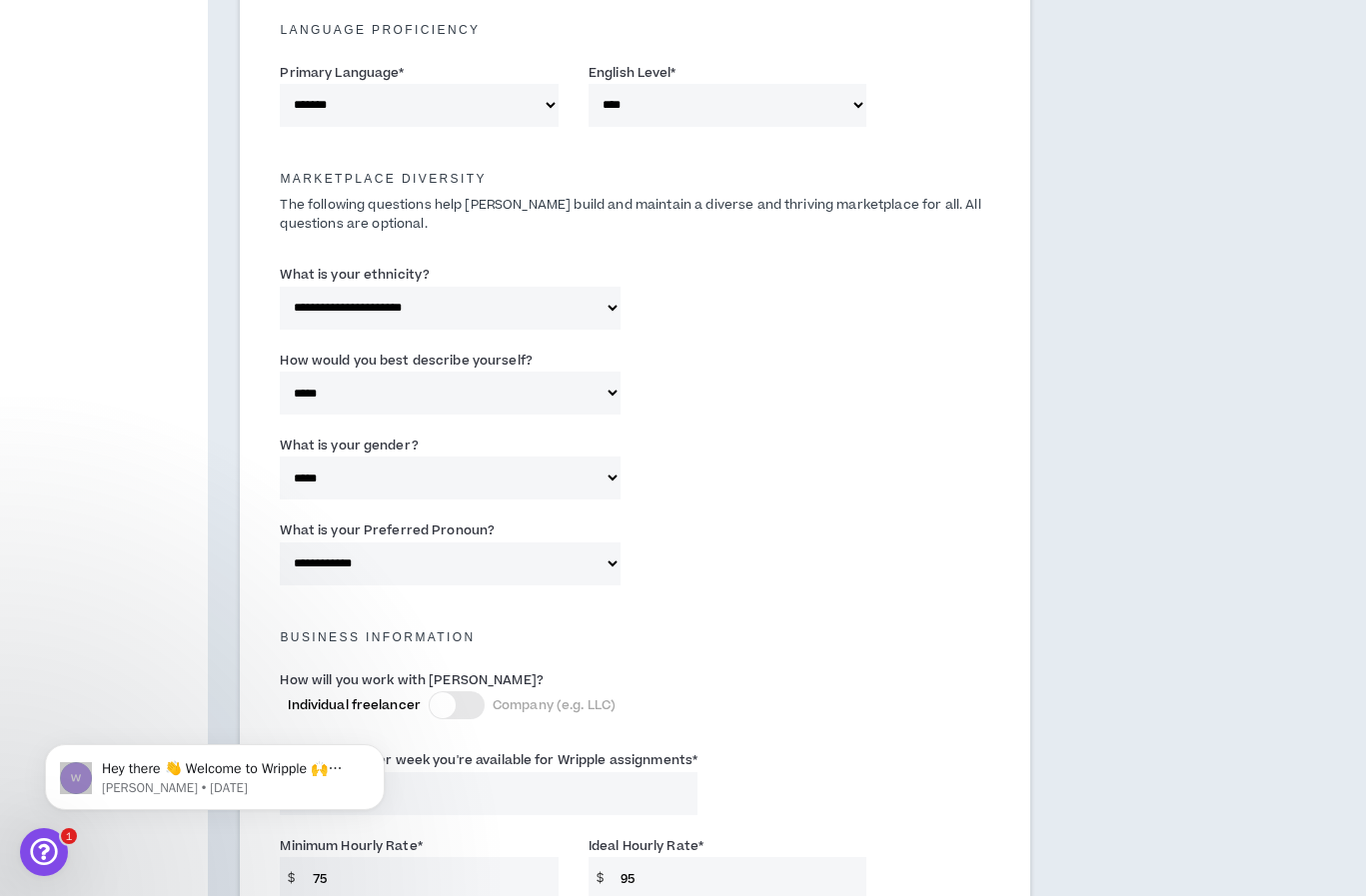 scroll, scrollTop: 722, scrollLeft: 0, axis: vertical 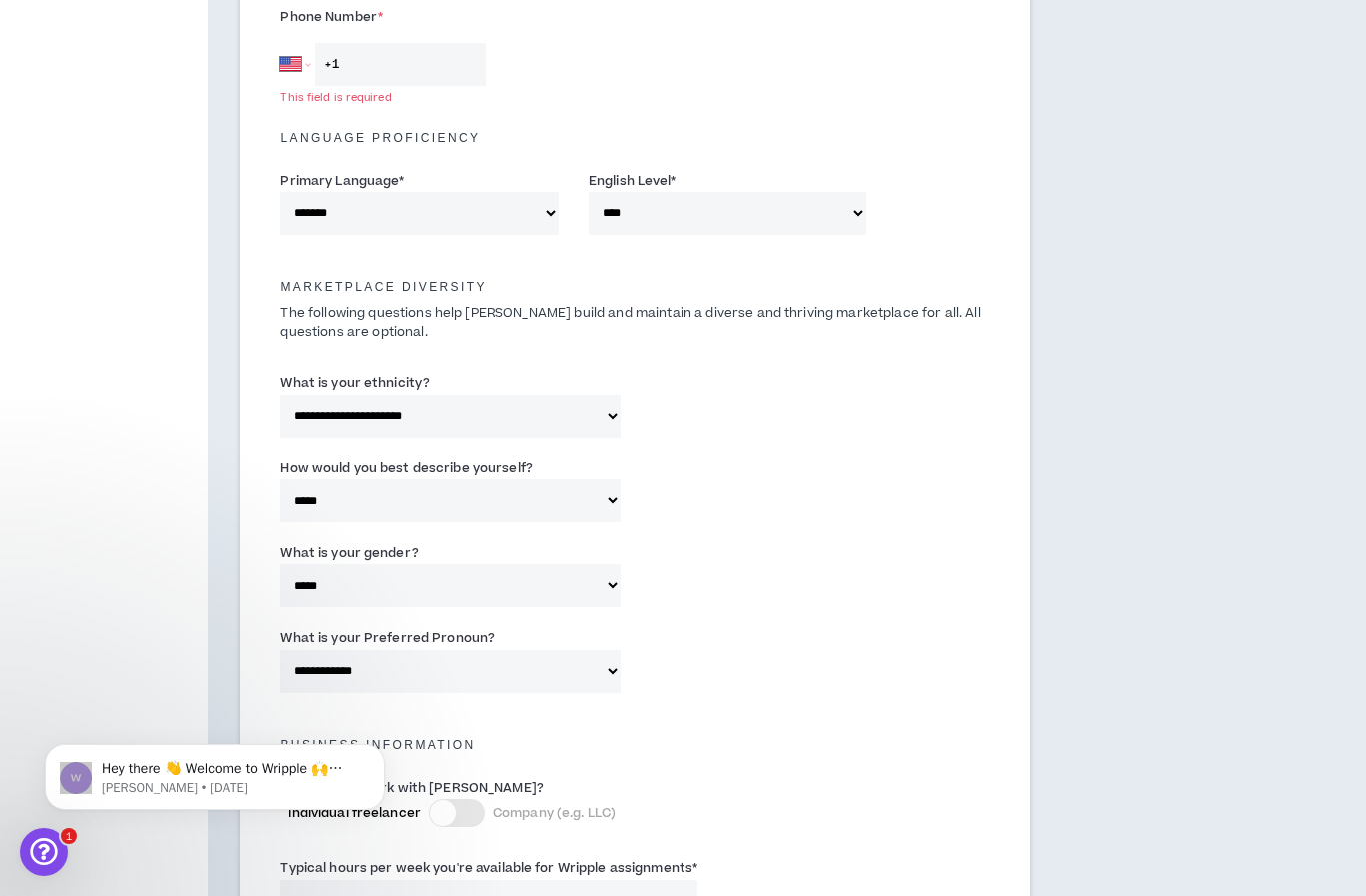 click on "+1" at bounding box center [400, 64] 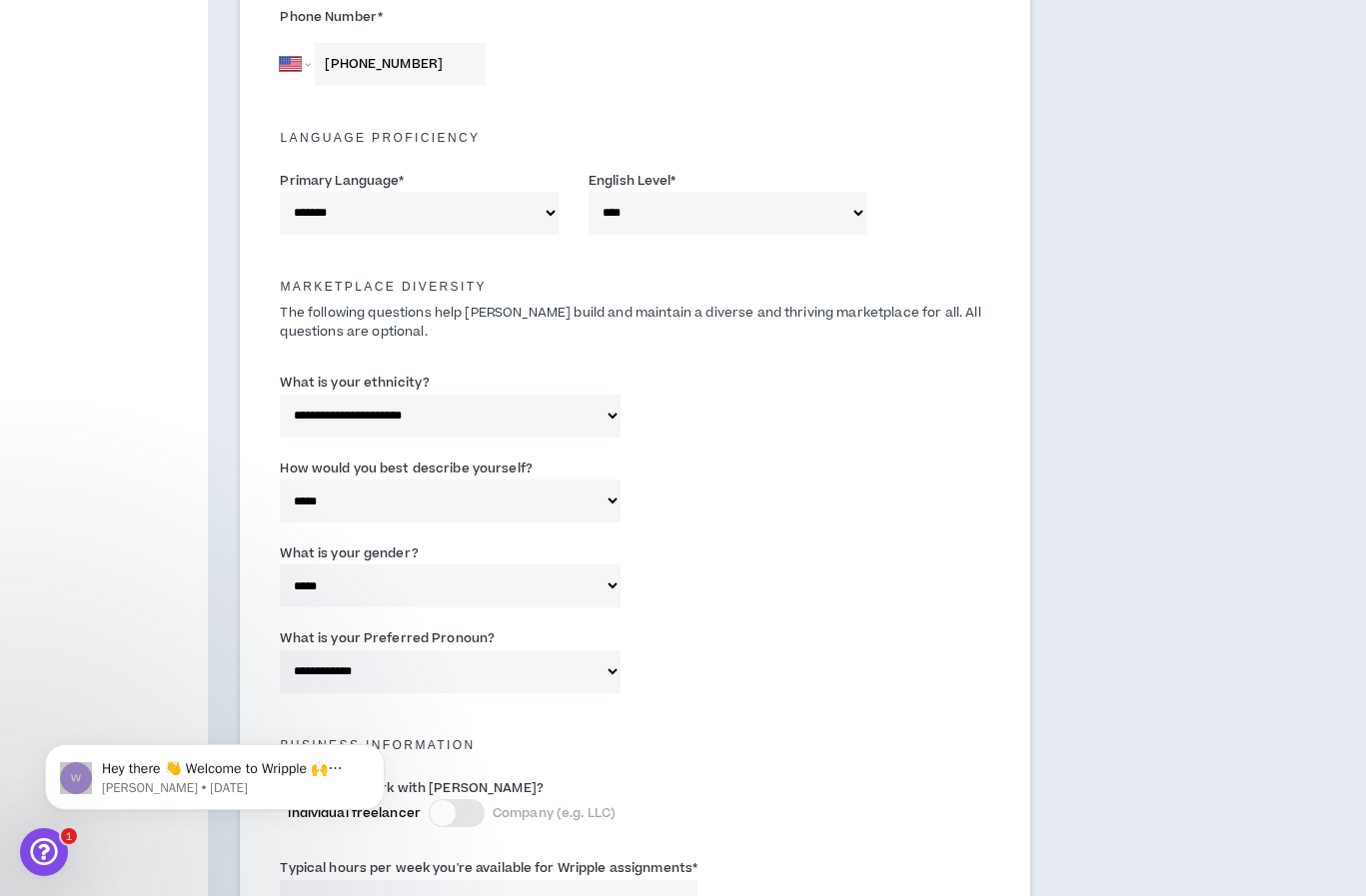 type on "[PHONE_NUMBER]" 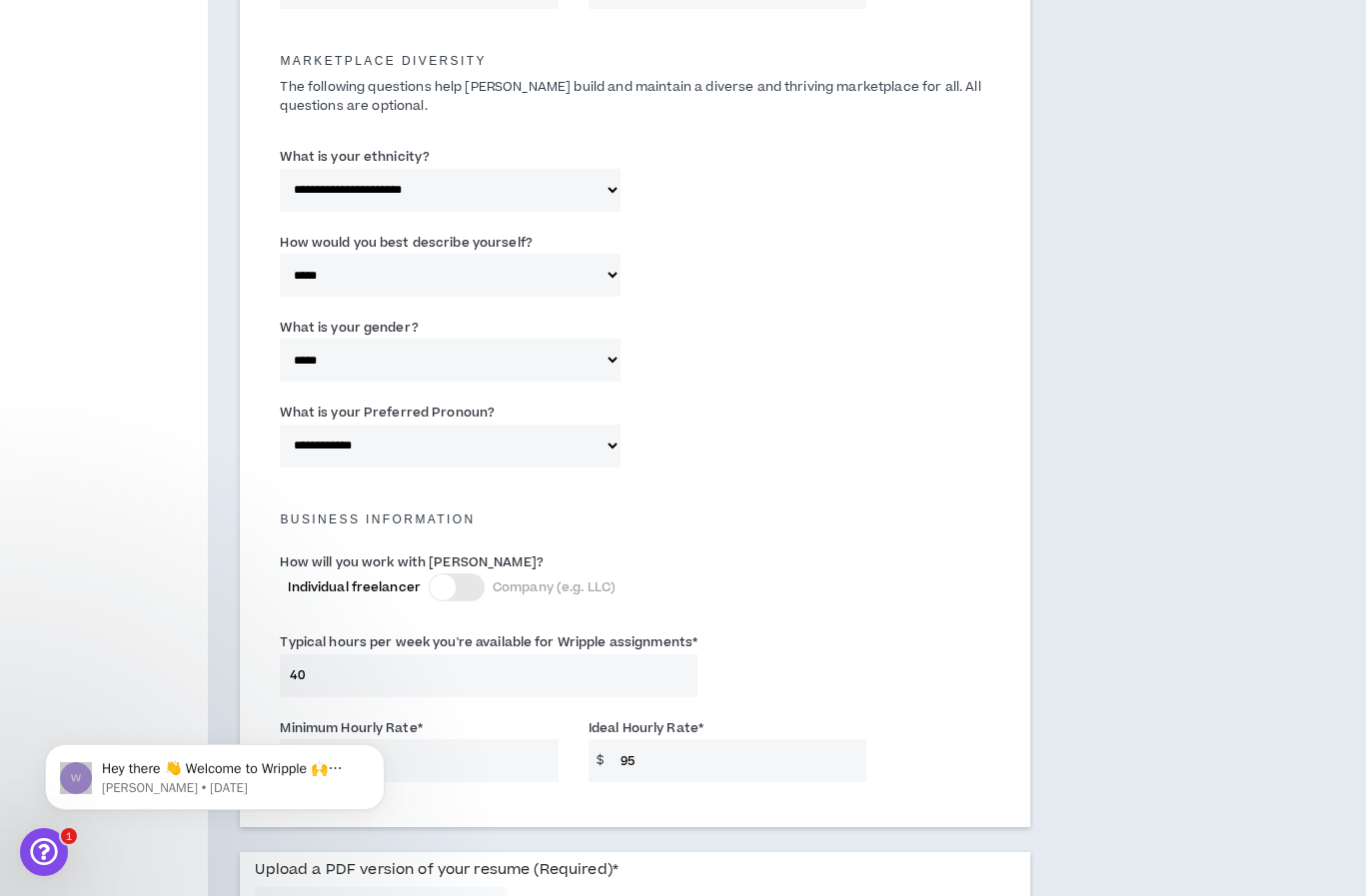 scroll, scrollTop: 1550, scrollLeft: 0, axis: vertical 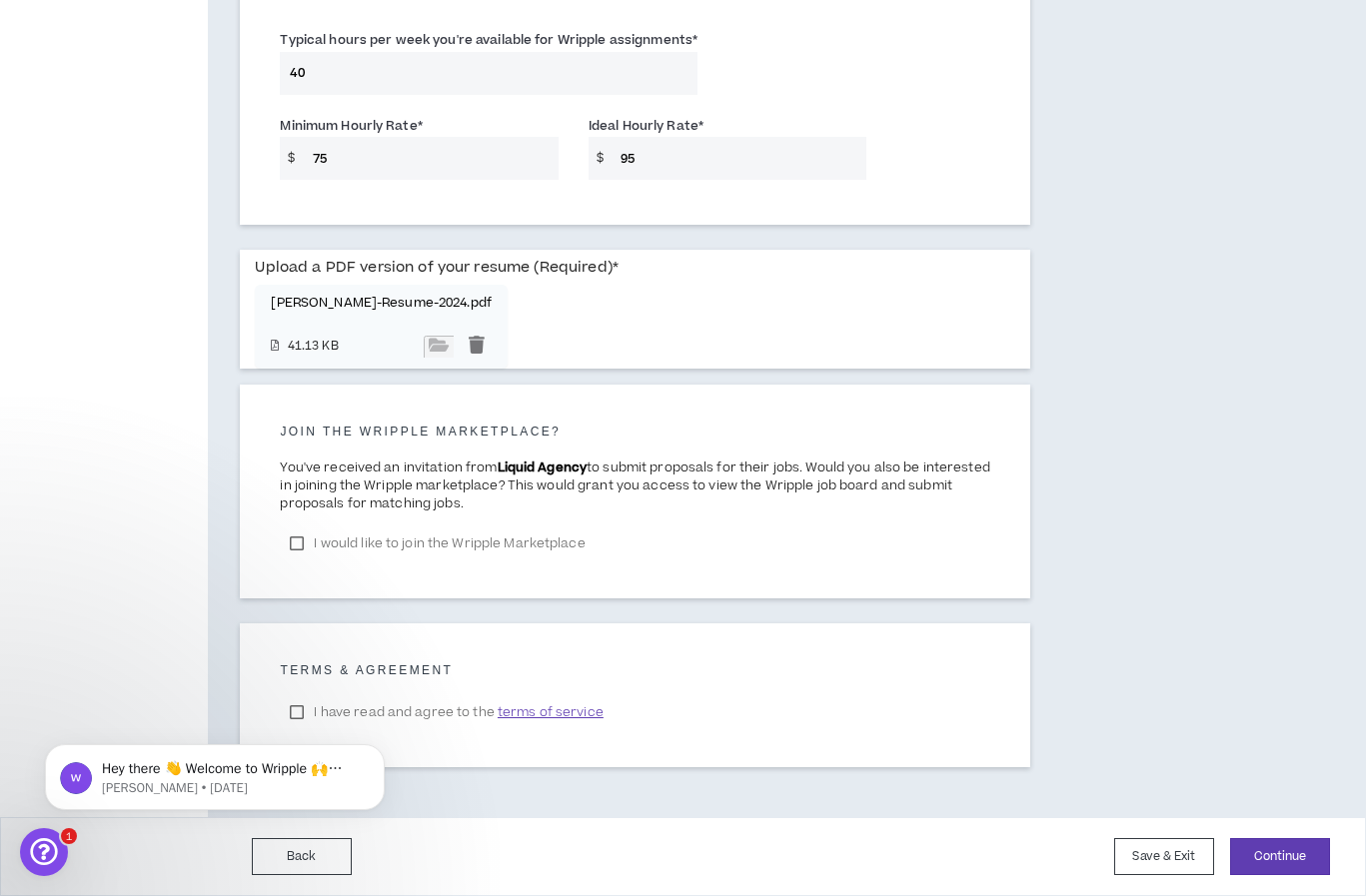 click on "Hey there 👋 Welcome to Wripple 🙌 Take a look around! If you have any questions, just reply to this message. [PERSON_NAME] • [DATE]" at bounding box center [215, 772] 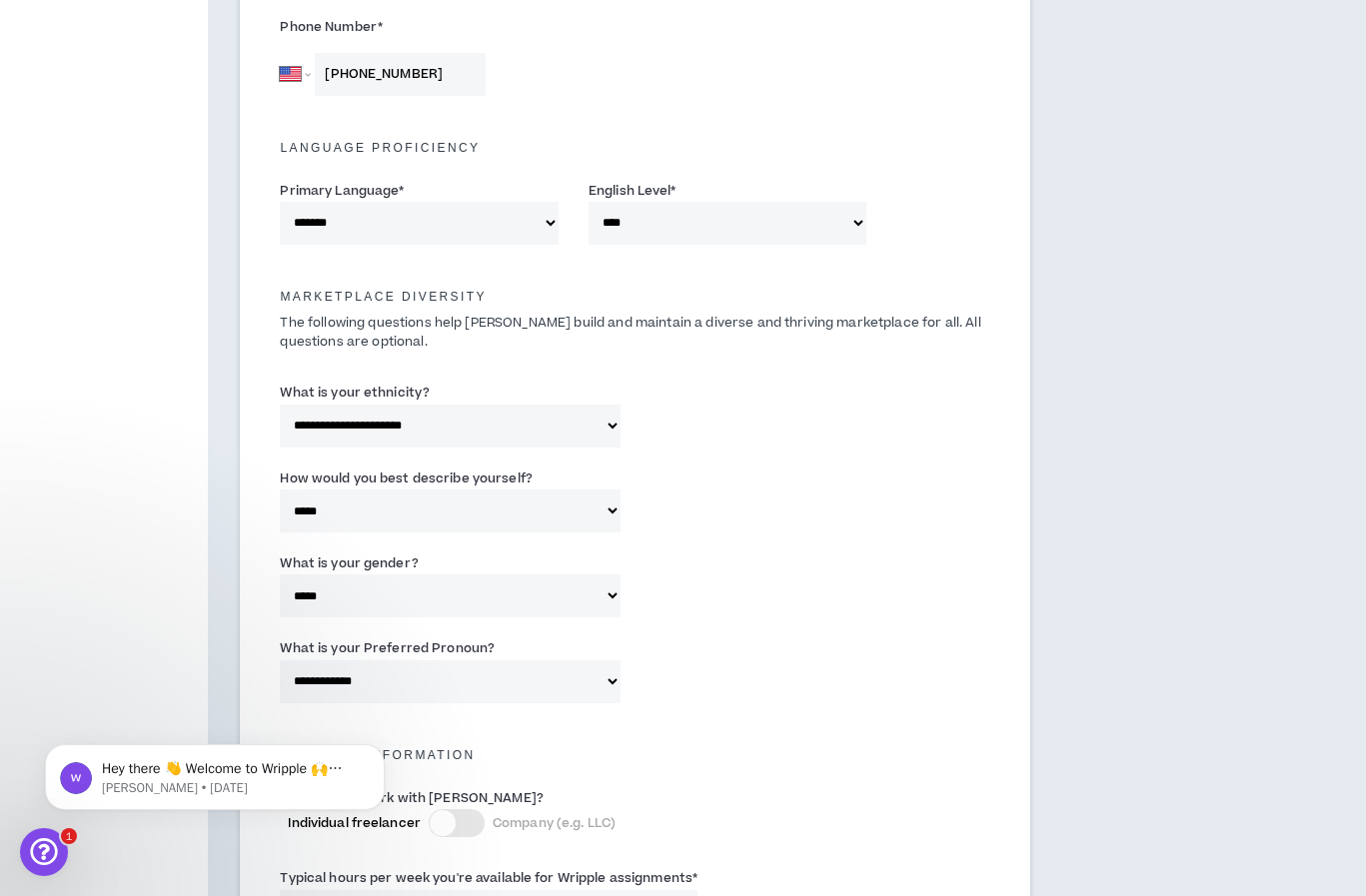 scroll, scrollTop: 1550, scrollLeft: 0, axis: vertical 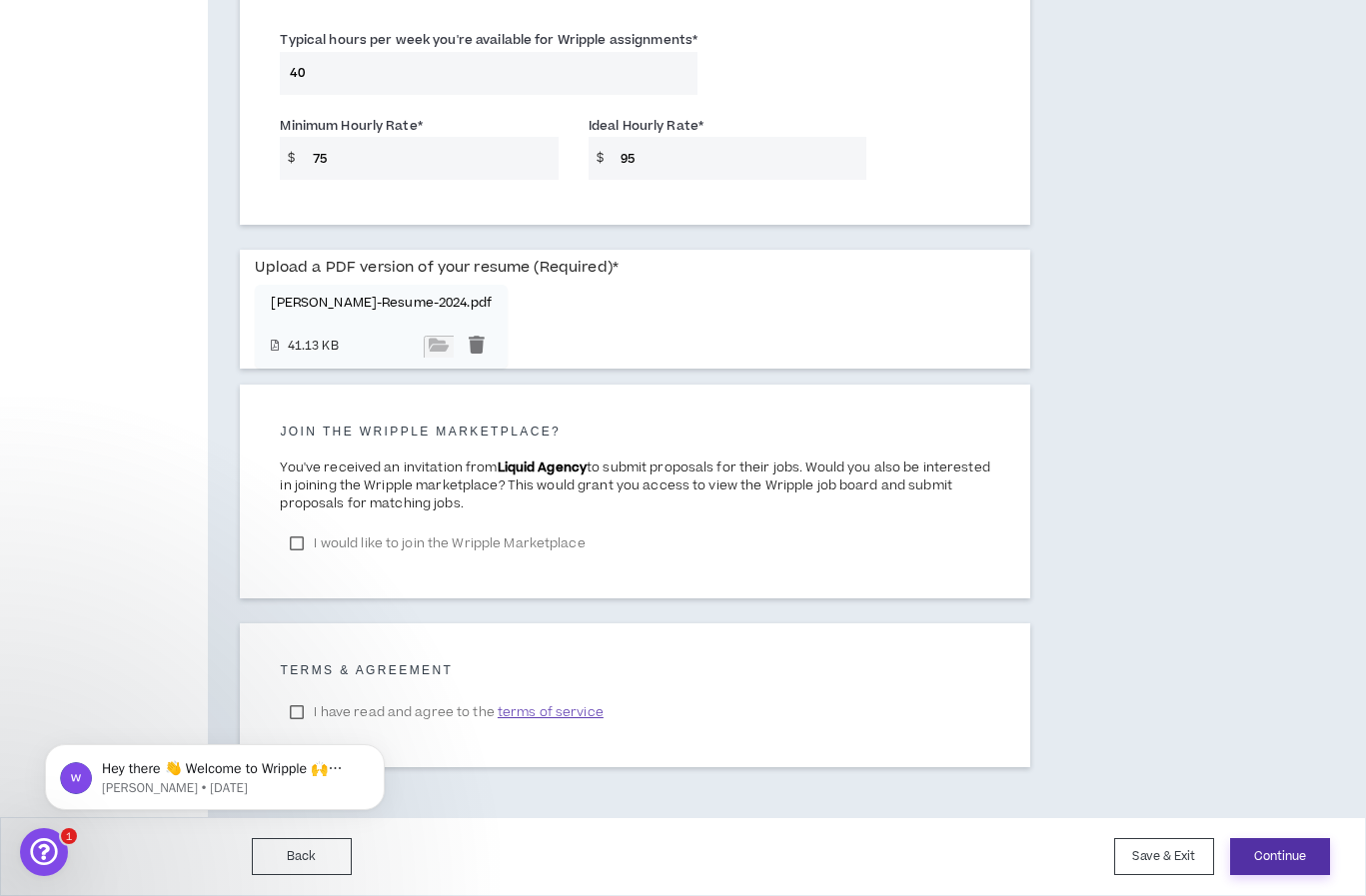click on "Continue" at bounding box center [1280, 856] 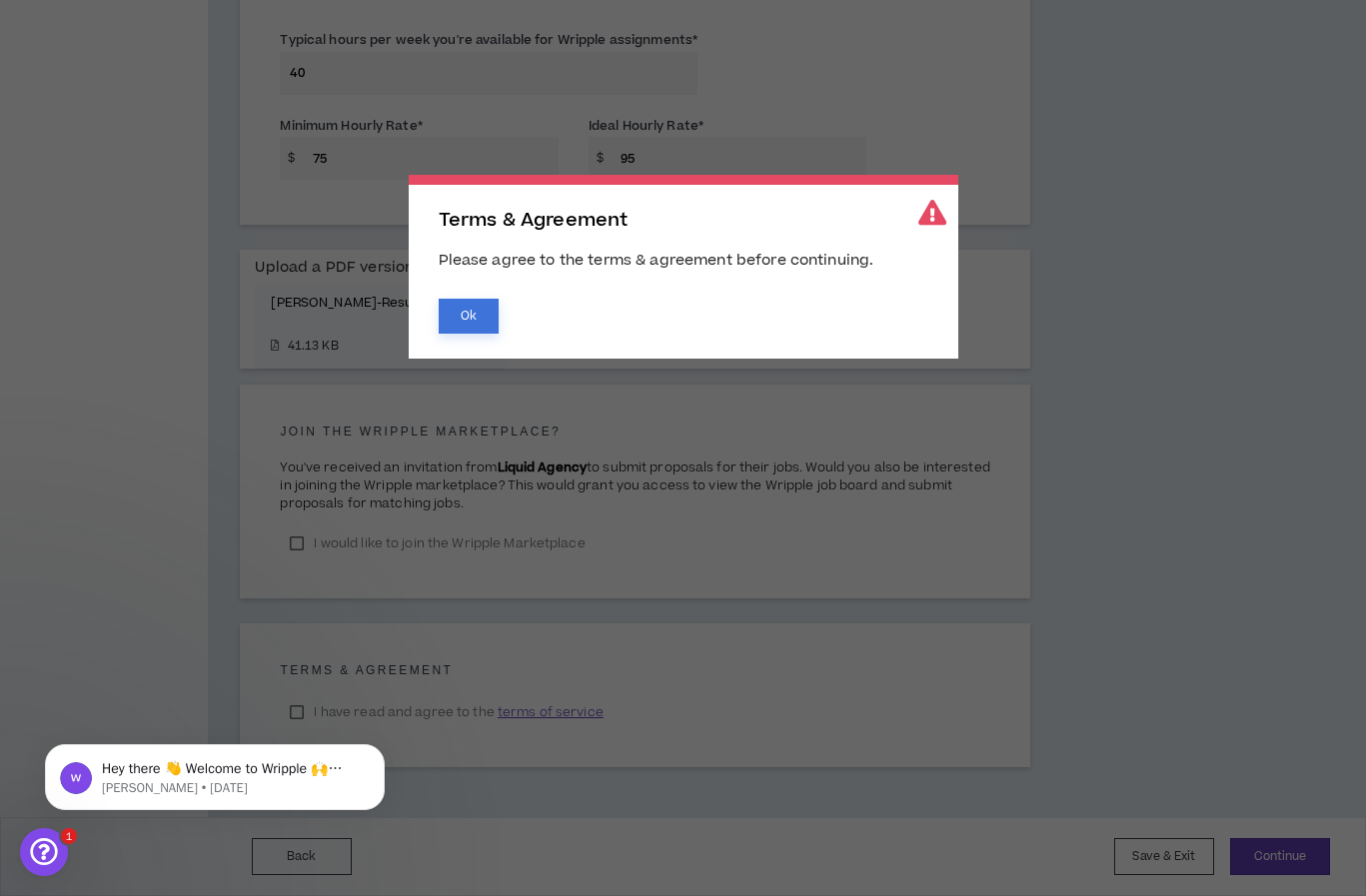 click on "Ok" at bounding box center (469, 316) 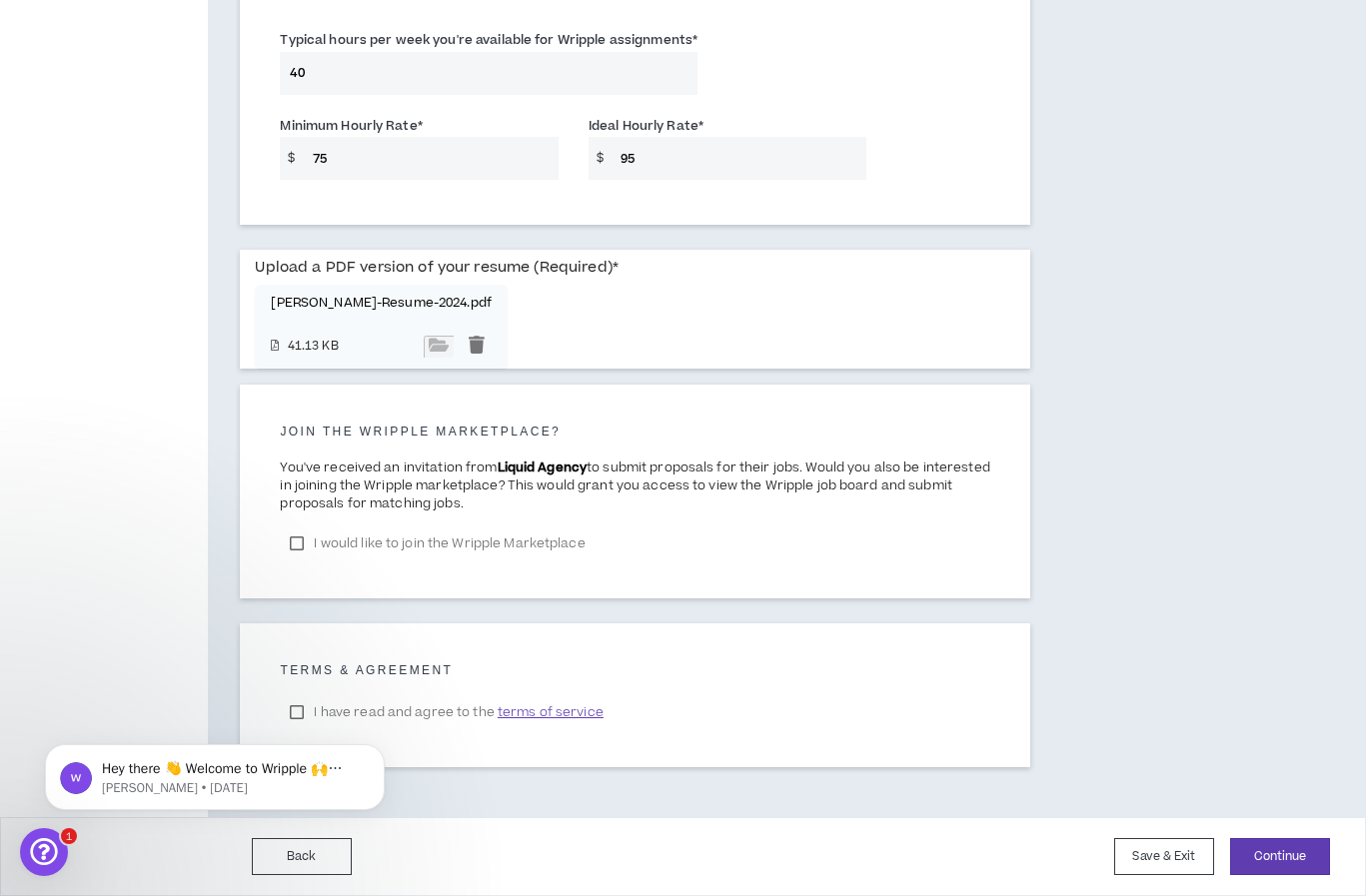 click on "terms of service" at bounding box center (551, 712) 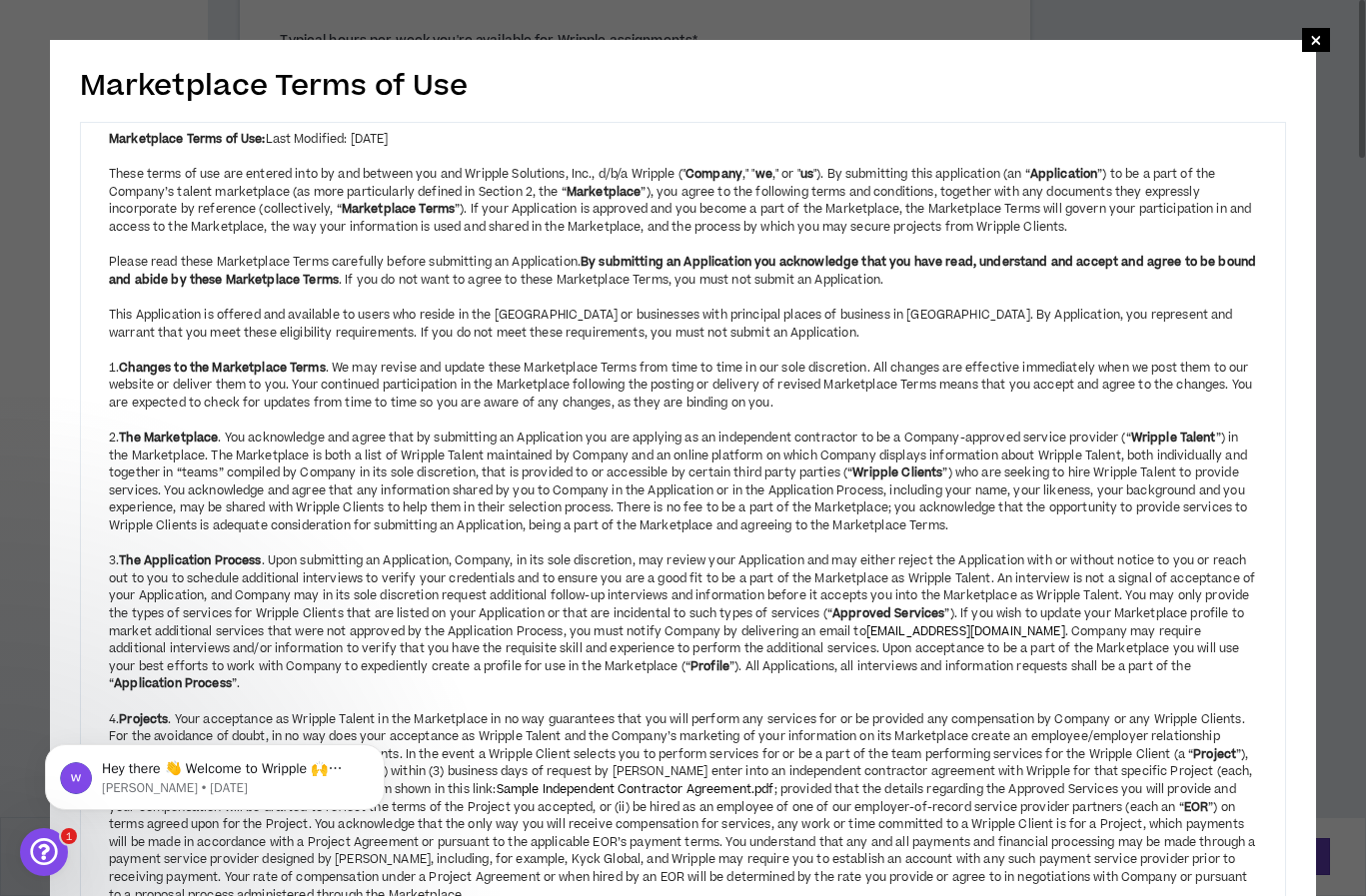 click on "This Application is offered and available to users who reside in the [GEOGRAPHIC_DATA] or businesses with principal places of business in [GEOGRAPHIC_DATA]. By Application, you represent and warrant that you meet these eligibility requirements. If you do not meet these requirements, you must not submit an Application." at bounding box center (683, 324) 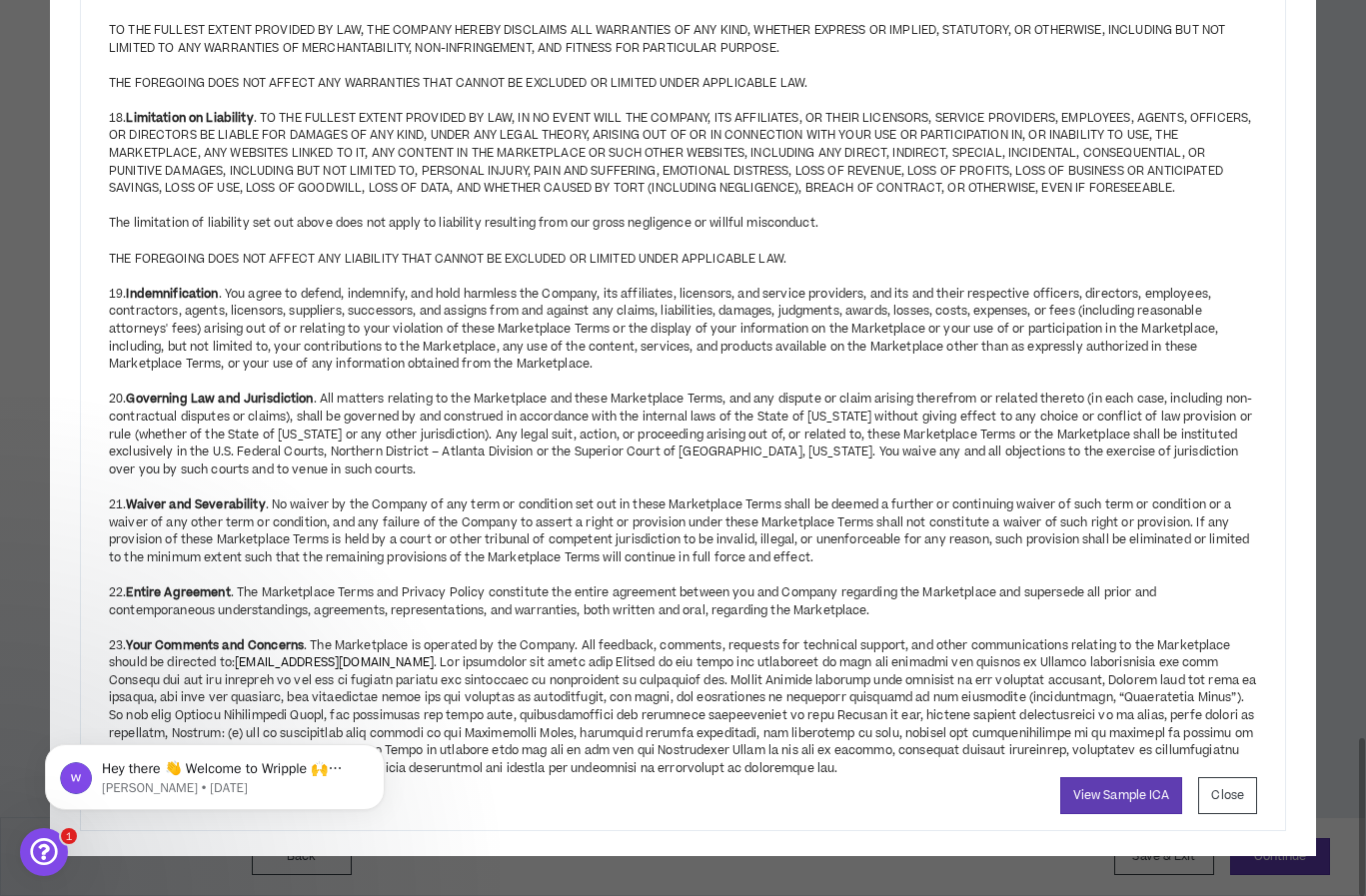 click on "Marketplace Terms of Use × Marketplace Terms of Use:  Last Modified: [DATE]    These terms of use are entered into by and between you and Wripple Solutions, Inc., d/b/a Wripple (" Company ," " we ," or " us "). By submitting this application (an “ Application ”) to be a part of the Company’s talent marketplace (as more particularly defined in Section 2, the “ Marketplace ”), you agree to the following terms and conditions, together with any documents they expressly incorporate by reference (collectively, “ Marketplace Terms ”). If your Application is approved and you become a part of the Marketplace, the Marketplace Terms will govern your participation in and access to the Marketplace, the way your information is used and shared in the Marketplace, and the process by which you may secure projects from Wripple Clients.    Please read these Marketplace Terms carefully before submitting an Application.      1.  Changes to the Marketplace Terms   2.  The Marketplace Wripple Talent" at bounding box center (683, -1655) 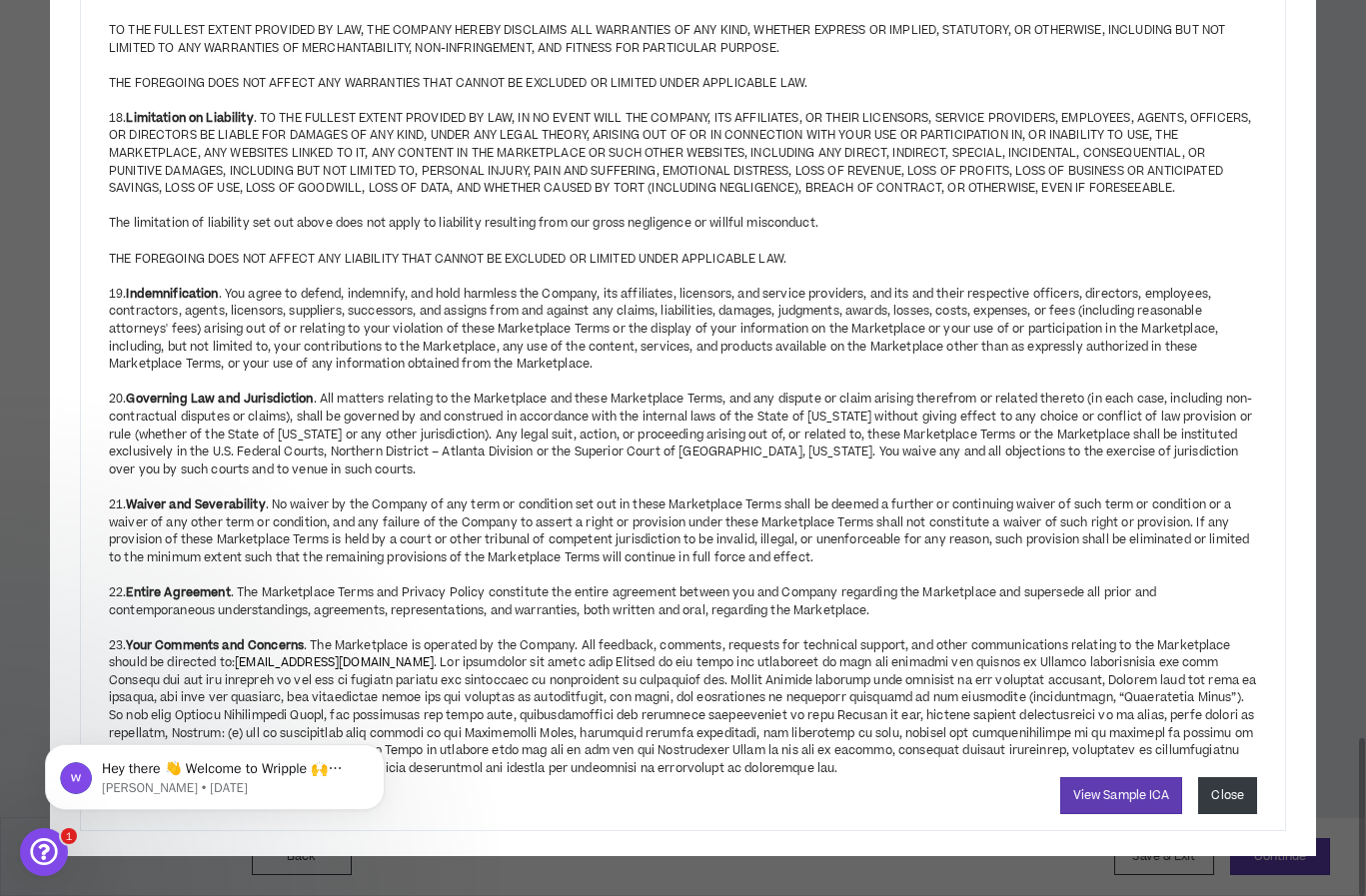 click on "Close" at bounding box center [1227, 795] 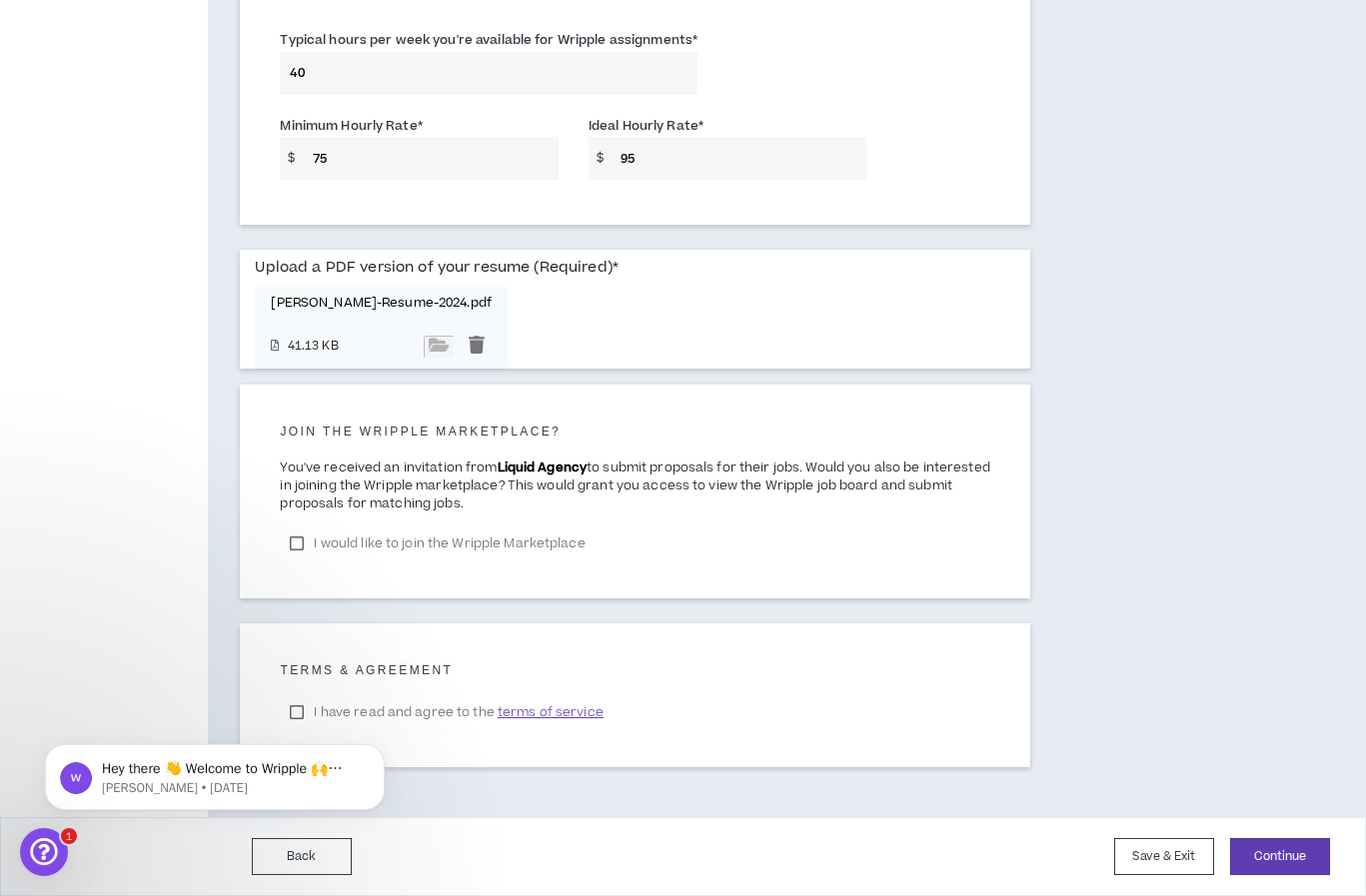 click on "I have read and agree to the    terms of service" at bounding box center [446, 712] 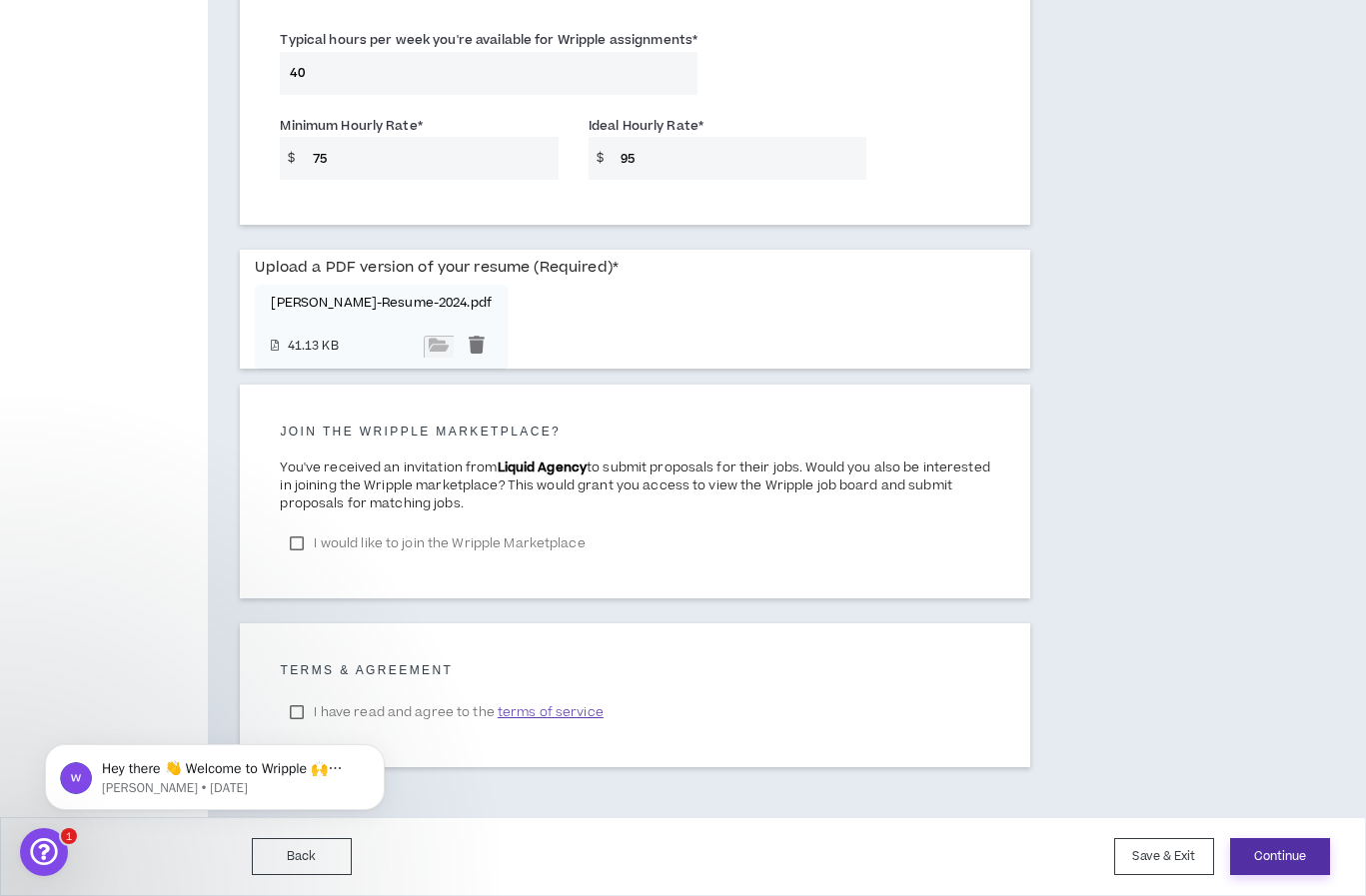 click on "Continue" at bounding box center [1280, 856] 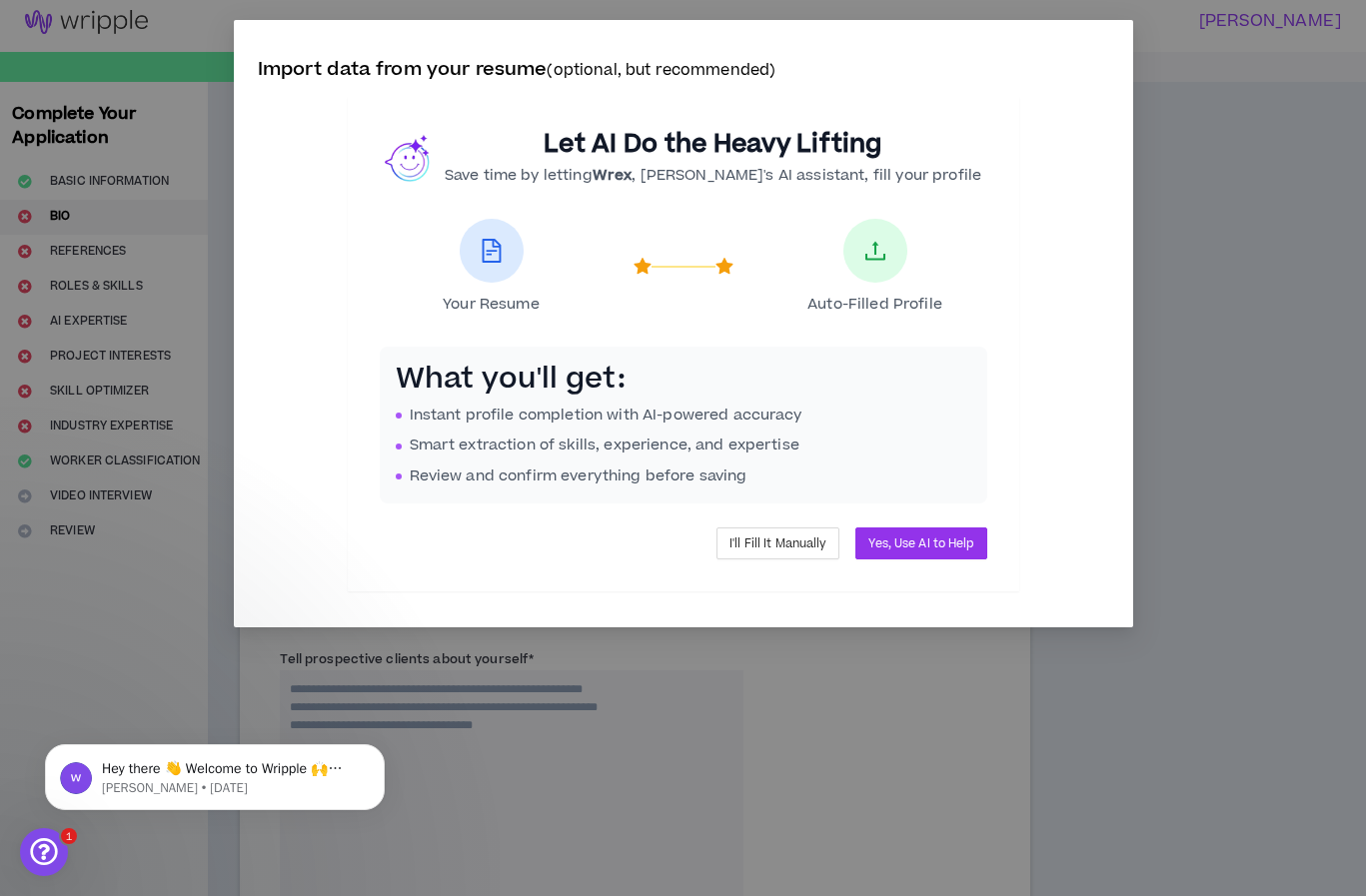 scroll, scrollTop: 0, scrollLeft: 0, axis: both 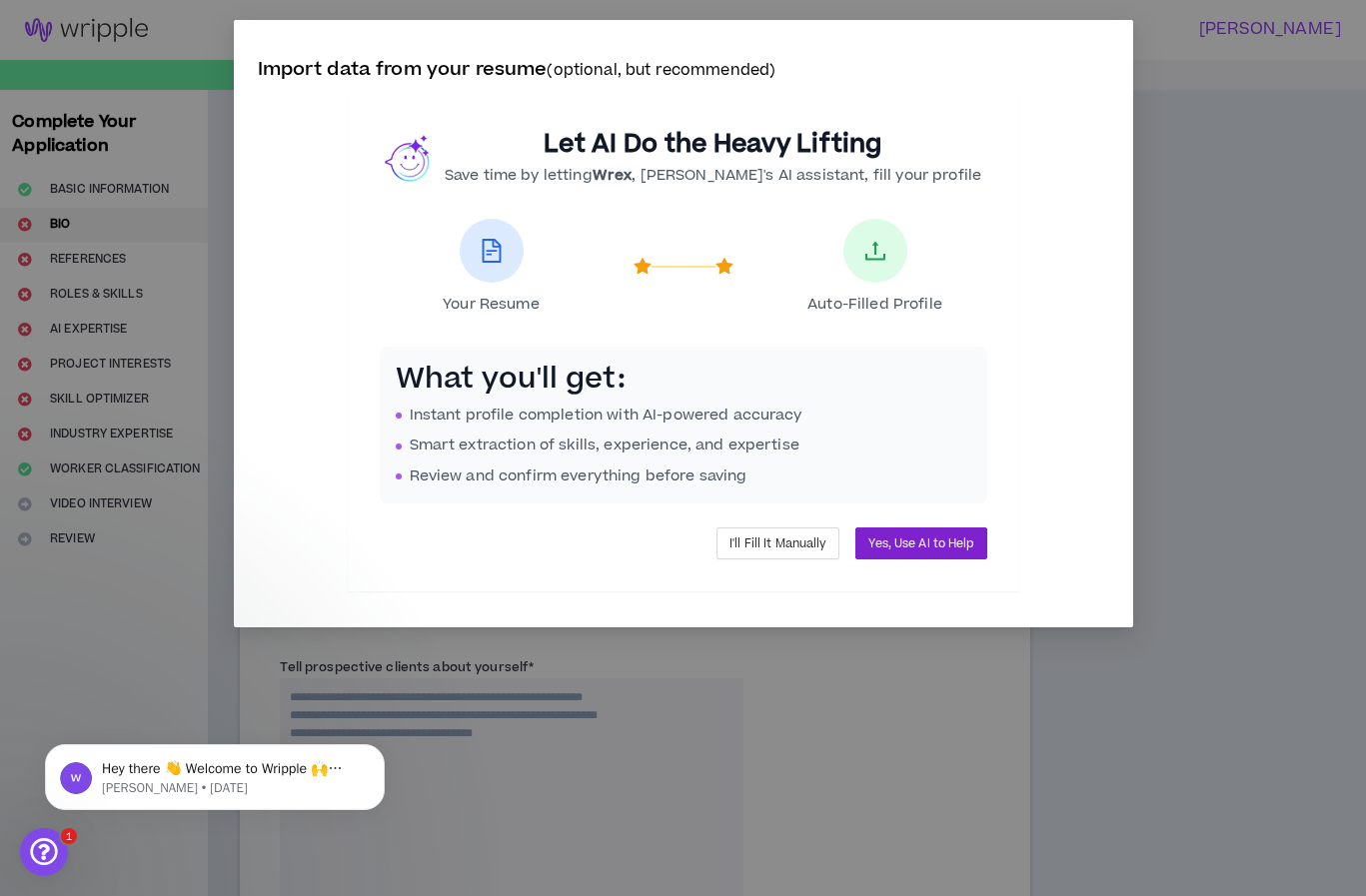 click on "Yes, Use AI to Help" at bounding box center [920, 543] 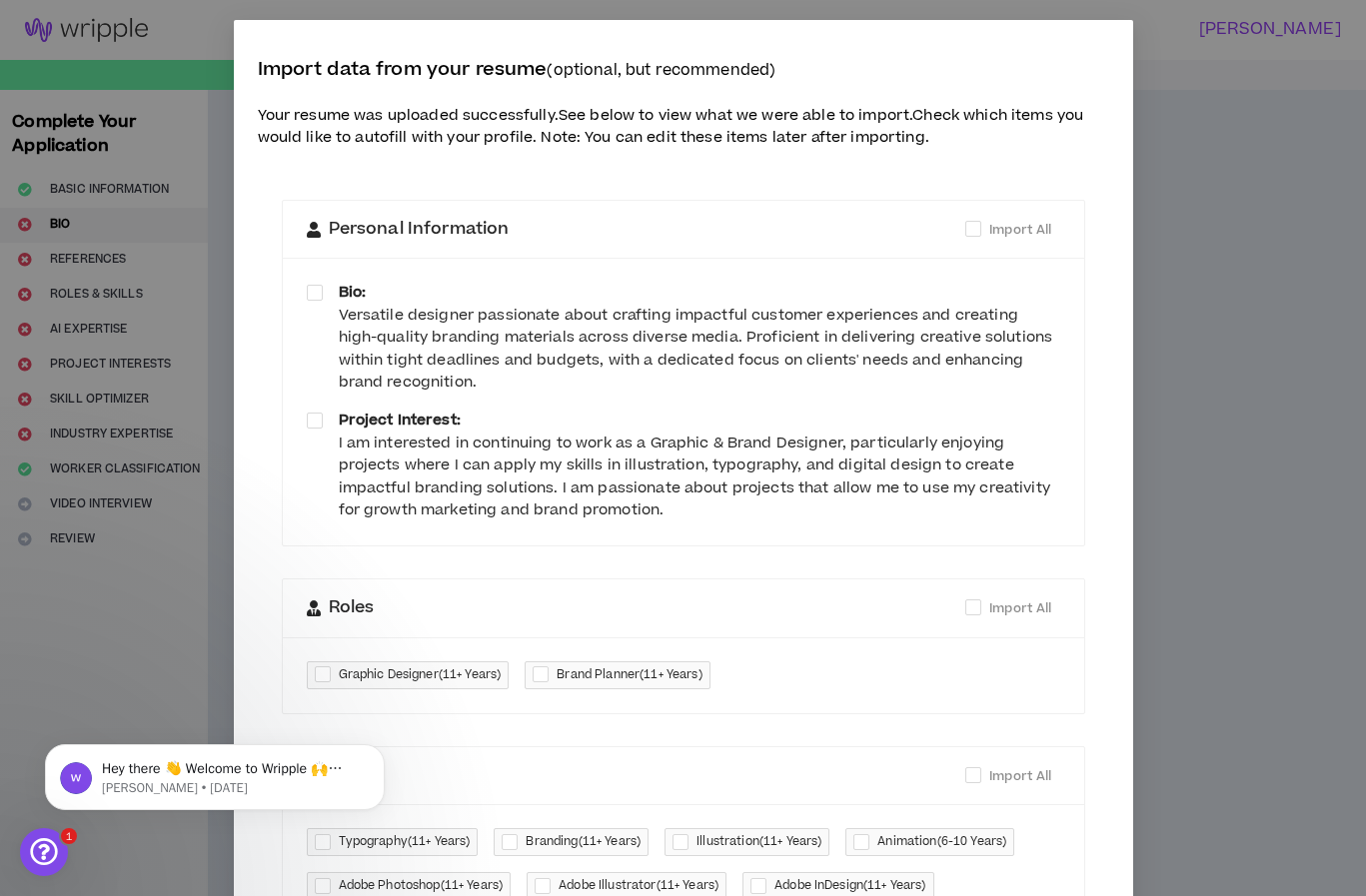 click on "Bio:  Versatile designer passionate about crafting impactful customer experiences and creating high-quality branding materials across diverse media. Proficient in delivering creative solutions within tight deadlines and budgets, with a dedicated focus on clients' needs and enhancing brand recognition. Project Interest:  I am interested in continuing to work as a Graphic & Brand Designer, particularly enjoying projects where I can apply my skills in illustration, typography, and digital design to create impactful branding solutions. I am passionate about projects that allow me to use my creativity for growth marketing and brand promotion." at bounding box center [683, 402] 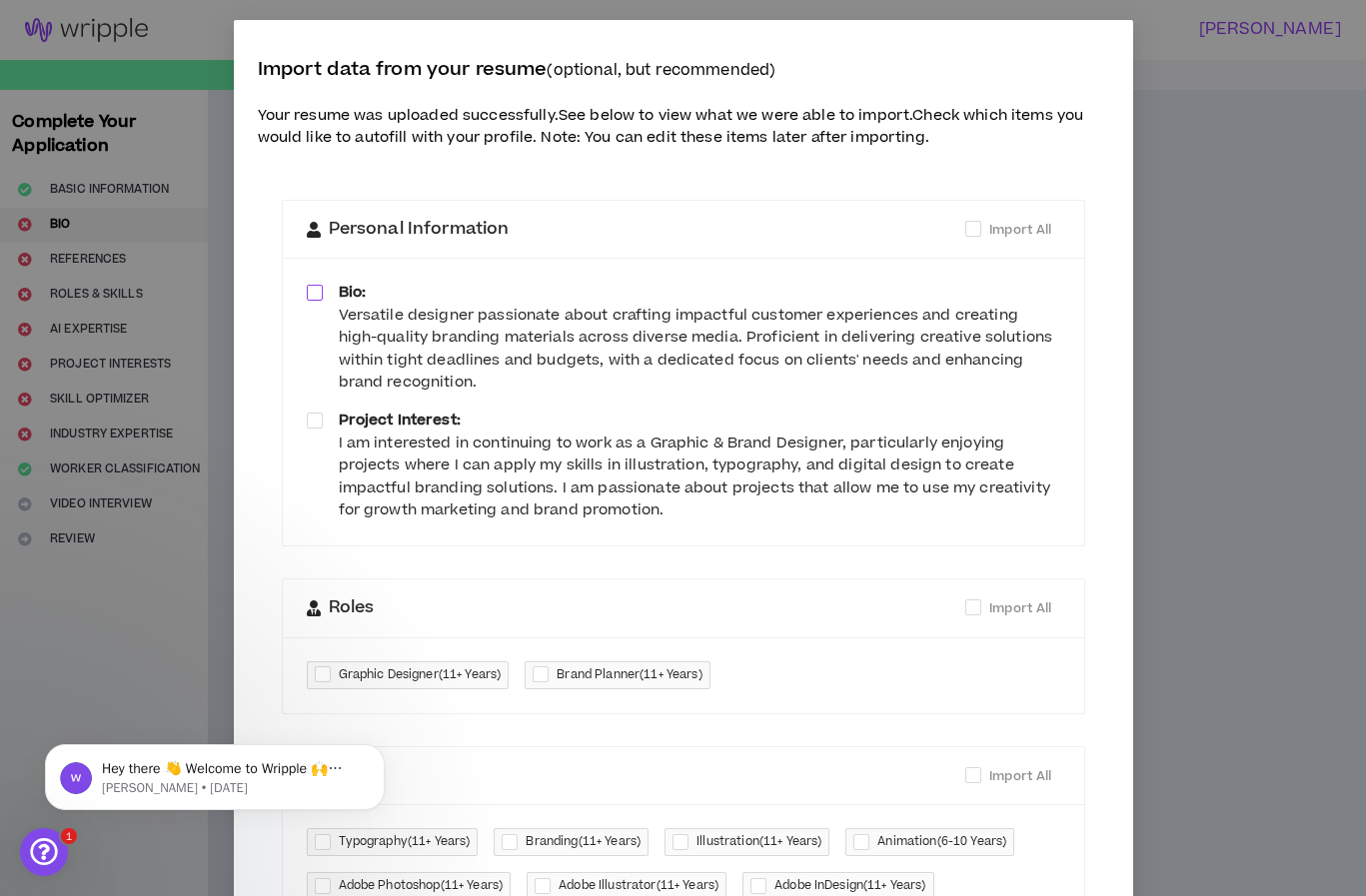 click at bounding box center (315, 293) 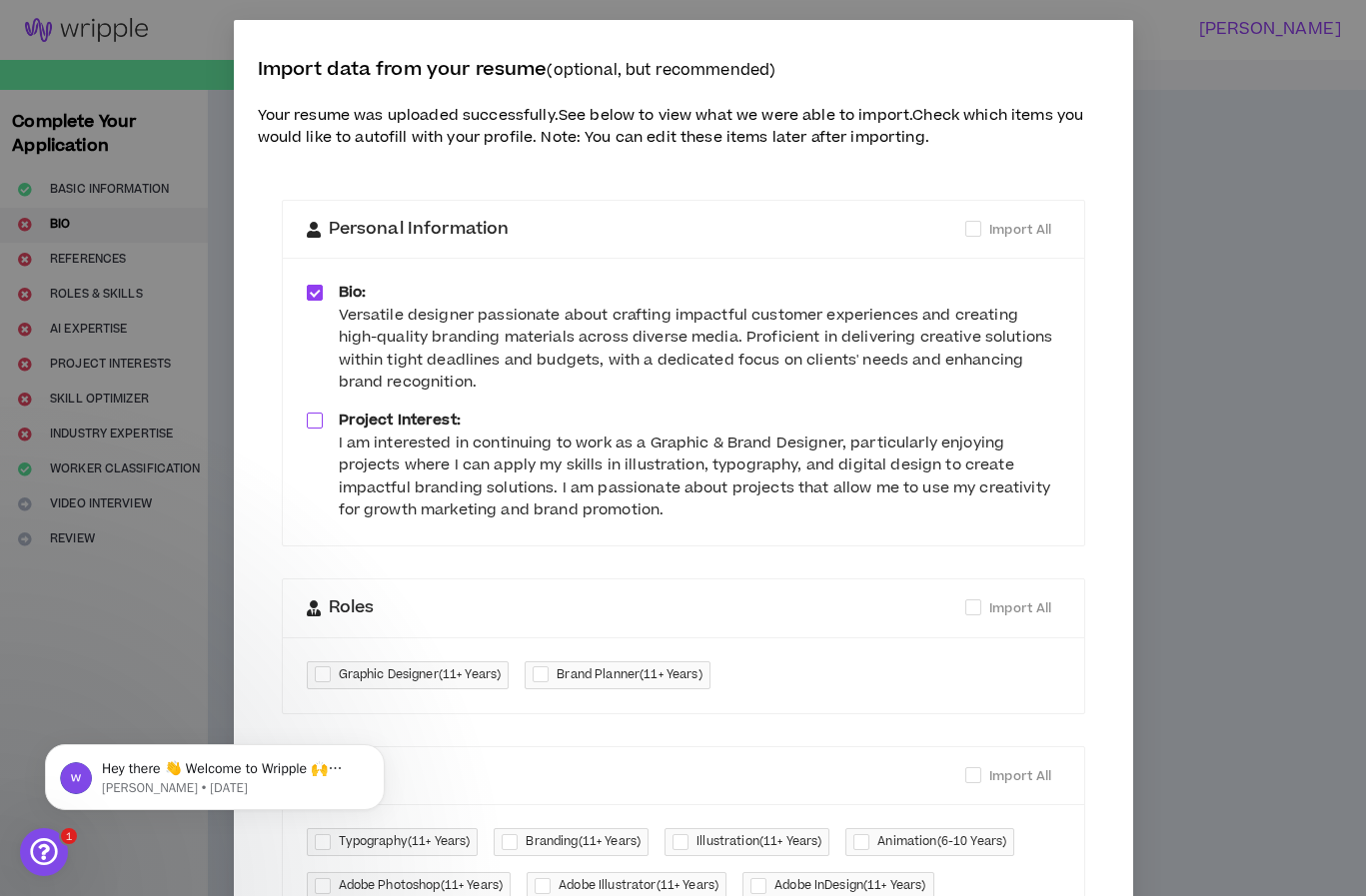 click at bounding box center [315, 421] 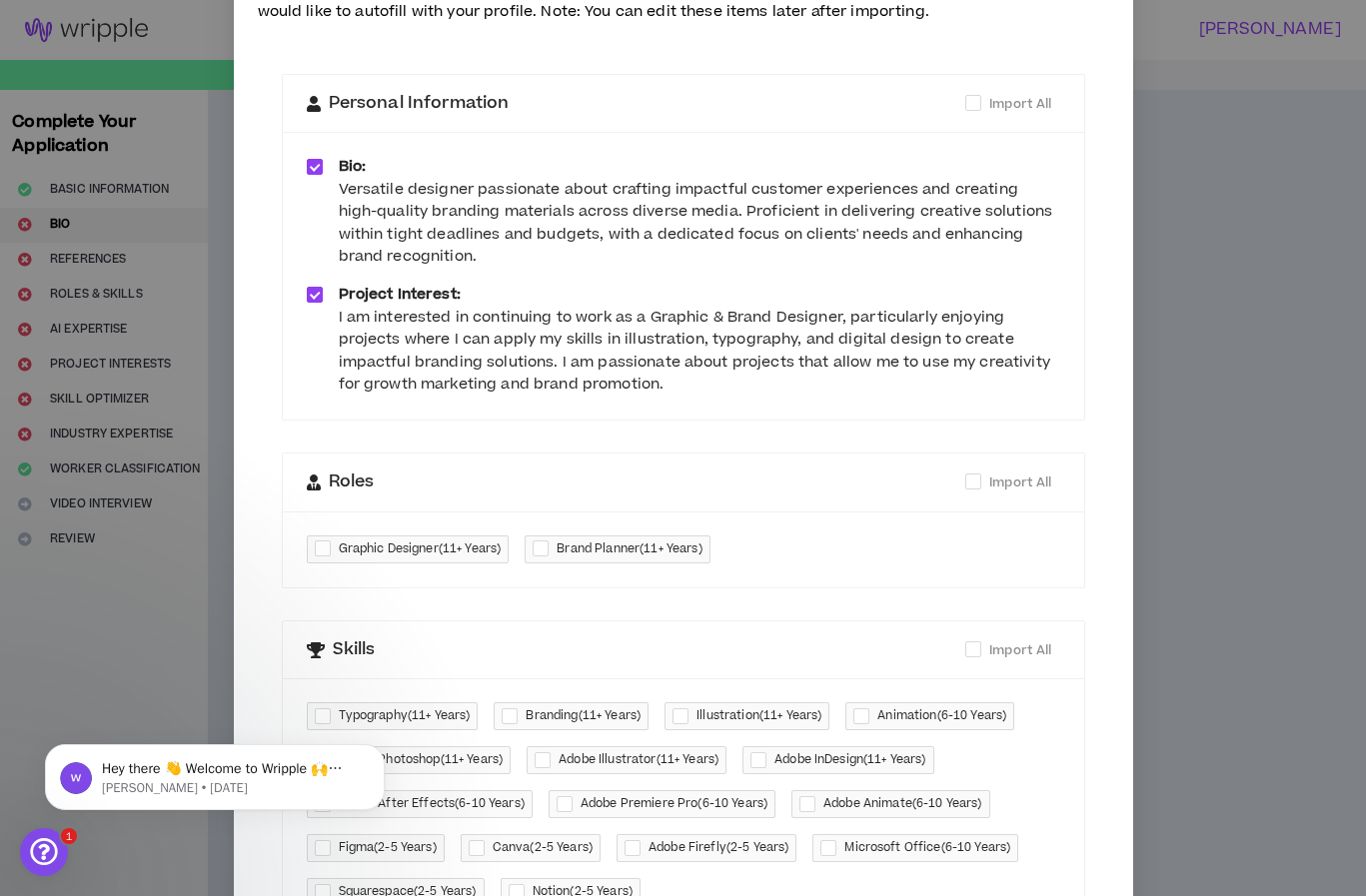 scroll, scrollTop: 212, scrollLeft: 0, axis: vertical 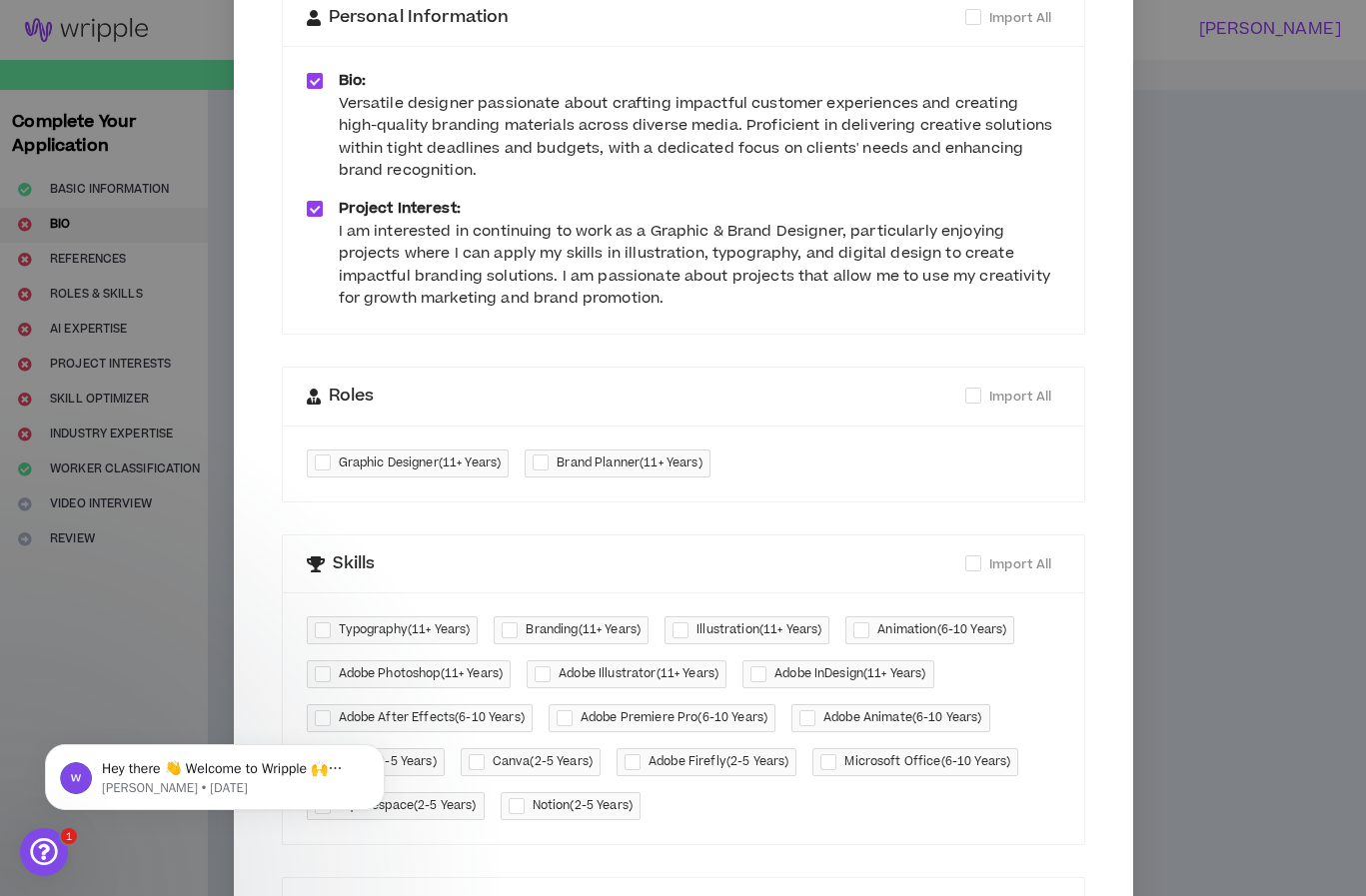click at bounding box center (327, 462) 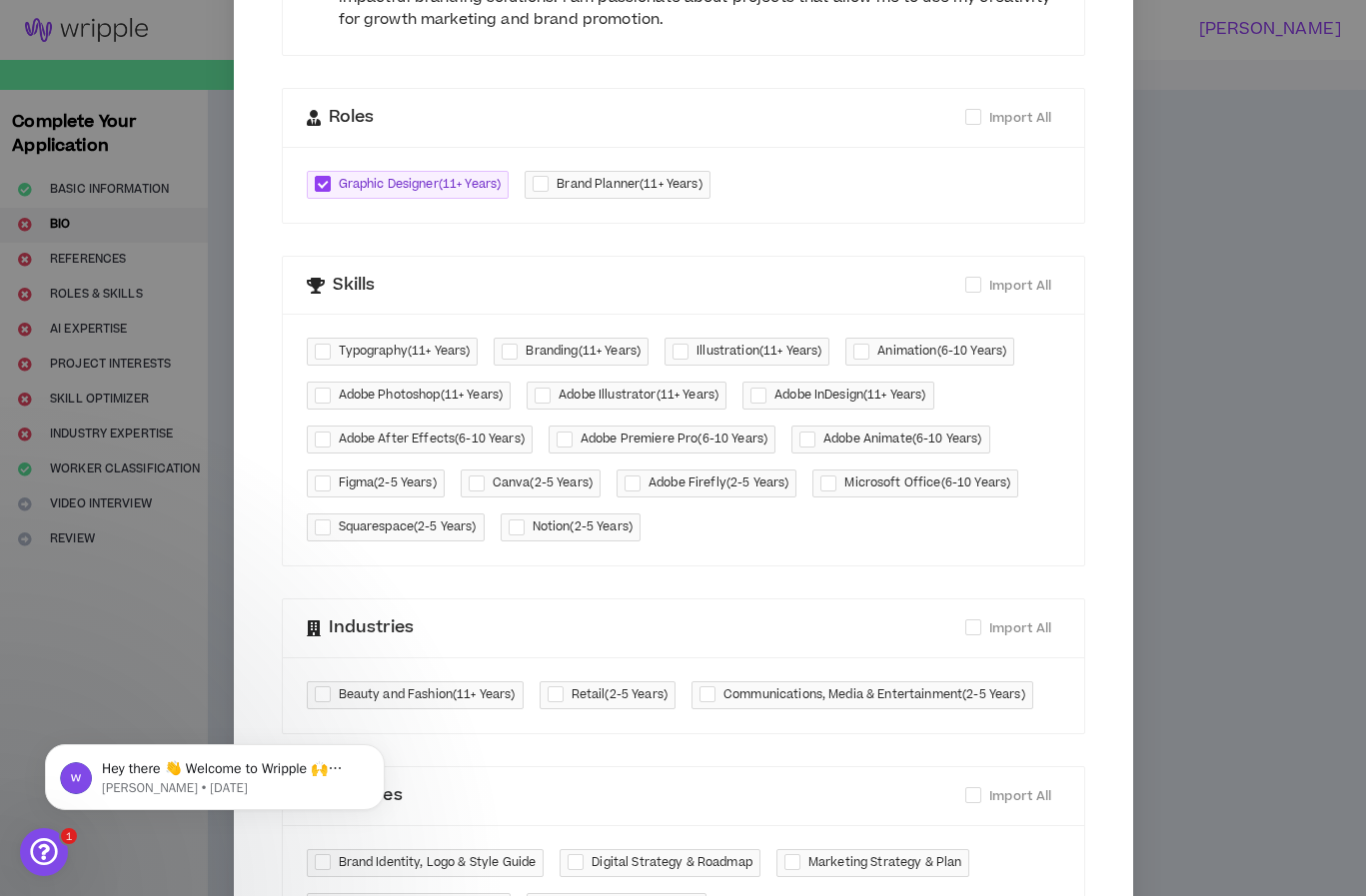 scroll, scrollTop: 498, scrollLeft: 0, axis: vertical 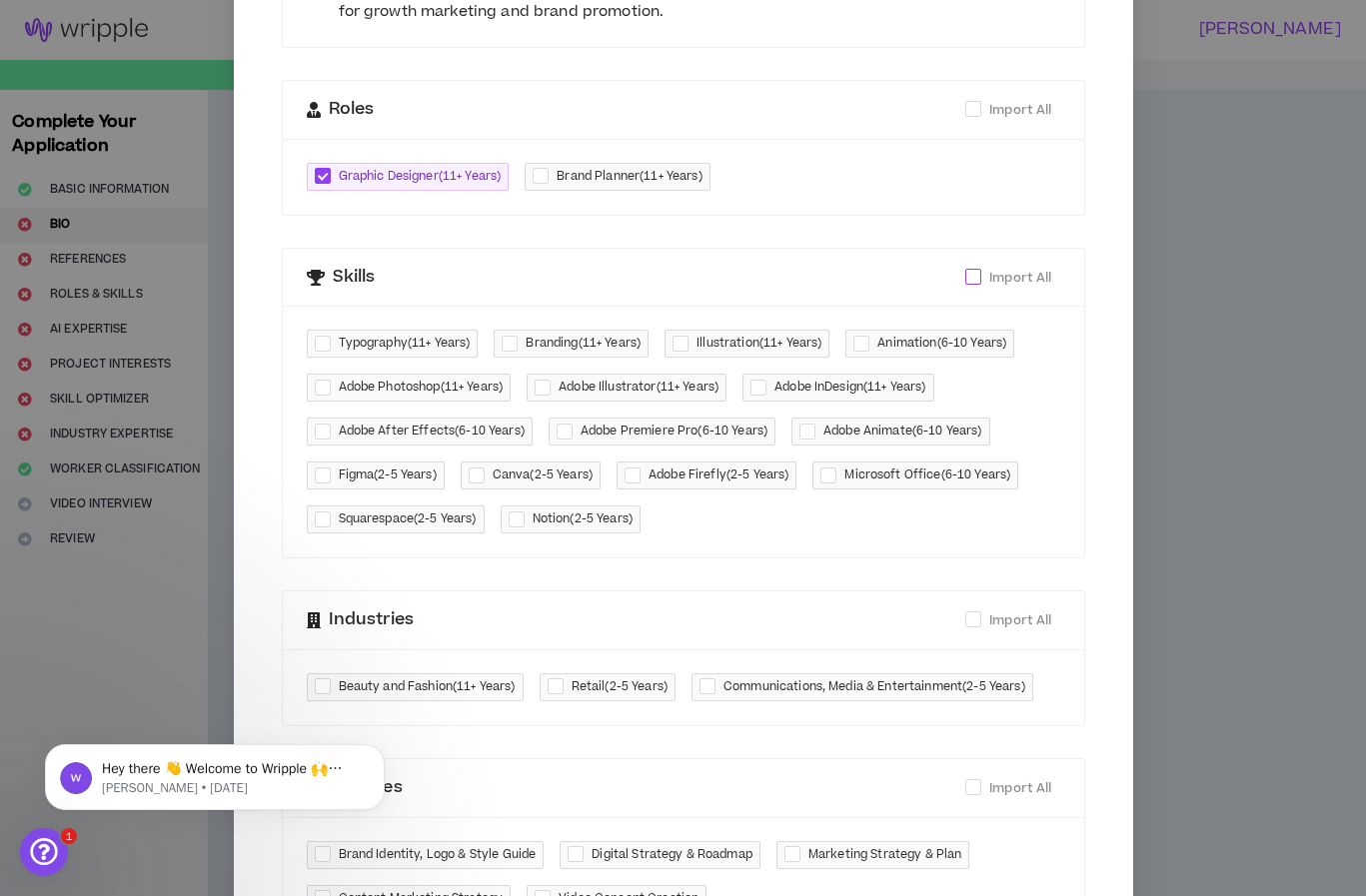 click at bounding box center [973, 277] 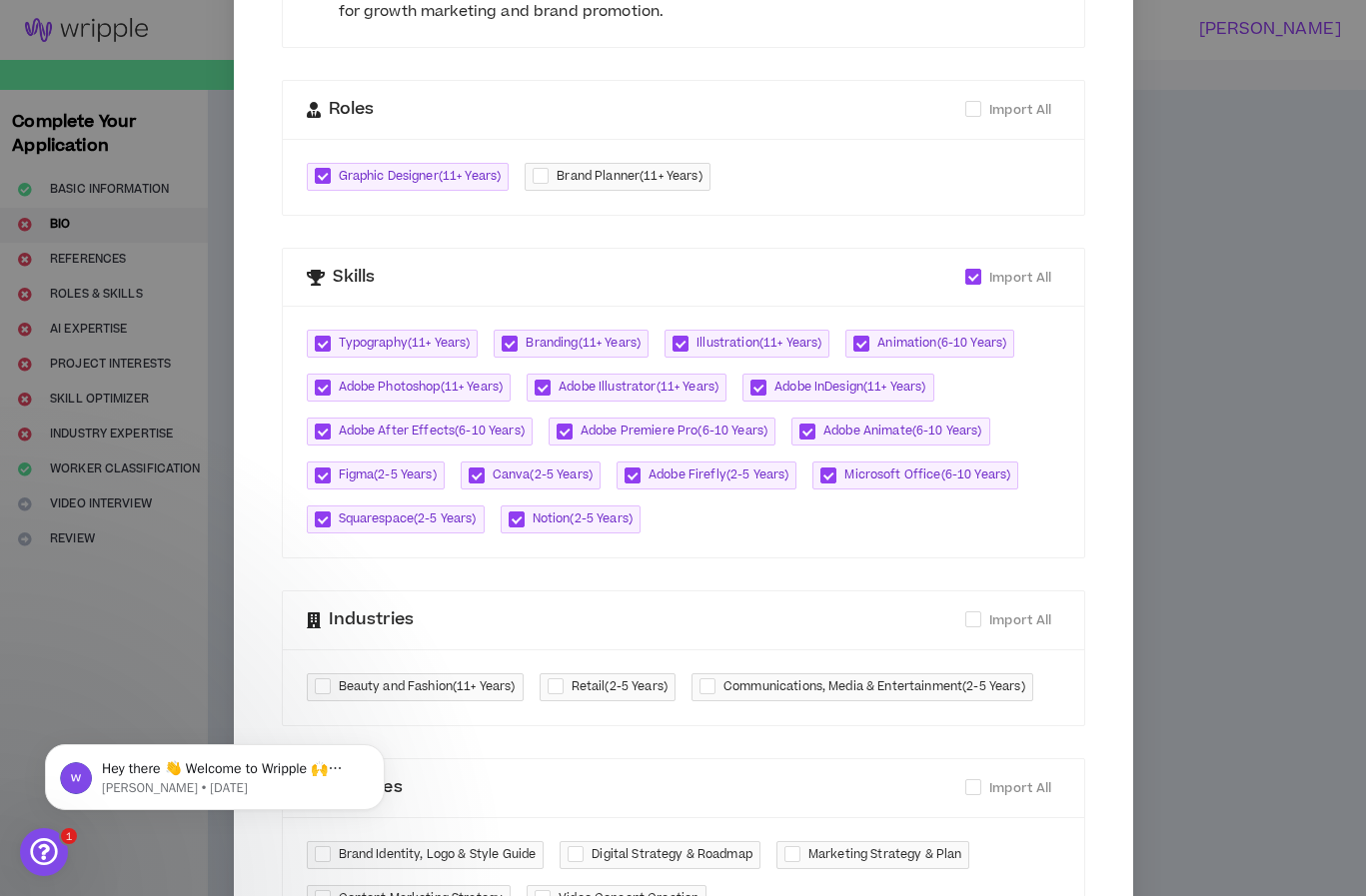 click at bounding box center [521, 519] 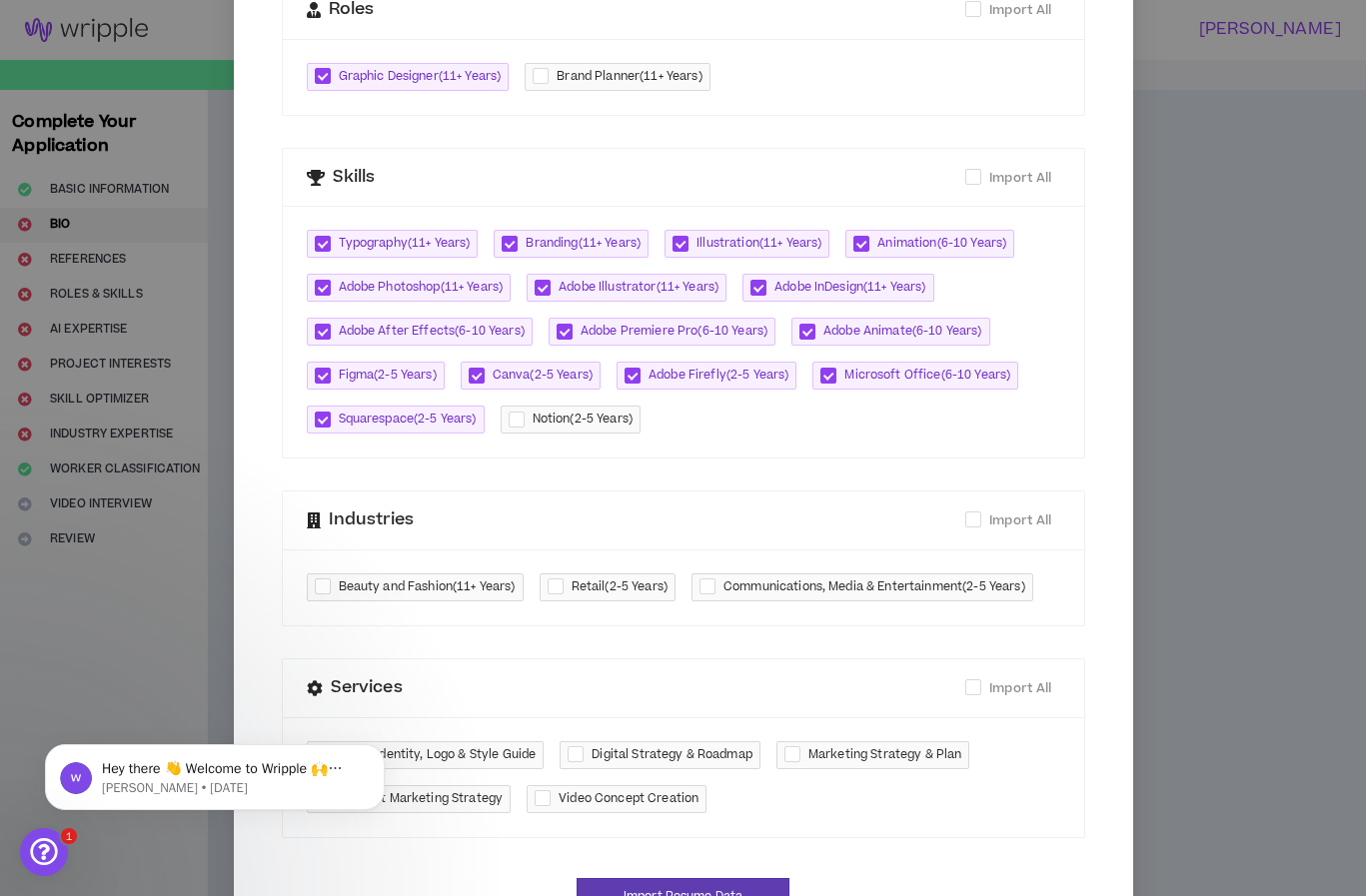 scroll, scrollTop: 677, scrollLeft: 0, axis: vertical 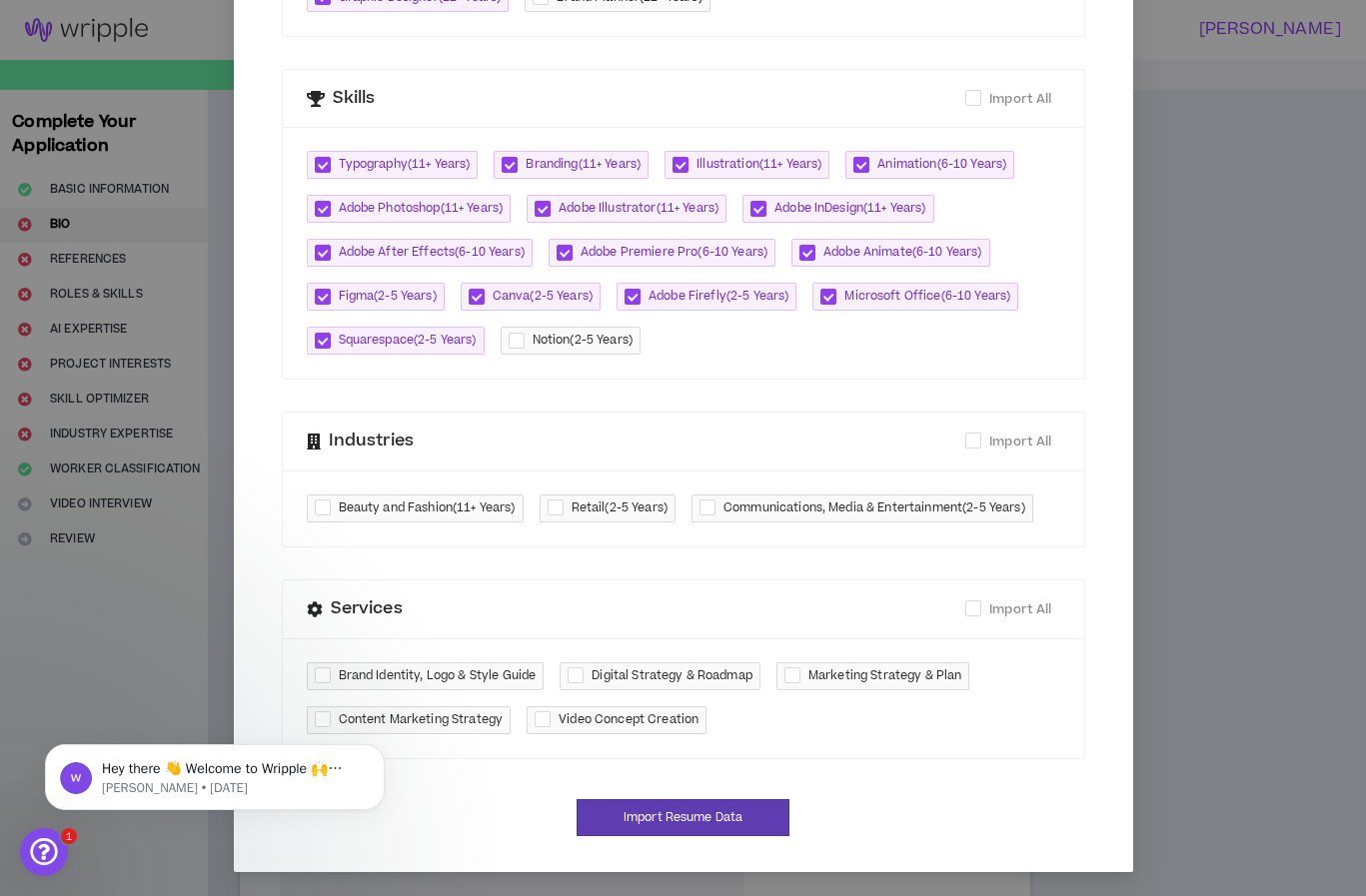 click at bounding box center (521, 341) 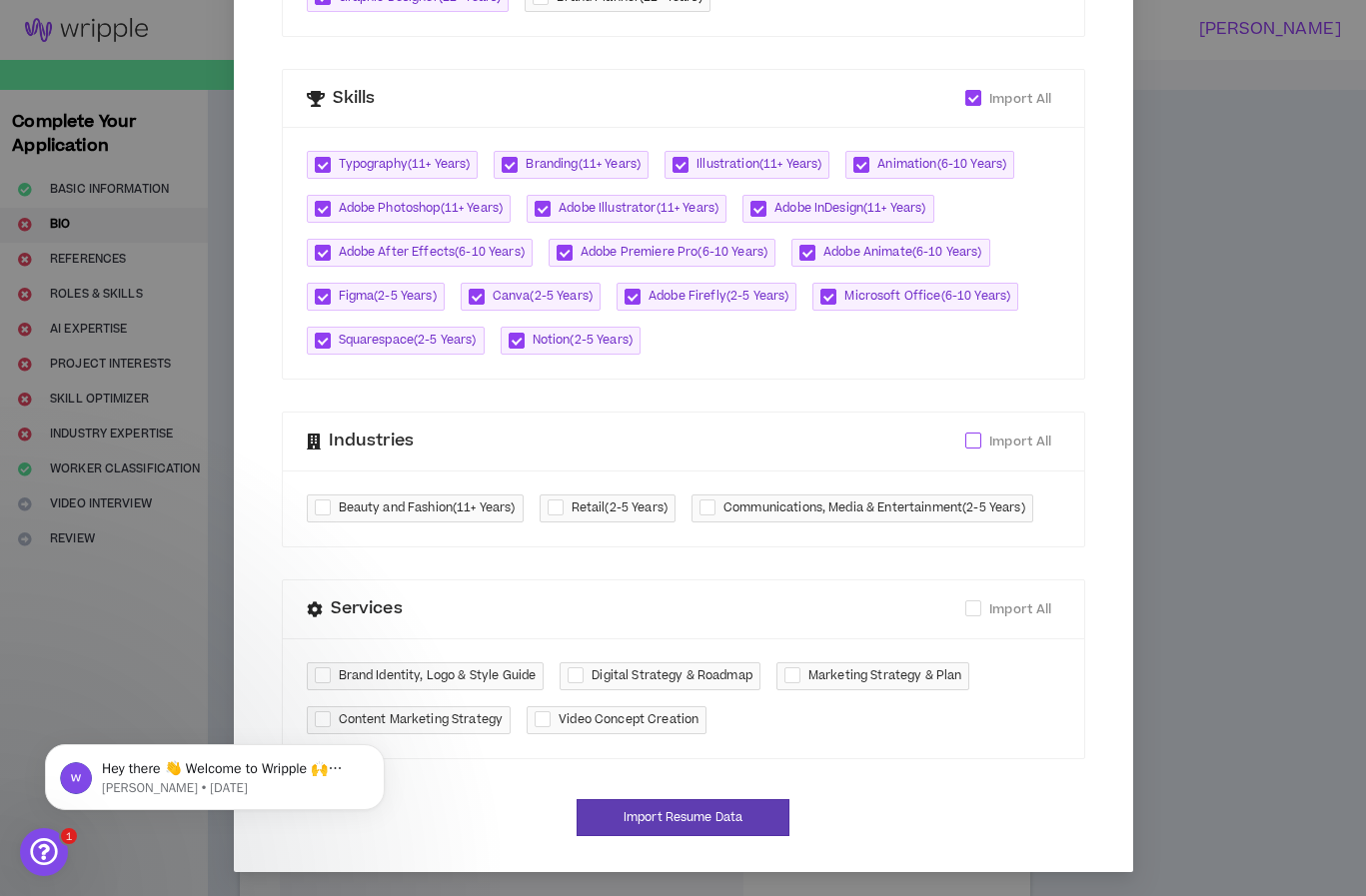 click on "Import All" at bounding box center (1020, 442) 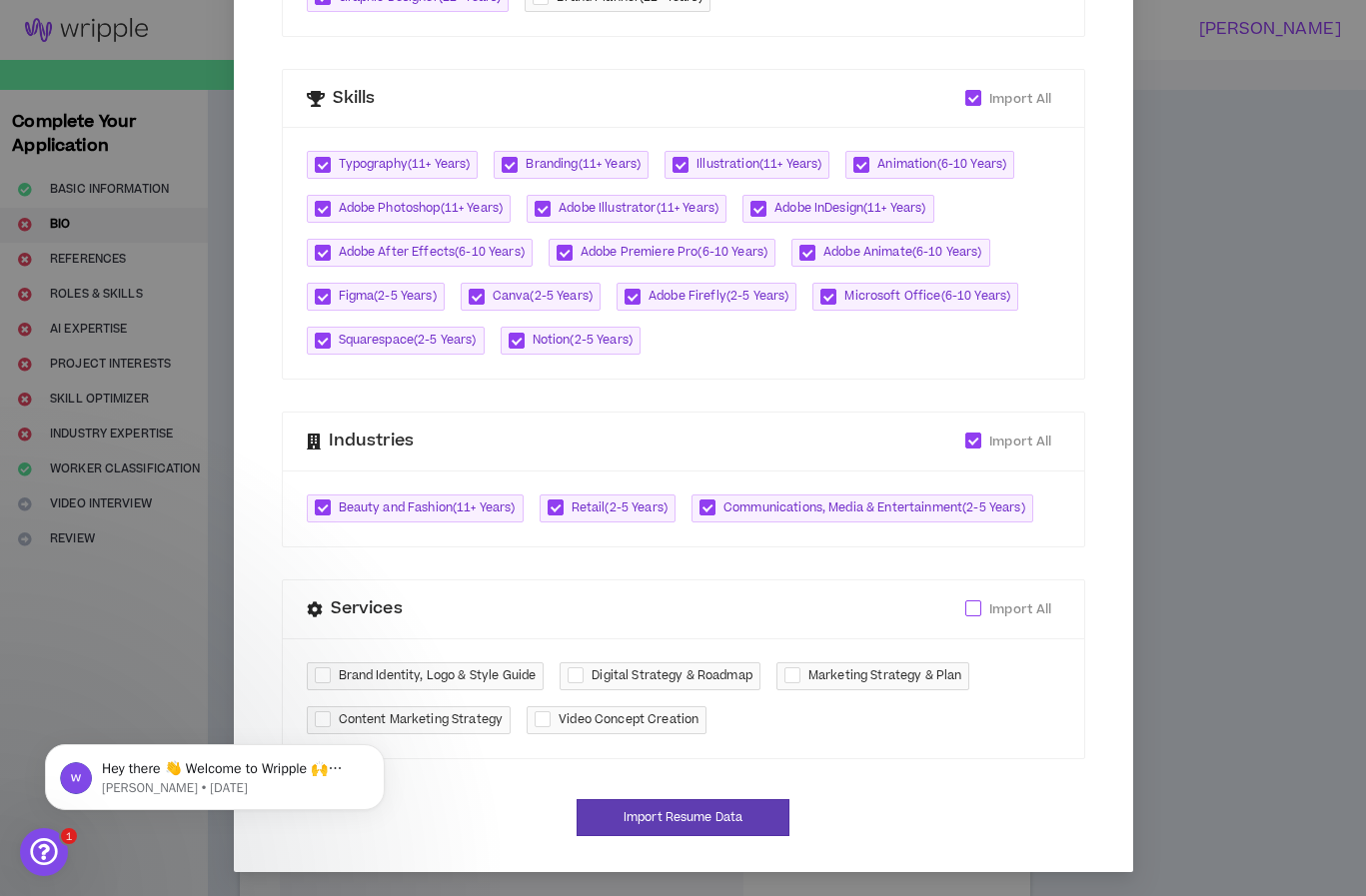 click on "Import All" at bounding box center [1020, 609] 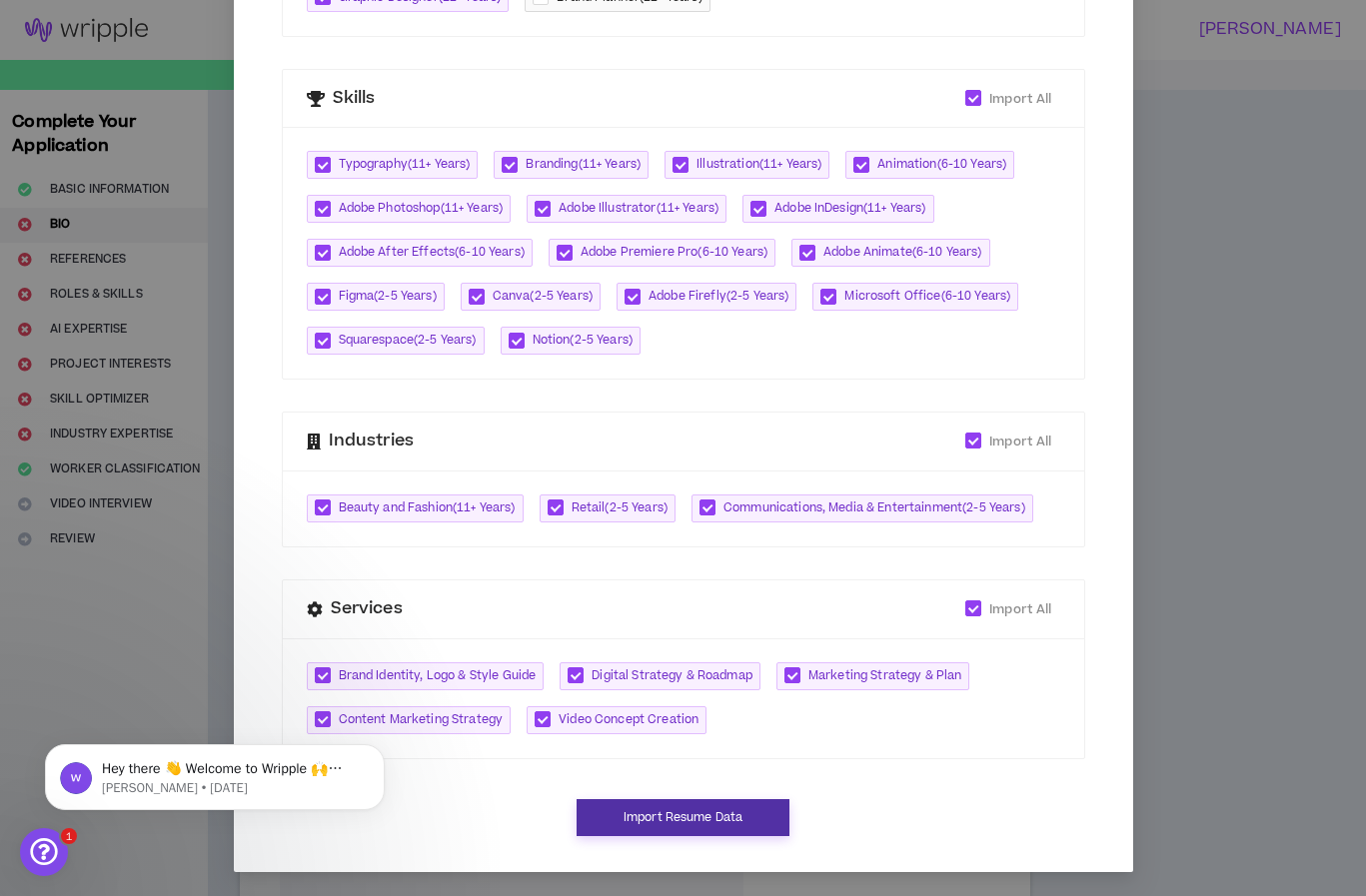 click on "Import Resume Data" at bounding box center (683, 817) 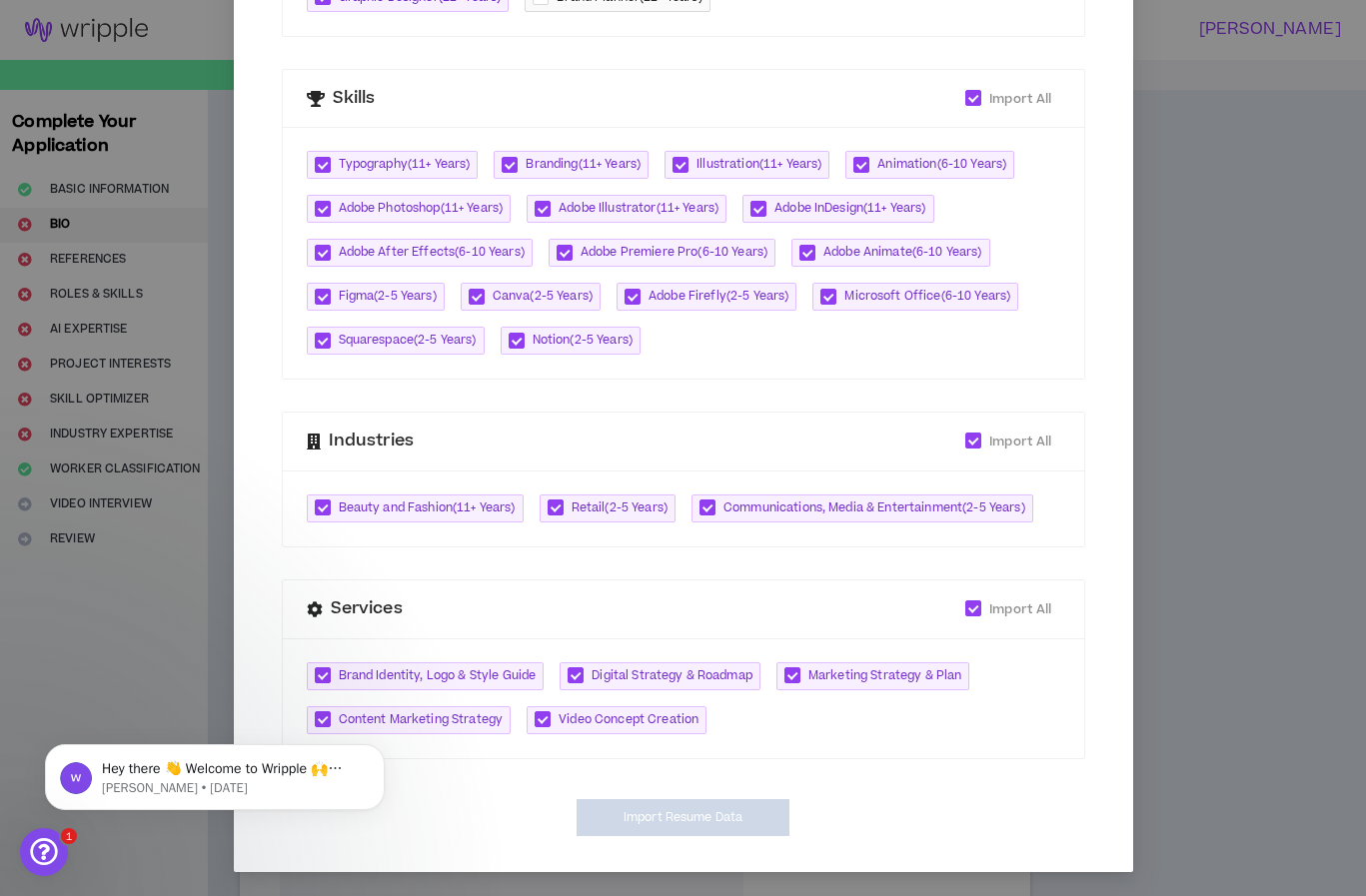 type on "**********" 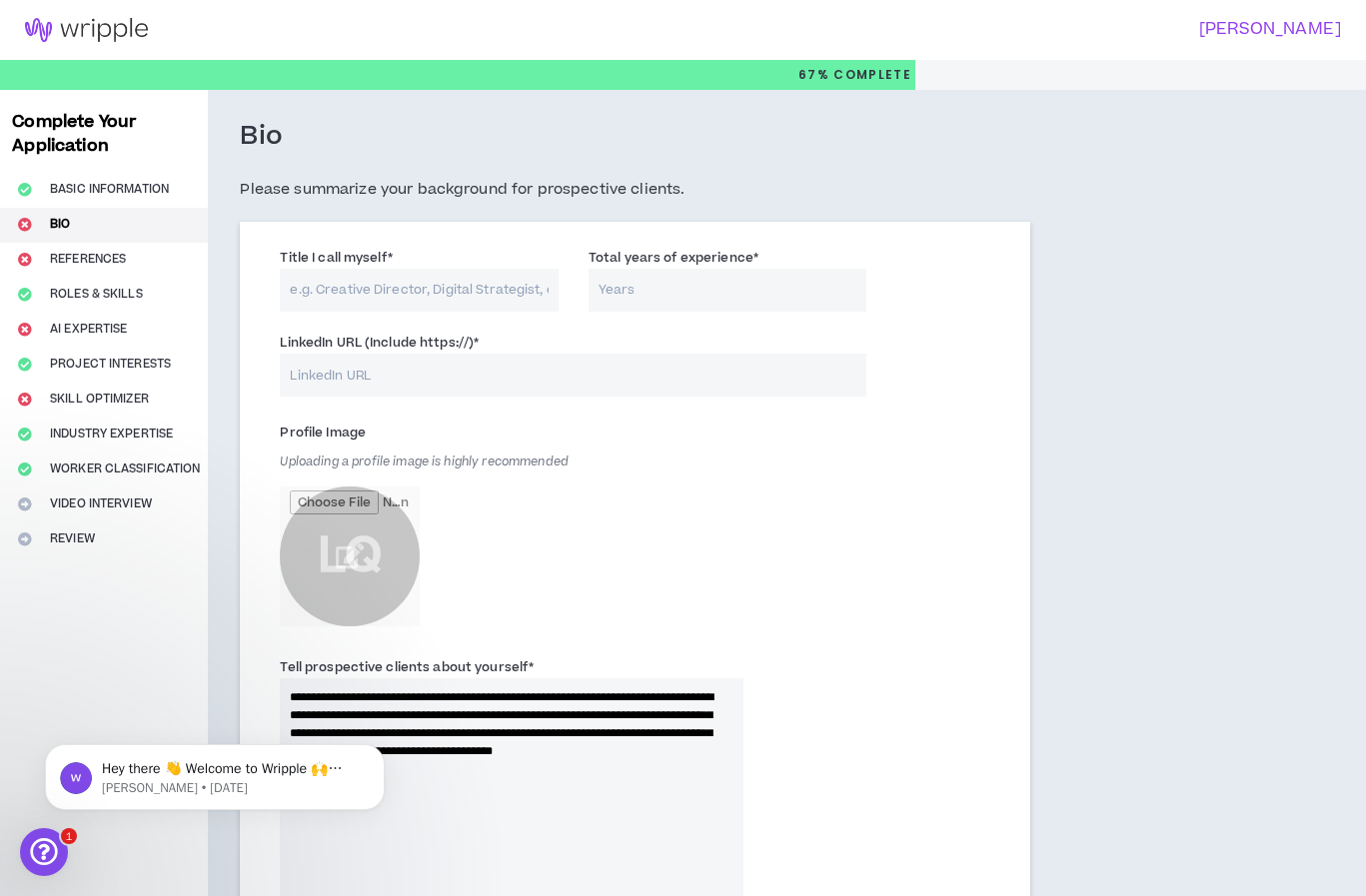 click on "Title I call myself  *" at bounding box center [419, 290] 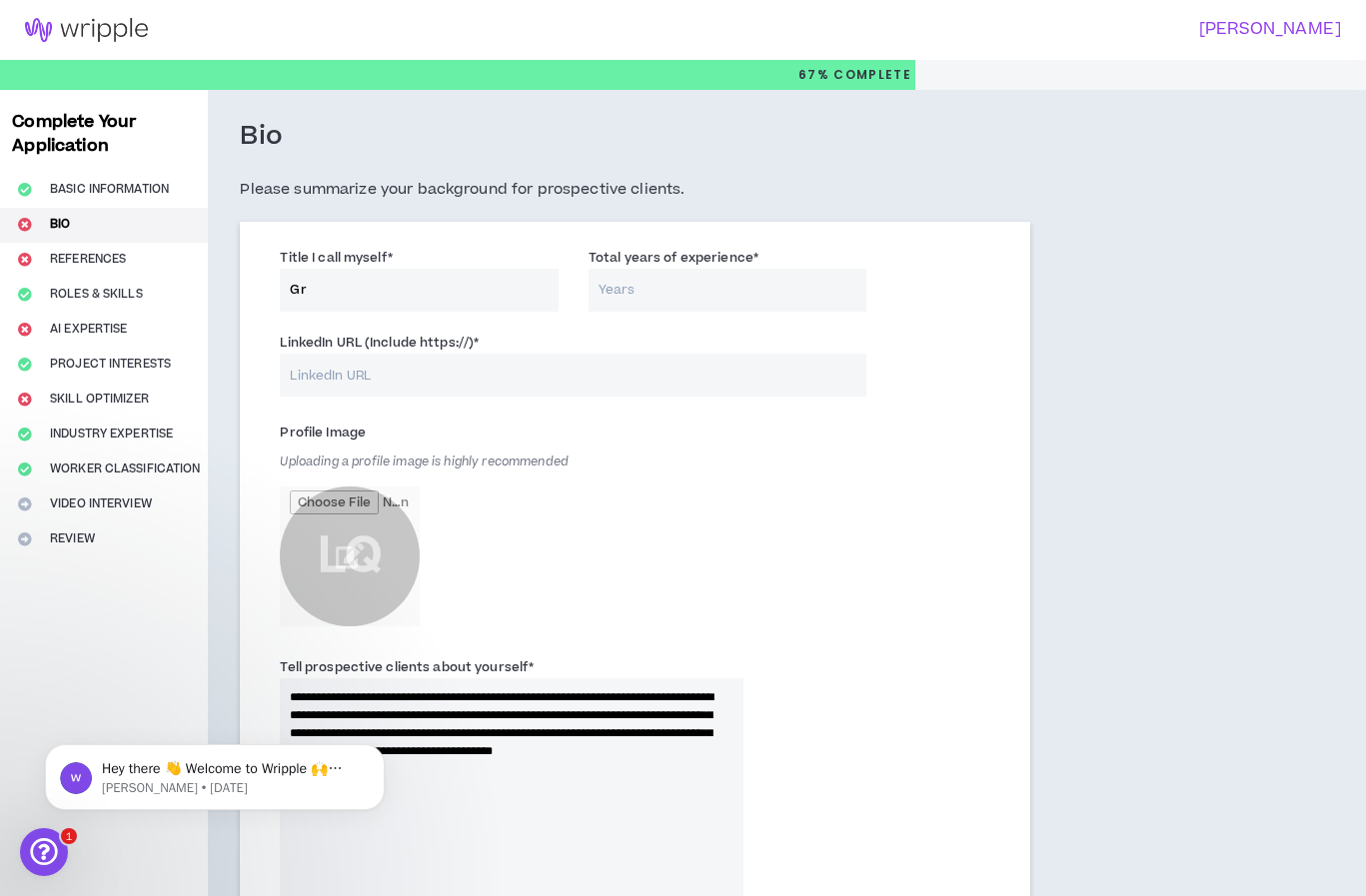type on "G" 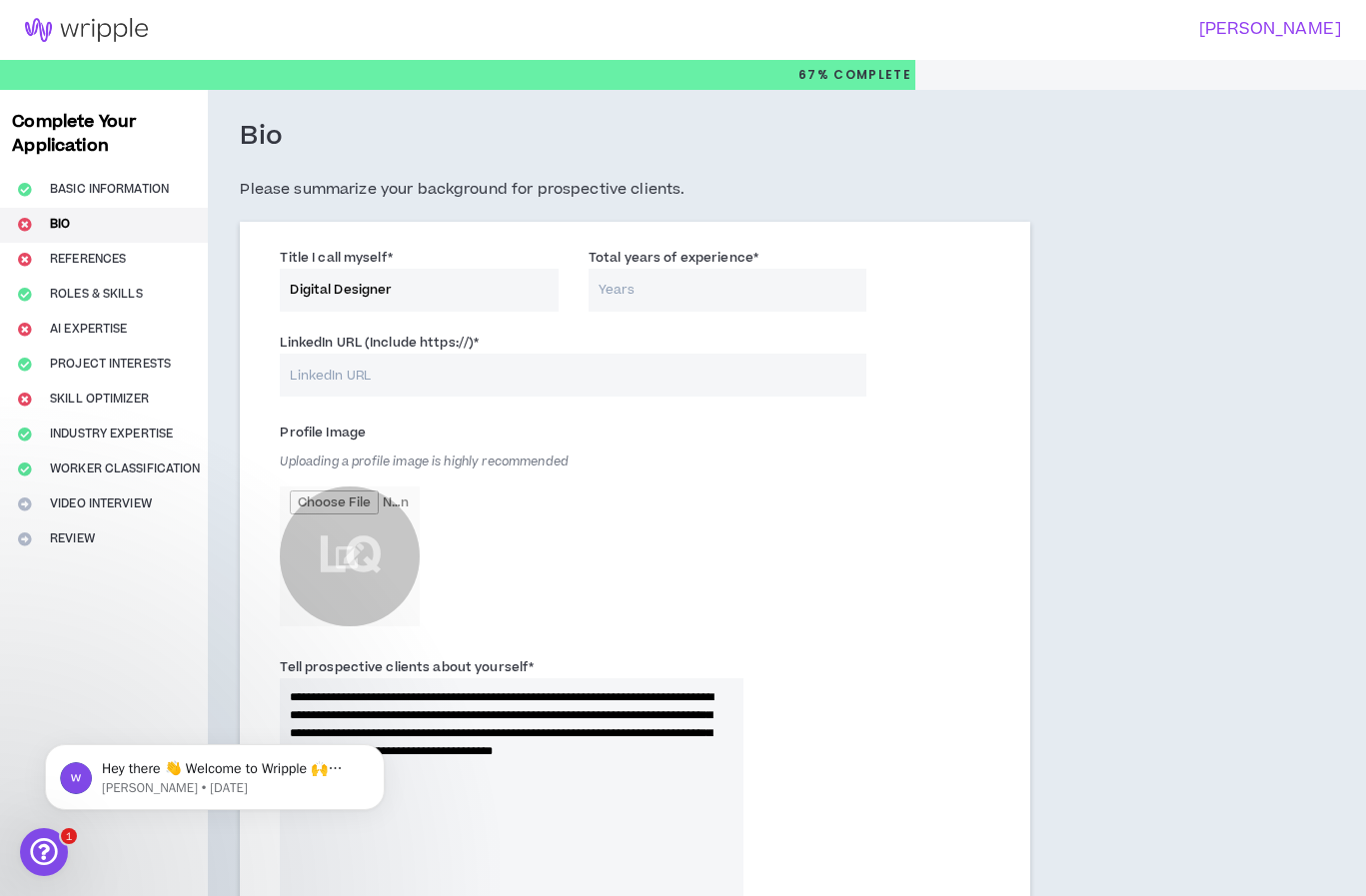 click on "Digital Designer" at bounding box center [419, 290] 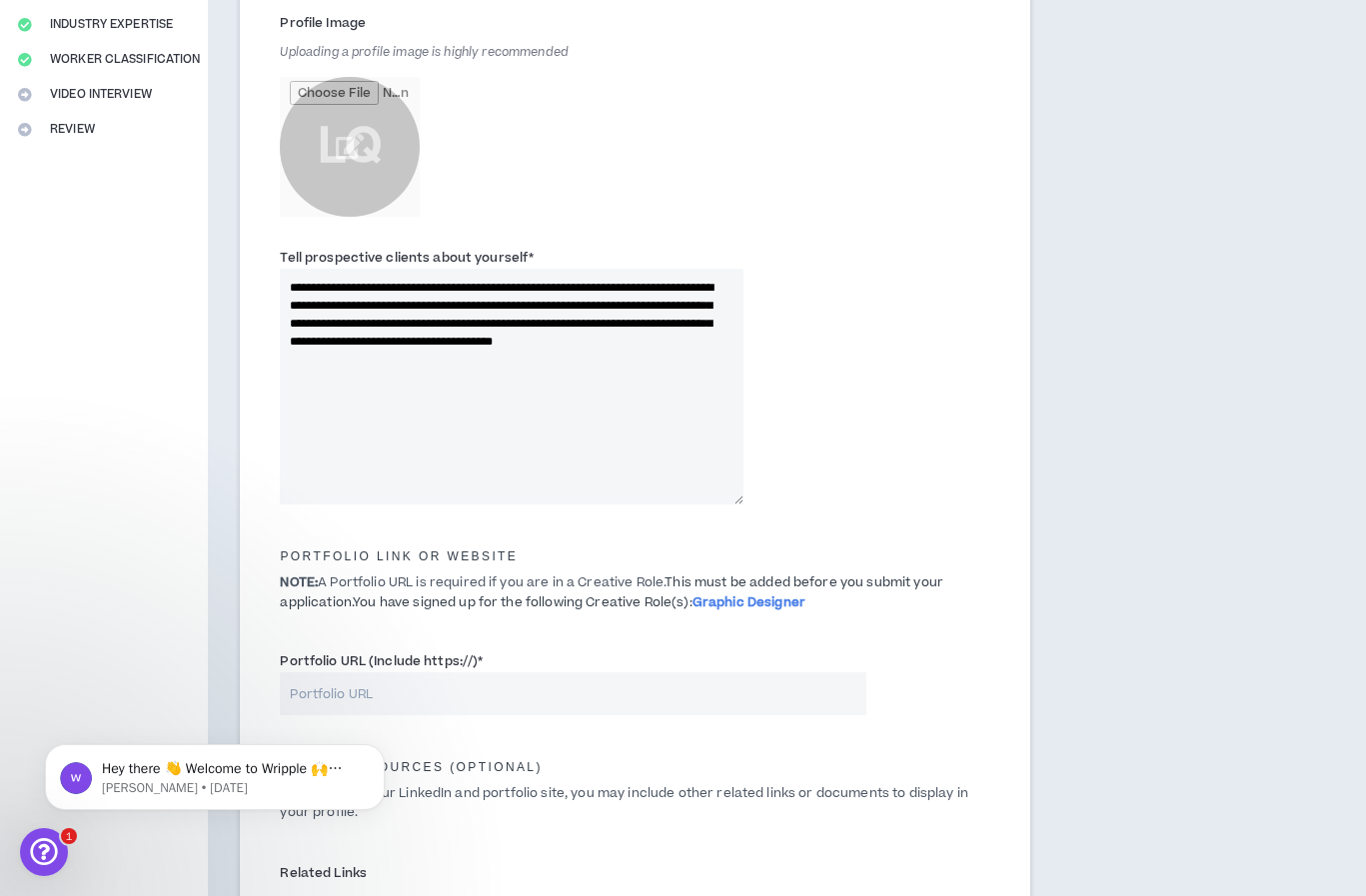 scroll, scrollTop: 674, scrollLeft: 0, axis: vertical 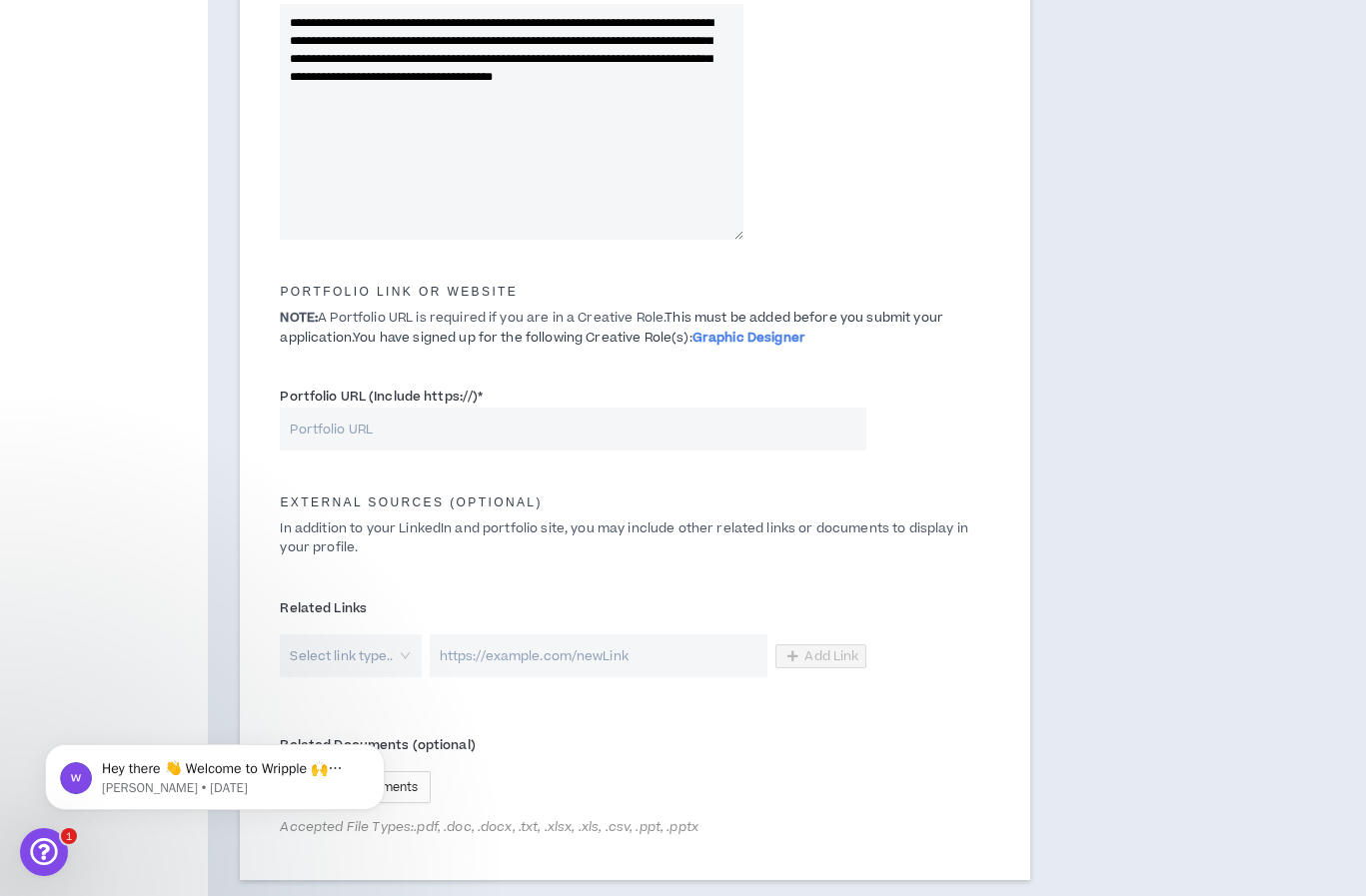 click on "Portfolio URL (Include https://)  *" at bounding box center [573, 429] 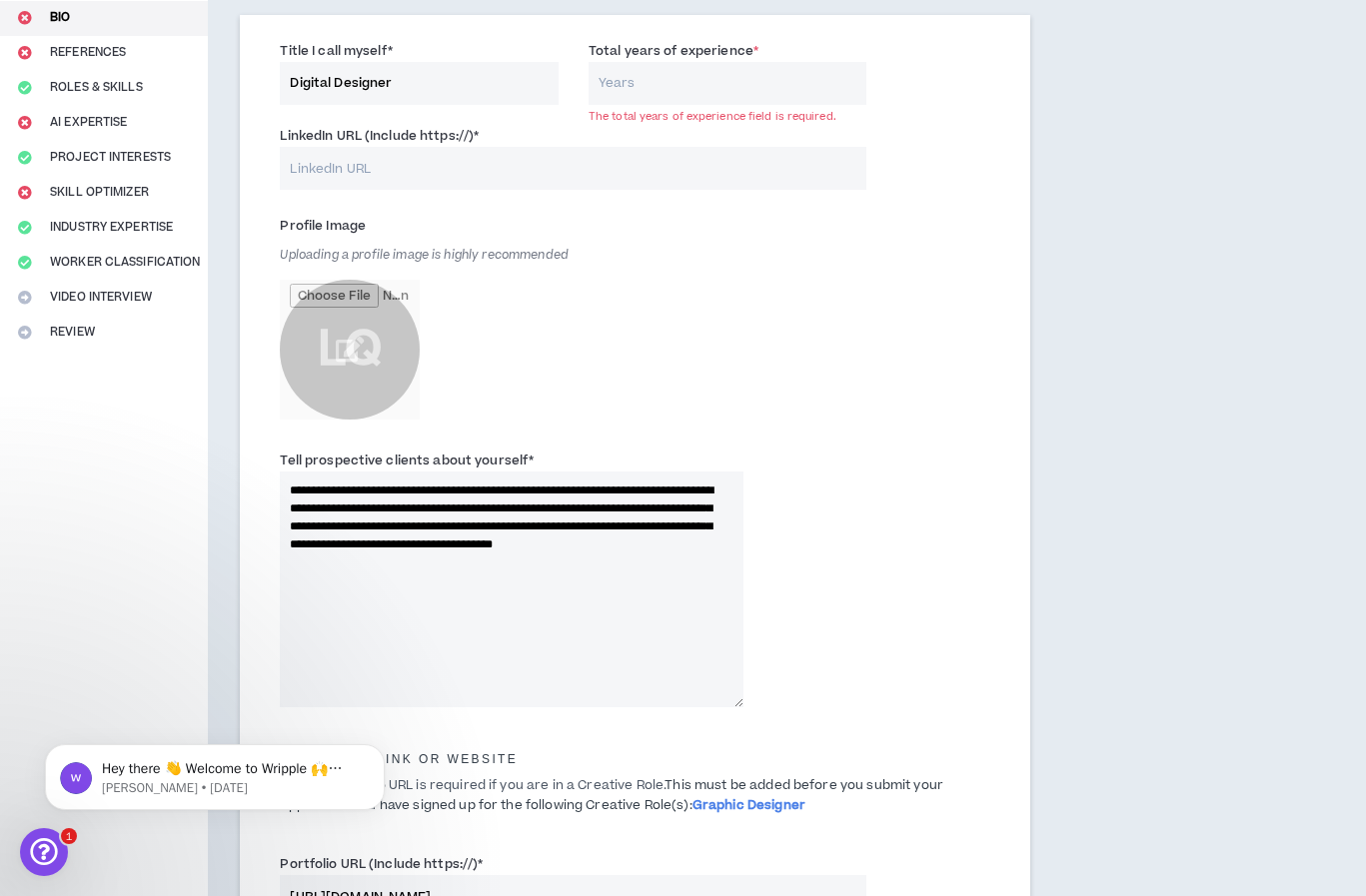 scroll, scrollTop: 141, scrollLeft: 0, axis: vertical 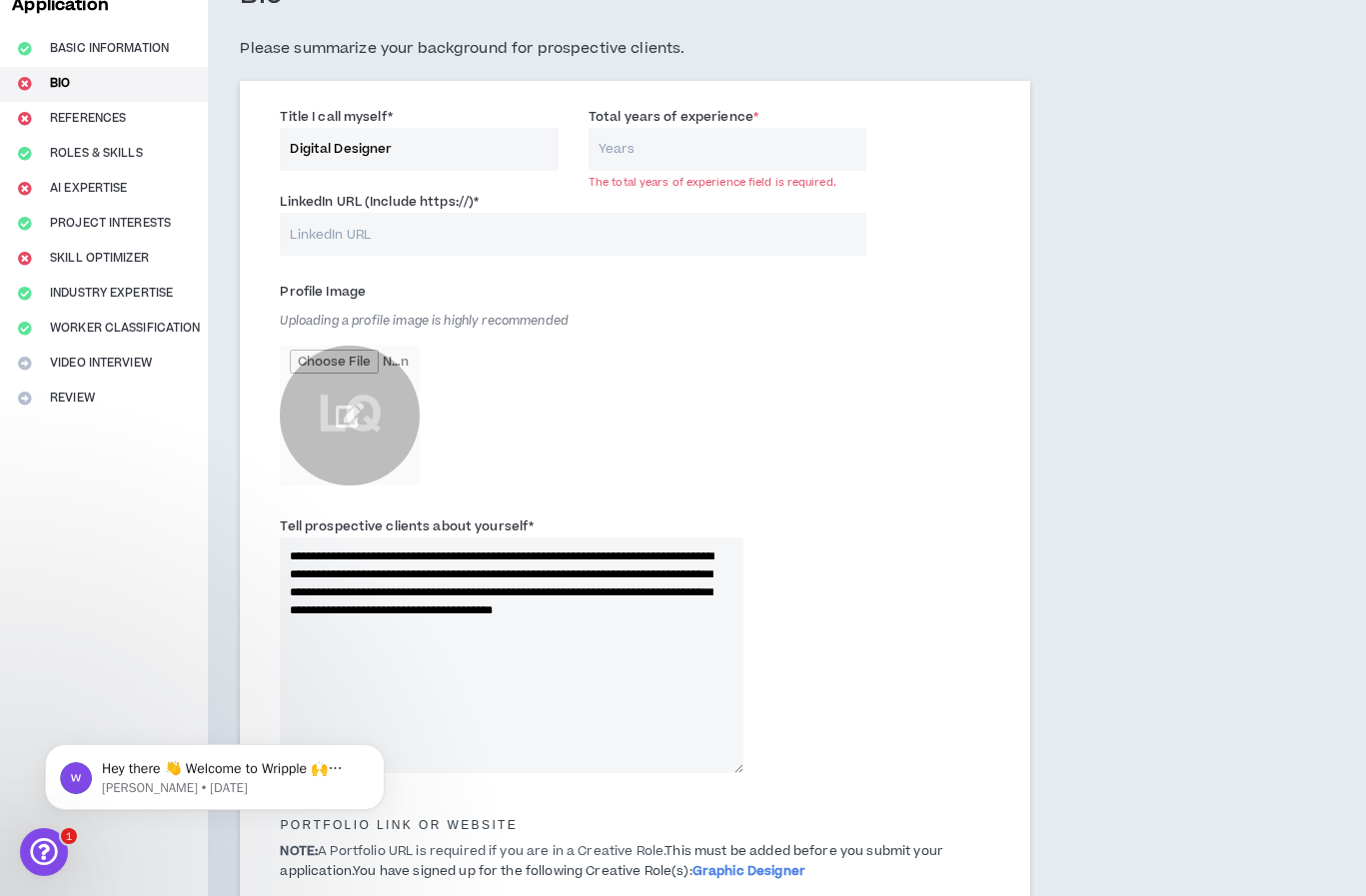 type on "[URL][DOMAIN_NAME]" 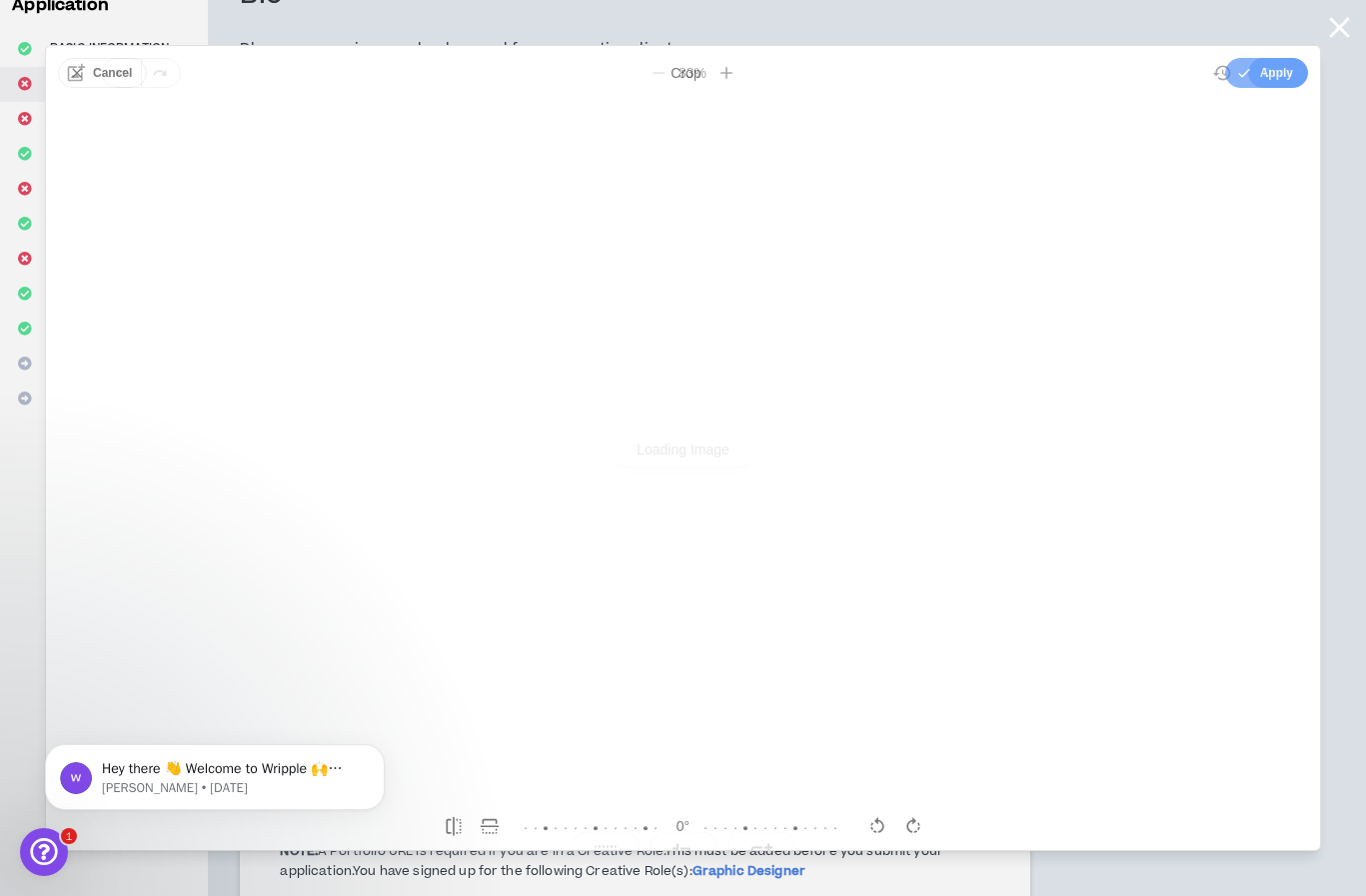 scroll, scrollTop: 0, scrollLeft: 0, axis: both 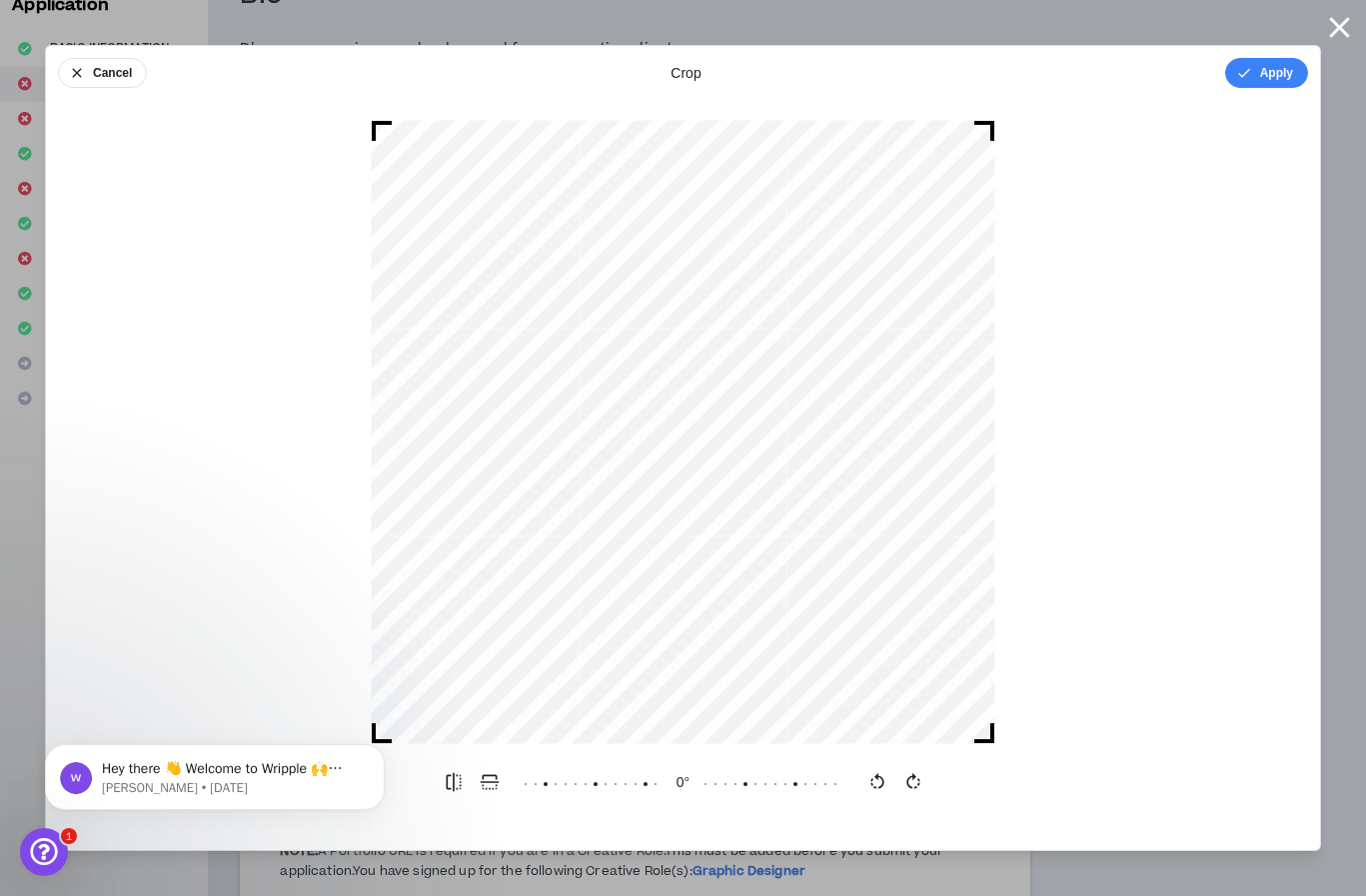 drag, startPoint x: 1266, startPoint y: 75, endPoint x: 363, endPoint y: 269, distance: 923.6044 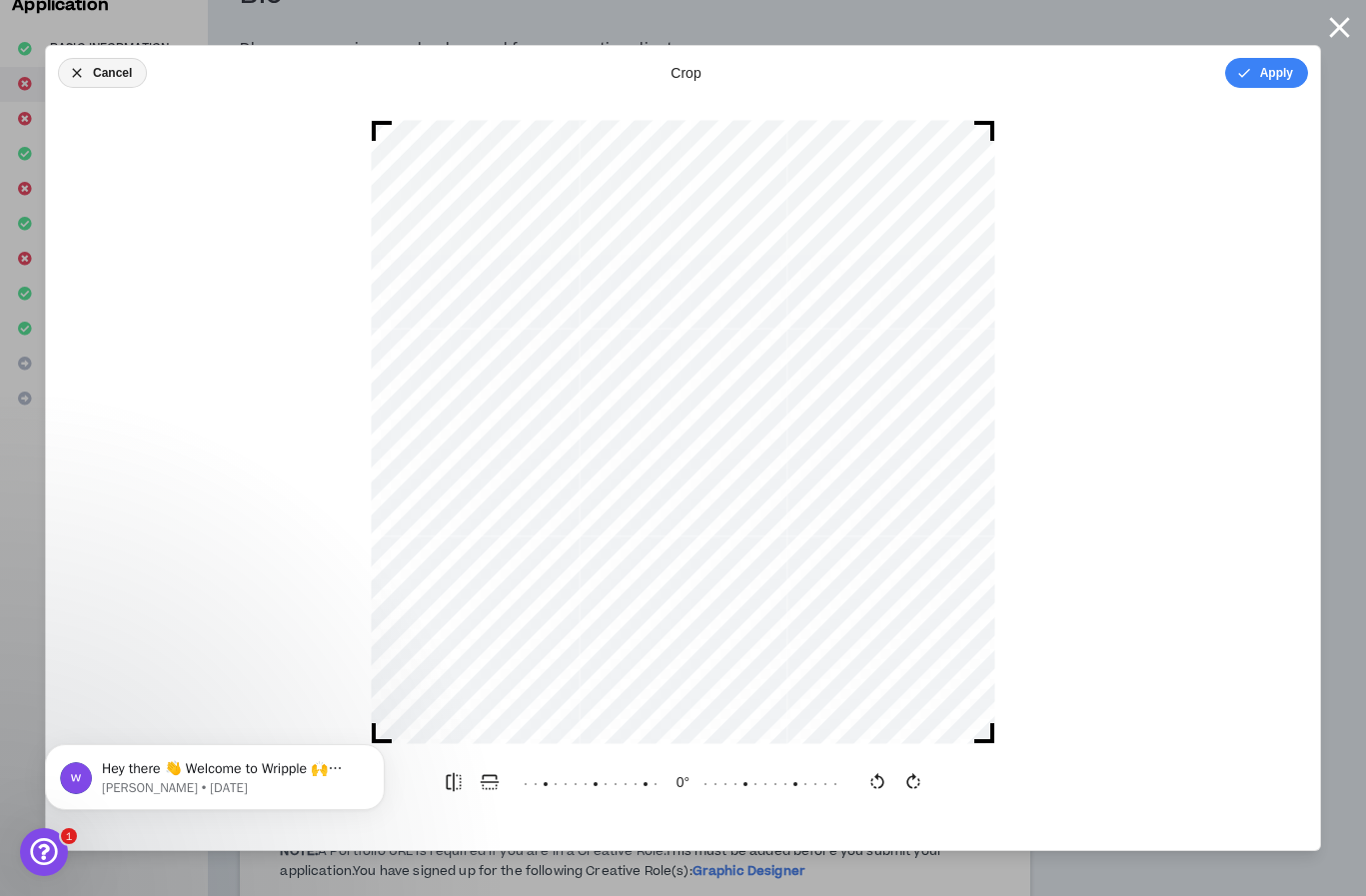 click on "Cancel" at bounding box center (102, 73) 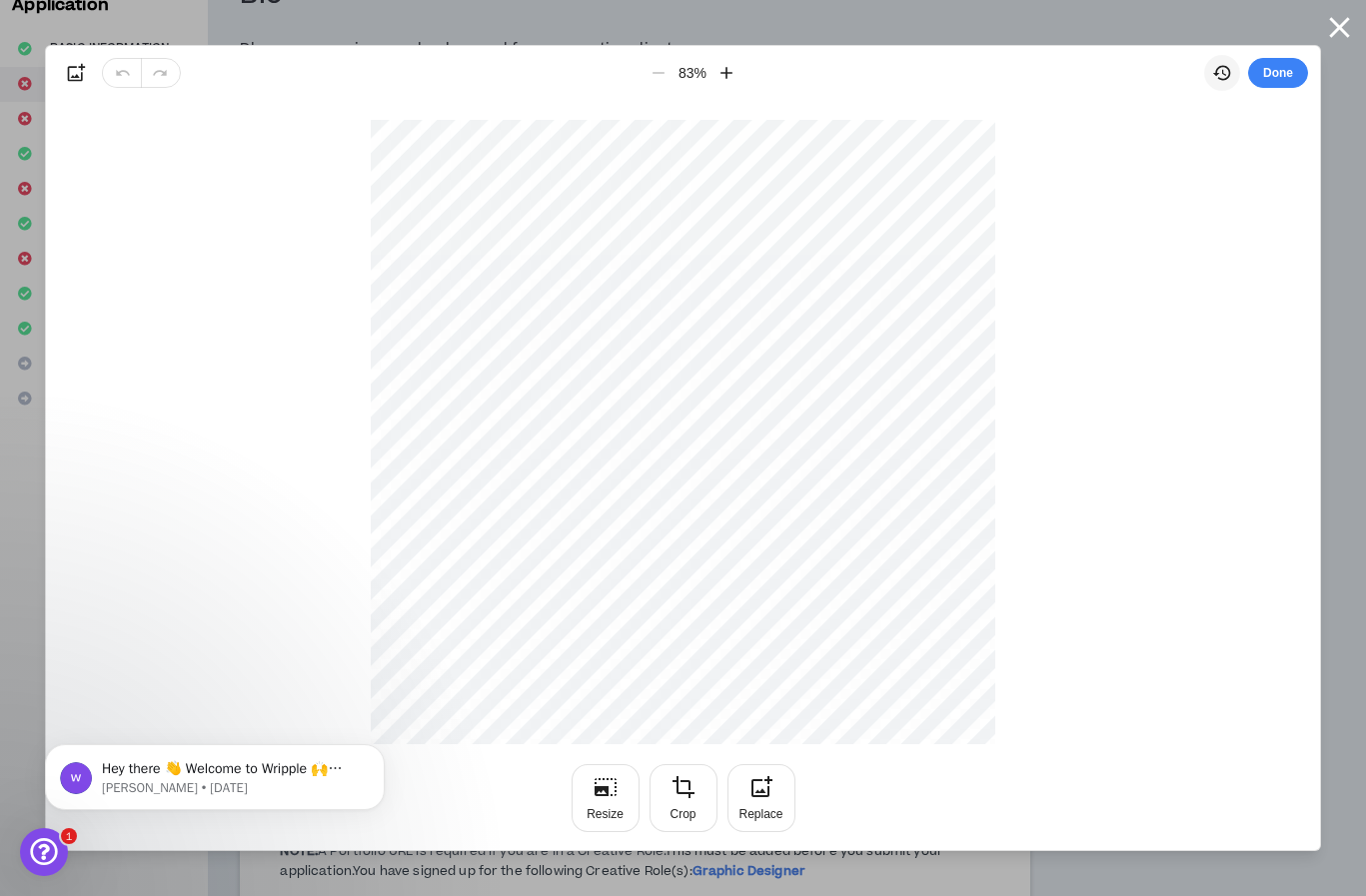 click 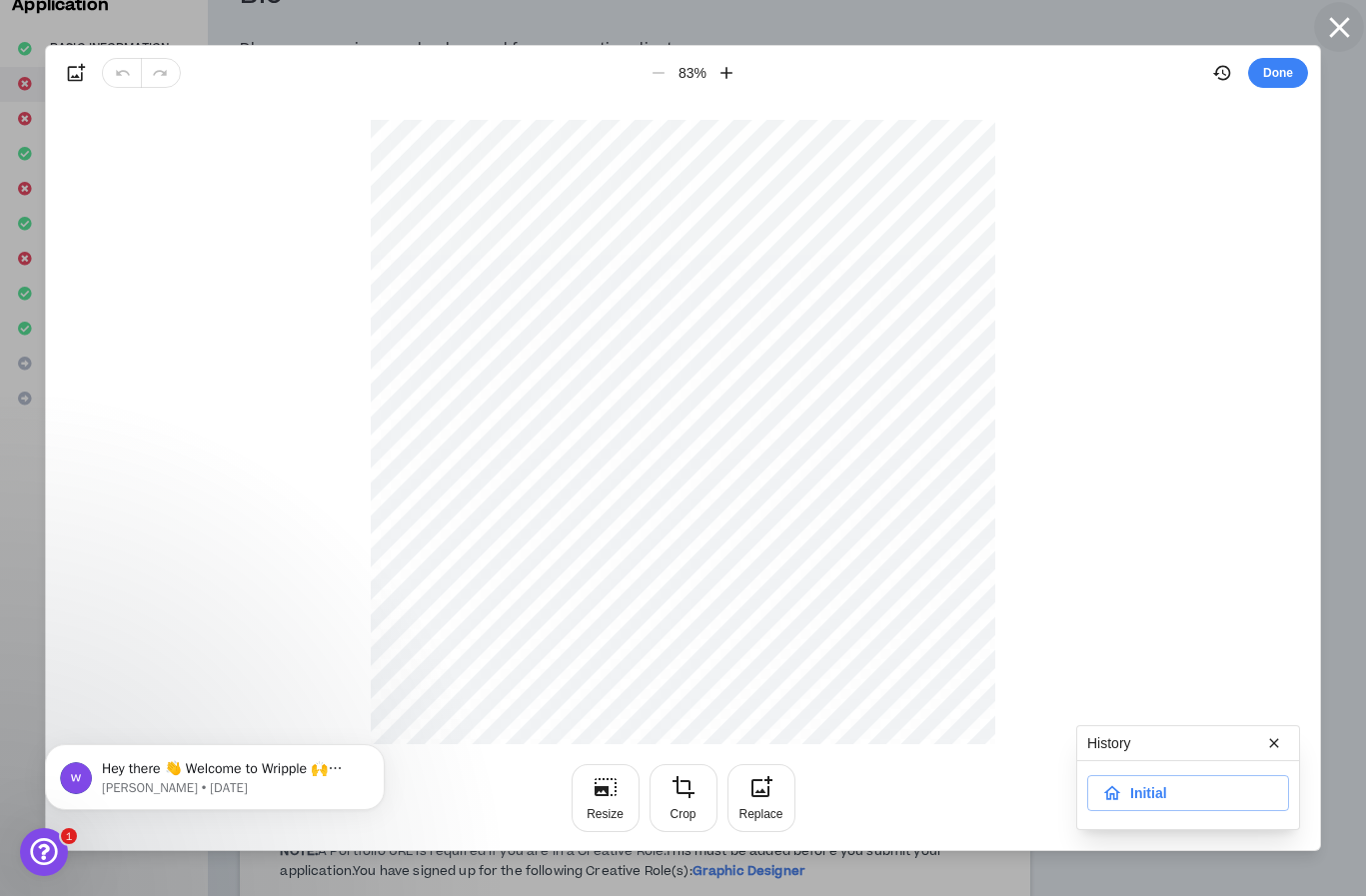 click 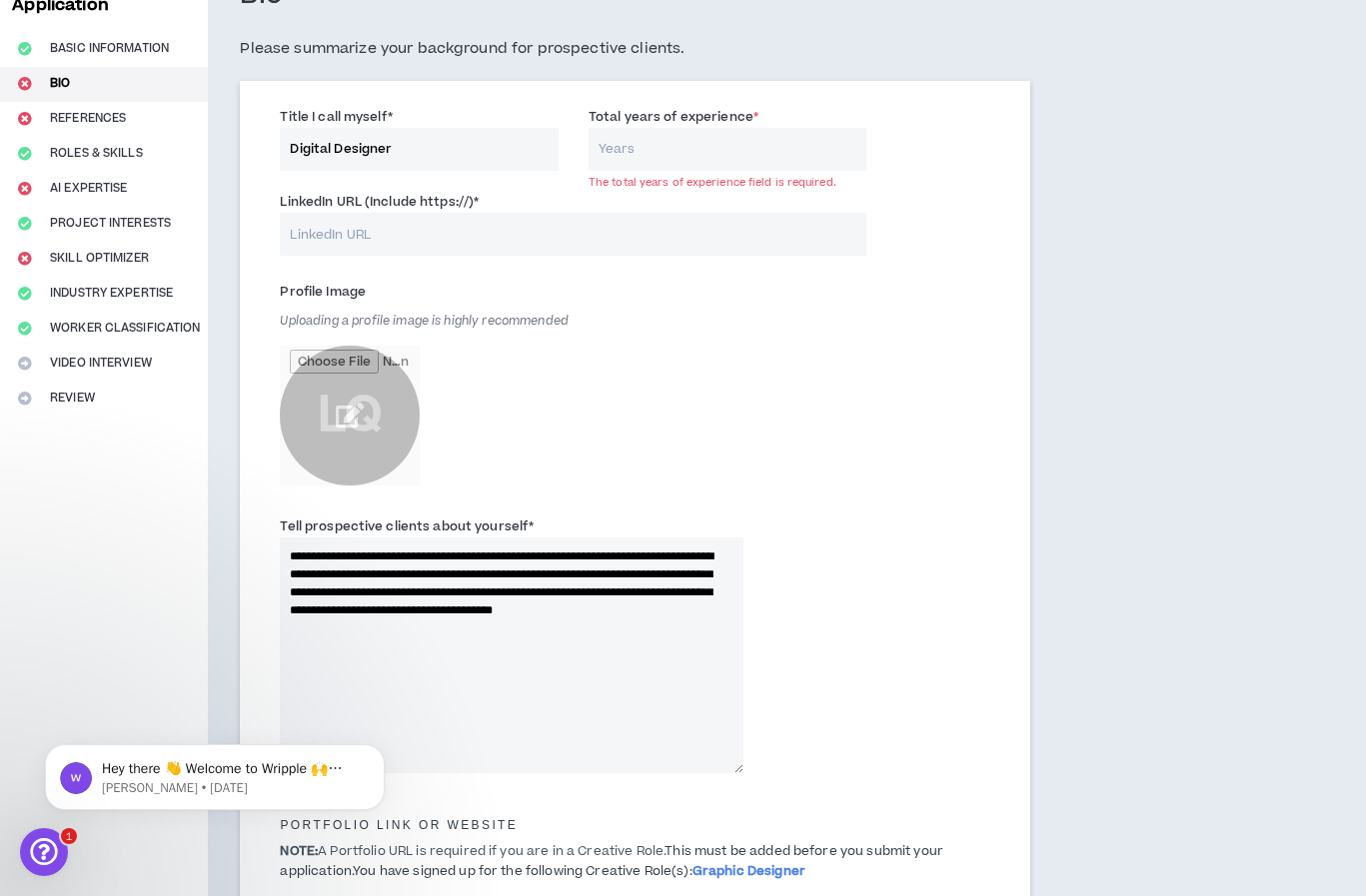 click at bounding box center [350, 416] 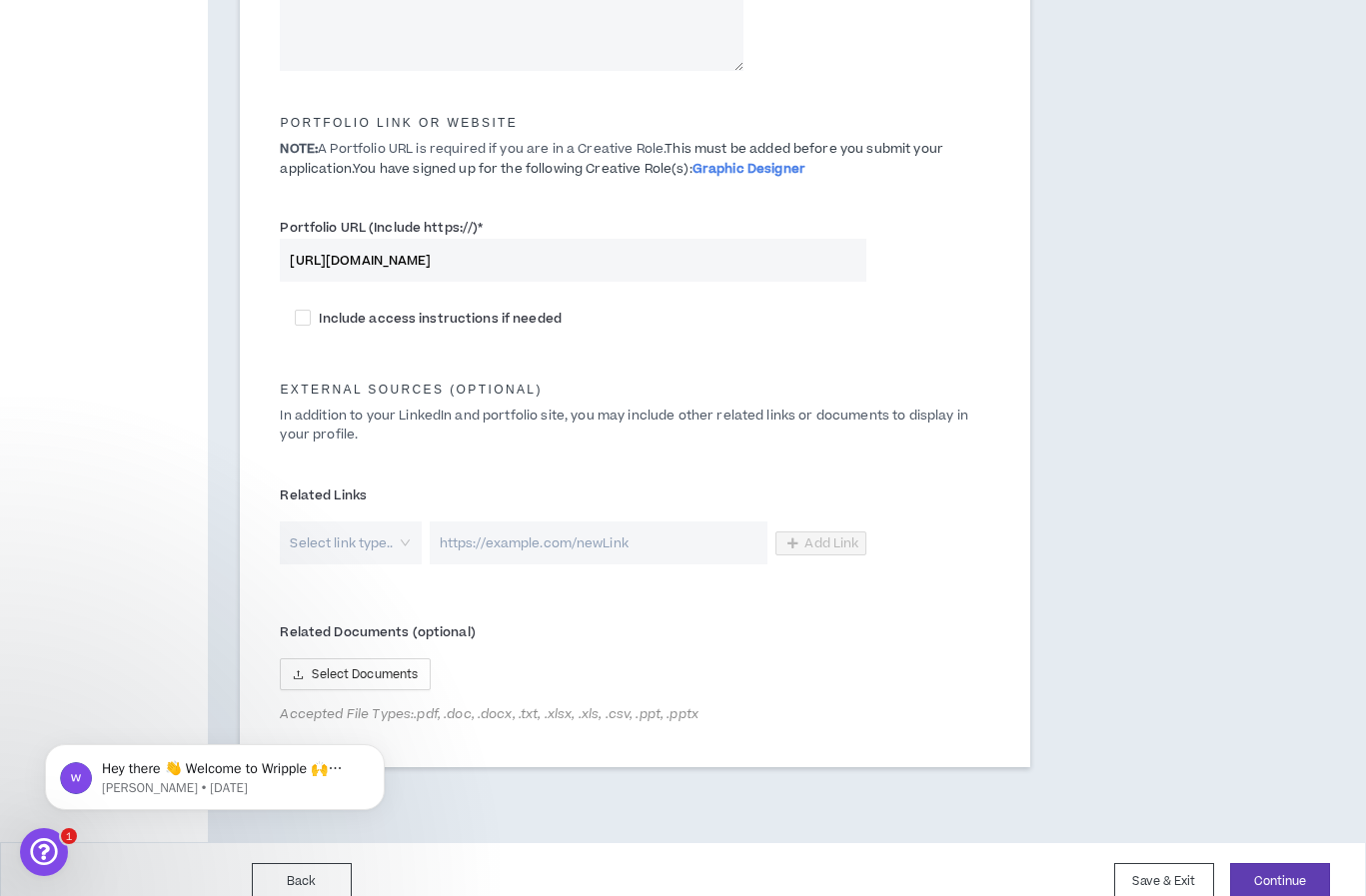 scroll, scrollTop: 869, scrollLeft: 0, axis: vertical 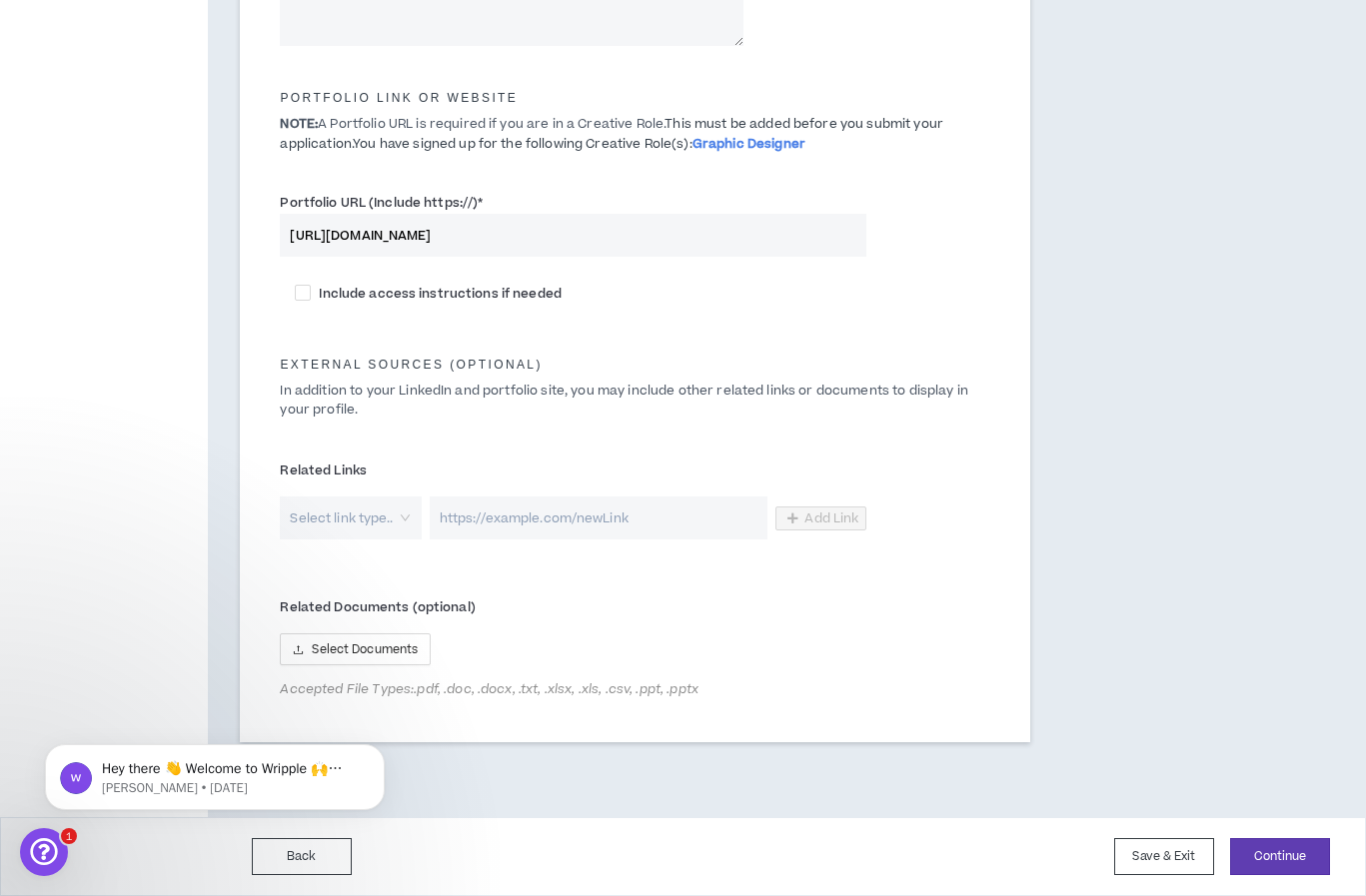 click at bounding box center [343, 517] 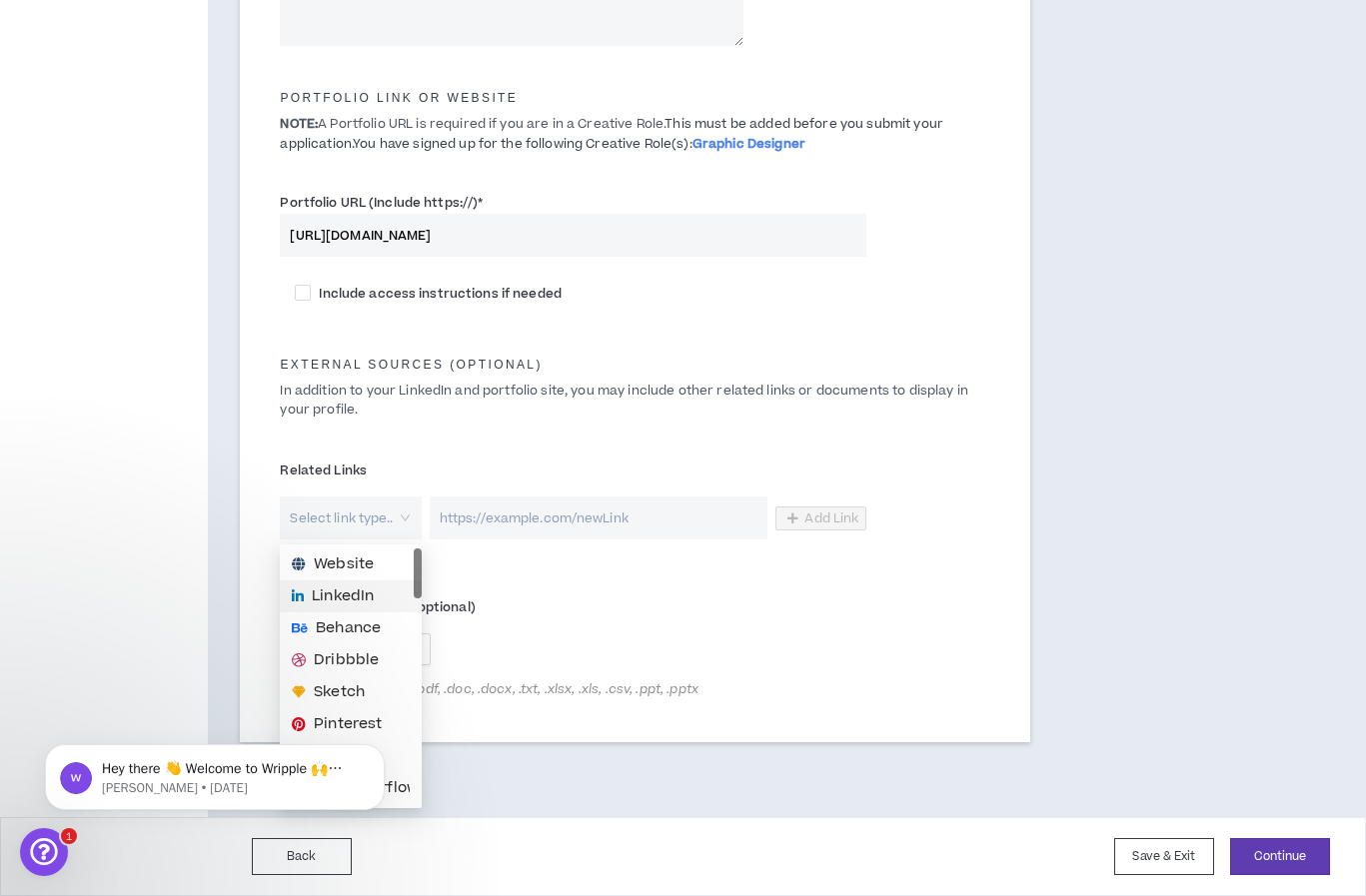 click on "LinkedIn" at bounding box center (343, 596) 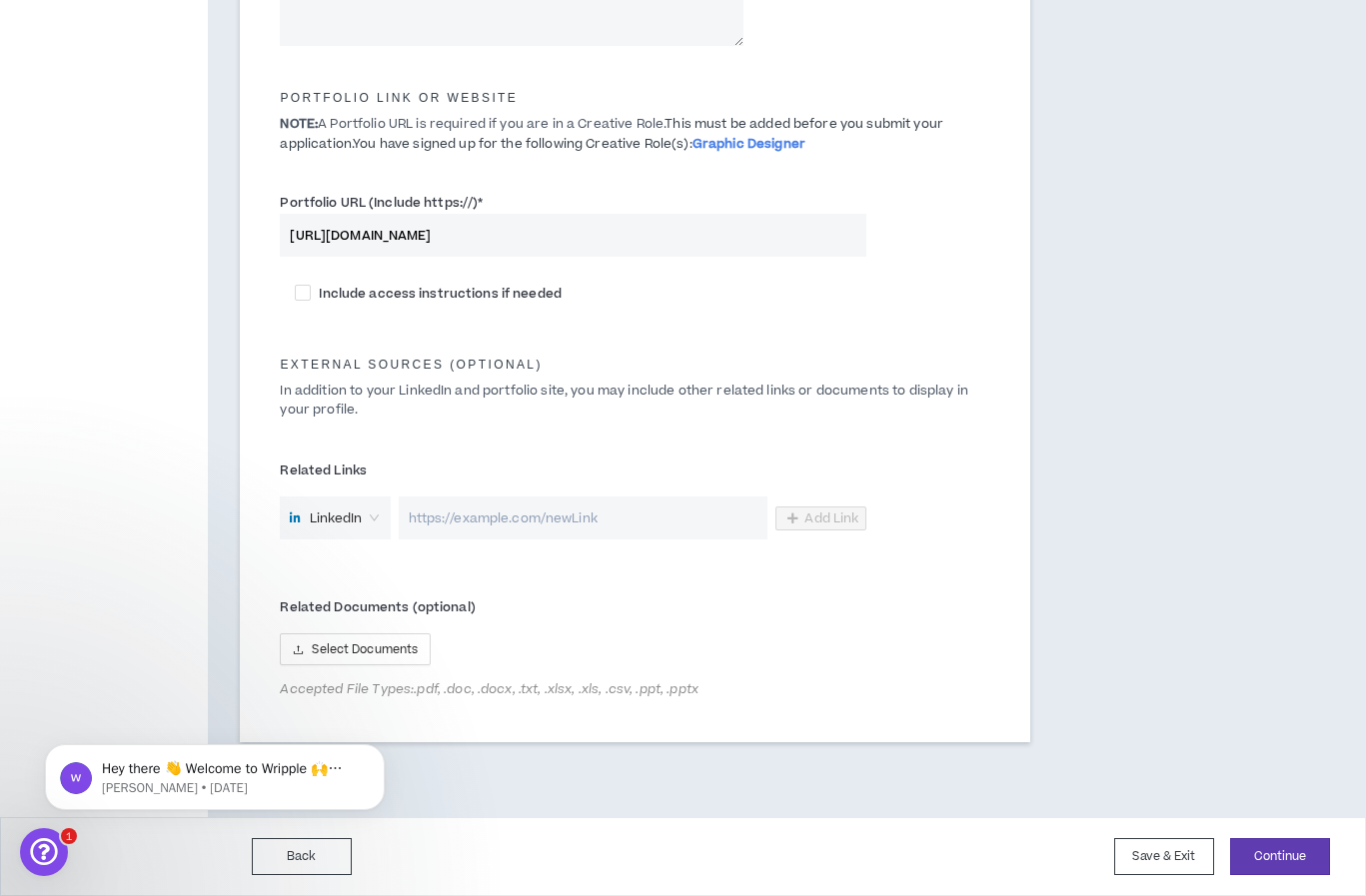 click at bounding box center (584, 517) 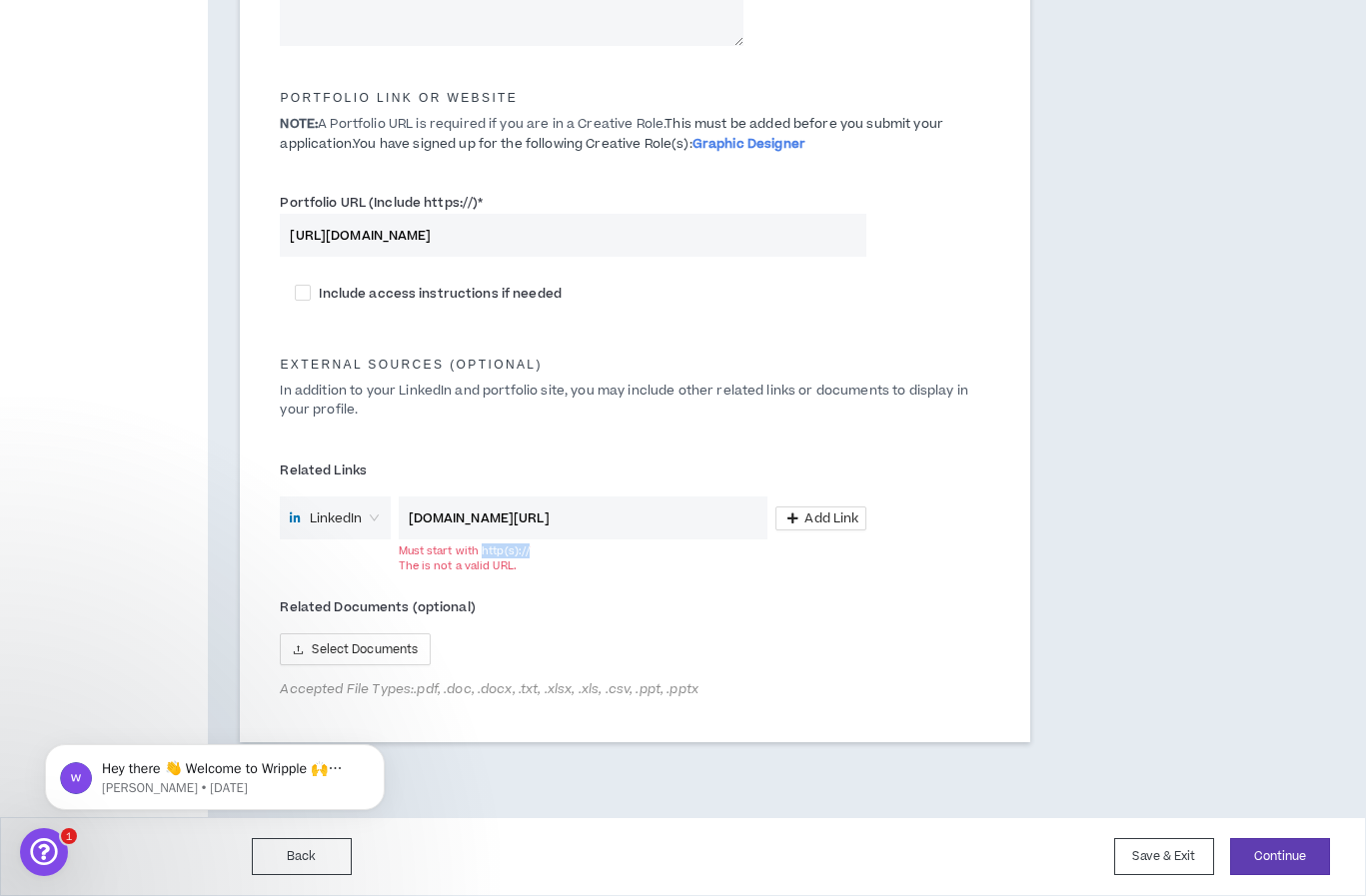 drag, startPoint x: 530, startPoint y: 548, endPoint x: 483, endPoint y: 549, distance: 47.010637 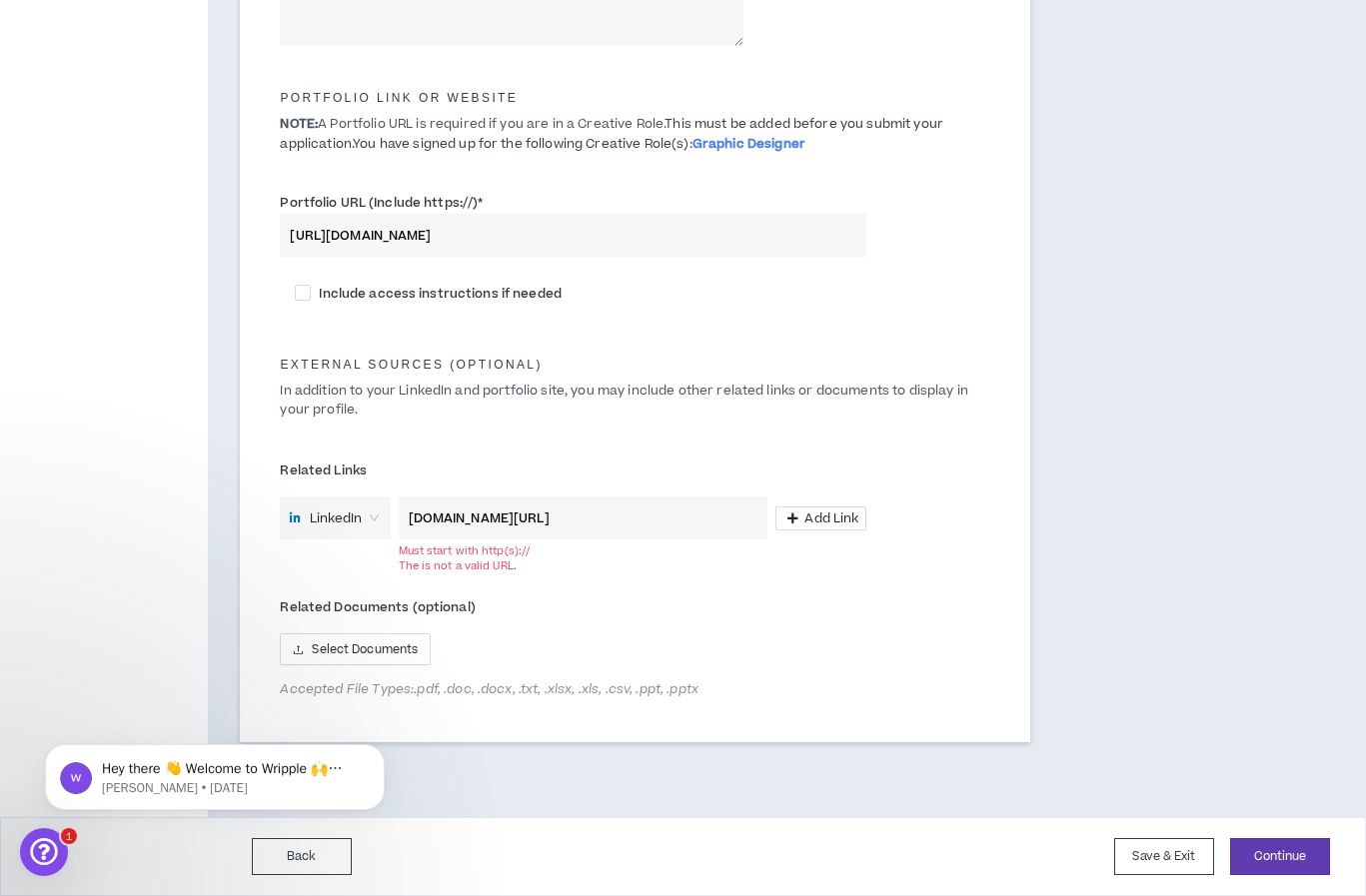 click on "[DOMAIN_NAME][URL]" at bounding box center [584, 517] 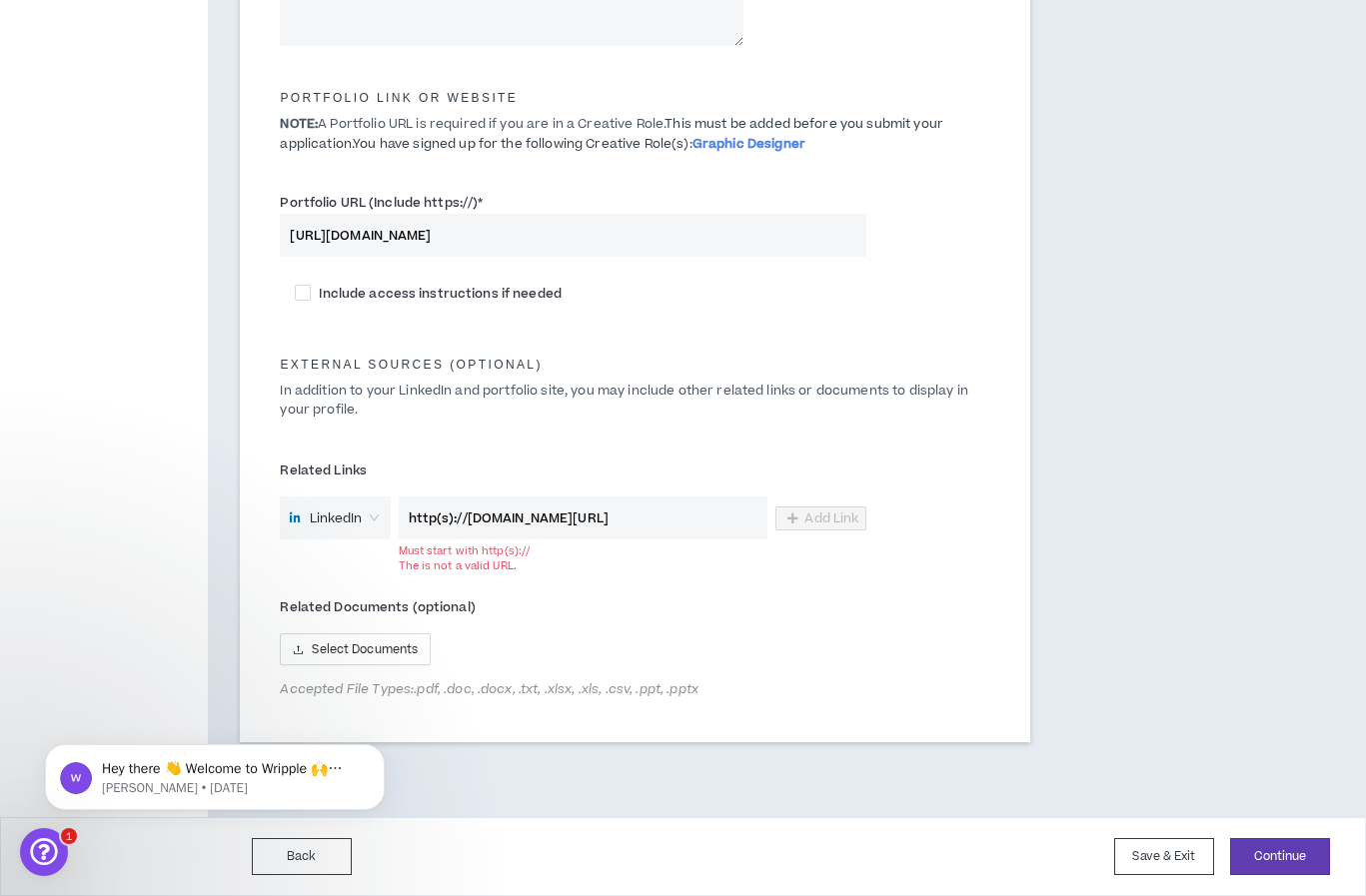 click on "http(s)://[DOMAIN_NAME][URL]" at bounding box center [584, 517] 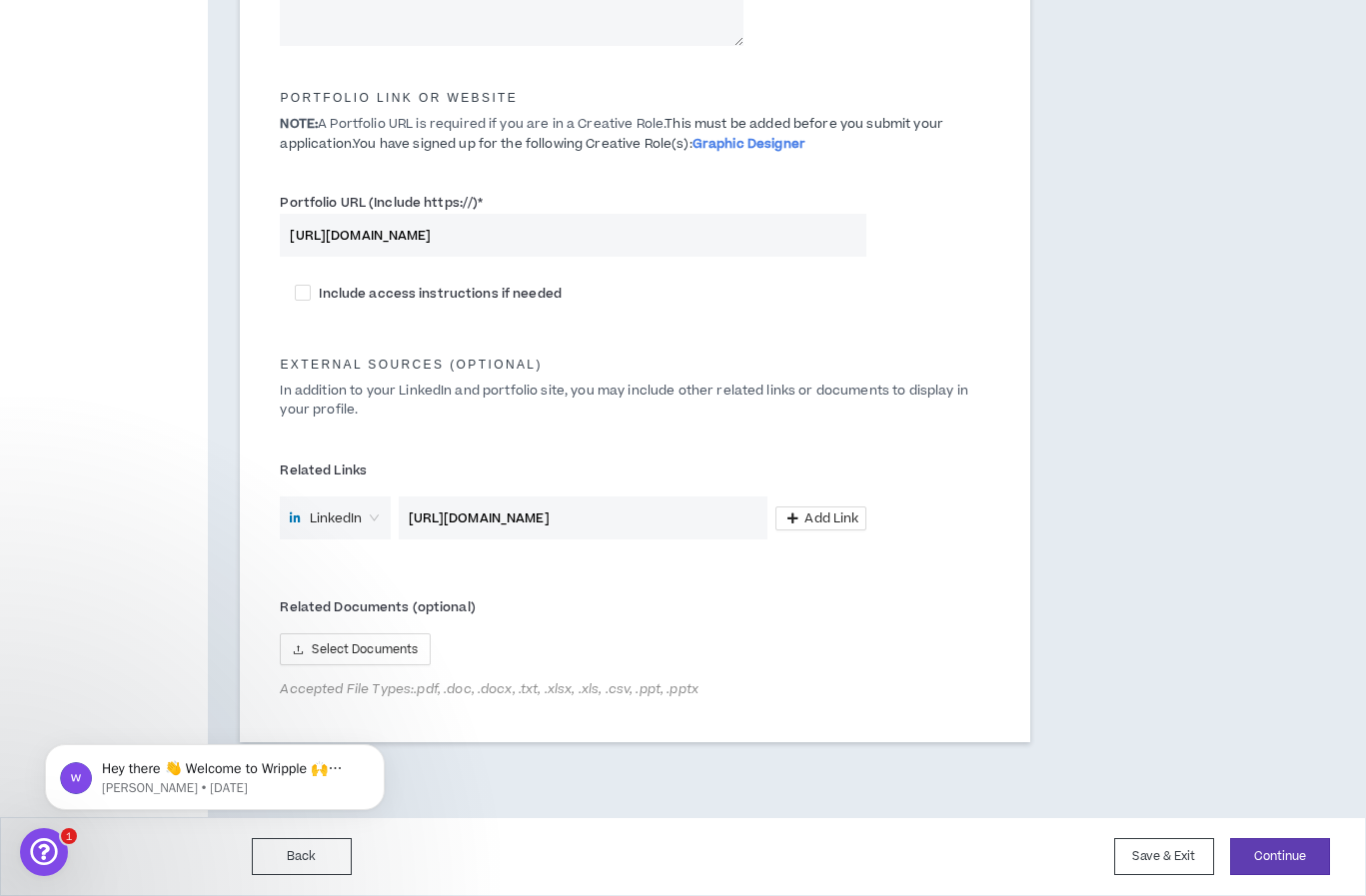 click on "[URL][DOMAIN_NAME]" at bounding box center (584, 517) 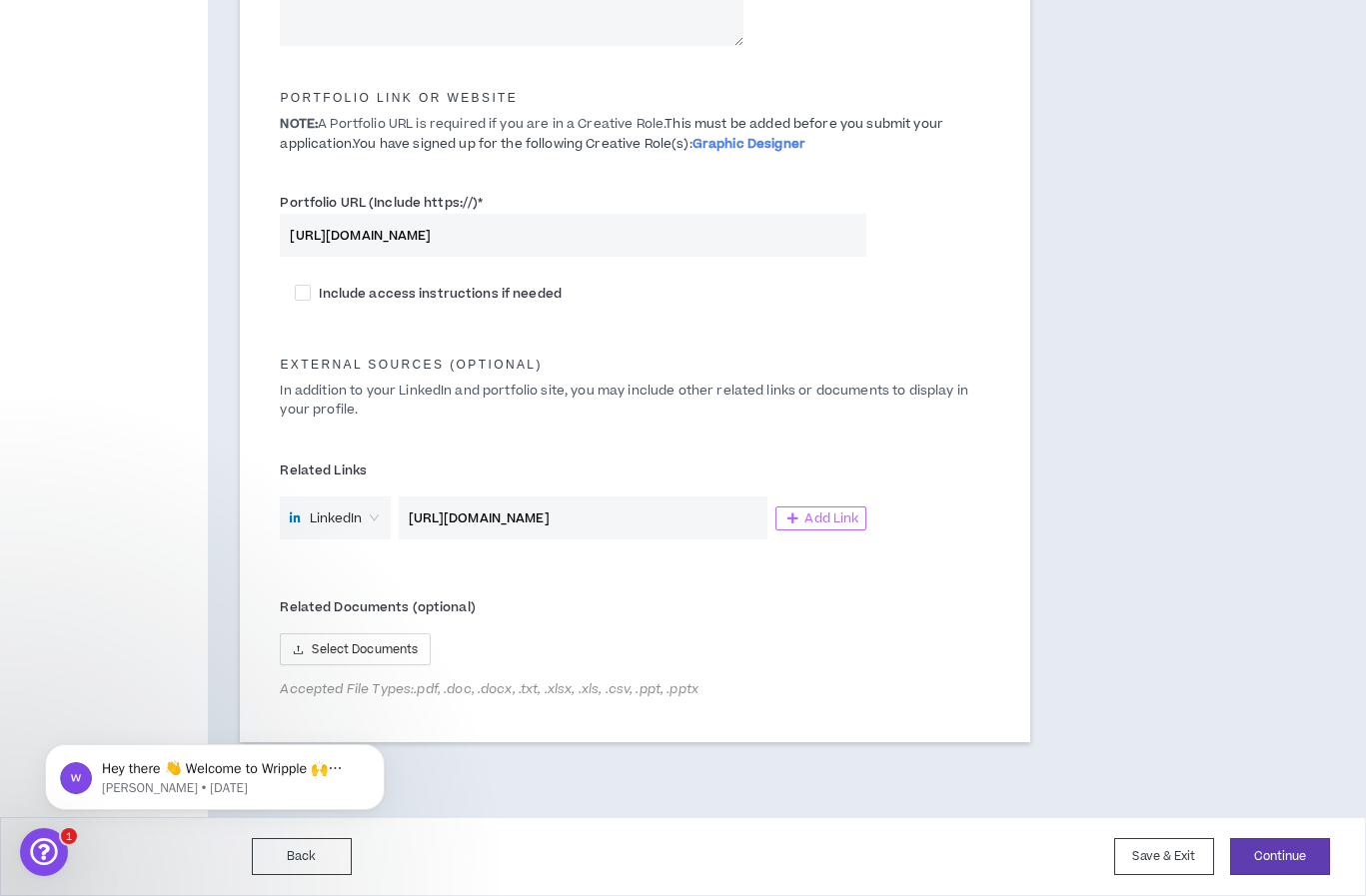 type on "[URL][DOMAIN_NAME]" 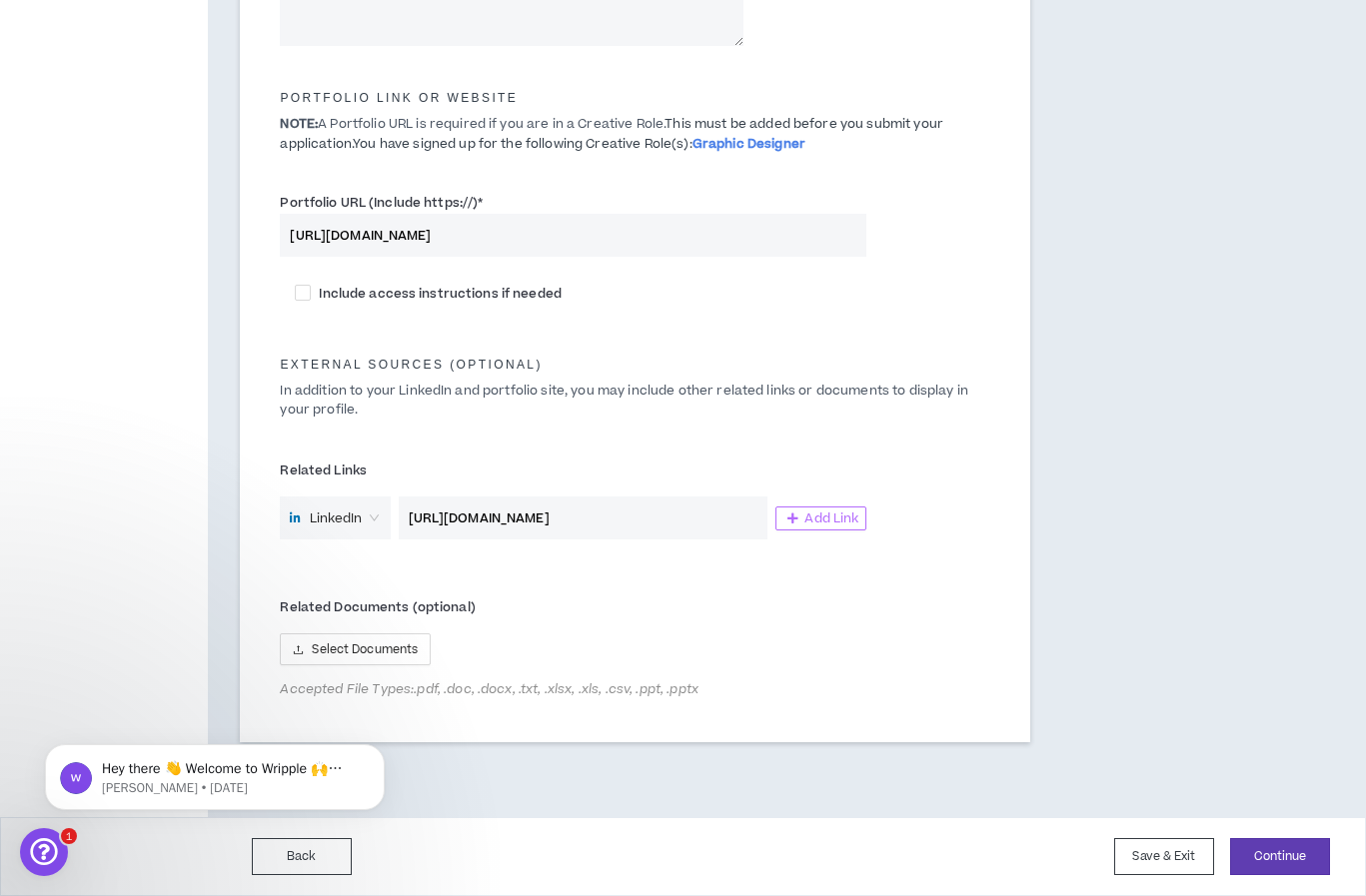 click on "Add Link" at bounding box center [820, 518] 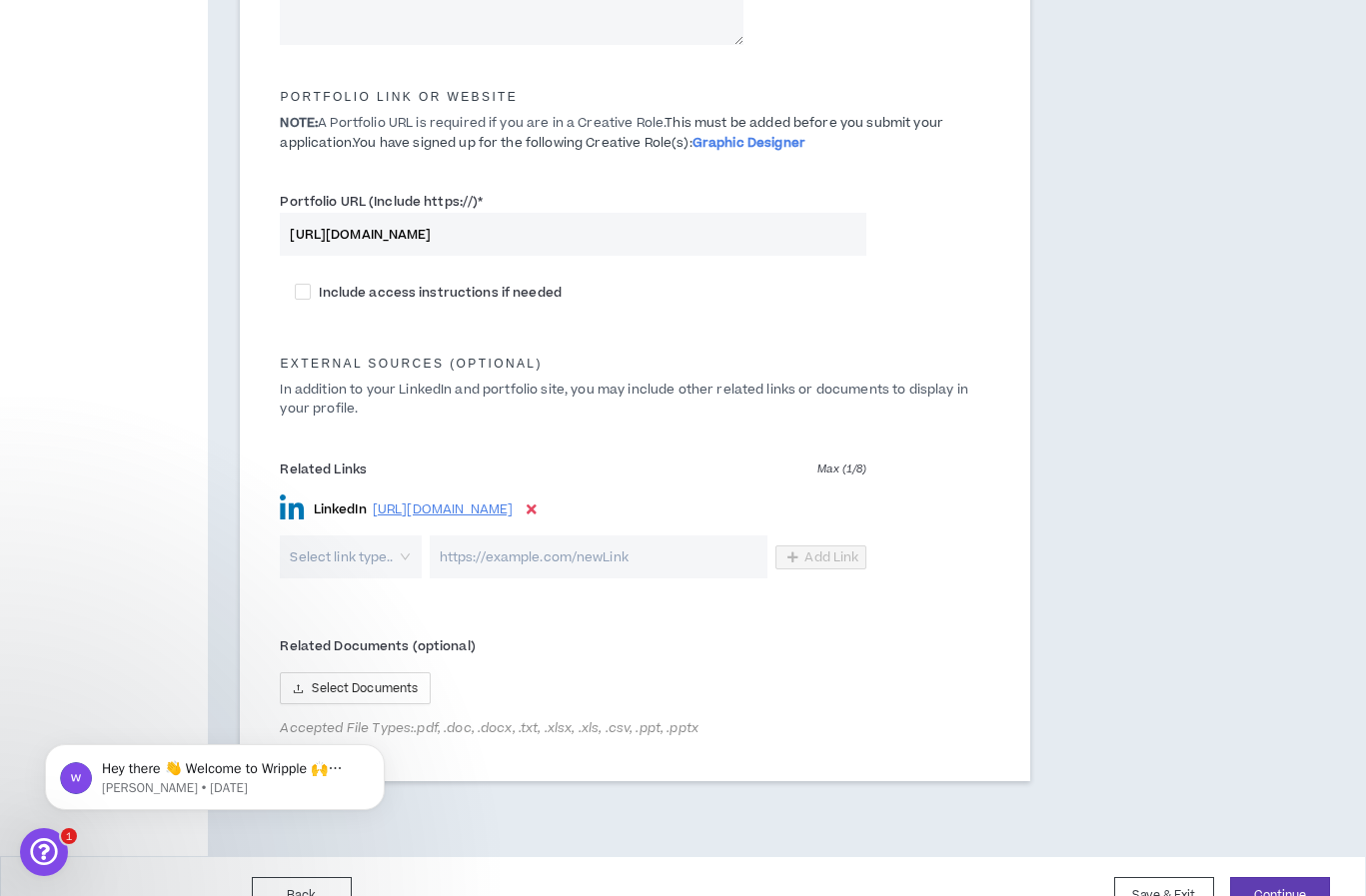 scroll, scrollTop: 909, scrollLeft: 0, axis: vertical 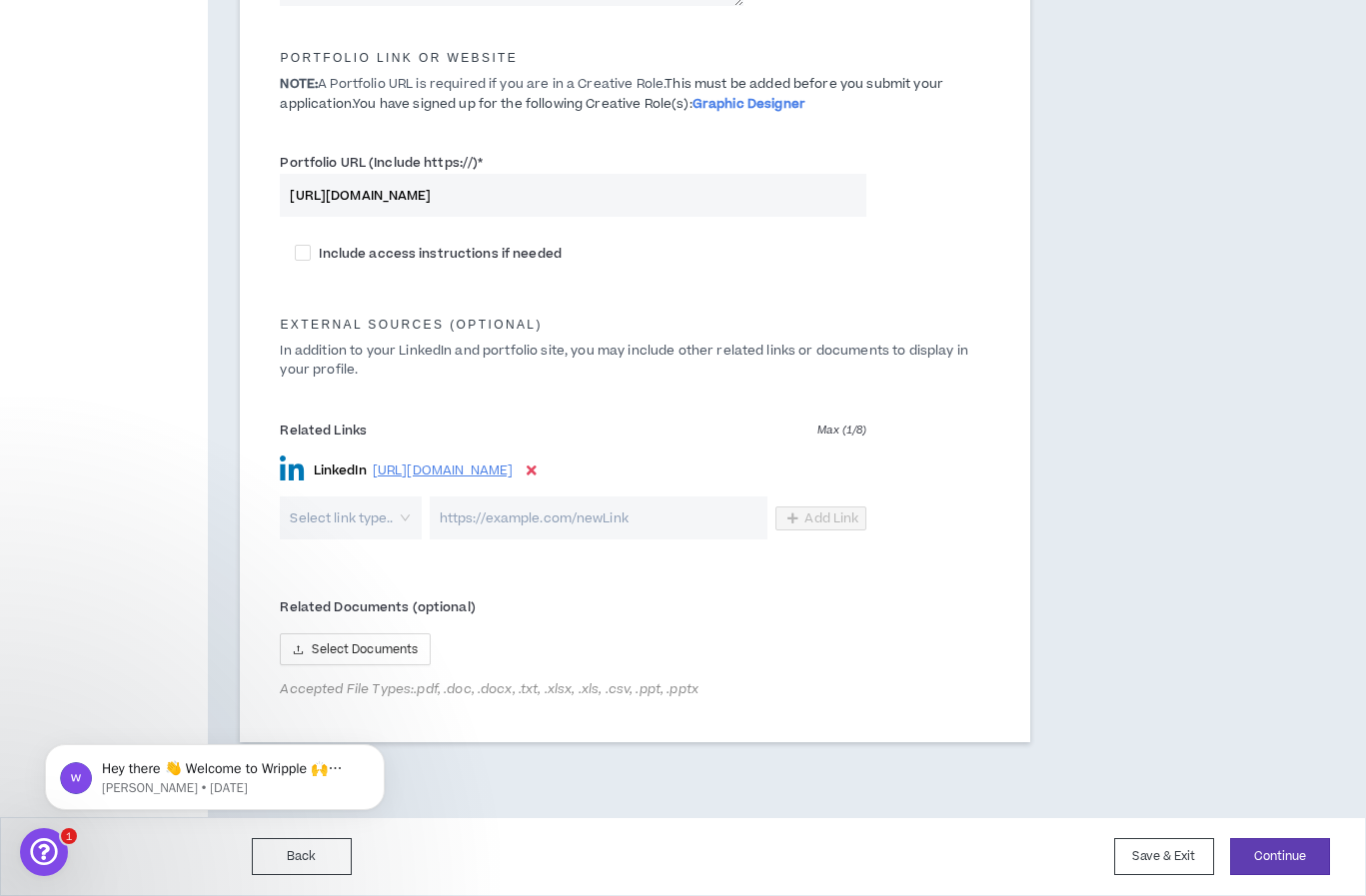 click at bounding box center [343, 517] 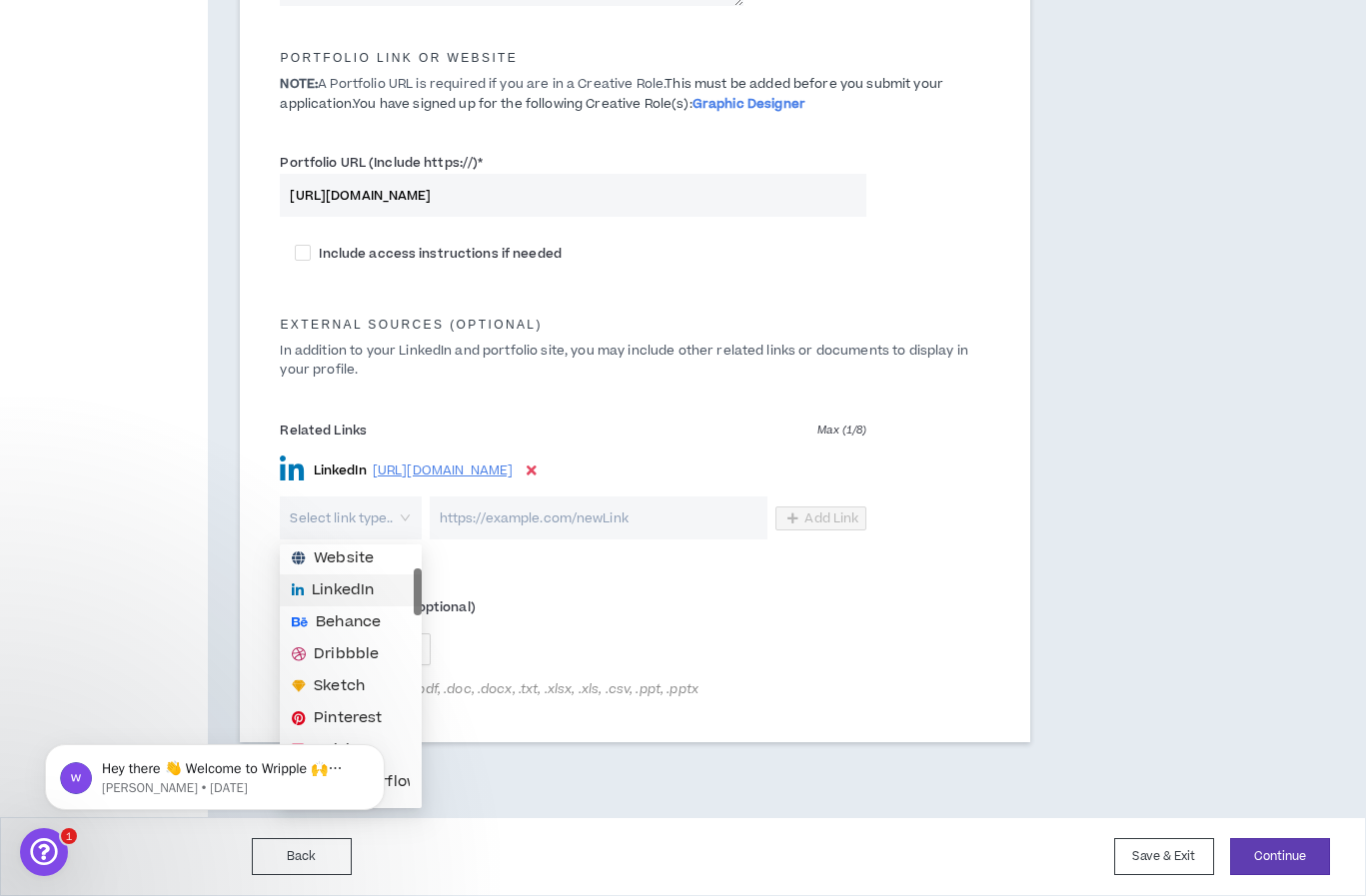 scroll, scrollTop: 0, scrollLeft: 0, axis: both 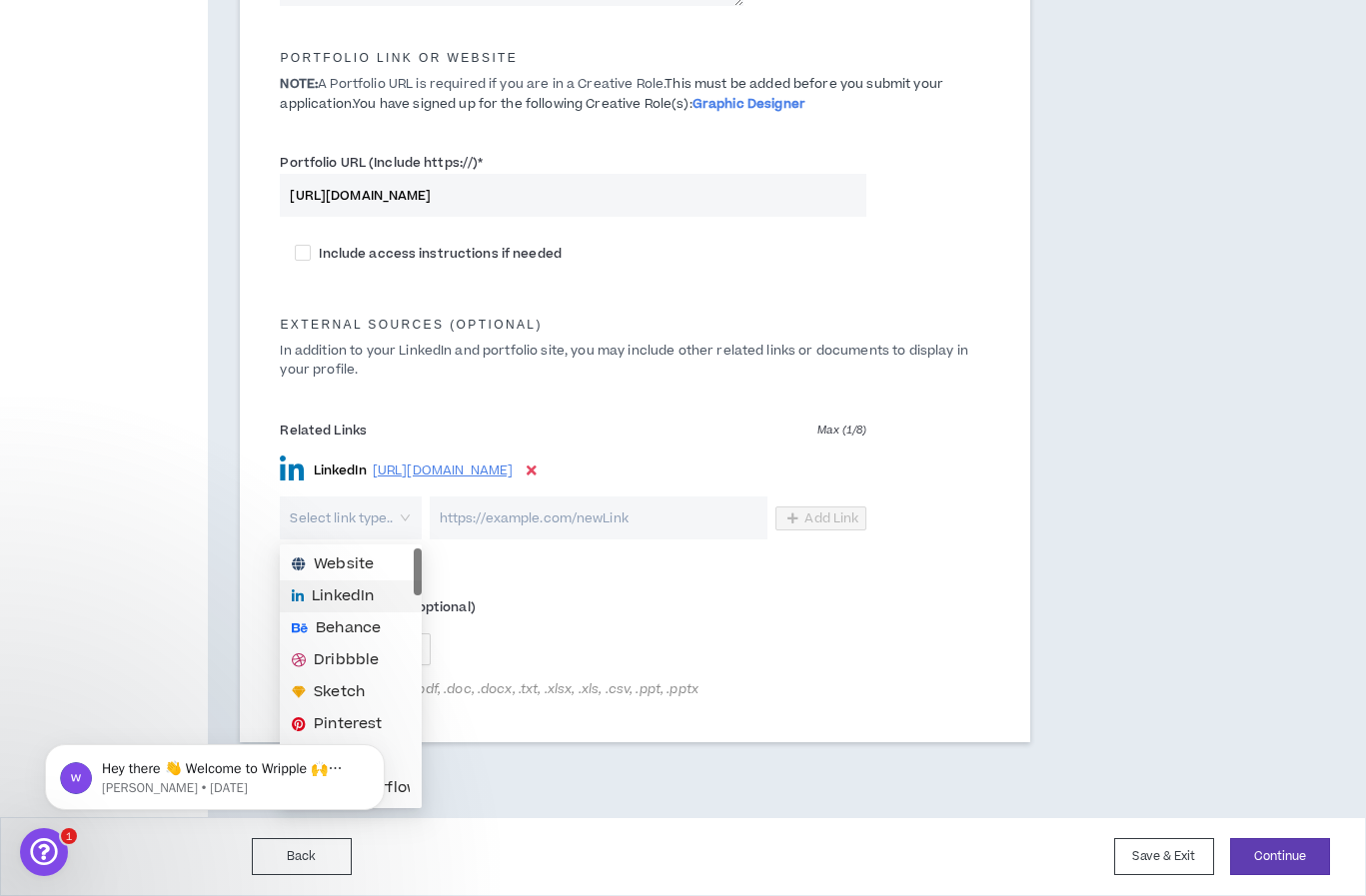 click on "**********" at bounding box center [635, -1] 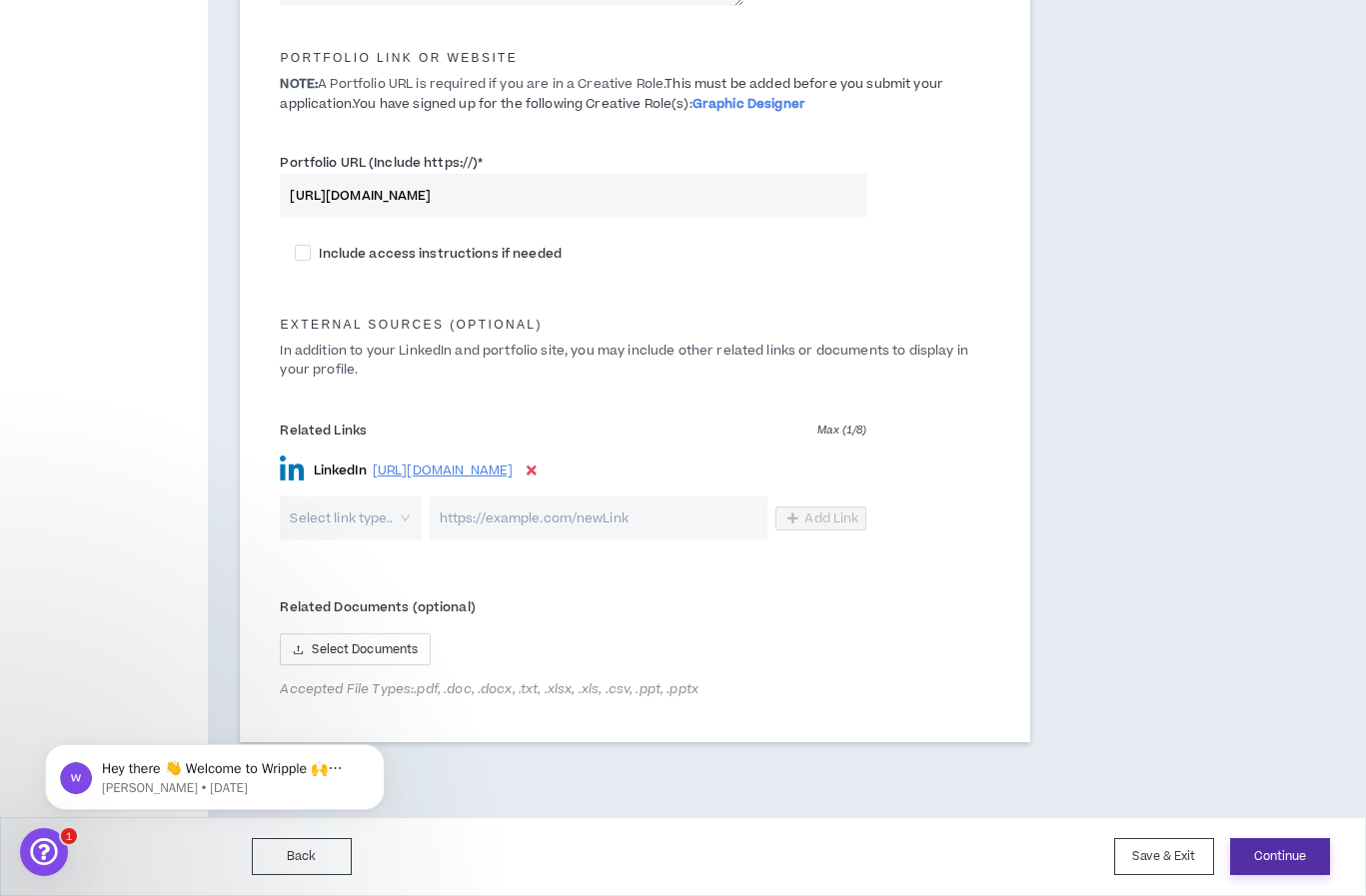 click on "Continue" at bounding box center [1280, 856] 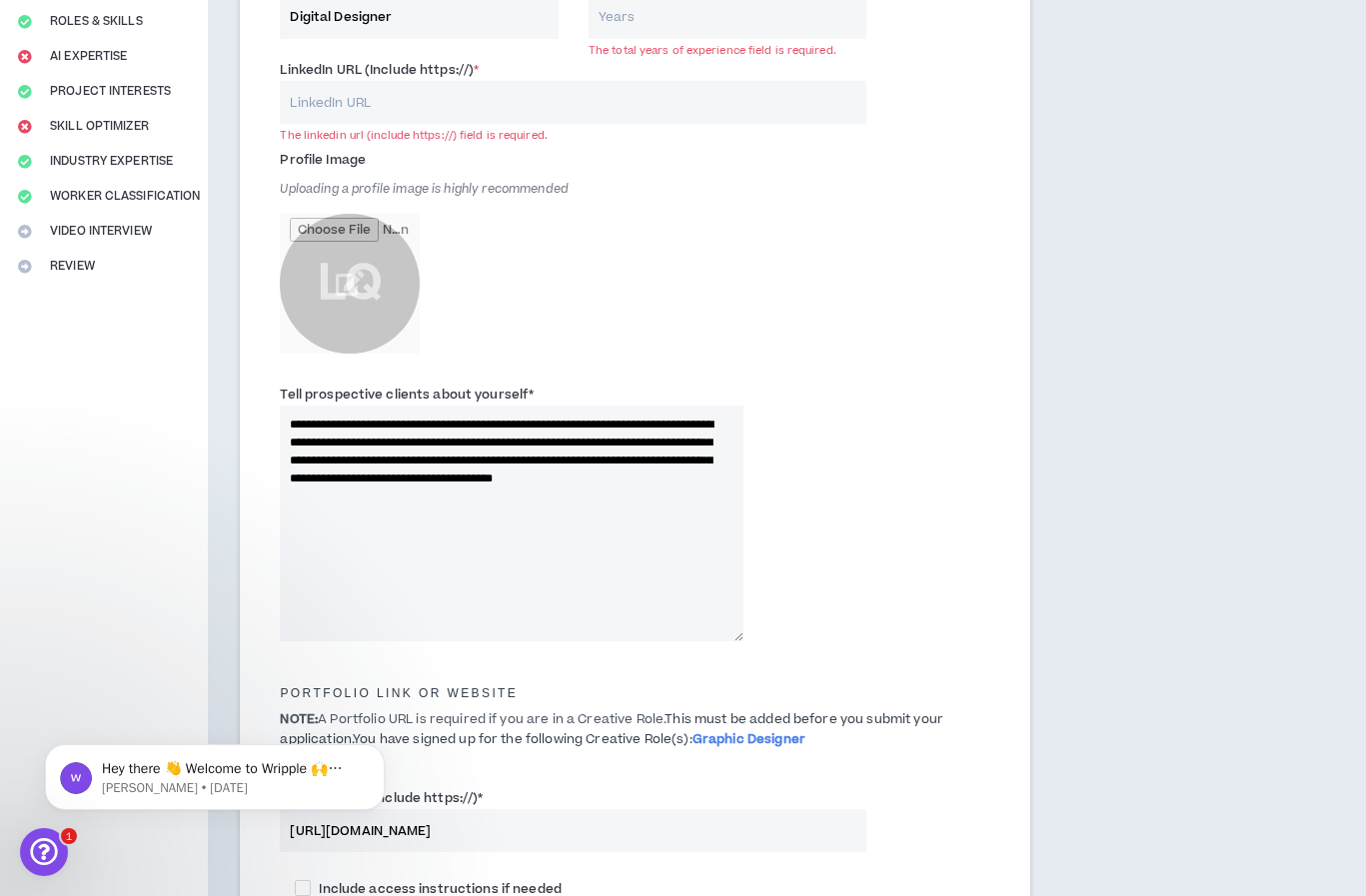 scroll, scrollTop: 246, scrollLeft: 0, axis: vertical 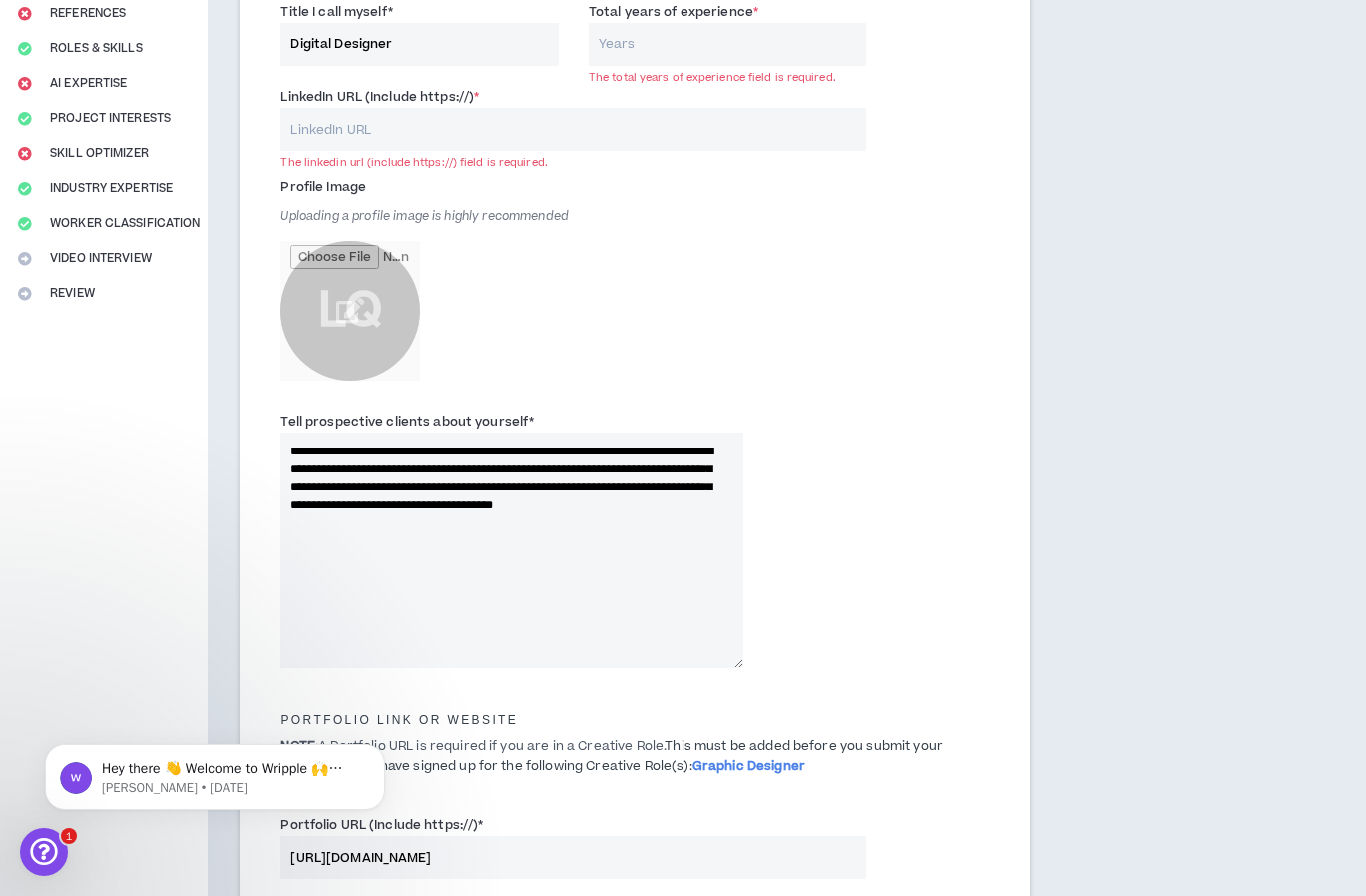 click on "LinkedIn URL (Include https://)  *" at bounding box center [573, 129] 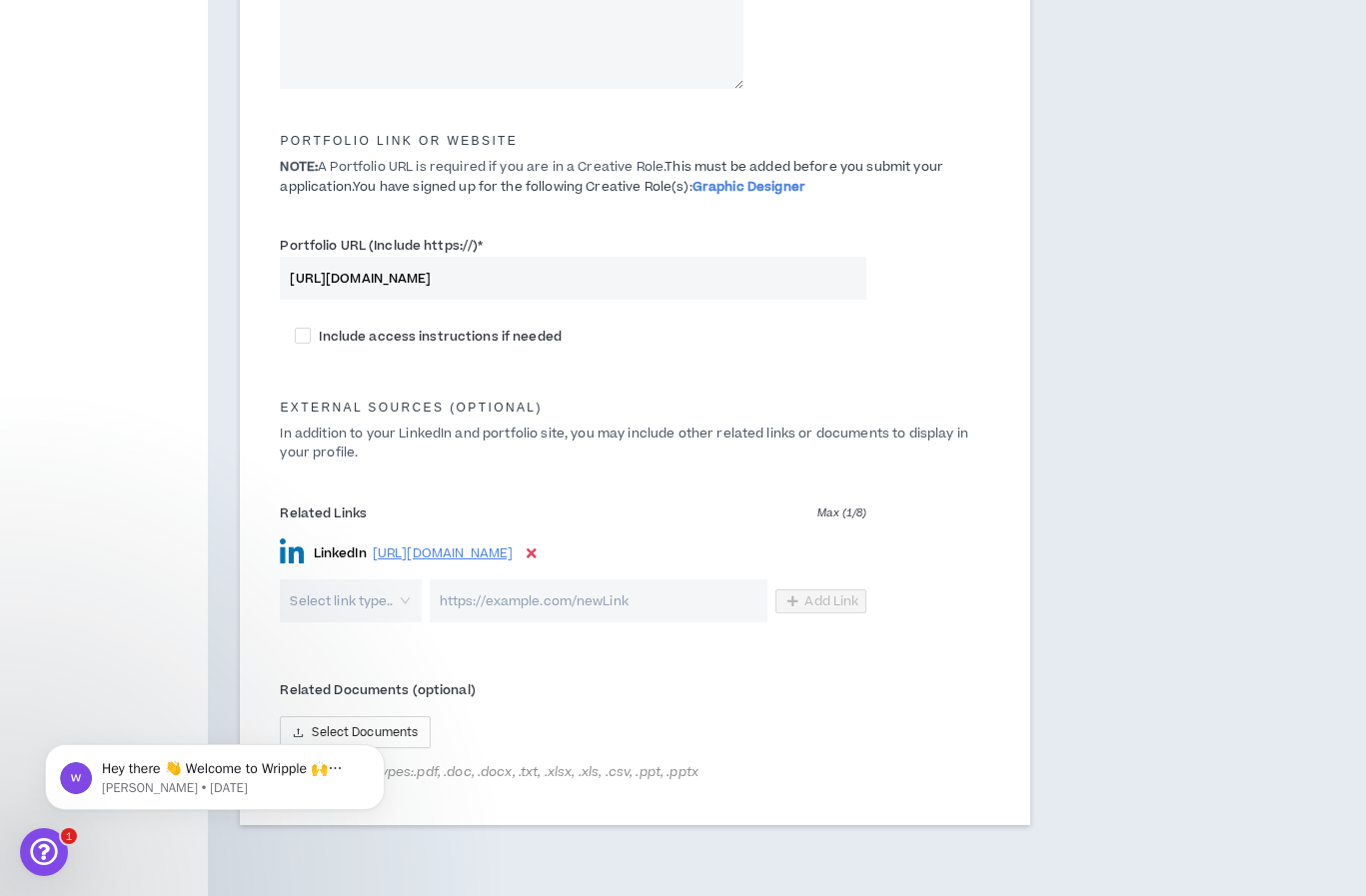 scroll, scrollTop: 909, scrollLeft: 0, axis: vertical 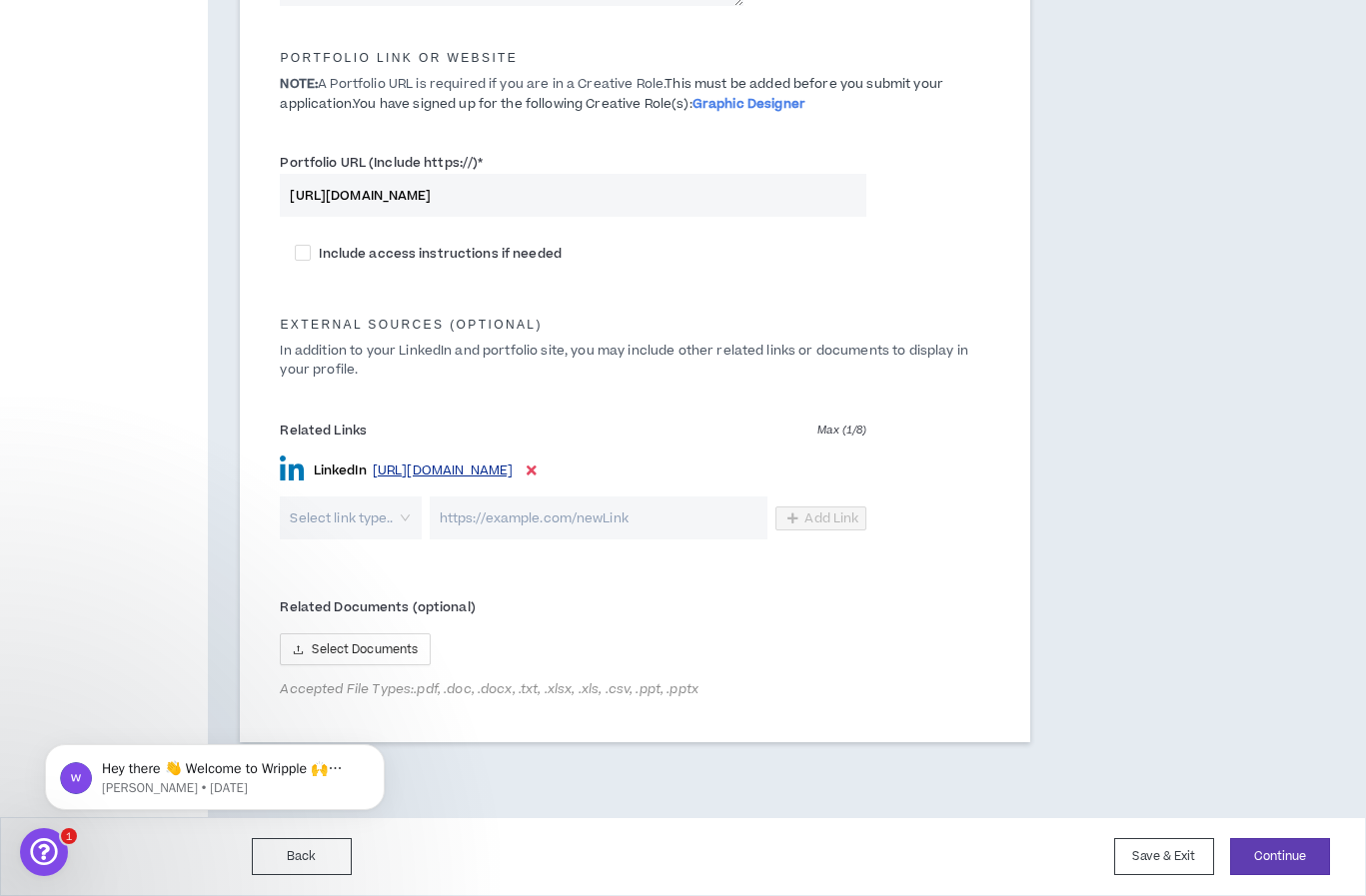 drag, startPoint x: 655, startPoint y: 471, endPoint x: 375, endPoint y: 464, distance: 280.0875 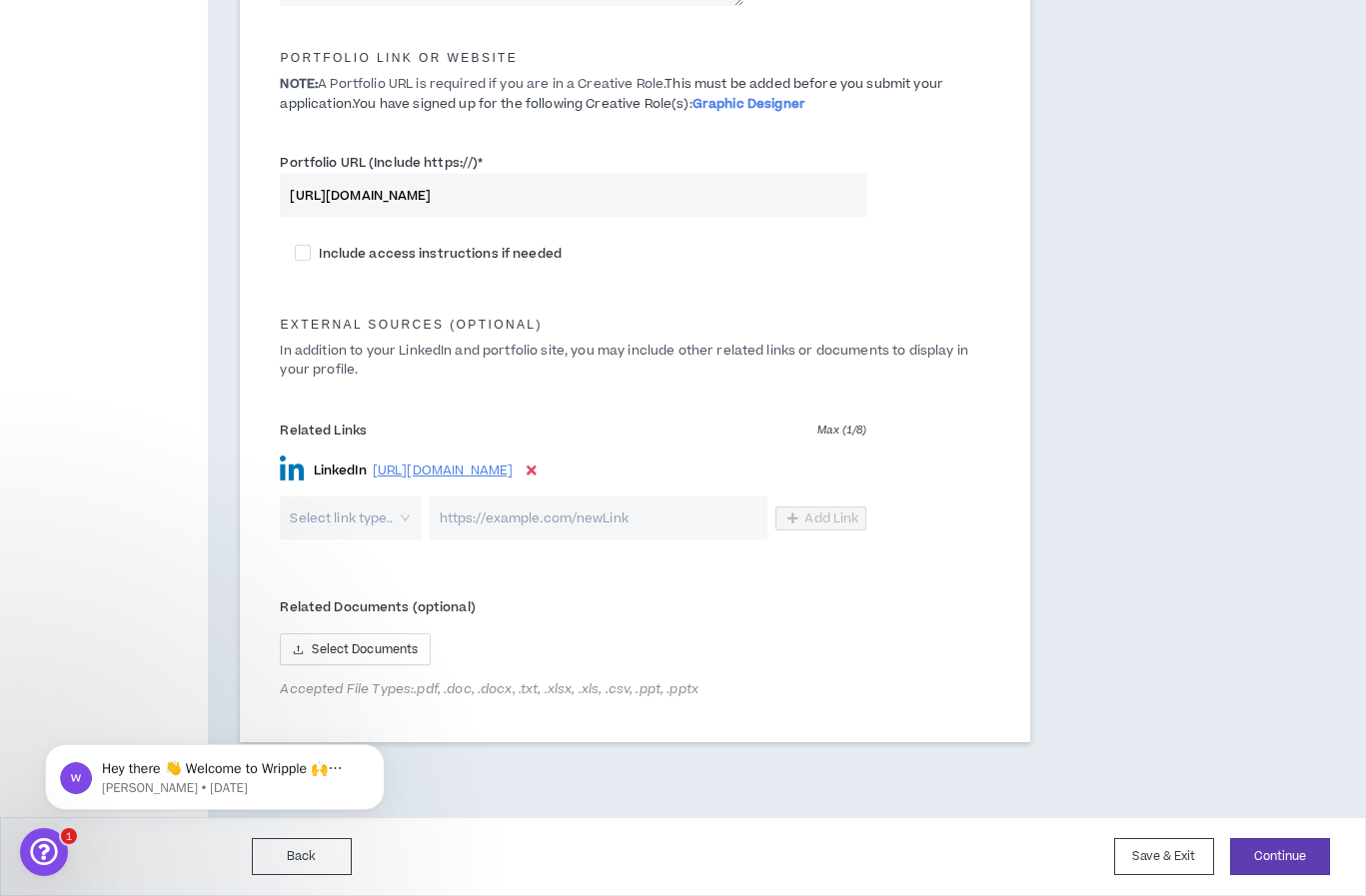 click at bounding box center (532, 470) 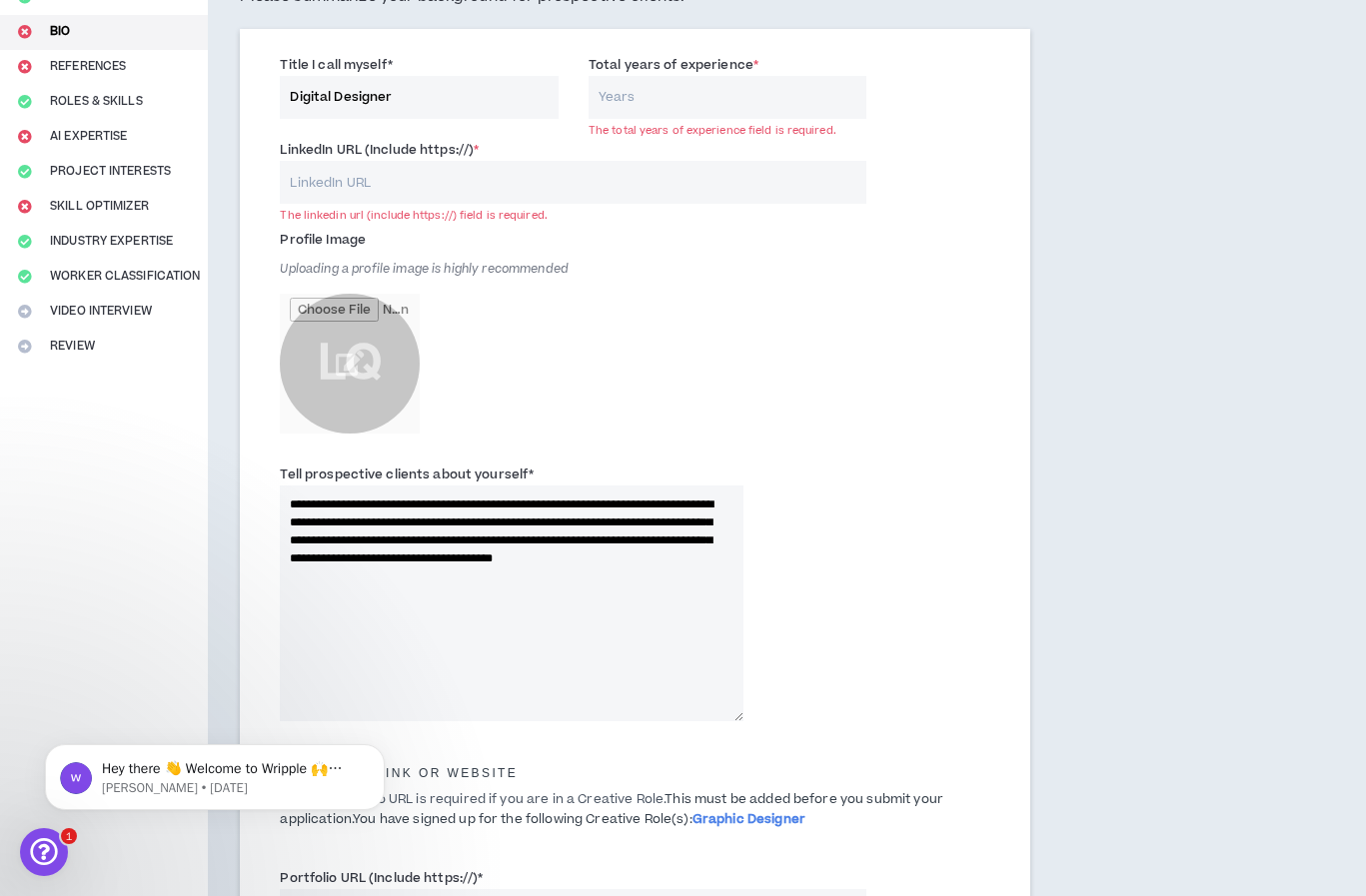 scroll, scrollTop: 0, scrollLeft: 0, axis: both 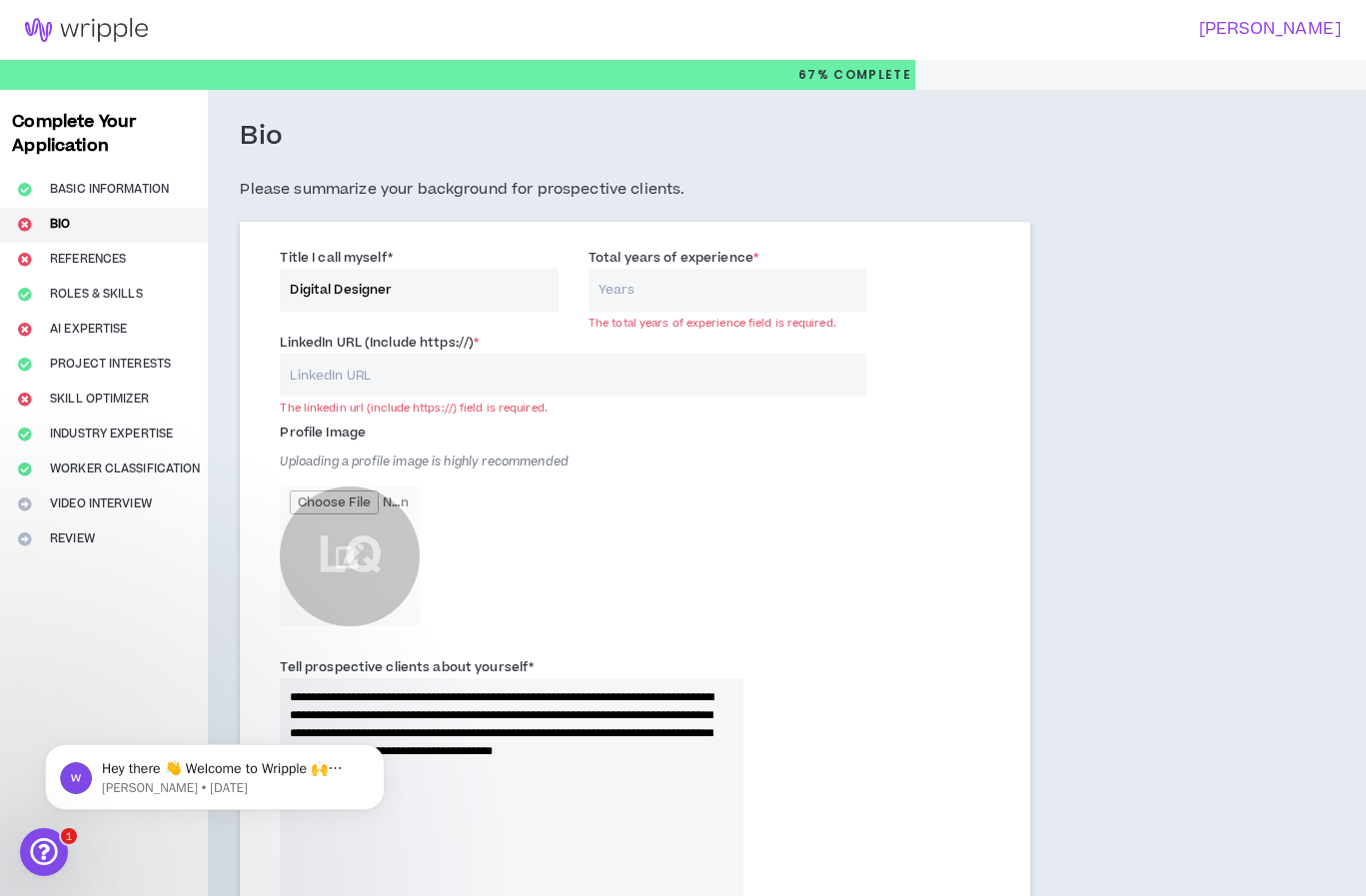 click on "LinkedIn URL (Include https://)  *" at bounding box center [573, 375] 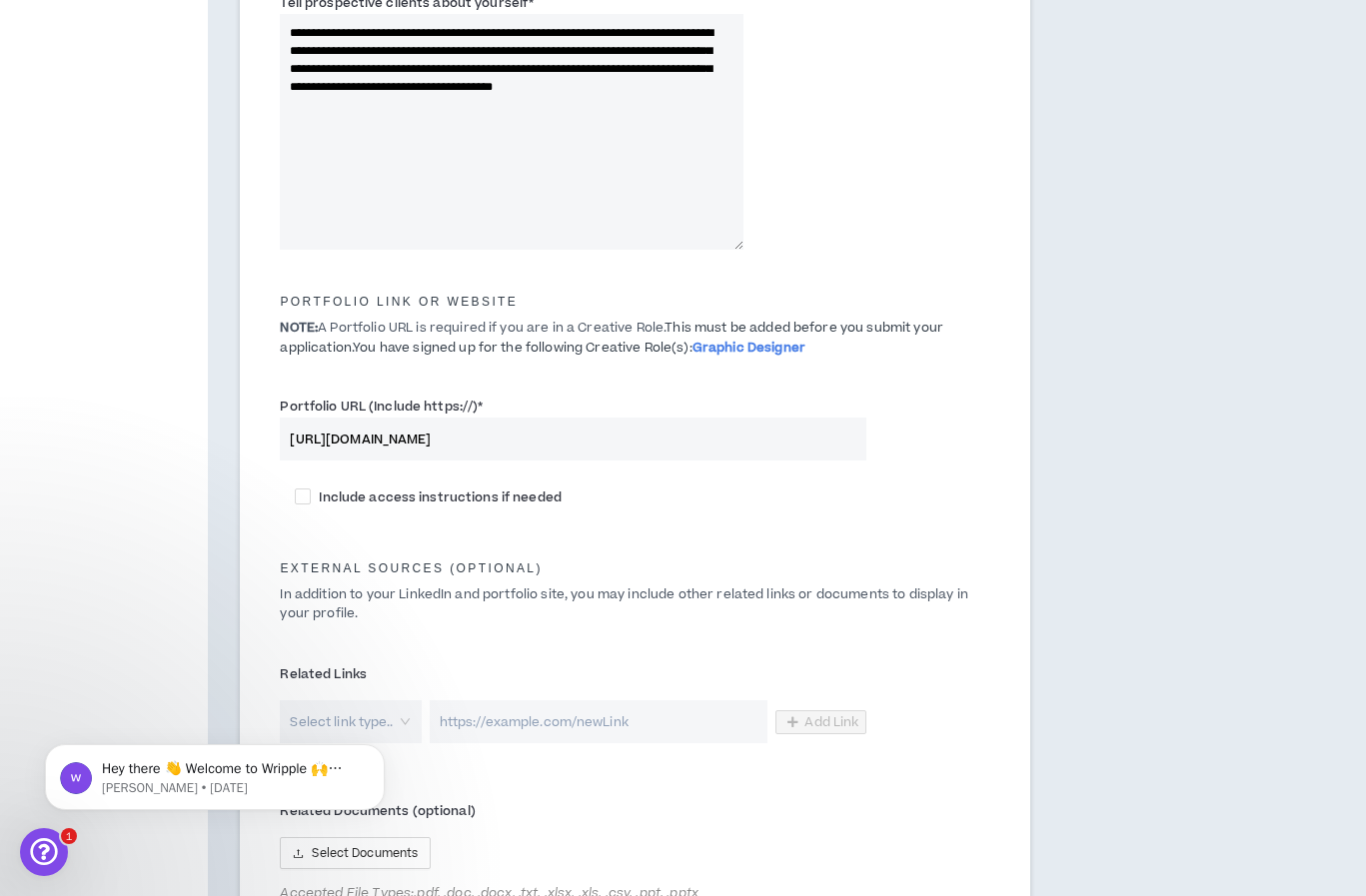 scroll, scrollTop: 869, scrollLeft: 0, axis: vertical 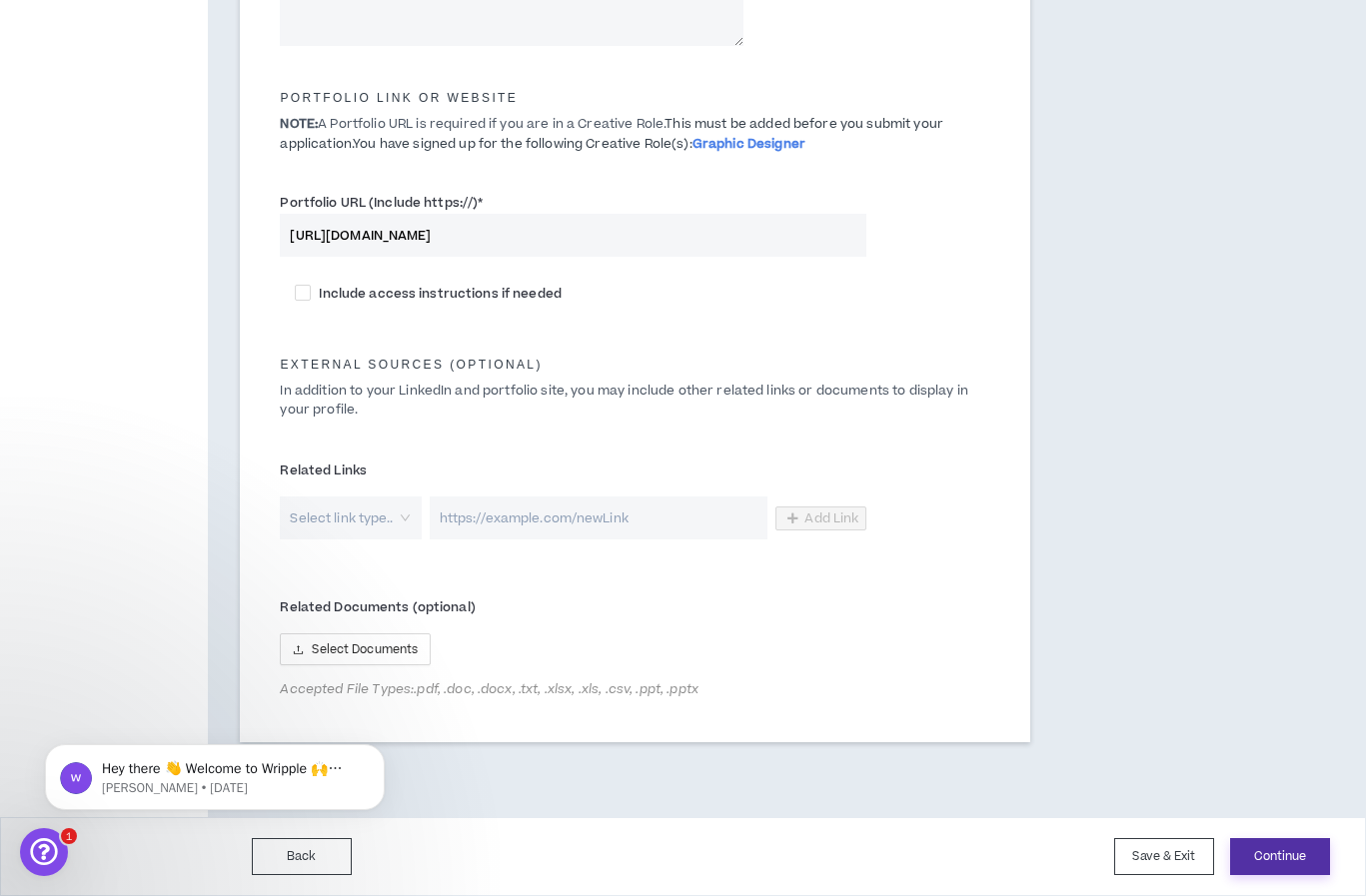 type on "[URL][DOMAIN_NAME]" 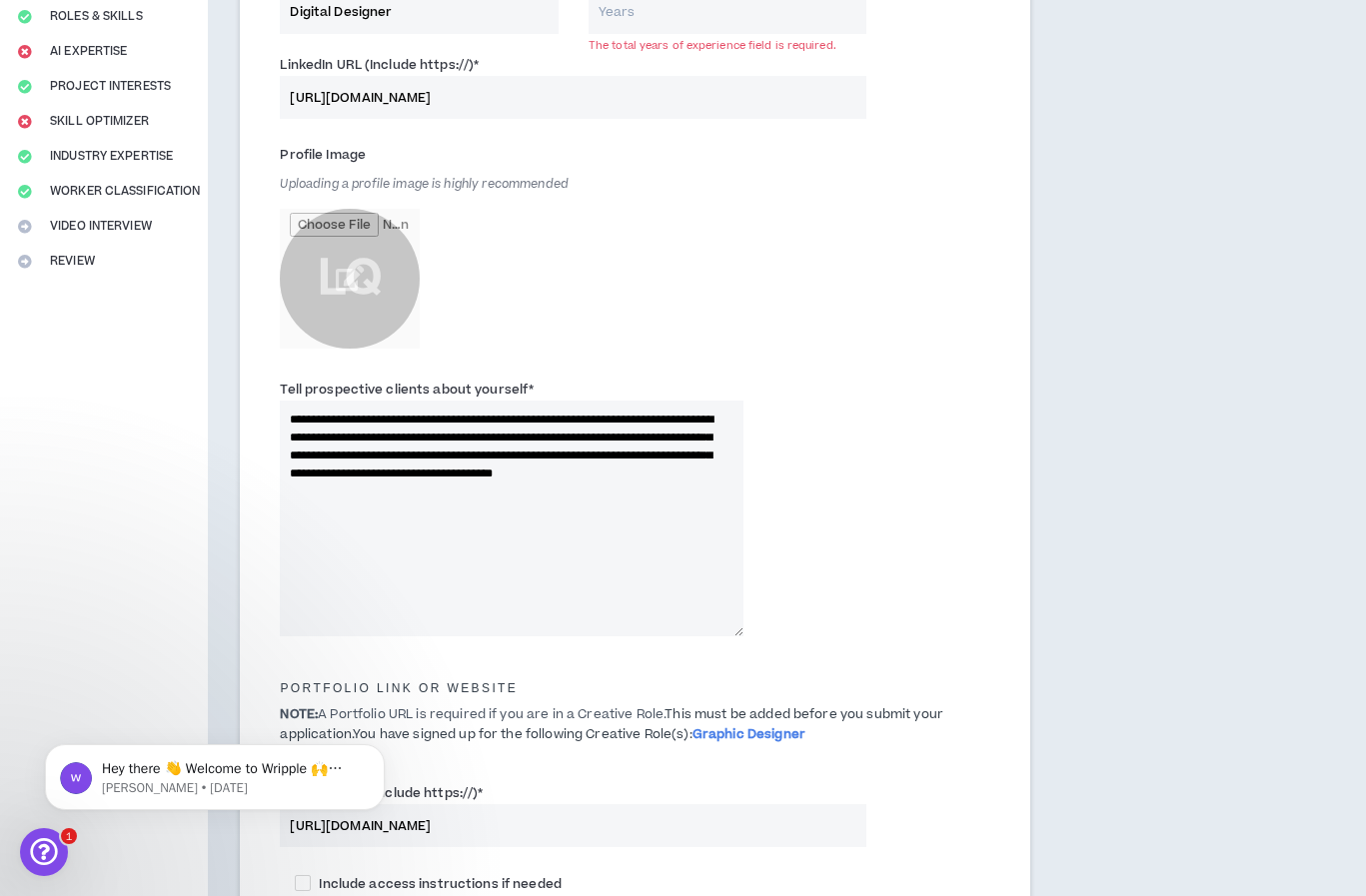 scroll, scrollTop: 246, scrollLeft: 0, axis: vertical 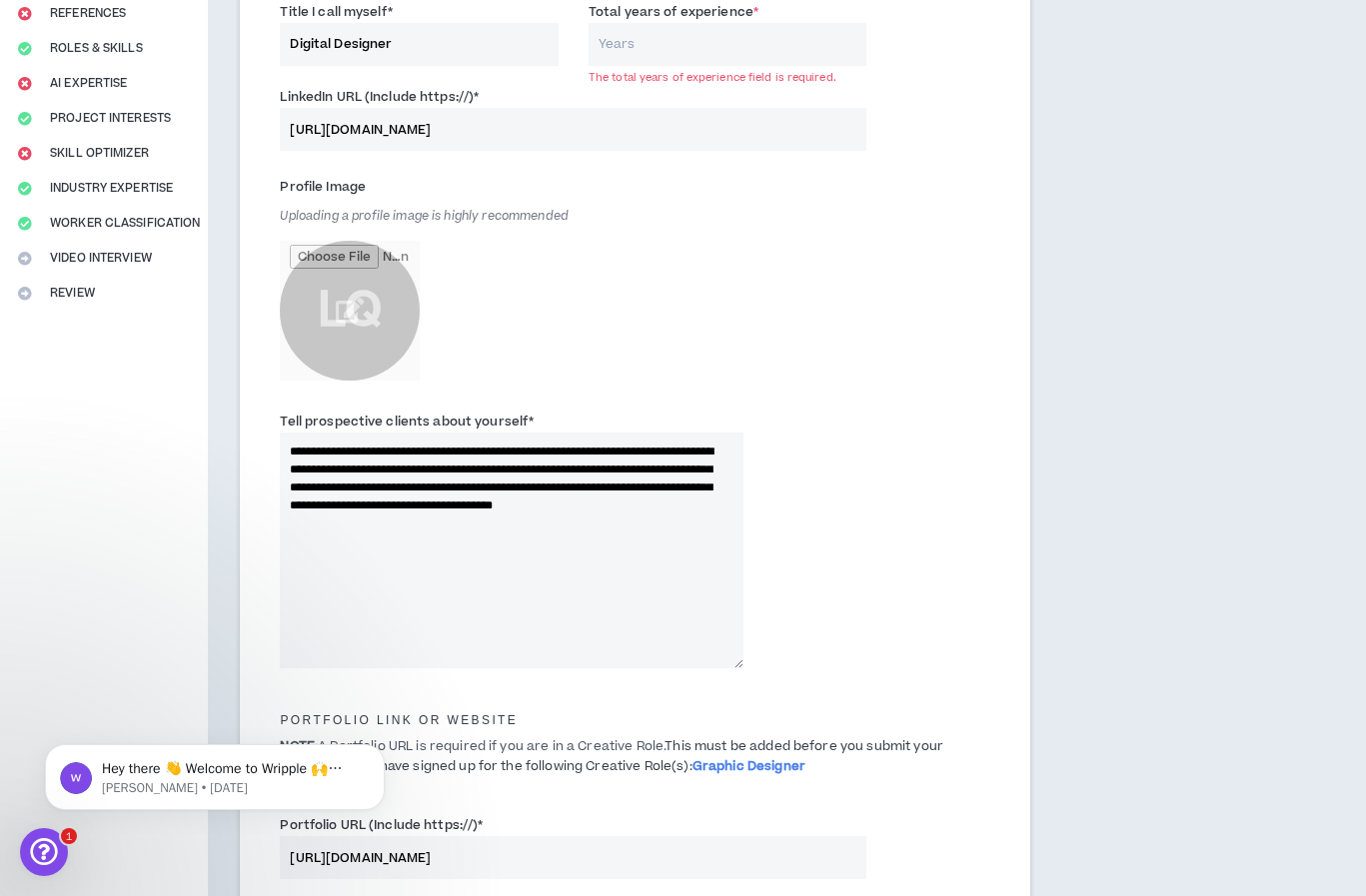 click on "Total years of experience  *" at bounding box center [727, 44] 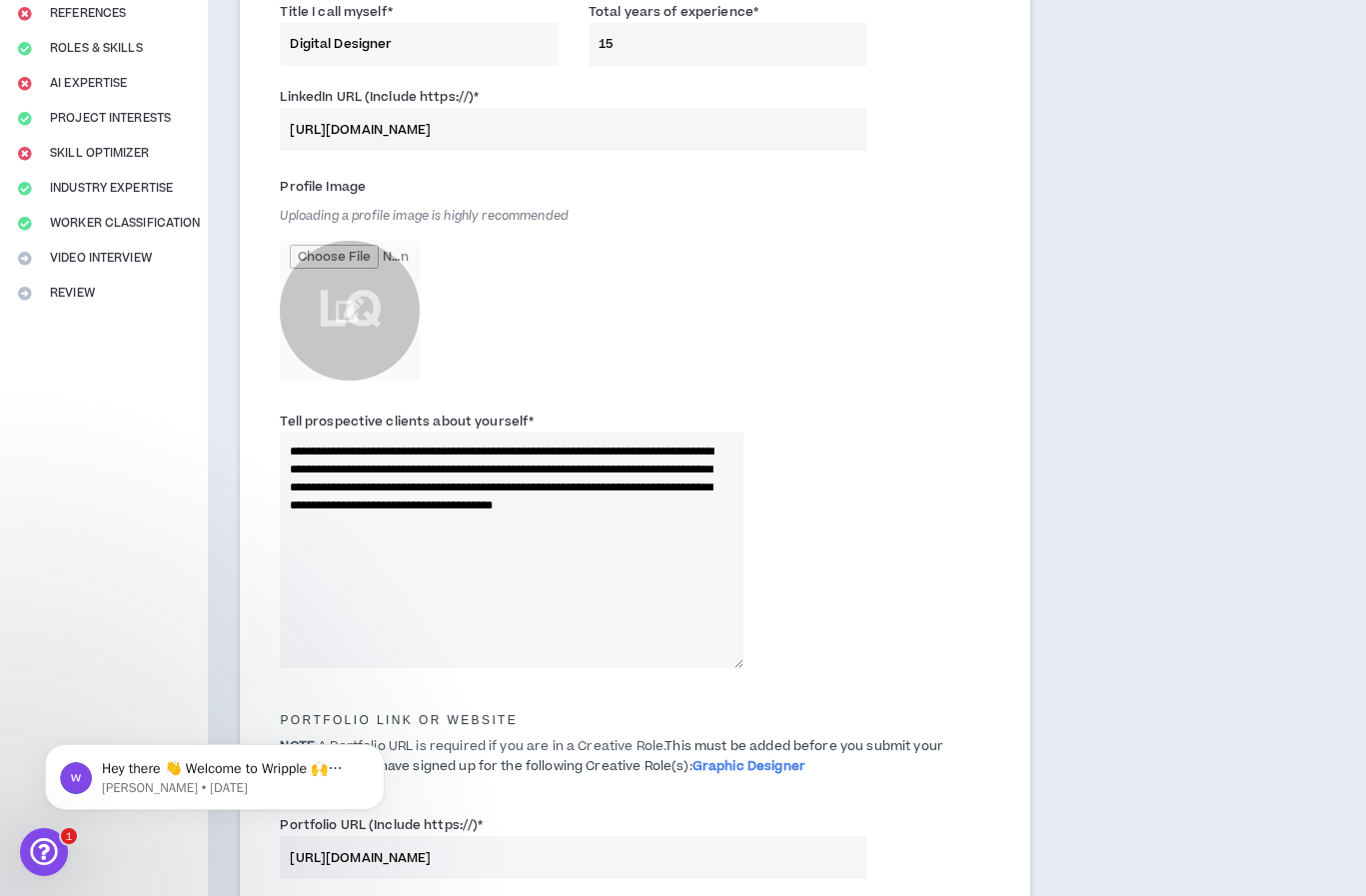 drag, startPoint x: 623, startPoint y: 48, endPoint x: 609, endPoint y: 43, distance: 14.866069 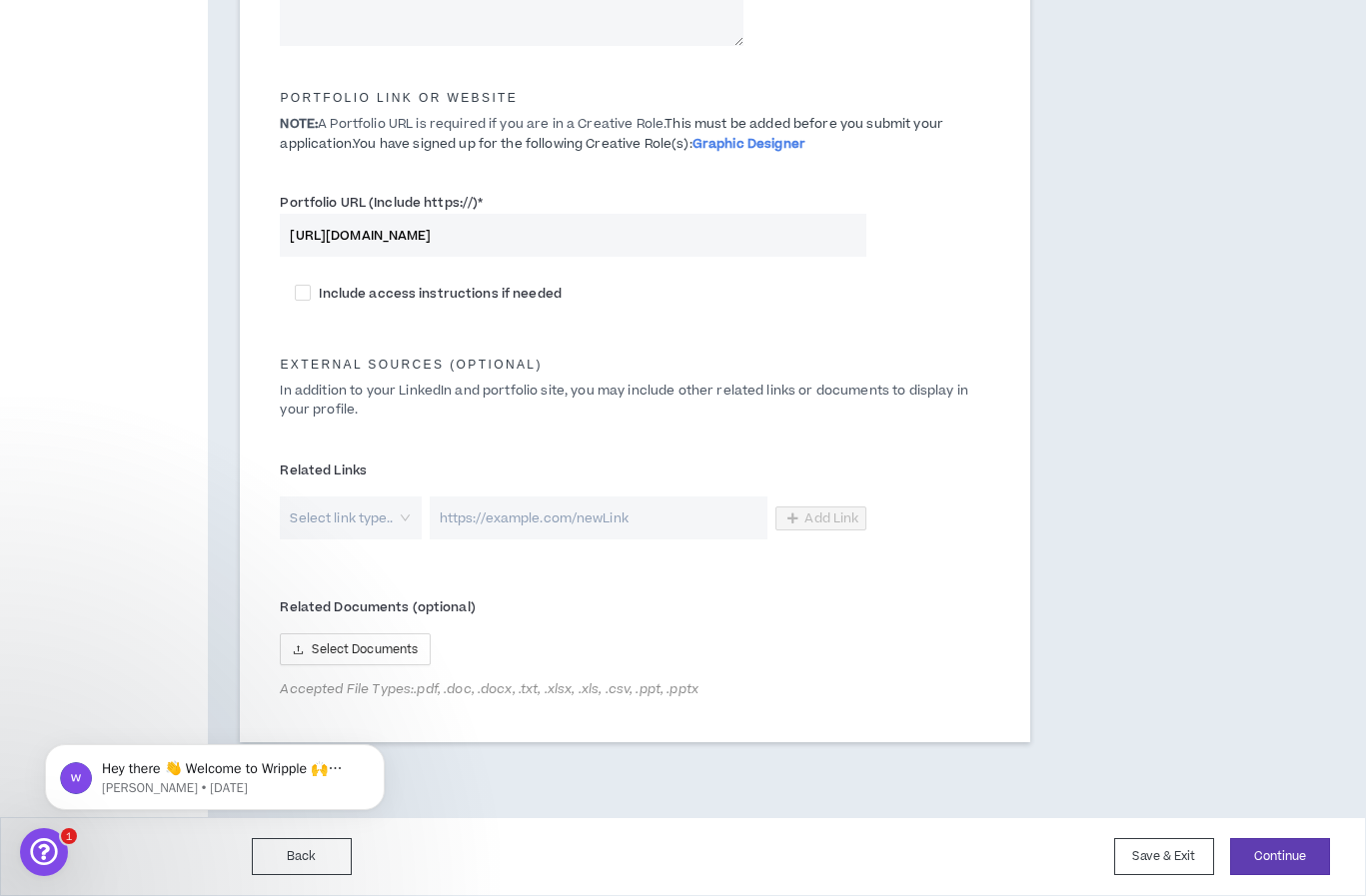 scroll, scrollTop: 0, scrollLeft: 0, axis: both 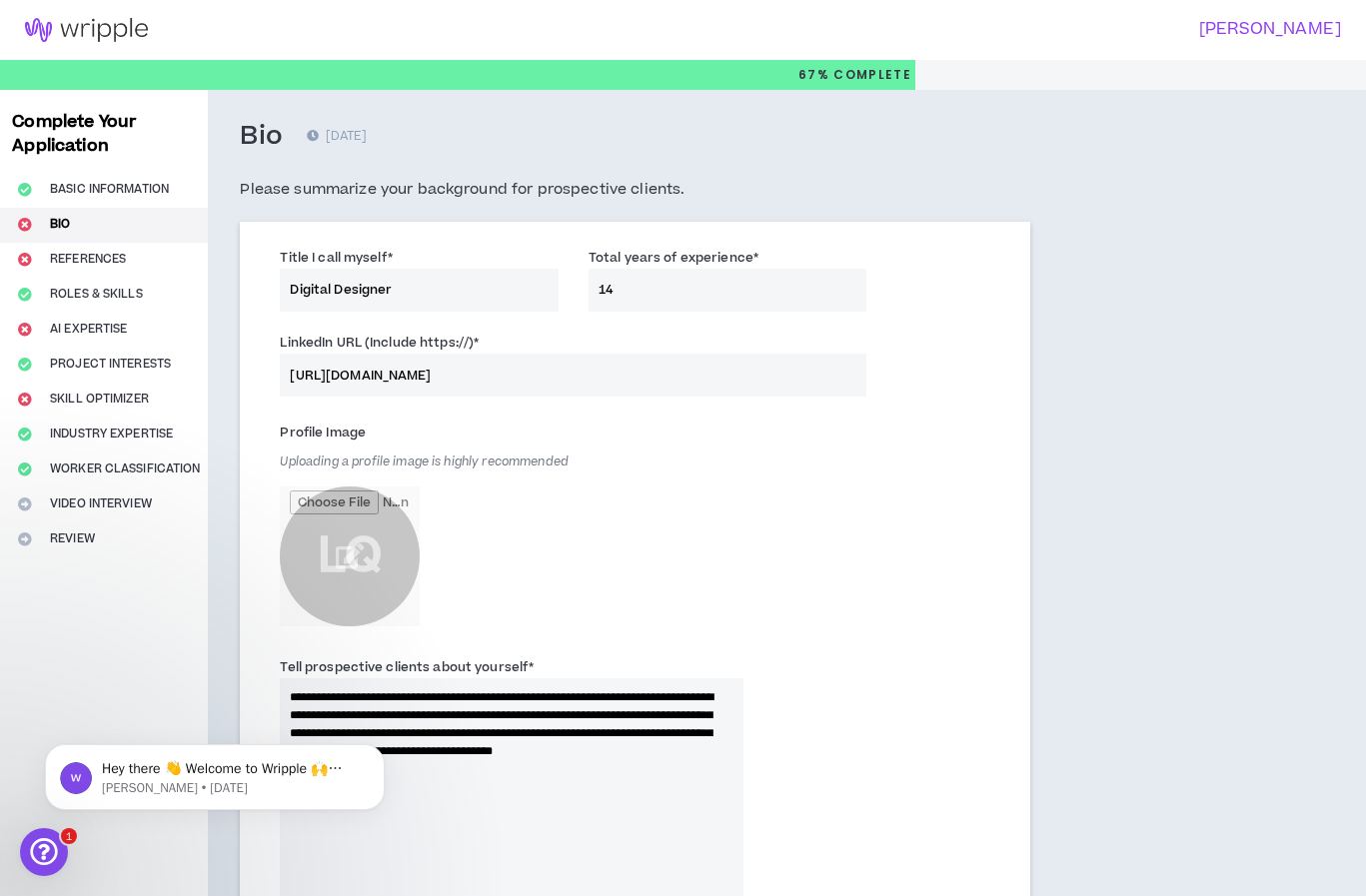 type on "14" 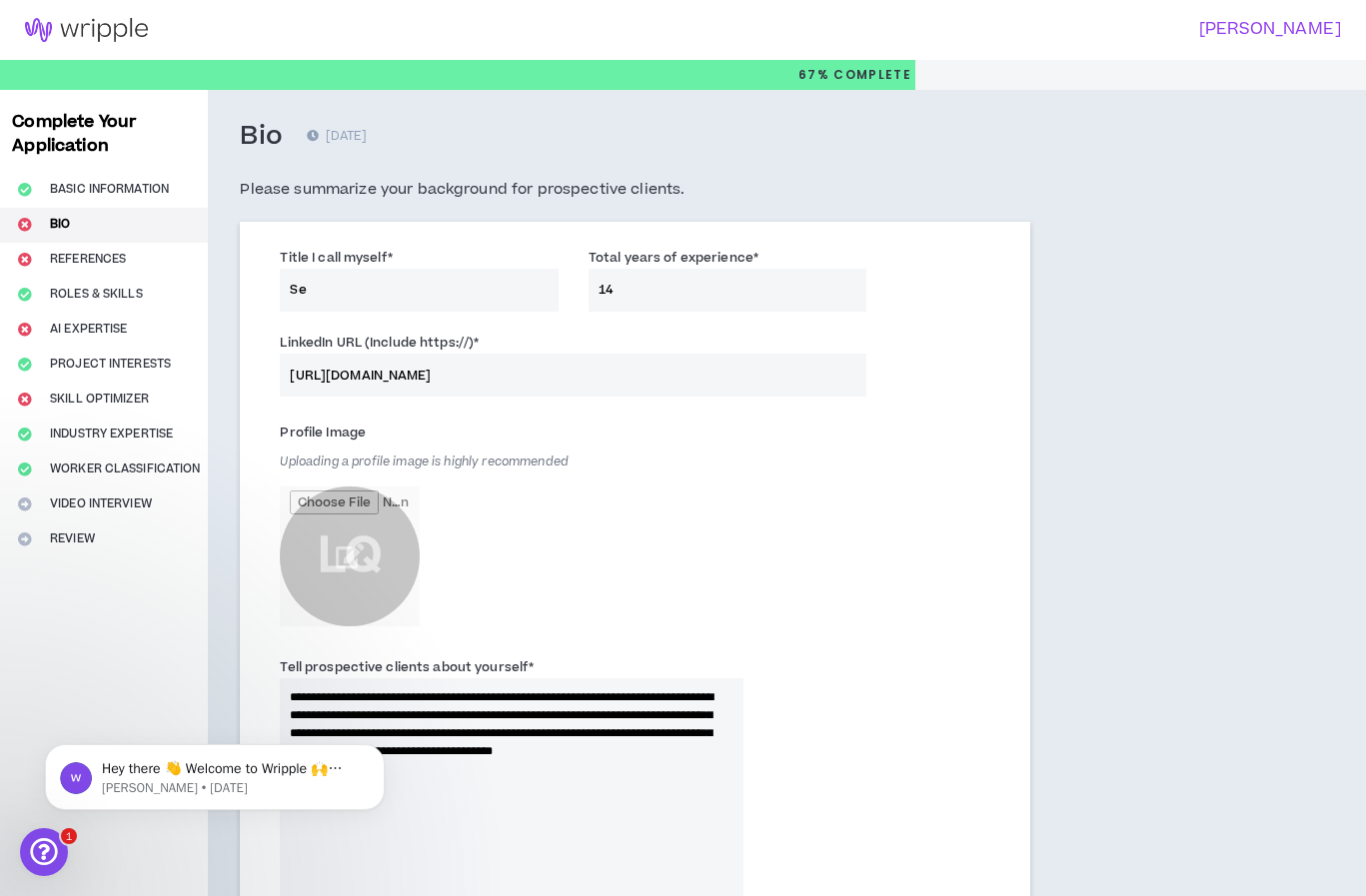 type on "S" 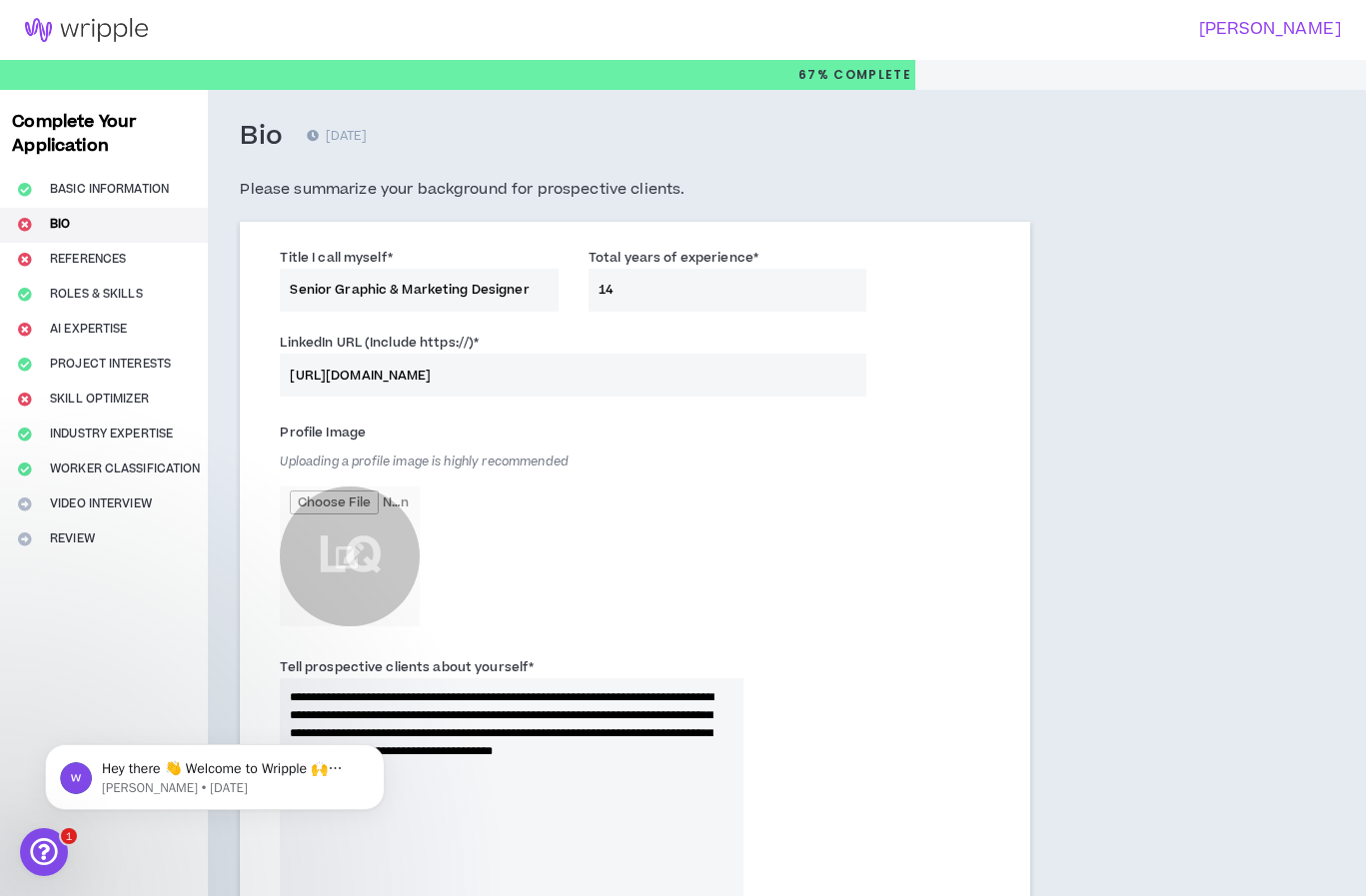 drag, startPoint x: 402, startPoint y: 290, endPoint x: 456, endPoint y: 291, distance: 54.00926 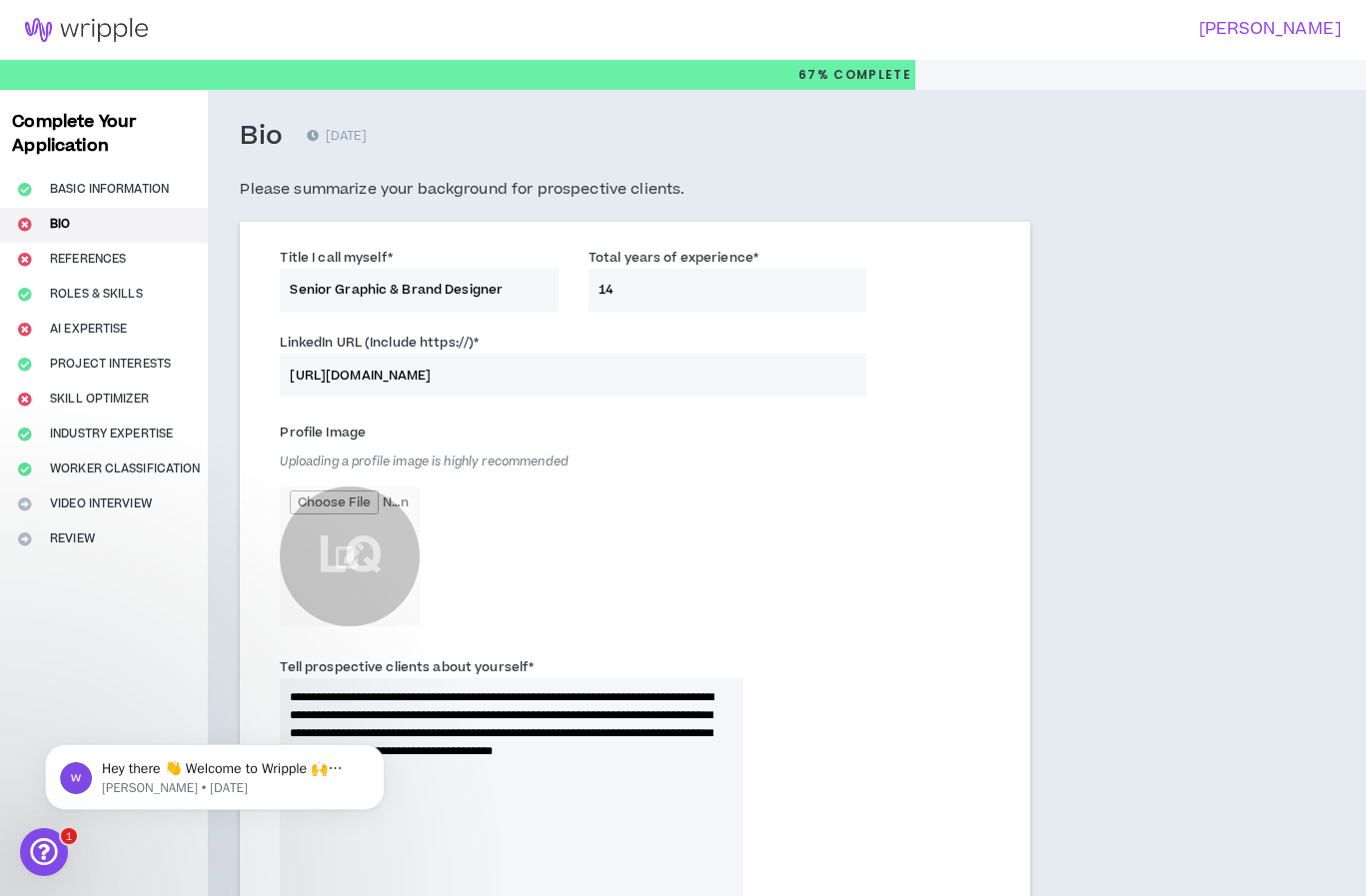 type on "Senior Graphic & Brand Designer" 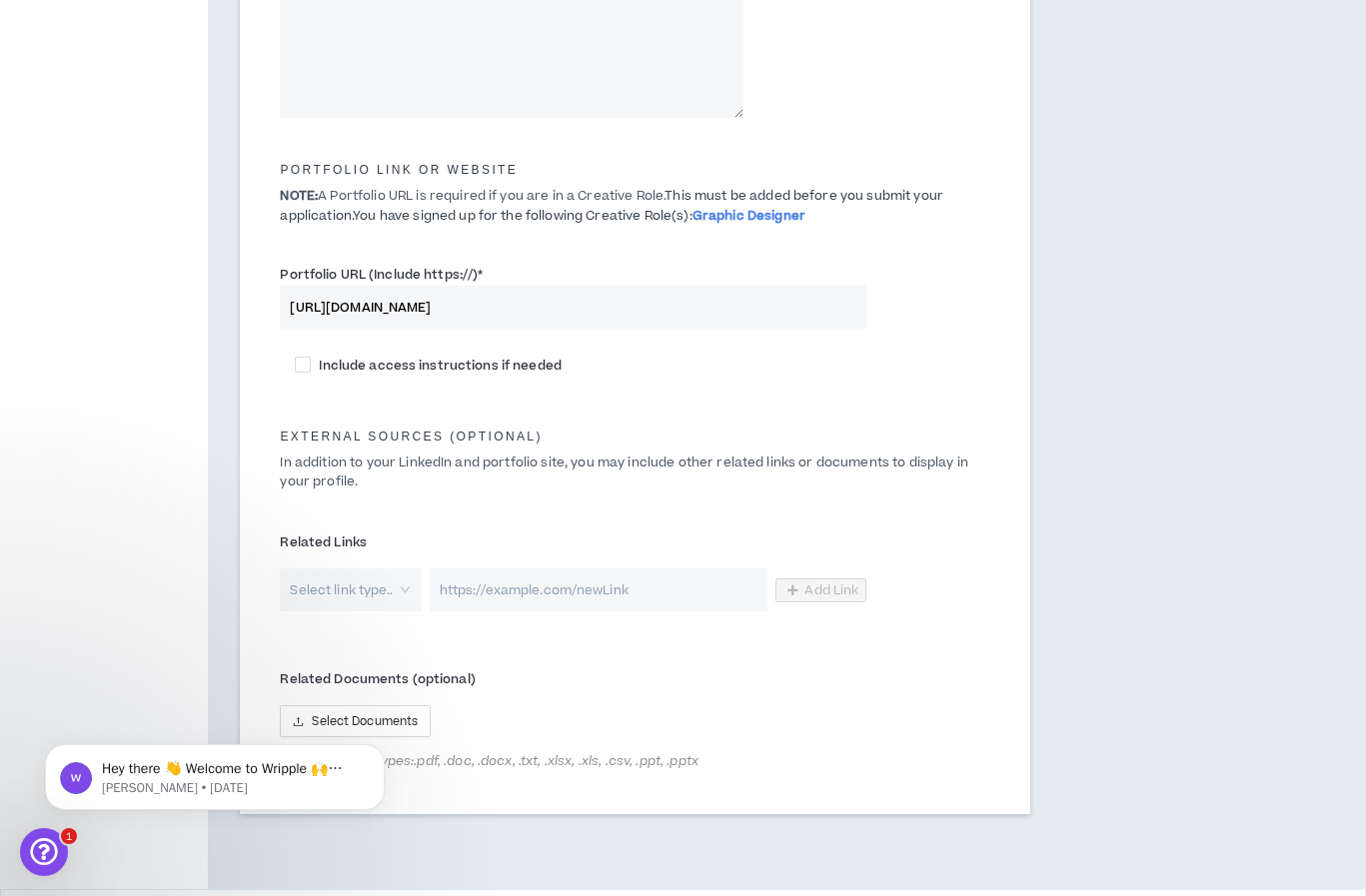 scroll, scrollTop: 869, scrollLeft: 0, axis: vertical 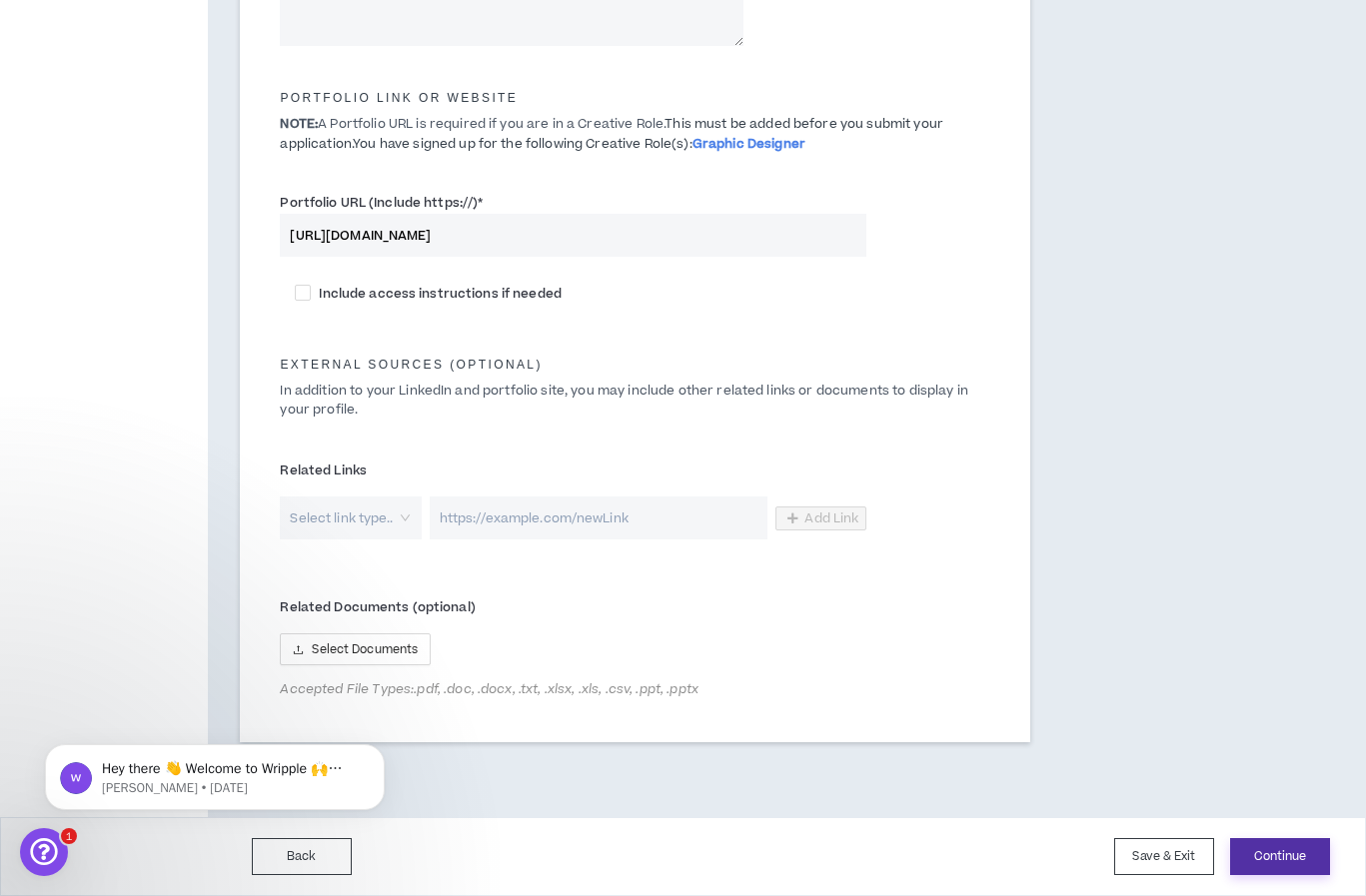 click on "Continue" at bounding box center (1280, 856) 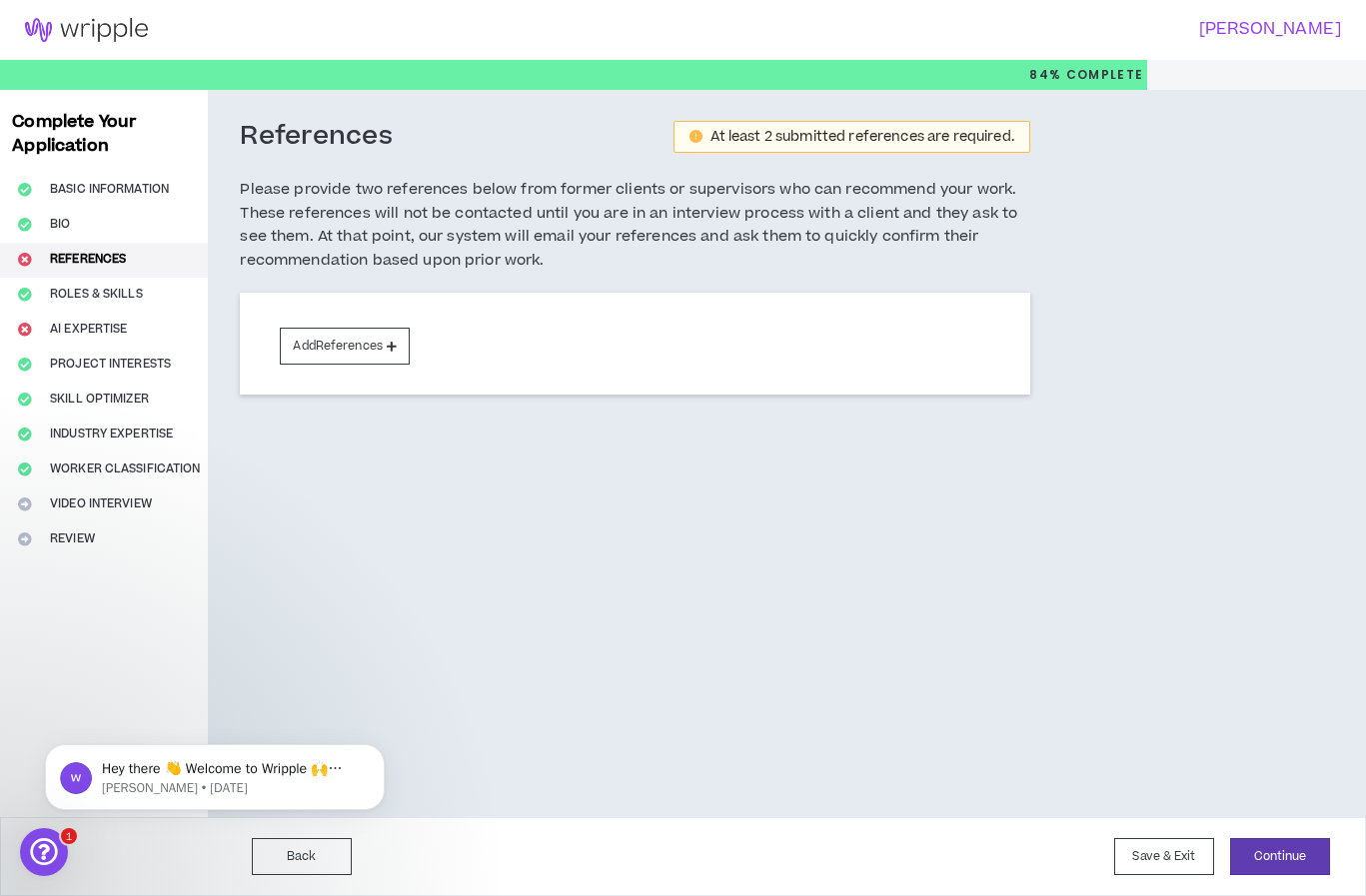 scroll, scrollTop: 0, scrollLeft: 0, axis: both 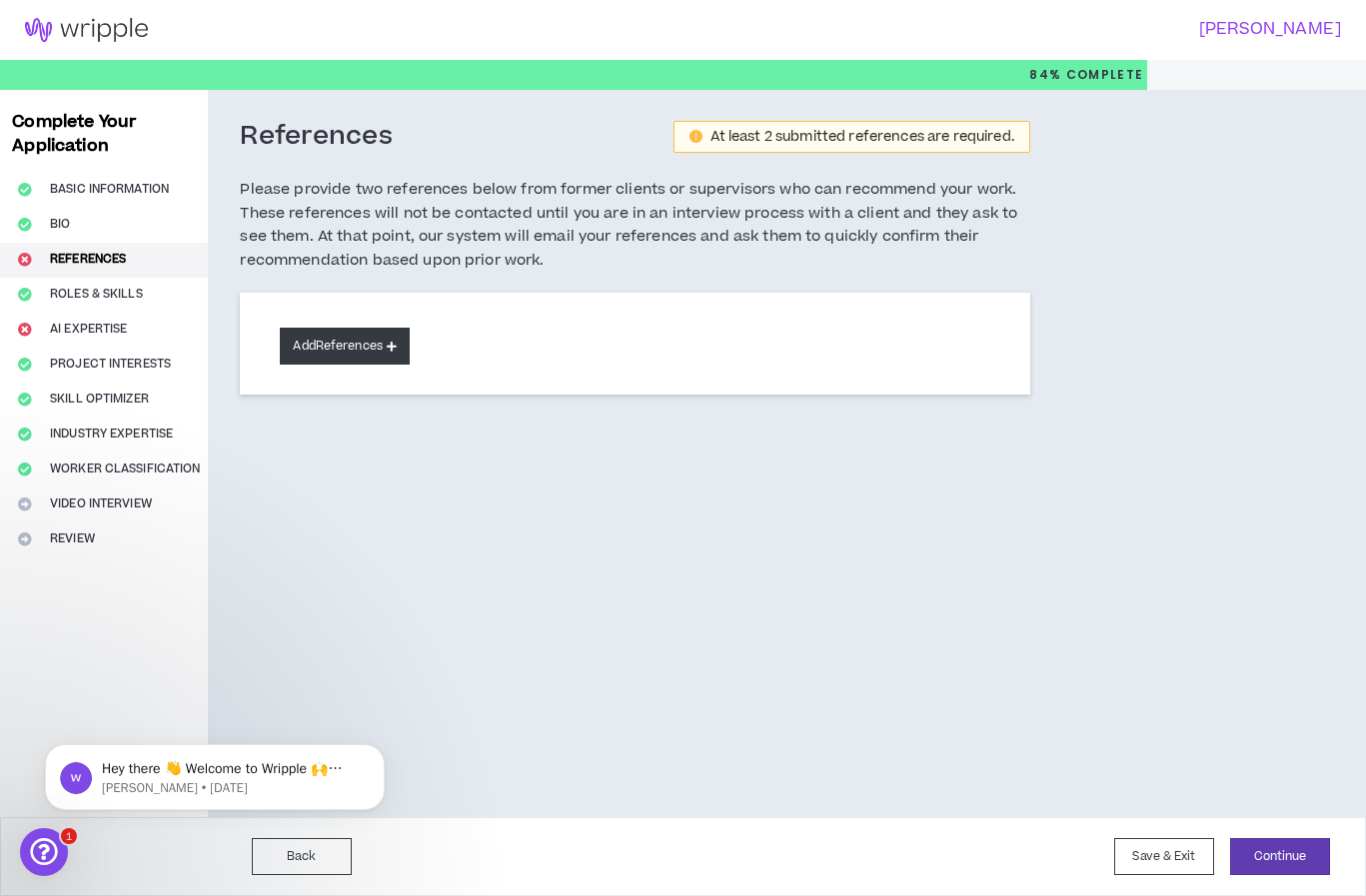 click on "Add  References" at bounding box center [345, 346] 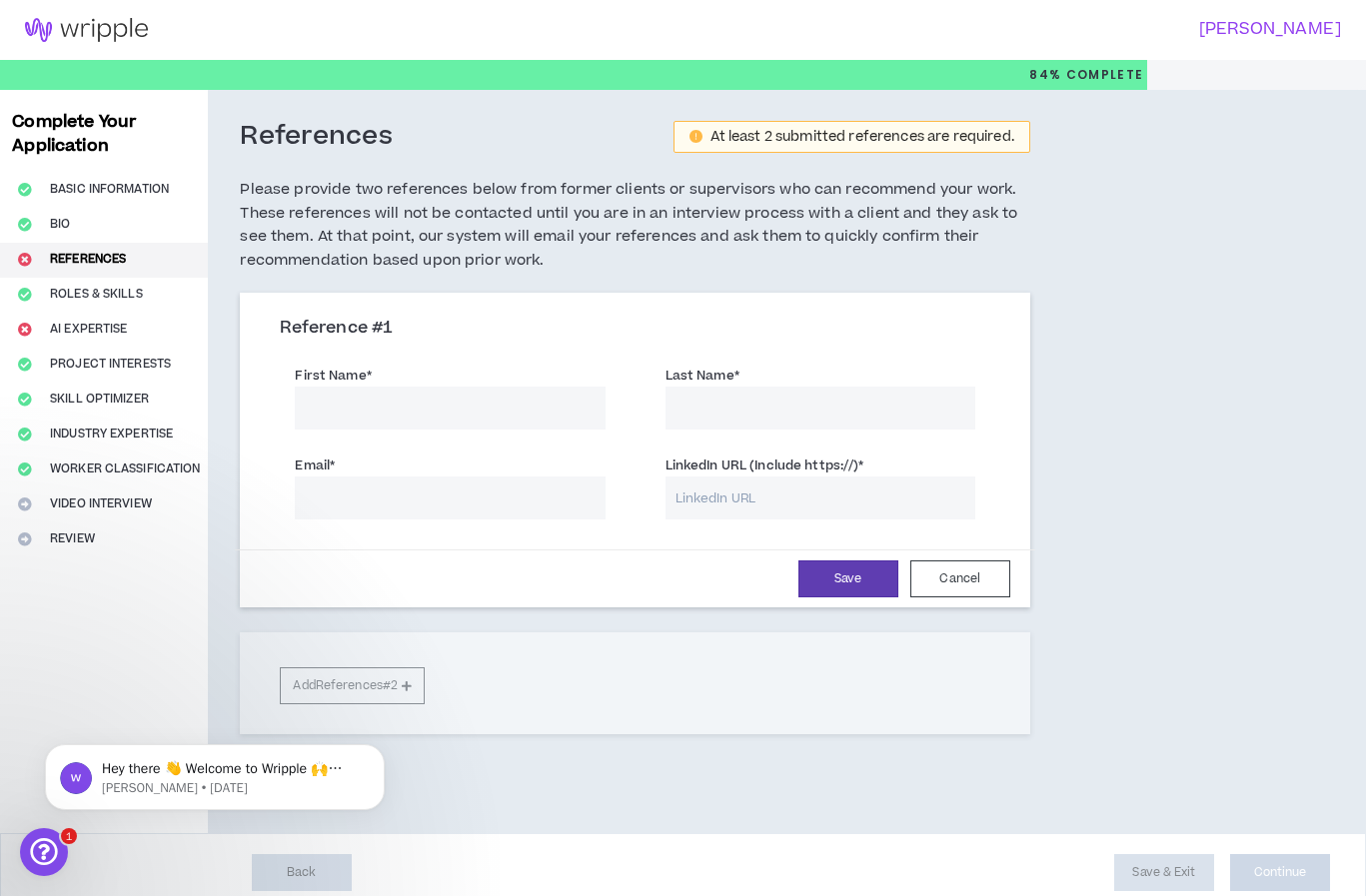 click on "First Name  *" at bounding box center [450, 408] 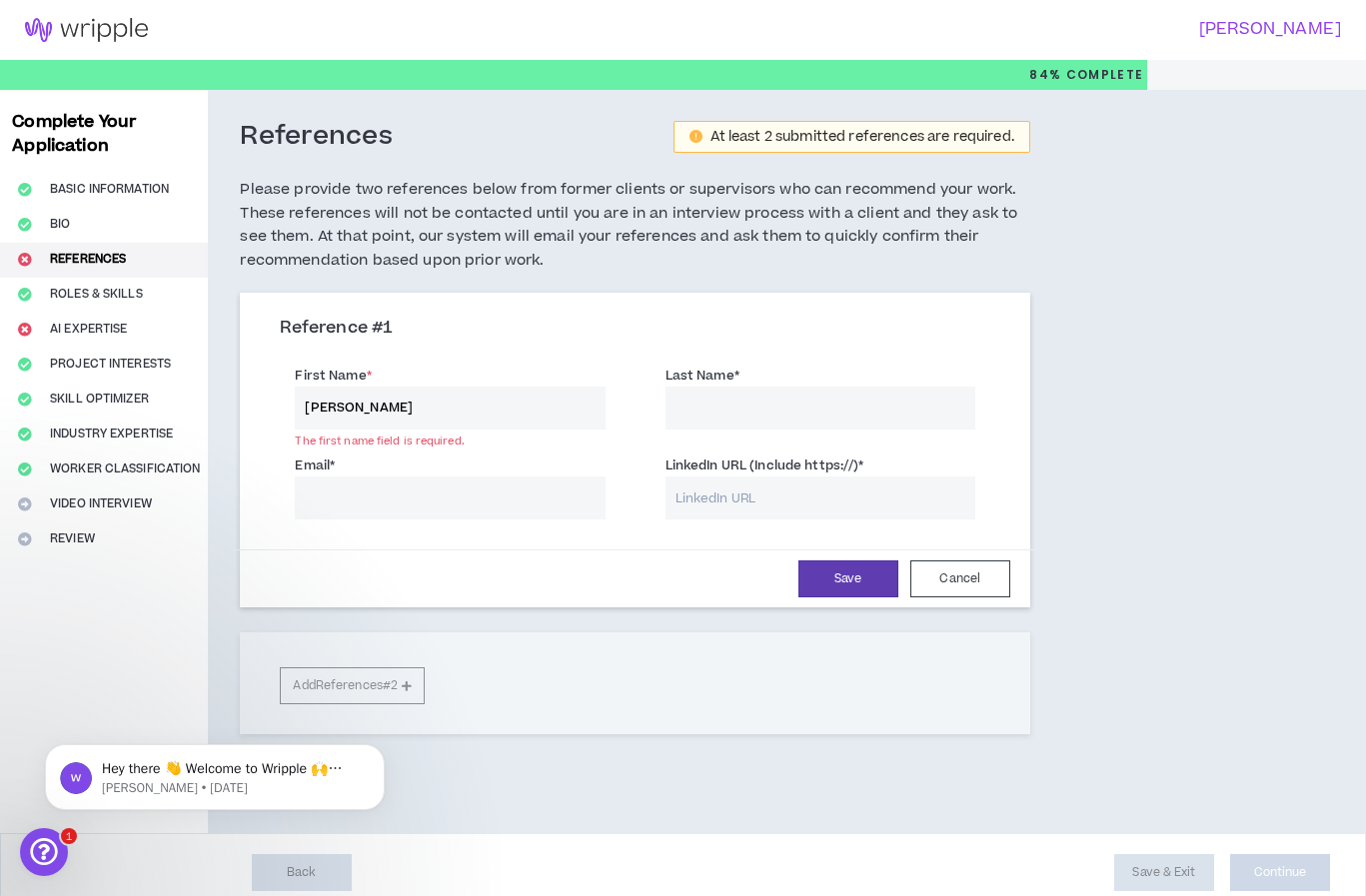 type on "[PERSON_NAME]" 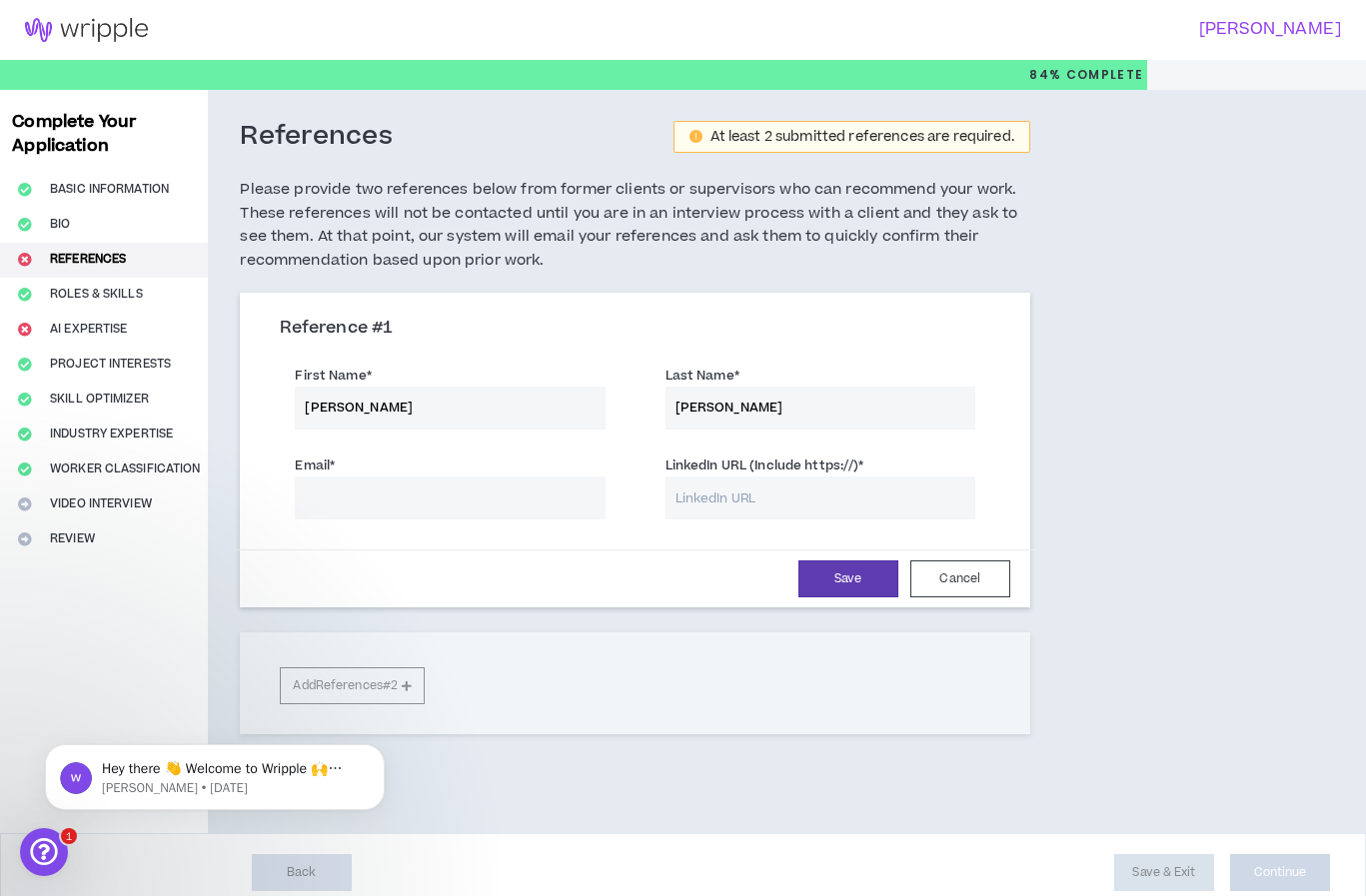 type on "[PERSON_NAME]" 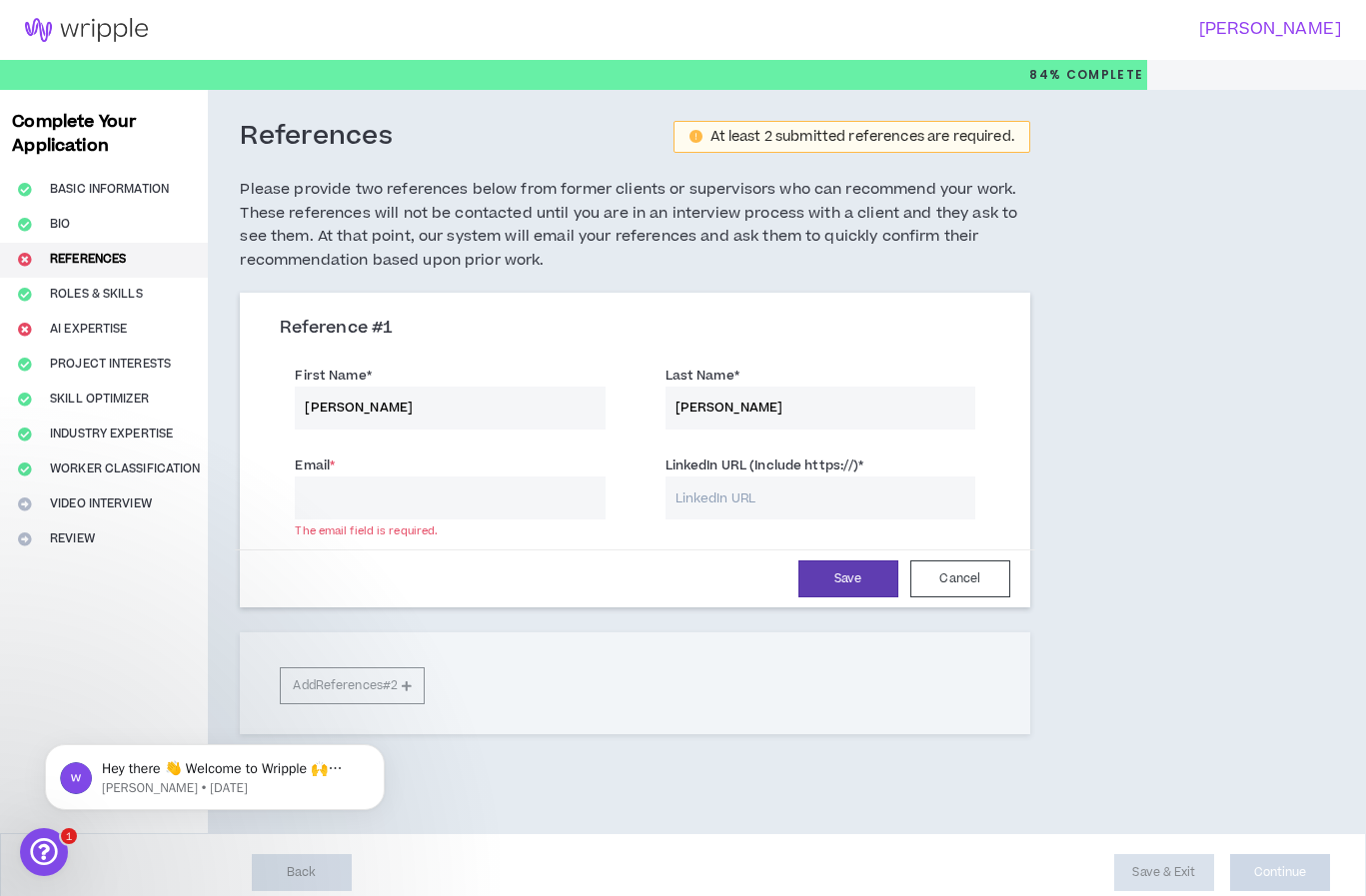 paste on "[URL][DOMAIN_NAME]" 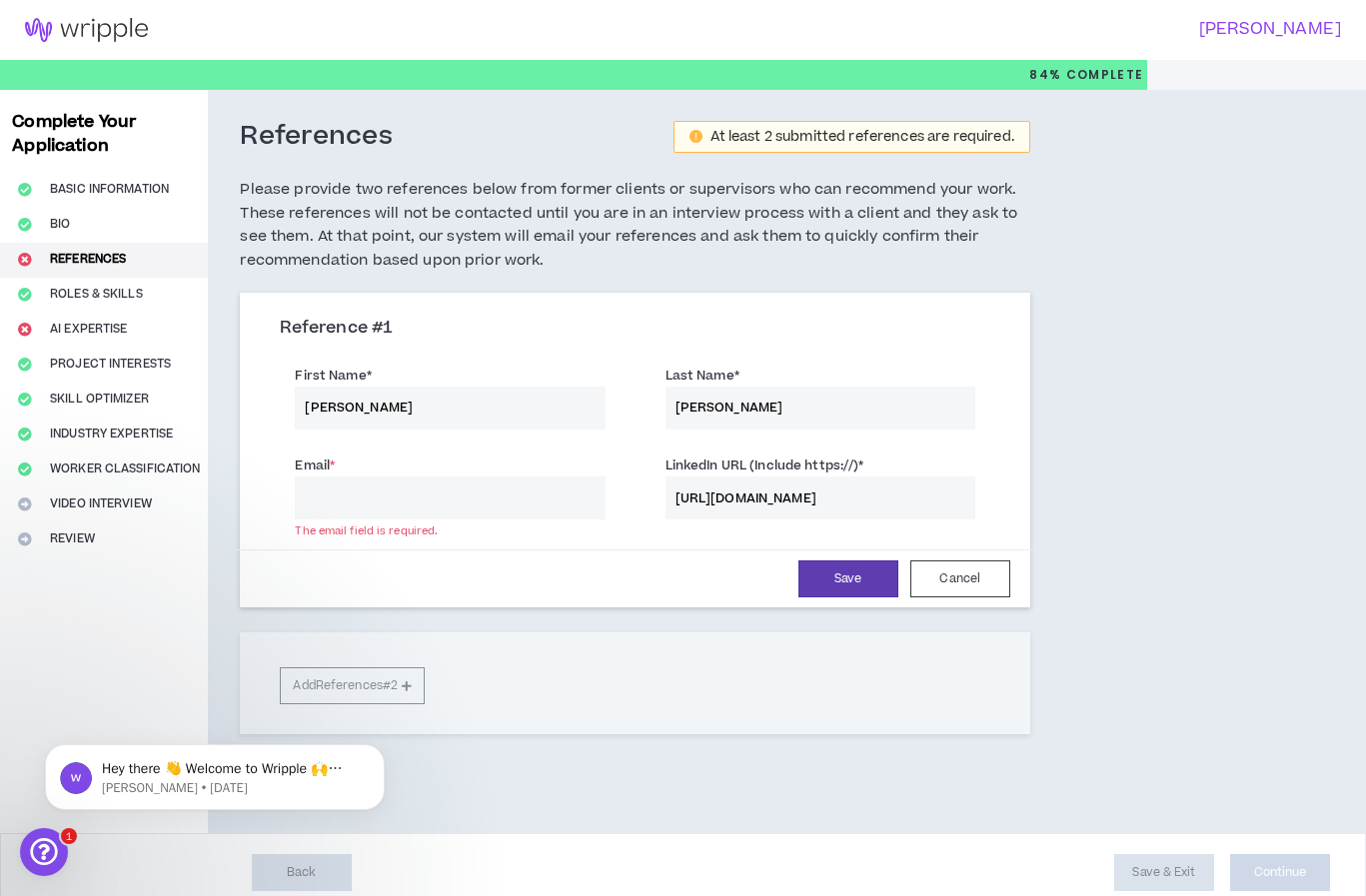 type on "[URL][DOMAIN_NAME]" 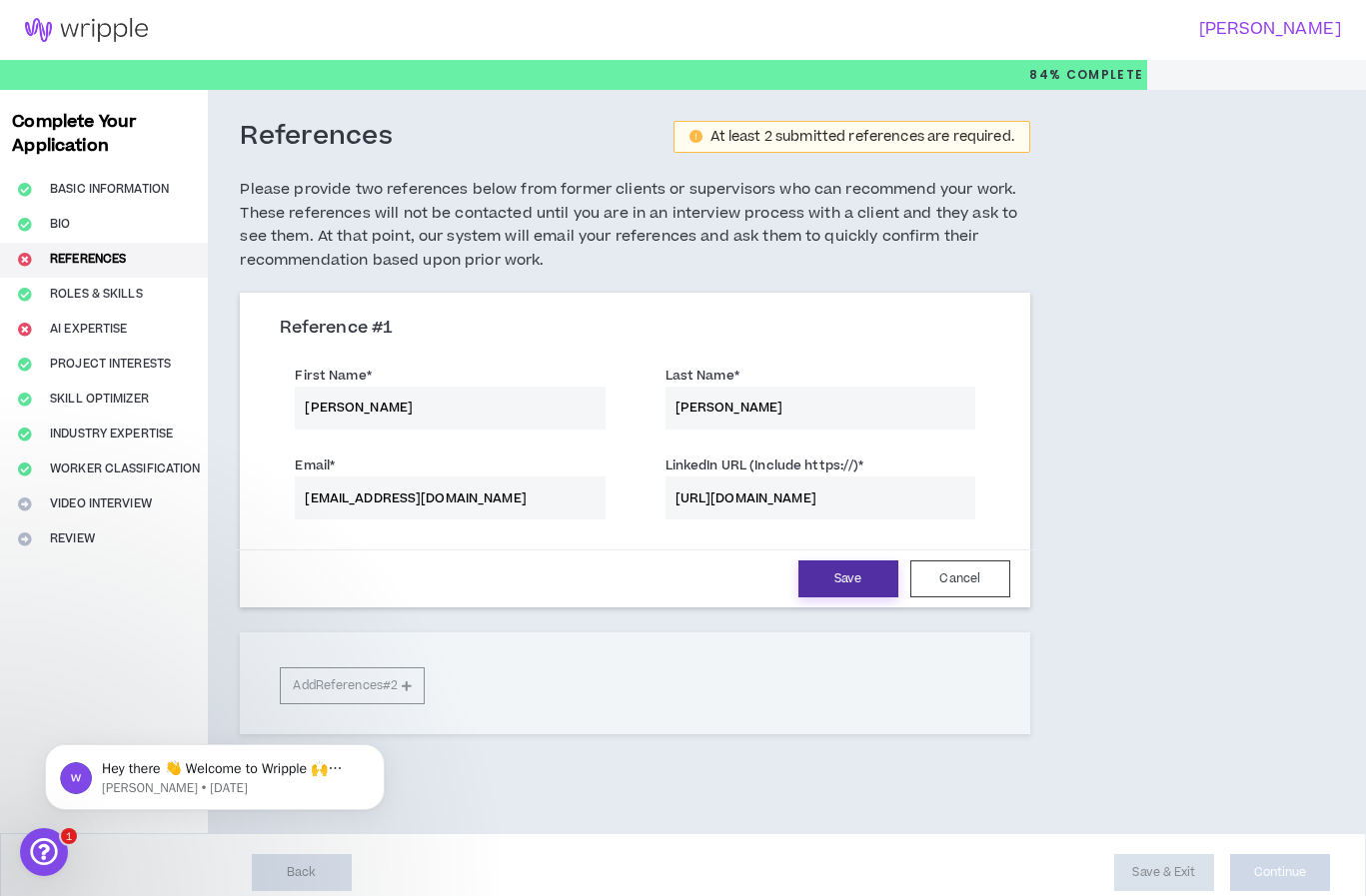 type on "[EMAIL_ADDRESS][DOMAIN_NAME]" 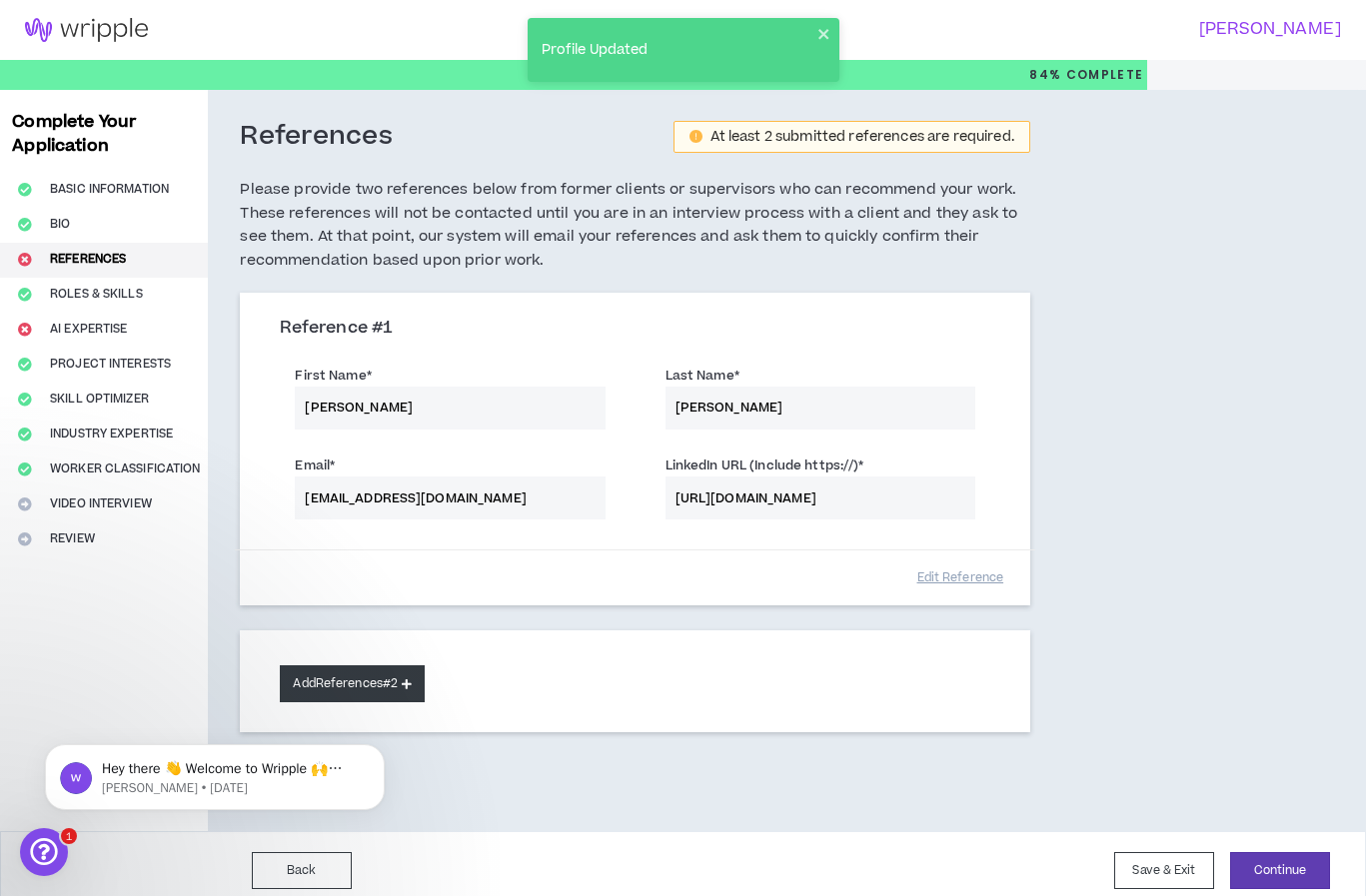 click on "Add  References  #2" at bounding box center [352, 683] 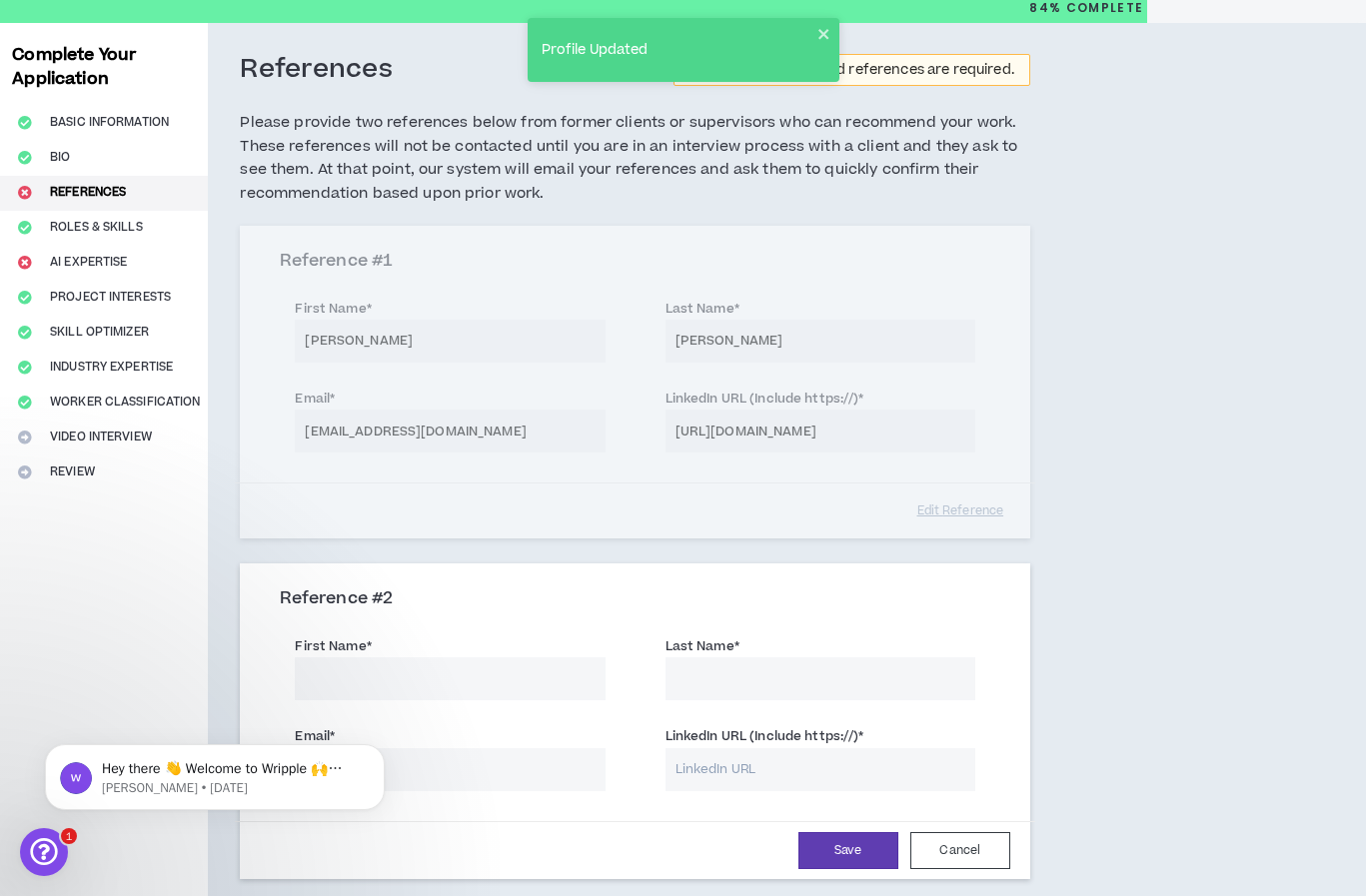 scroll, scrollTop: 354, scrollLeft: 0, axis: vertical 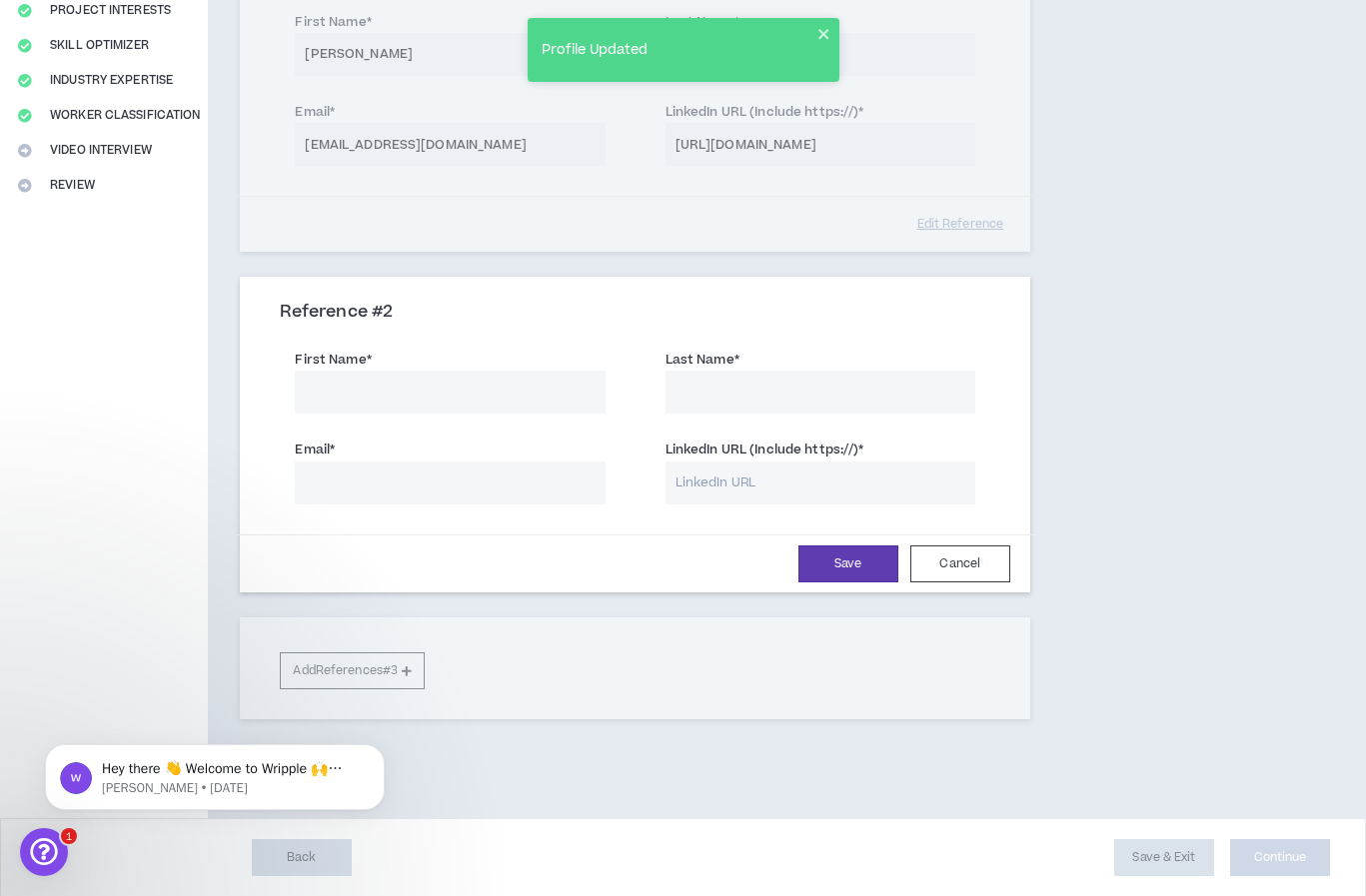 click on "First Name  *" at bounding box center (450, 392) 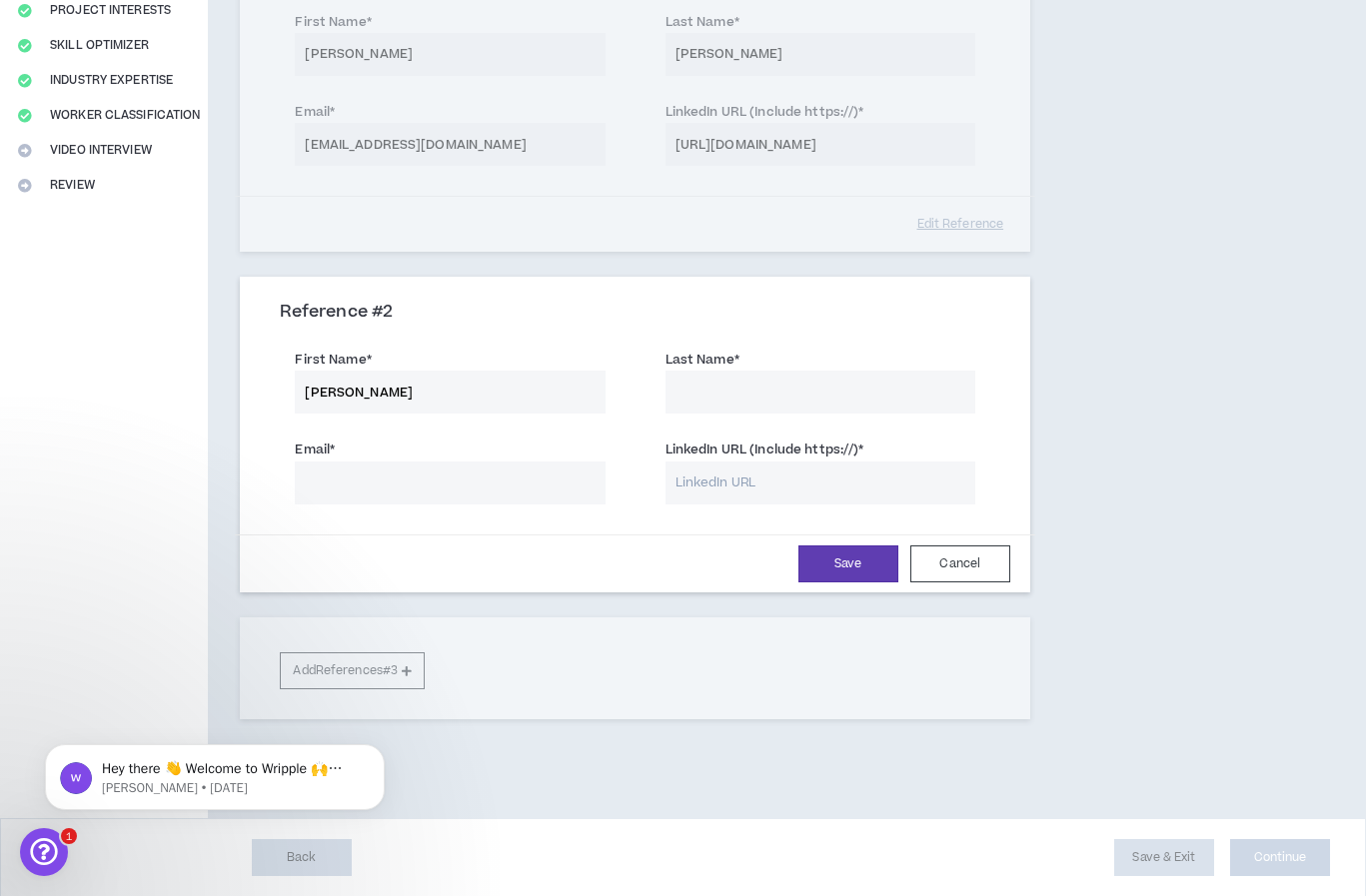 type on "[PERSON_NAME]" 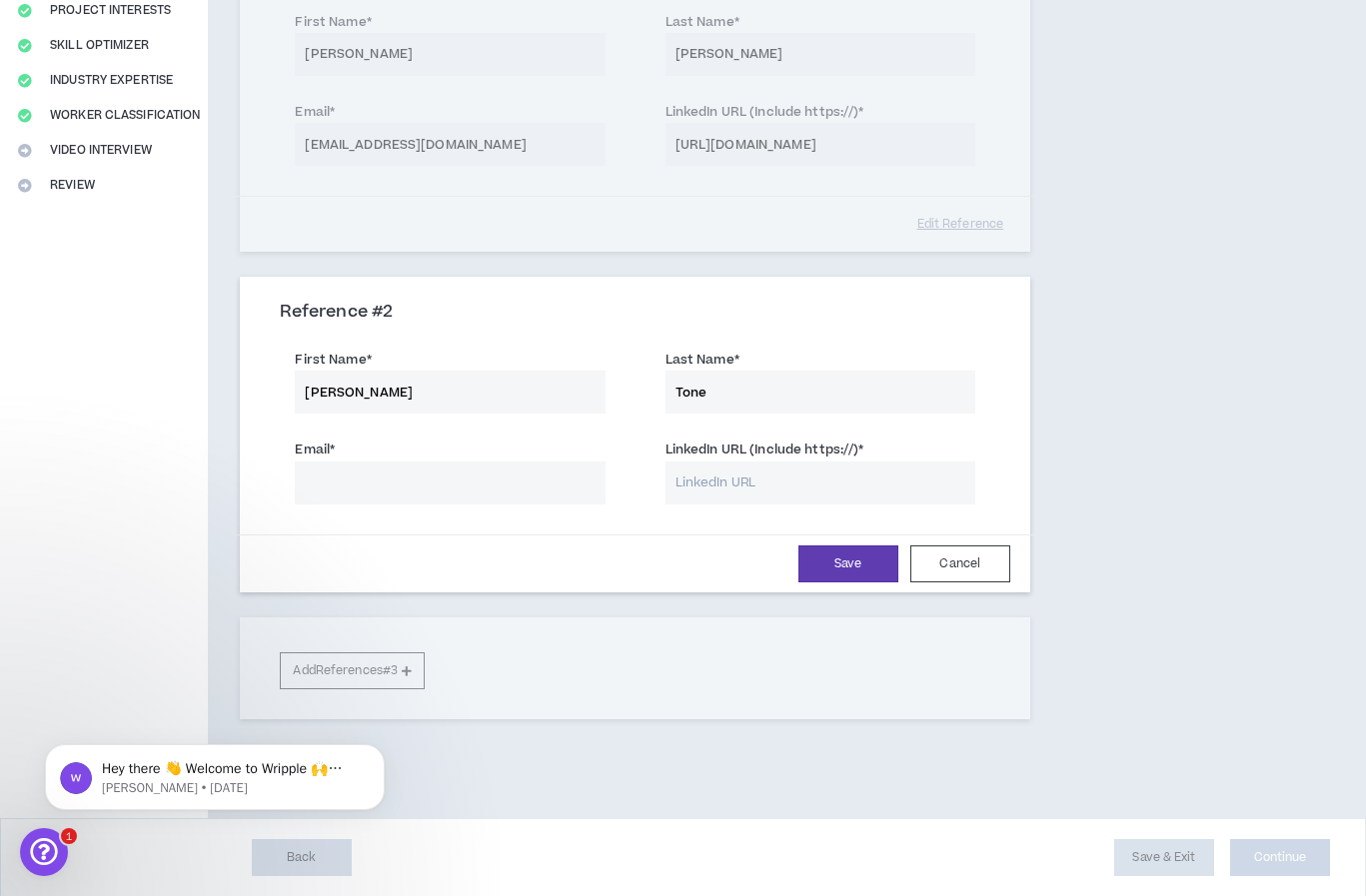 type on "Tone" 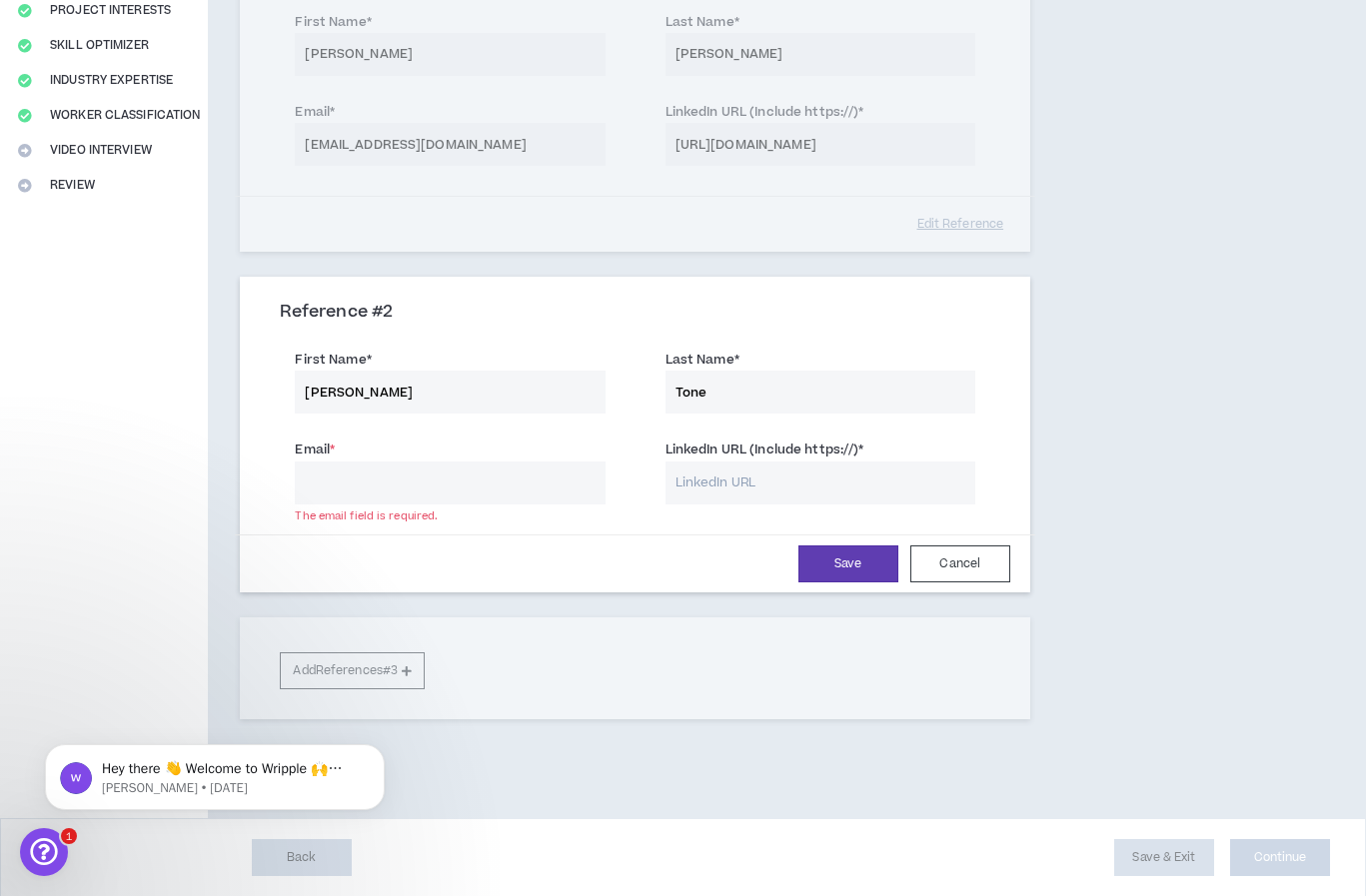 paste on "[URL][DOMAIN_NAME][PERSON_NAME]" 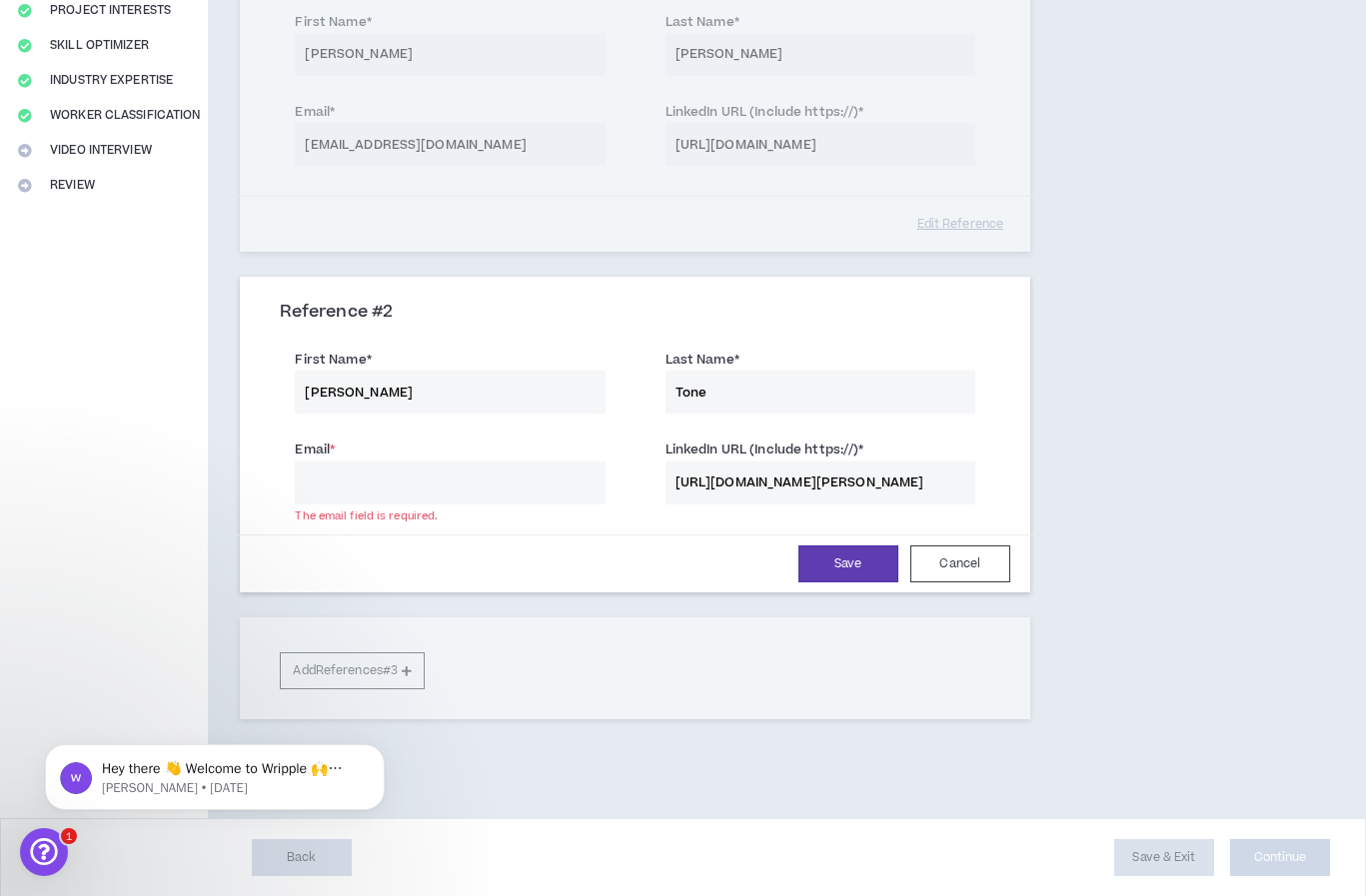 scroll, scrollTop: 0, scrollLeft: 60, axis: horizontal 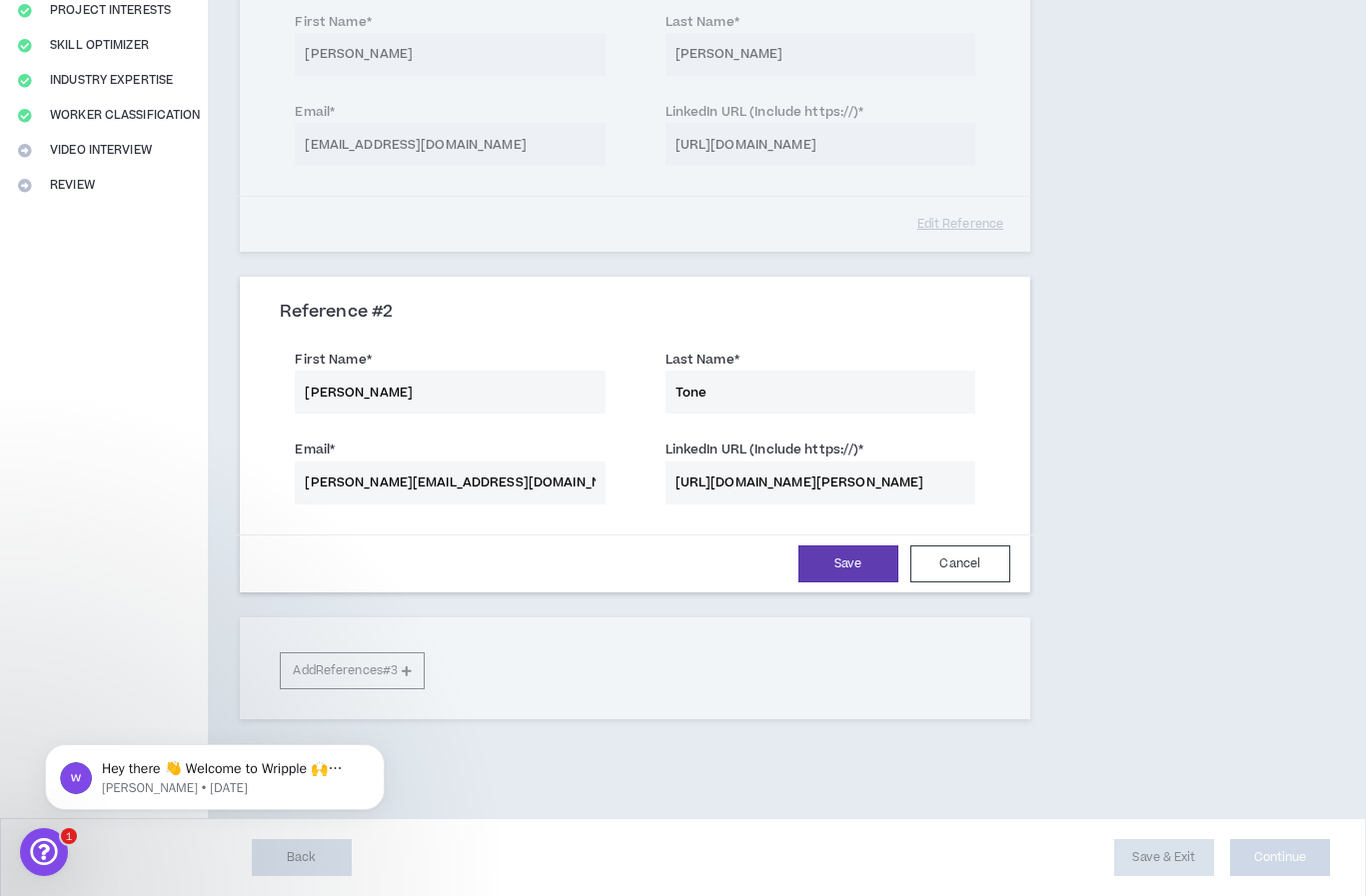 click on "[PERSON_NAME][EMAIL_ADDRESS][DOMAIN_NAME]" at bounding box center [450, 482] 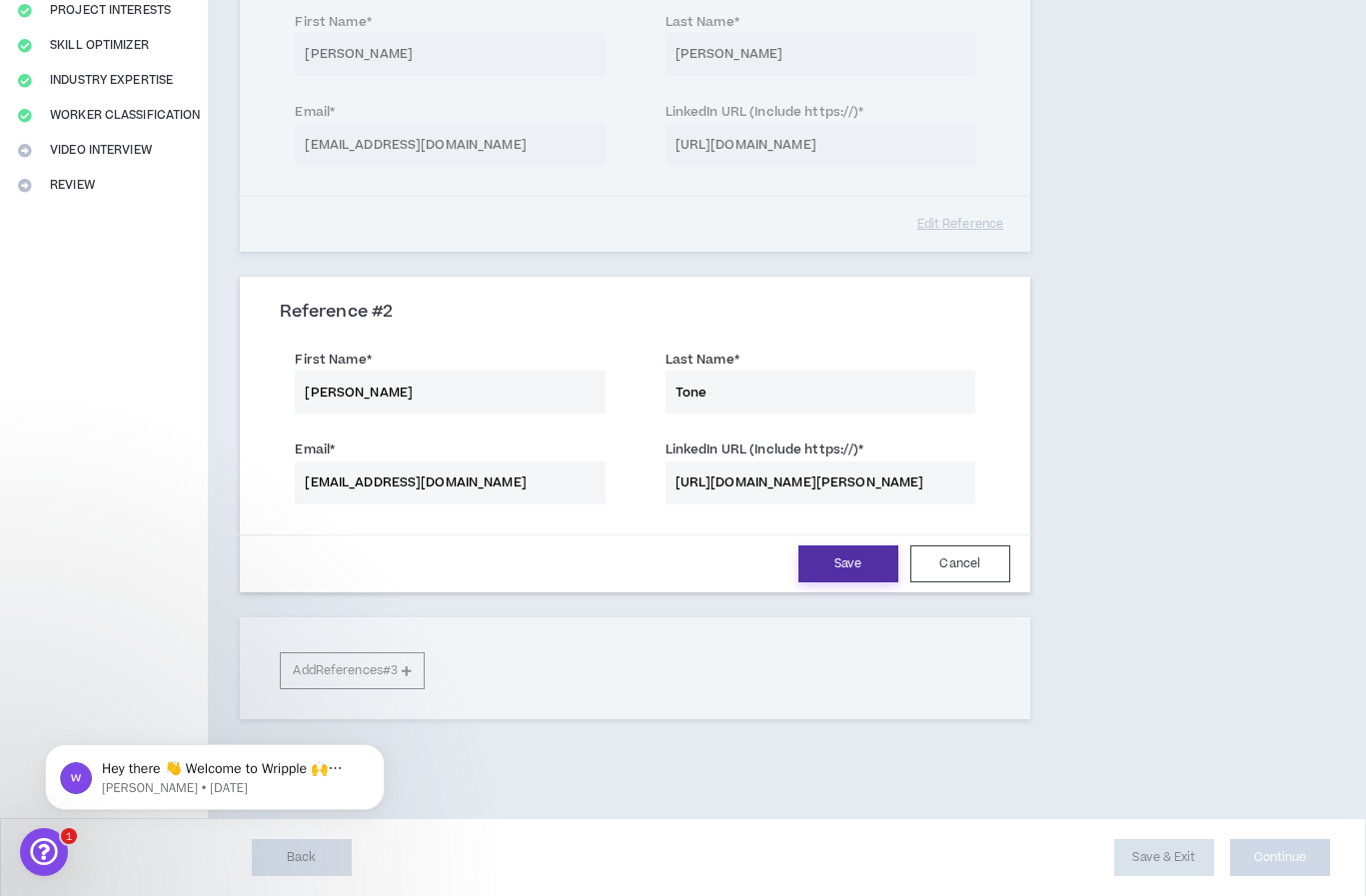 type on "[EMAIL_ADDRESS][DOMAIN_NAME]" 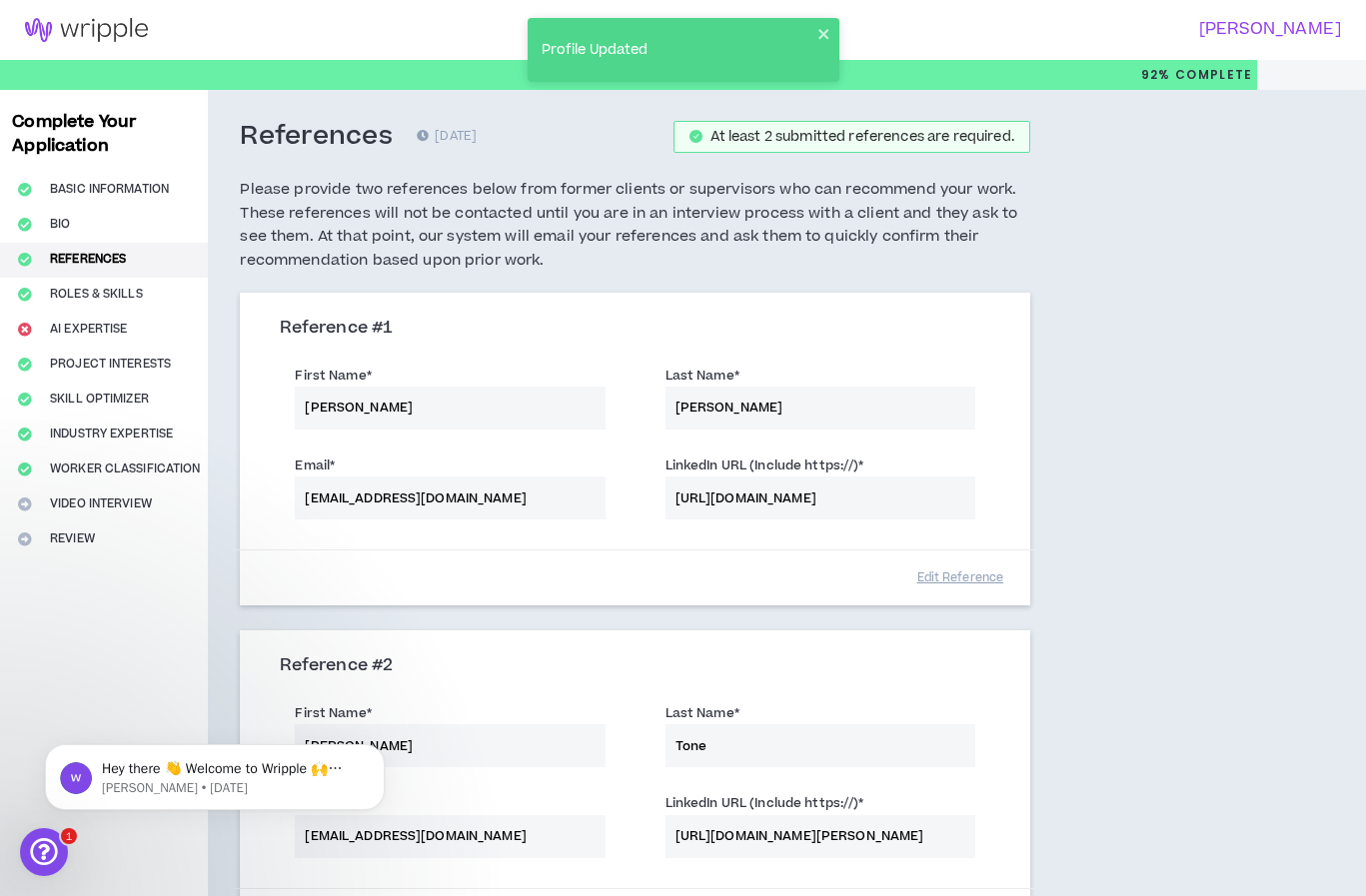 scroll, scrollTop: 352, scrollLeft: 0, axis: vertical 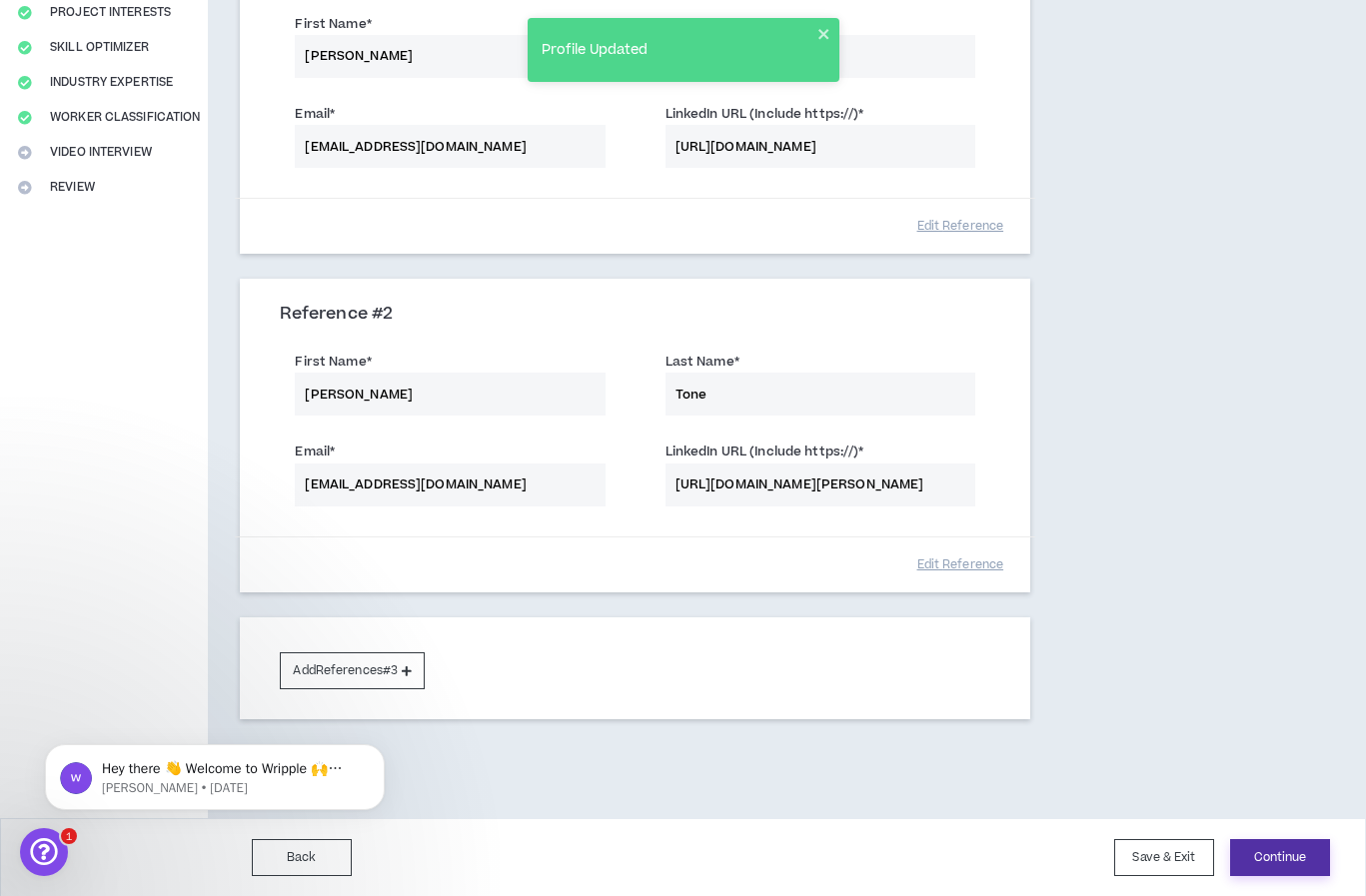 click on "Continue" at bounding box center (1280, 857) 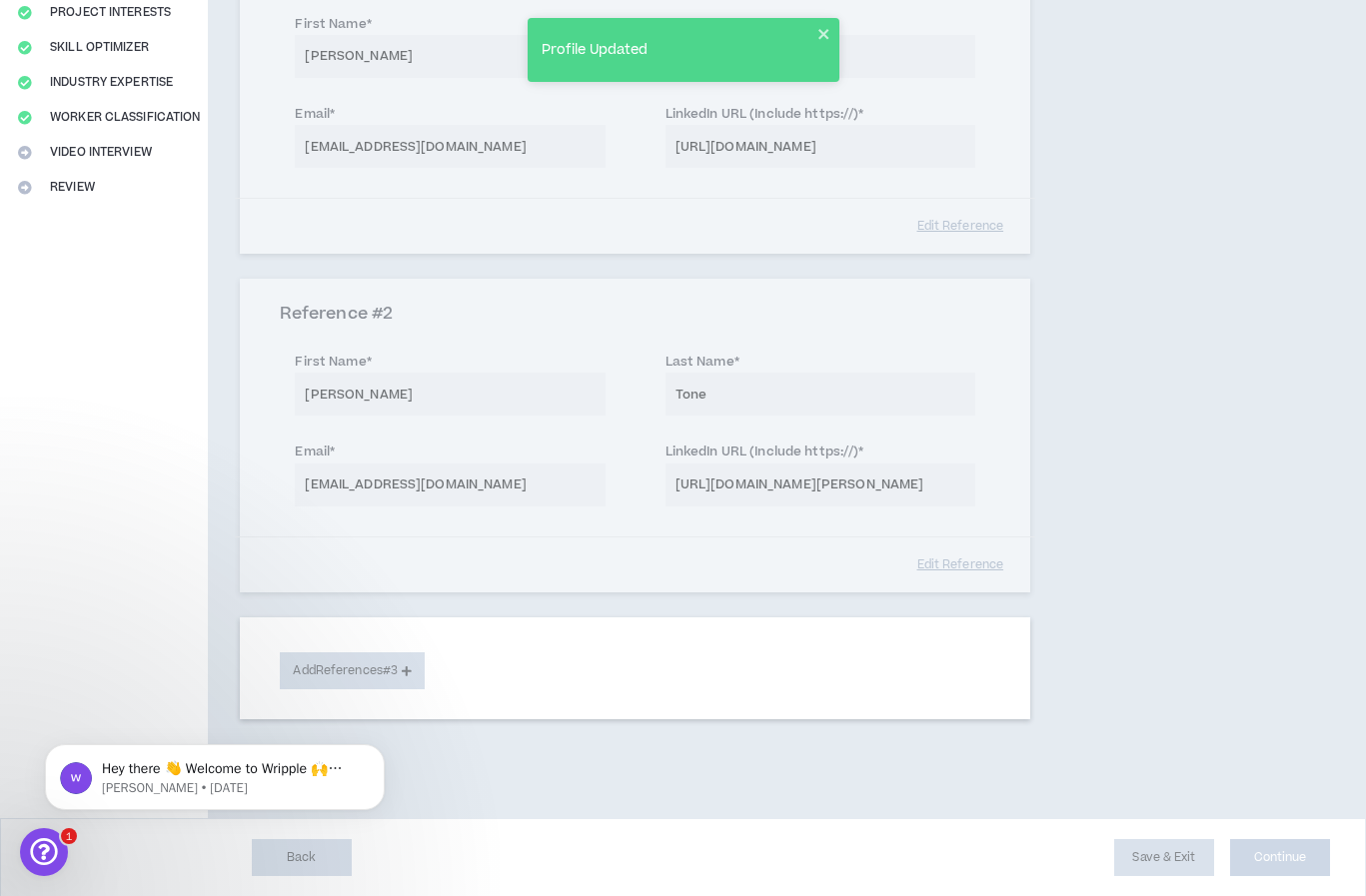 select on "***" 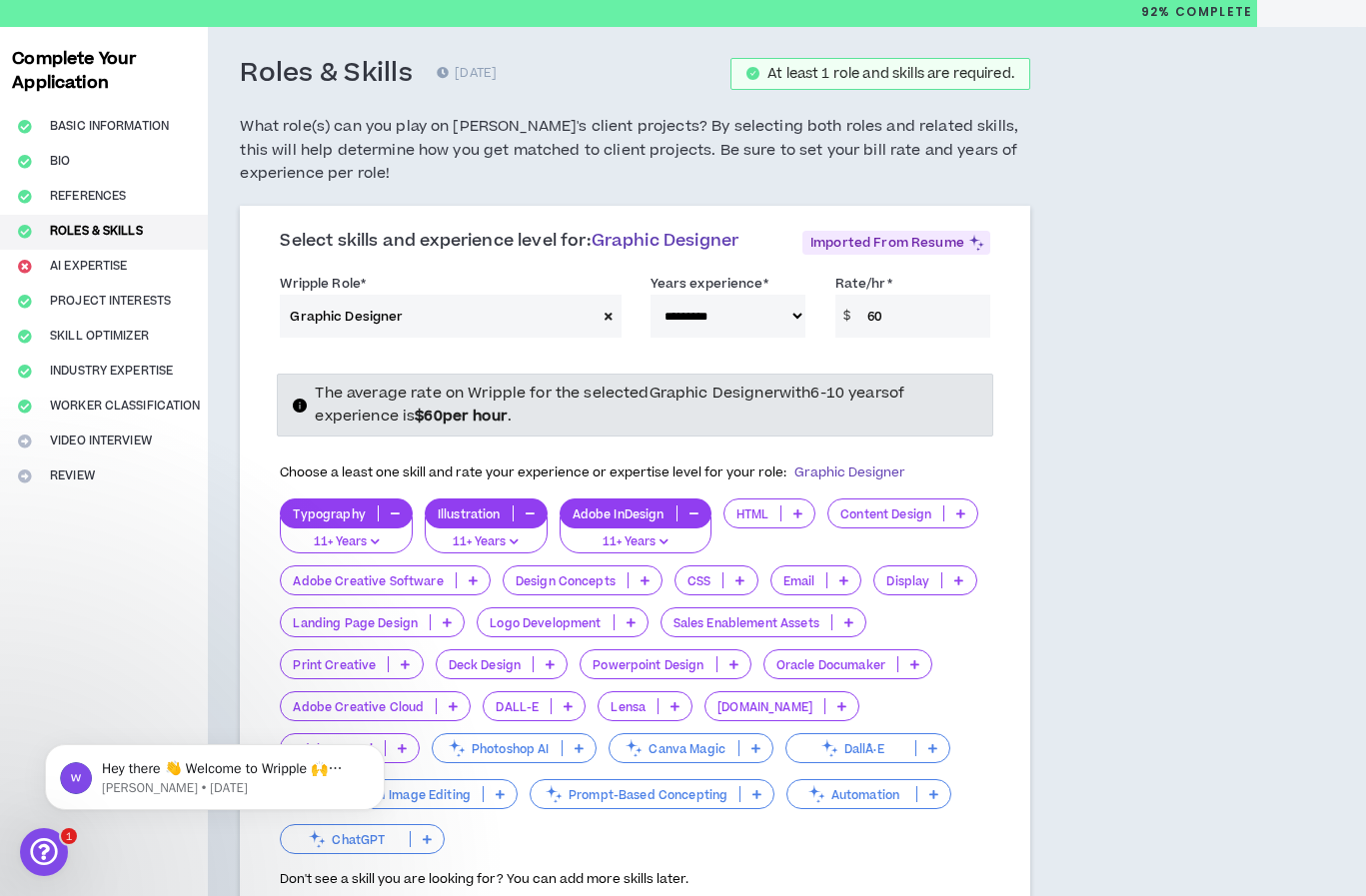 scroll, scrollTop: 64, scrollLeft: 0, axis: vertical 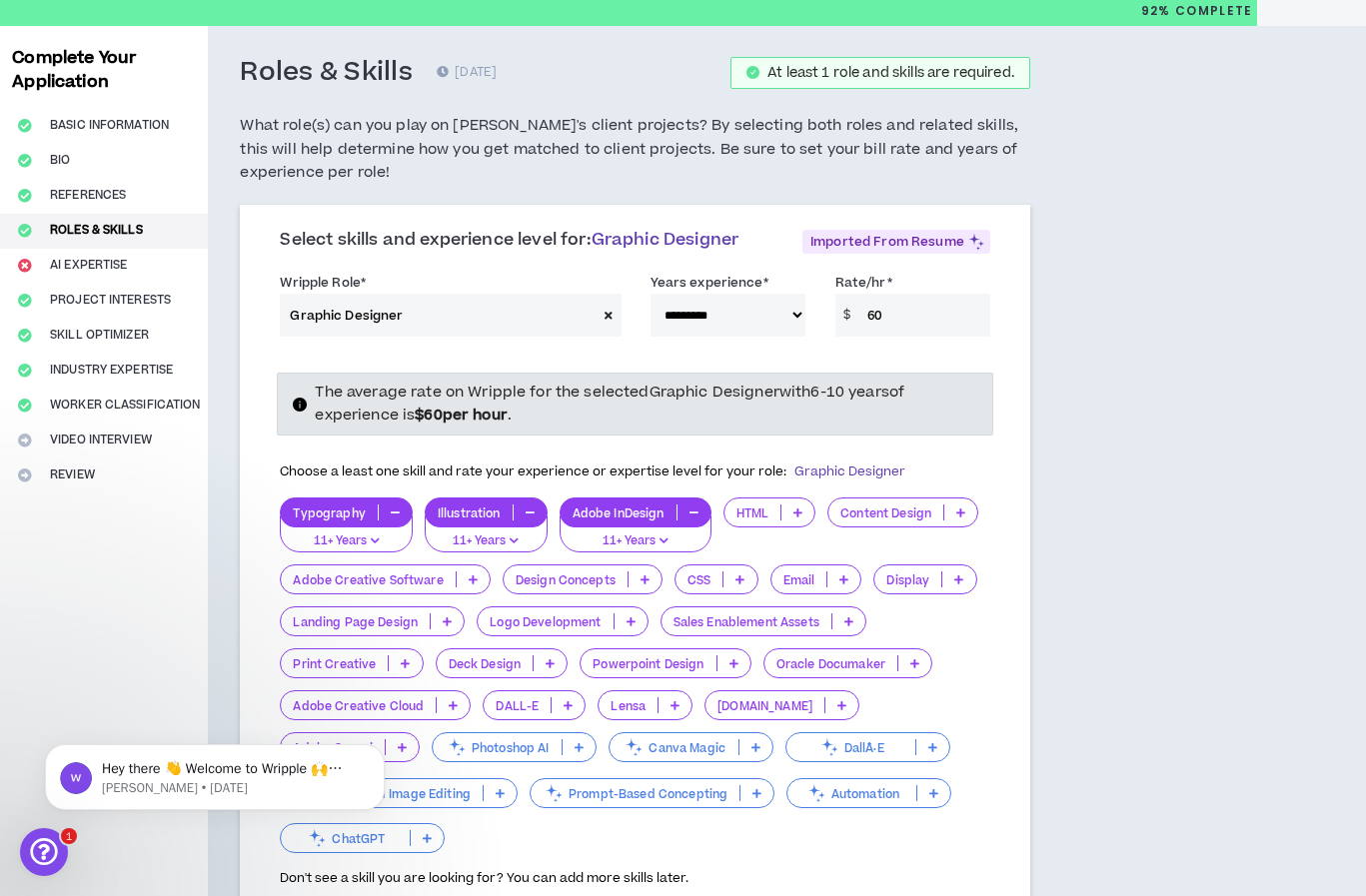 drag, startPoint x: 911, startPoint y: 316, endPoint x: 855, endPoint y: 317, distance: 56.008928 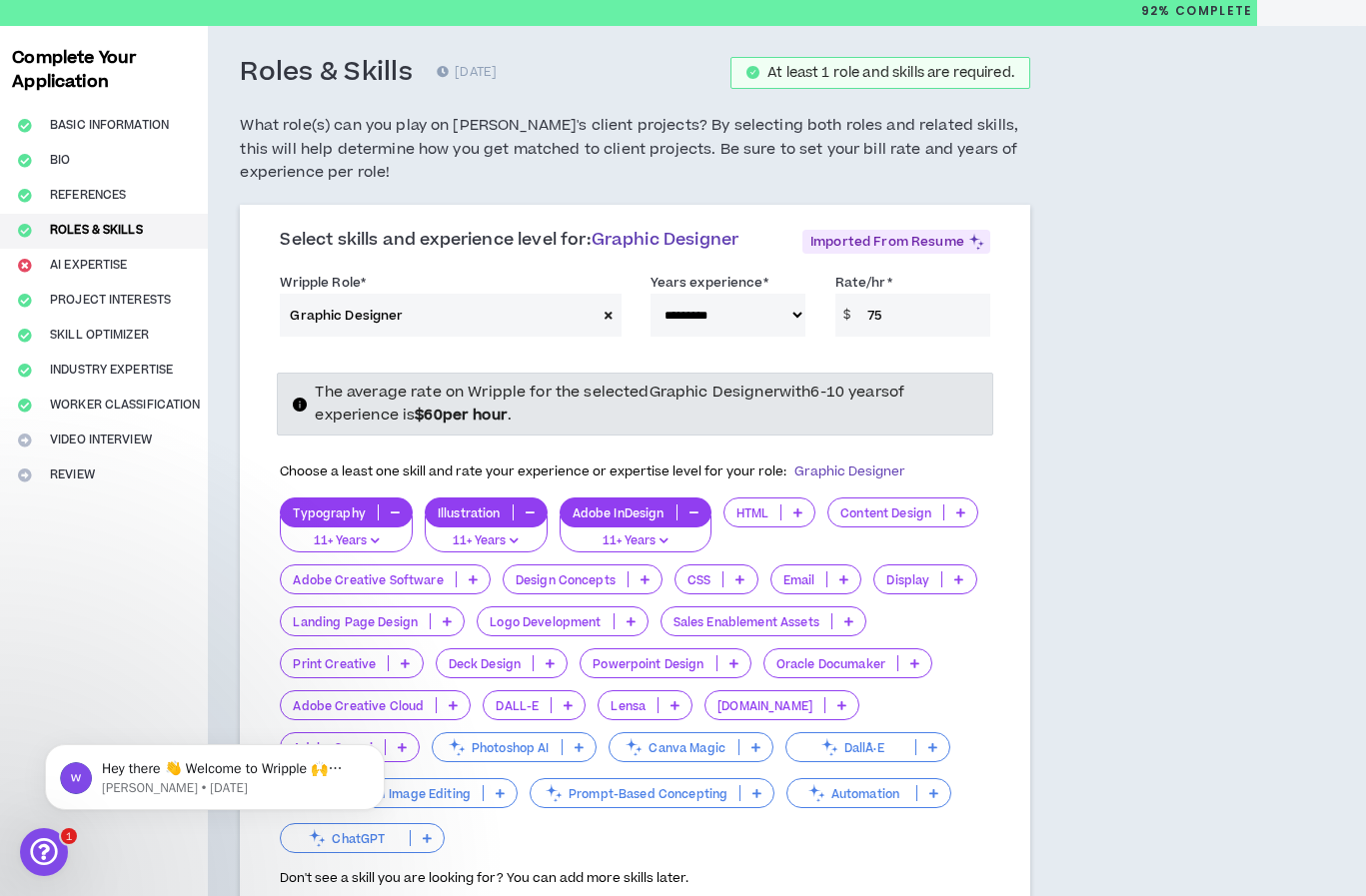 type on "75" 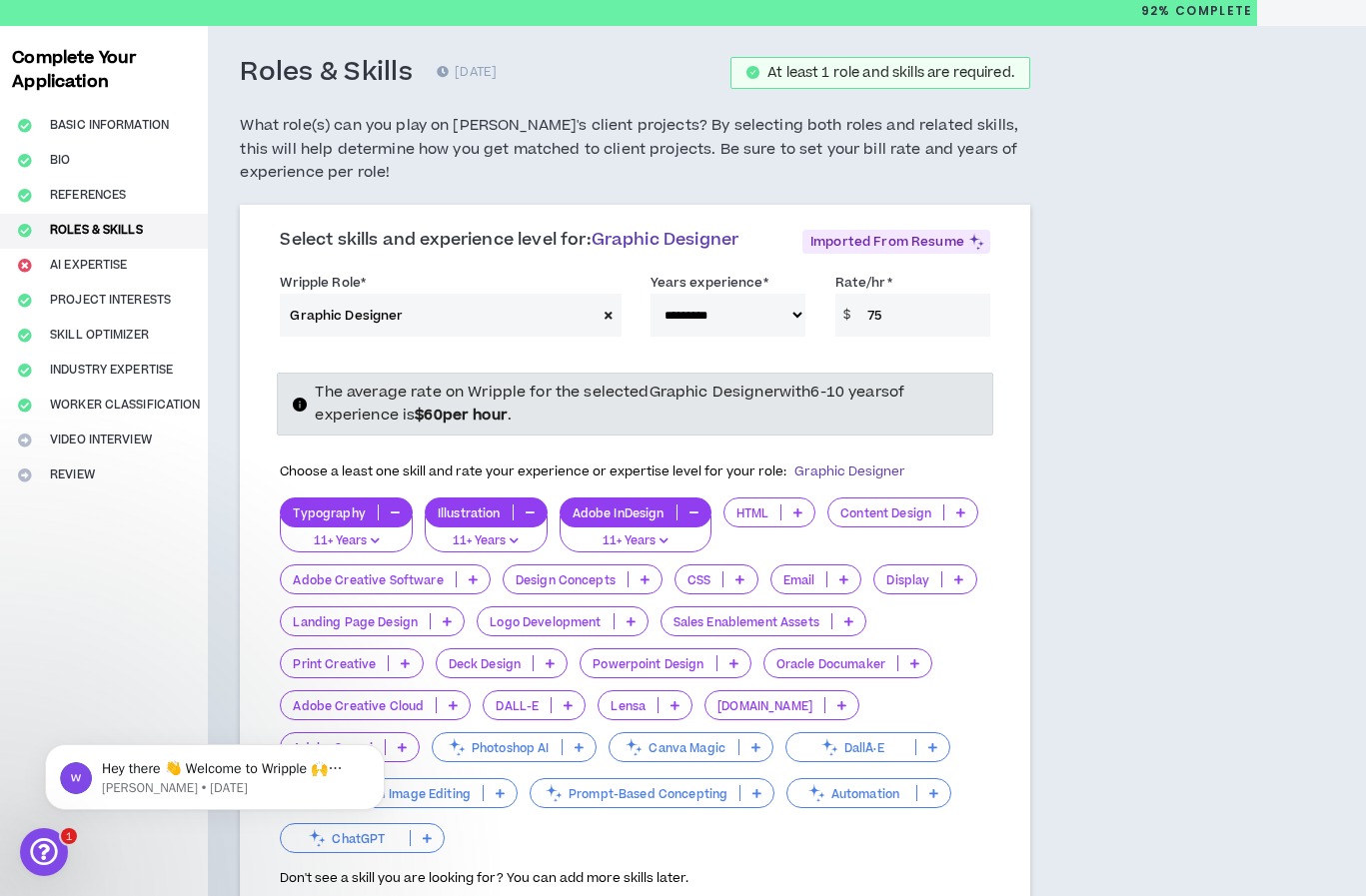 click on "**********" at bounding box center (719, 878) 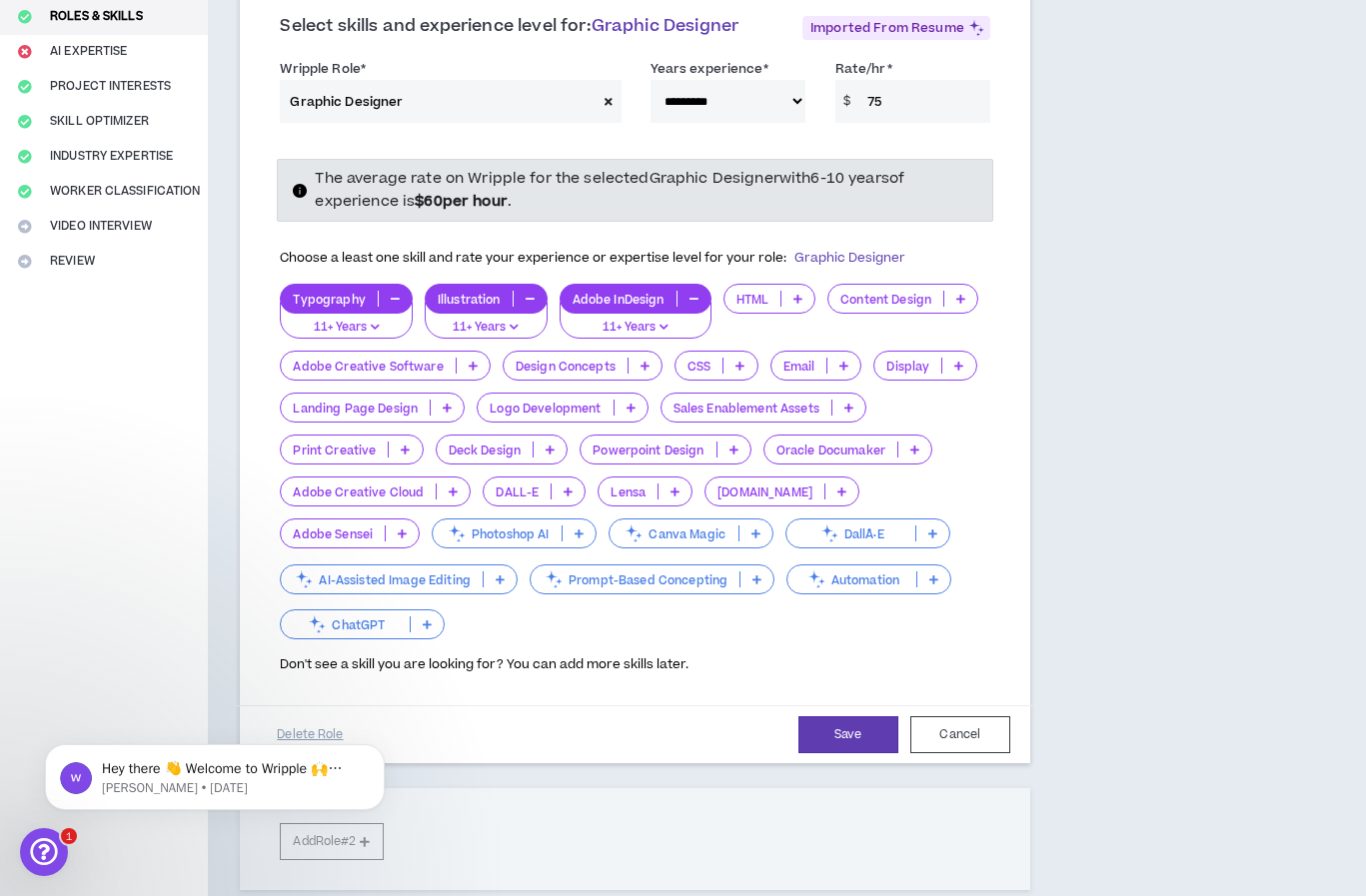 scroll, scrollTop: 280, scrollLeft: 0, axis: vertical 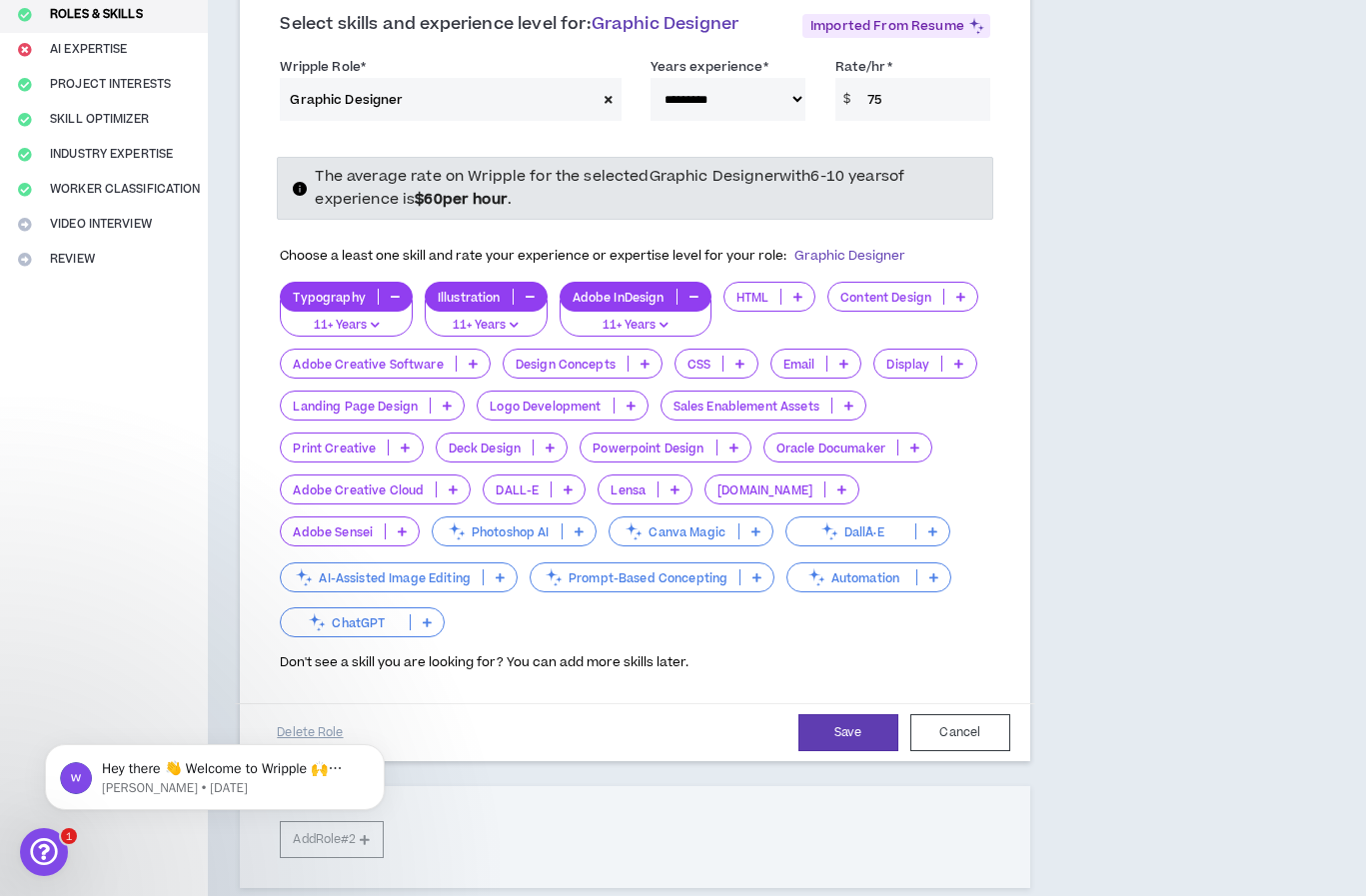 click at bounding box center (797, 297) 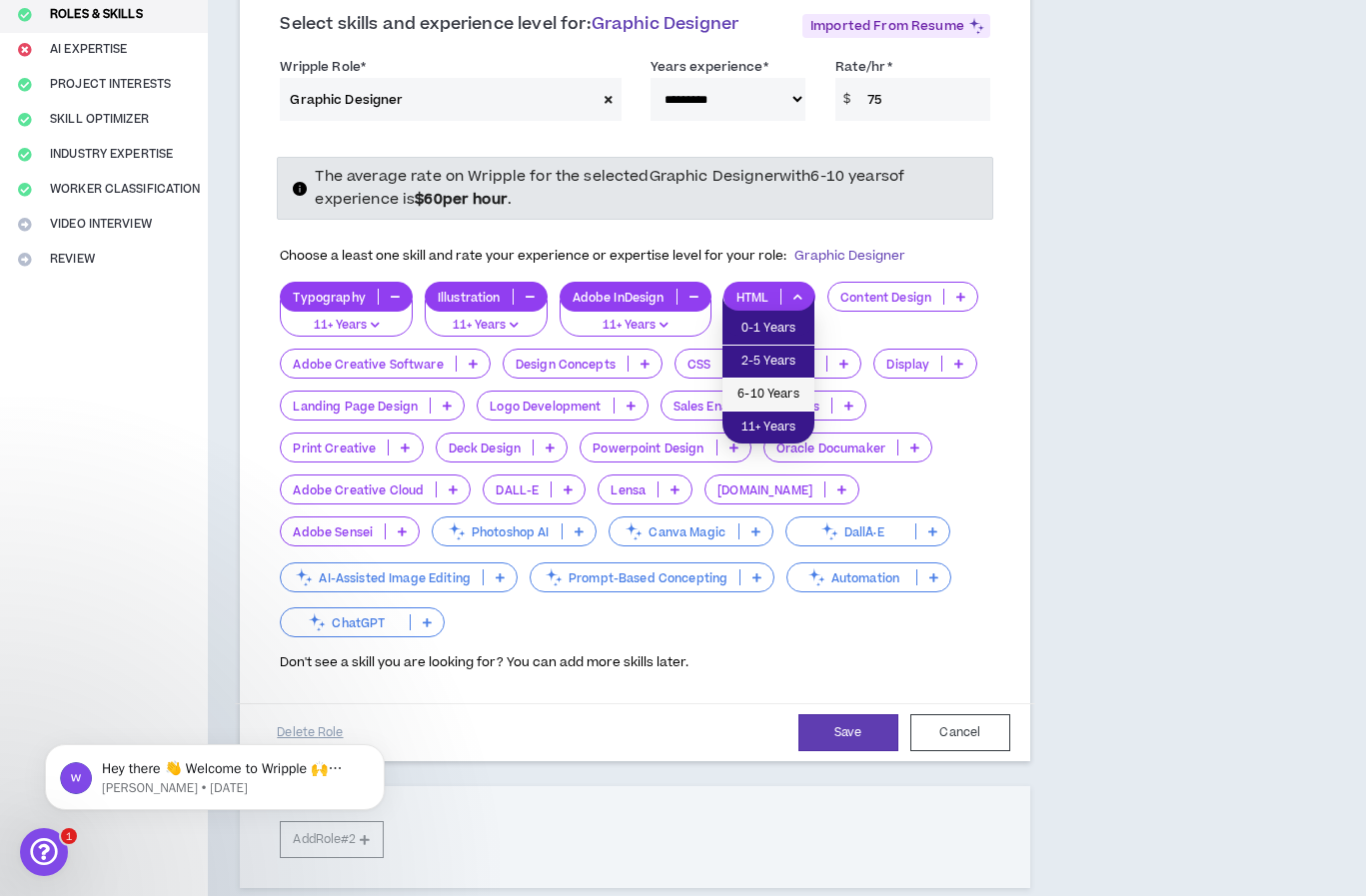 click on "6-10 Years" at bounding box center [768, 395] 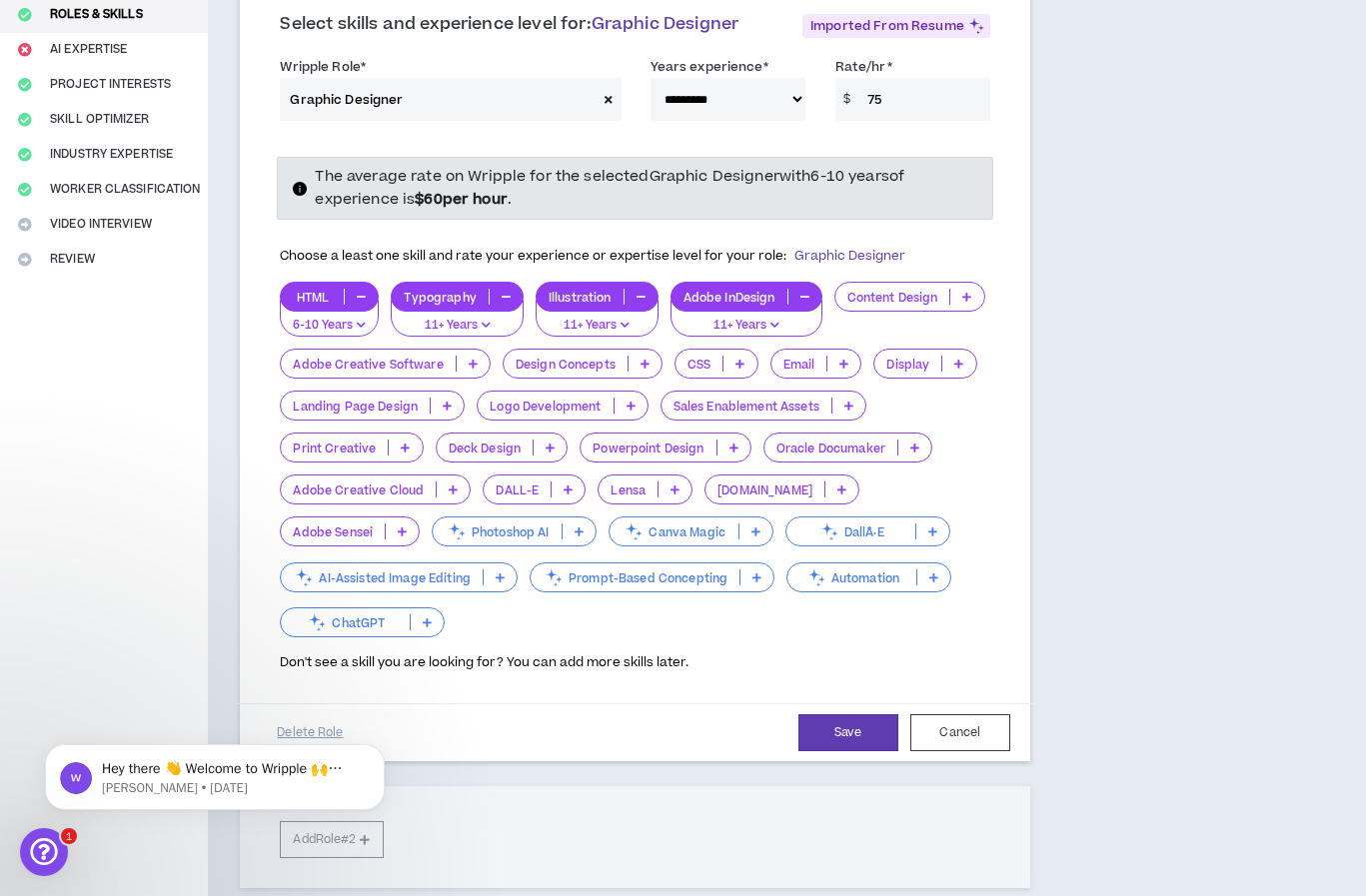 click on "Content Design" at bounding box center (892, 297) 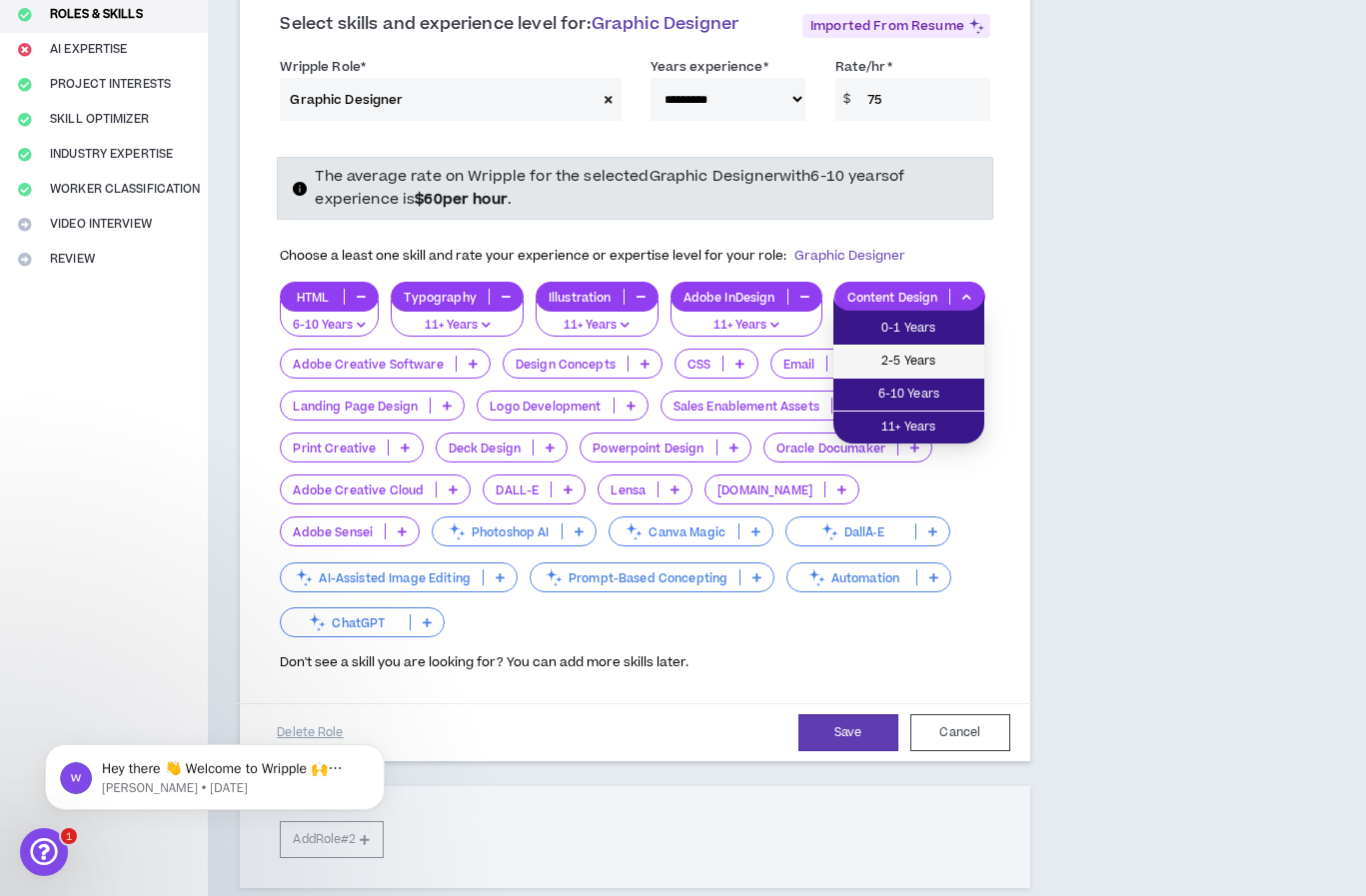 click on "2-5 Years" at bounding box center (908, 362) 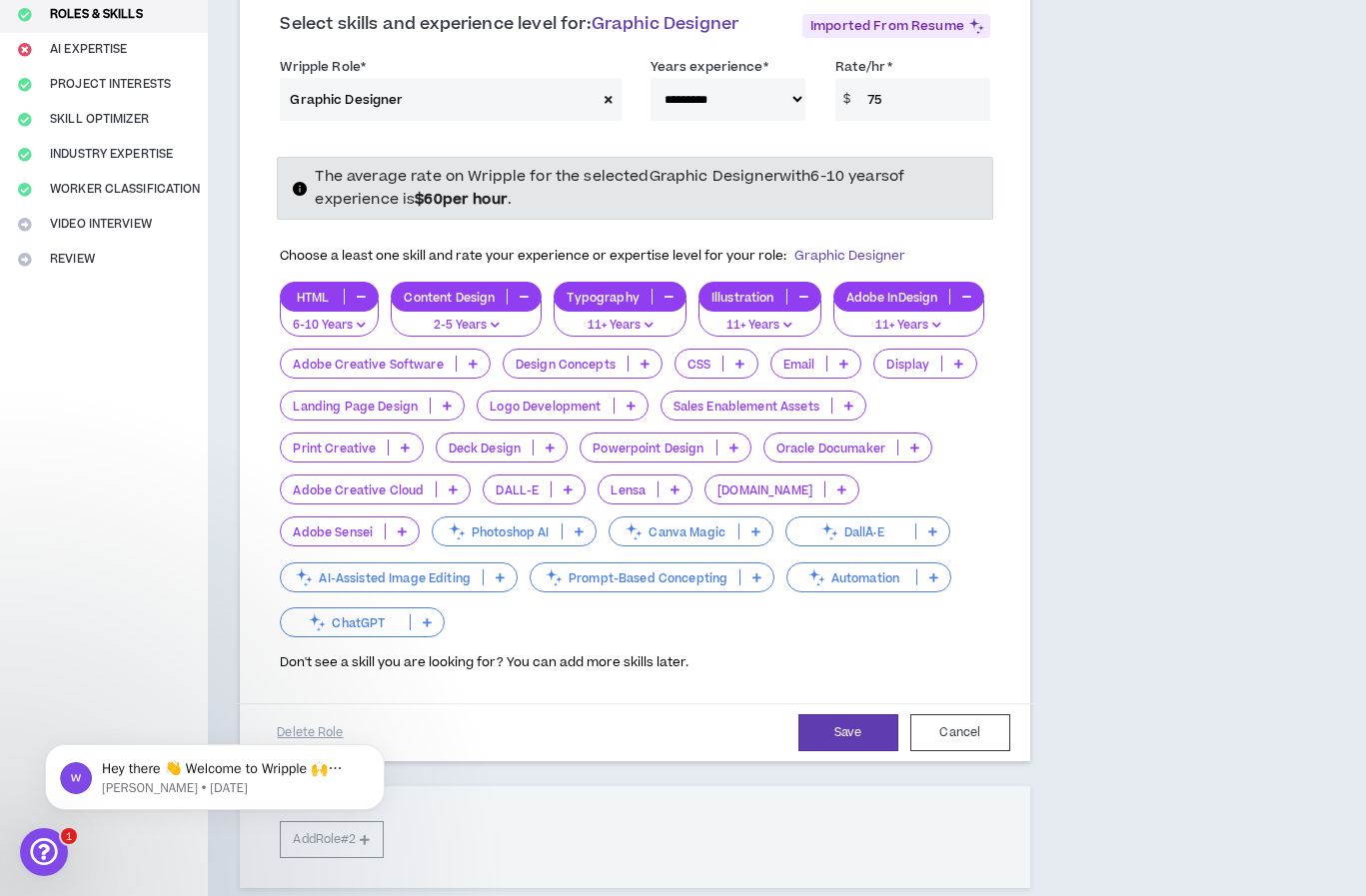 click on "Adobe Creative Software" at bounding box center [368, 364] 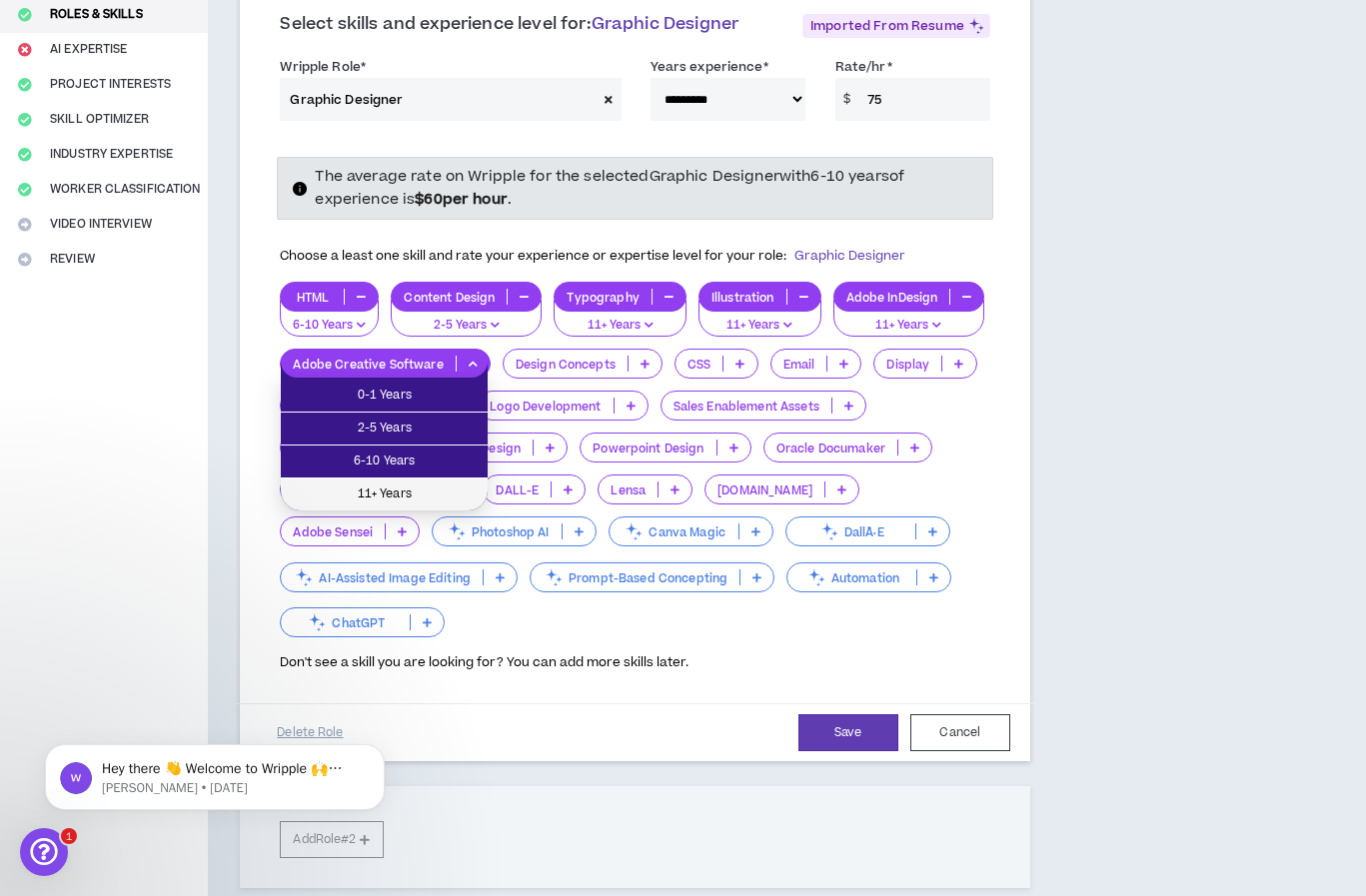 click on "11+ Years" at bounding box center [384, 494] 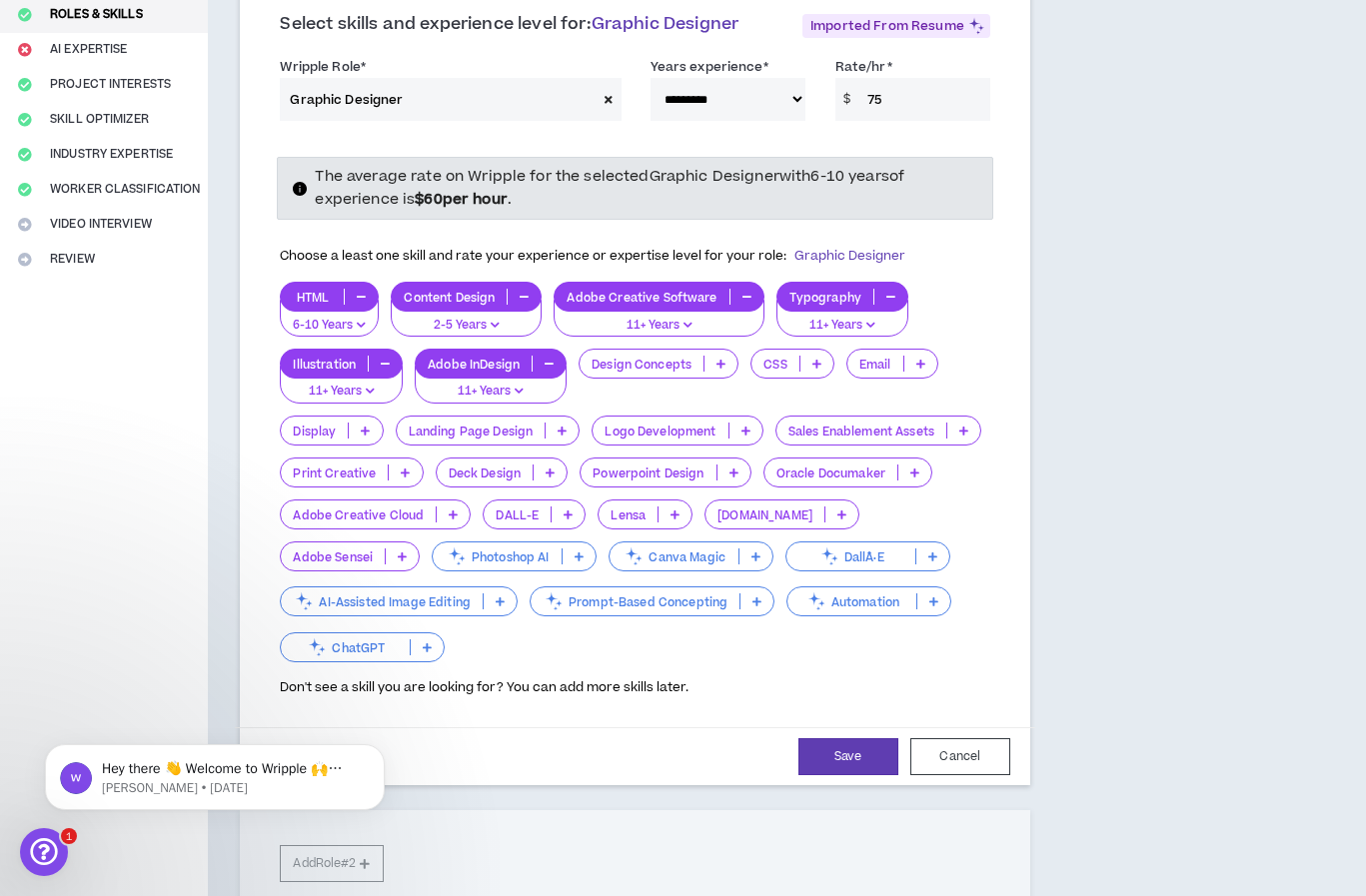 click on "Design Concepts" at bounding box center (642, 364) 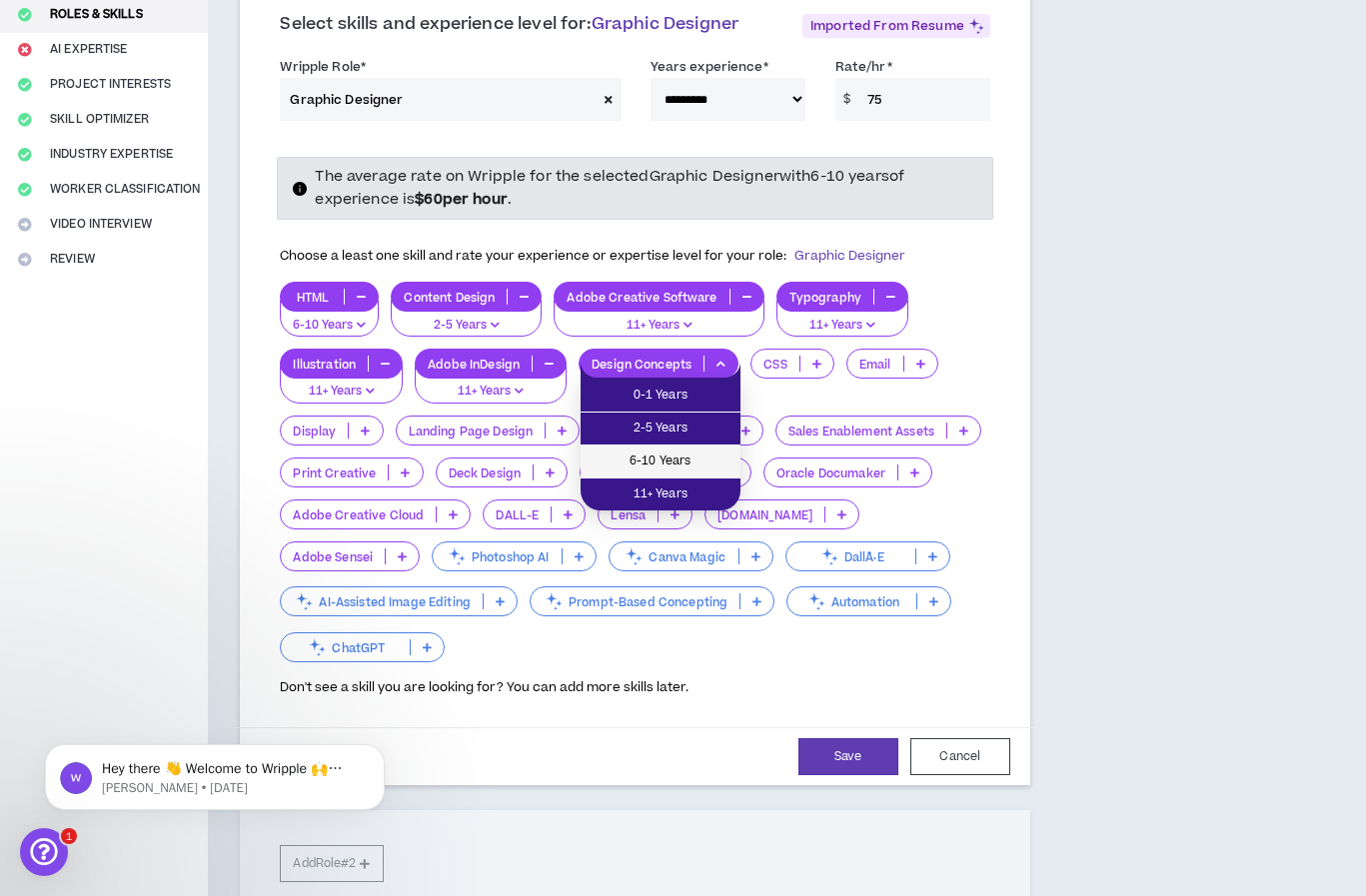 click on "6-10 Years" at bounding box center [661, 461] 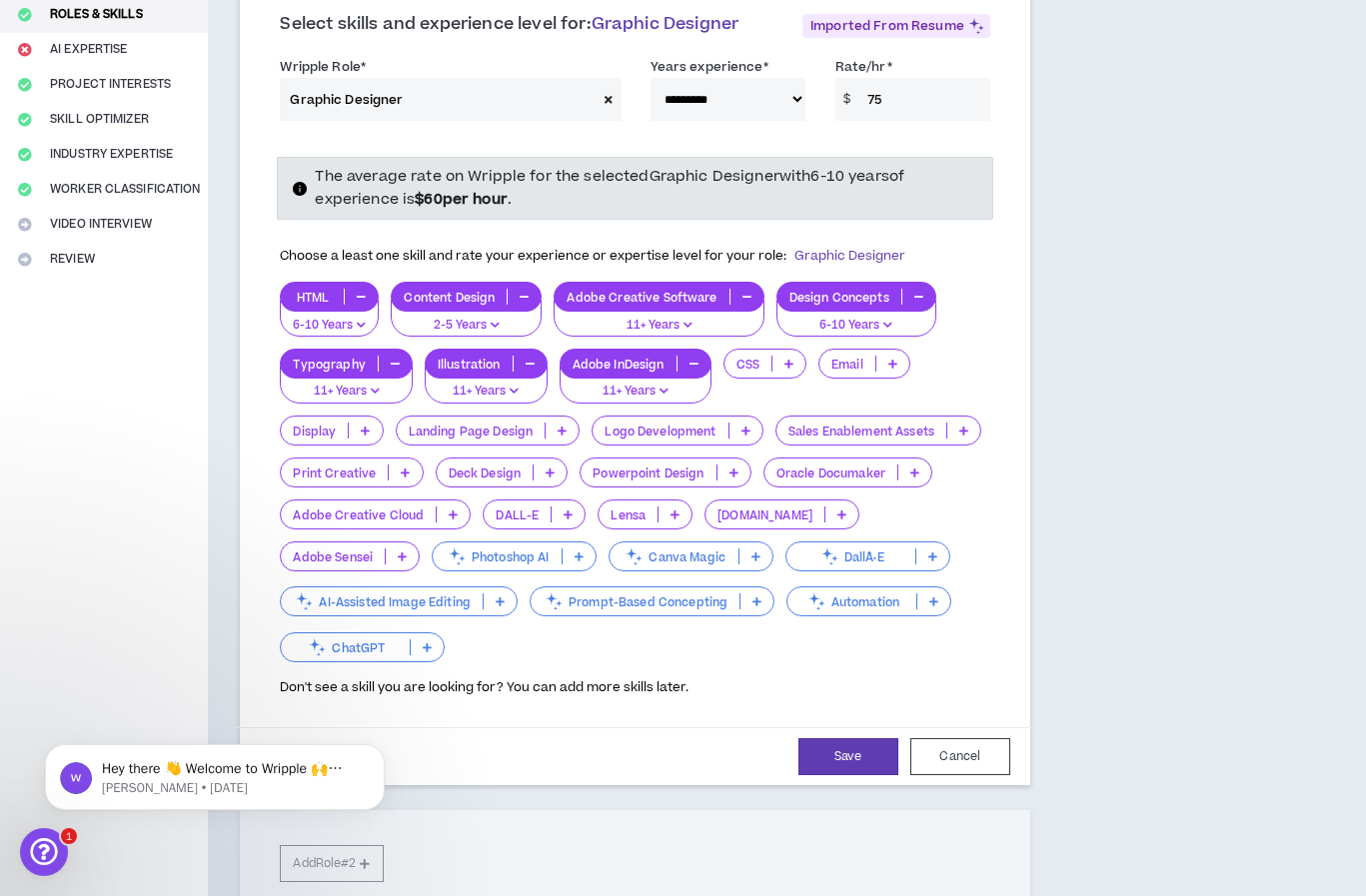 click on "CSS" at bounding box center (747, 364) 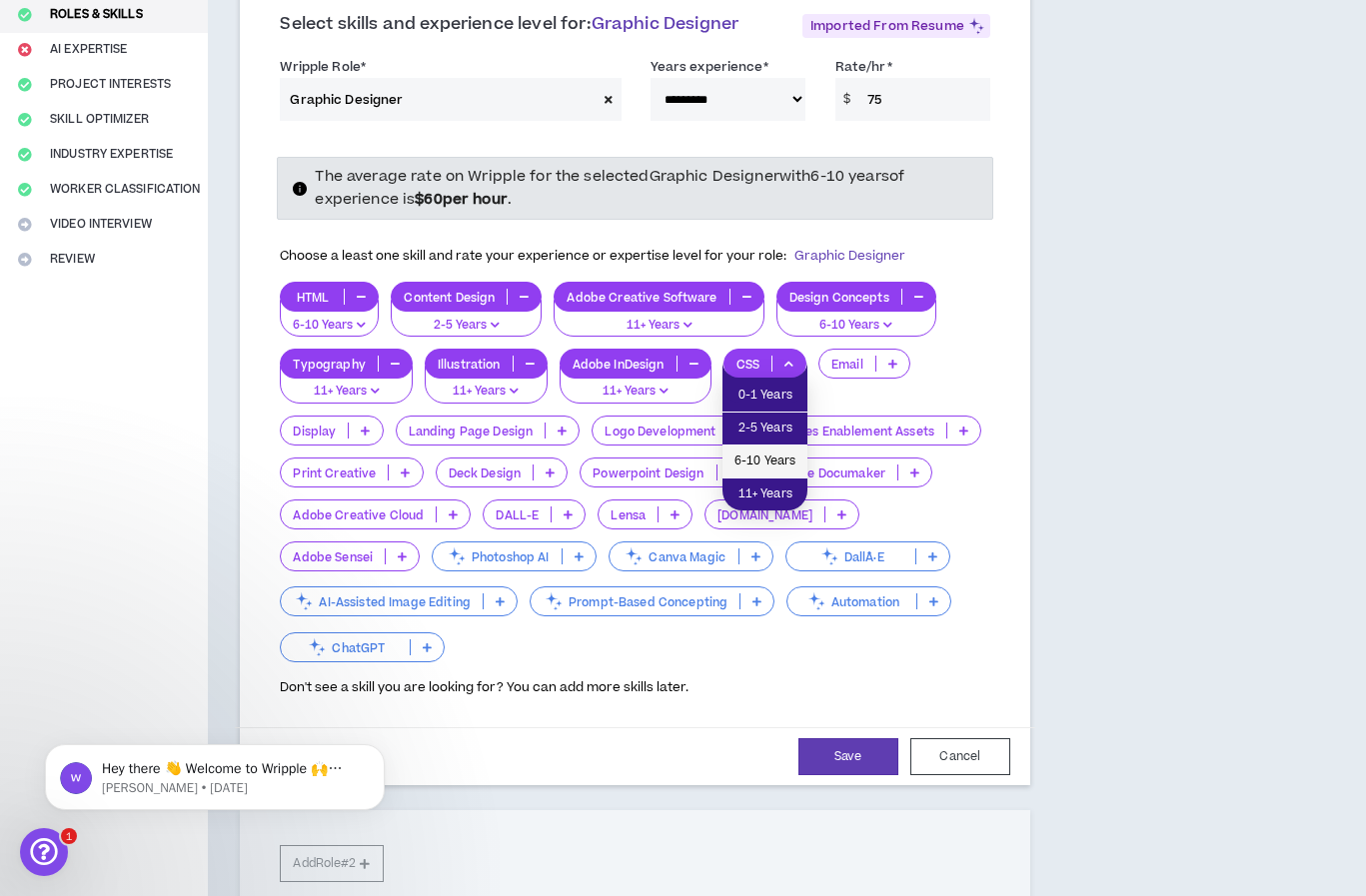 click on "6-10 Years" at bounding box center [764, 461] 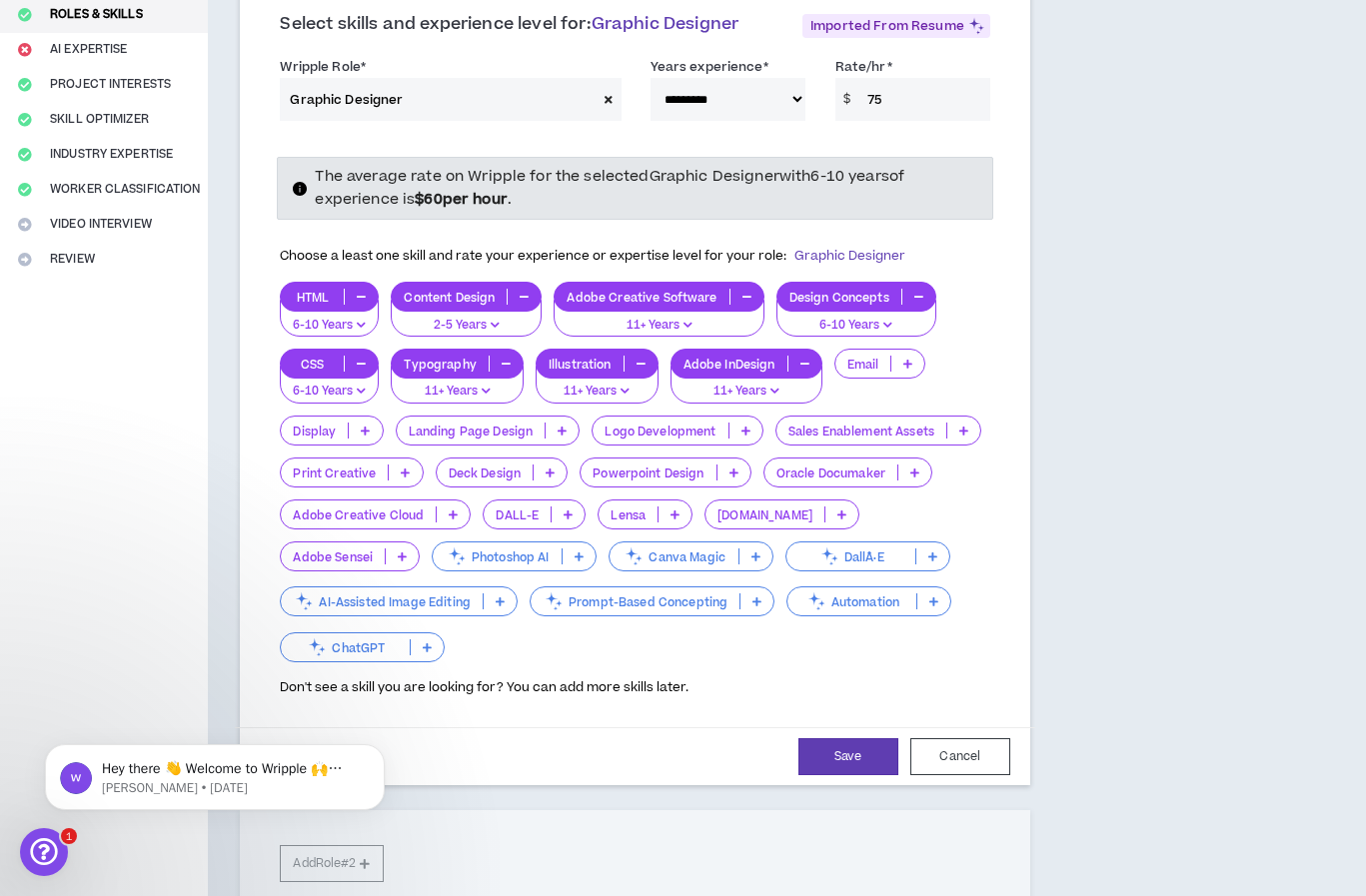 click on "Email" at bounding box center (880, 364) 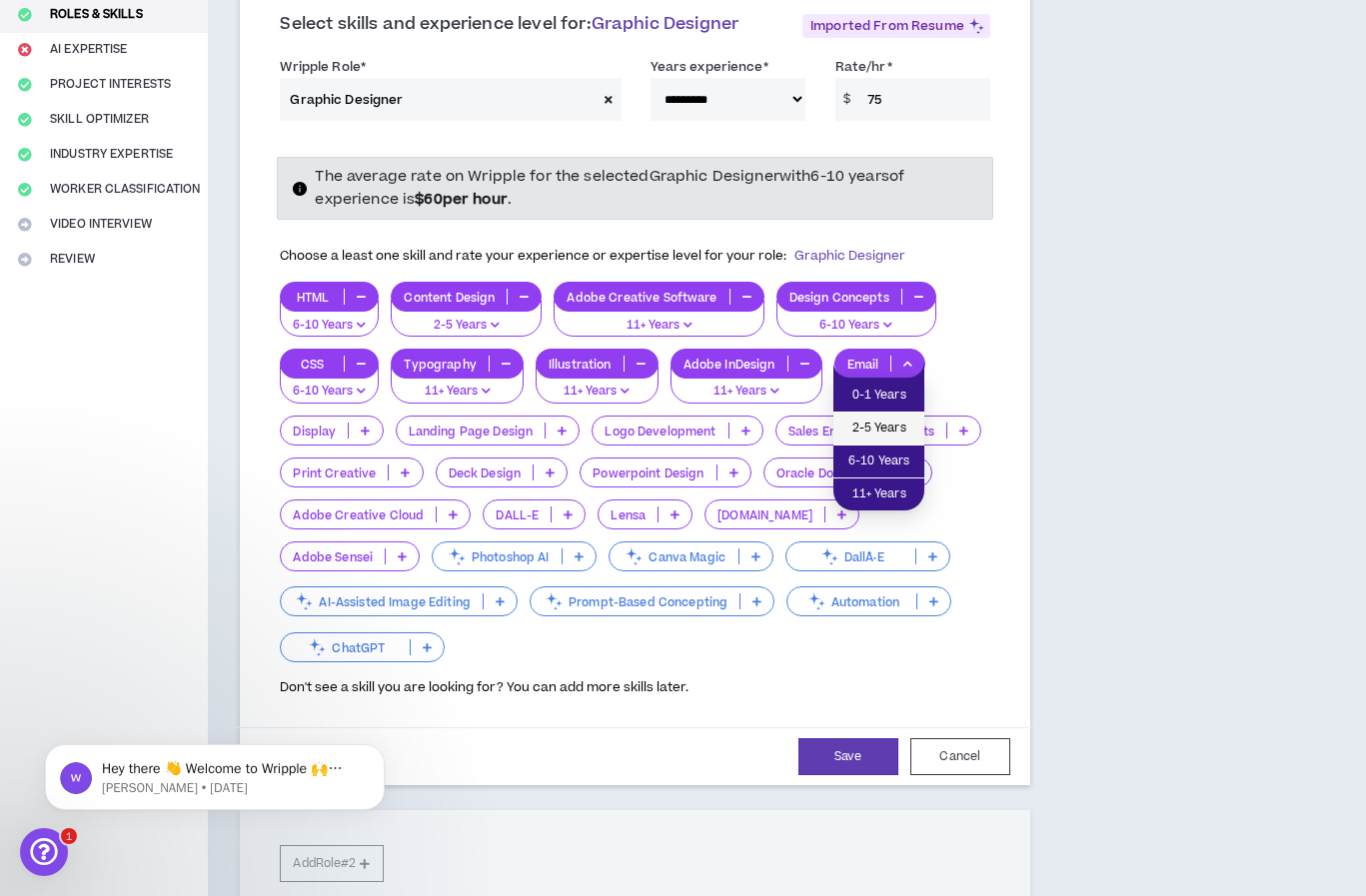 click on "2-5 Years" at bounding box center [878, 429] 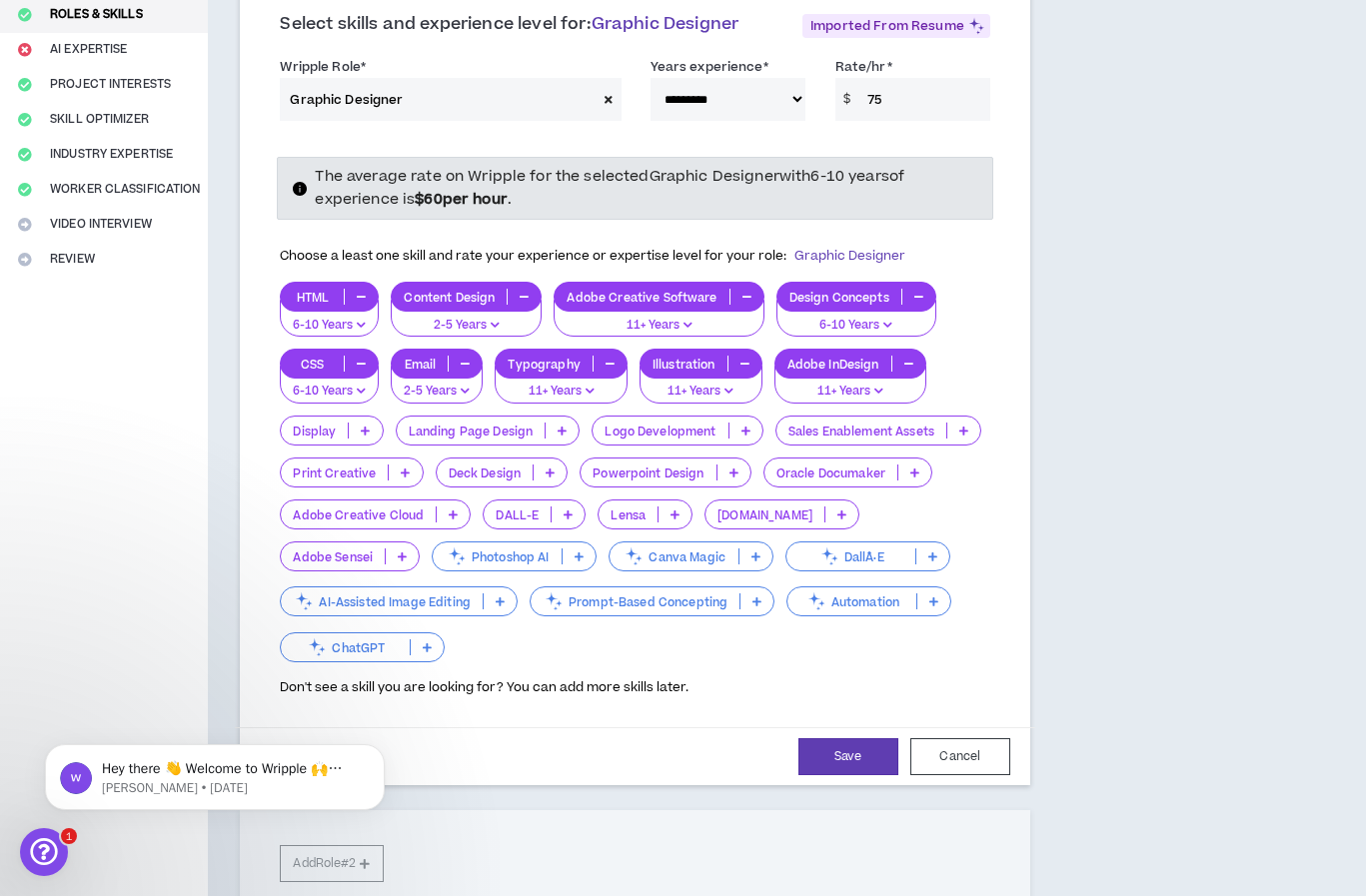 click on "Display" at bounding box center [314, 431] 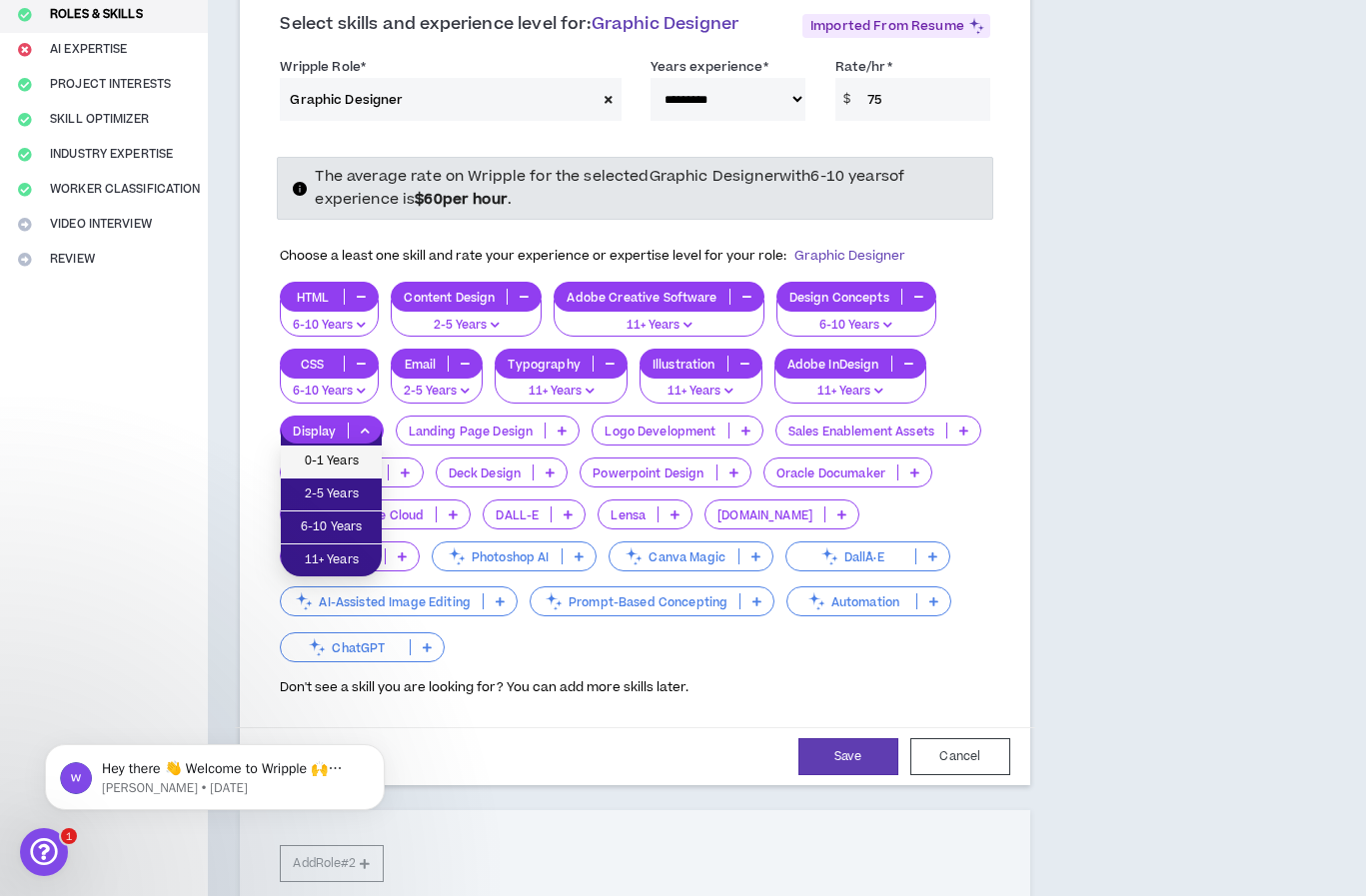 click on "0-1 Years" at bounding box center [331, 461] 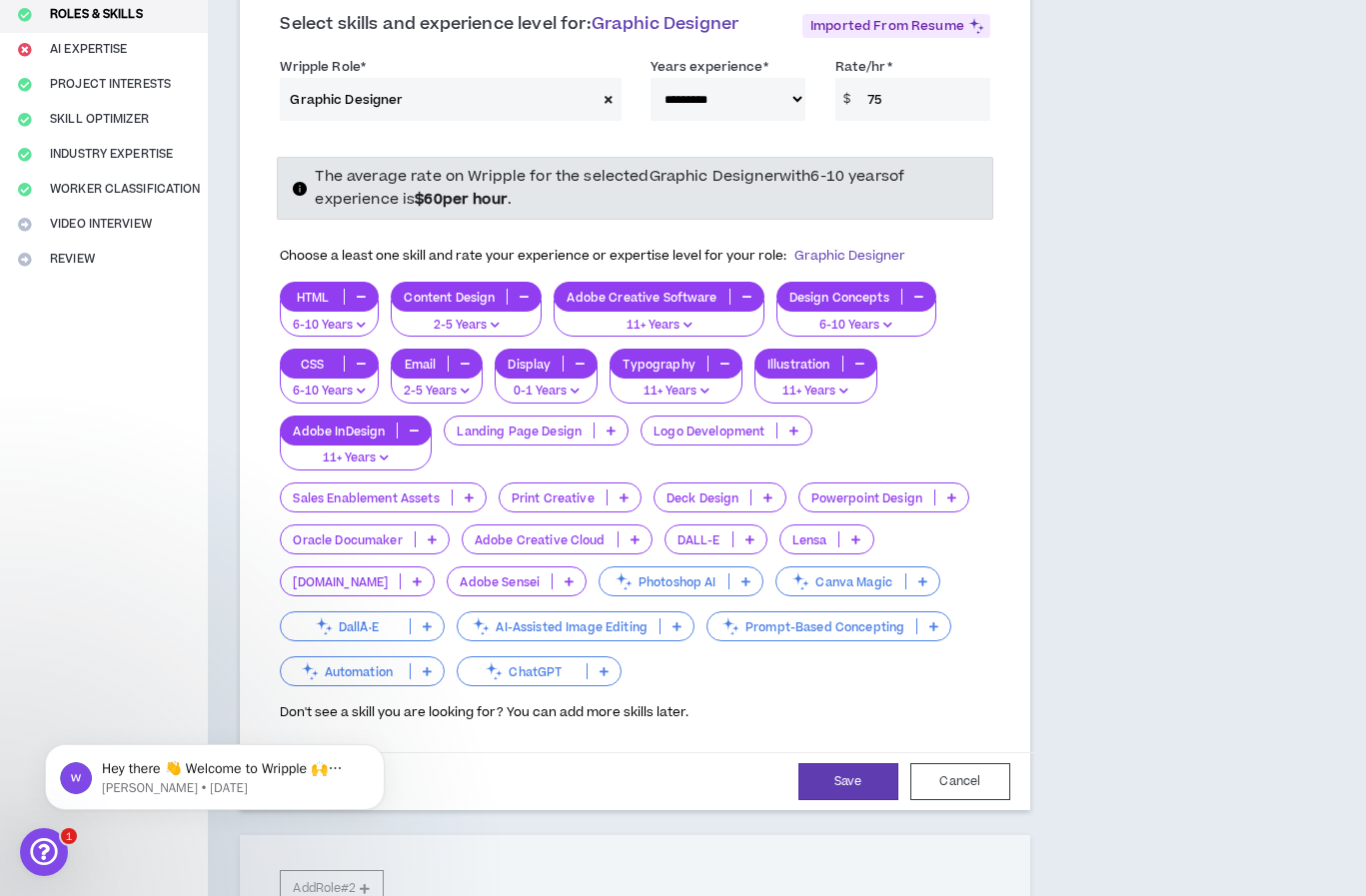 click on "Landing Page Design" at bounding box center [536, 431] 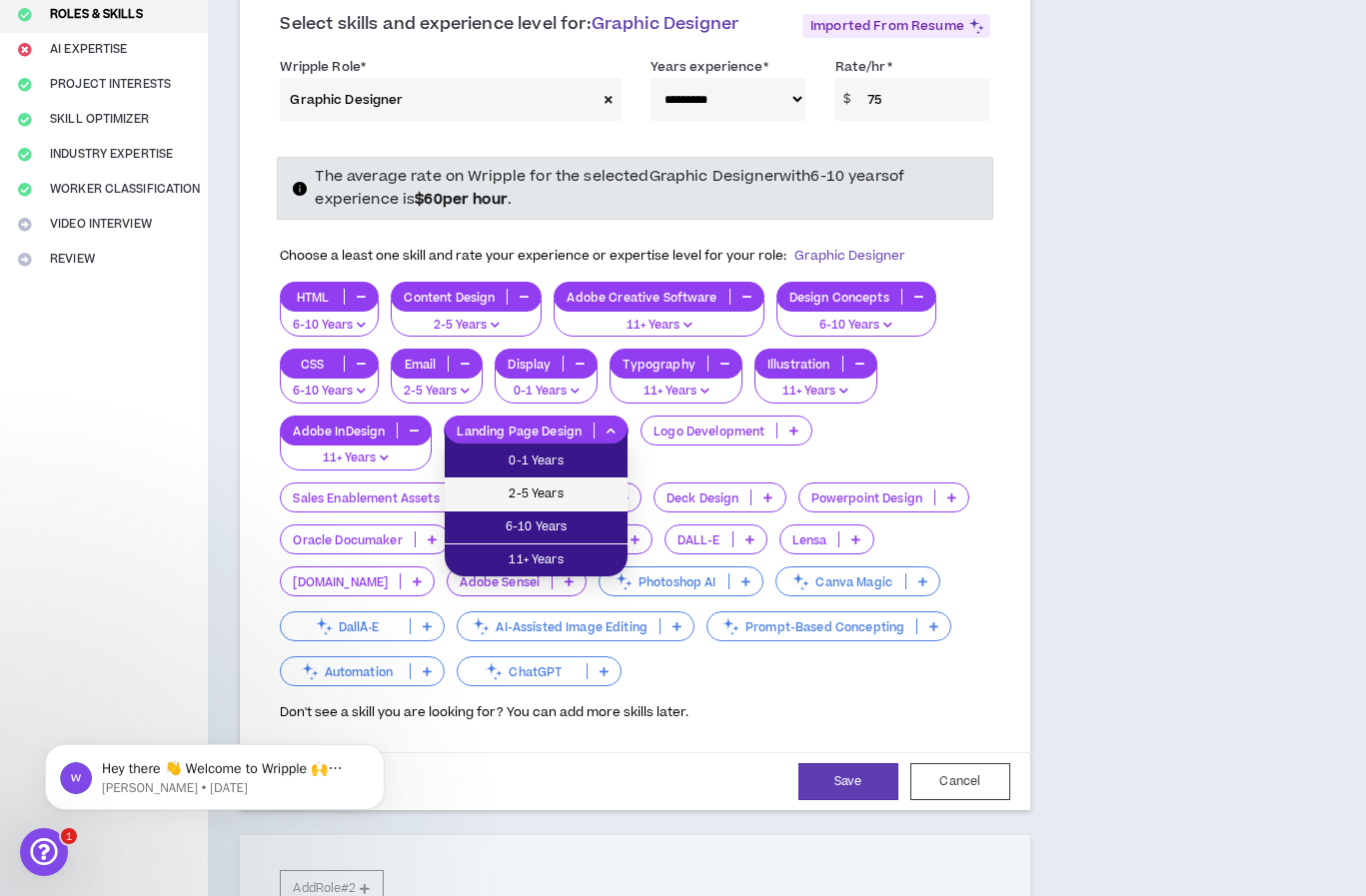 click on "2-5 Years" at bounding box center (536, 494) 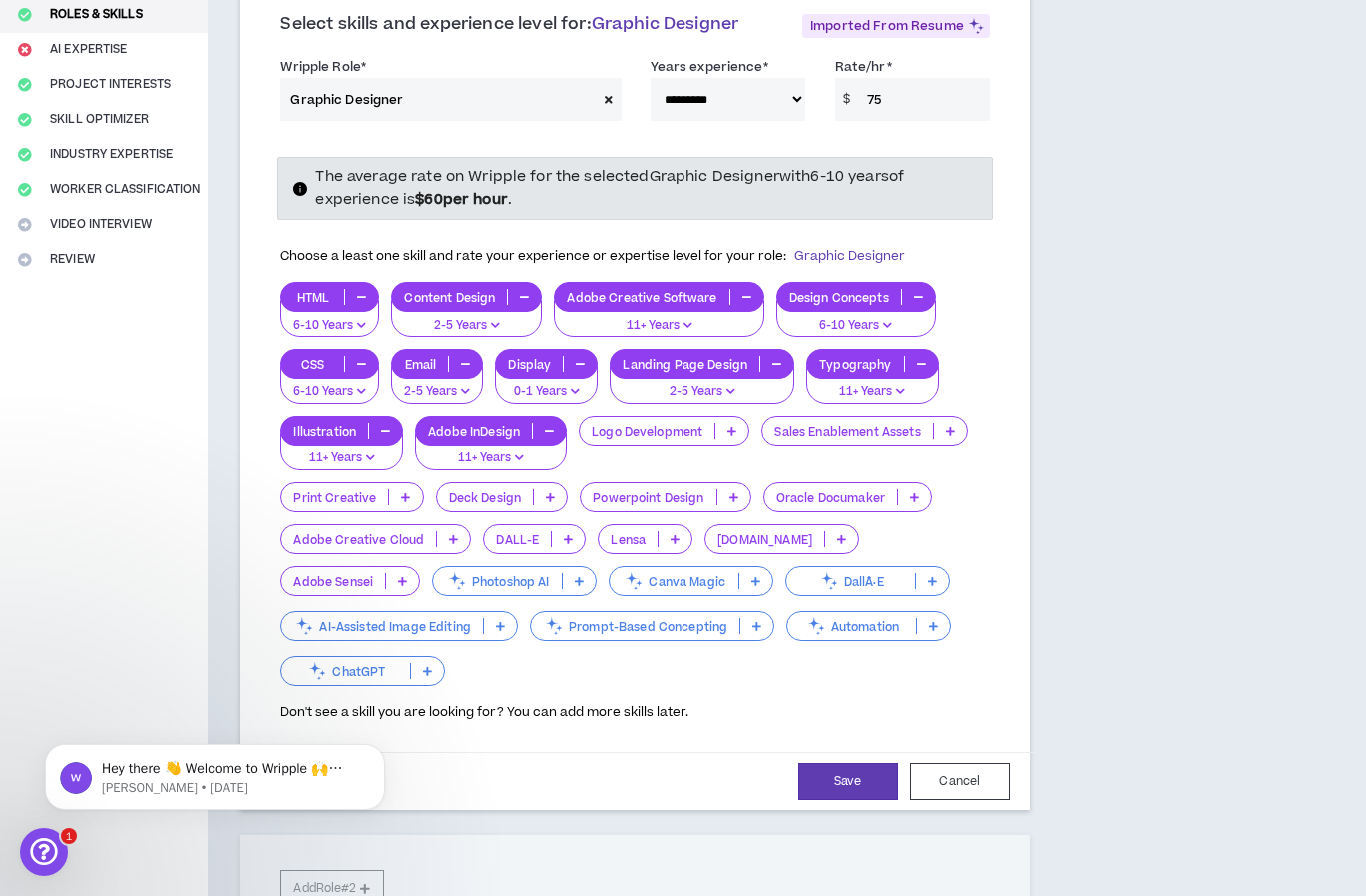 click on "Logo Development" at bounding box center (647, 431) 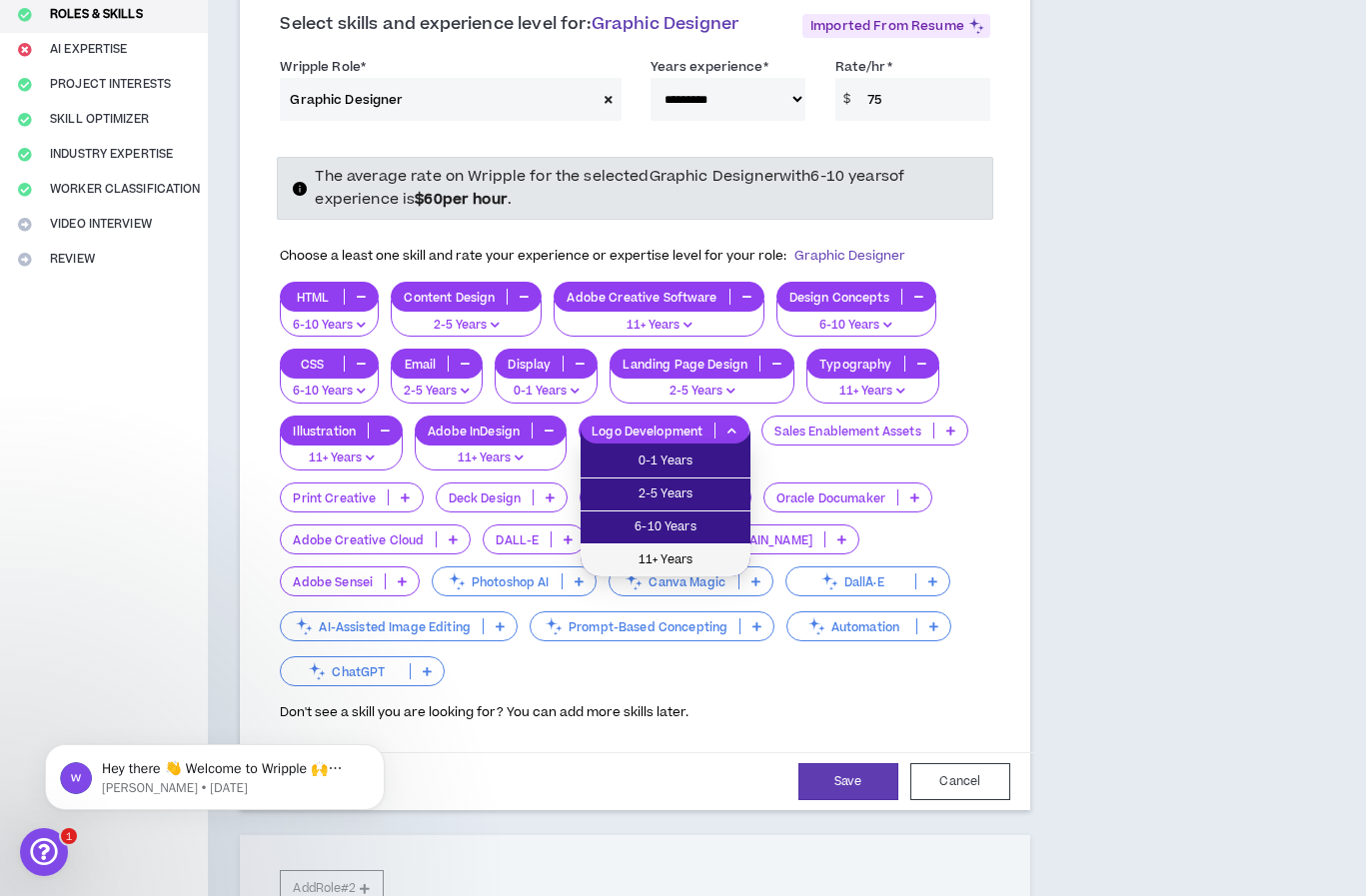 click on "11+ Years" at bounding box center [666, 560] 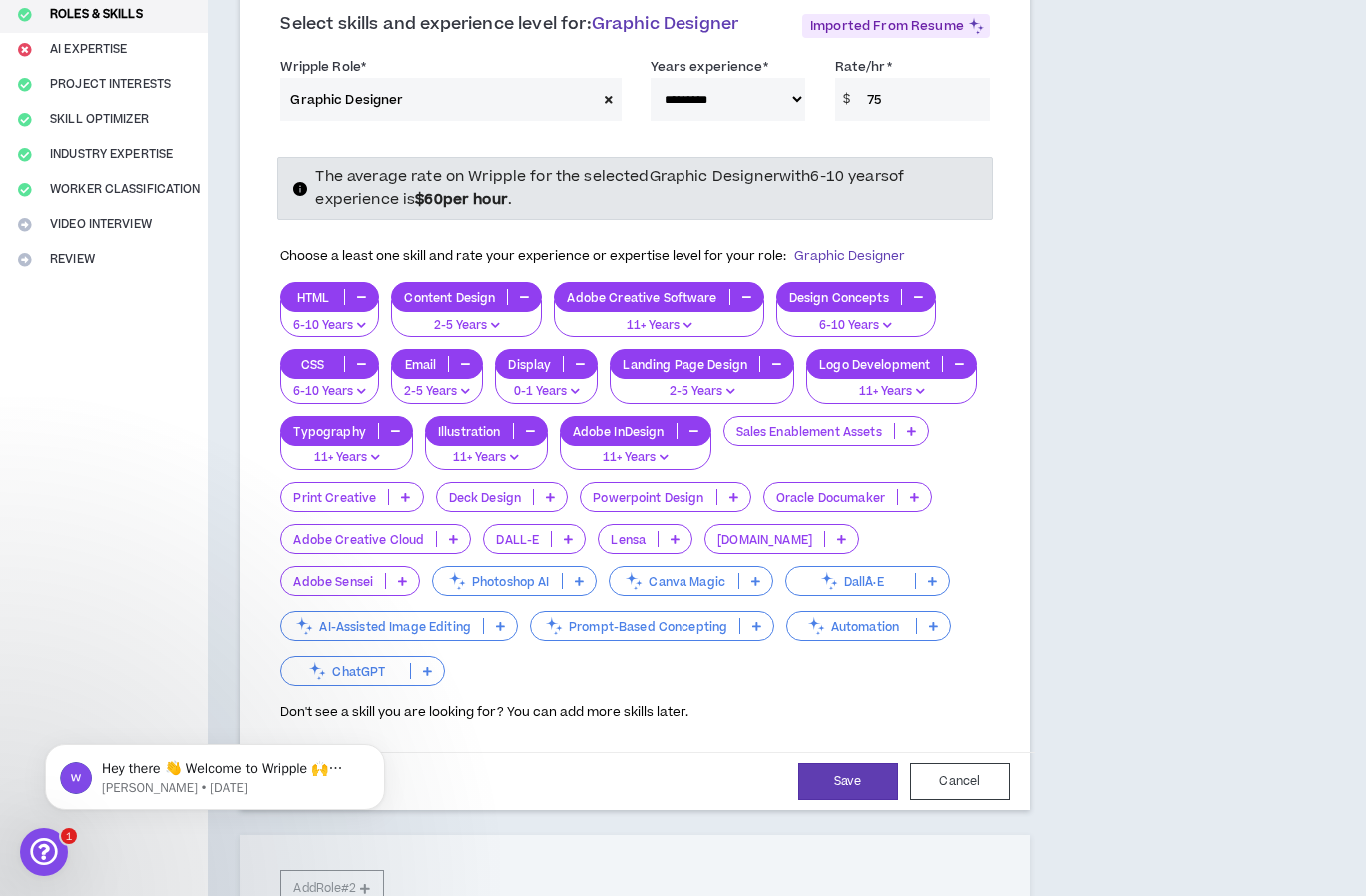 click on "Sales Enablement Assets" at bounding box center (809, 431) 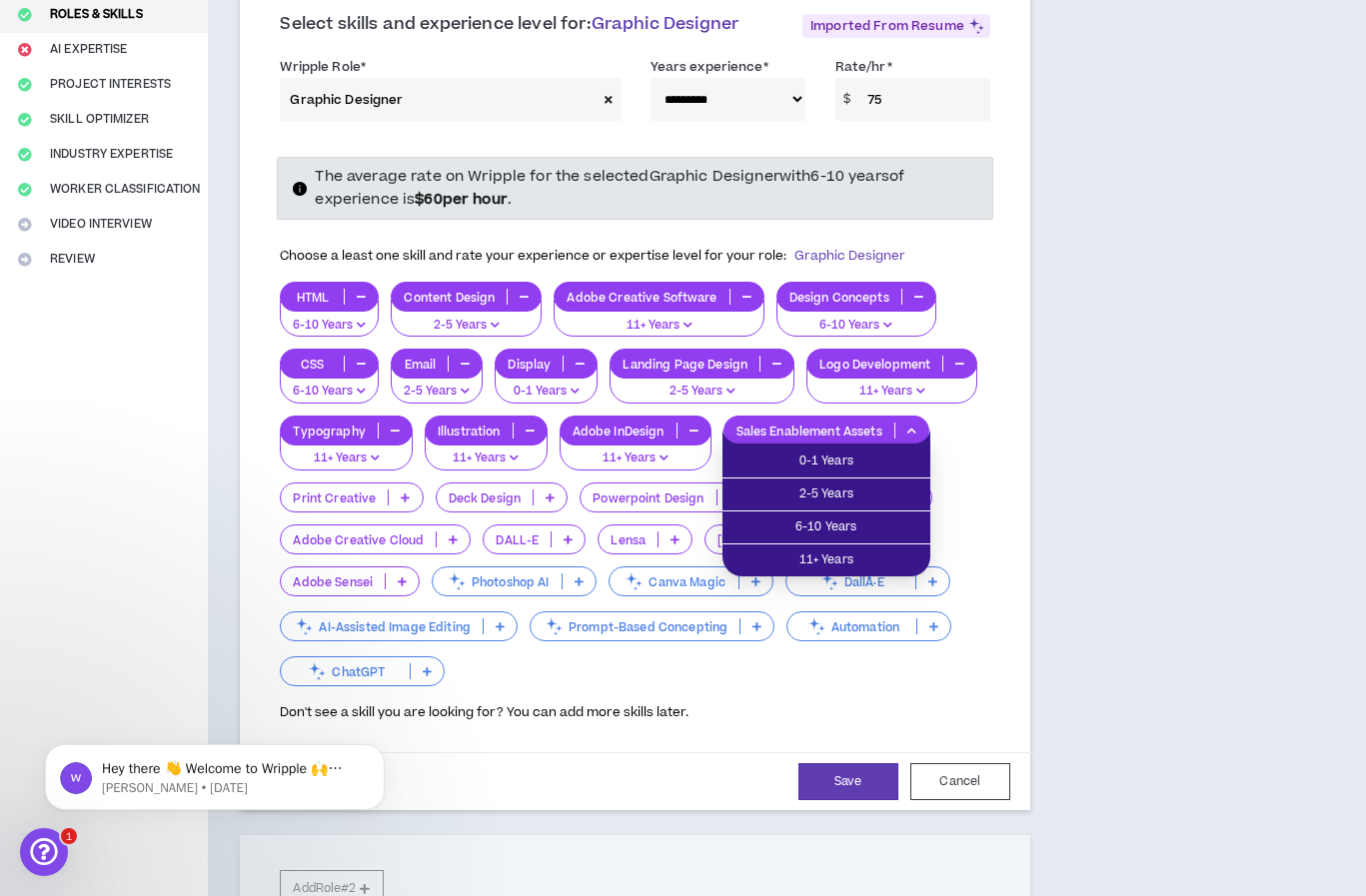 click on "Sales Enablement Assets" at bounding box center [809, 431] 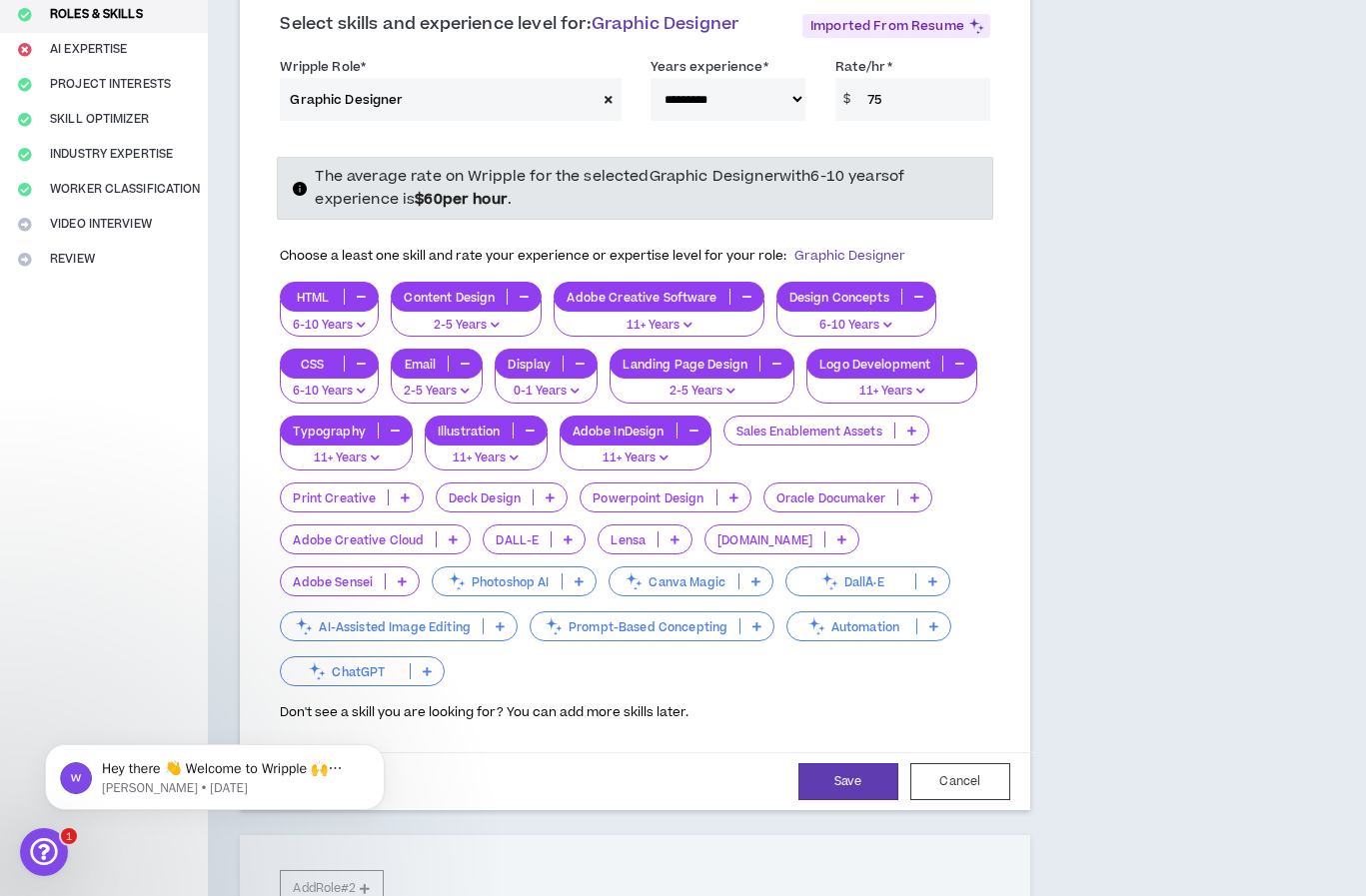 click at bounding box center [579, 581] 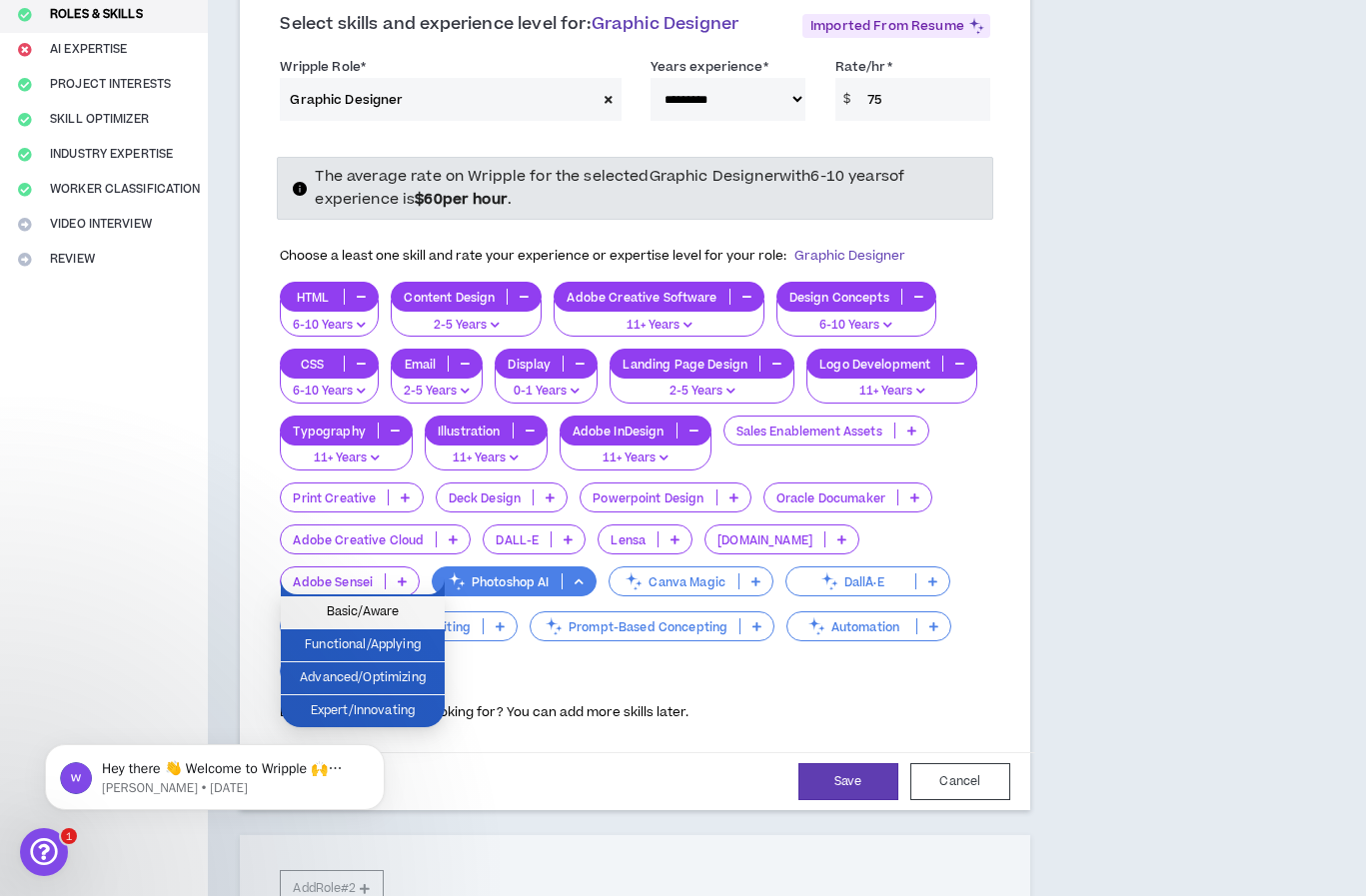 click on "Basic/Aware" at bounding box center (363, 612) 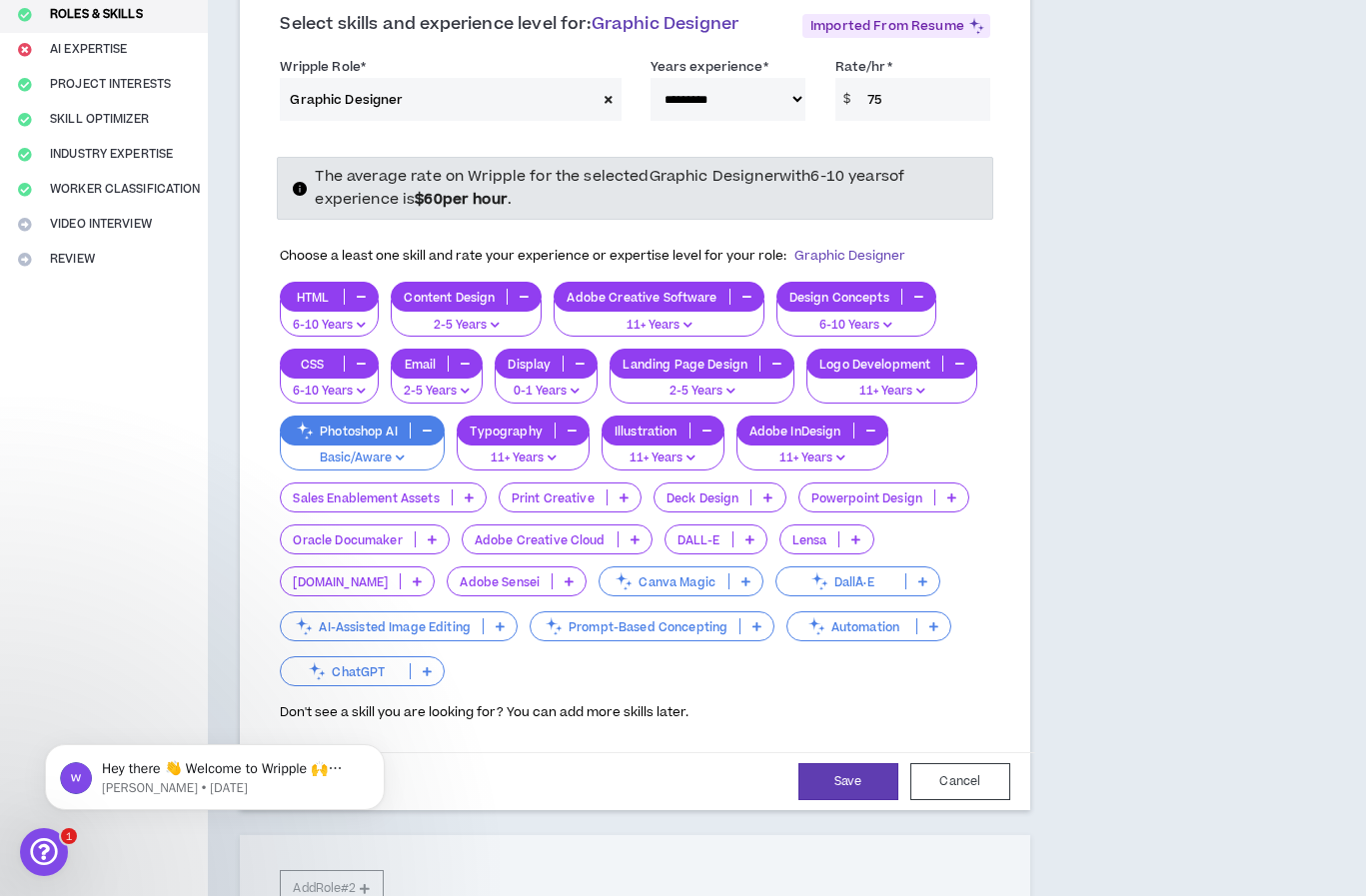 click on "Basic/Aware" at bounding box center (362, 458) 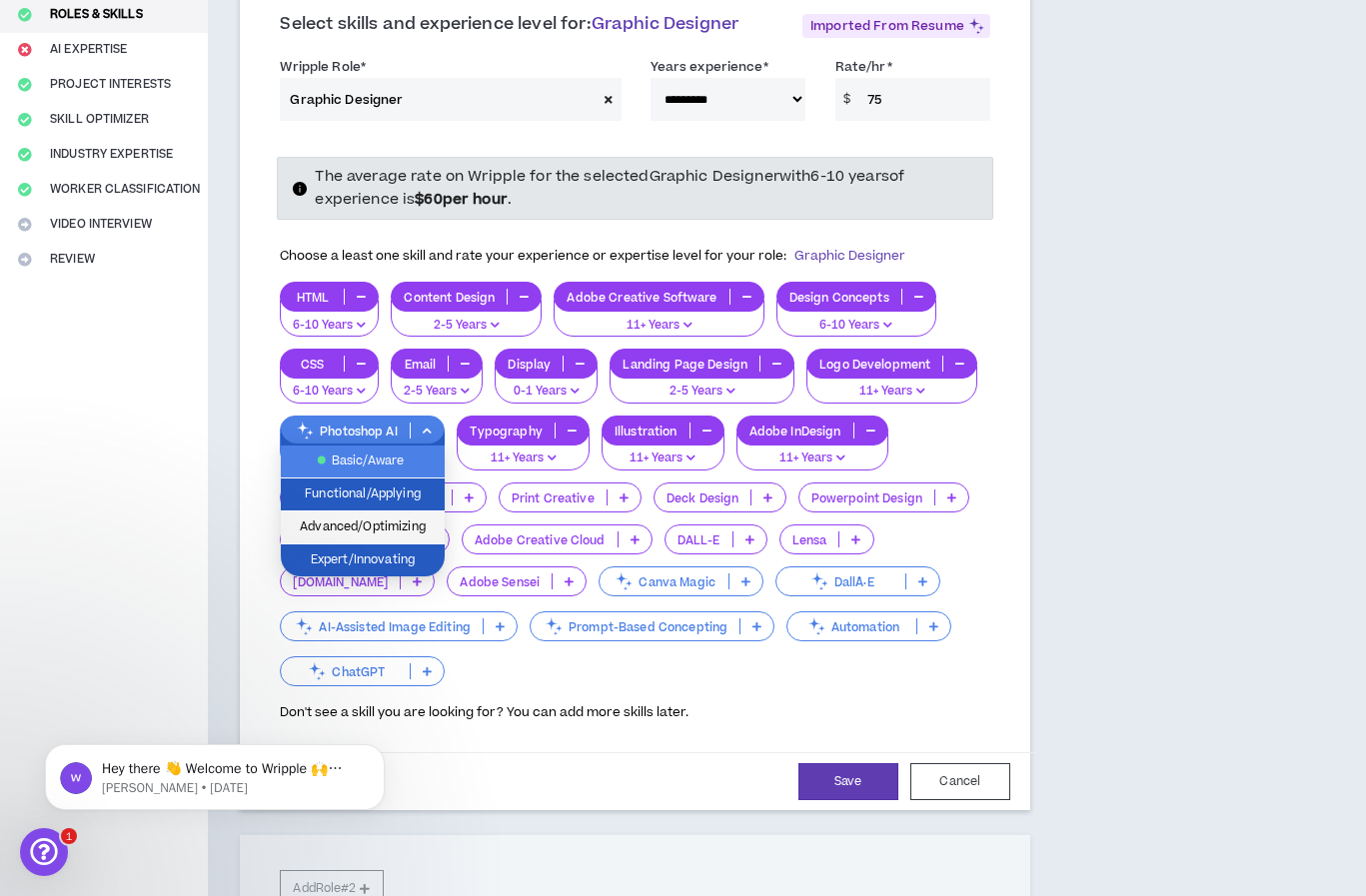 click on "Advanced/Optimizing" at bounding box center (363, 527) 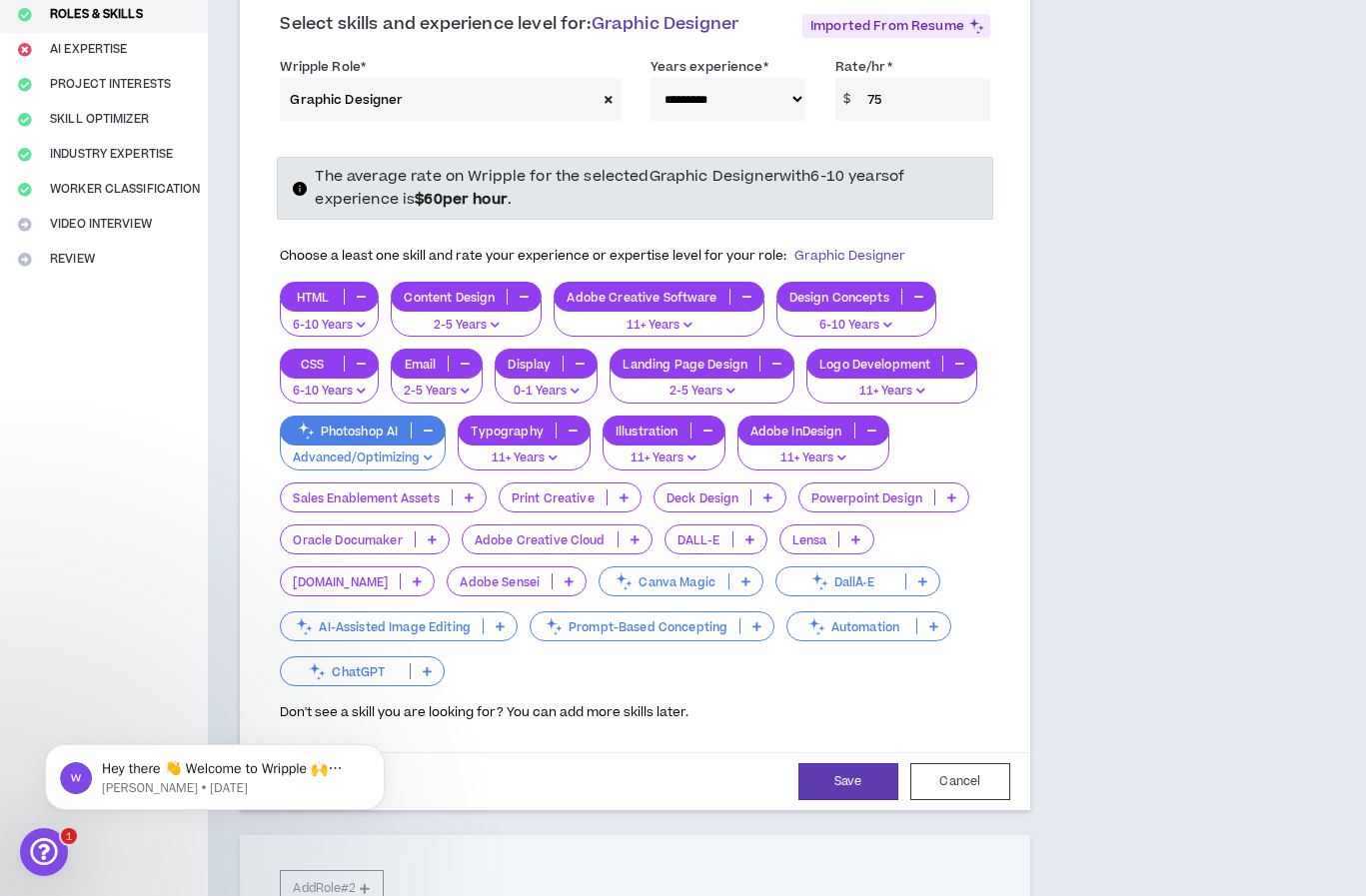click at bounding box center (745, 581) 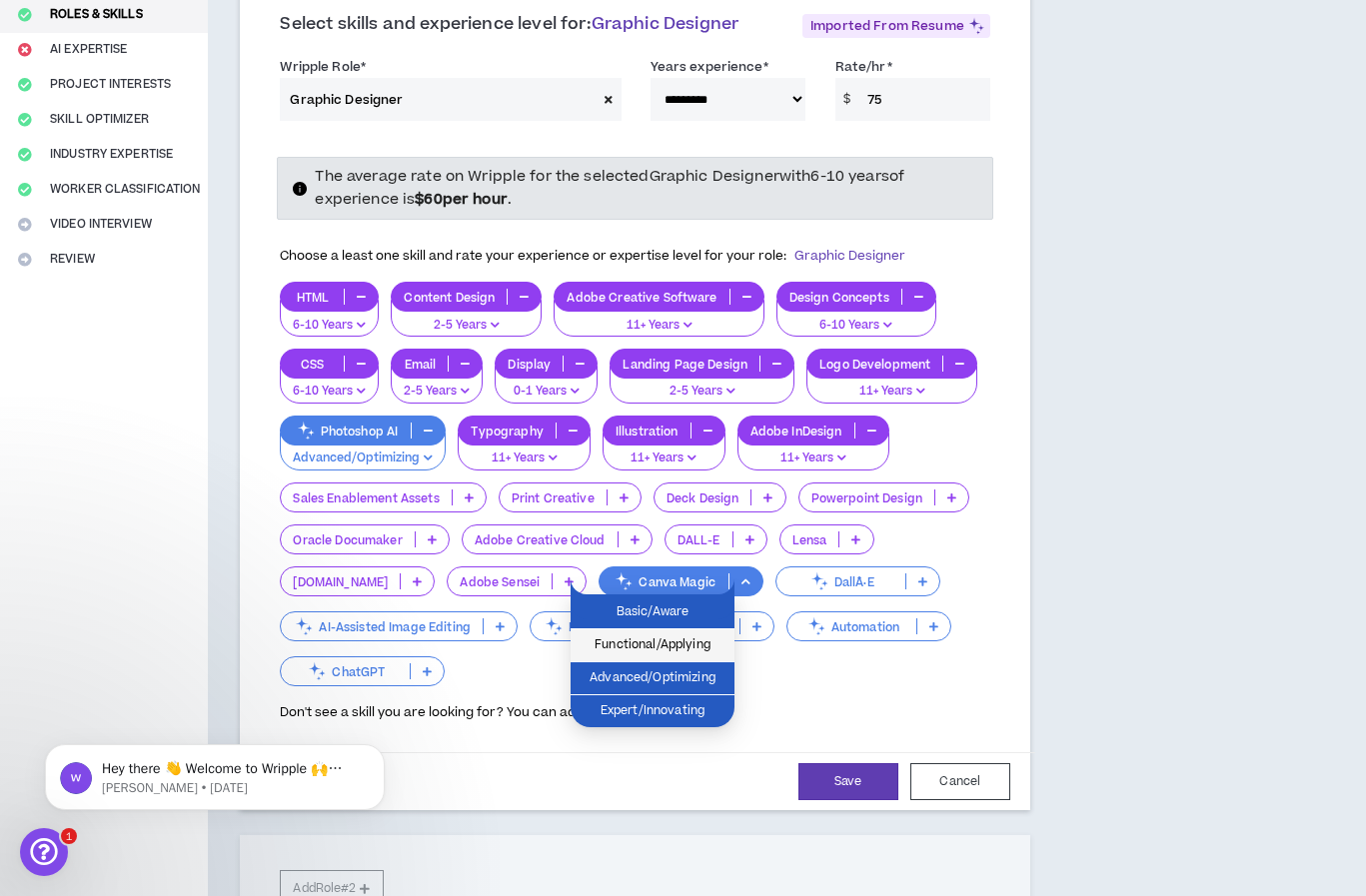 click on "Functional/Applying" at bounding box center [653, 645] 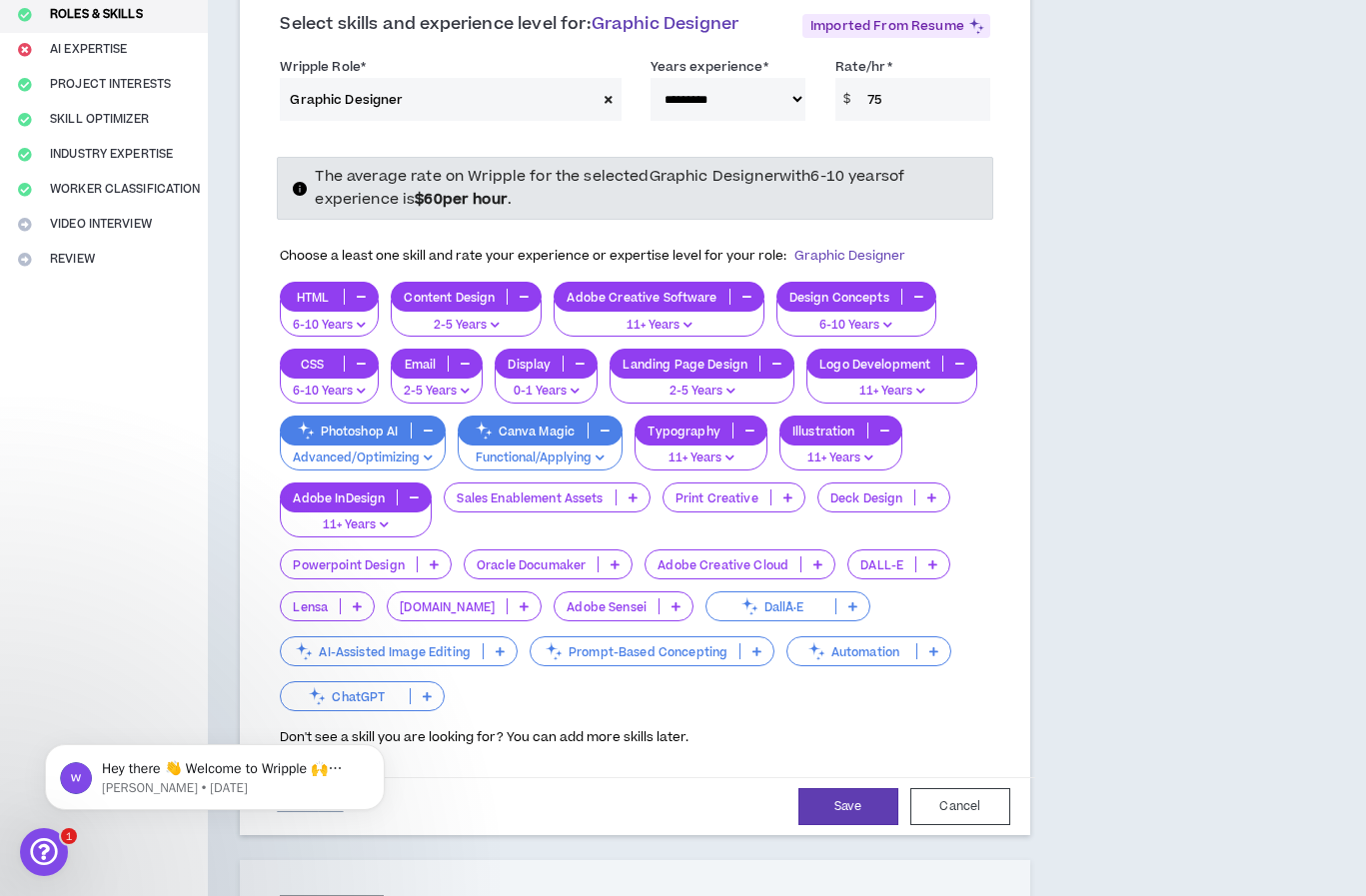 click at bounding box center [852, 606] 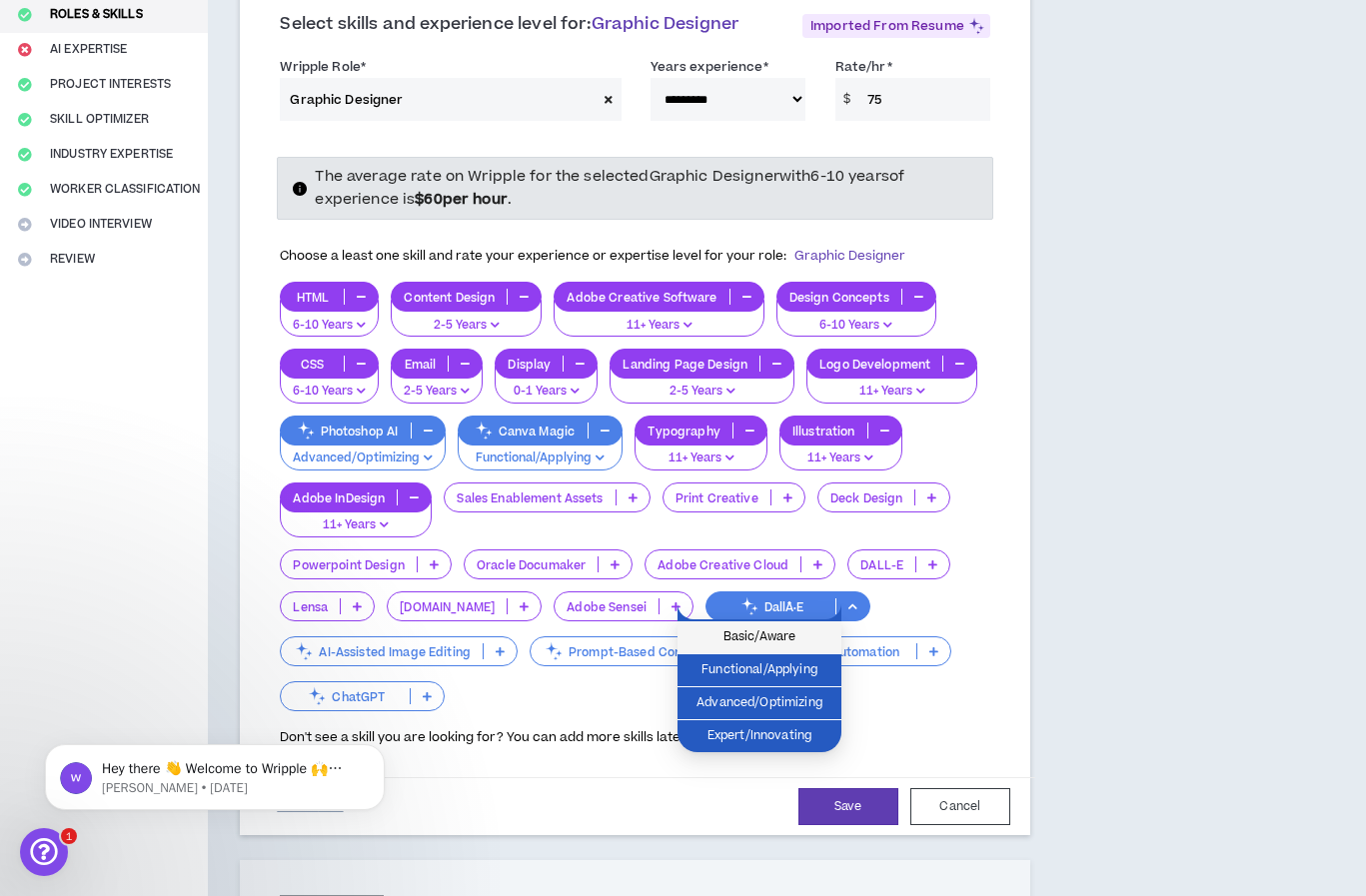 click on "Basic/Aware" at bounding box center (759, 637) 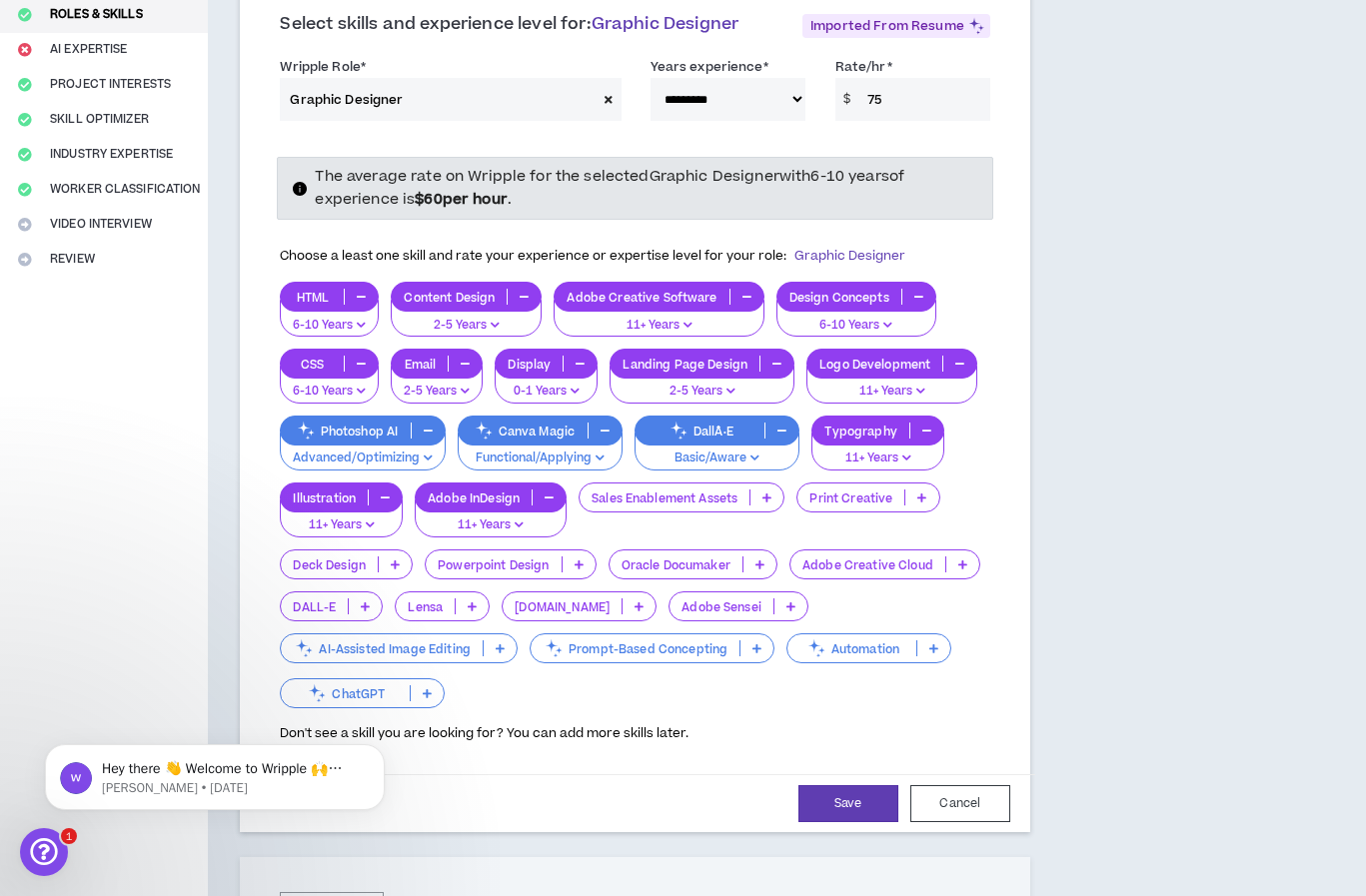 click at bounding box center (500, 648) 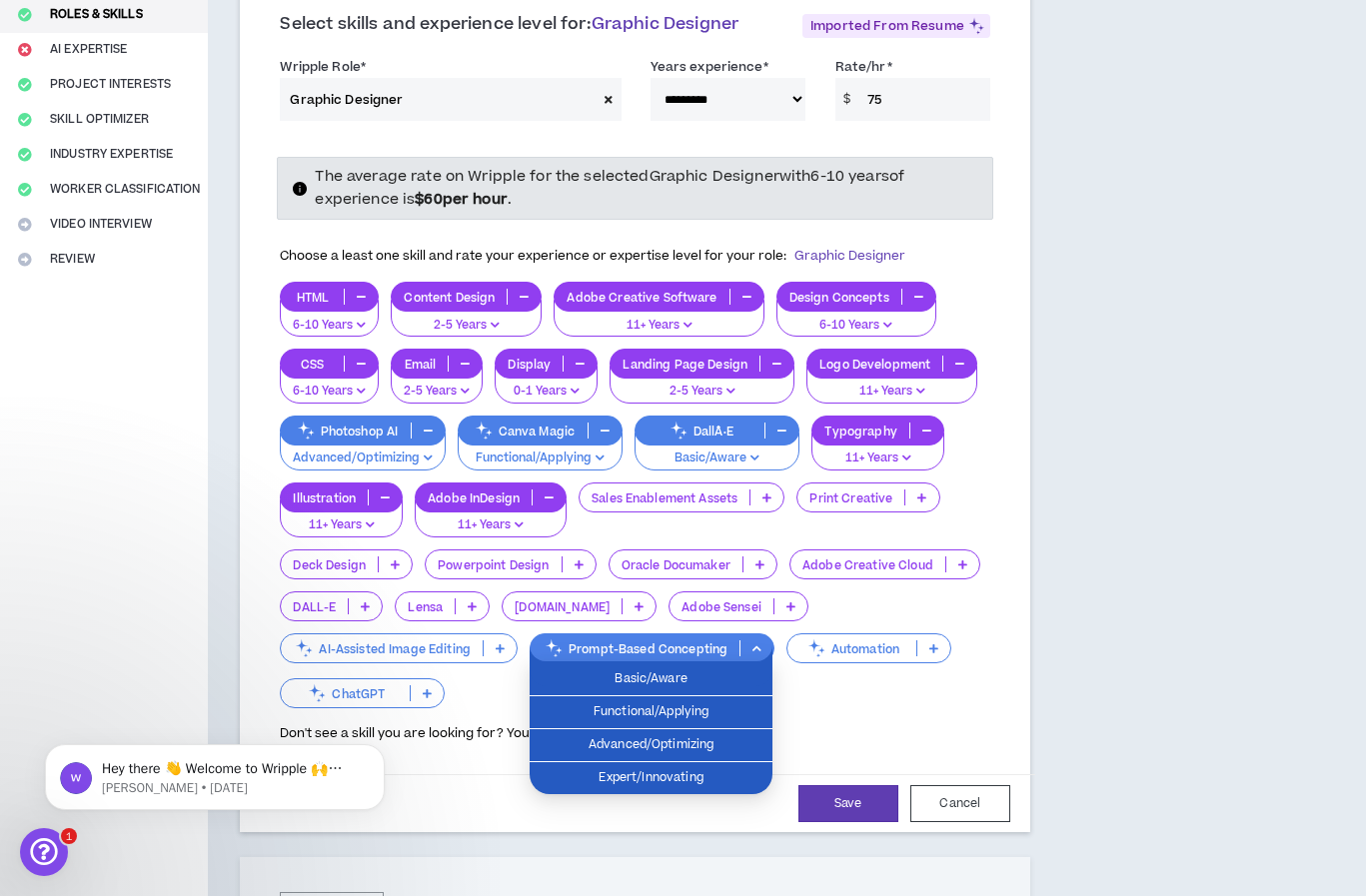click at bounding box center (427, 693) 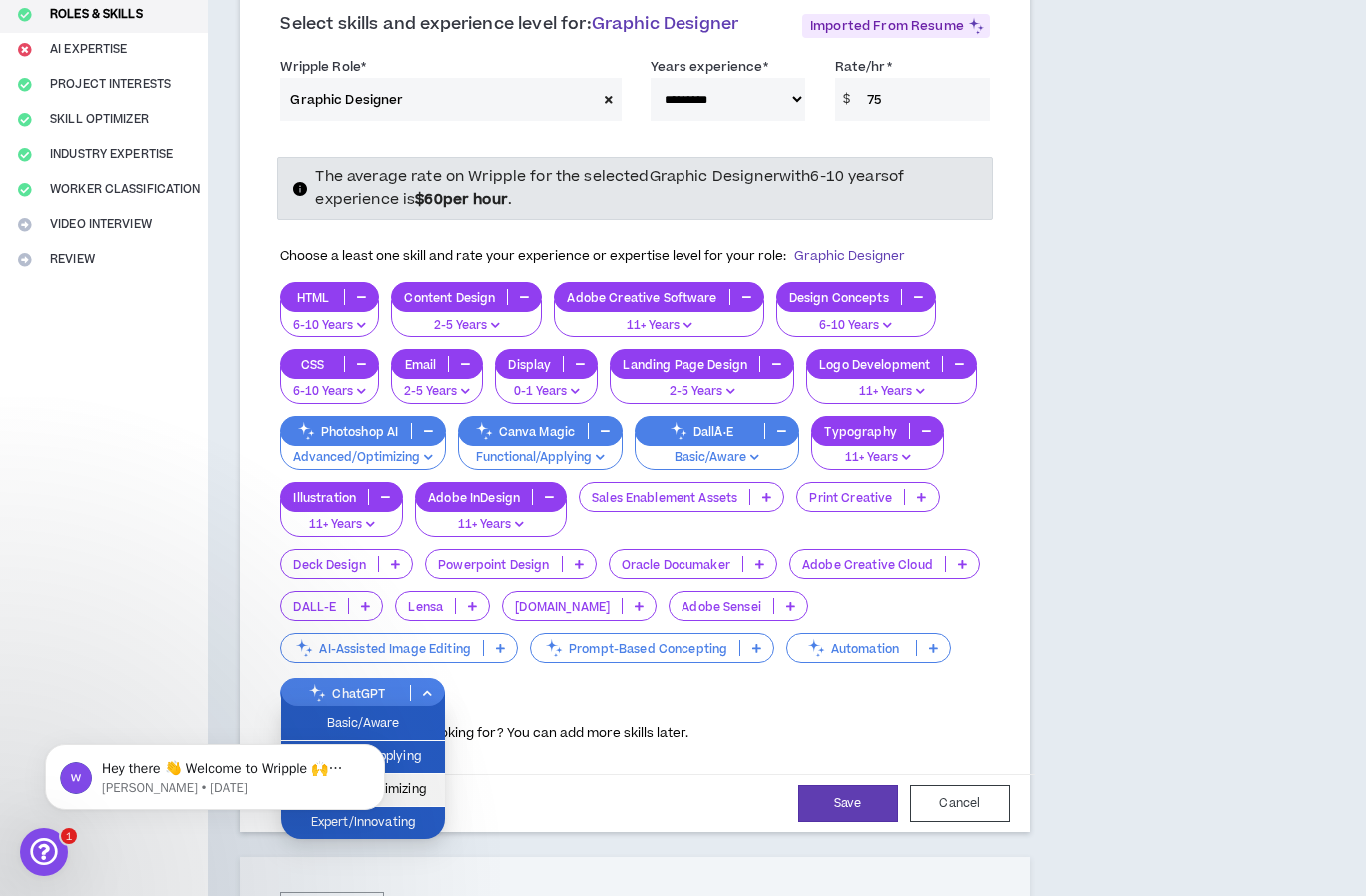 click on "Advanced/Optimizing" at bounding box center [363, 790] 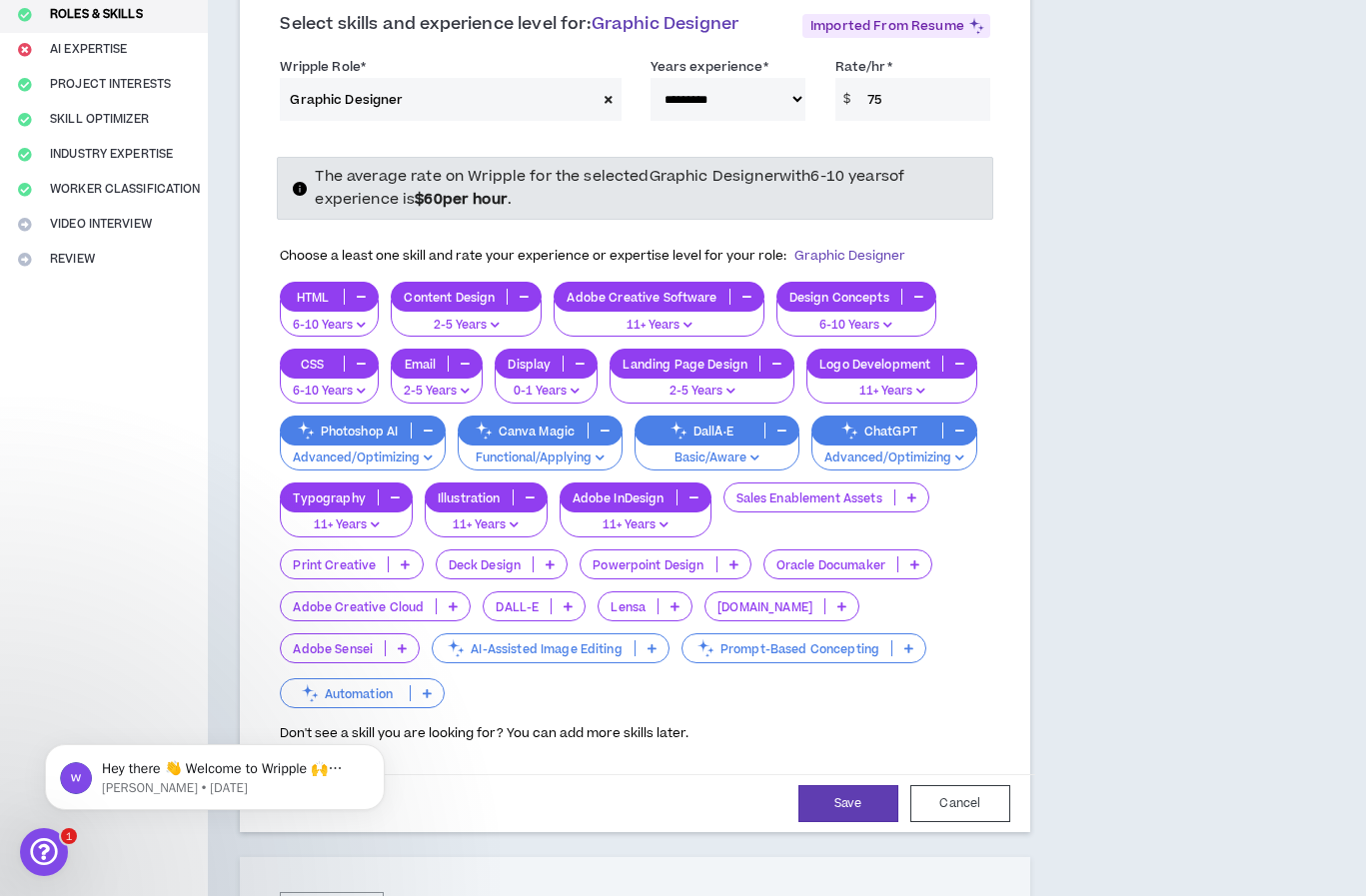 click at bounding box center (733, 564) 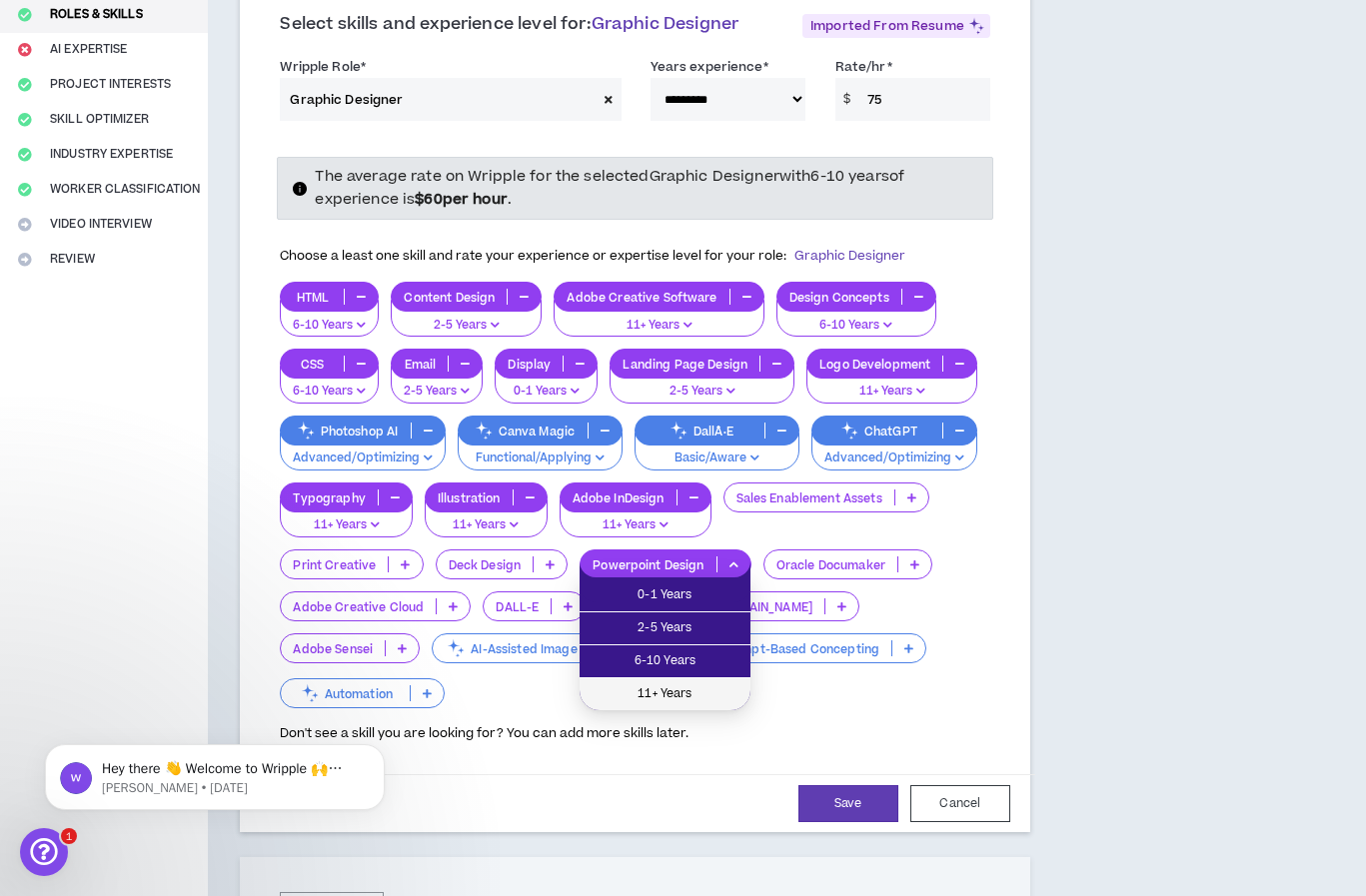 click on "11+ Years" at bounding box center [665, 694] 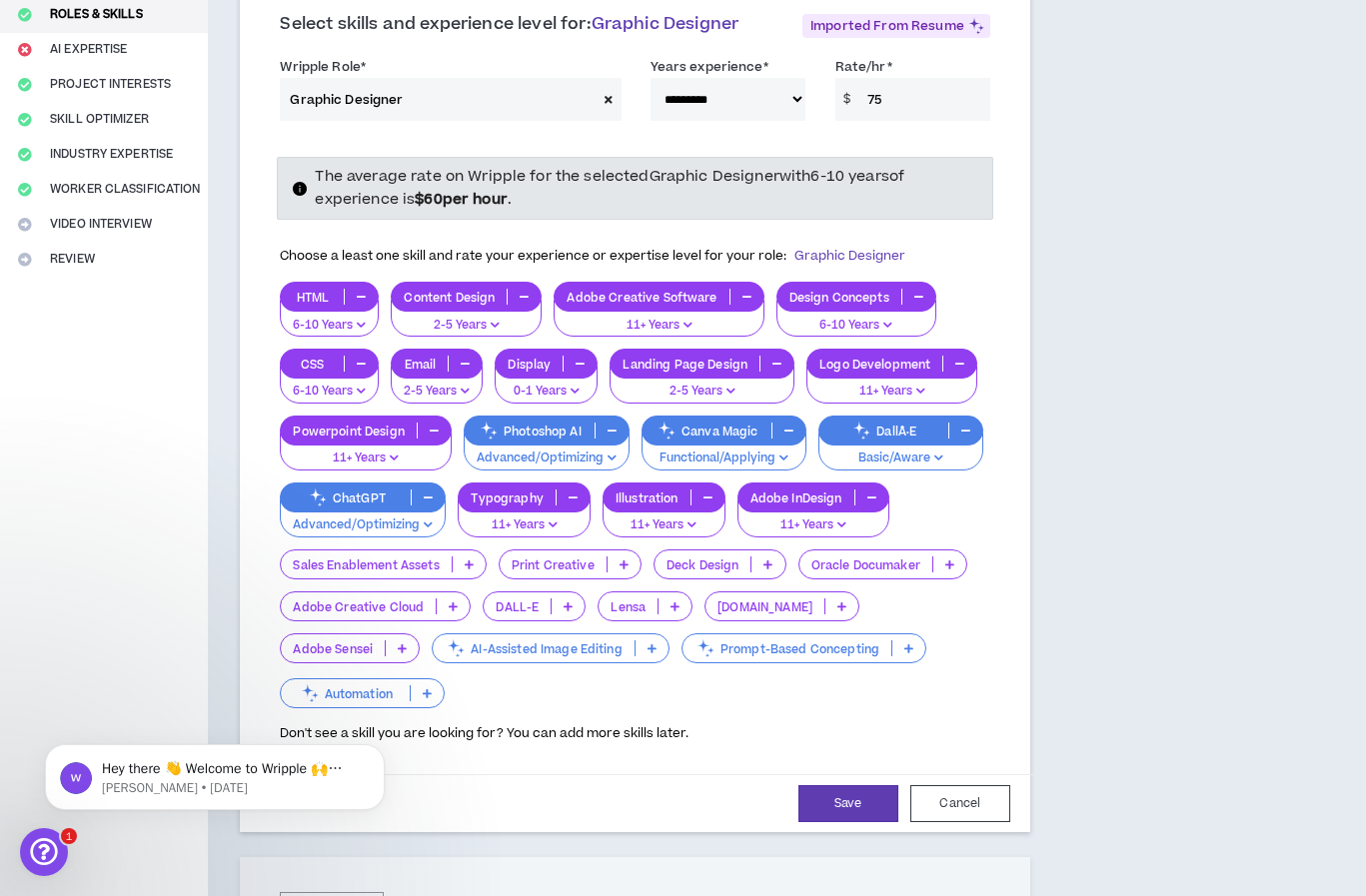 click on "Deck Design" at bounding box center [702, 564] 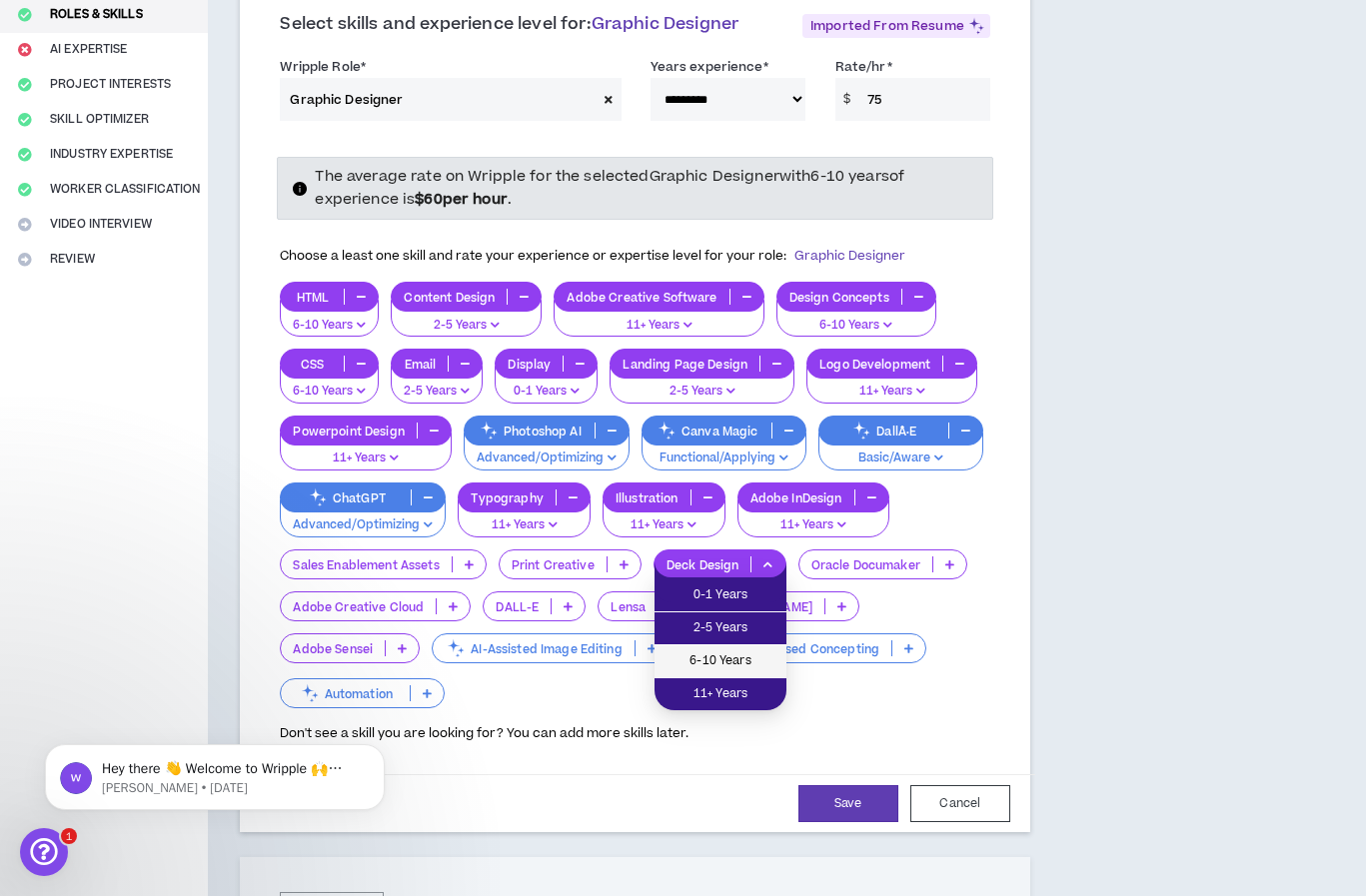 click on "6-10 Years" at bounding box center (720, 661) 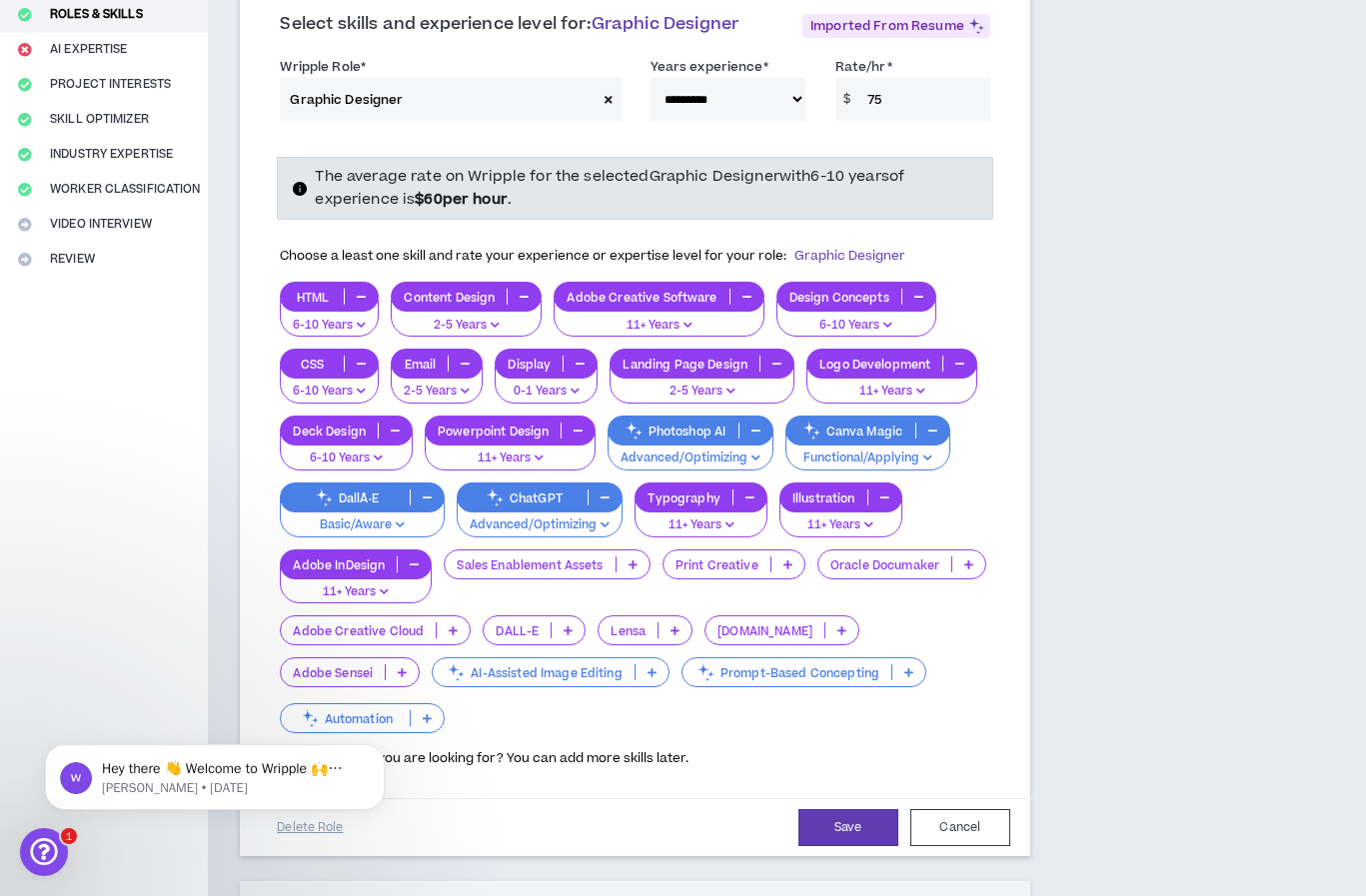 click on "Print Creative" at bounding box center [716, 564] 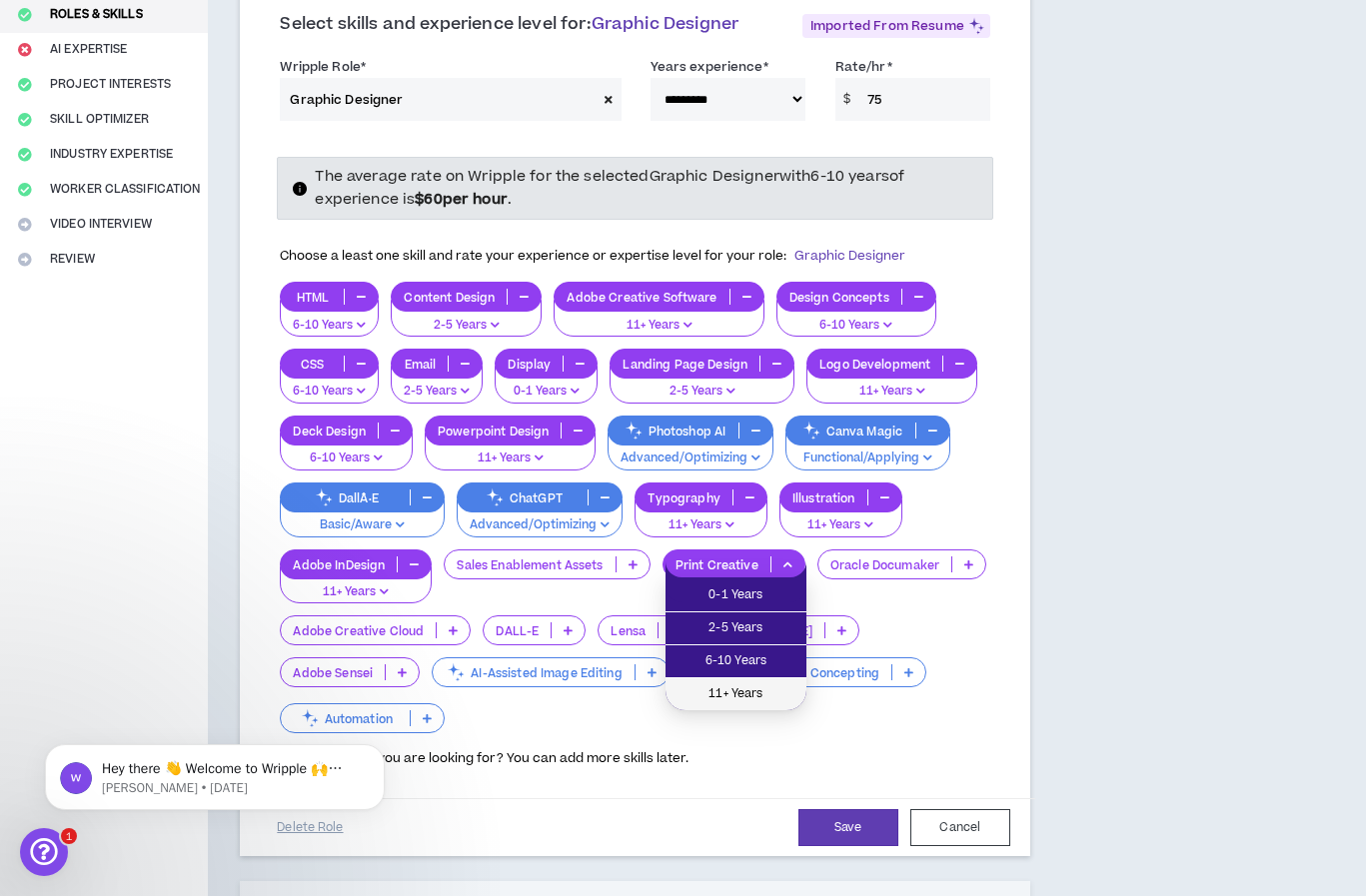 click on "11+ Years" at bounding box center [735, 694] 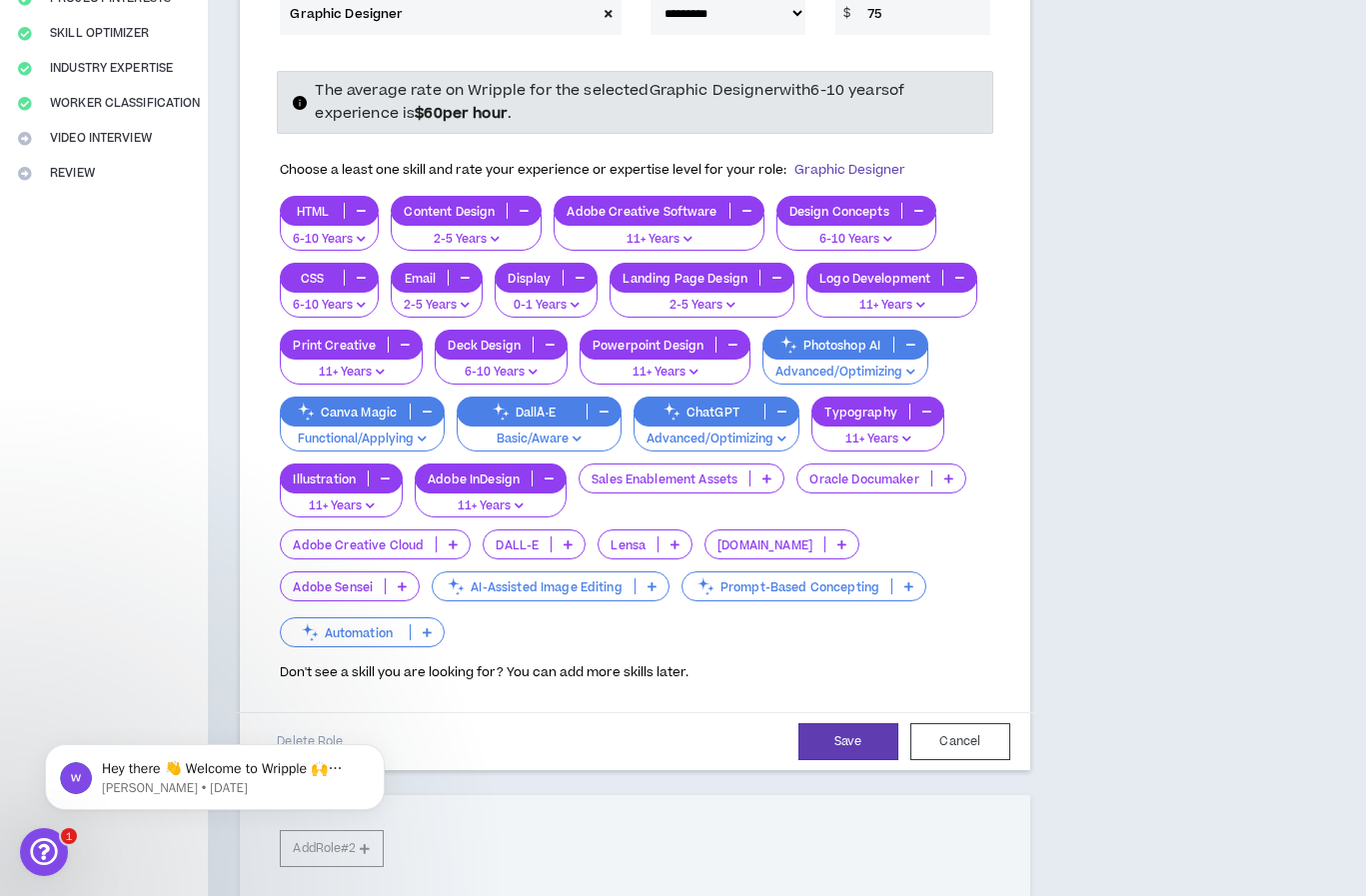 scroll, scrollTop: 387, scrollLeft: 0, axis: vertical 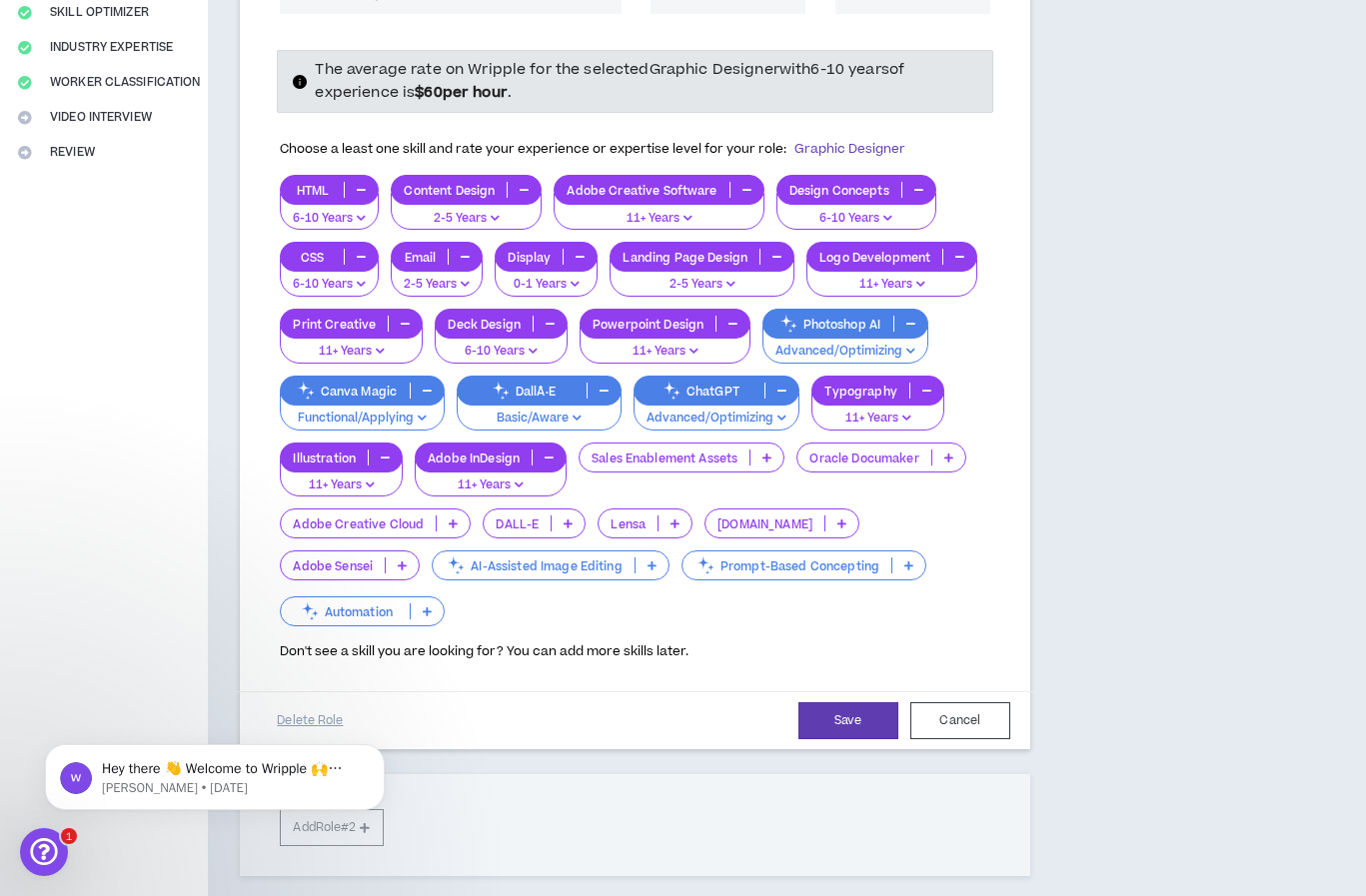 click on "Prompt-Based Concepting" at bounding box center [786, 565] 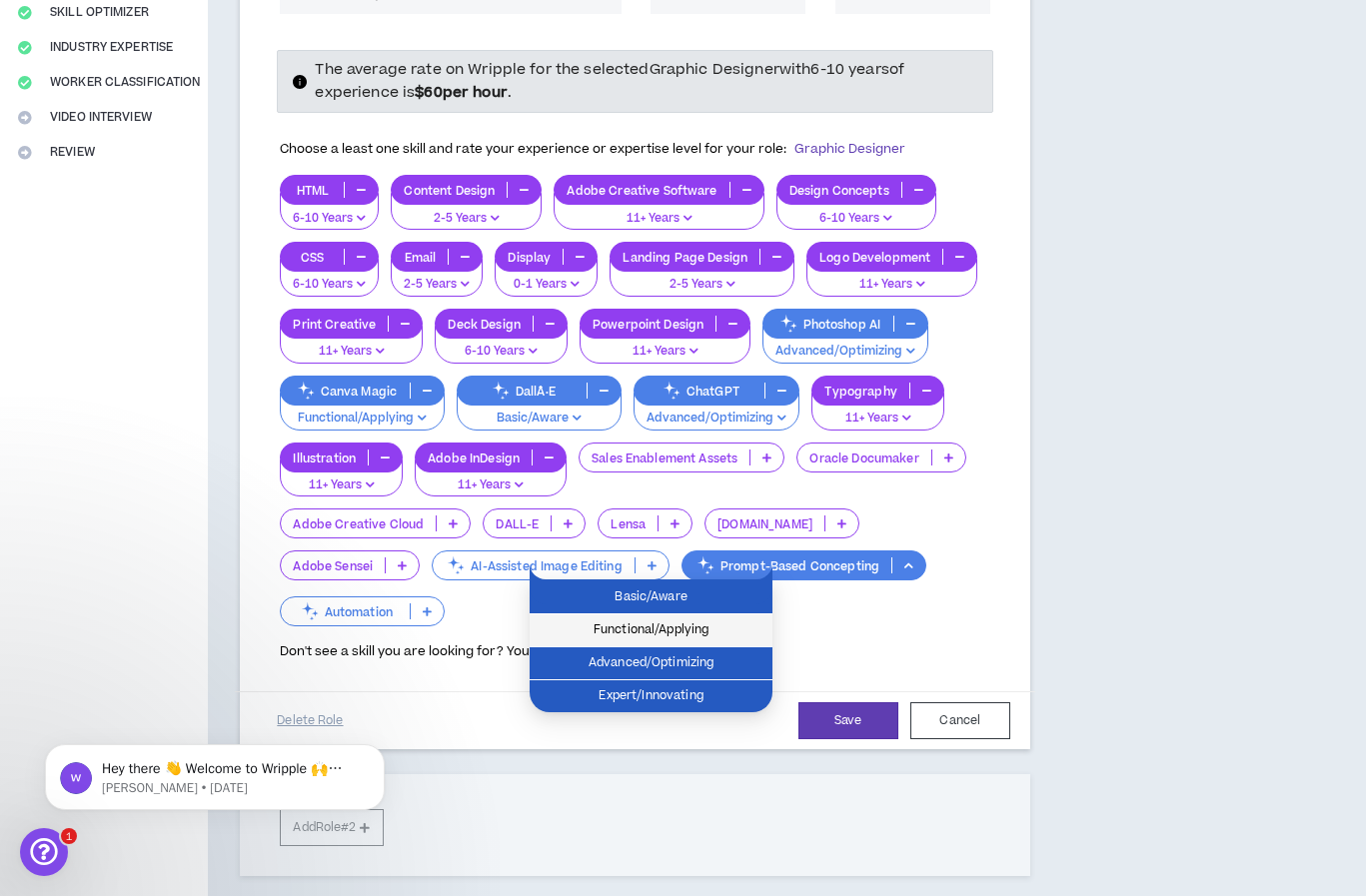 click on "Functional/Applying" at bounding box center [651, 630] 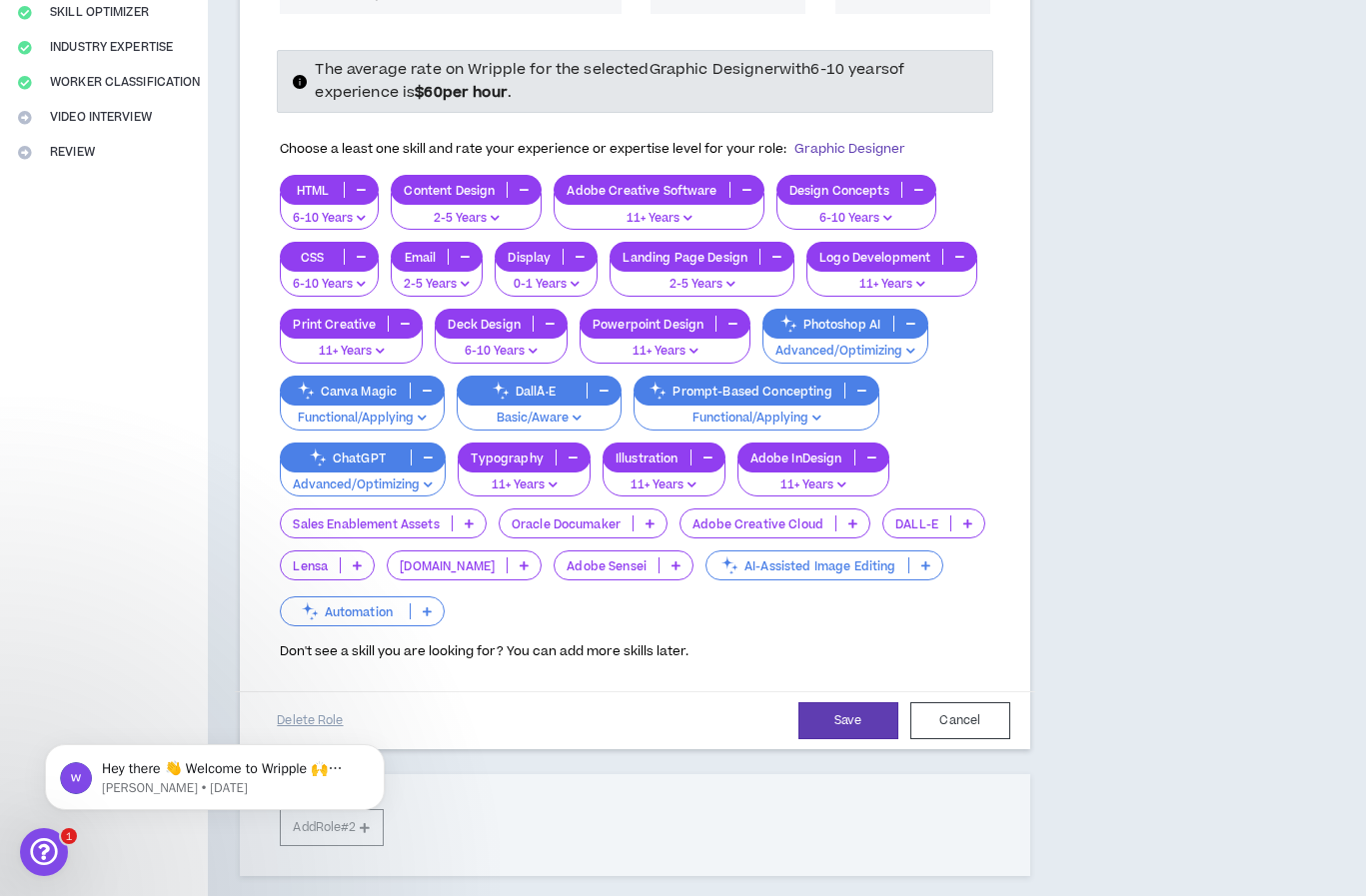 click on "AI-Assisted Image Editing" at bounding box center (807, 565) 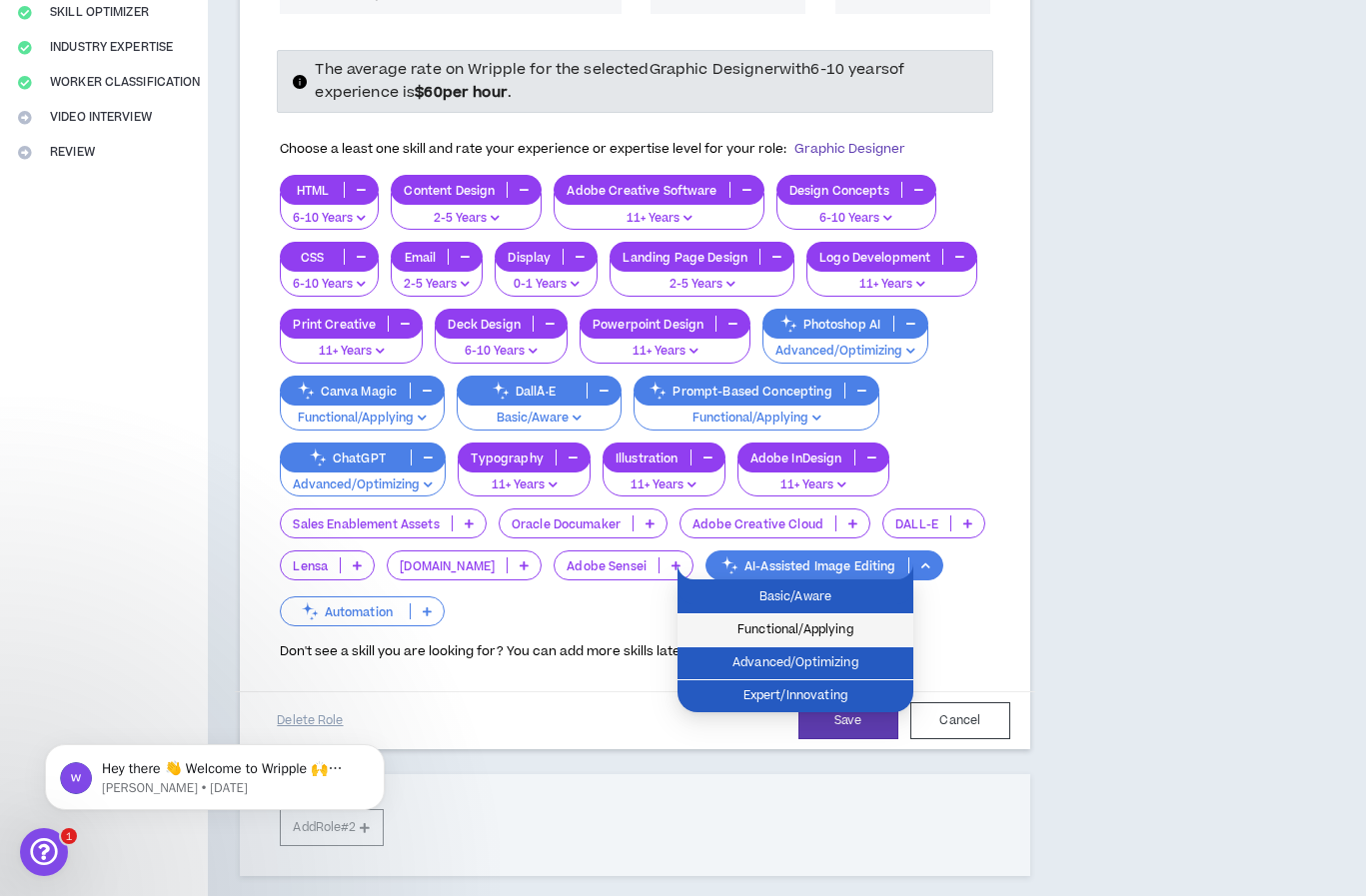 click on "Functional/Applying" at bounding box center [795, 630] 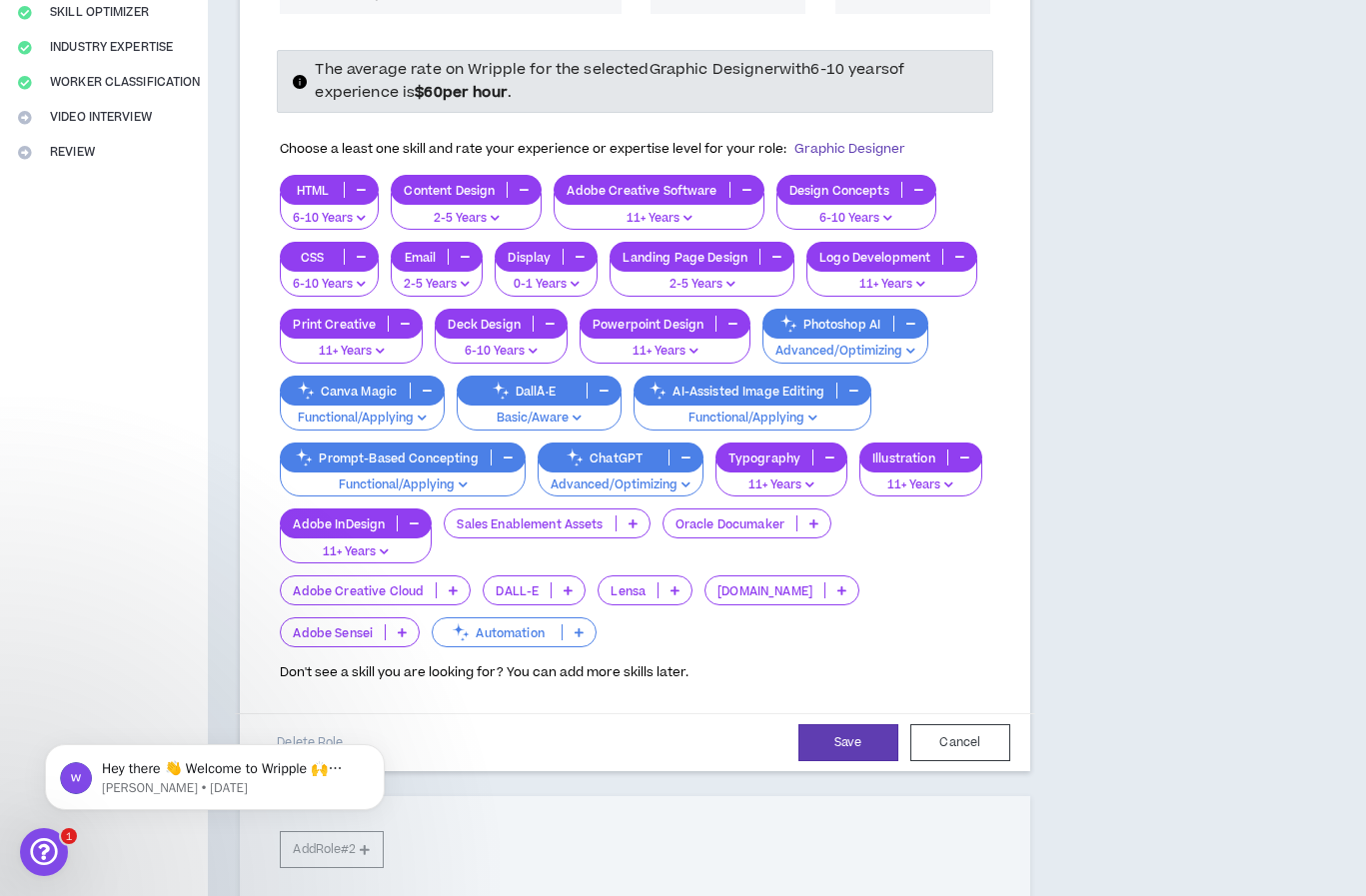 click on "Automation" at bounding box center [497, 632] 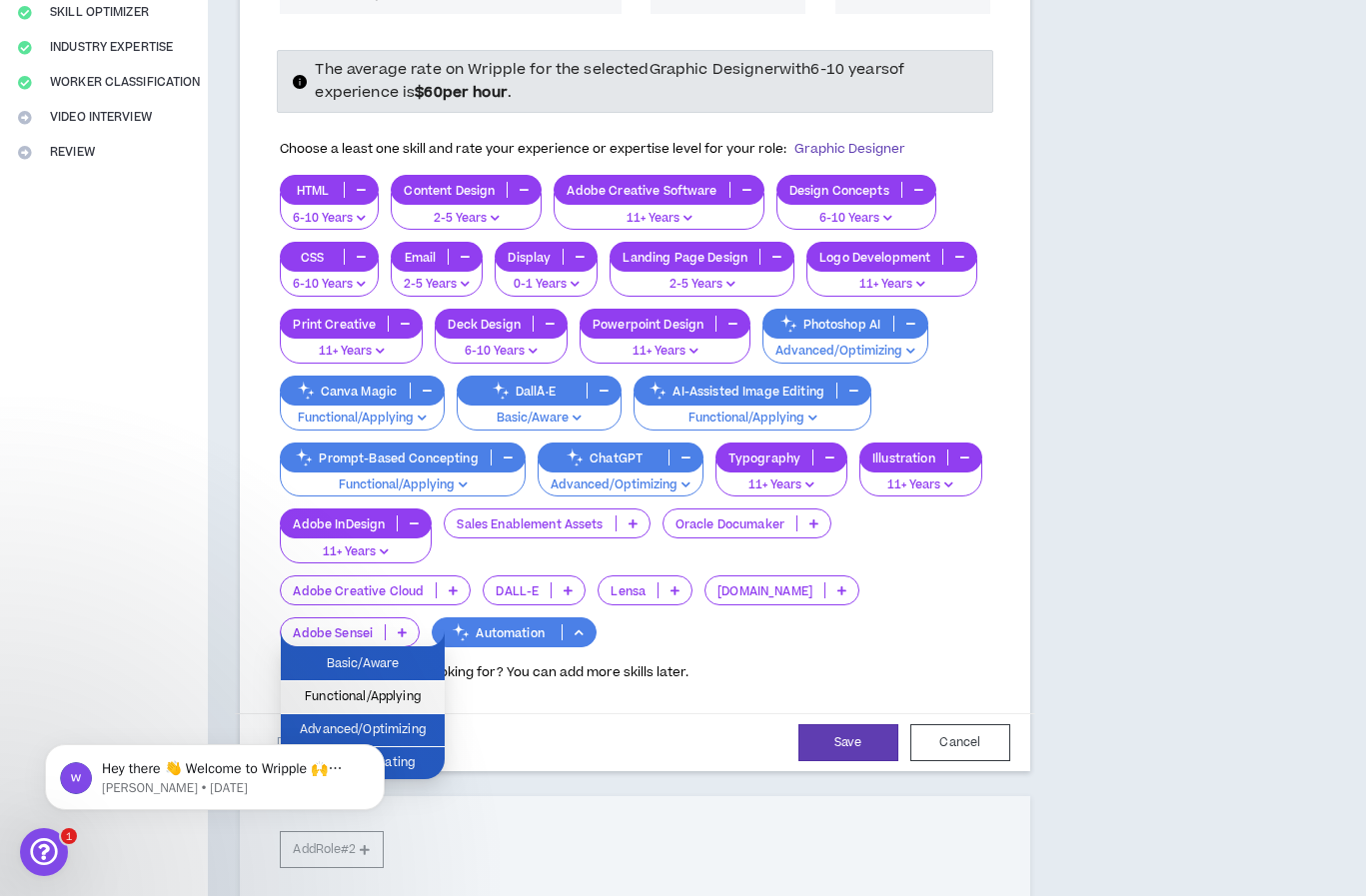 click on "Functional/Applying" at bounding box center [363, 697] 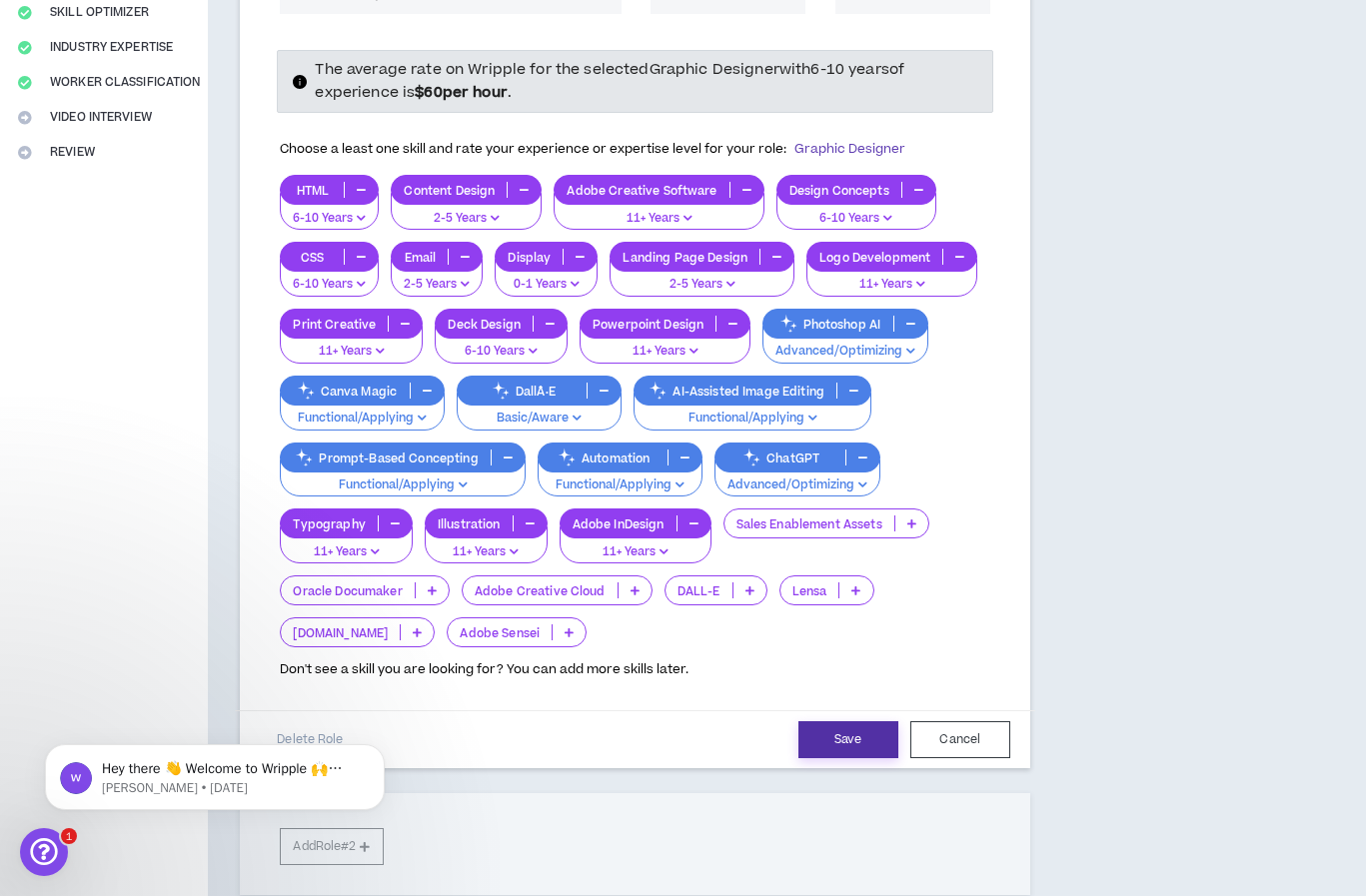 click on "Save" at bounding box center (848, 739) 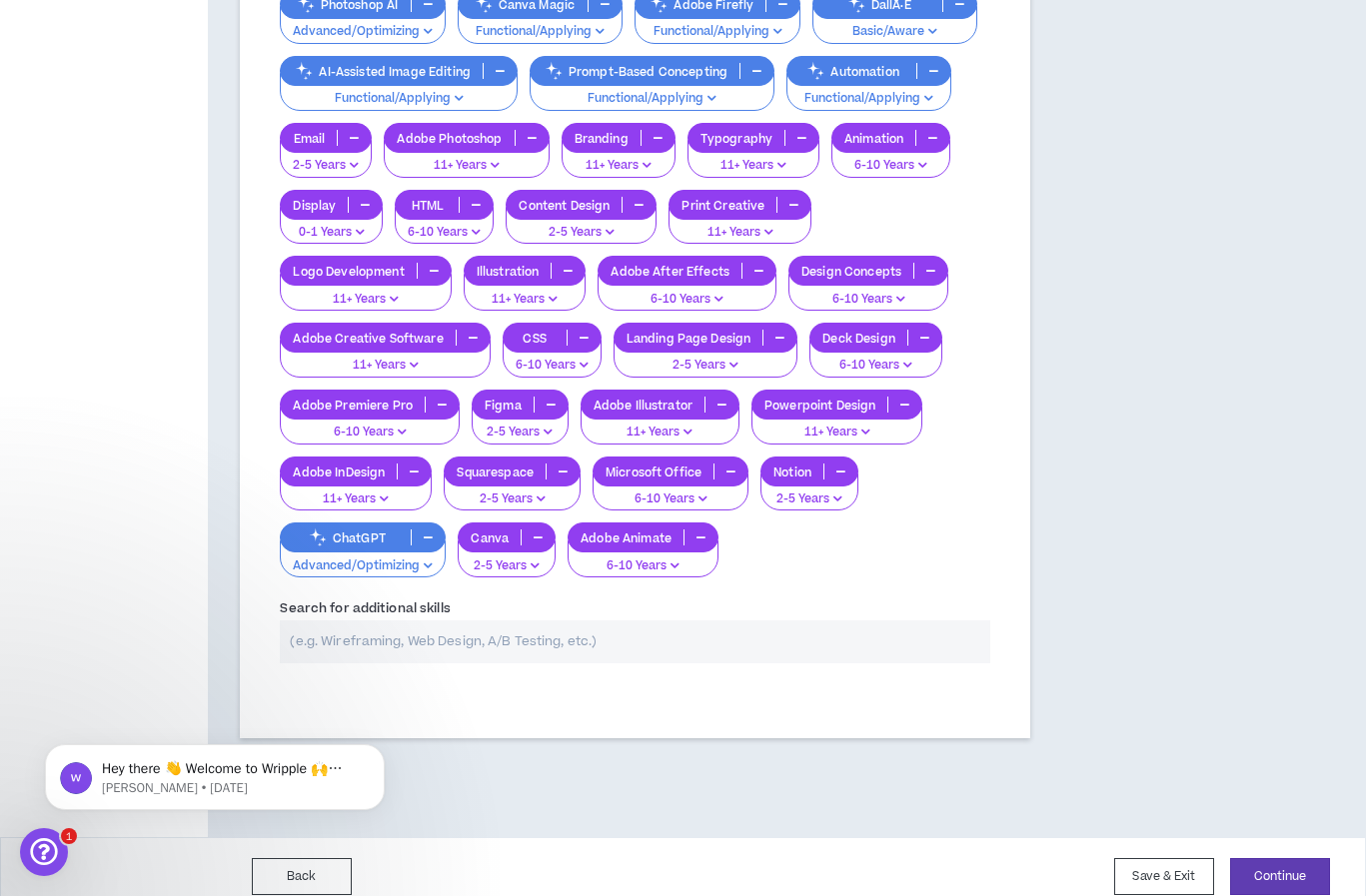 scroll, scrollTop: 759, scrollLeft: 0, axis: vertical 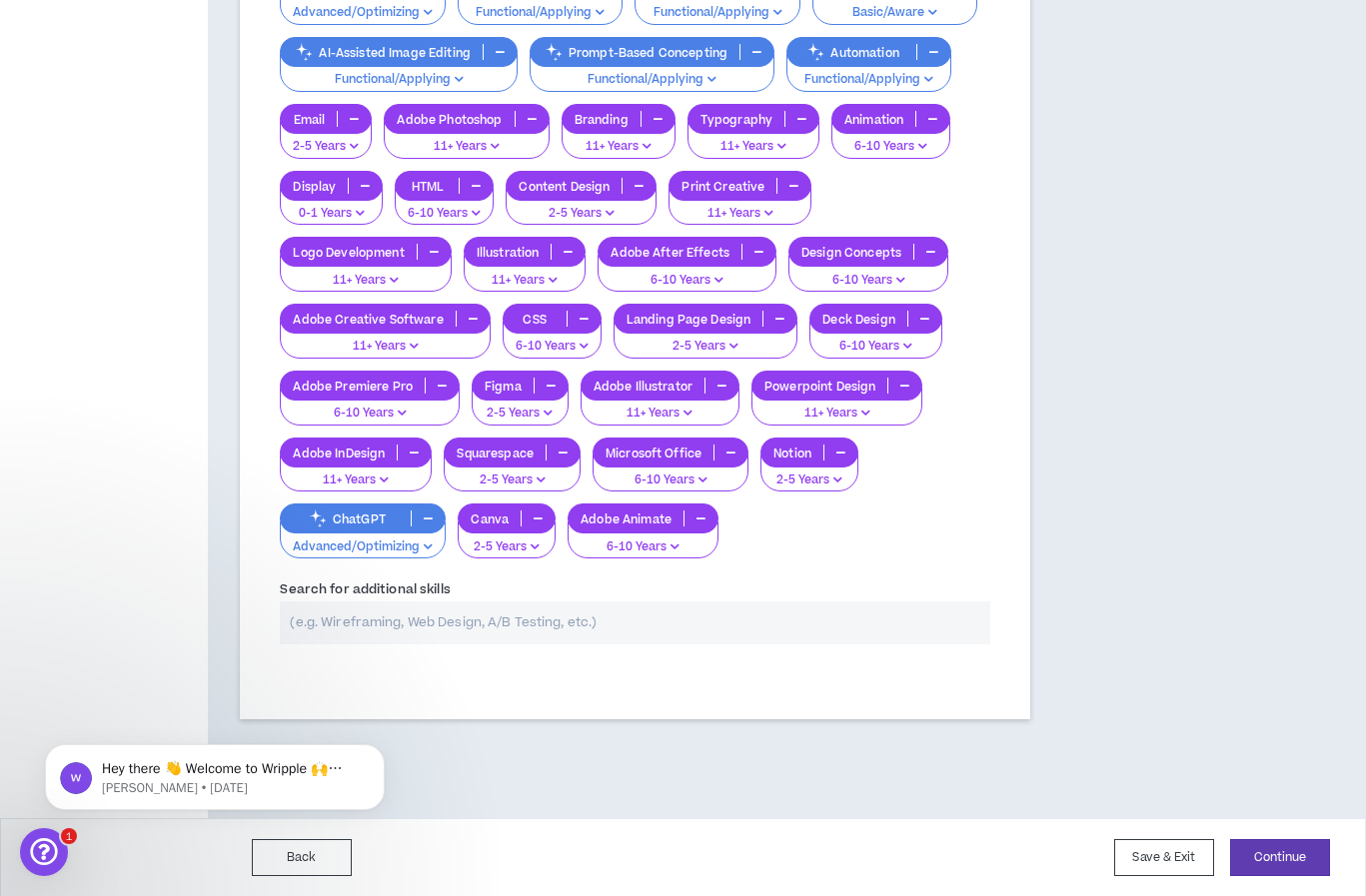 click at bounding box center (635, 622) 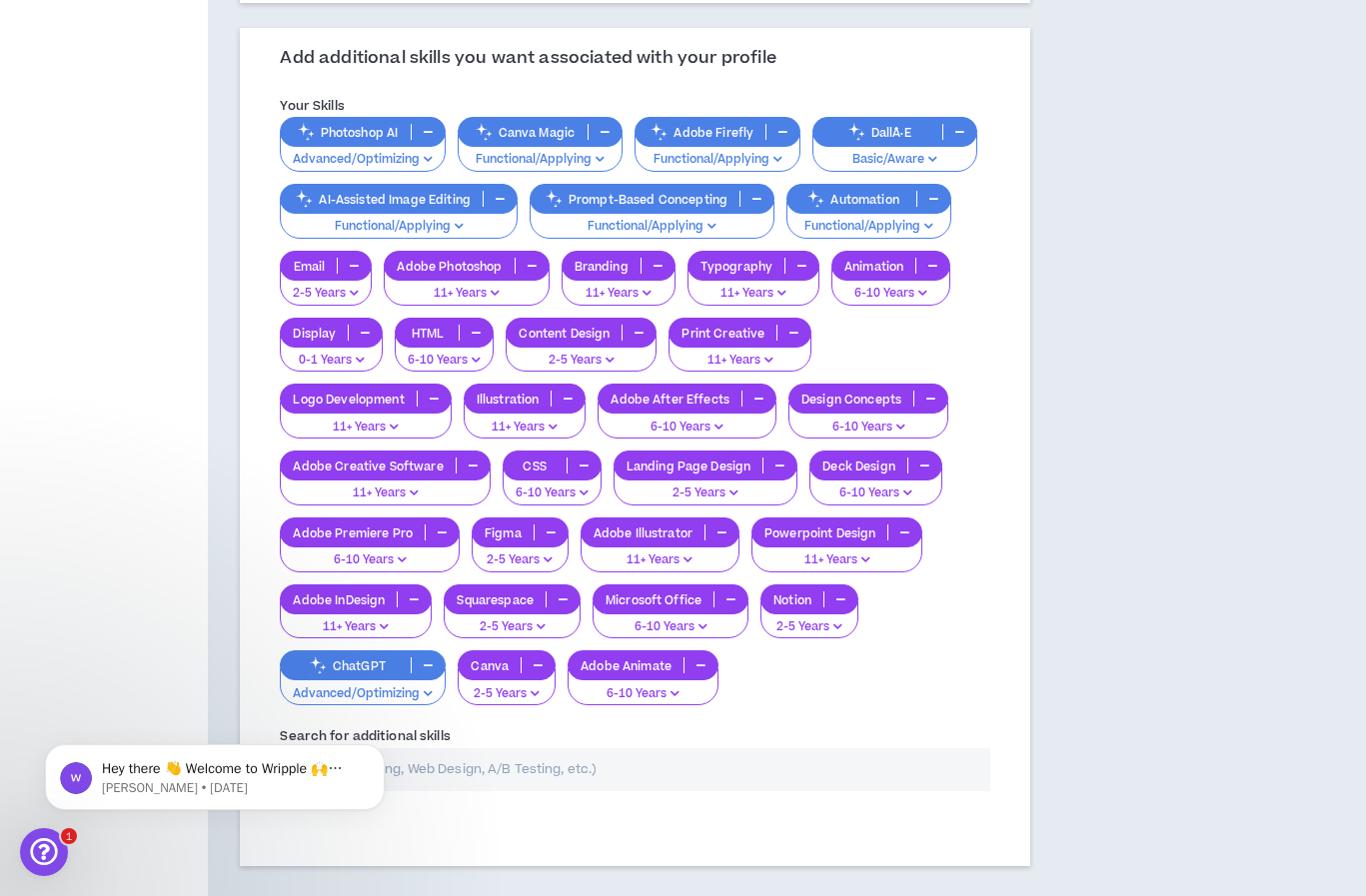 scroll, scrollTop: 759, scrollLeft: 0, axis: vertical 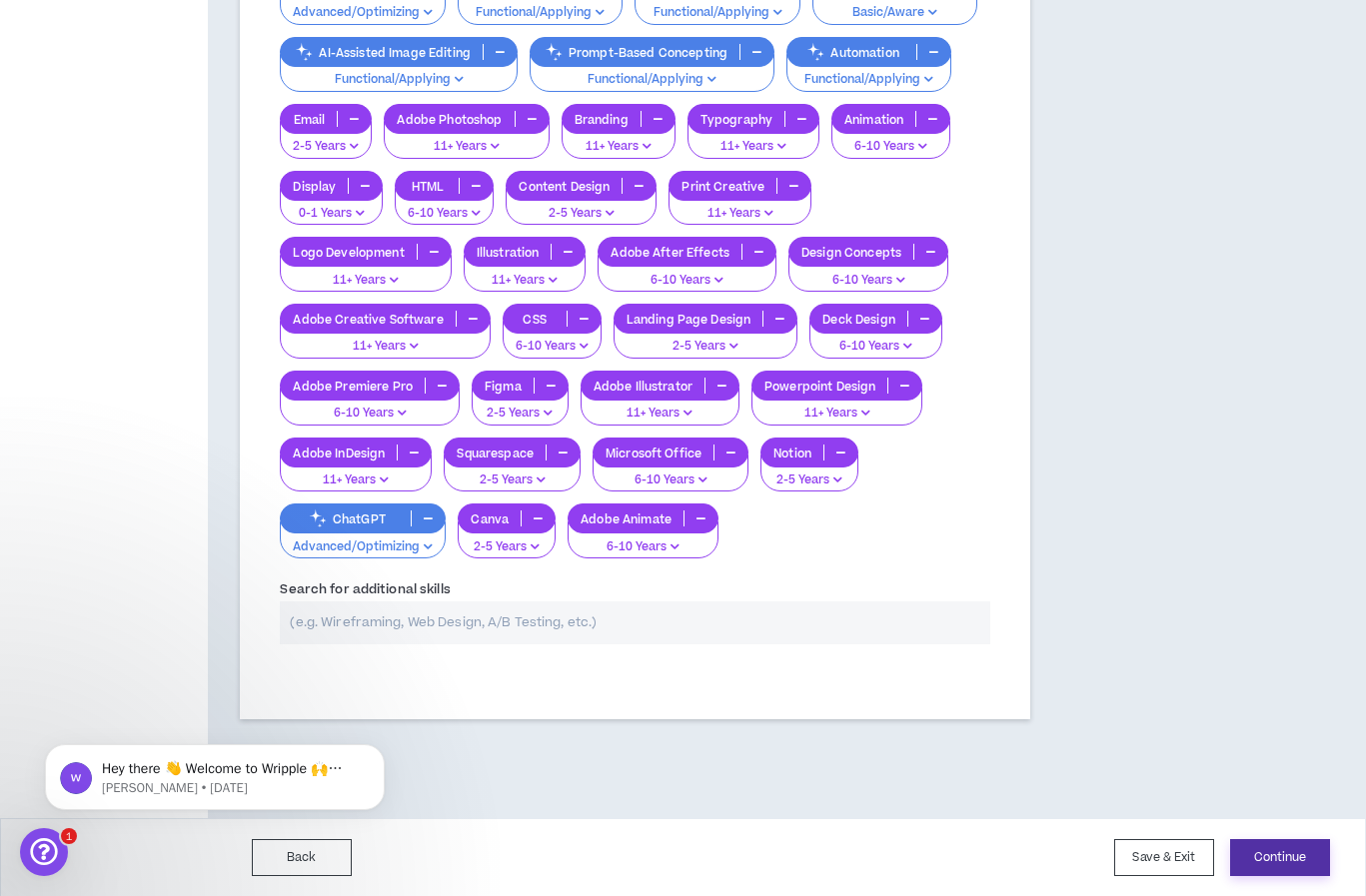 click on "Continue" at bounding box center (1280, 857) 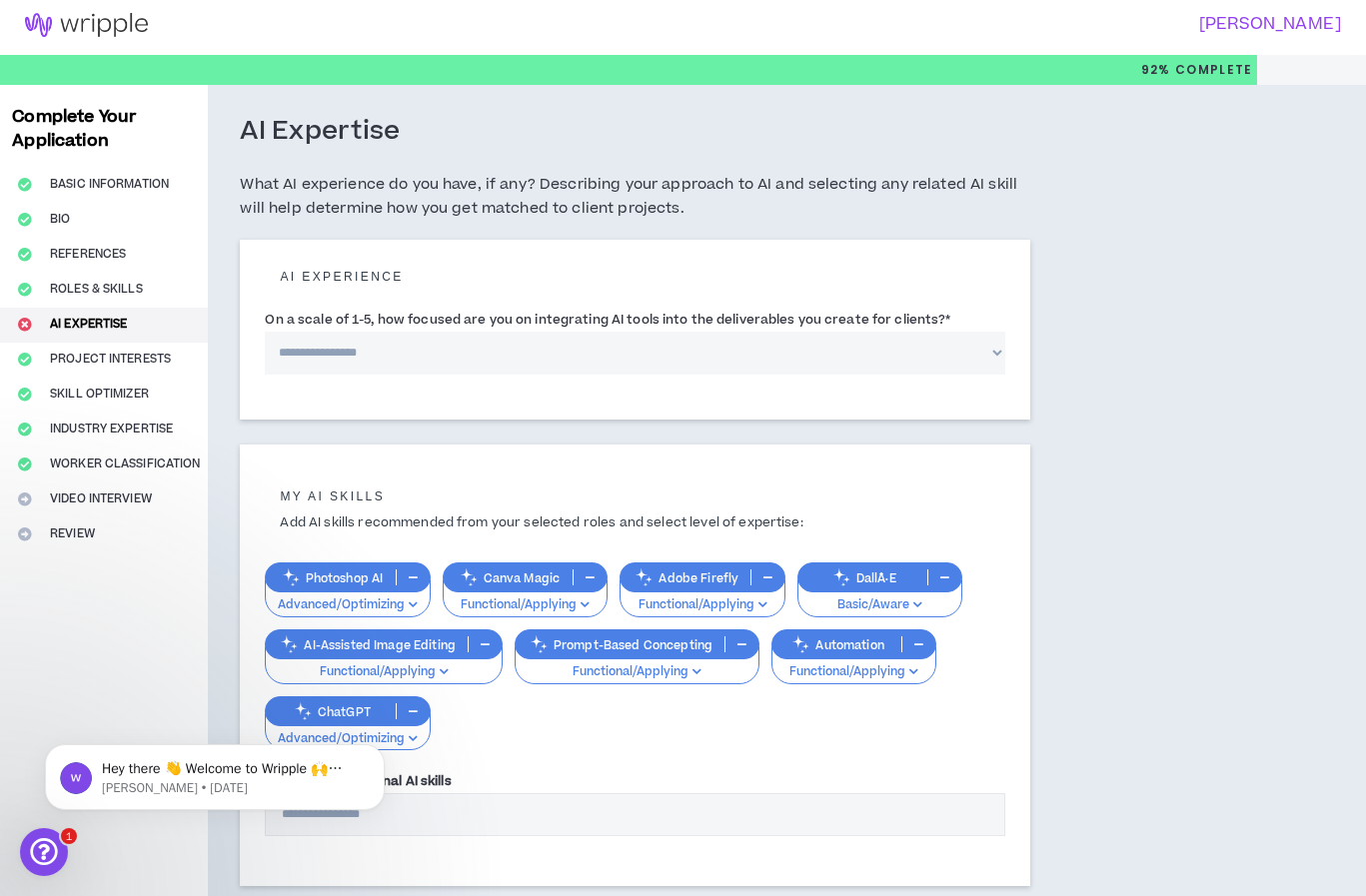 scroll, scrollTop: 0, scrollLeft: 0, axis: both 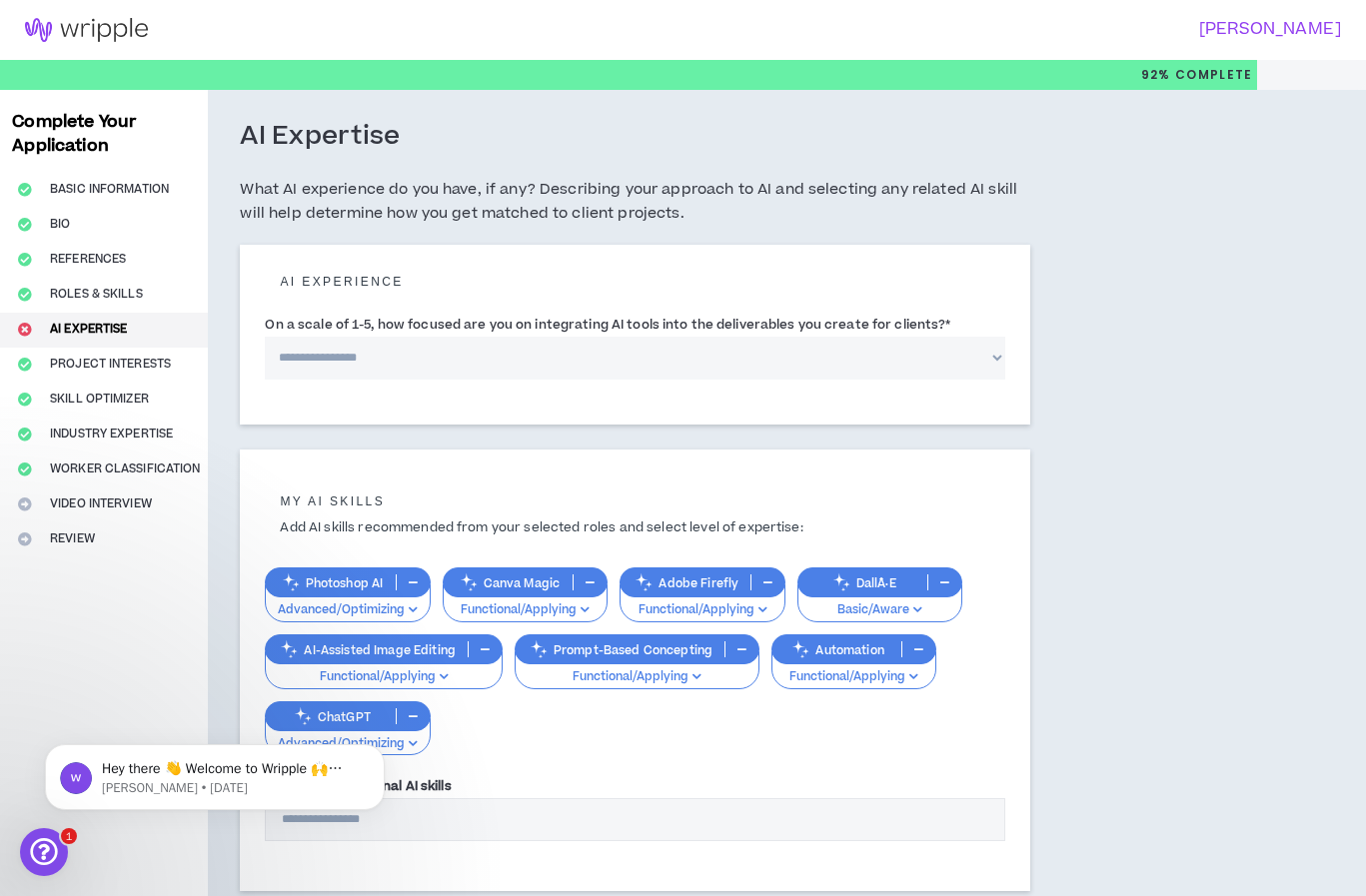 click on "**********" at bounding box center (635, 358) 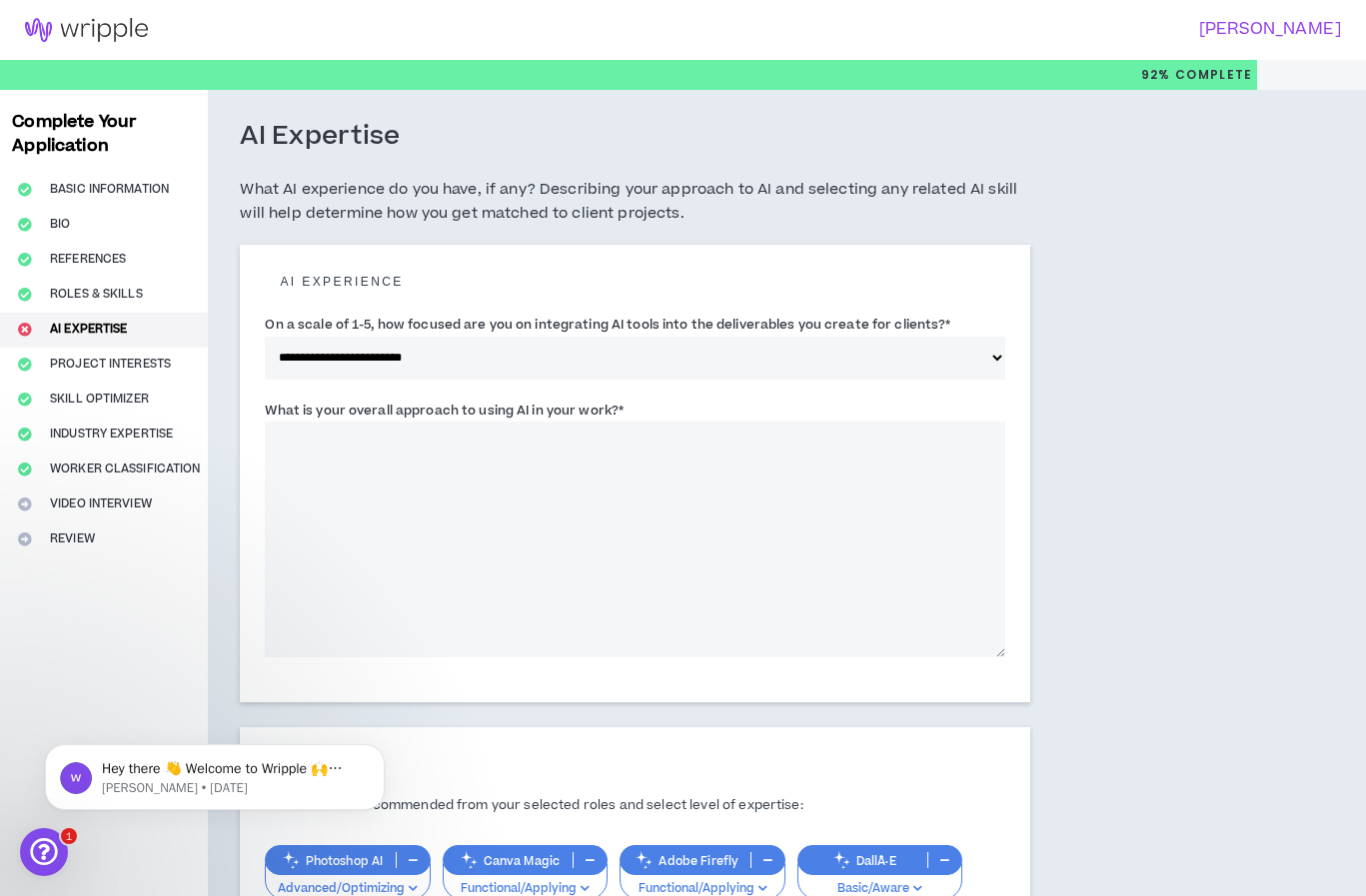 click on "What is your overall approach to using AI in your work?  *" at bounding box center (635, 539) 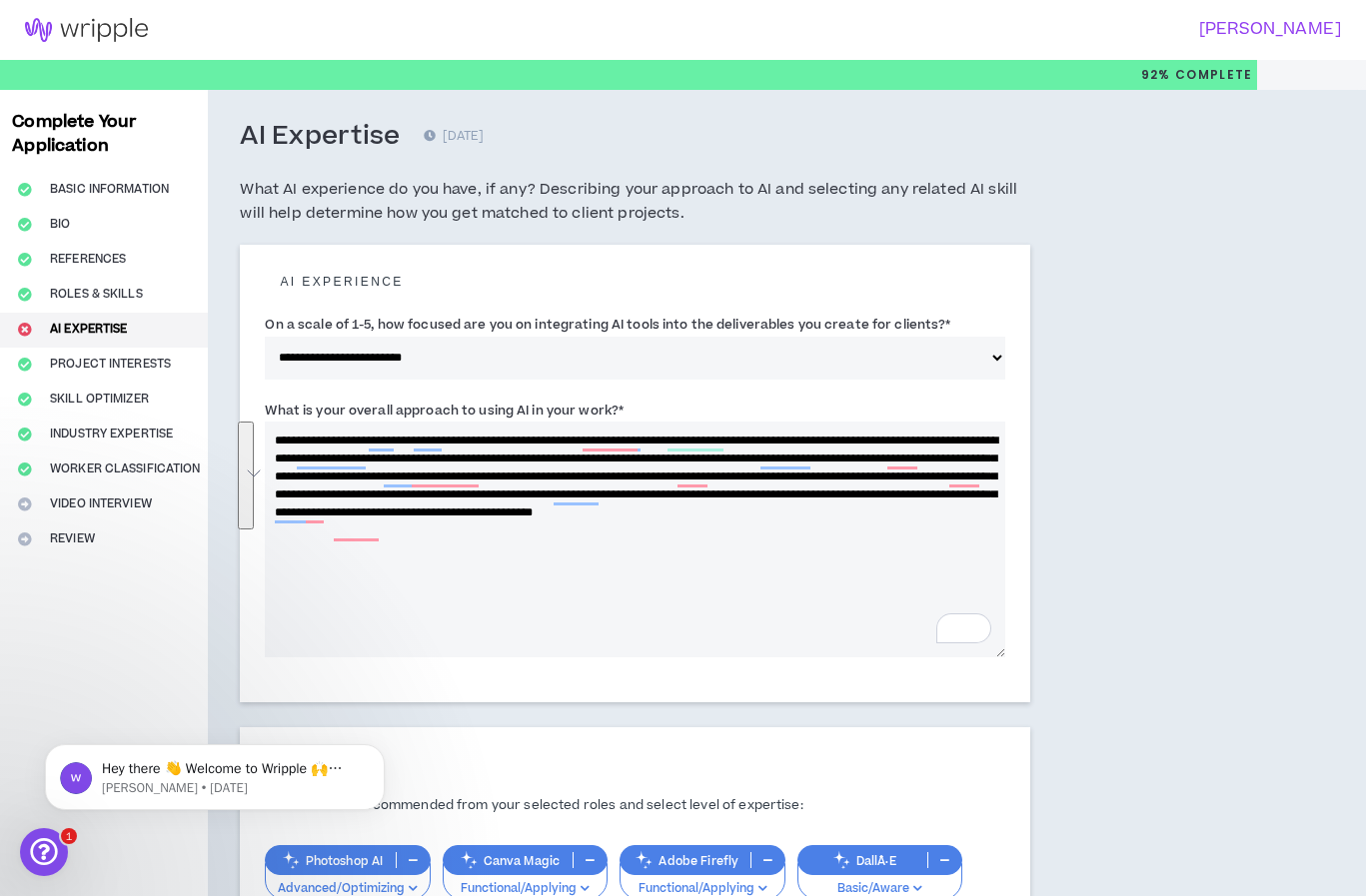 click on "**********" at bounding box center (635, 358) 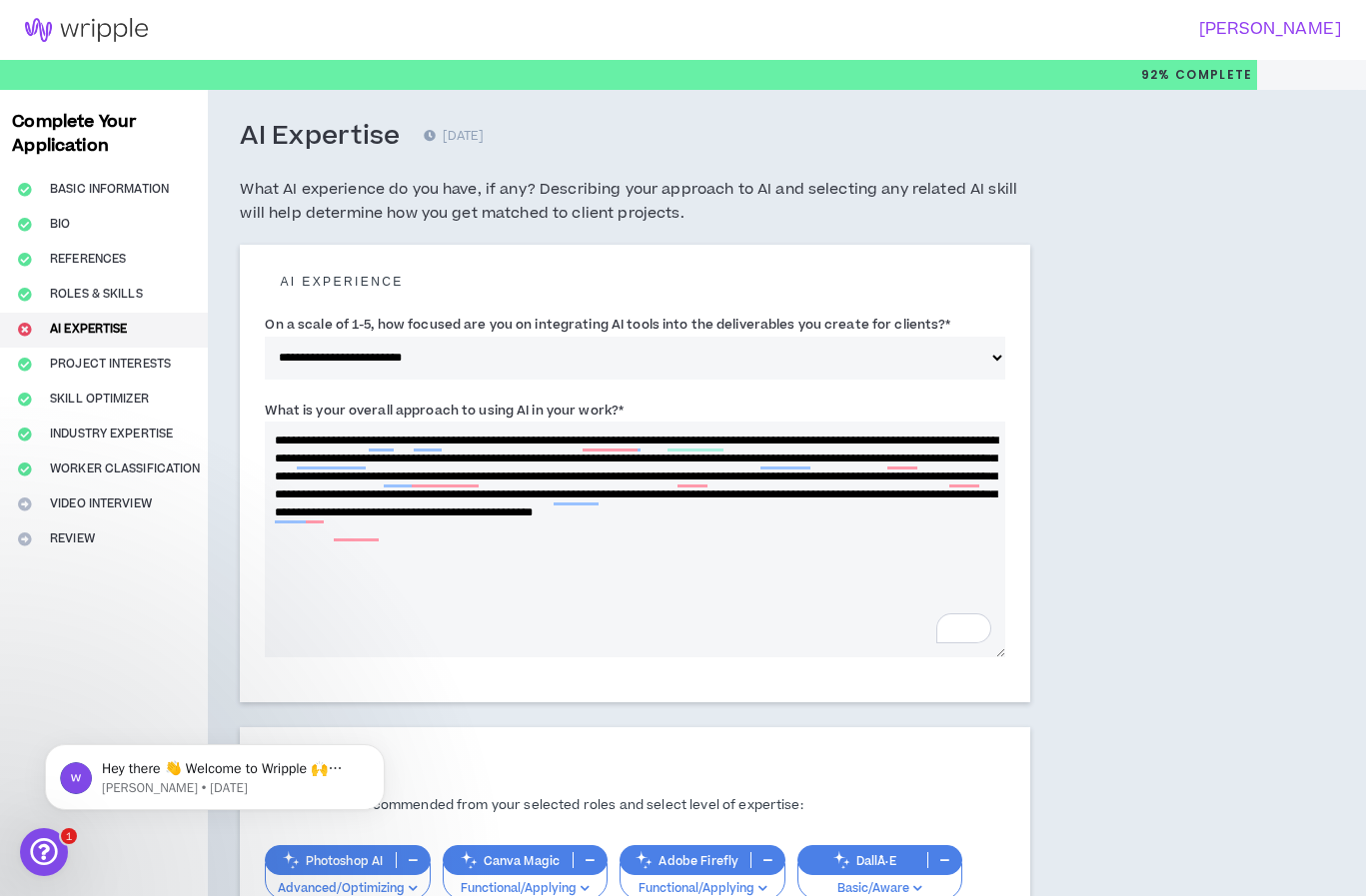drag, startPoint x: 239, startPoint y: 131, endPoint x: 630, endPoint y: 419, distance: 485.61816 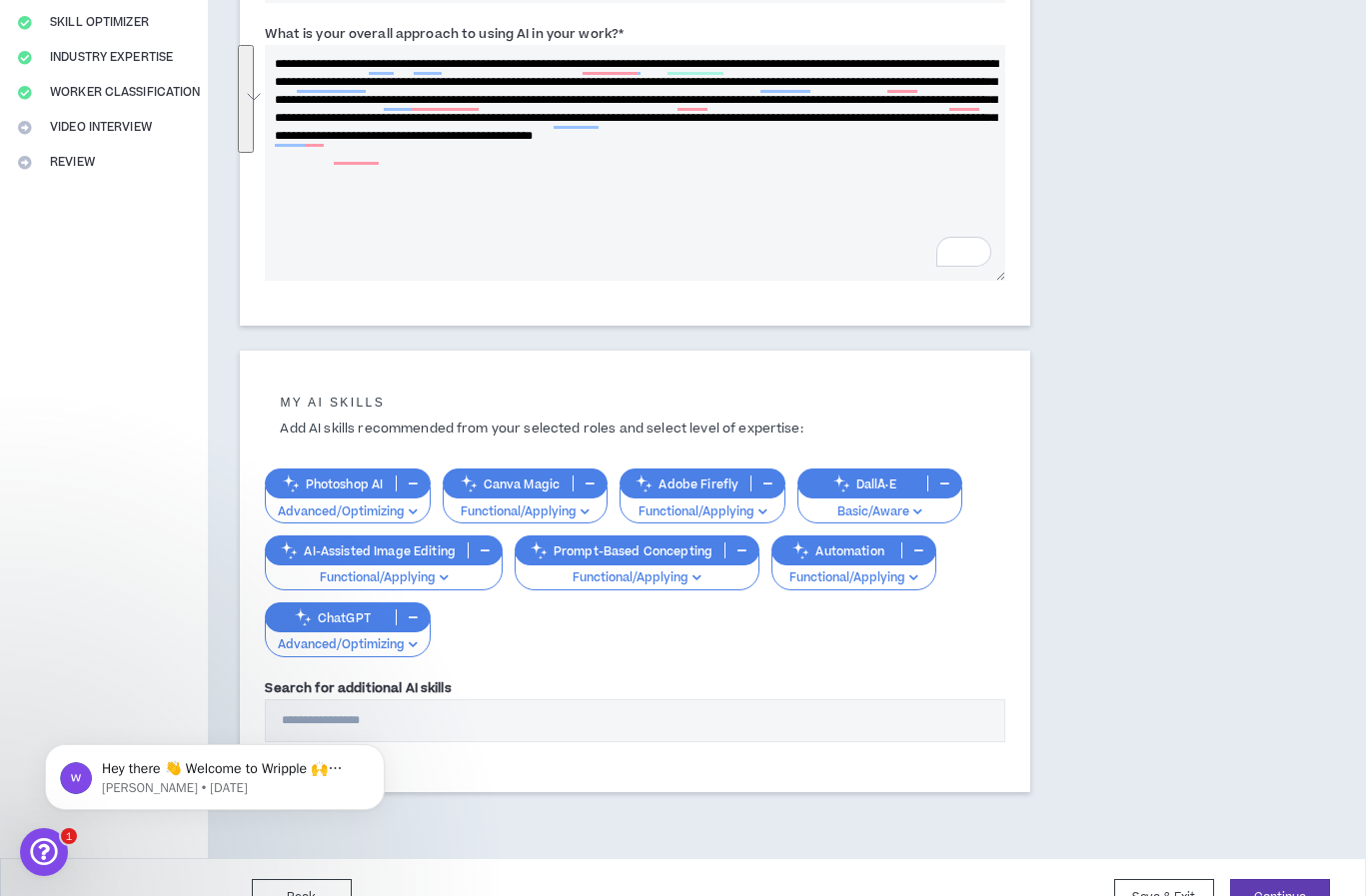 scroll, scrollTop: 418, scrollLeft: 0, axis: vertical 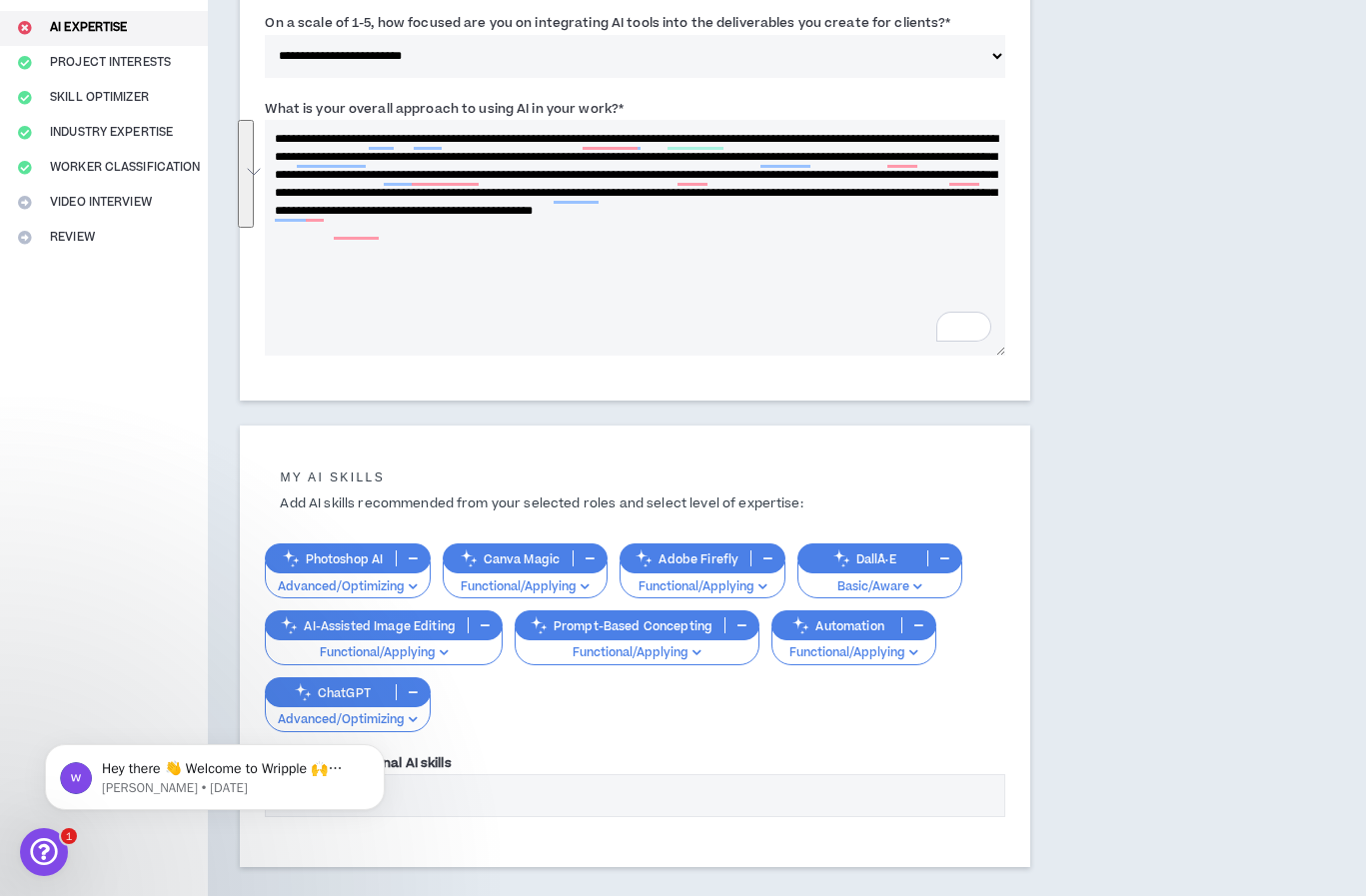 paste on "**********" 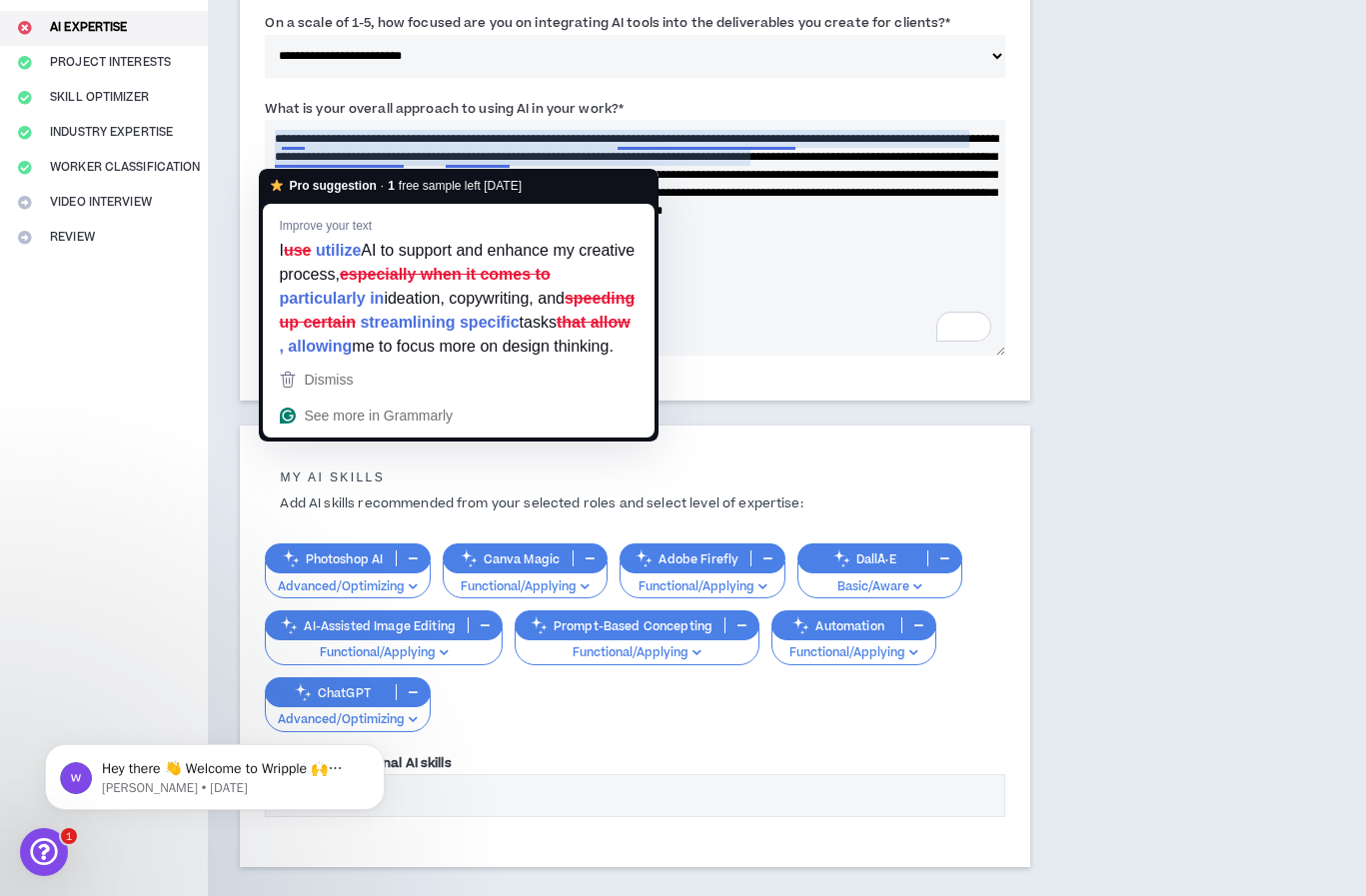 click on "**********" at bounding box center (635, 238) 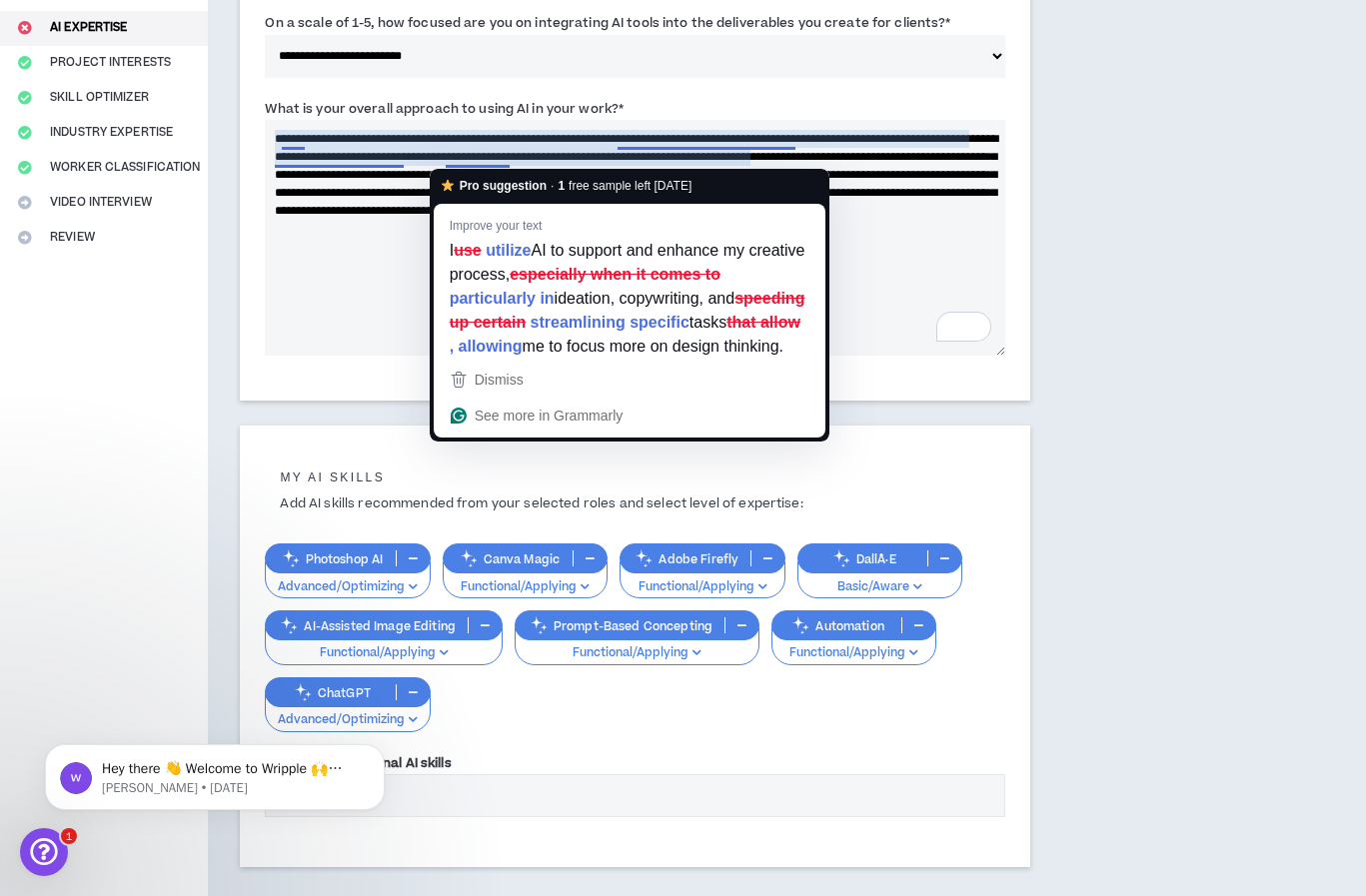 click on "**********" at bounding box center (635, 238) 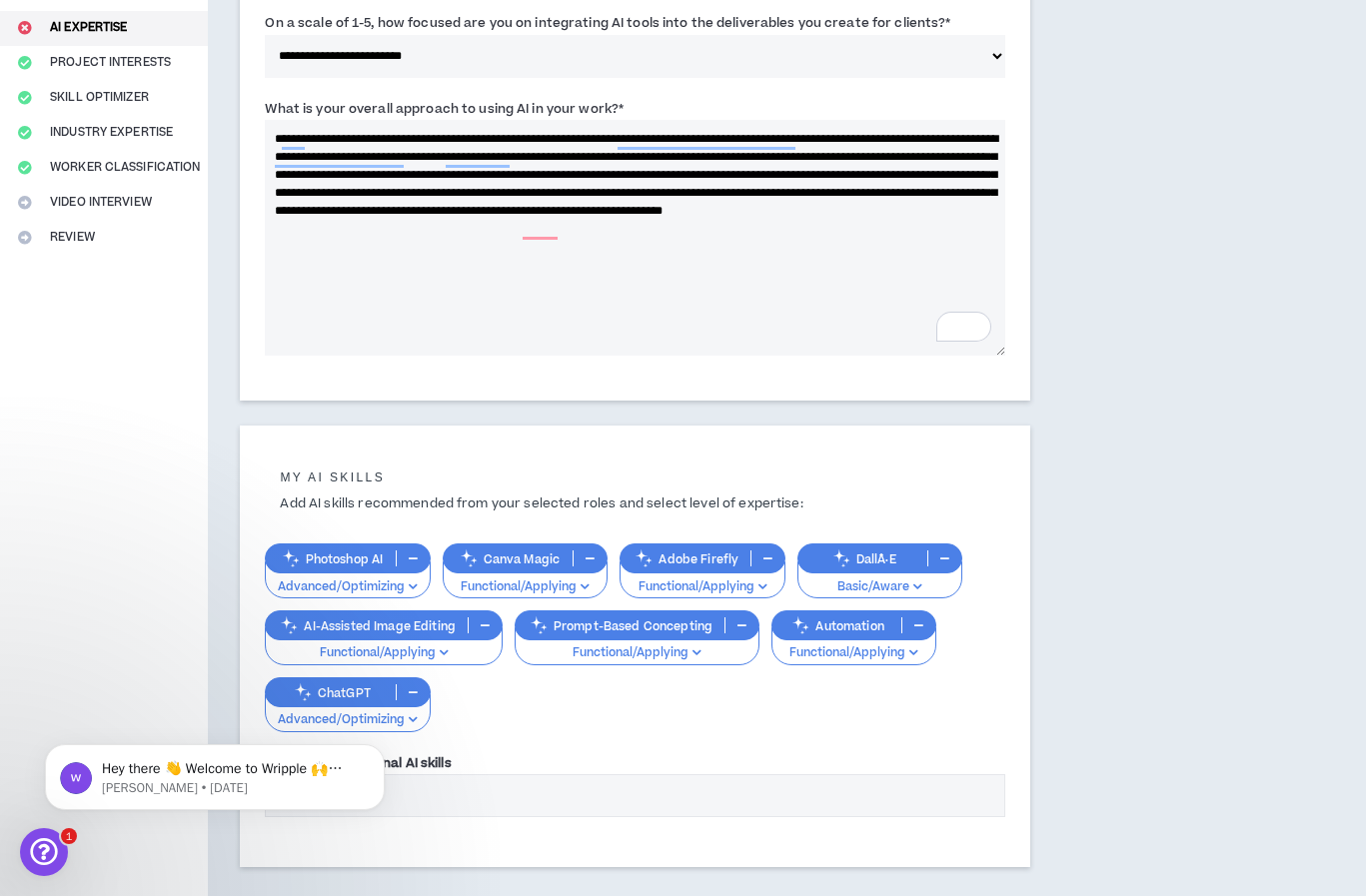 click on "**********" at bounding box center (635, 238) 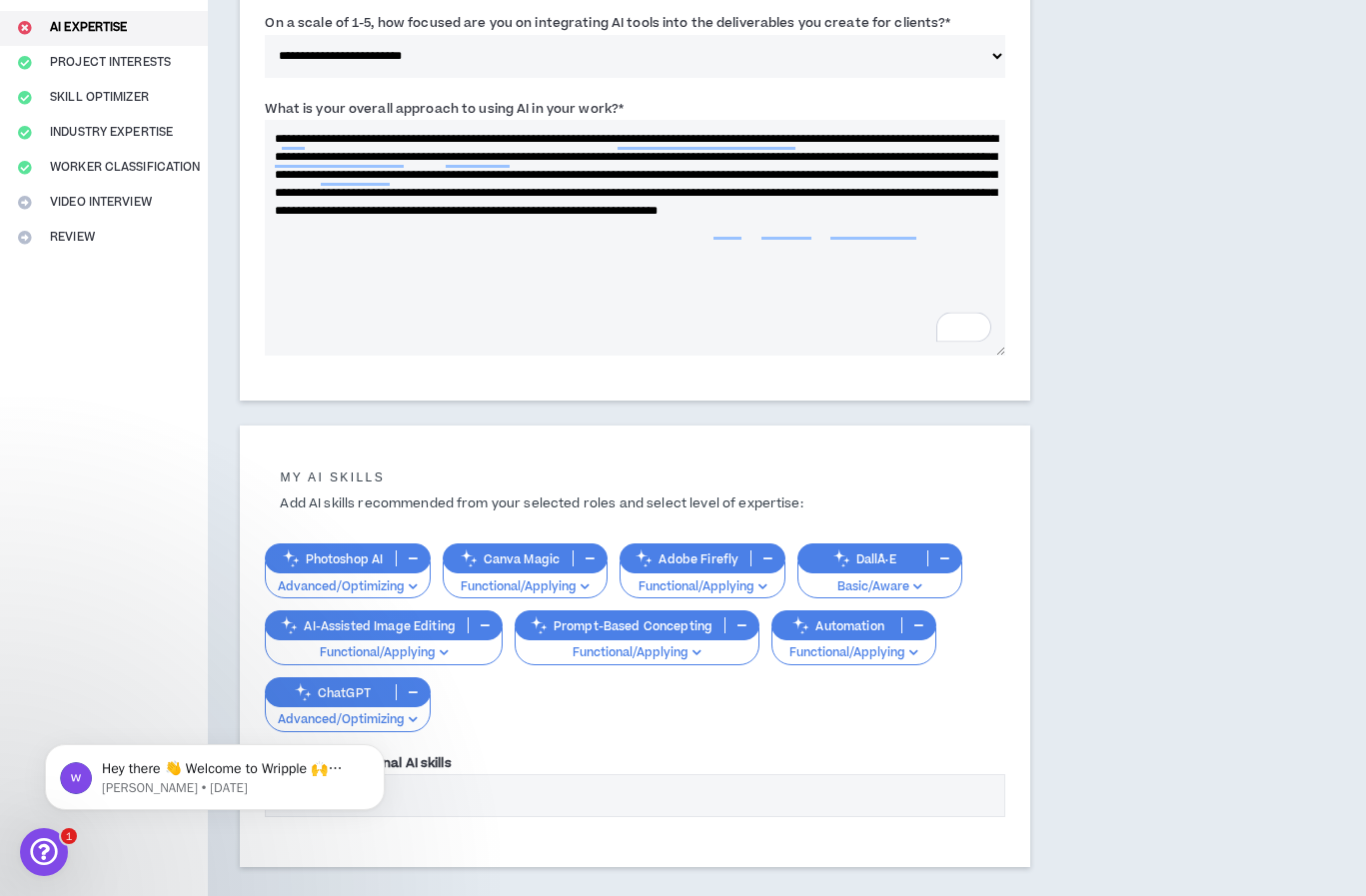 click on "**********" at bounding box center (635, 238) 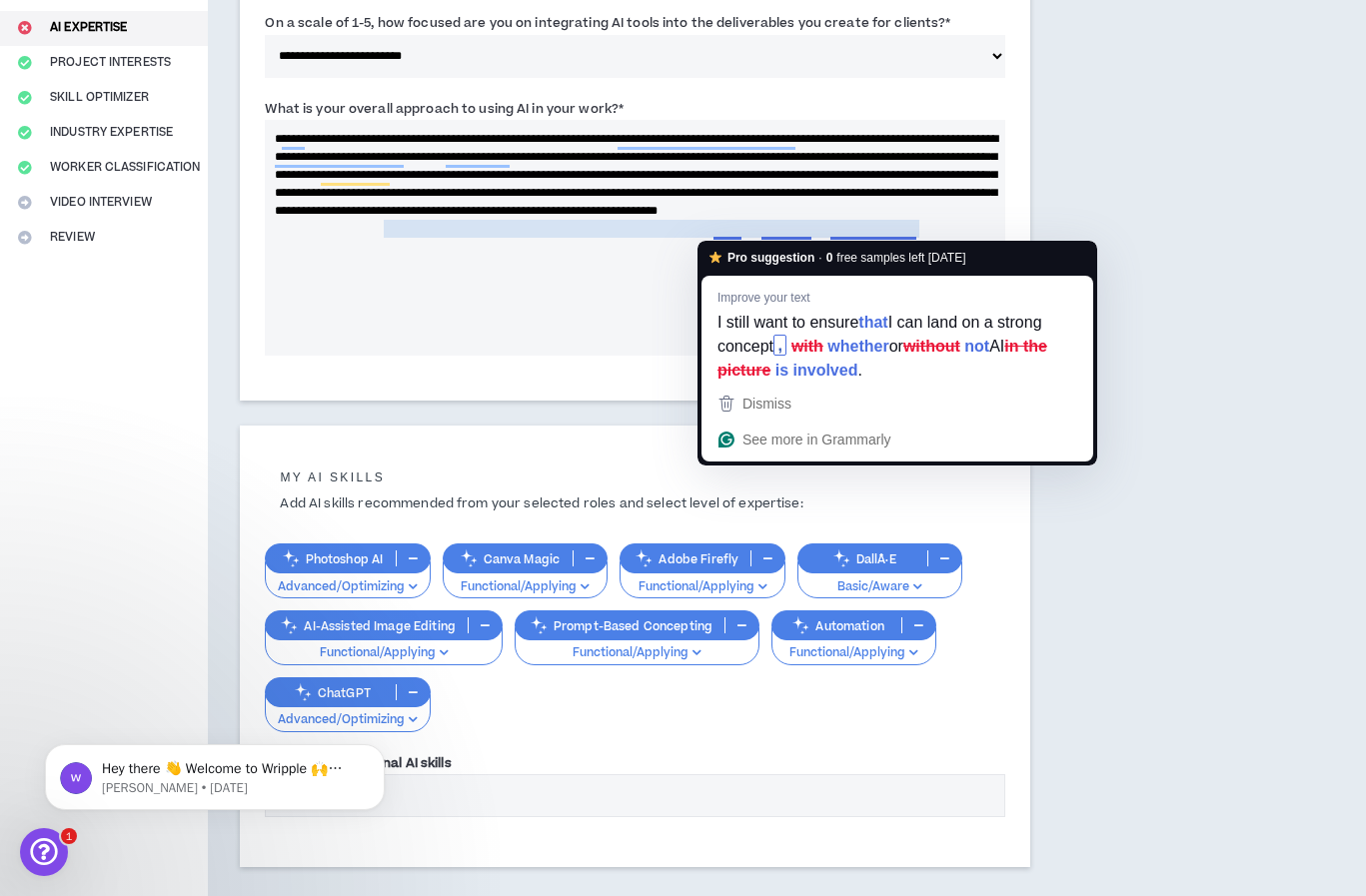 click on "**********" at bounding box center [635, 238] 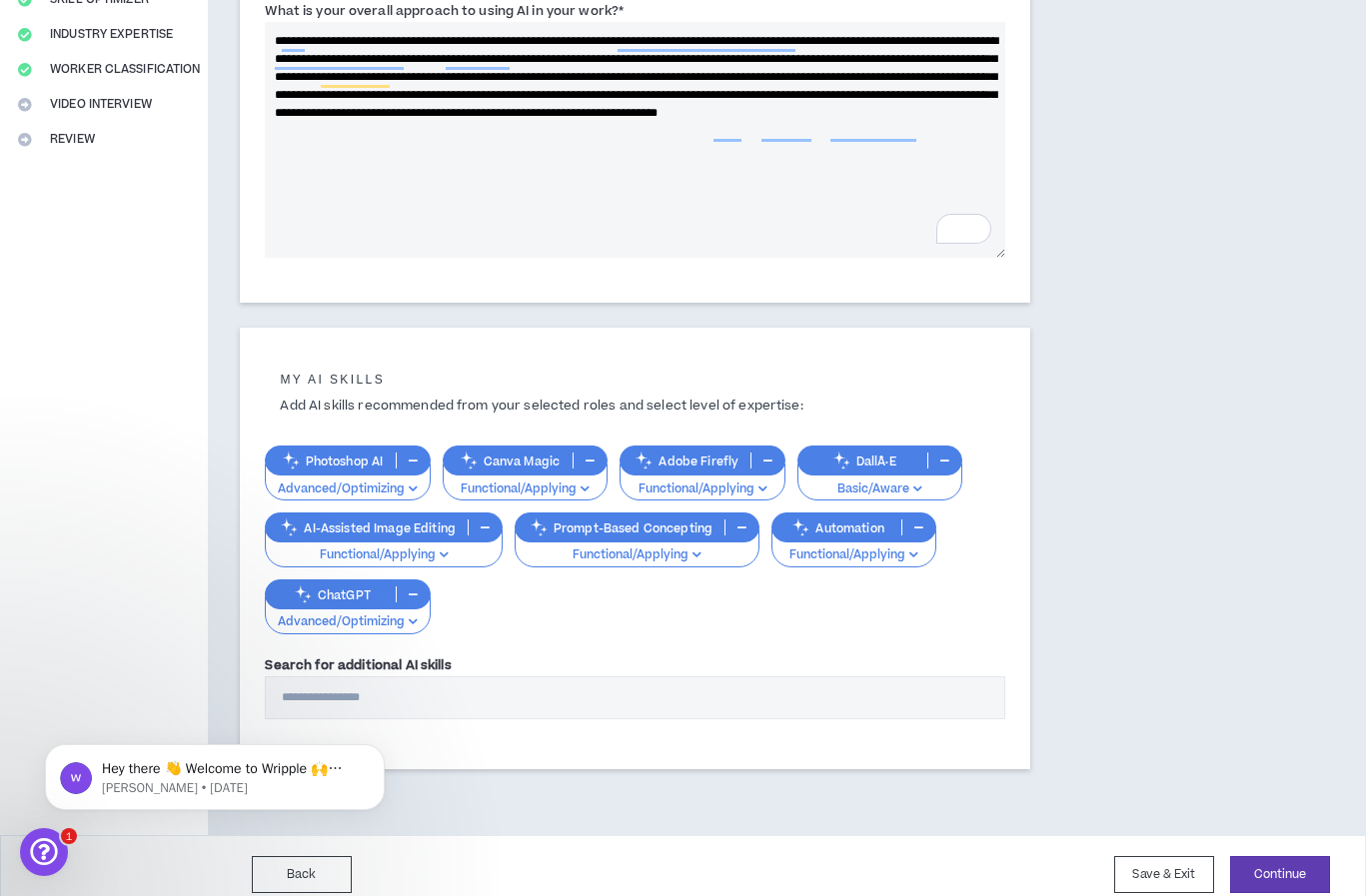 scroll, scrollTop: 418, scrollLeft: 0, axis: vertical 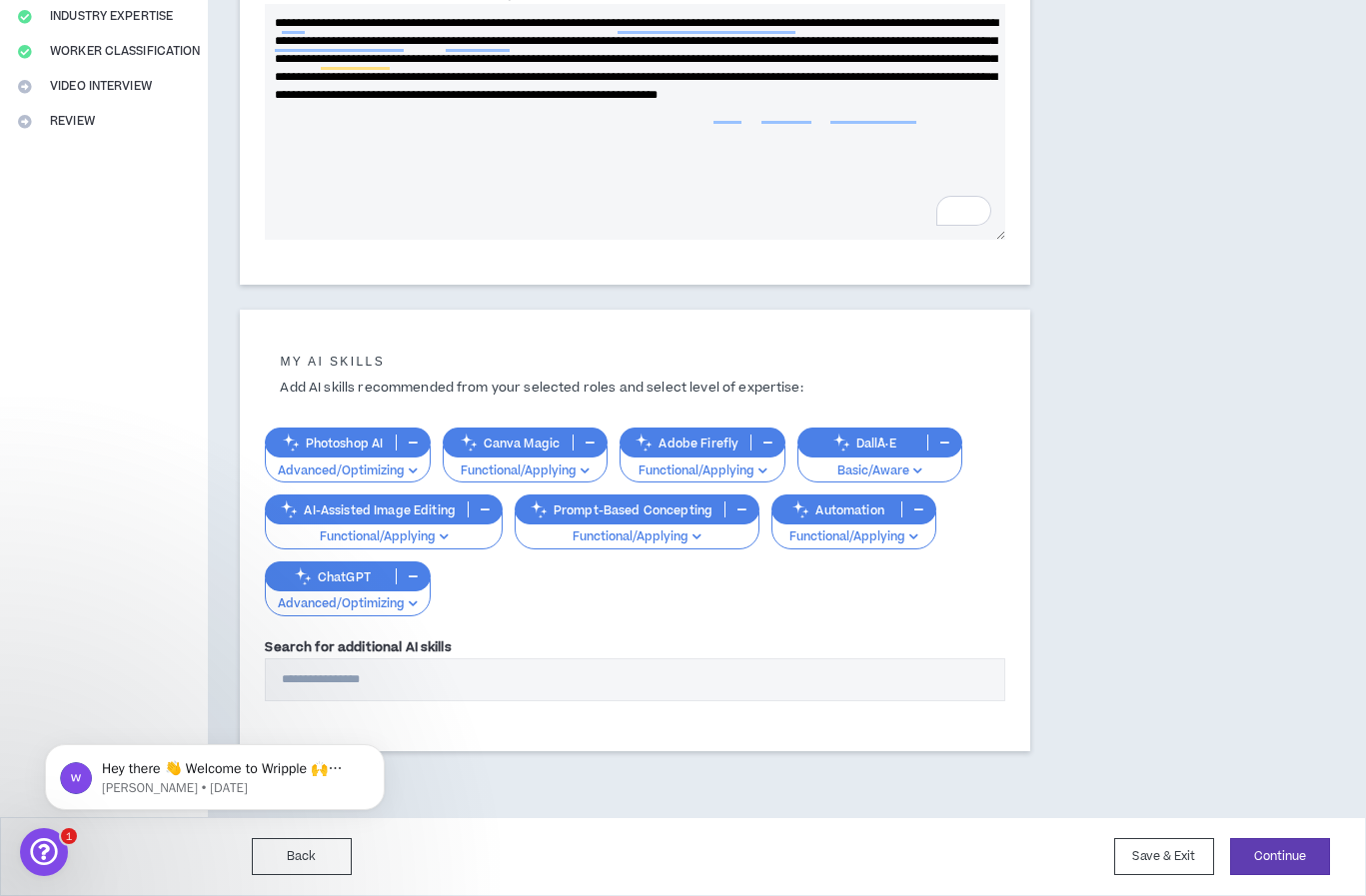 type on "**********" 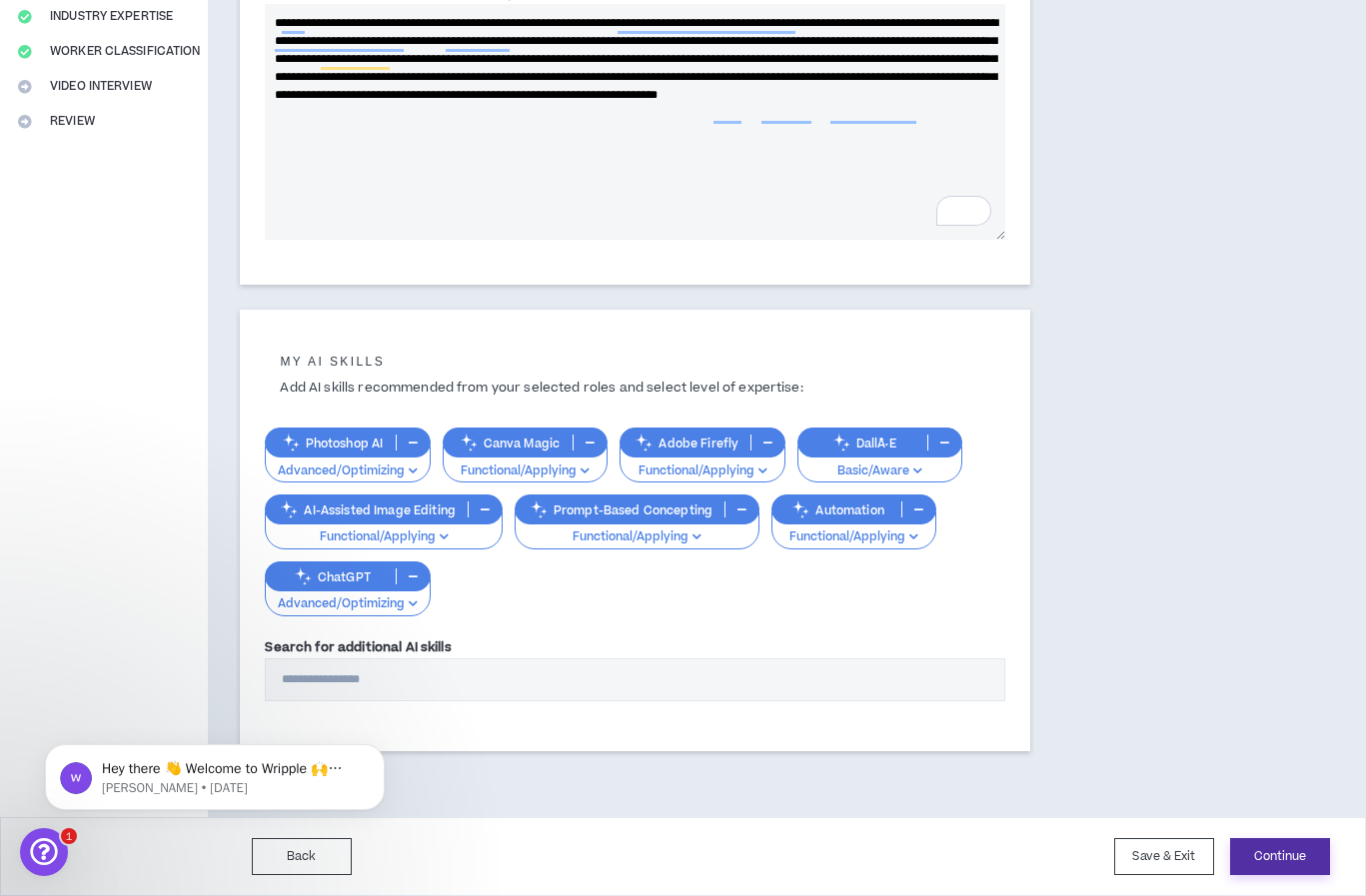click on "Continue" at bounding box center (1280, 856) 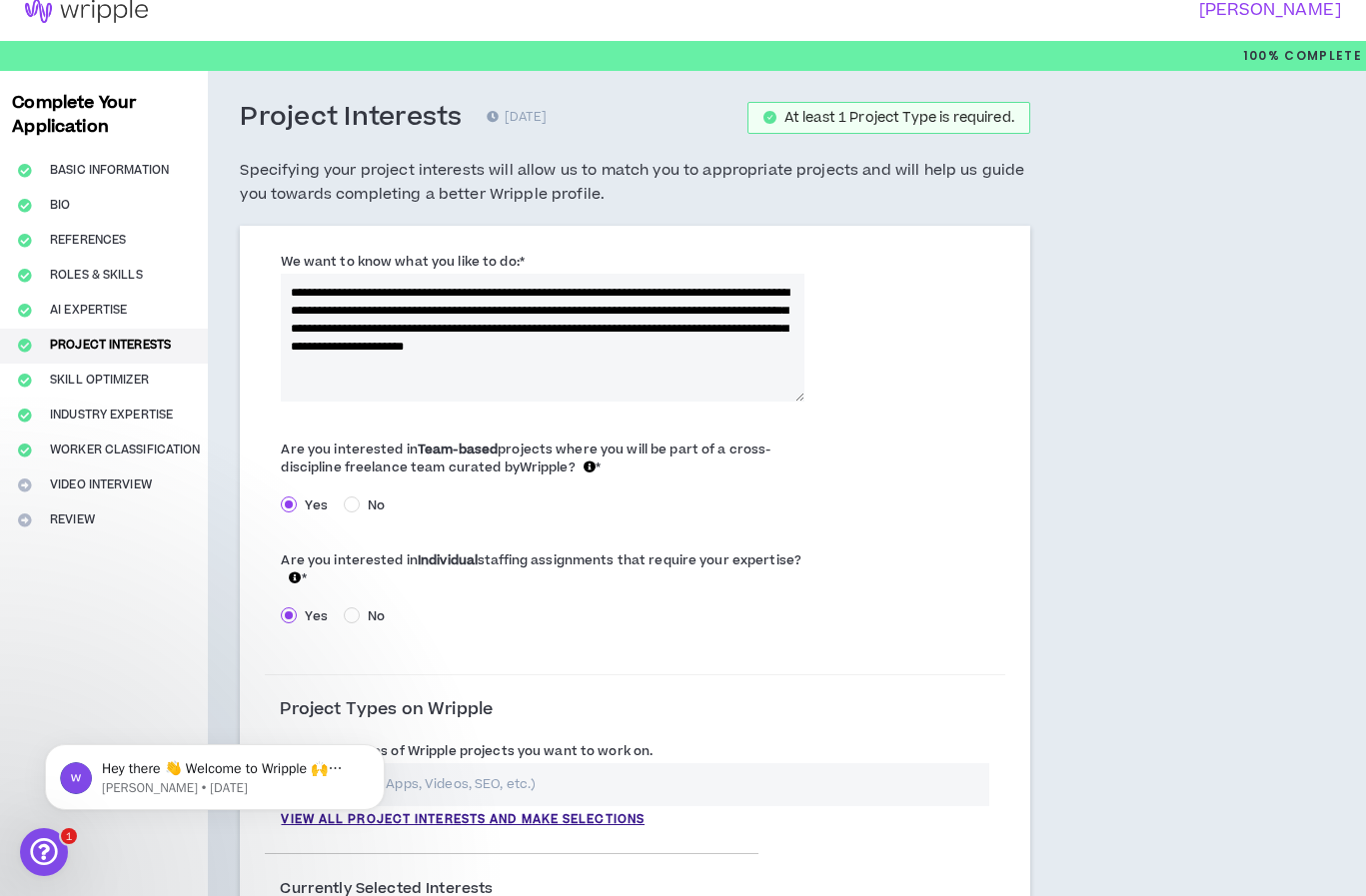 scroll, scrollTop: 24, scrollLeft: 0, axis: vertical 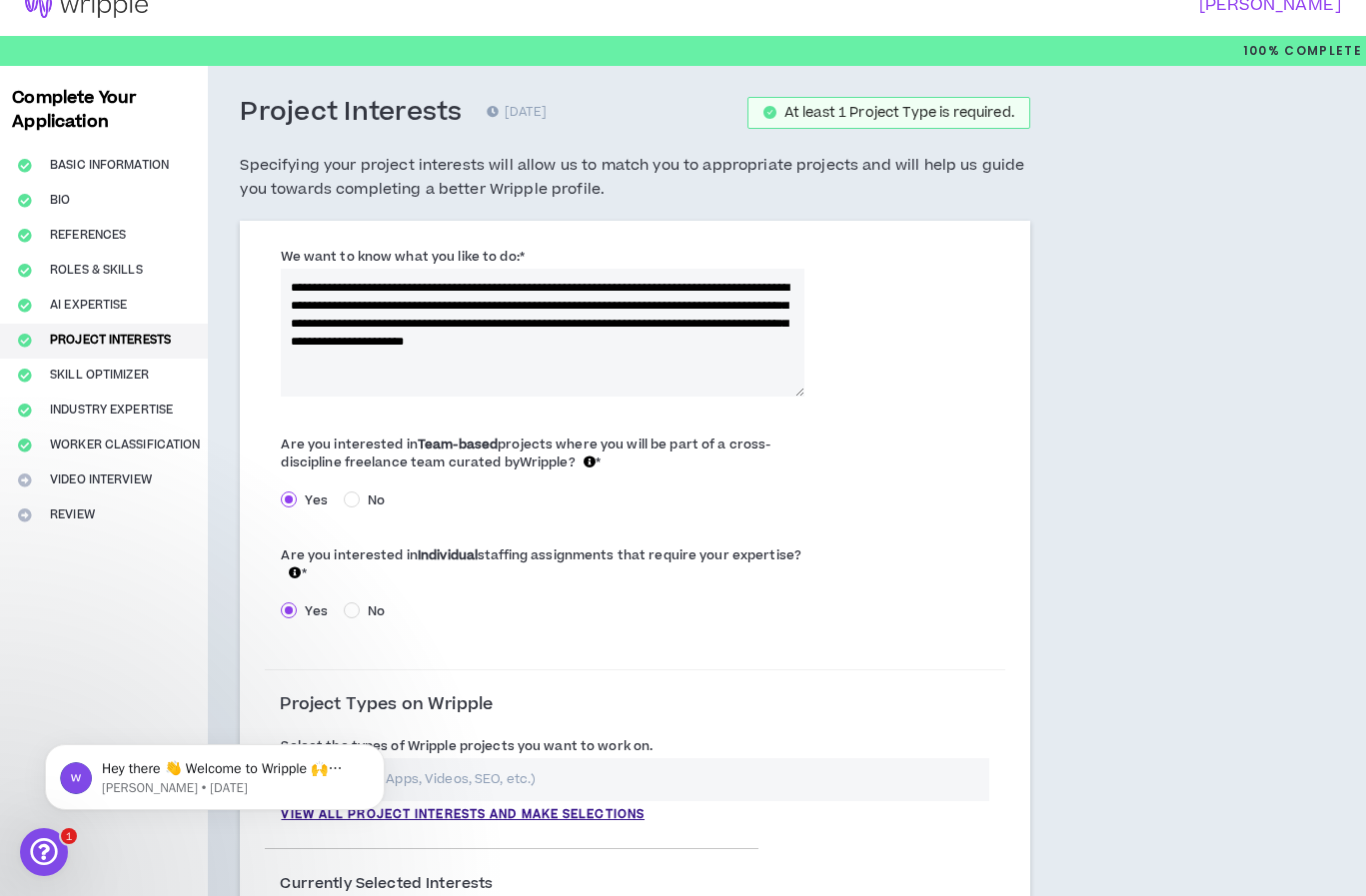 drag, startPoint x: 546, startPoint y: 253, endPoint x: 280, endPoint y: 248, distance: 266.047 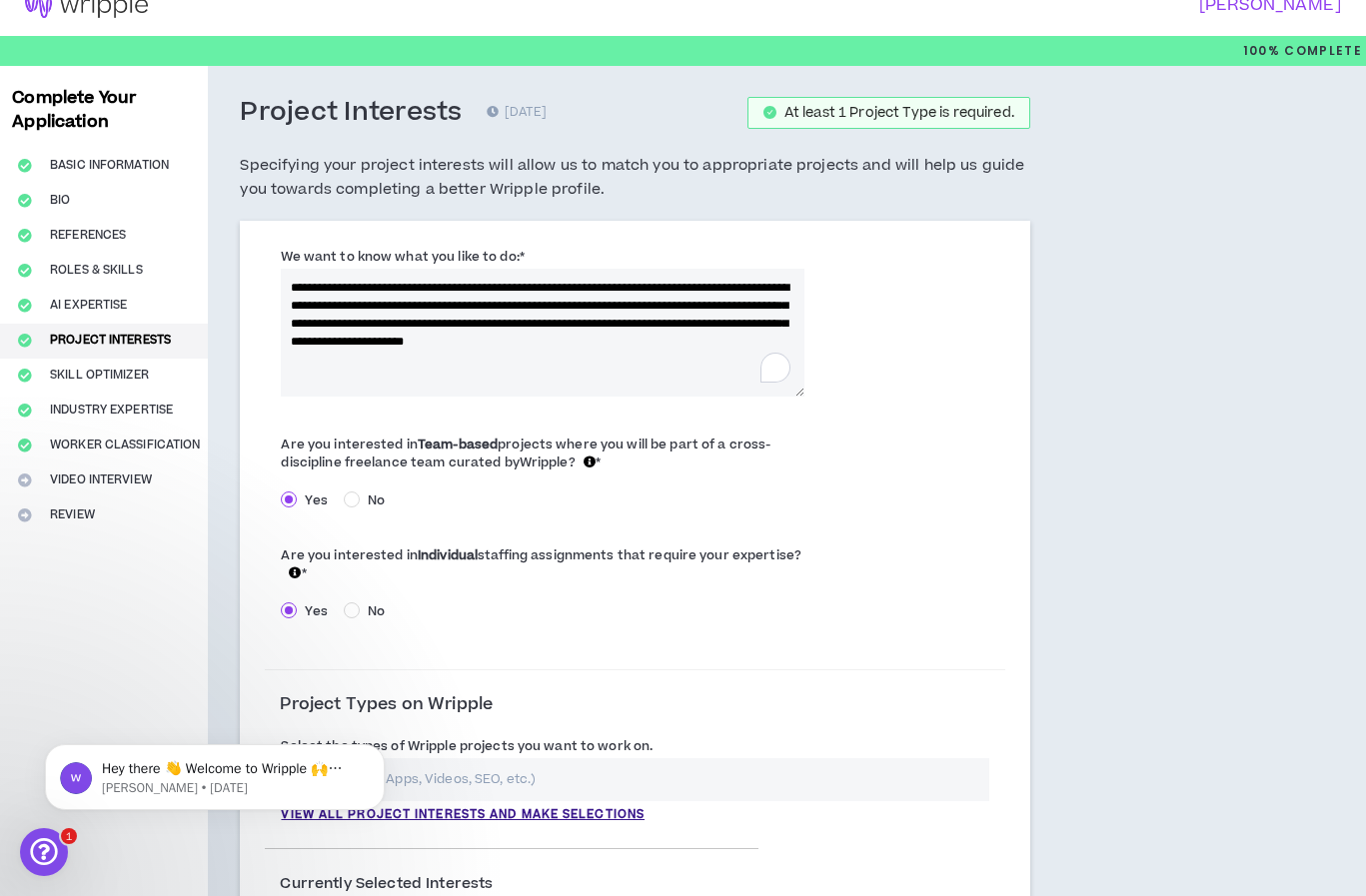 click on "**********" at bounding box center [542, 333] 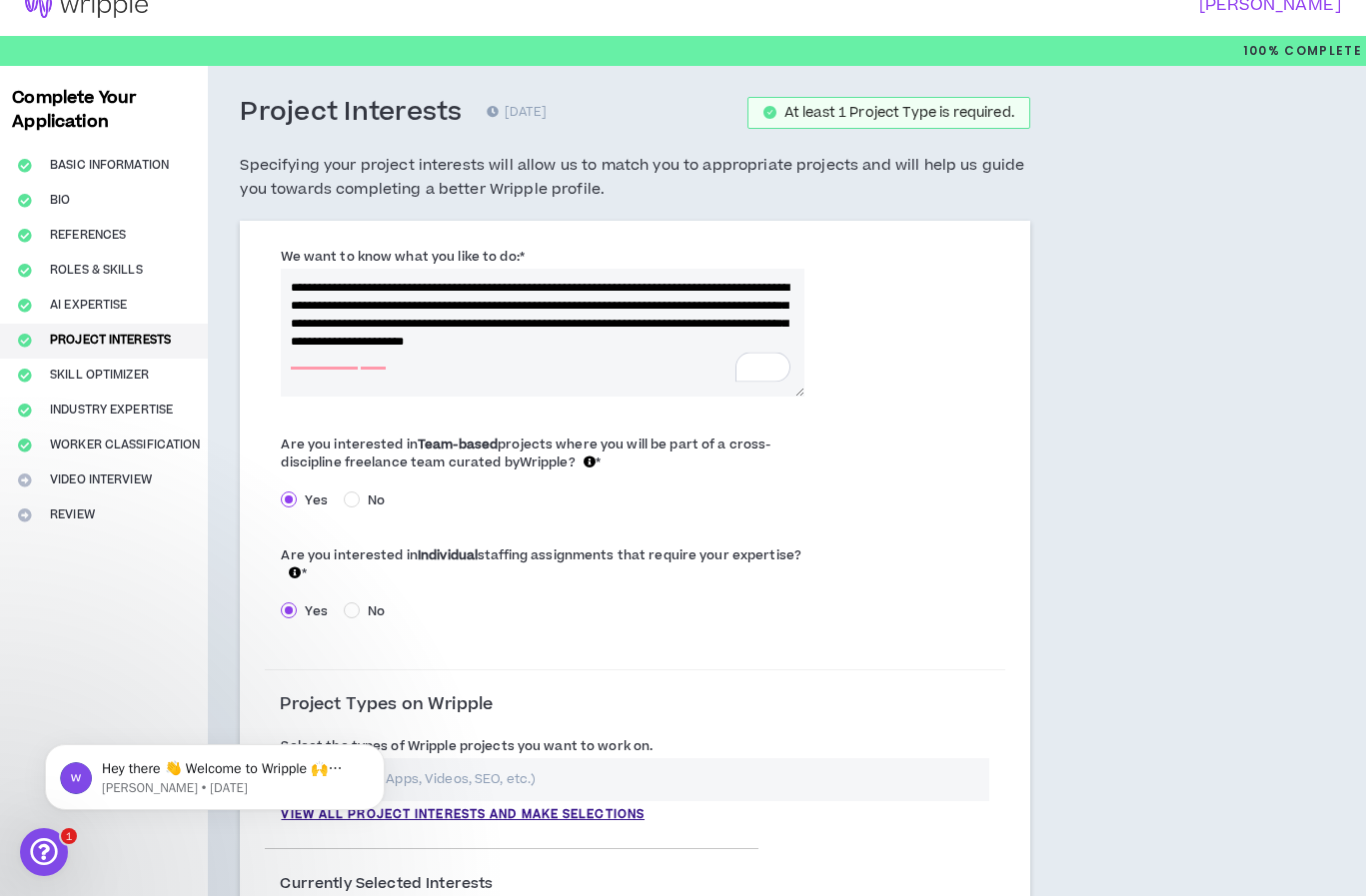 paste 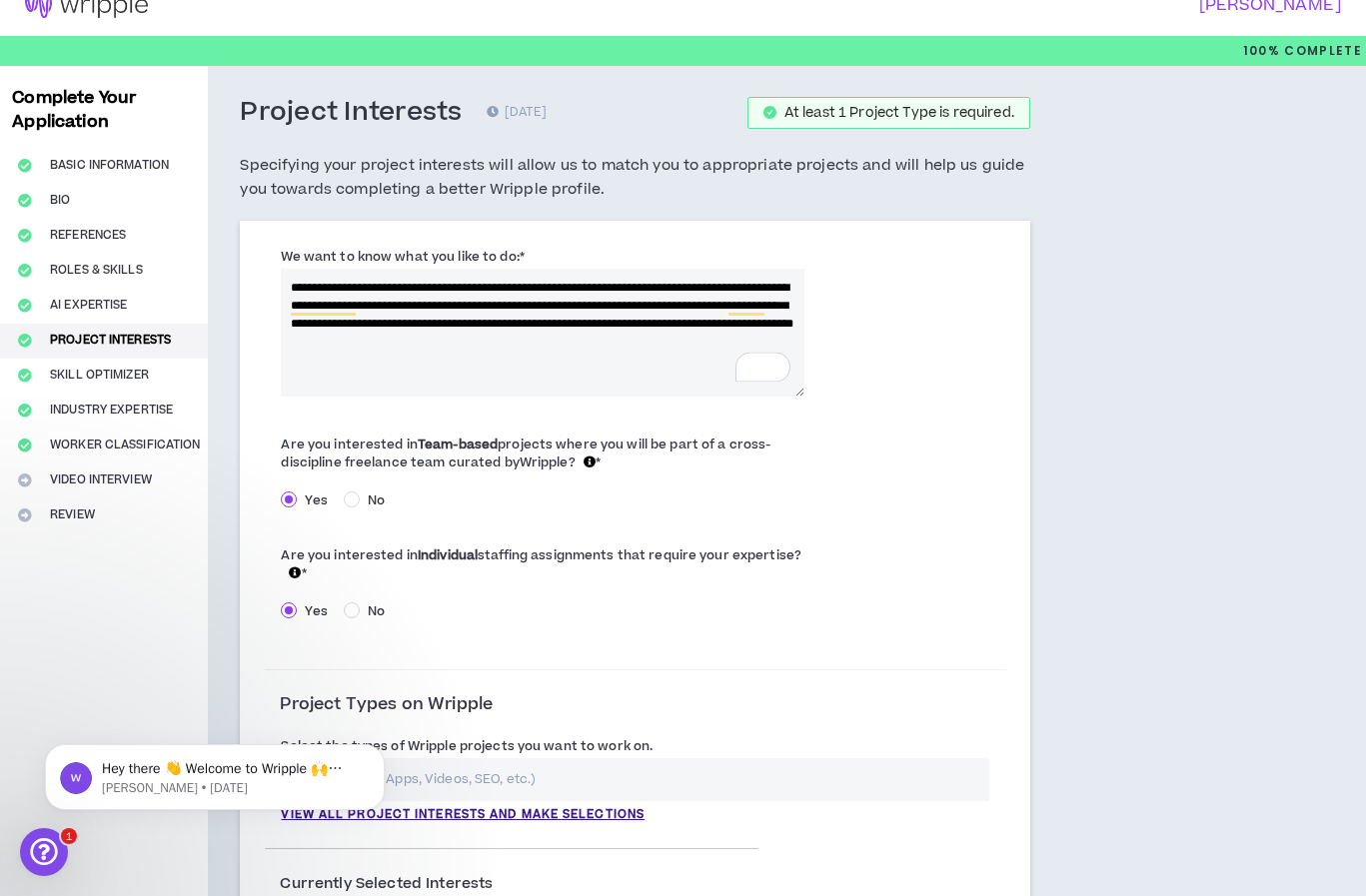 click on "**********" at bounding box center (542, 333) 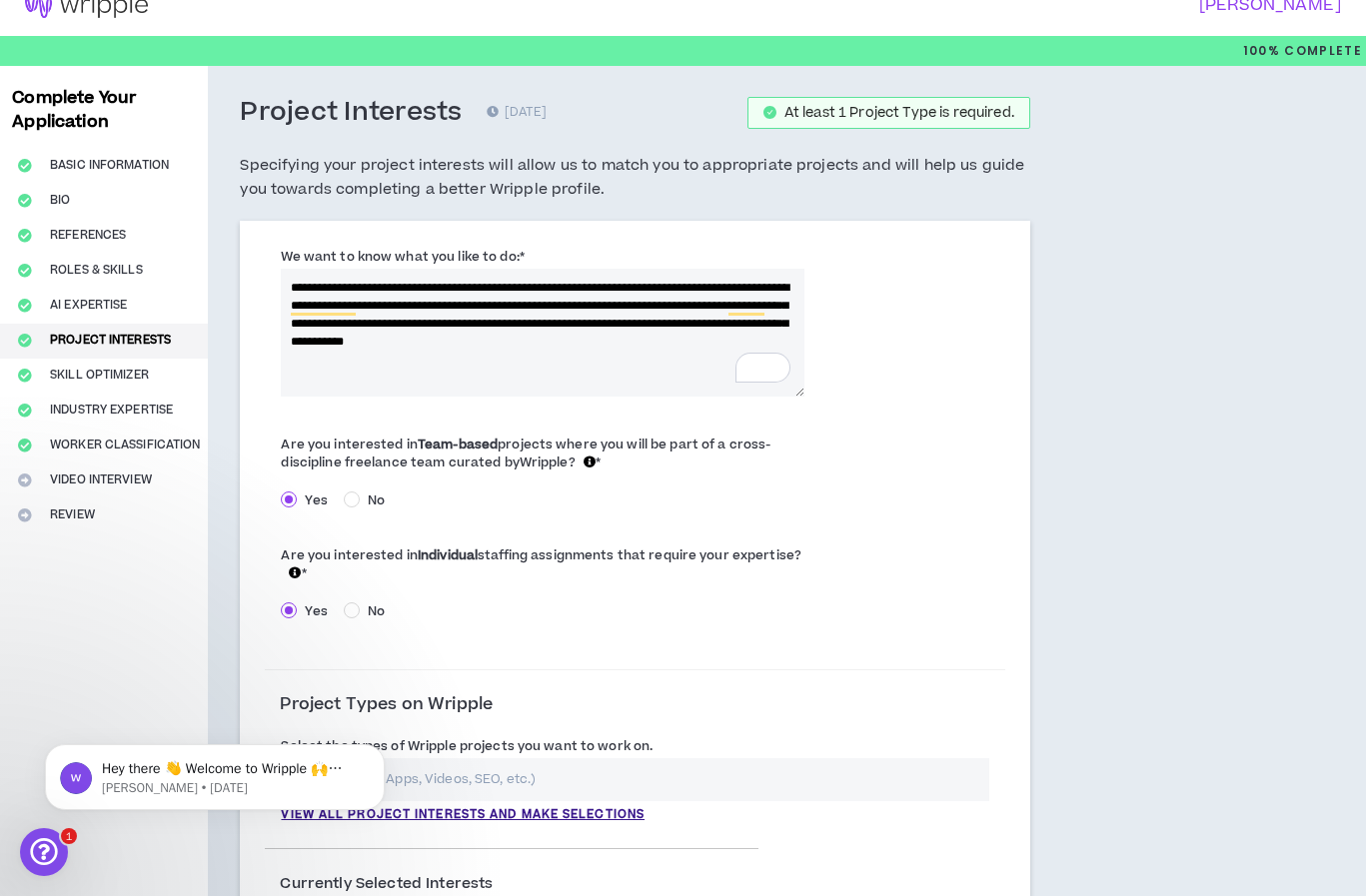 paste on "**********" 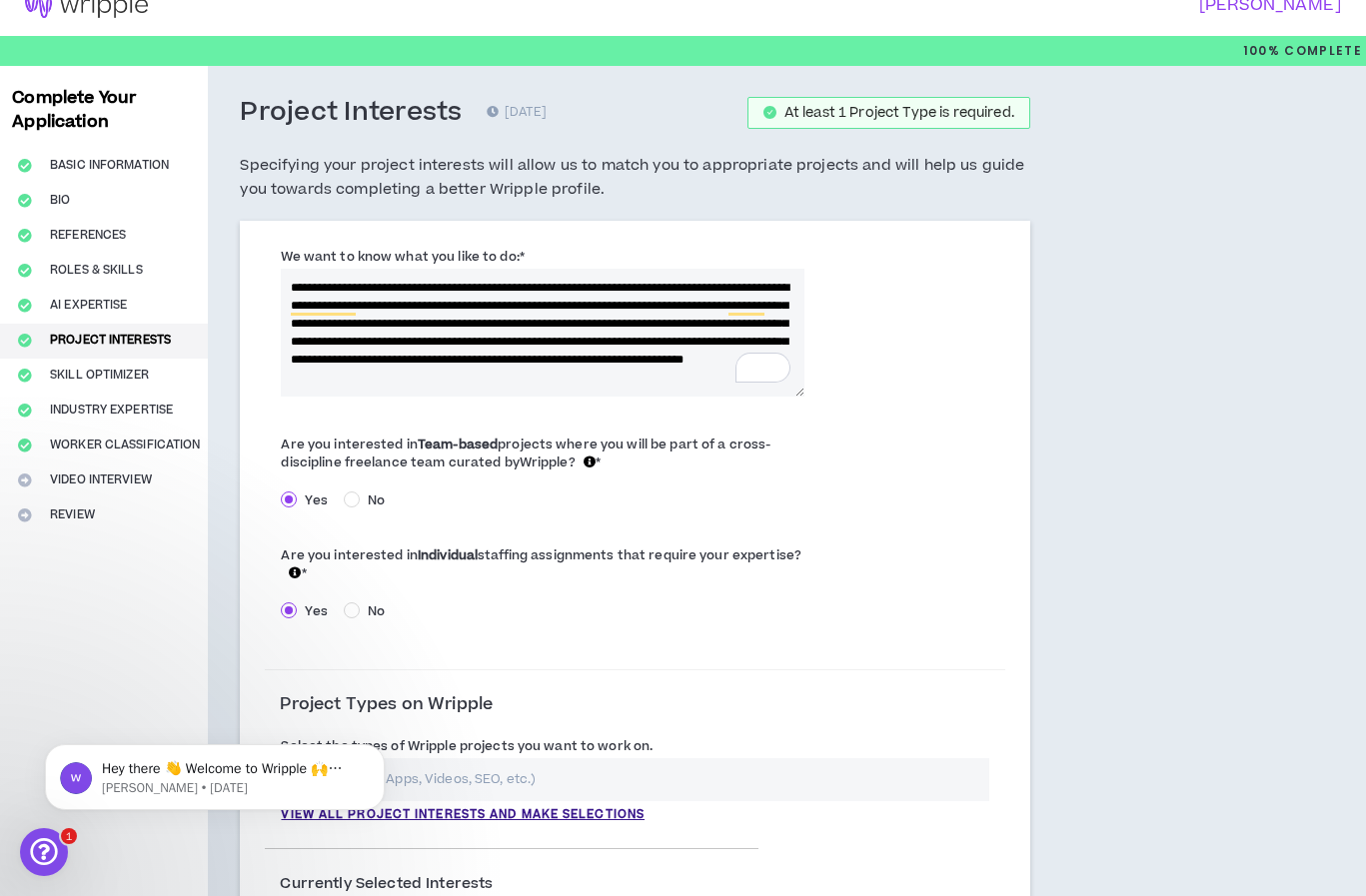 scroll, scrollTop: 8, scrollLeft: 0, axis: vertical 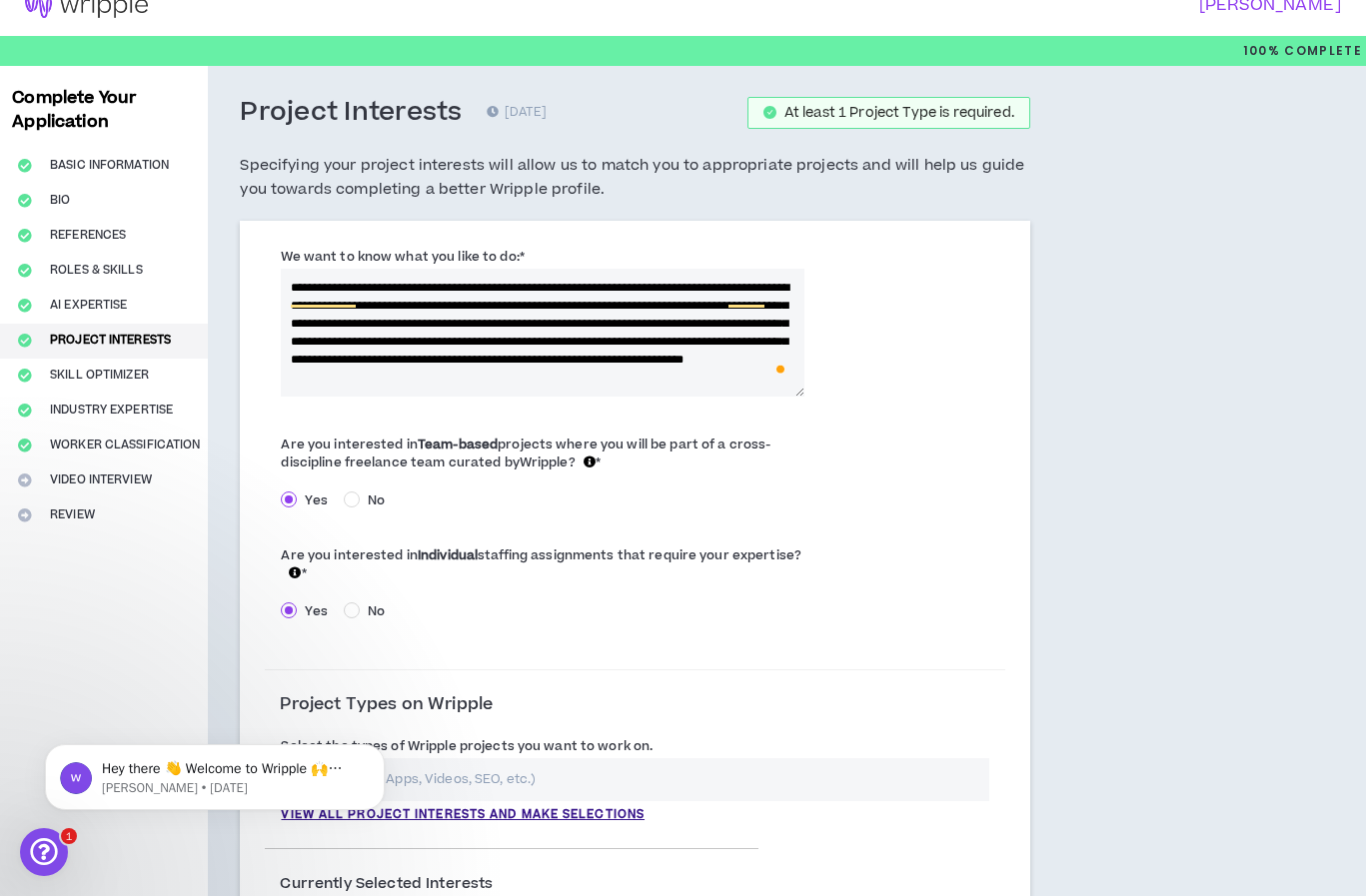 click on "**********" at bounding box center (542, 333) 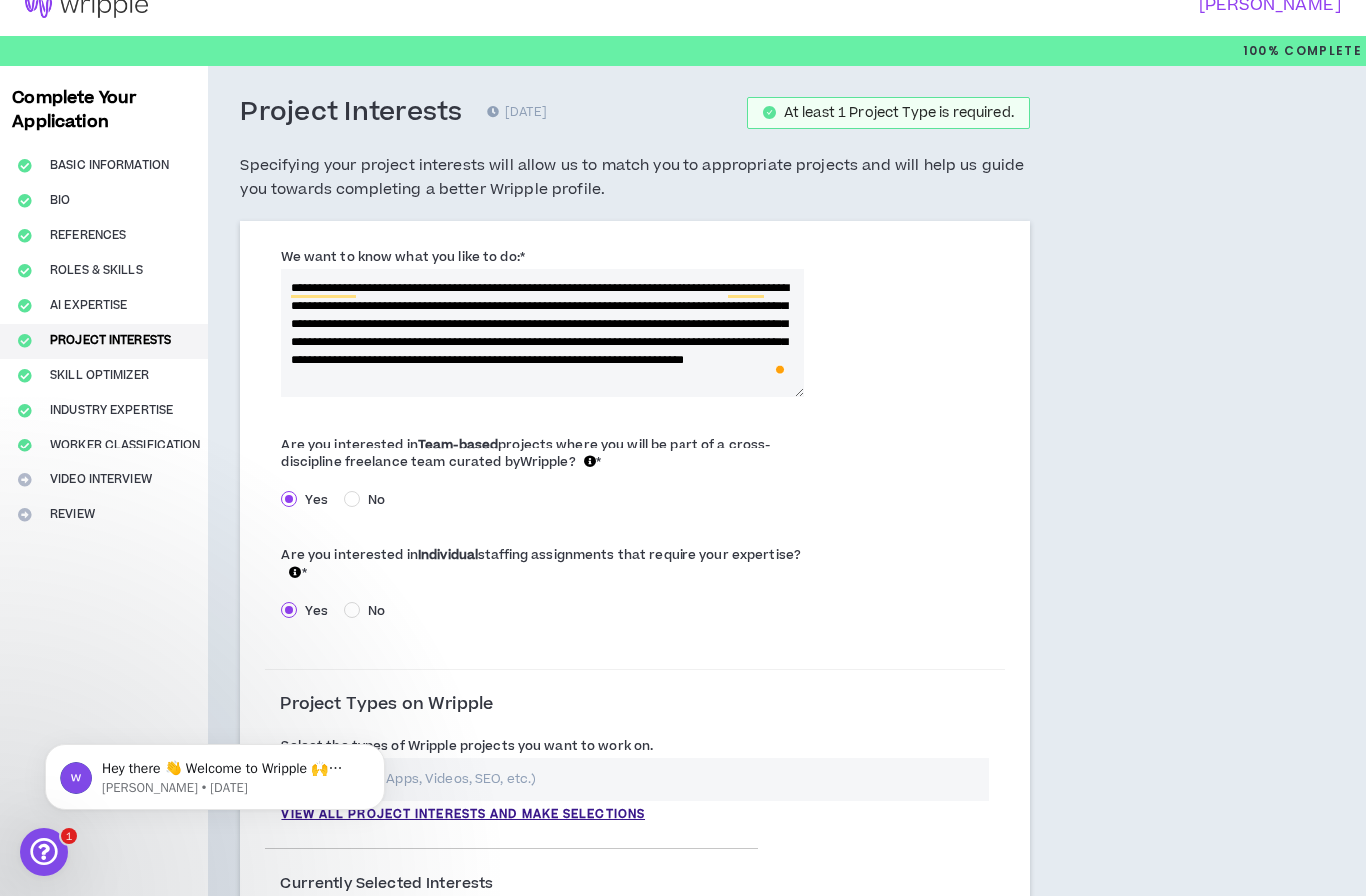 click on "**********" at bounding box center (542, 333) 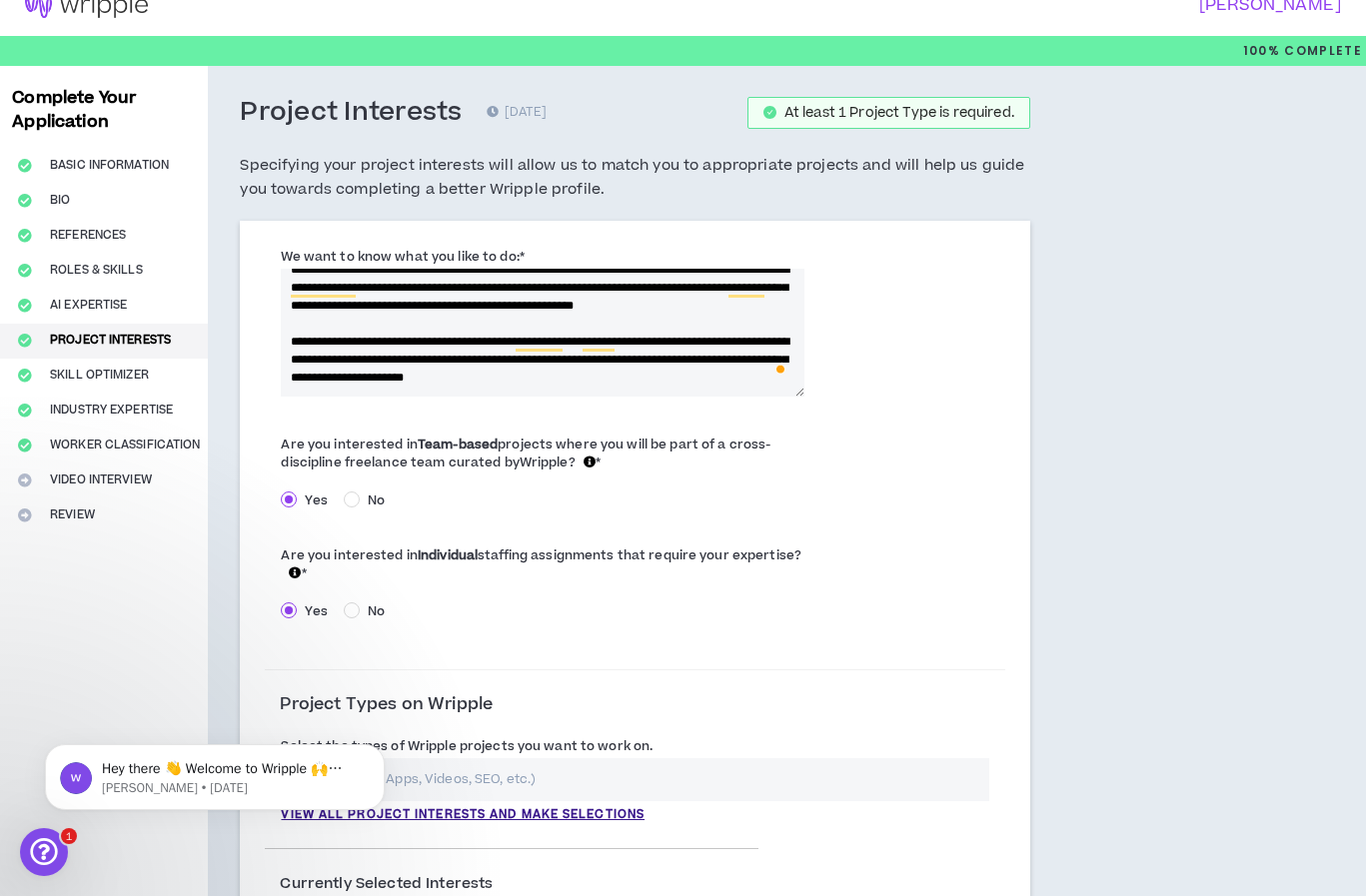 scroll, scrollTop: 36, scrollLeft: 0, axis: vertical 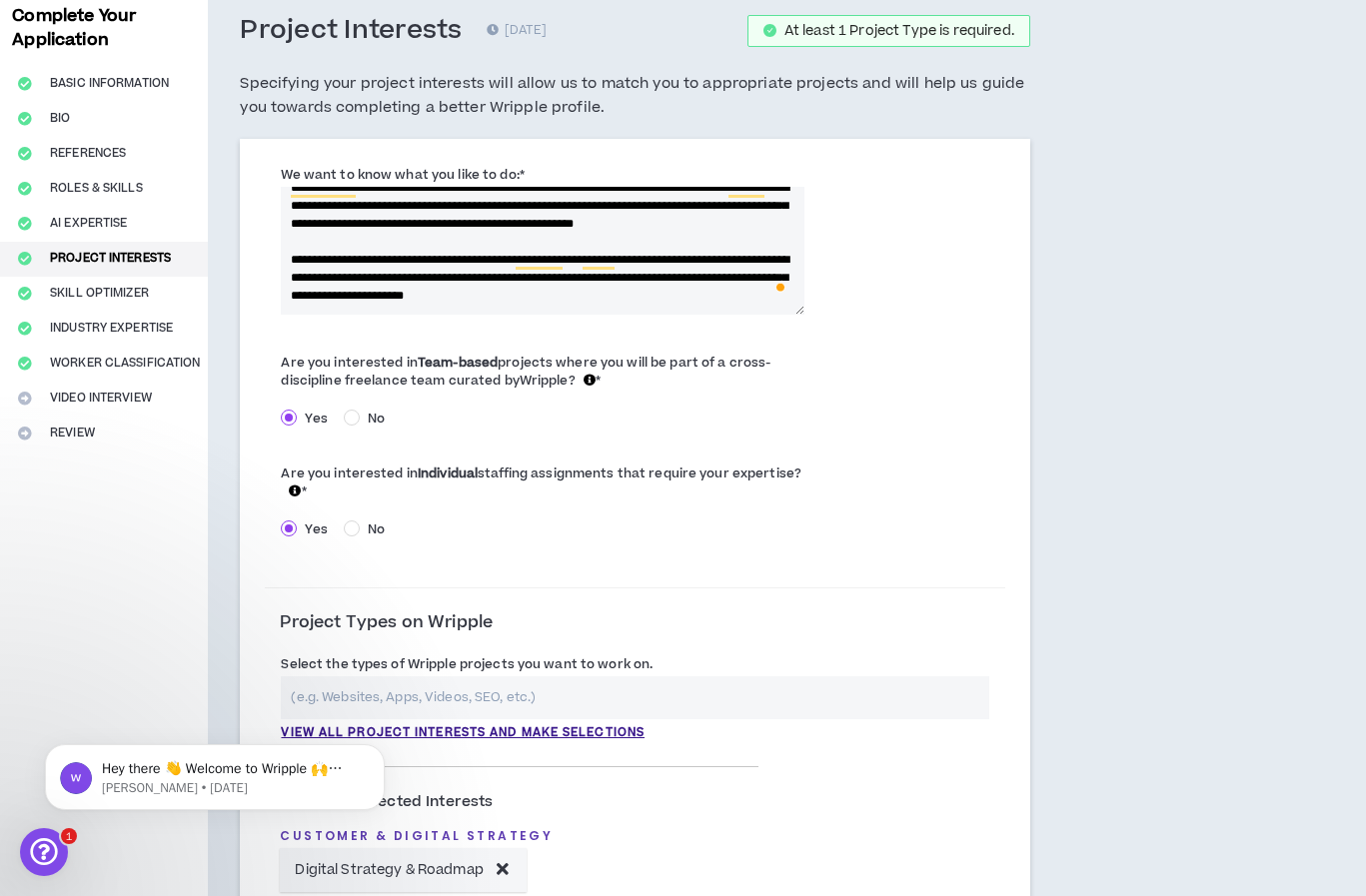 drag, startPoint x: 620, startPoint y: 259, endPoint x: 291, endPoint y: 254, distance: 329.038 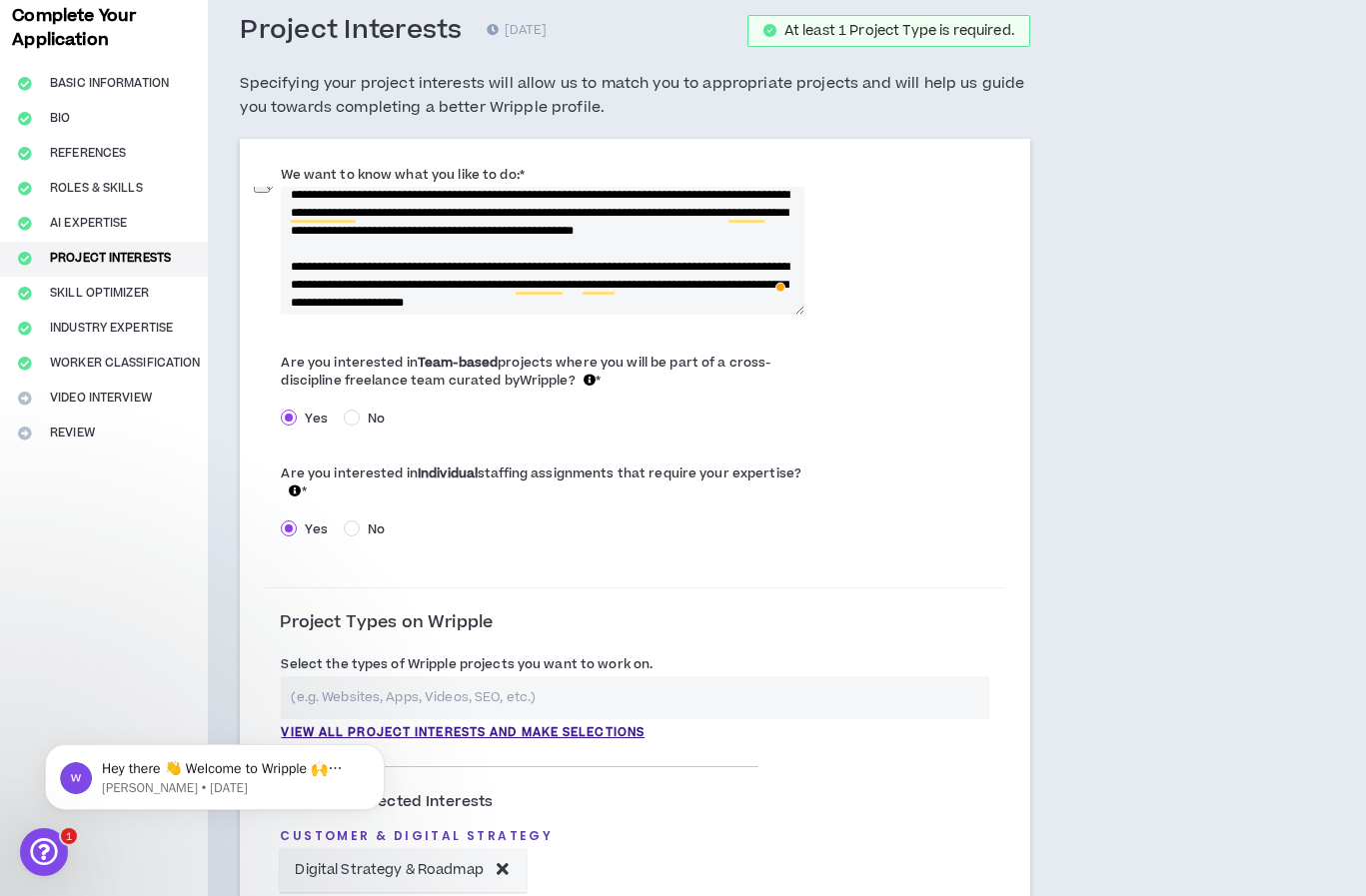 scroll, scrollTop: 0, scrollLeft: 0, axis: both 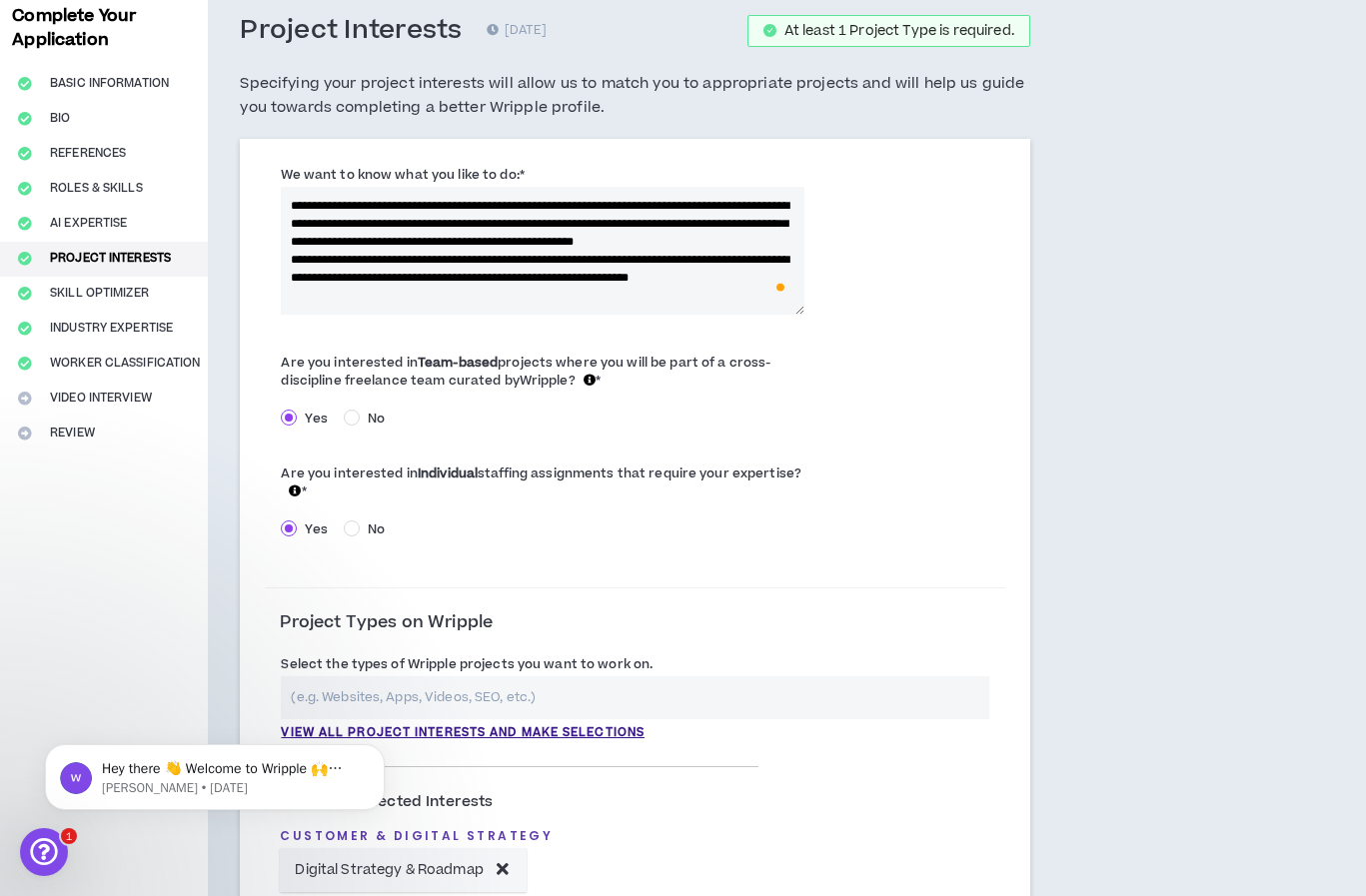 type on "**********" 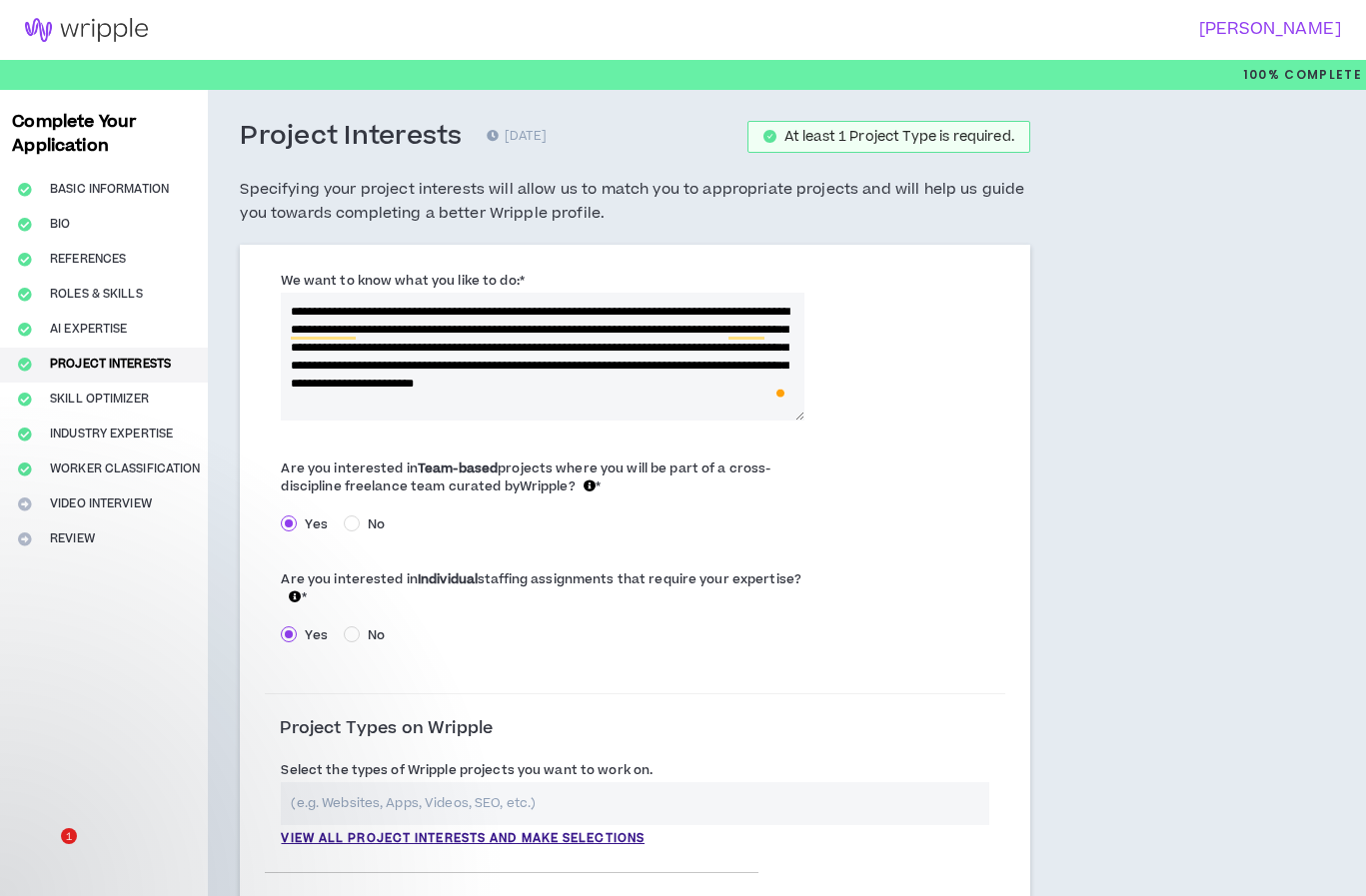 scroll, scrollTop: 106, scrollLeft: 0, axis: vertical 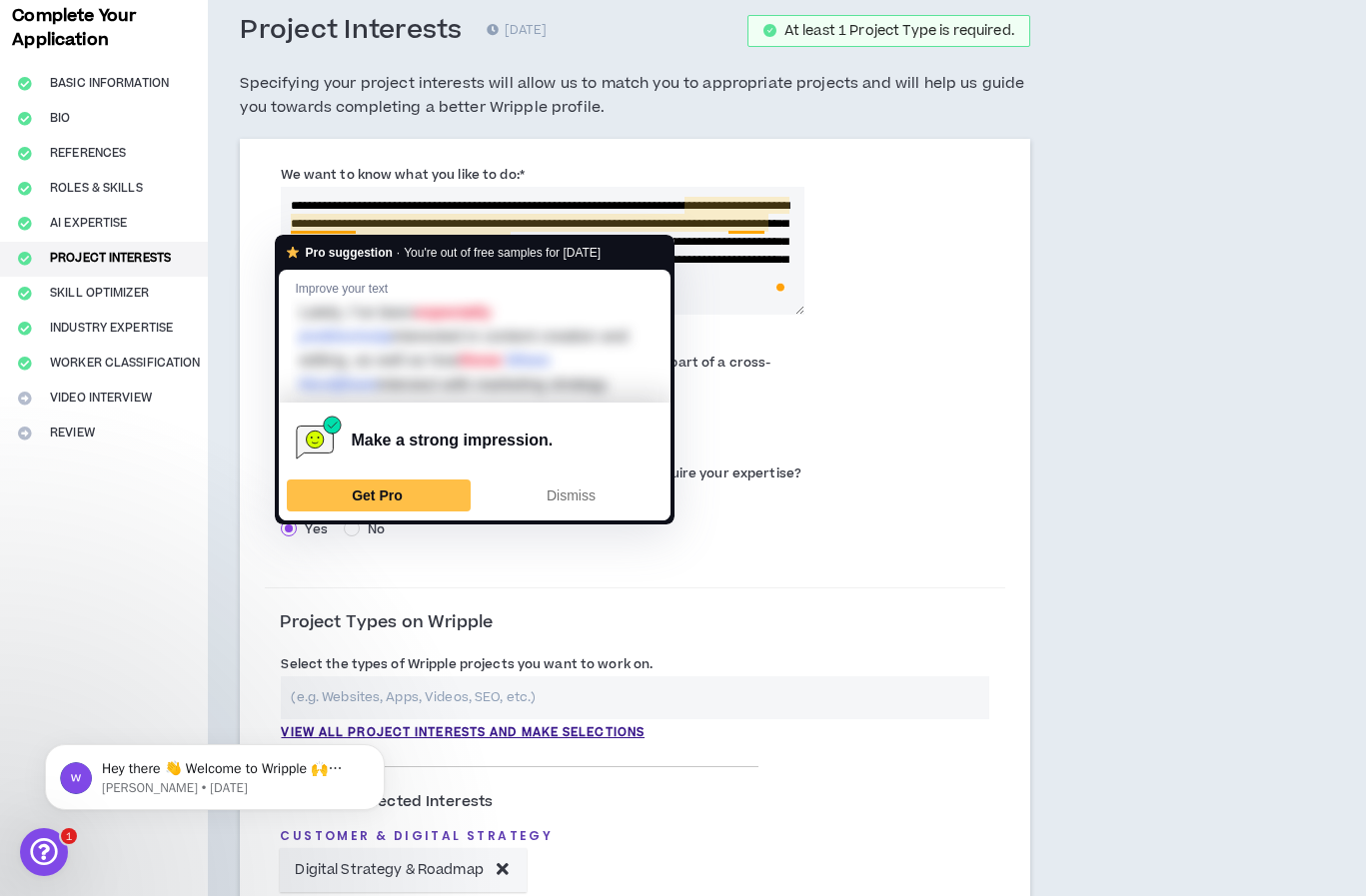 click on "**********" at bounding box center (542, 251) 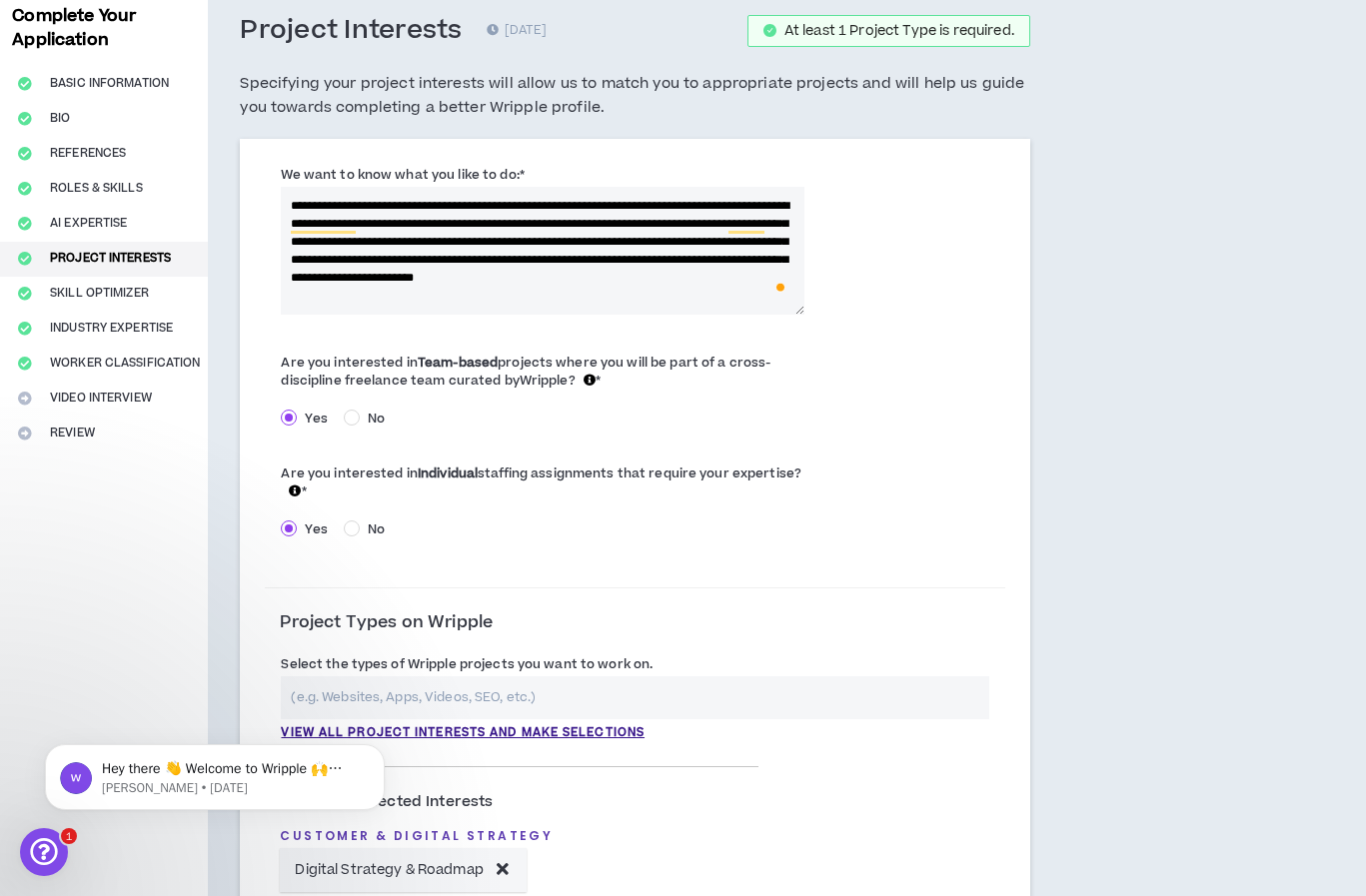 click on "**********" at bounding box center (542, 251) 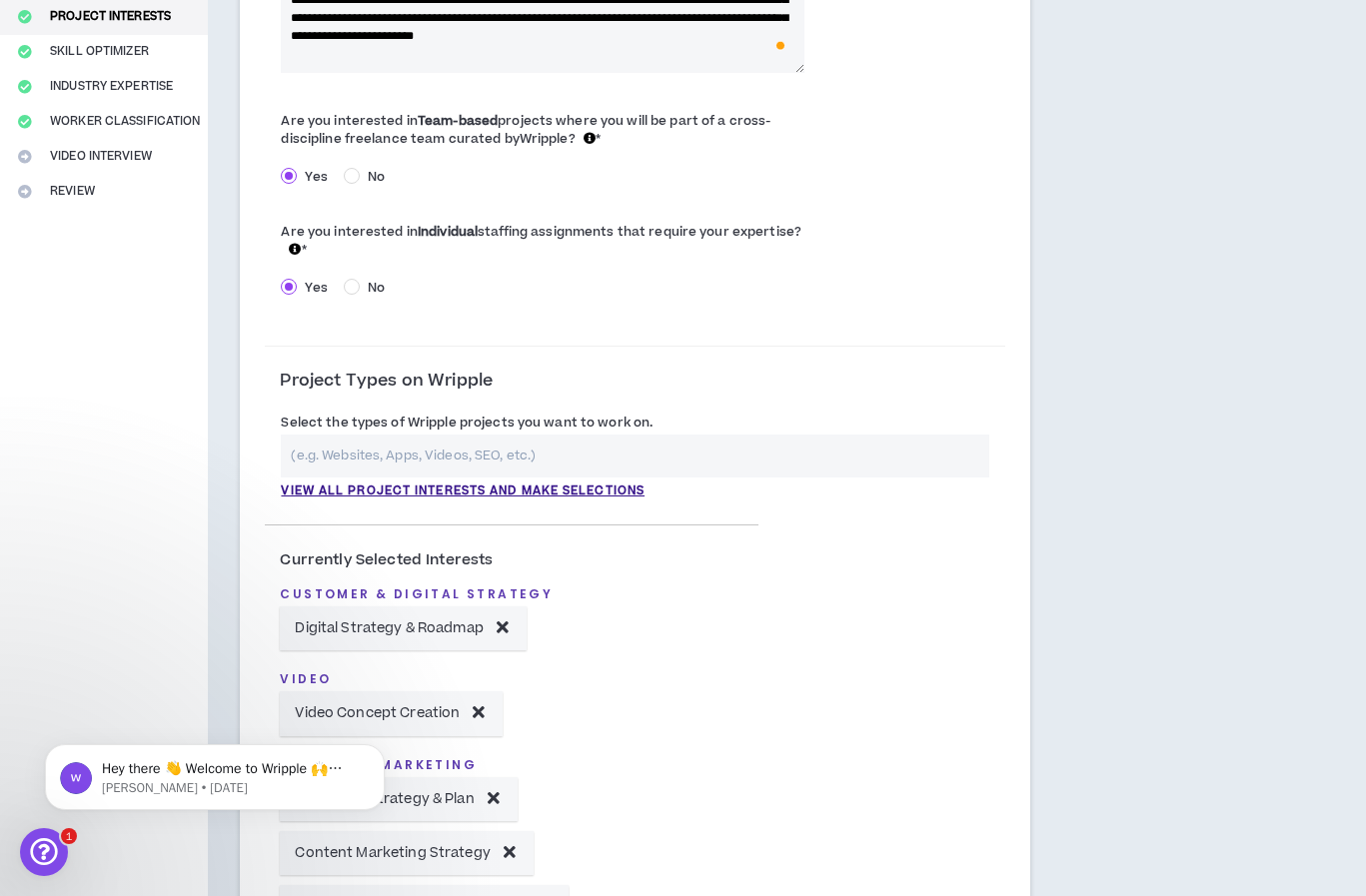 scroll, scrollTop: 372, scrollLeft: 0, axis: vertical 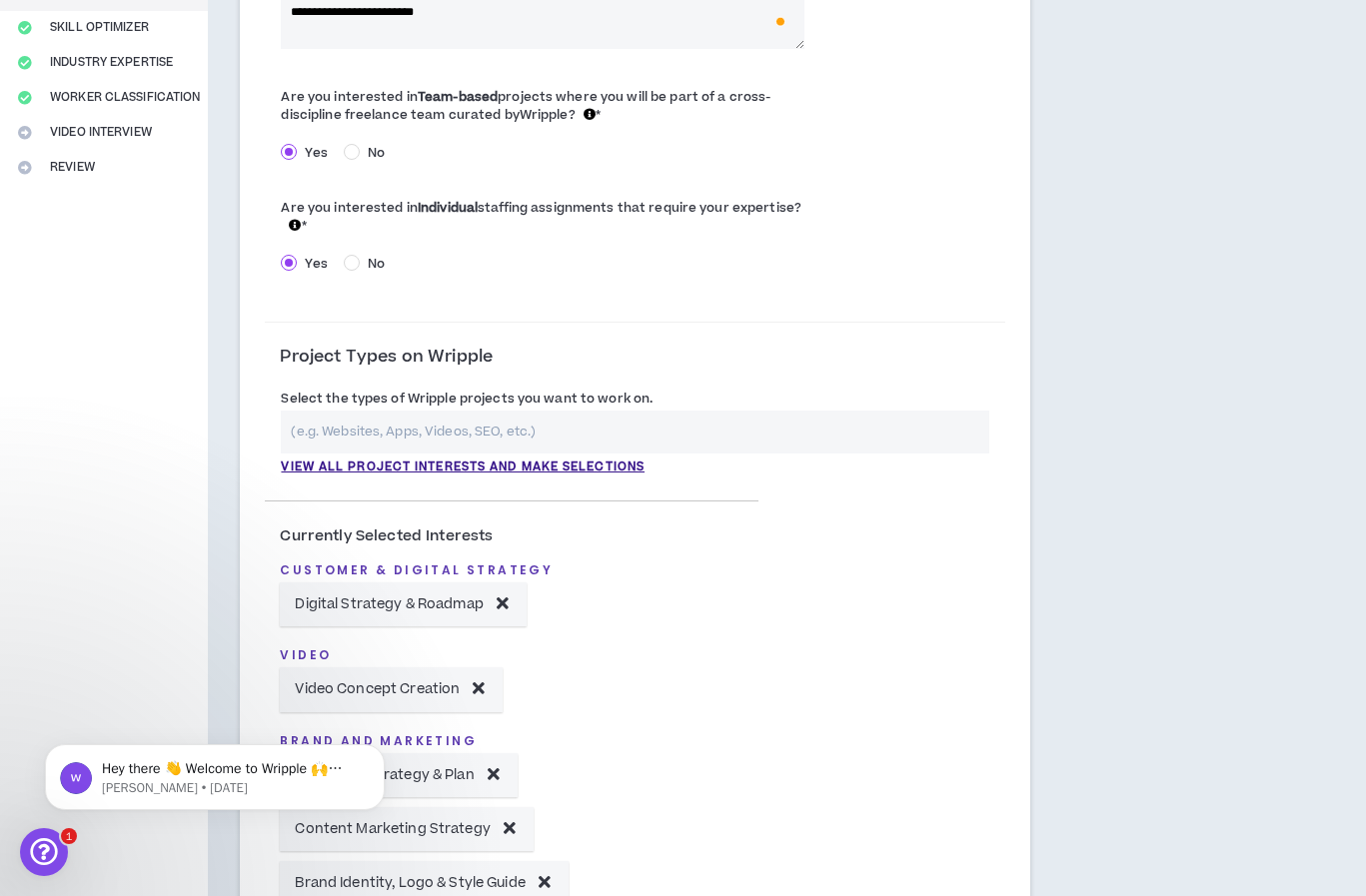 type on "**********" 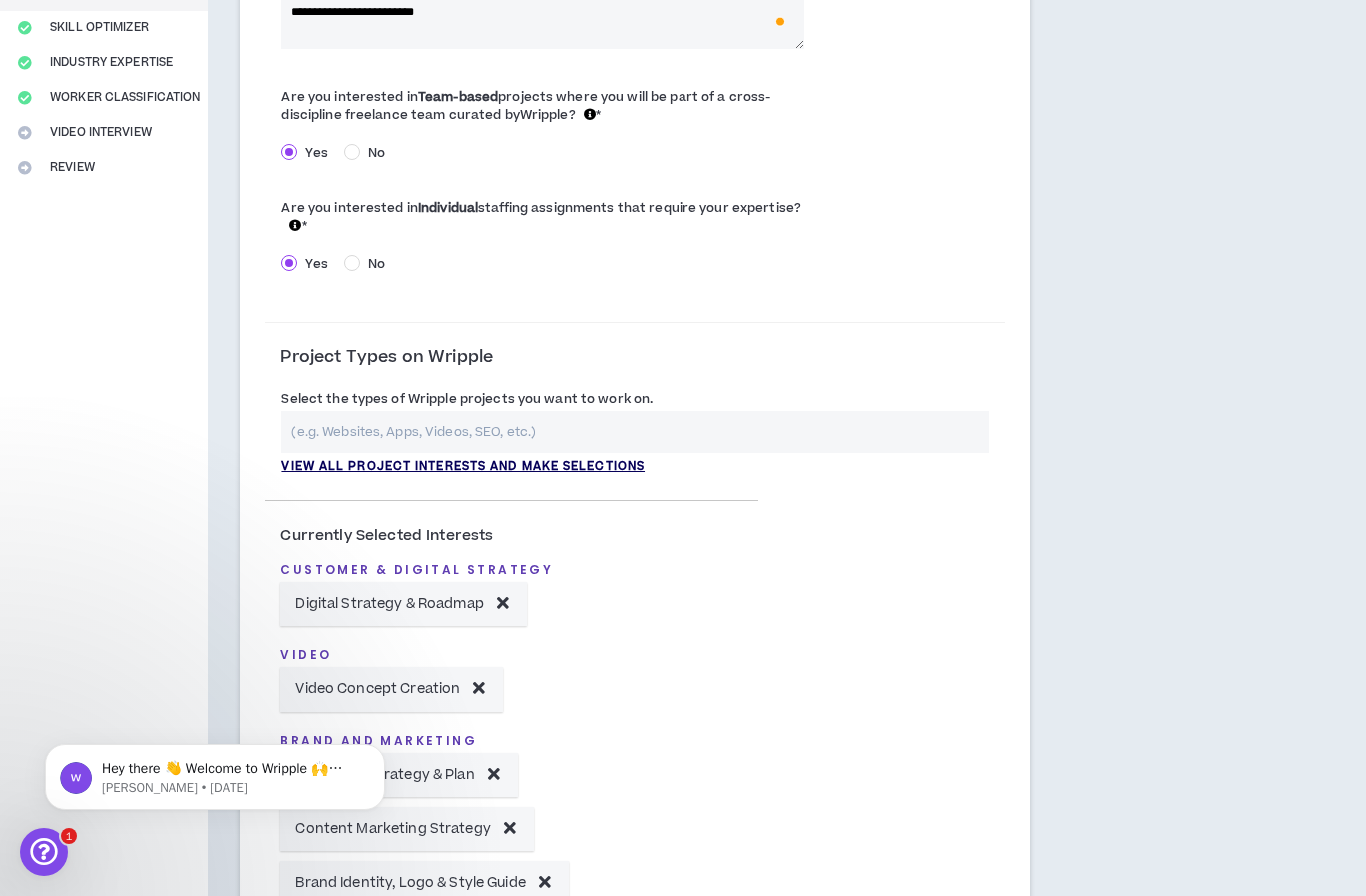 click on "View all project interests and make selections" at bounding box center (463, 467) 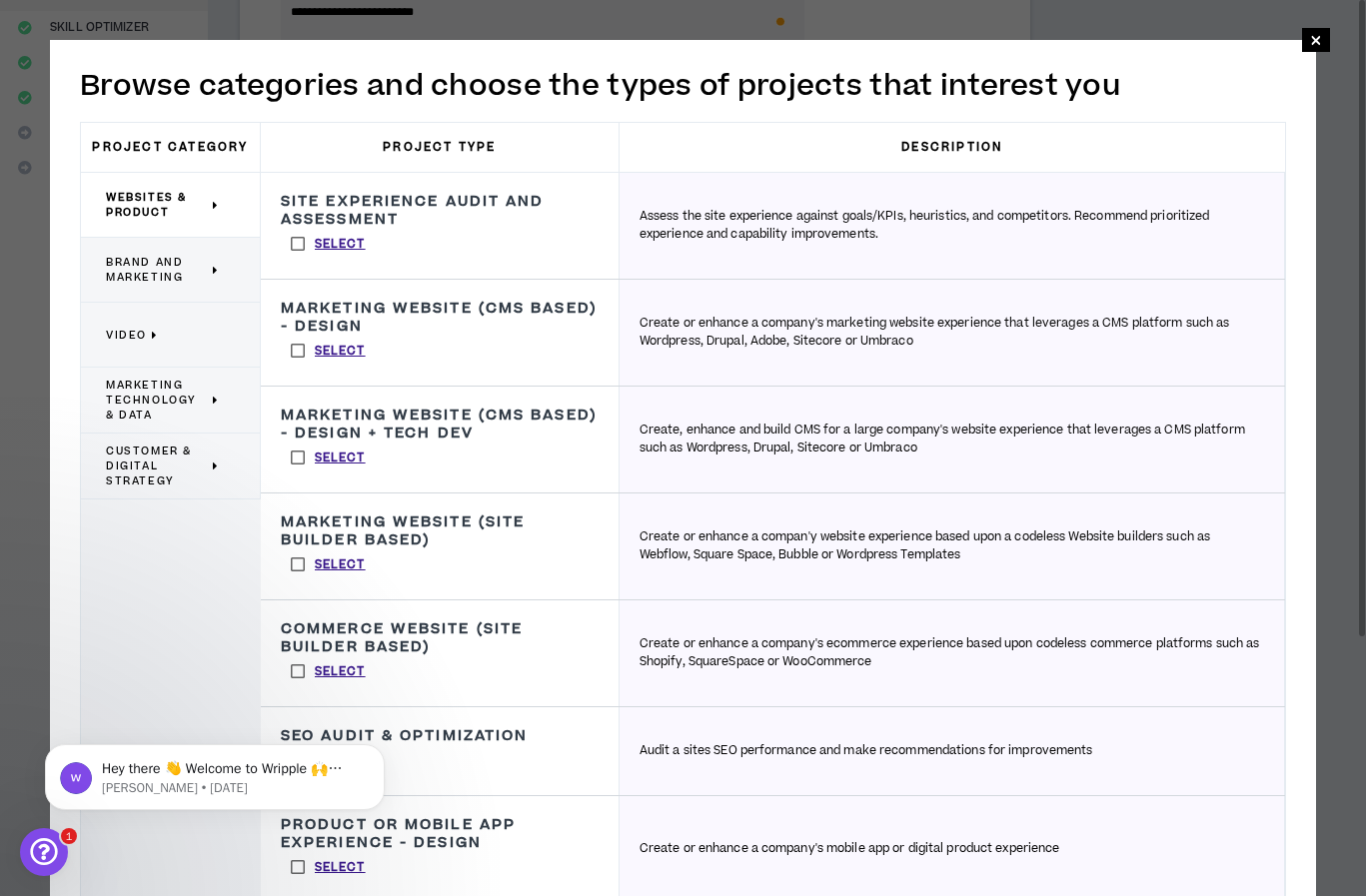 click on "Select" at bounding box center (328, 351) 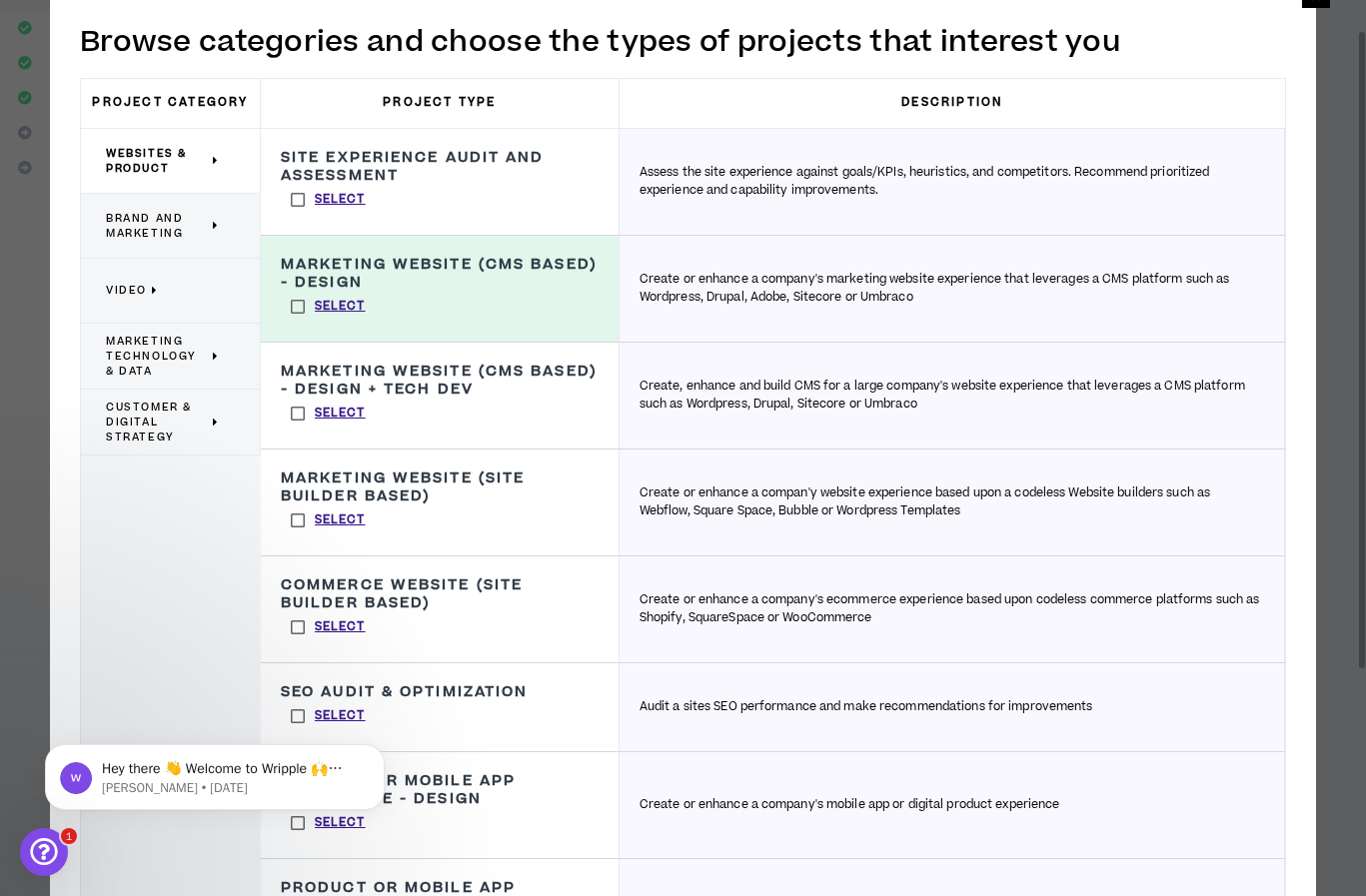click on "Select" at bounding box center (328, 307) 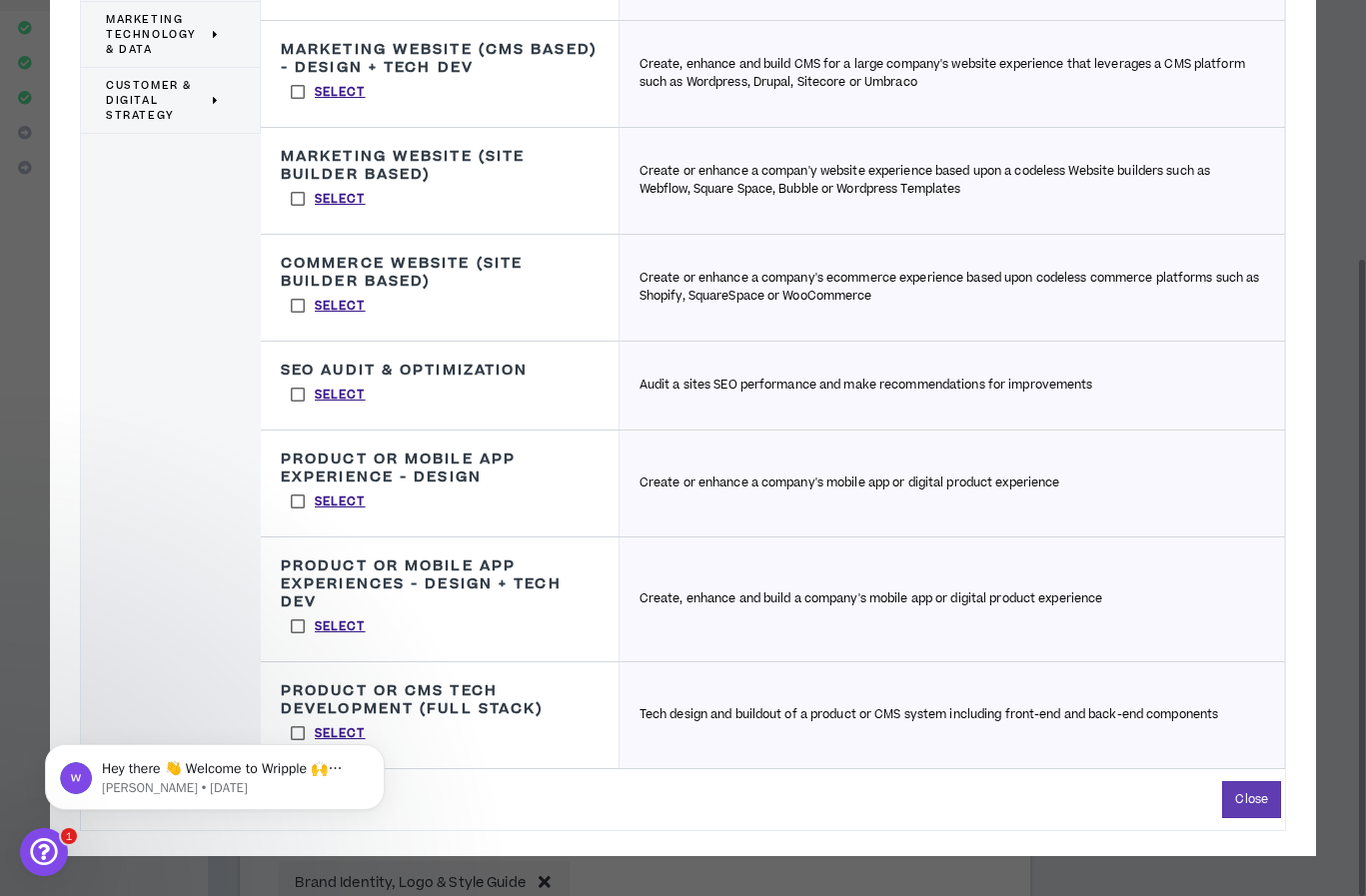 click on "Select" at bounding box center (328, 92) 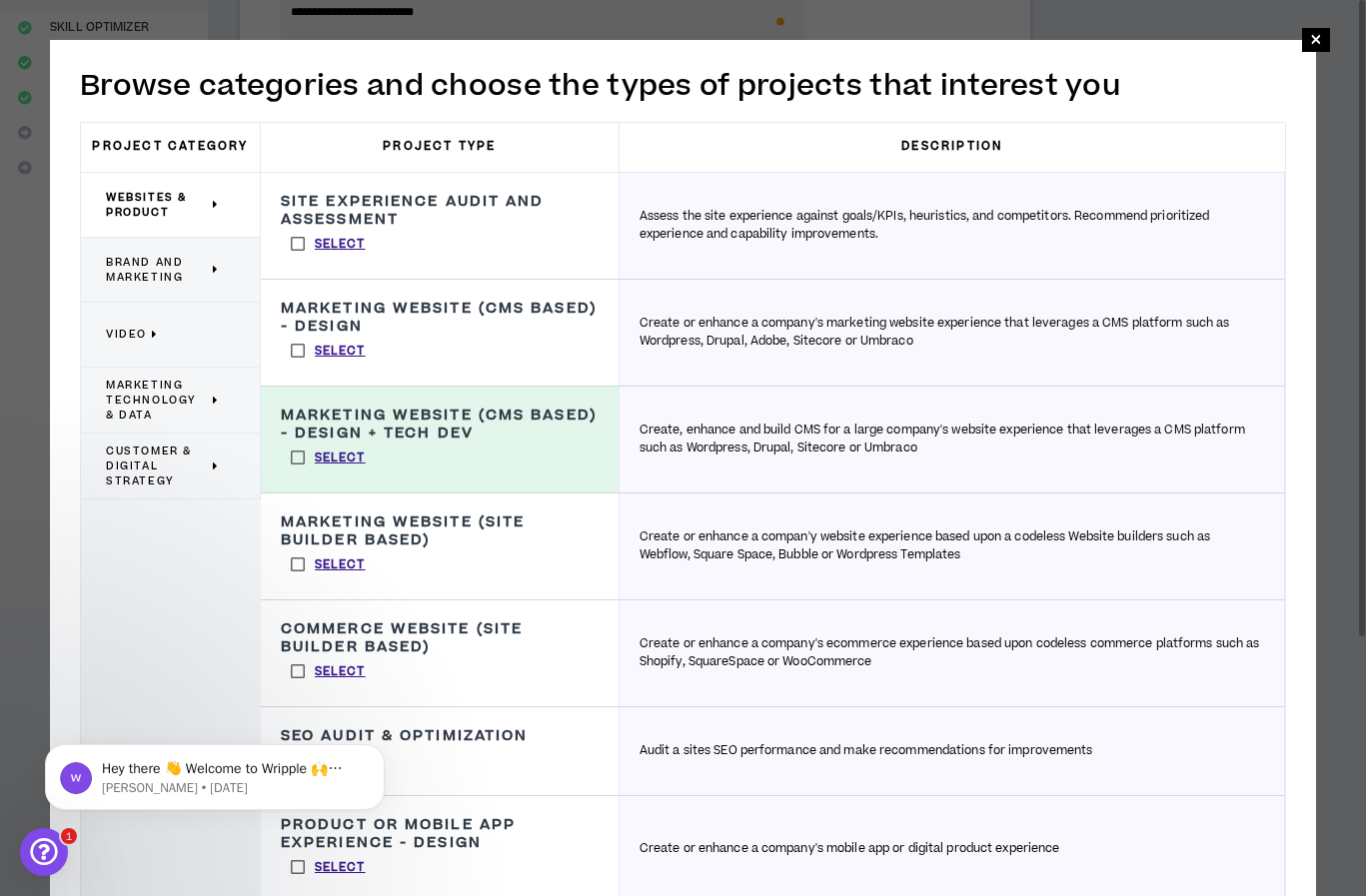 click on "Brand and Marketing" at bounding box center (157, 270) 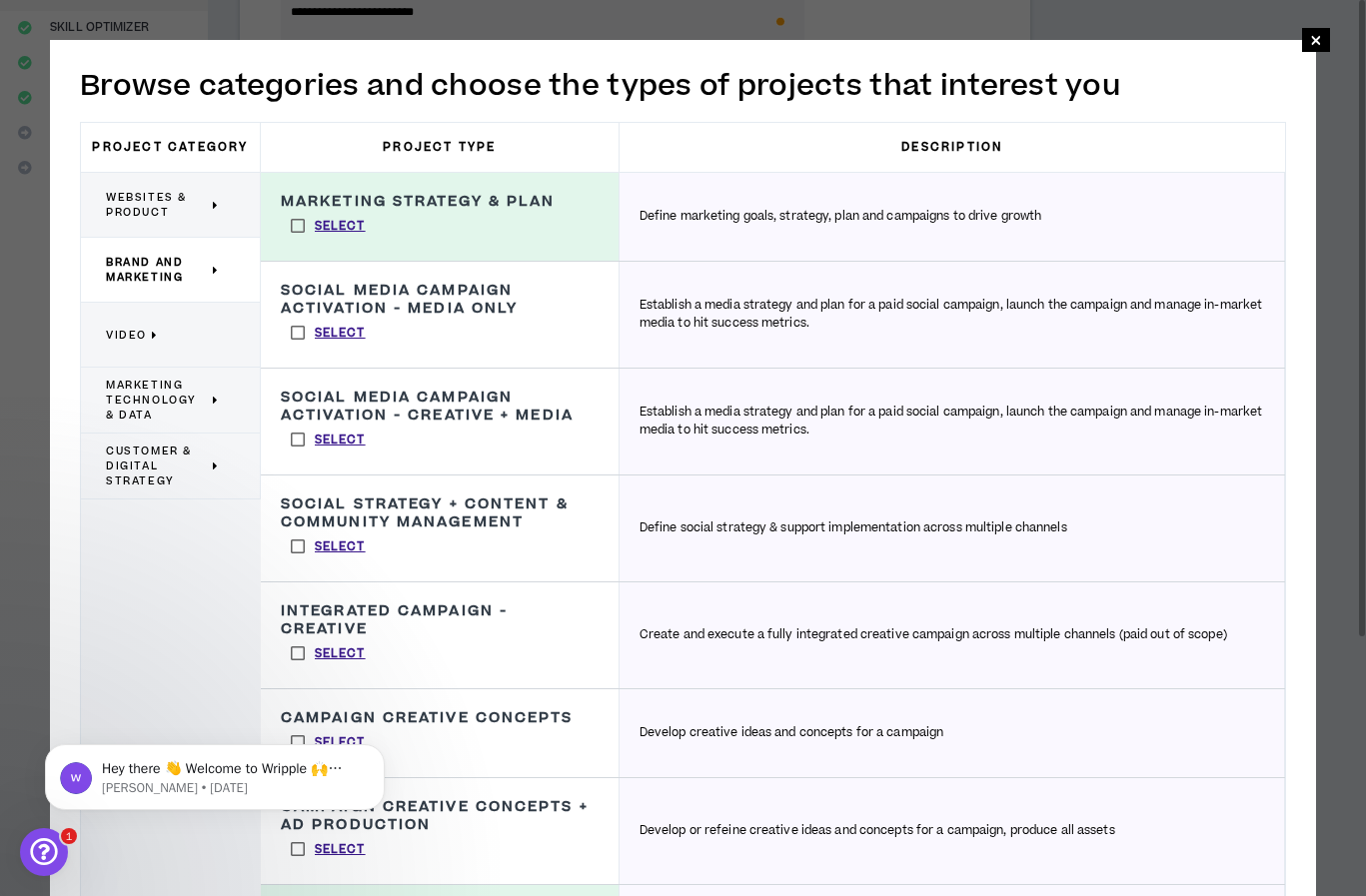 click on "Select" at bounding box center (328, 333) 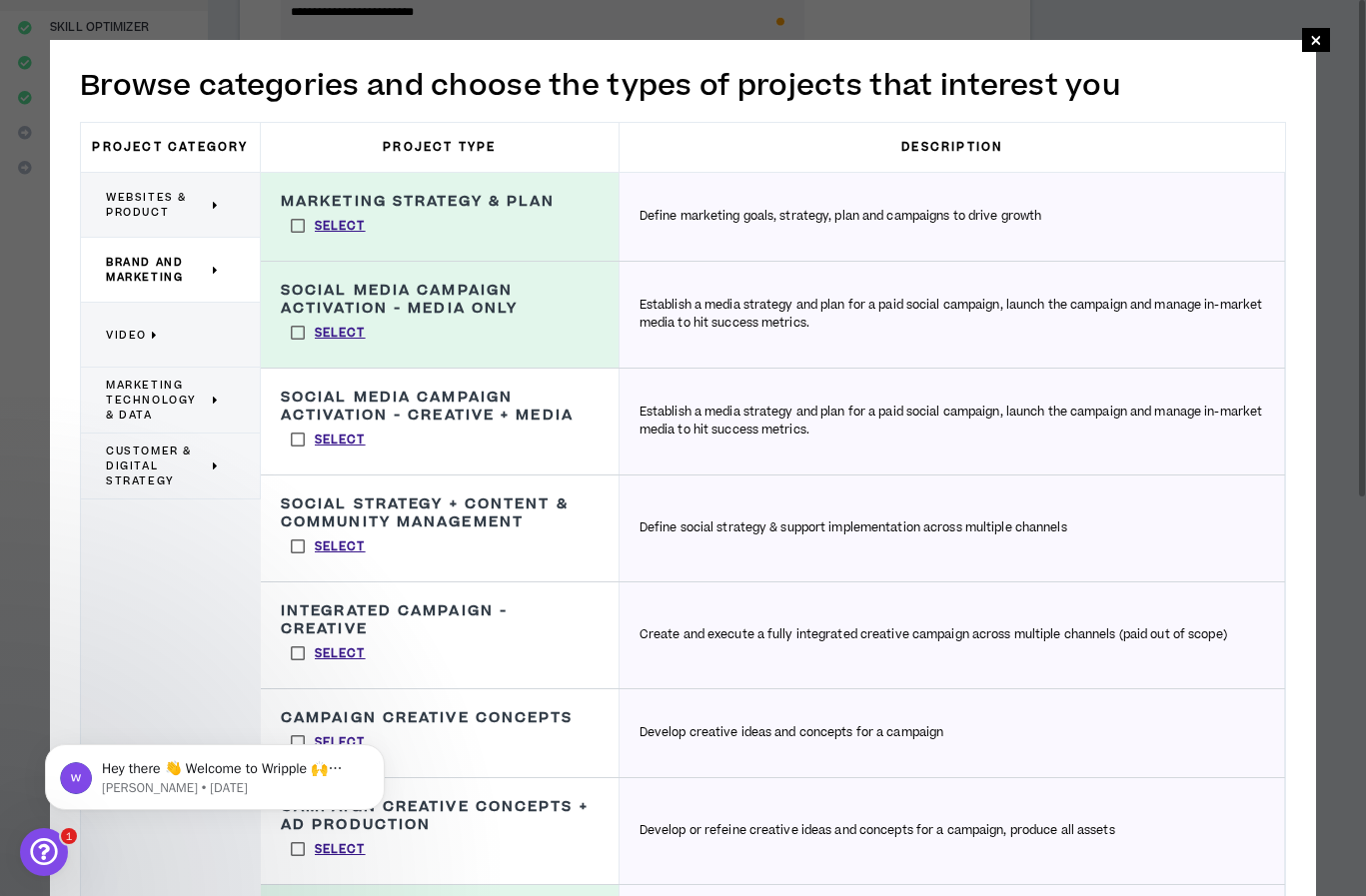 click on "Select" at bounding box center [328, 440] 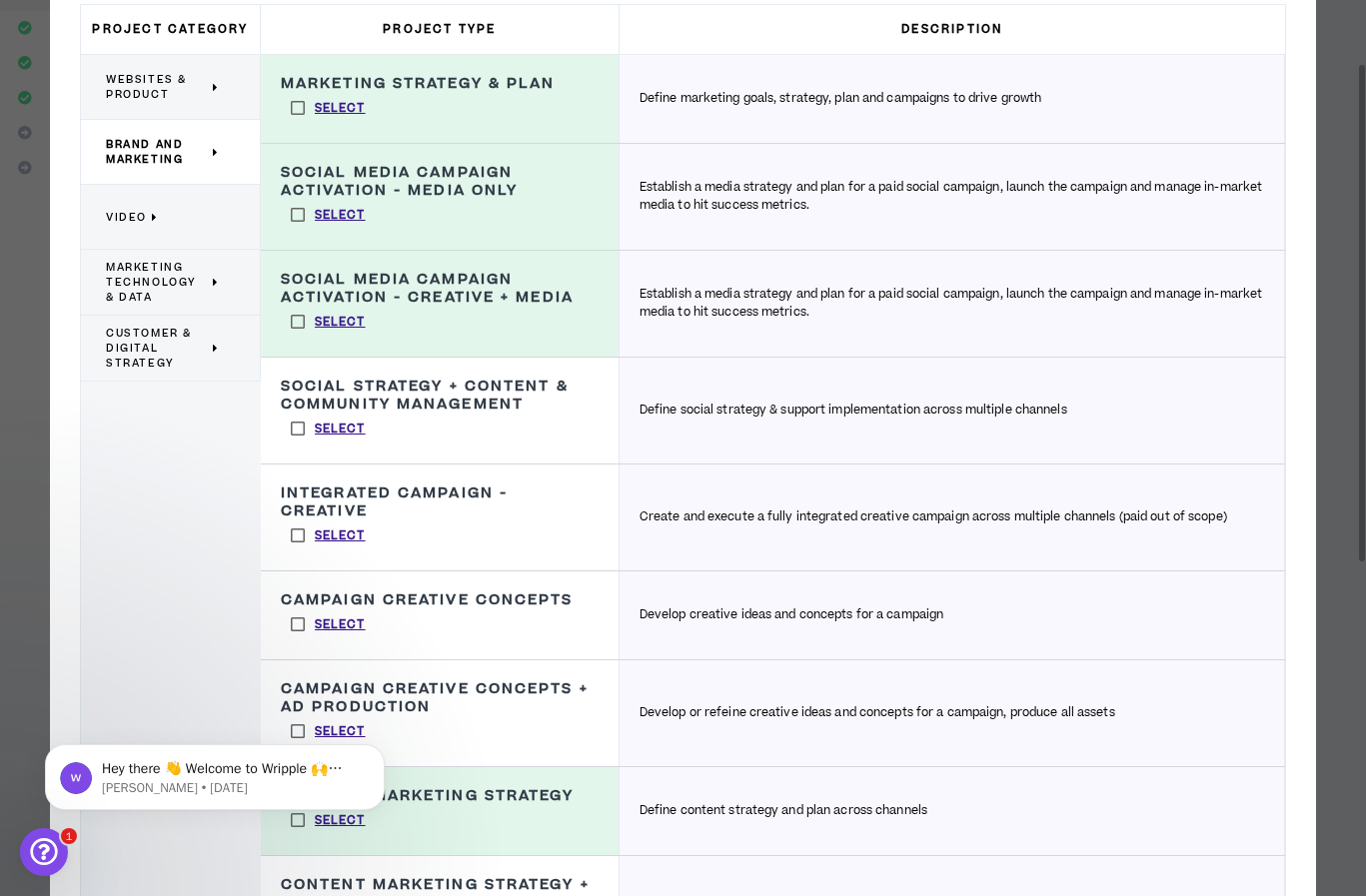 click on "Select" at bounding box center [328, 429] 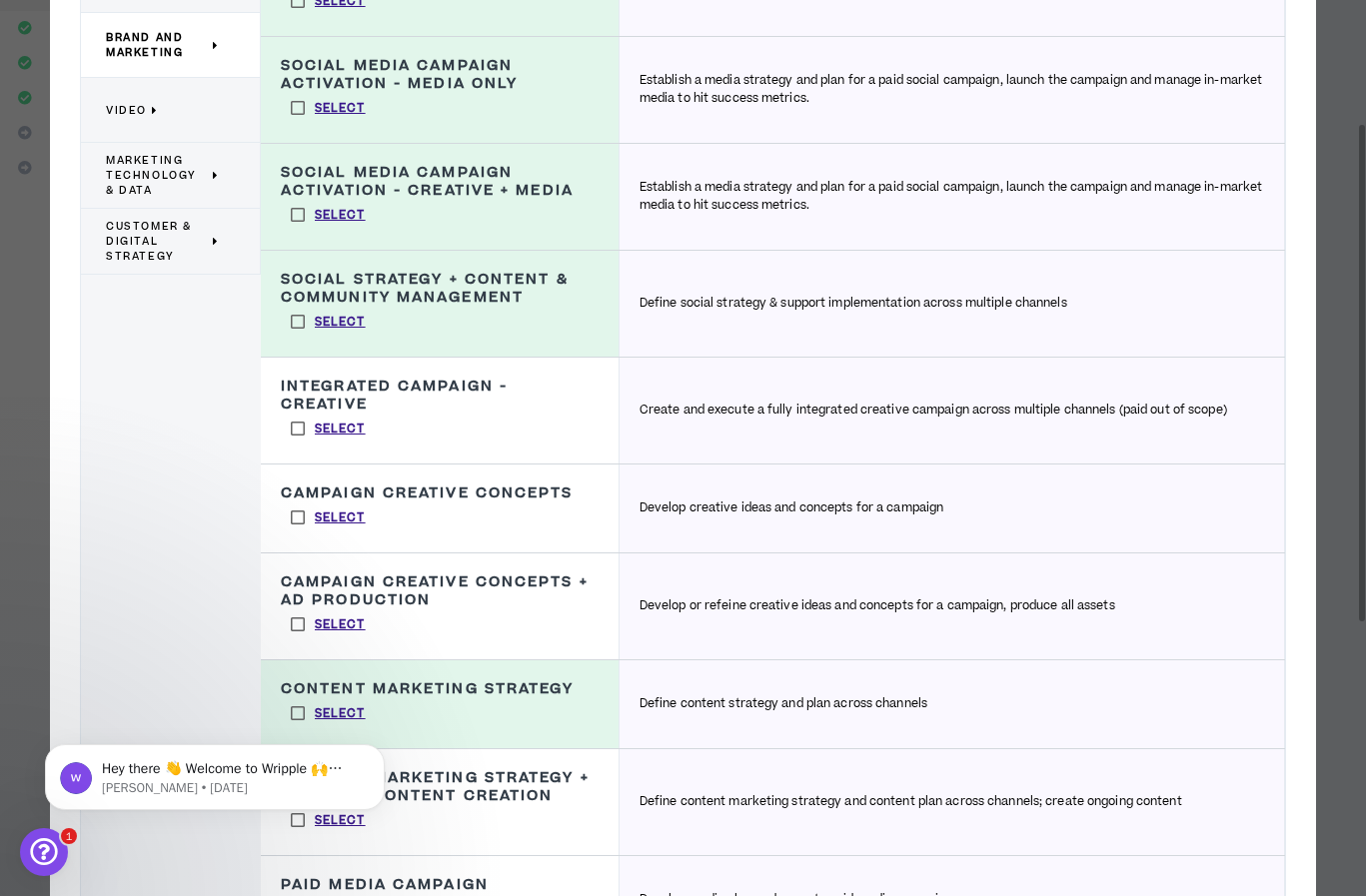 click on "Select" at bounding box center [328, 429] 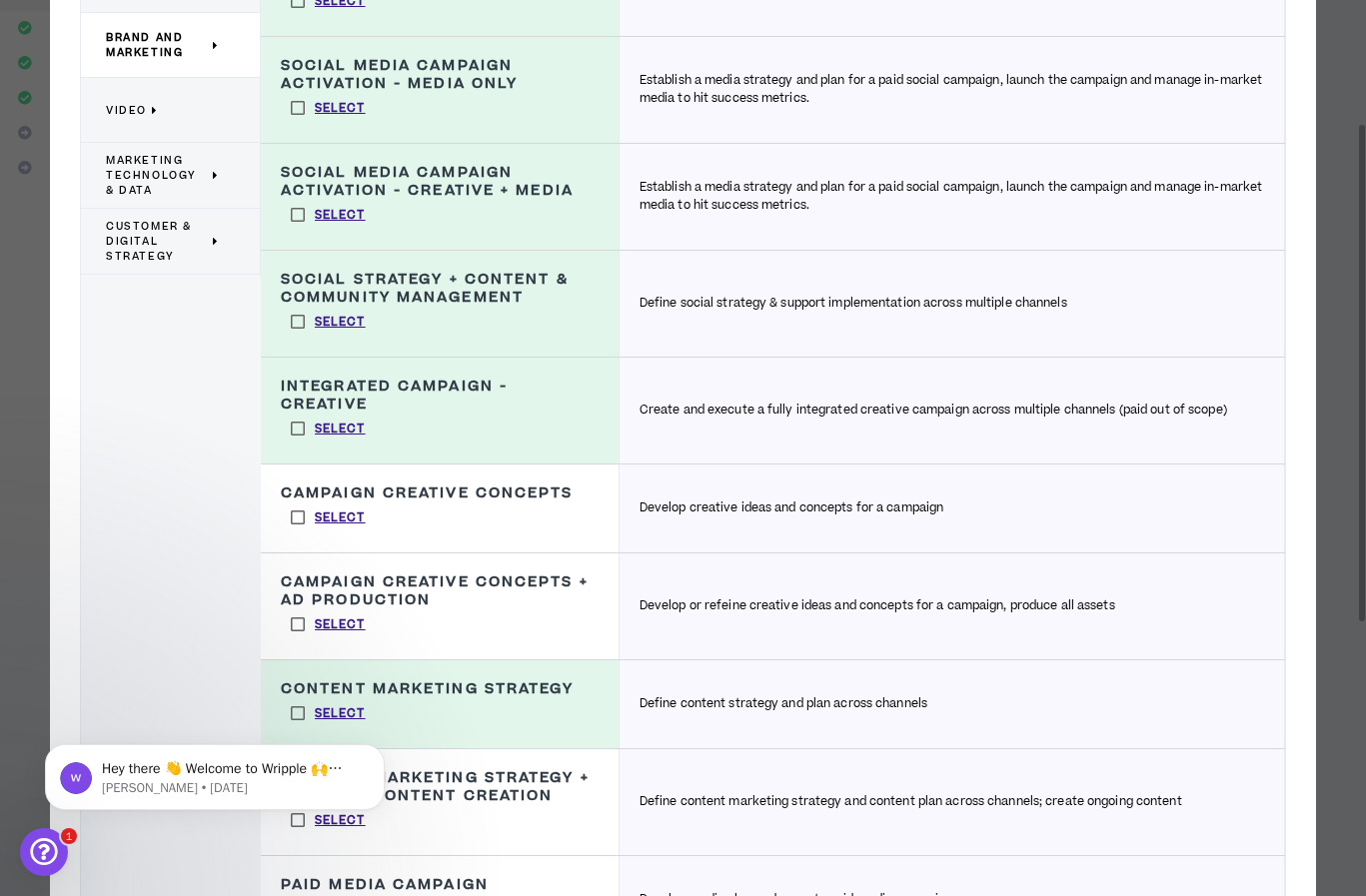 click on "Select" at bounding box center [328, 517] 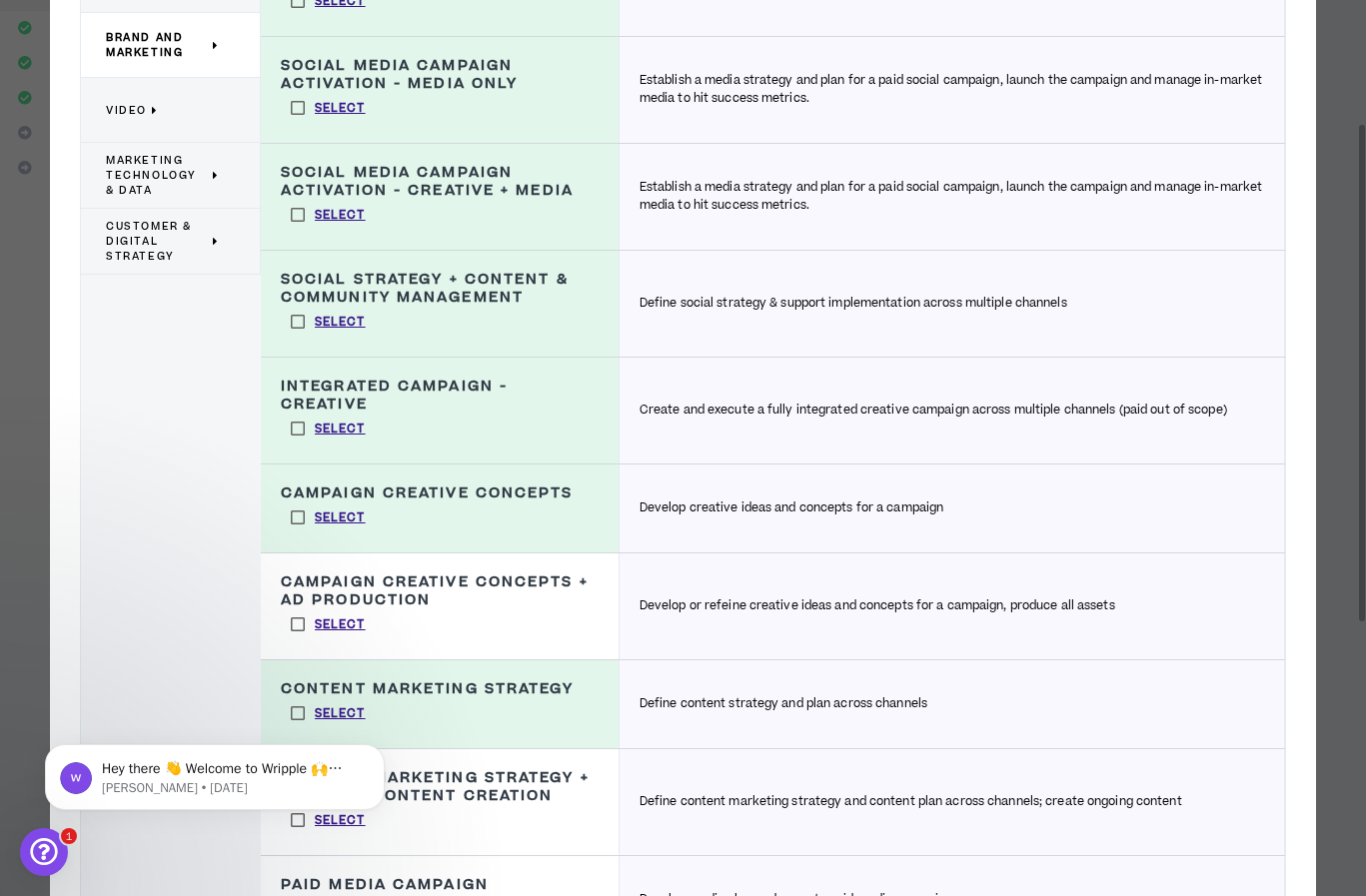 click on "Select" at bounding box center [328, 624] 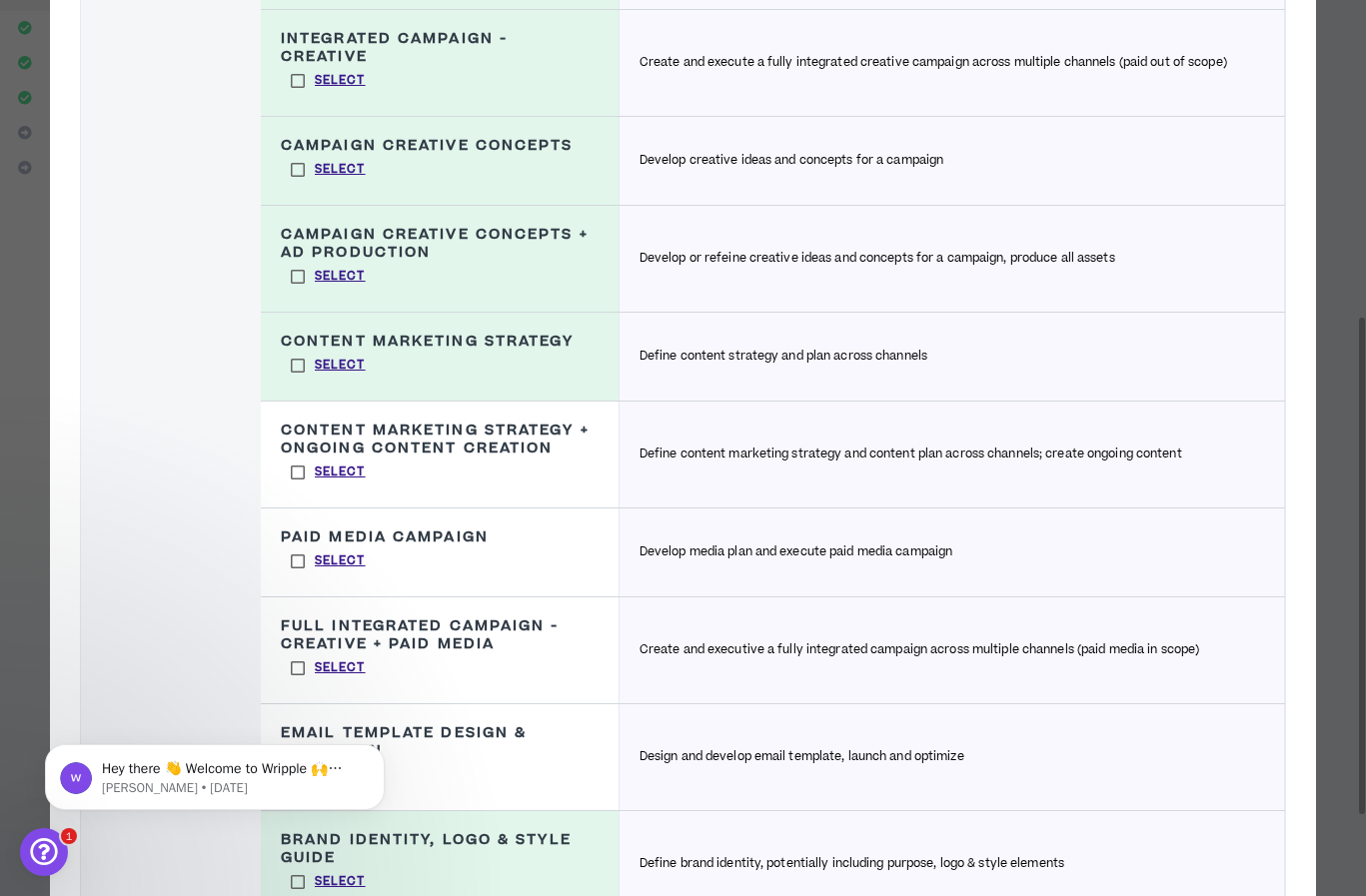 click on "Select" at bounding box center (328, 472) 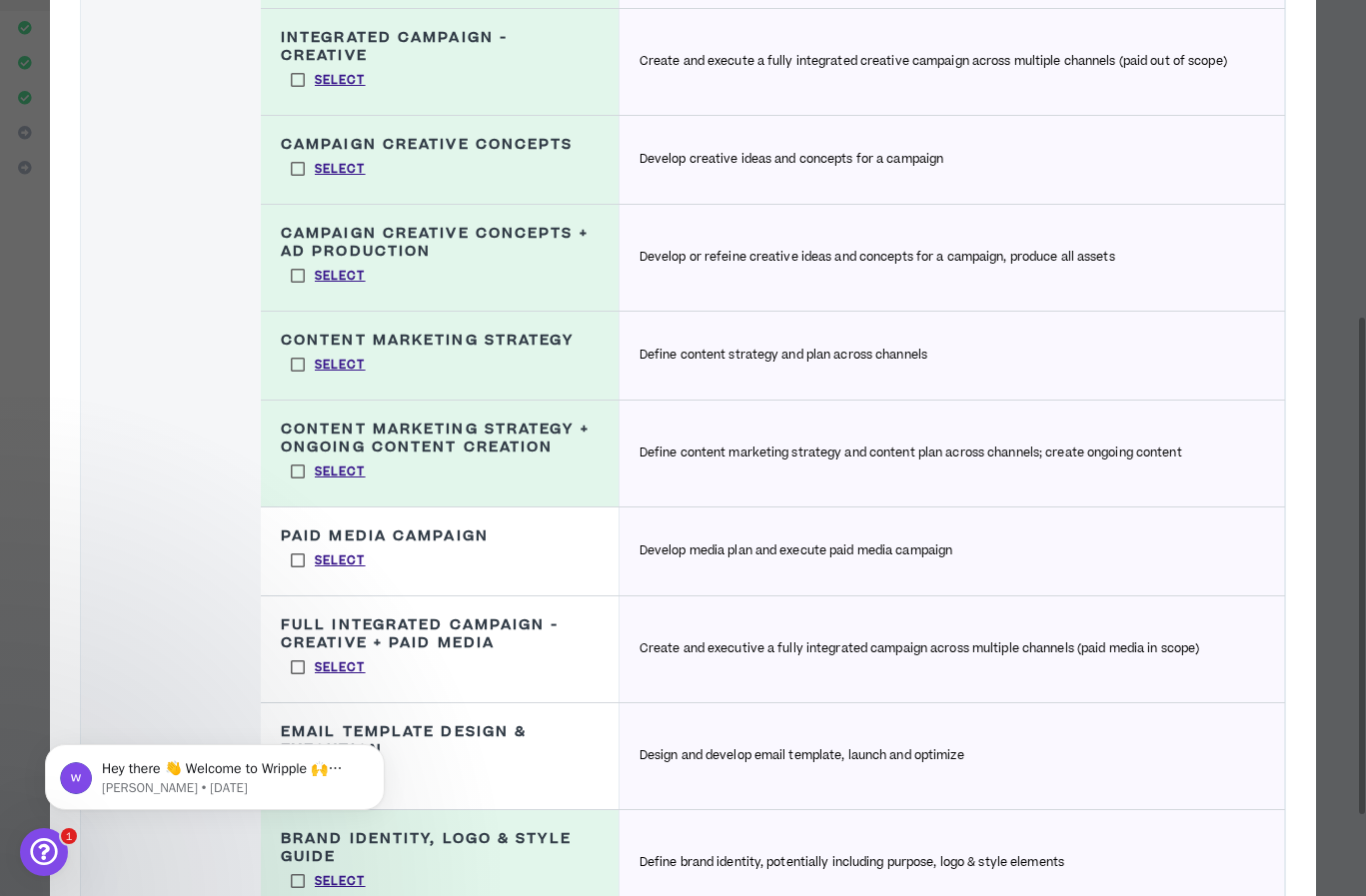 click on "Select" at bounding box center (328, 560) 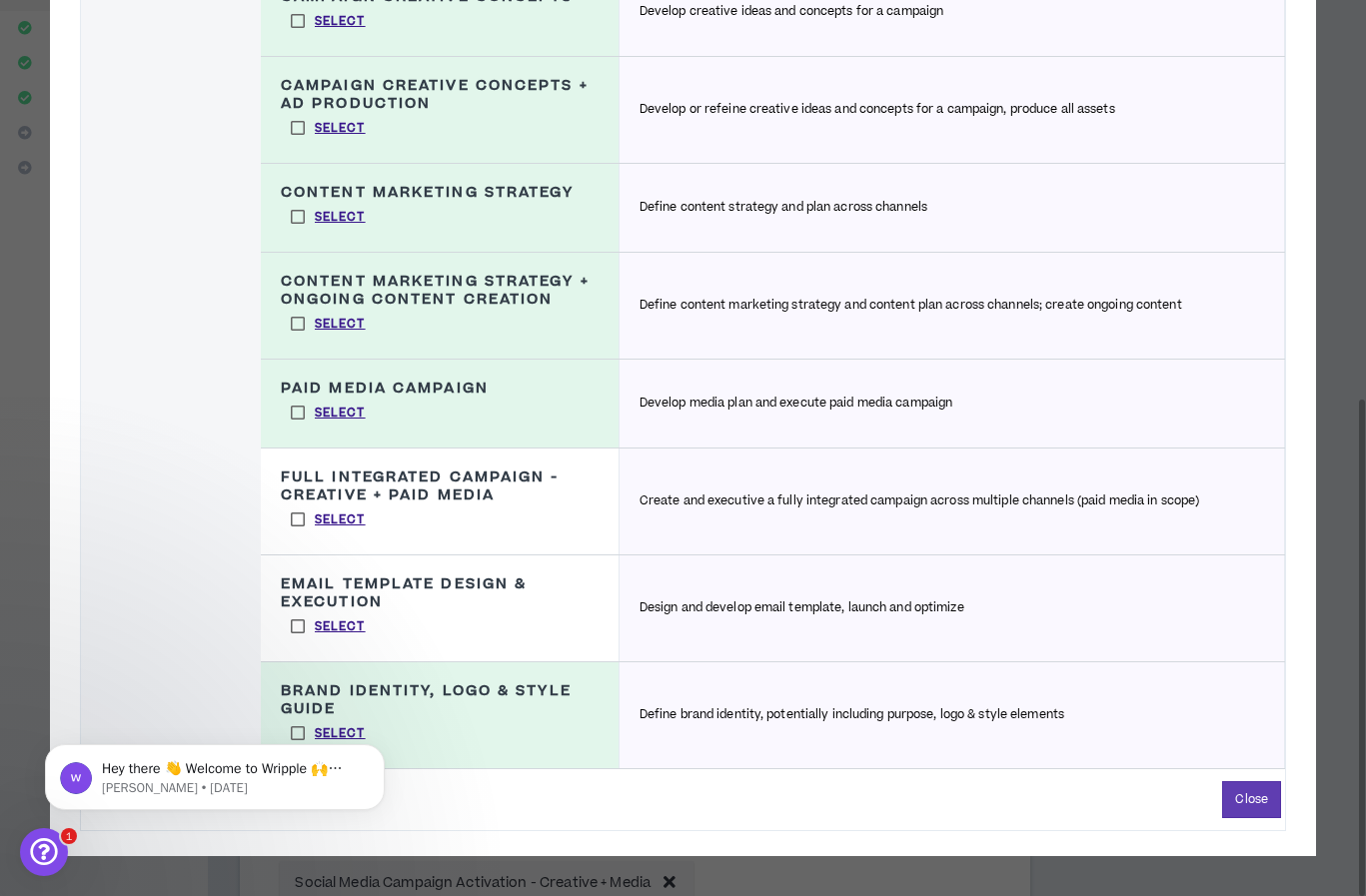 click on "Select" at bounding box center (328, 519) 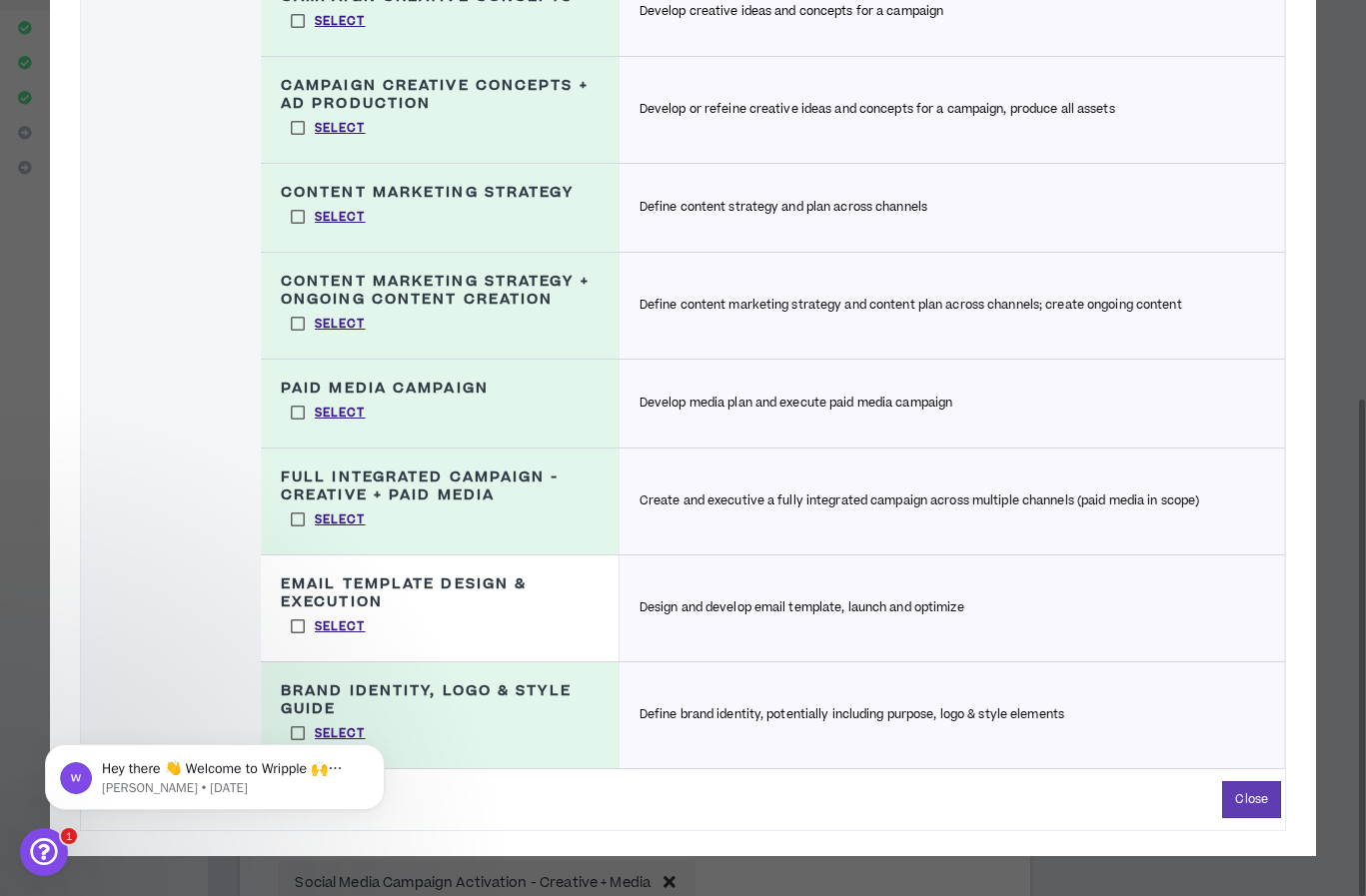 click on "Select" at bounding box center [328, 626] 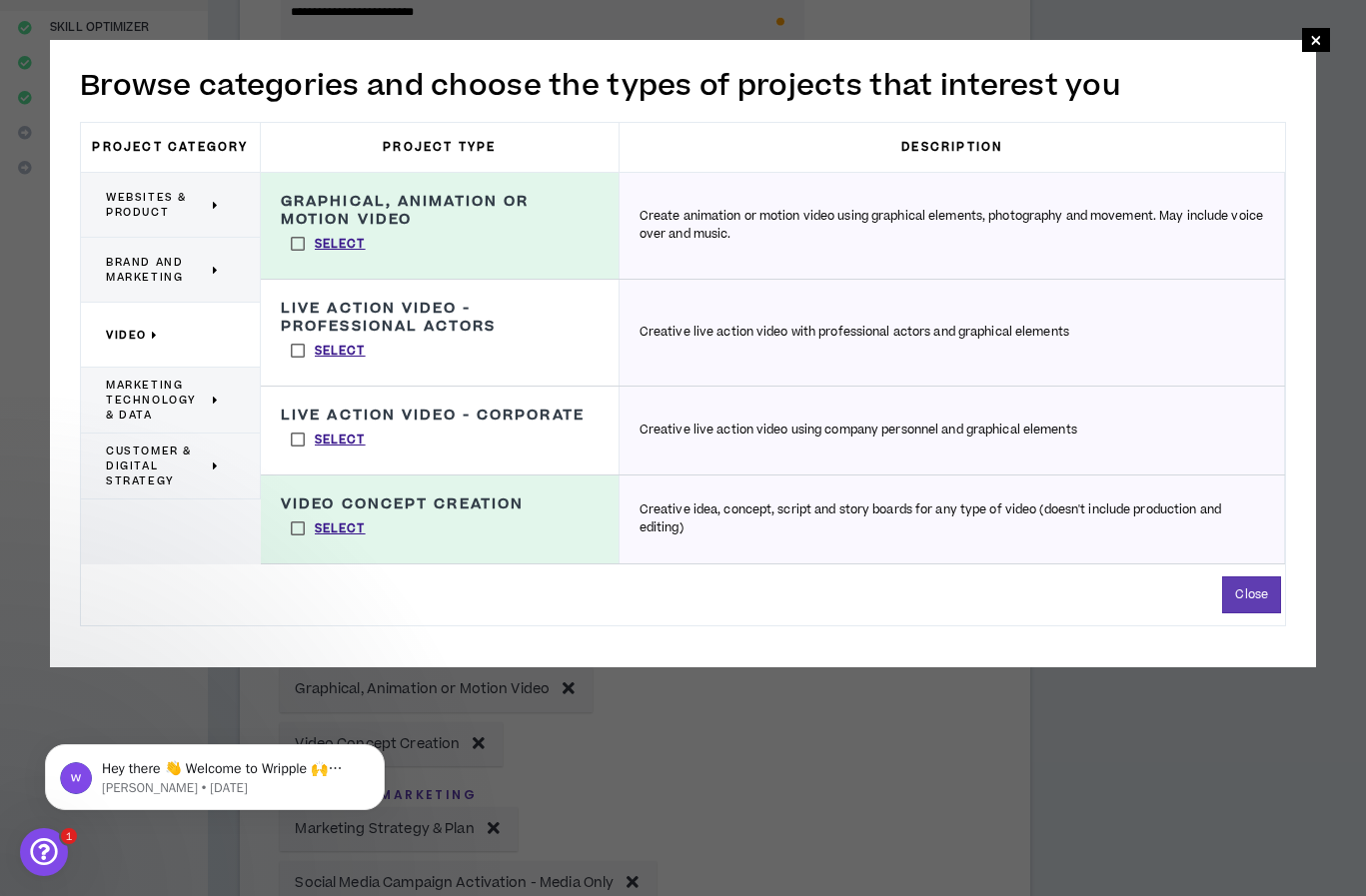 click on "Select" at bounding box center [328, 351] 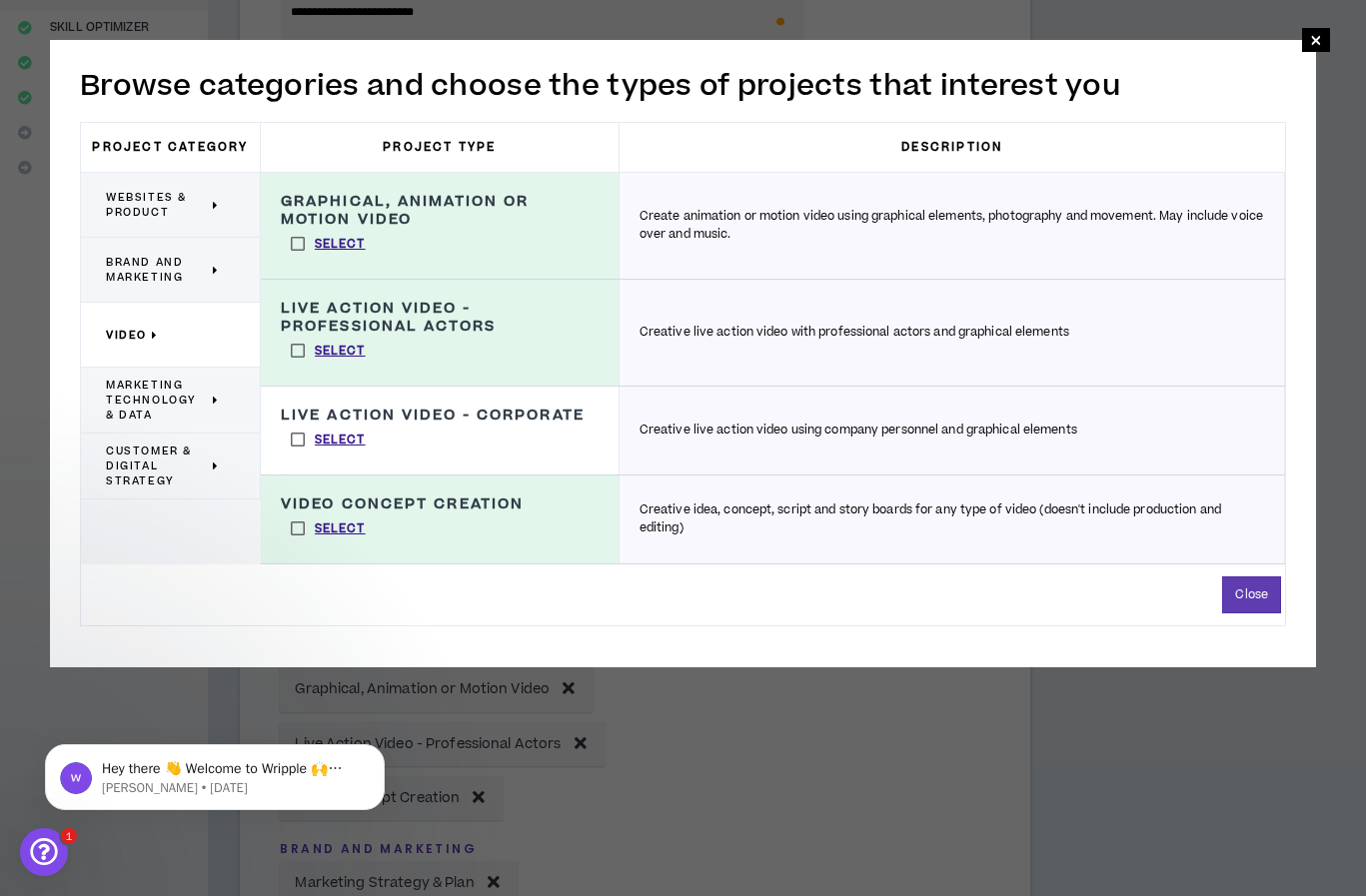 click on "Select" at bounding box center [328, 440] 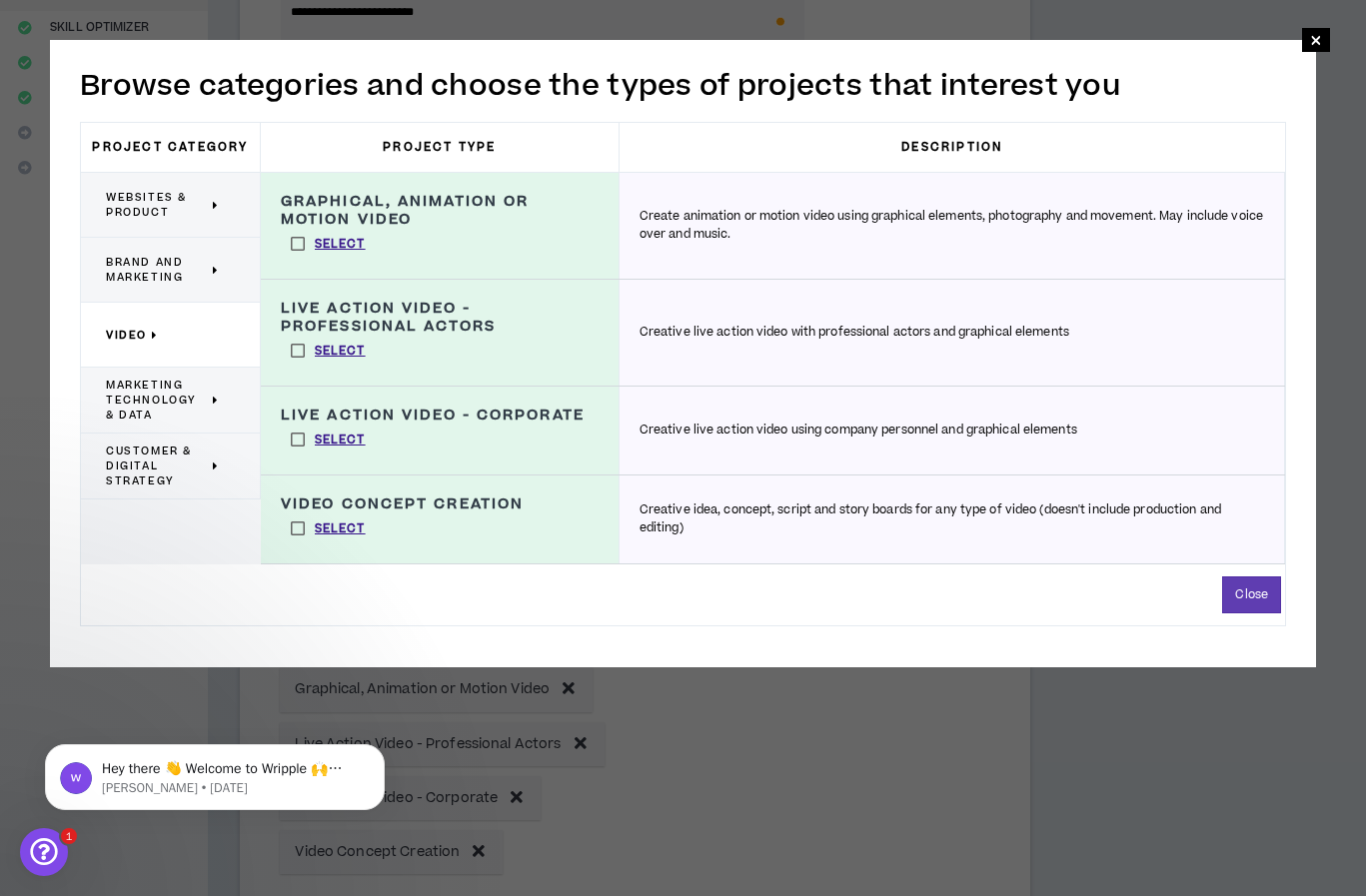 click on "Marketing Technology & Data" at bounding box center [157, 400] 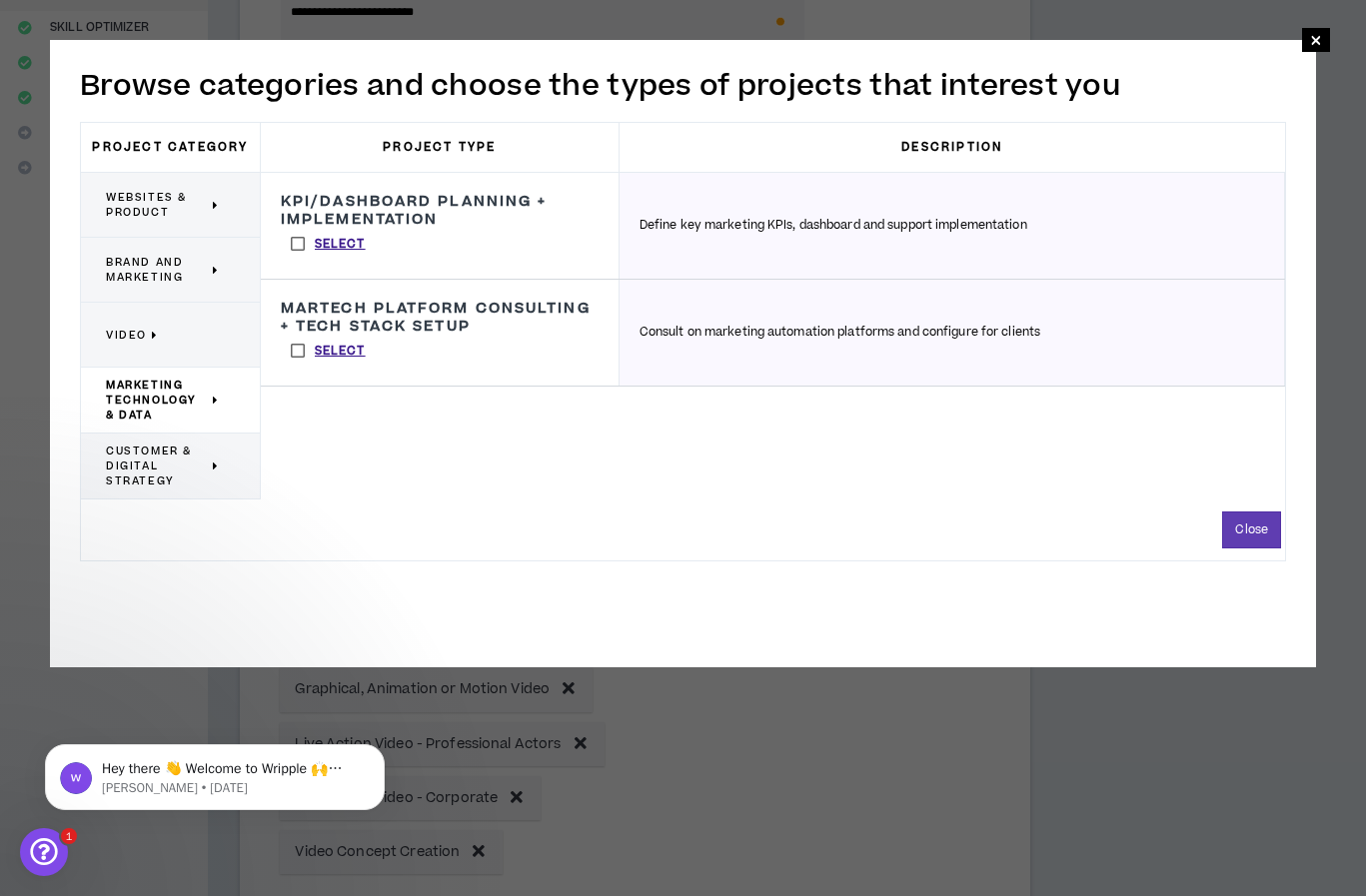 click on "Customer & Digital Strategy" at bounding box center [157, 465] 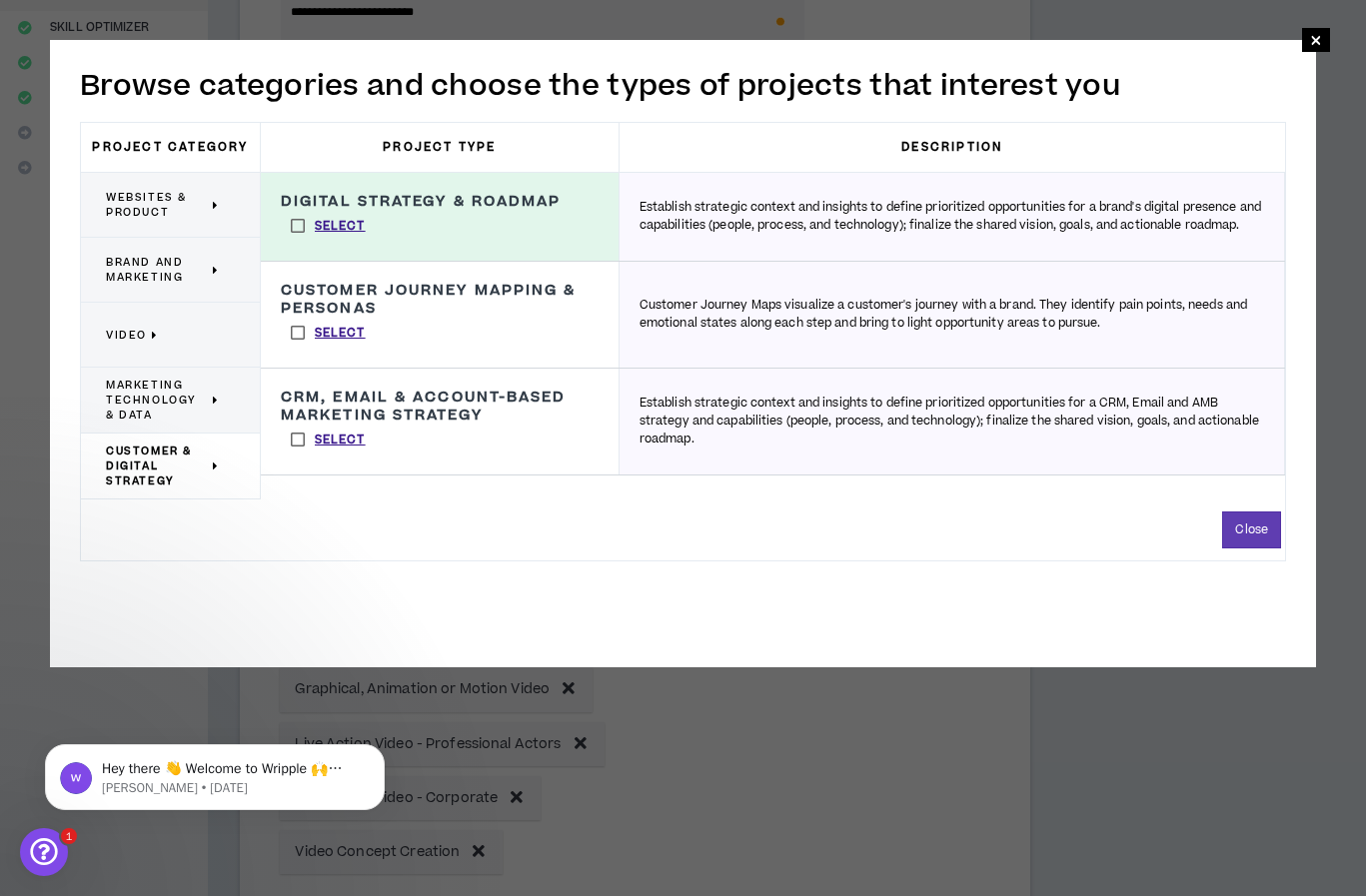 click on "Websites & Product" at bounding box center [157, 205] 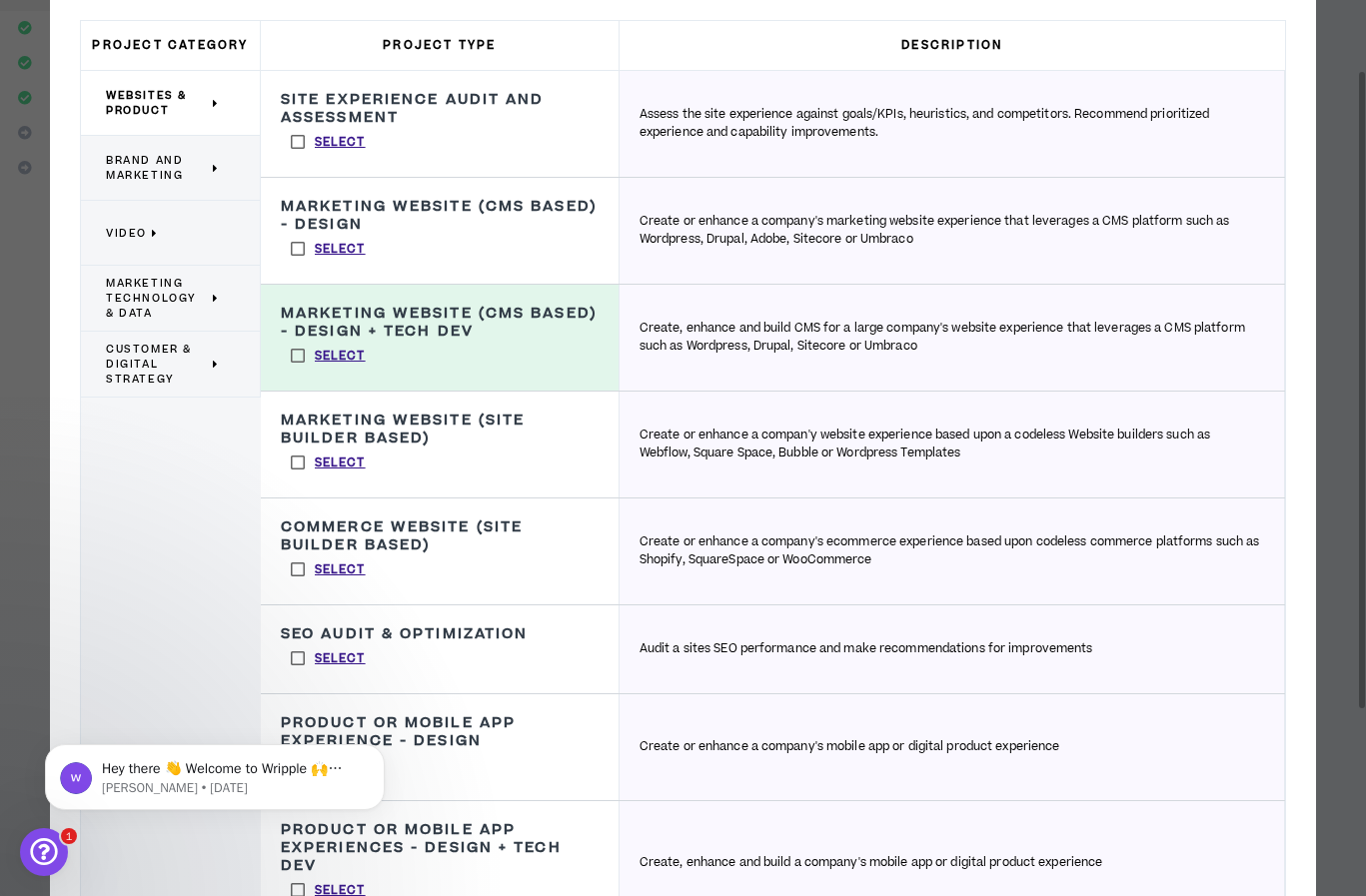 click on "Select" at bounding box center (328, 356) 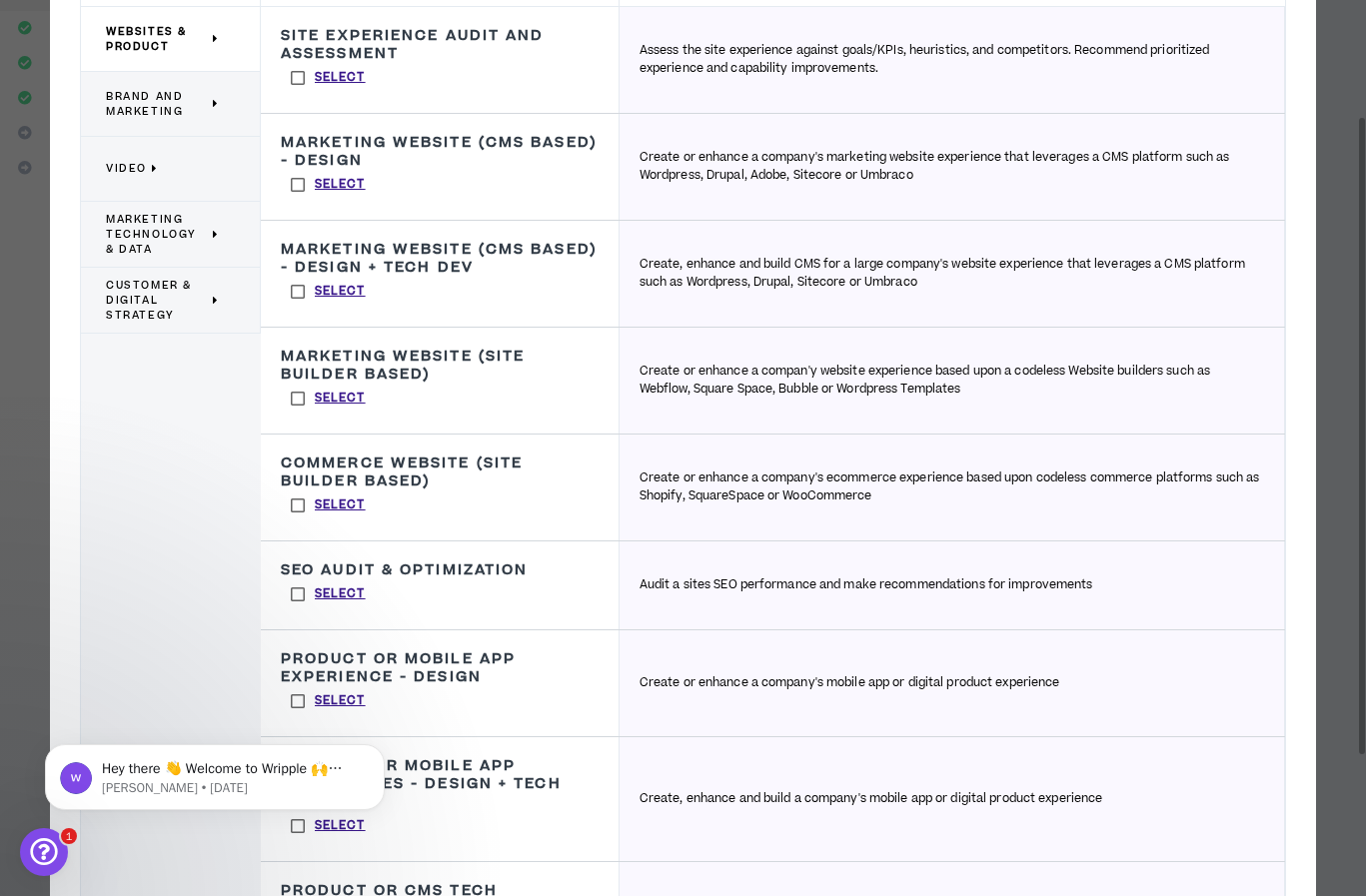 click on "Select" at bounding box center (328, 399) 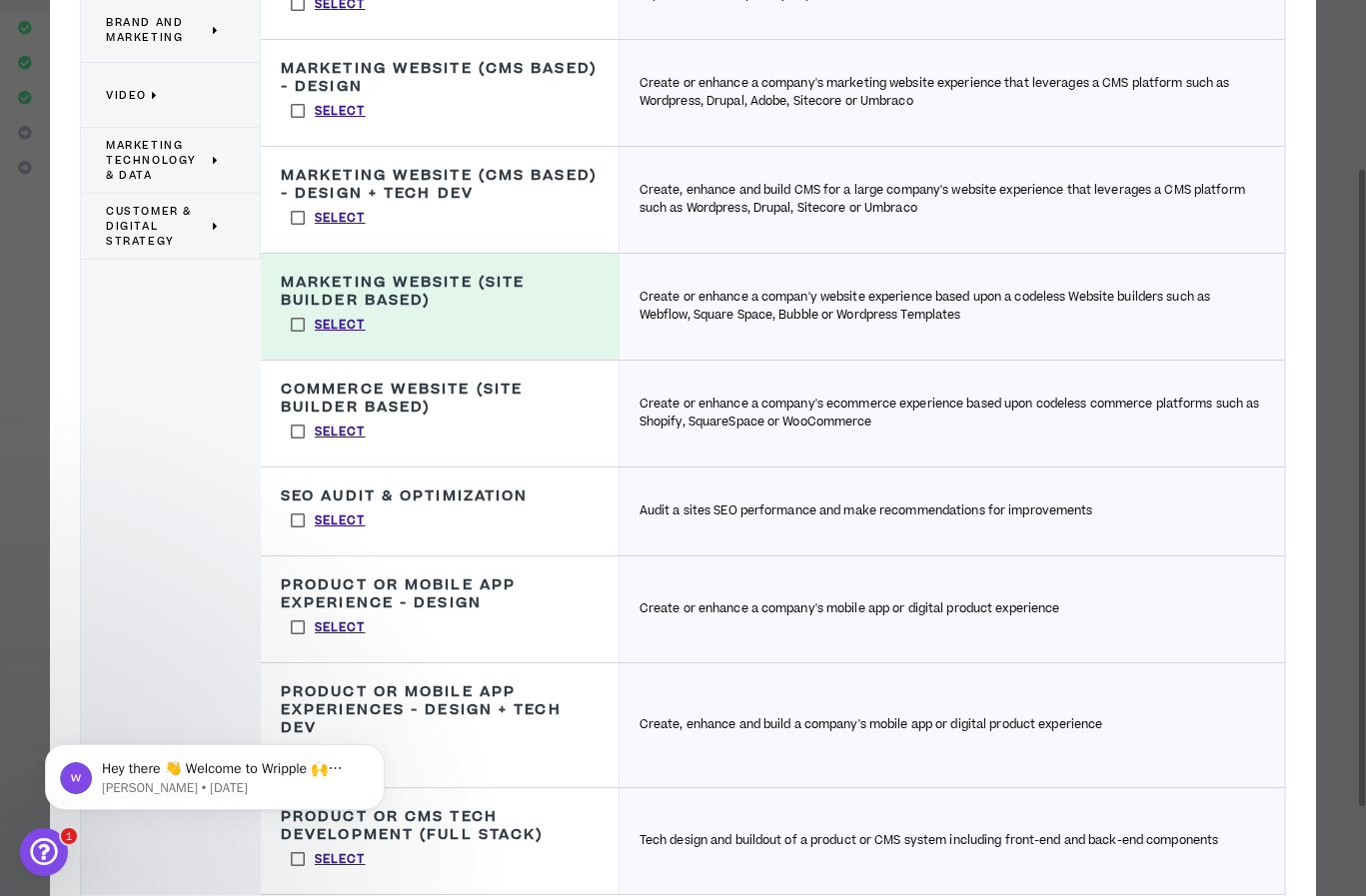 click on "Select" at bounding box center (328, 432) 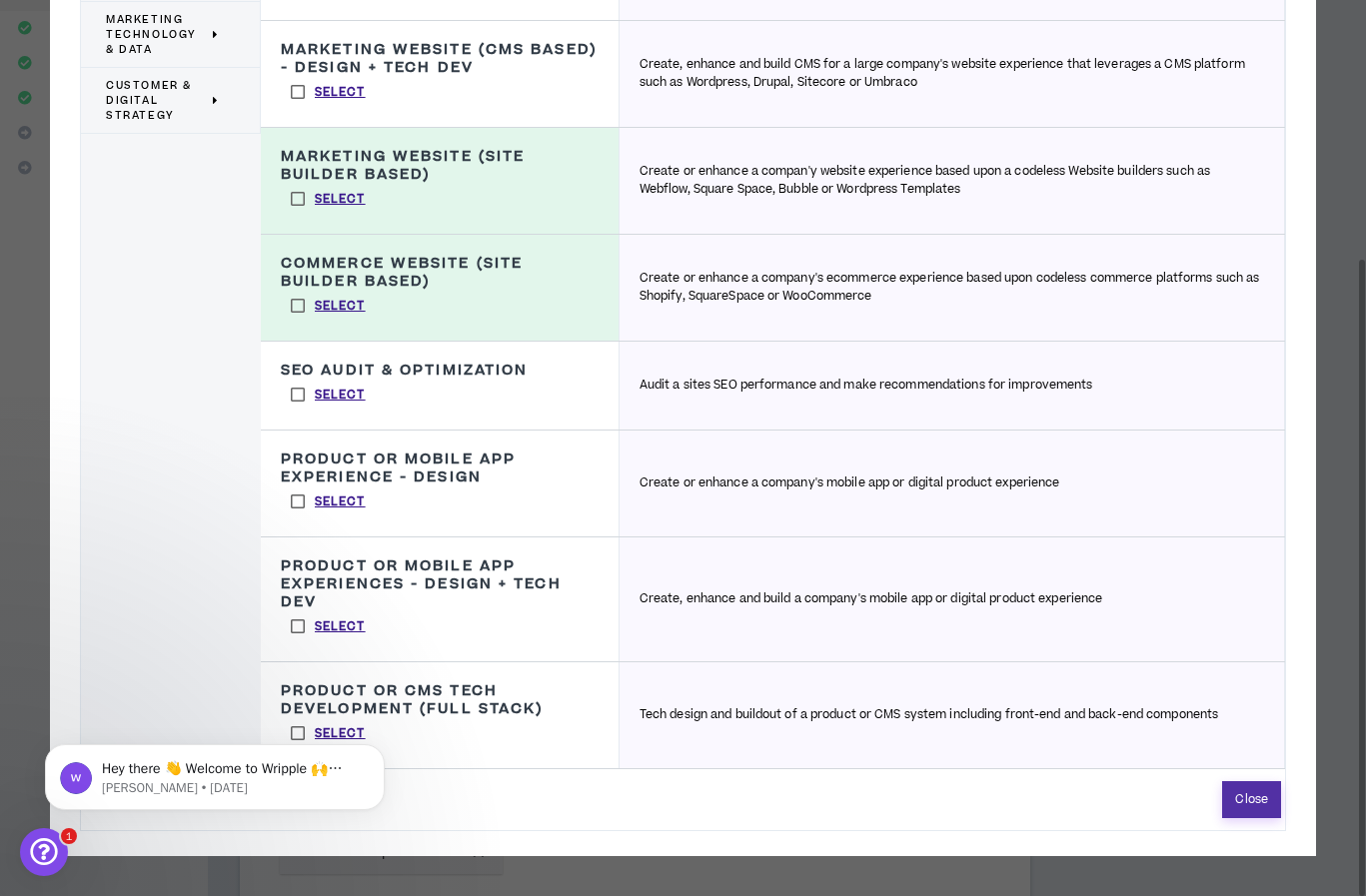 click on "Close" at bounding box center [1251, 799] 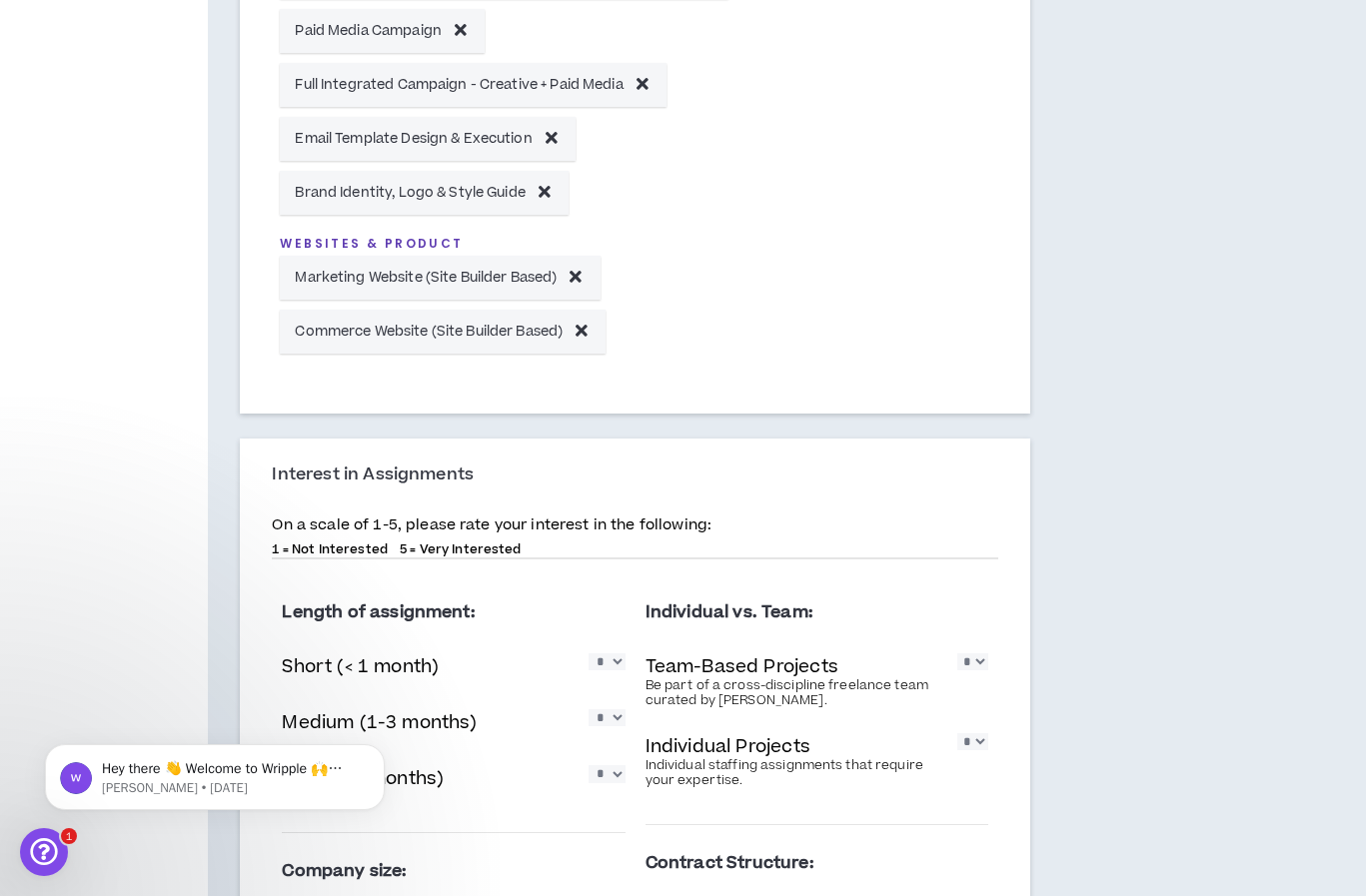 scroll, scrollTop: 2114, scrollLeft: 0, axis: vertical 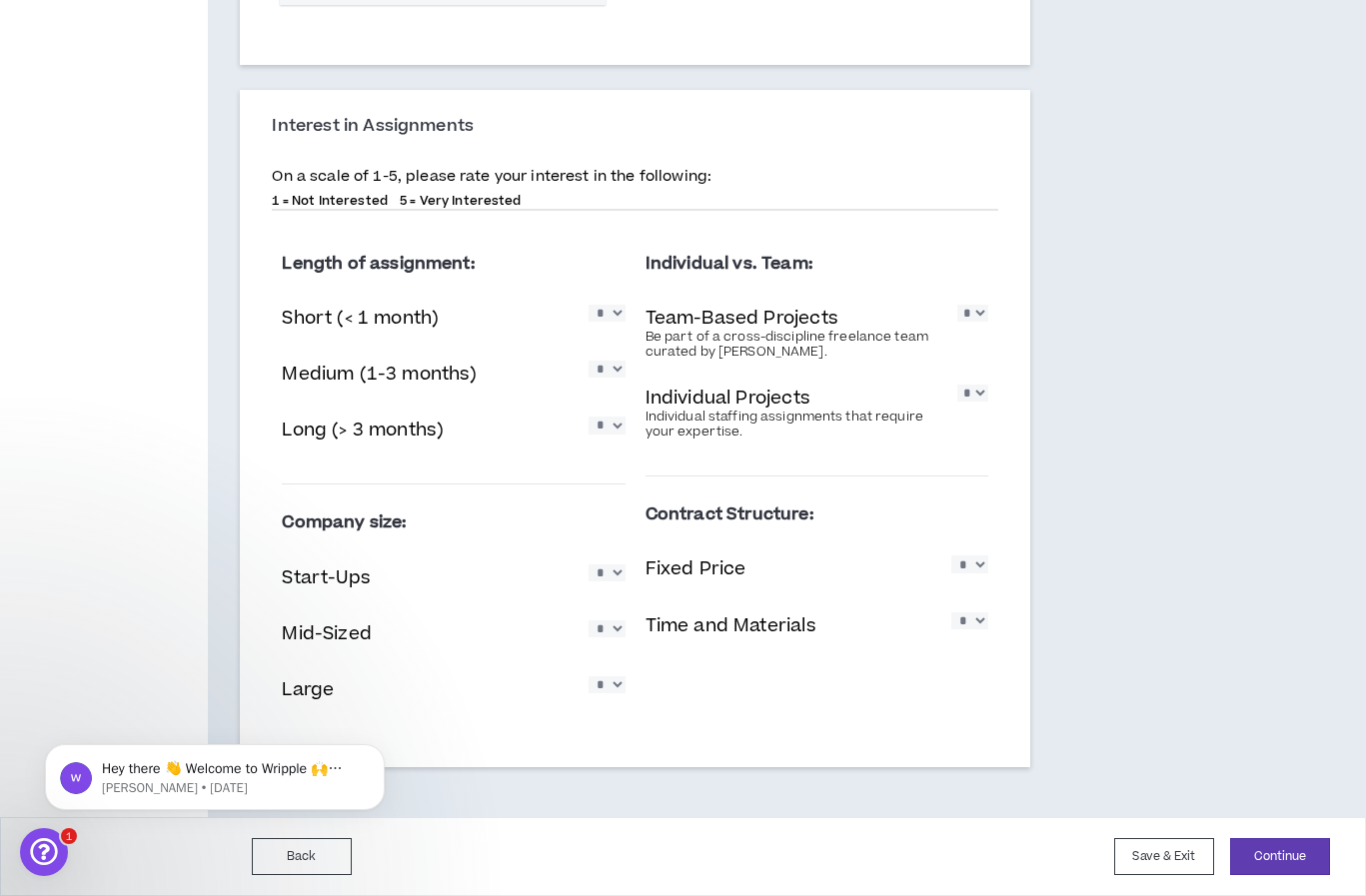 click on "* * * * *" at bounding box center [607, 313] 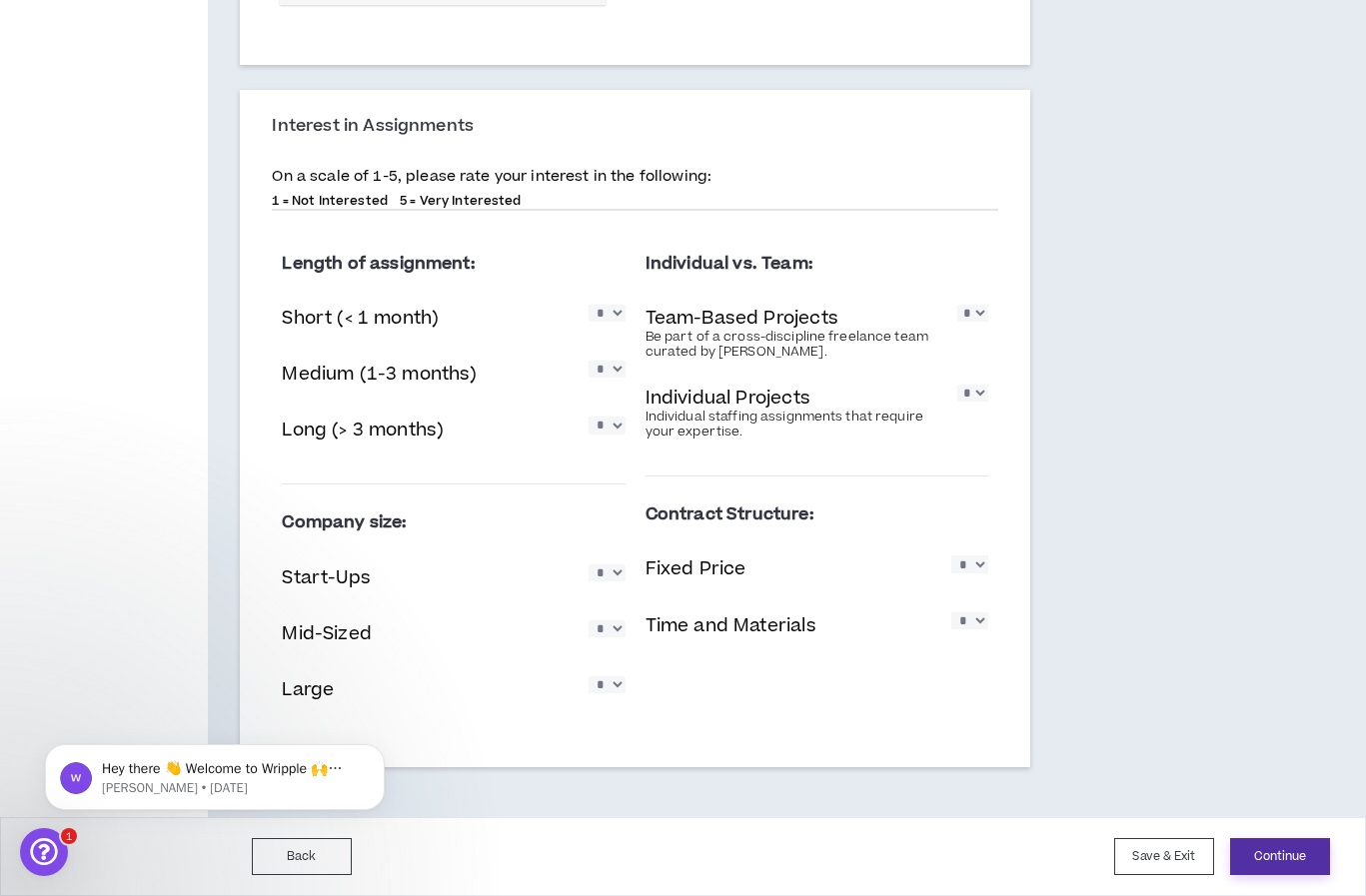 click on "Continue" at bounding box center [1280, 856] 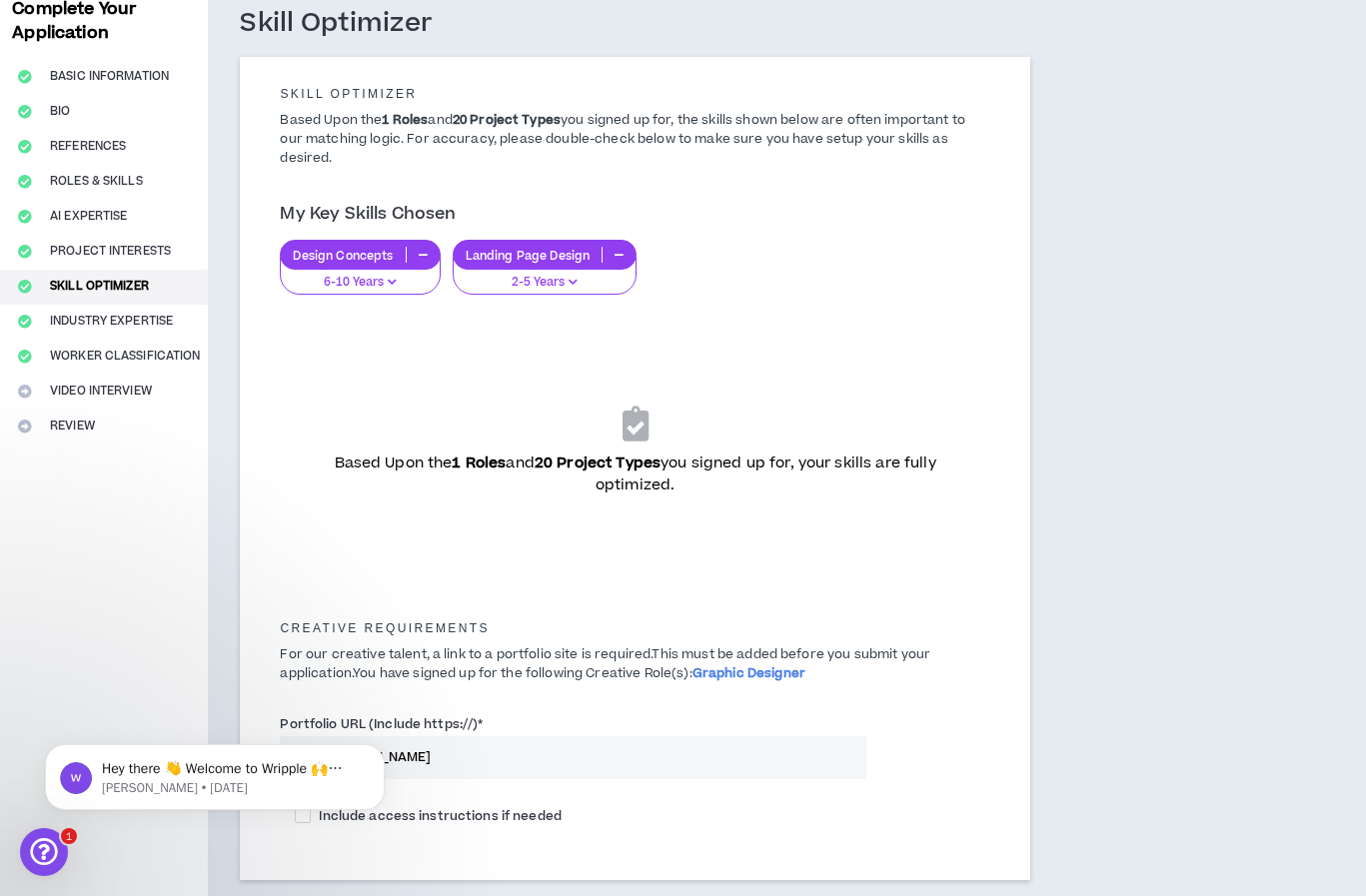 scroll, scrollTop: 125, scrollLeft: 0, axis: vertical 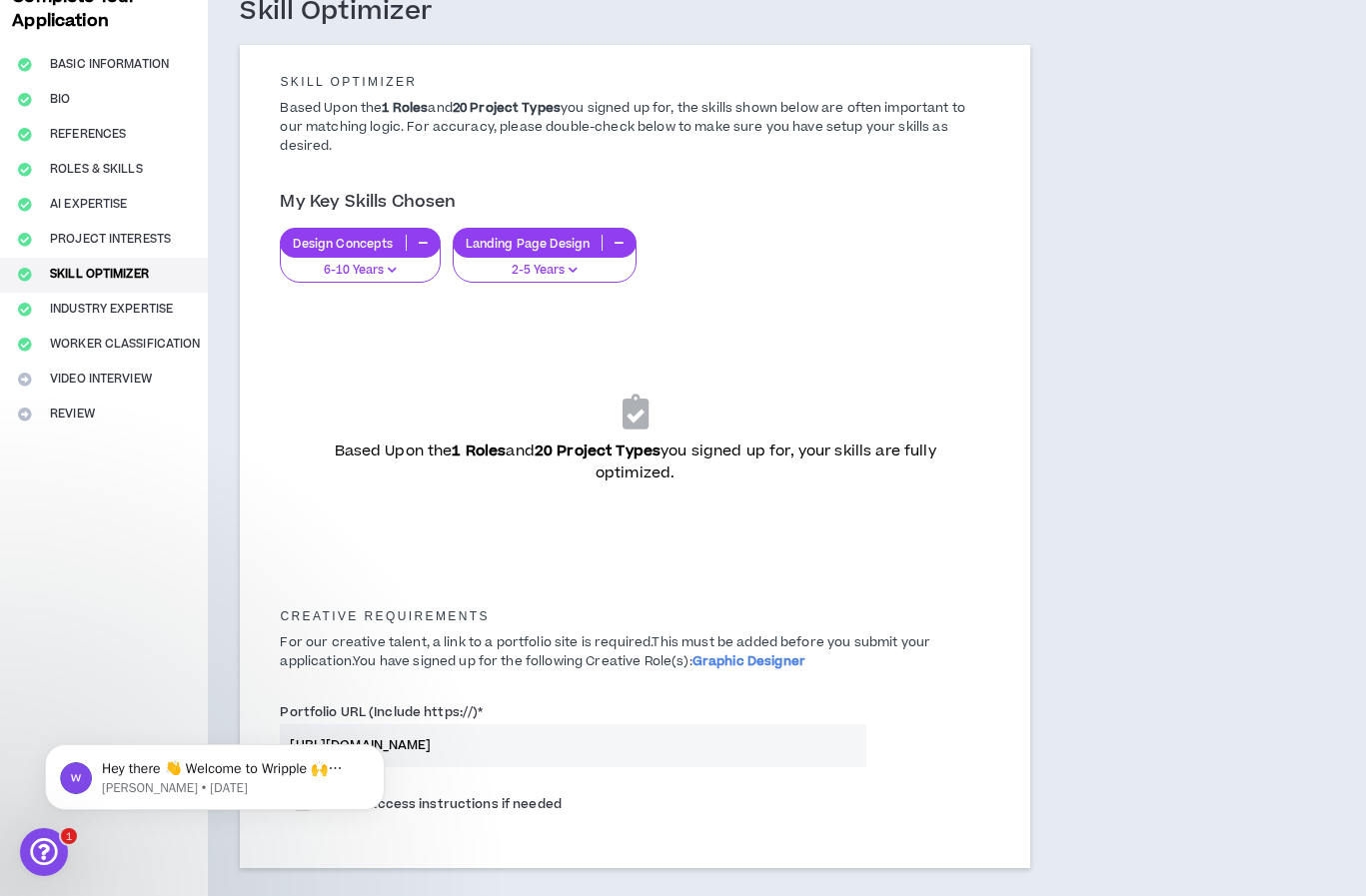 click at bounding box center [392, 270] 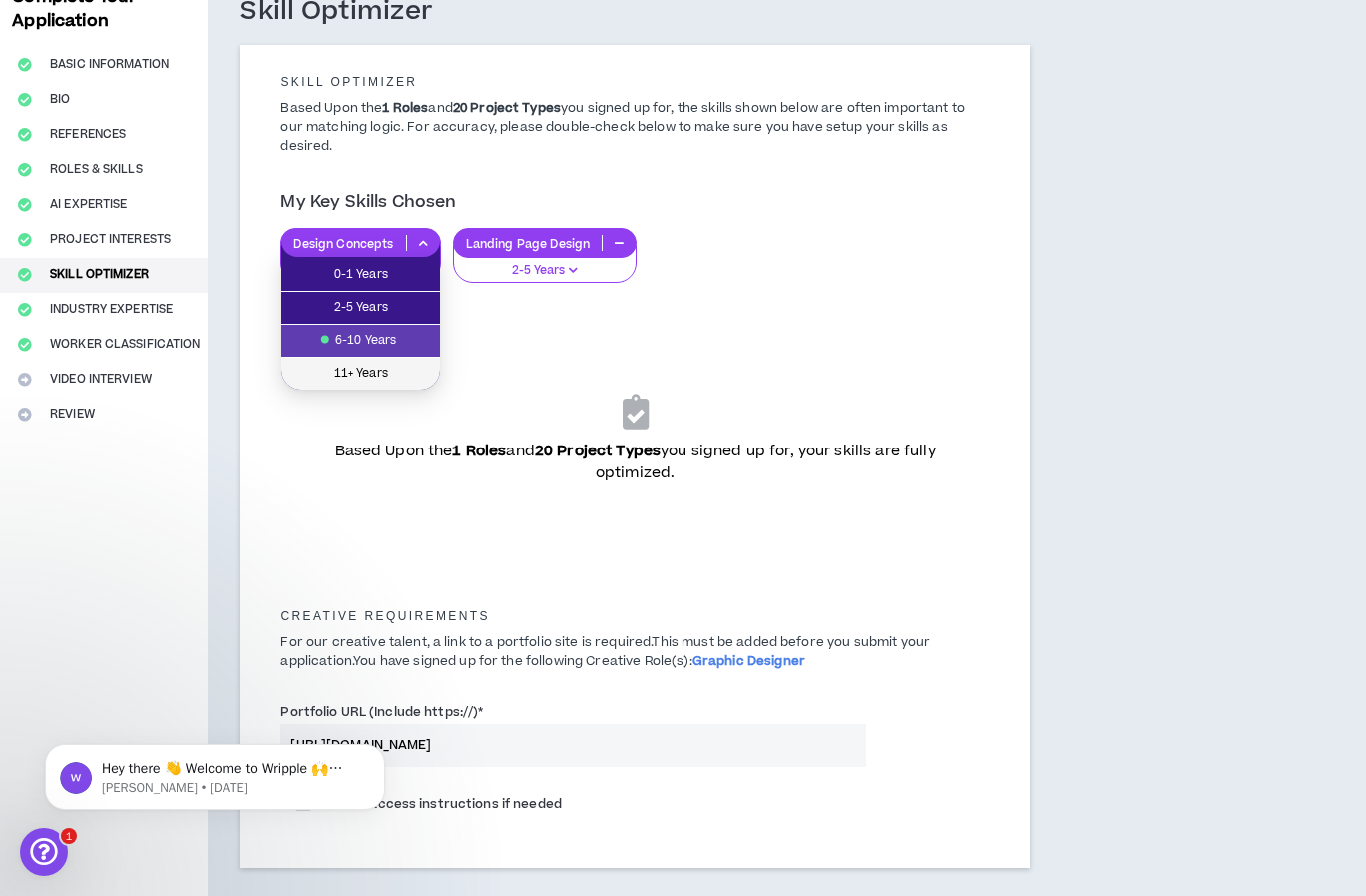 click on "11+ Years" at bounding box center (360, 374) 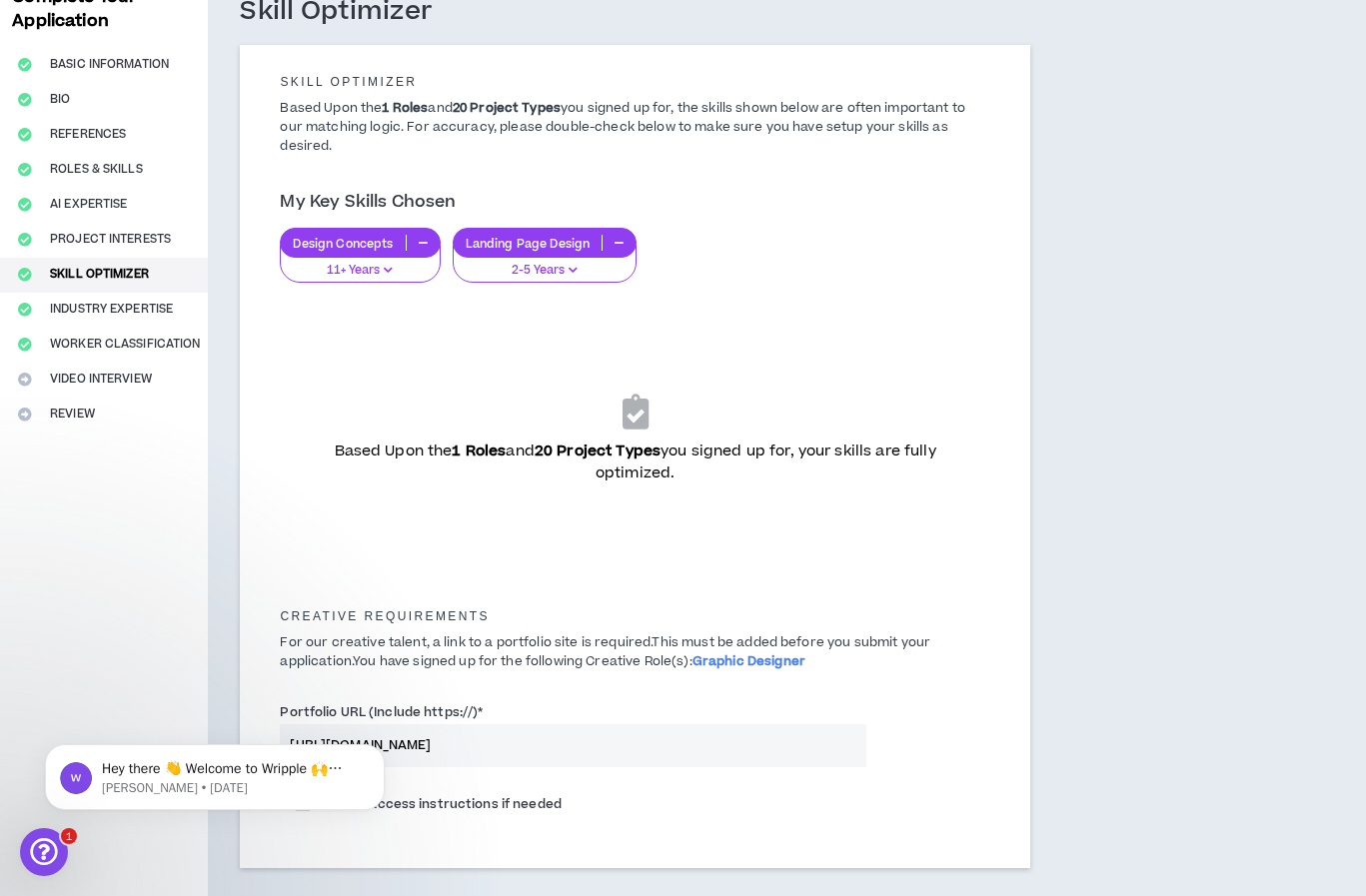 drag, startPoint x: 422, startPoint y: 241, endPoint x: 456, endPoint y: 323, distance: 88.76936 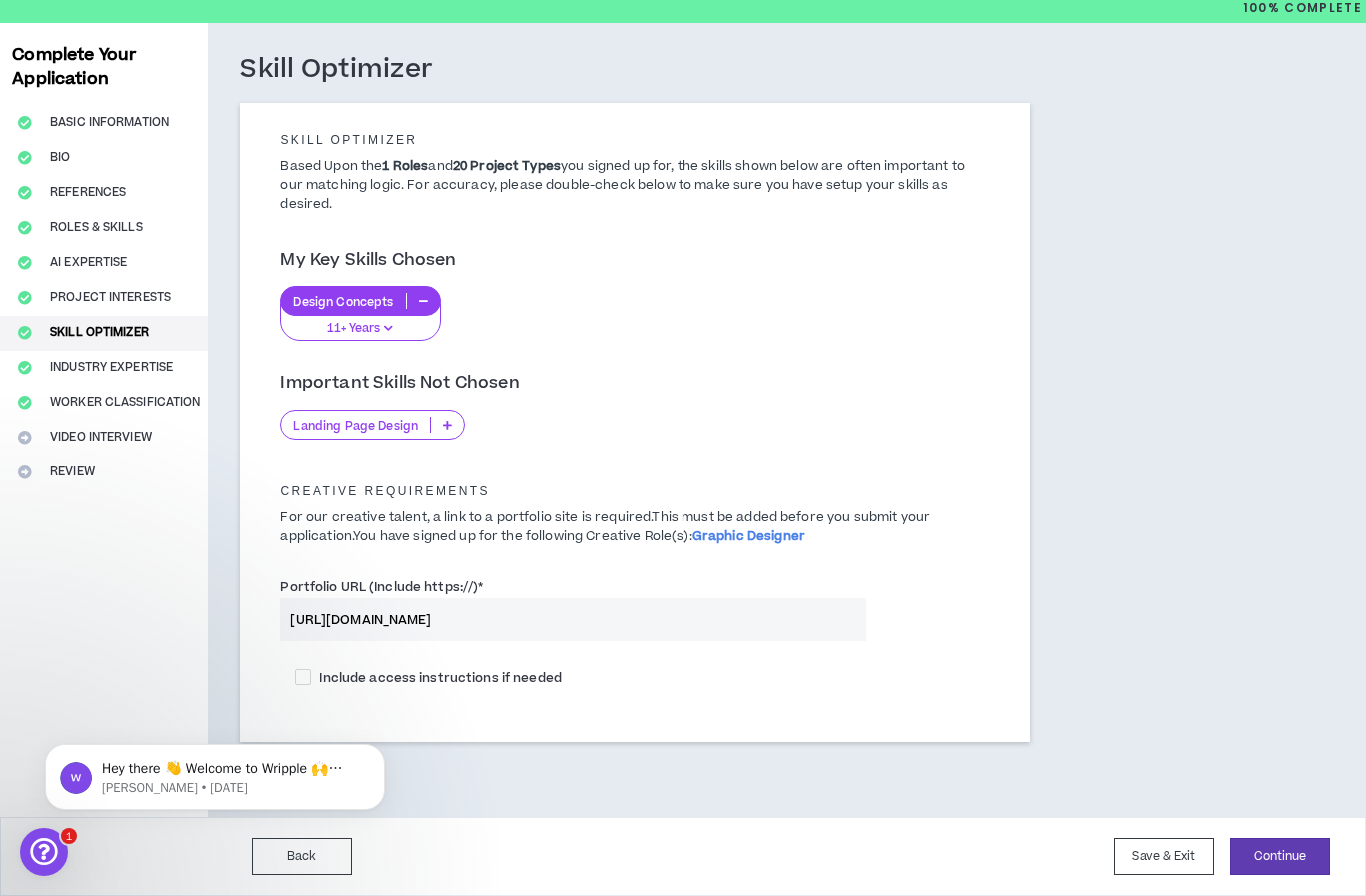 scroll, scrollTop: 68, scrollLeft: 0, axis: vertical 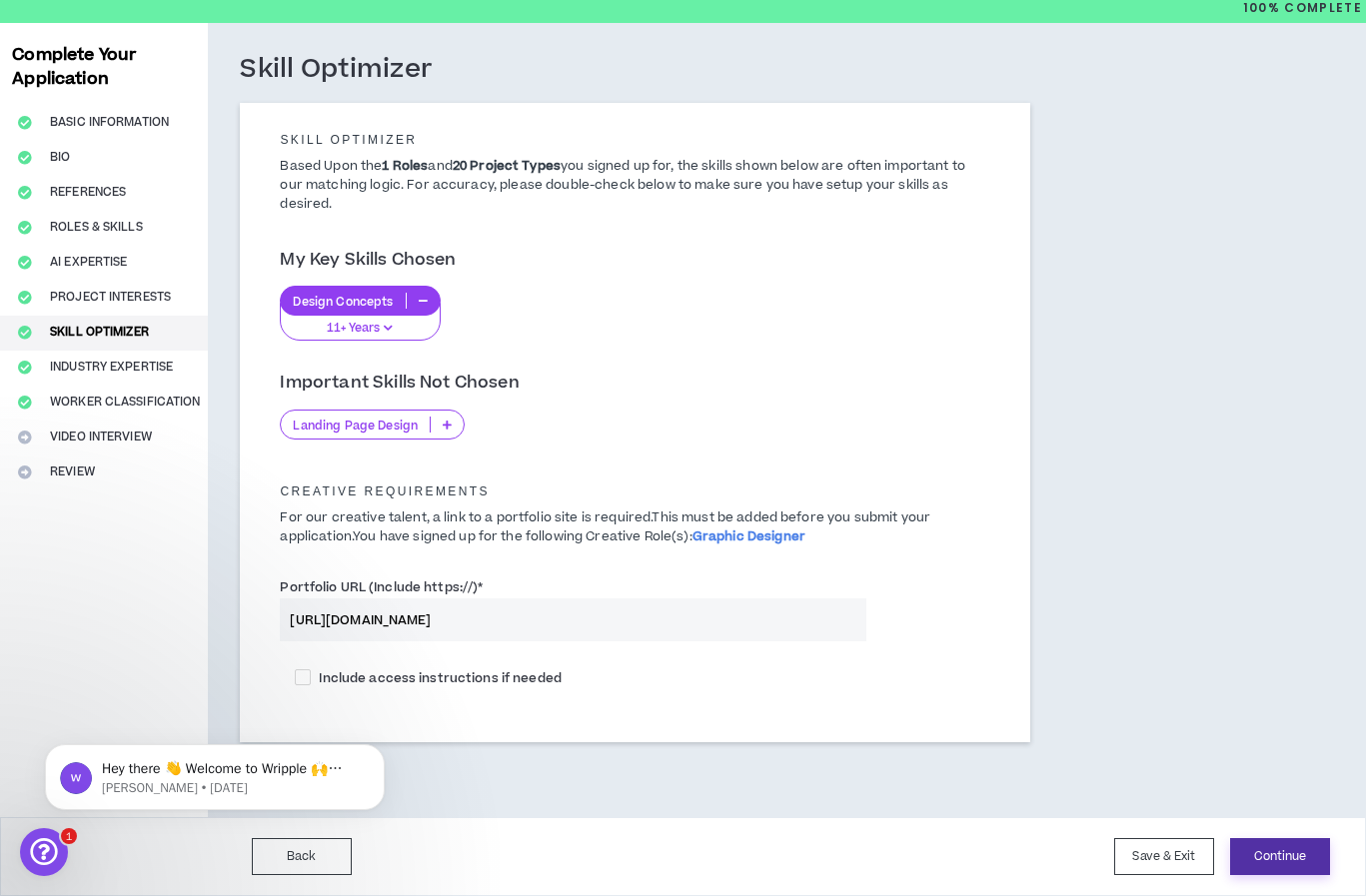 drag, startPoint x: 1297, startPoint y: 842, endPoint x: 1210, endPoint y: 641, distance: 219.02055 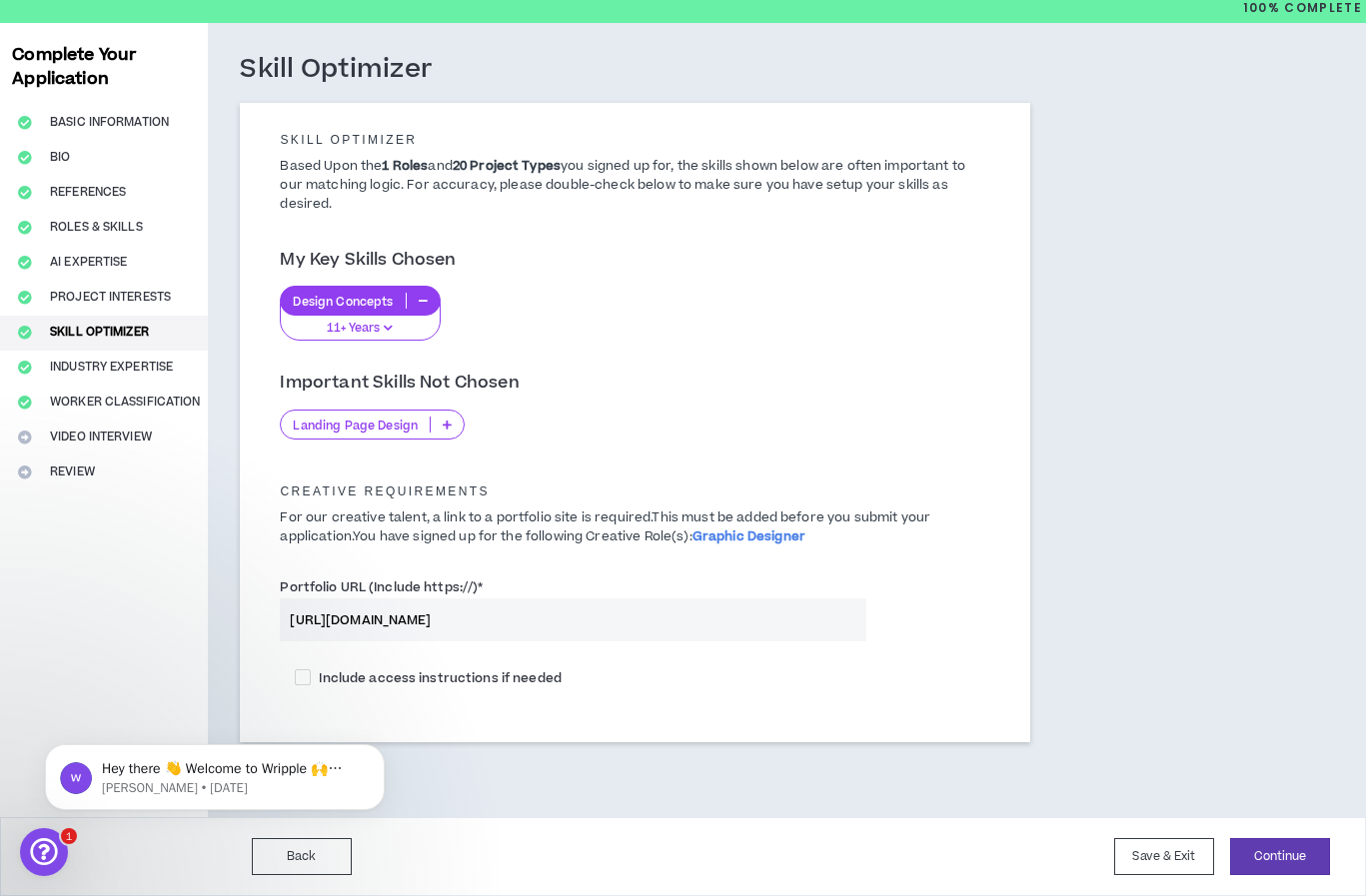 click at bounding box center (447, 425) 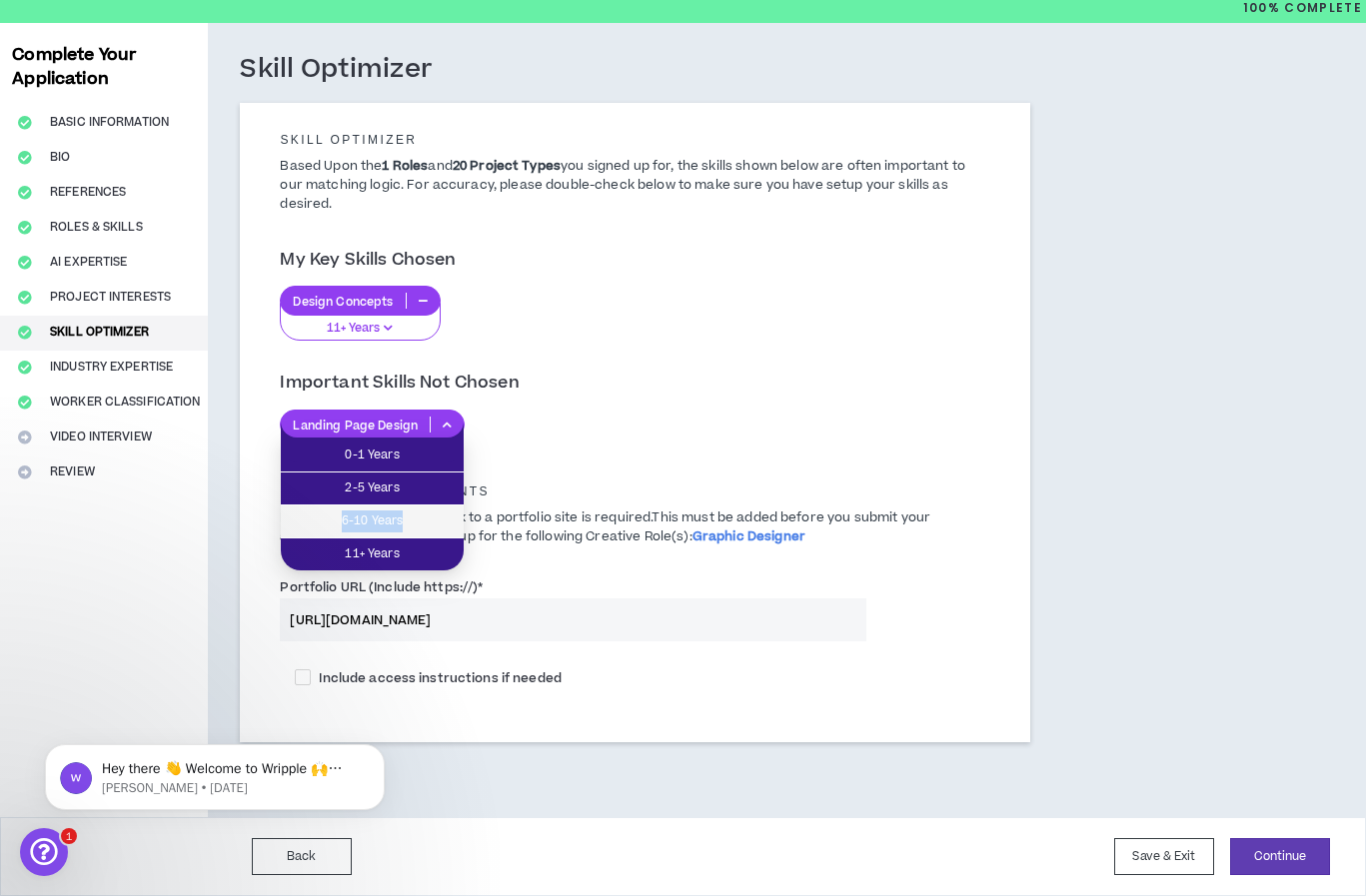 drag, startPoint x: 423, startPoint y: 488, endPoint x: 419, endPoint y: 511, distance: 23.345235 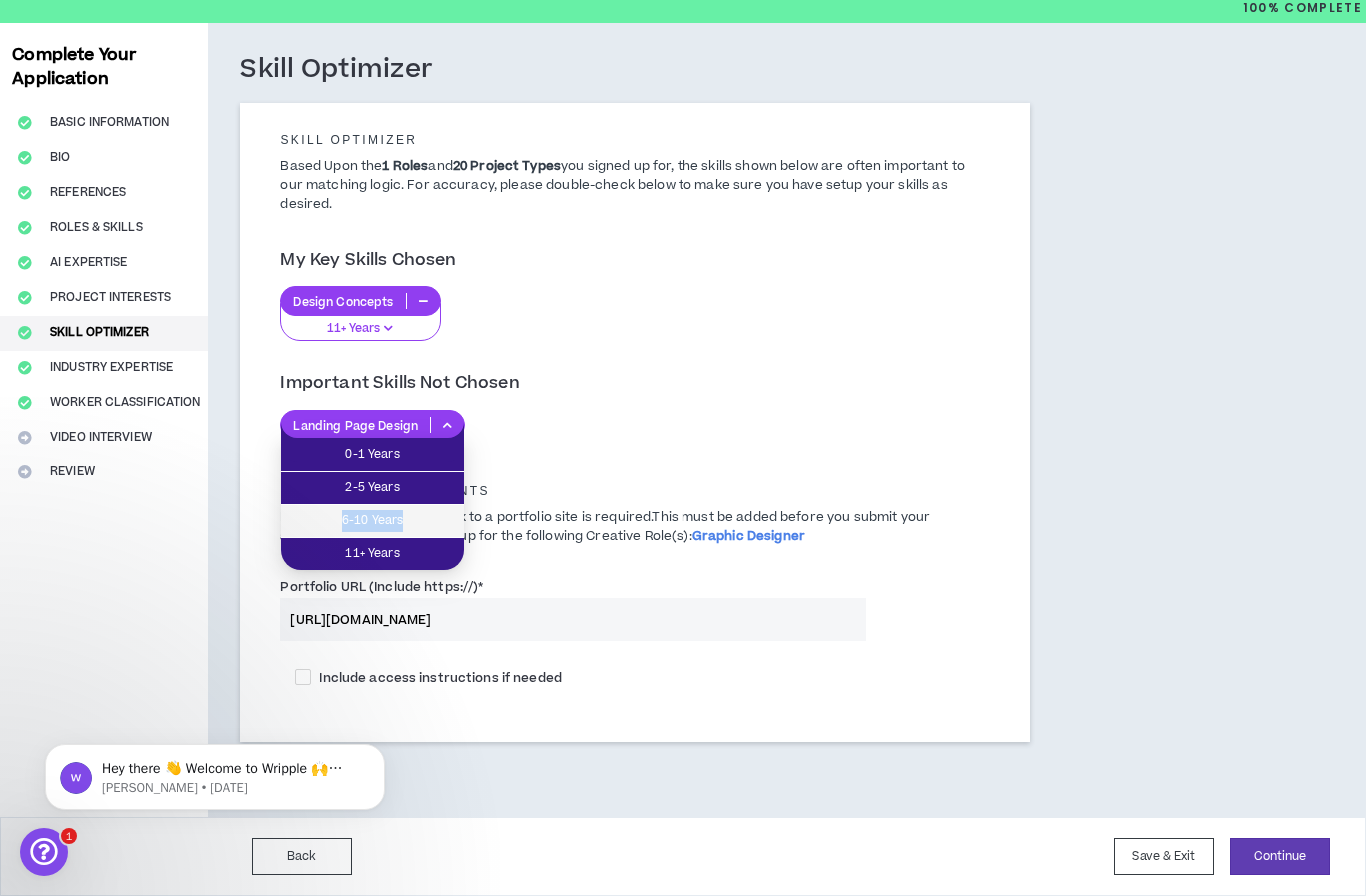 click on "6-10 Years" at bounding box center [372, 521] 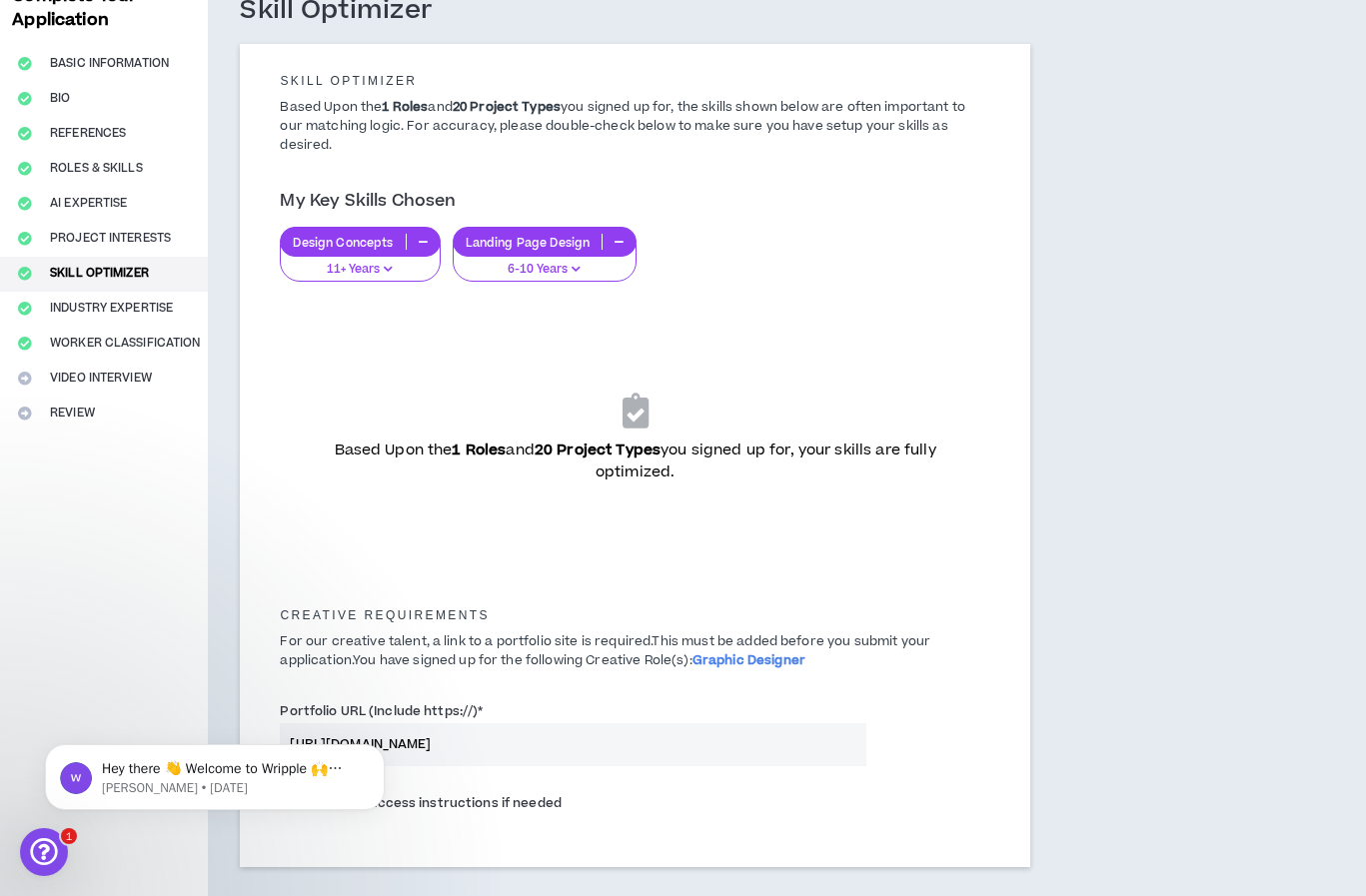 scroll, scrollTop: 251, scrollLeft: 0, axis: vertical 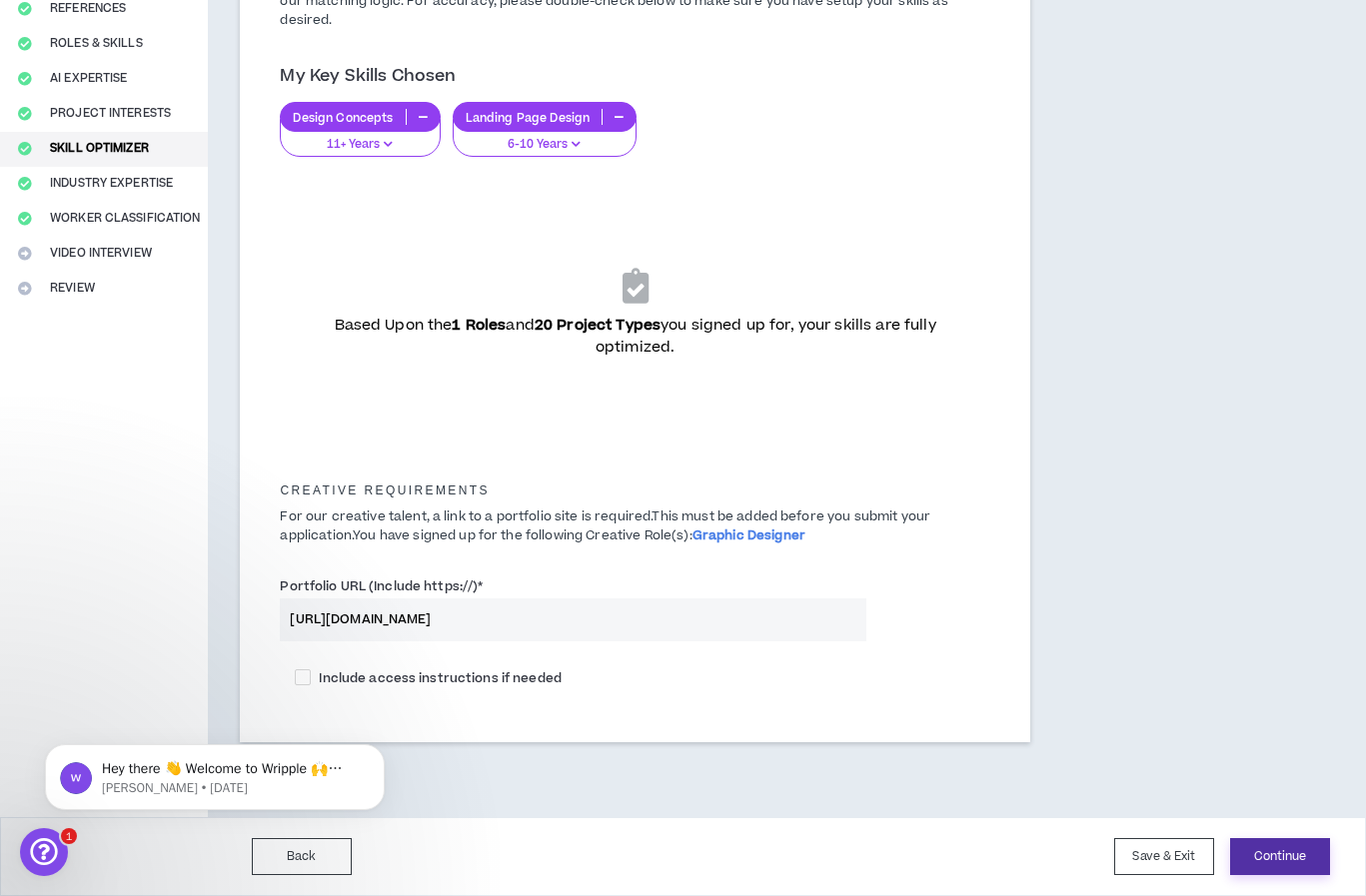 drag, startPoint x: 1254, startPoint y: 856, endPoint x: 545, endPoint y: -76, distance: 1171.0273 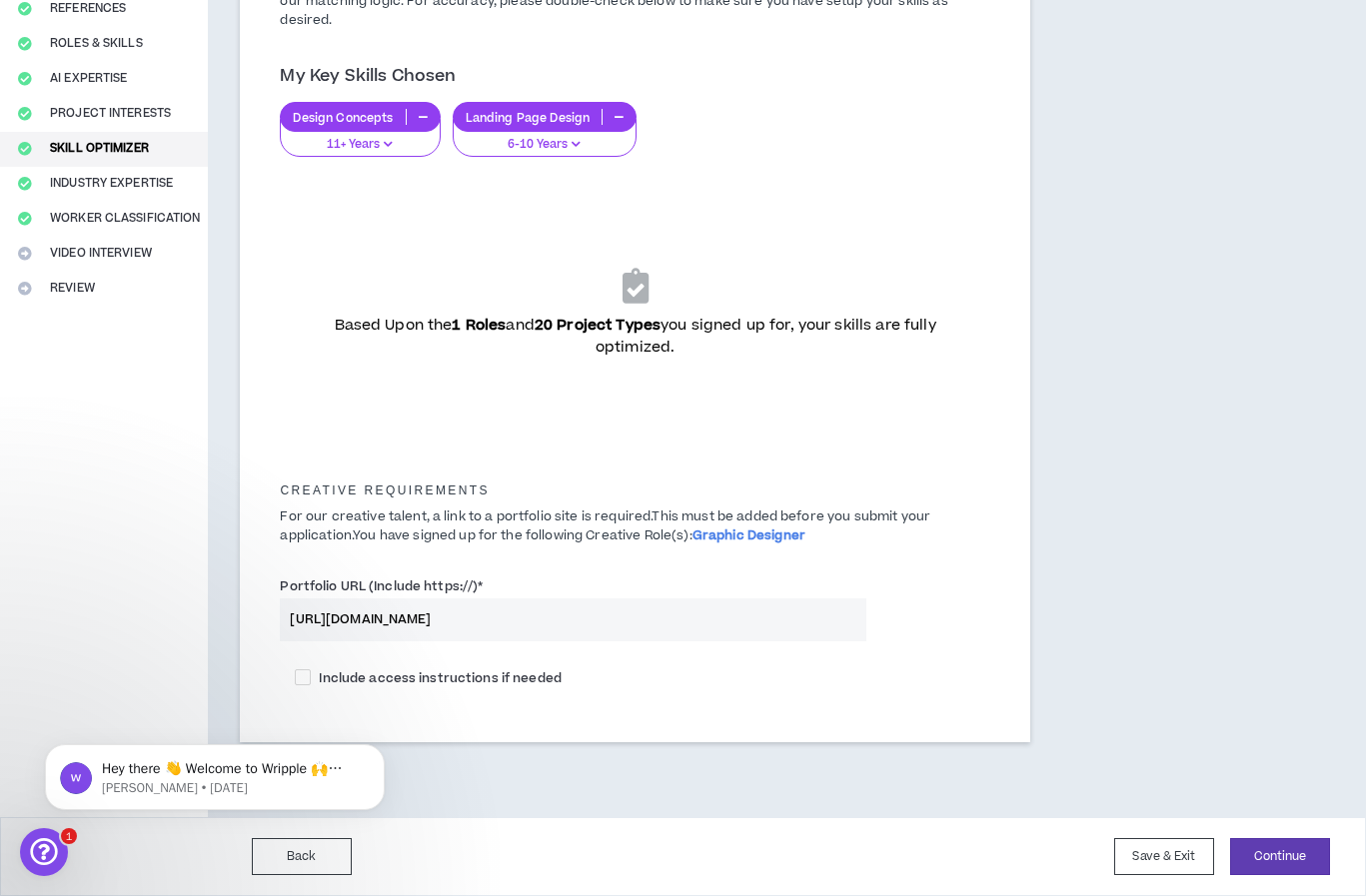click at bounding box center [619, 117] 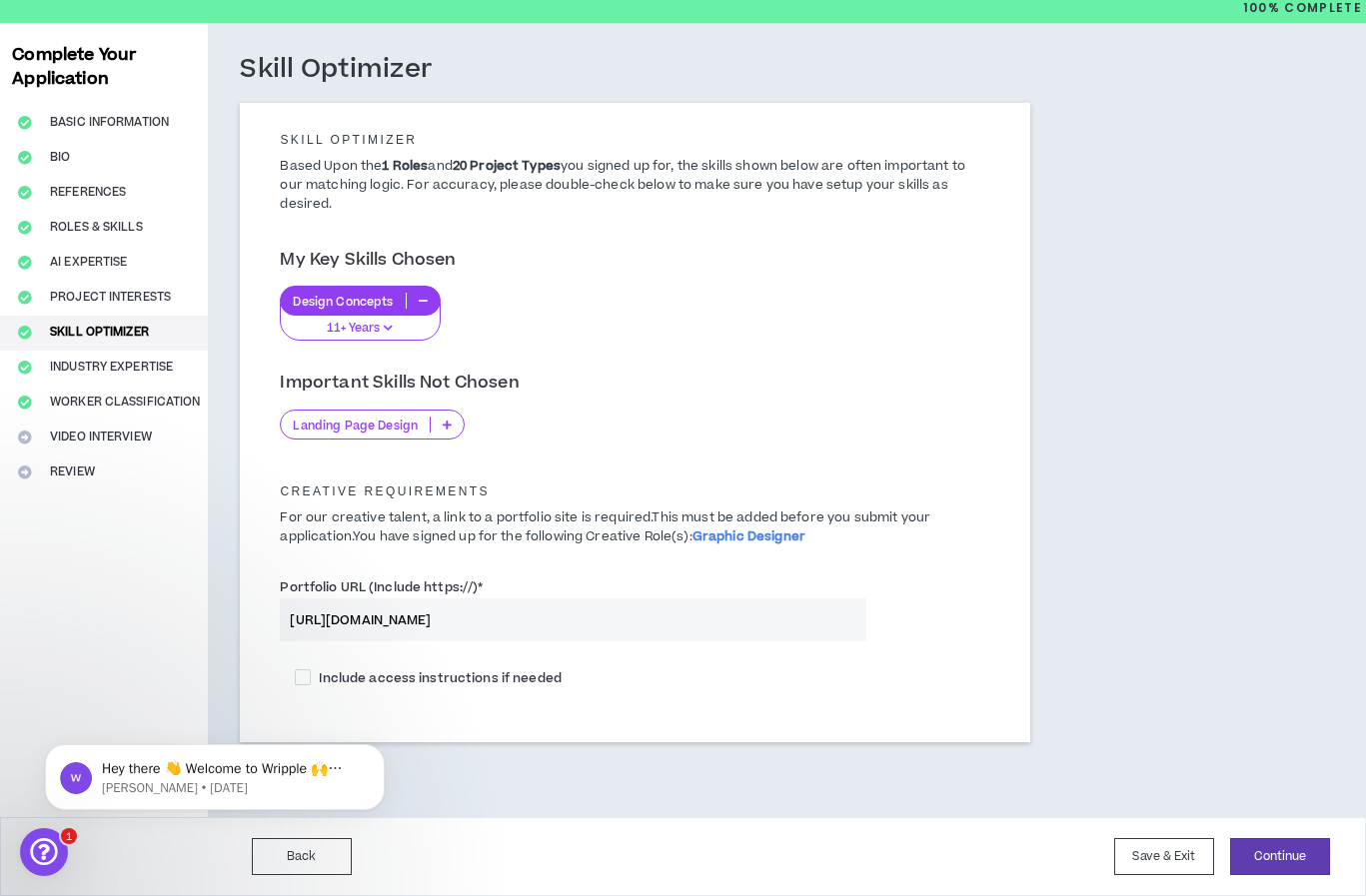 click on "Back Save & Exit Continue Save & Exit" at bounding box center [683, 856] 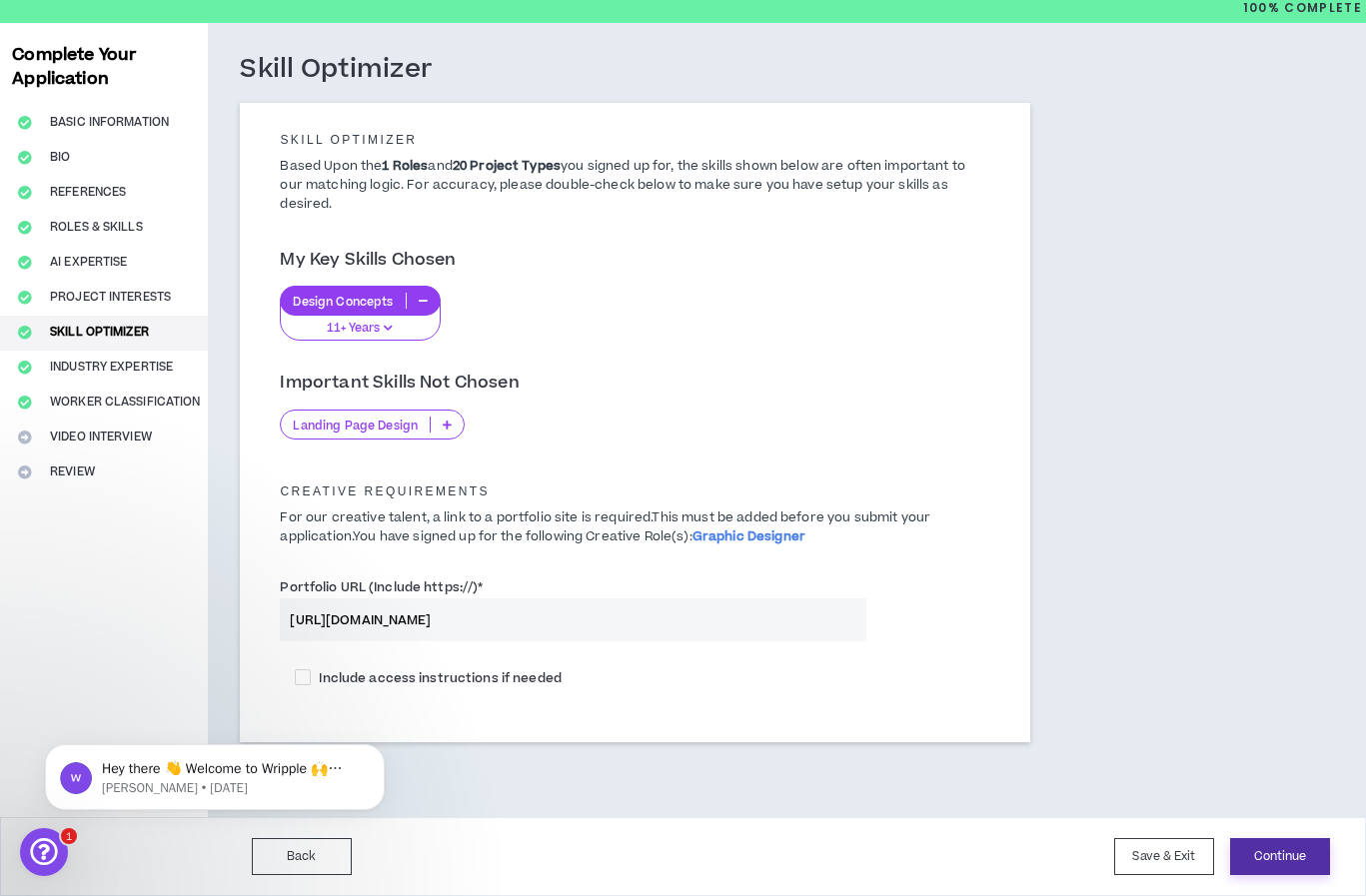 click on "Continue" at bounding box center (1280, 856) 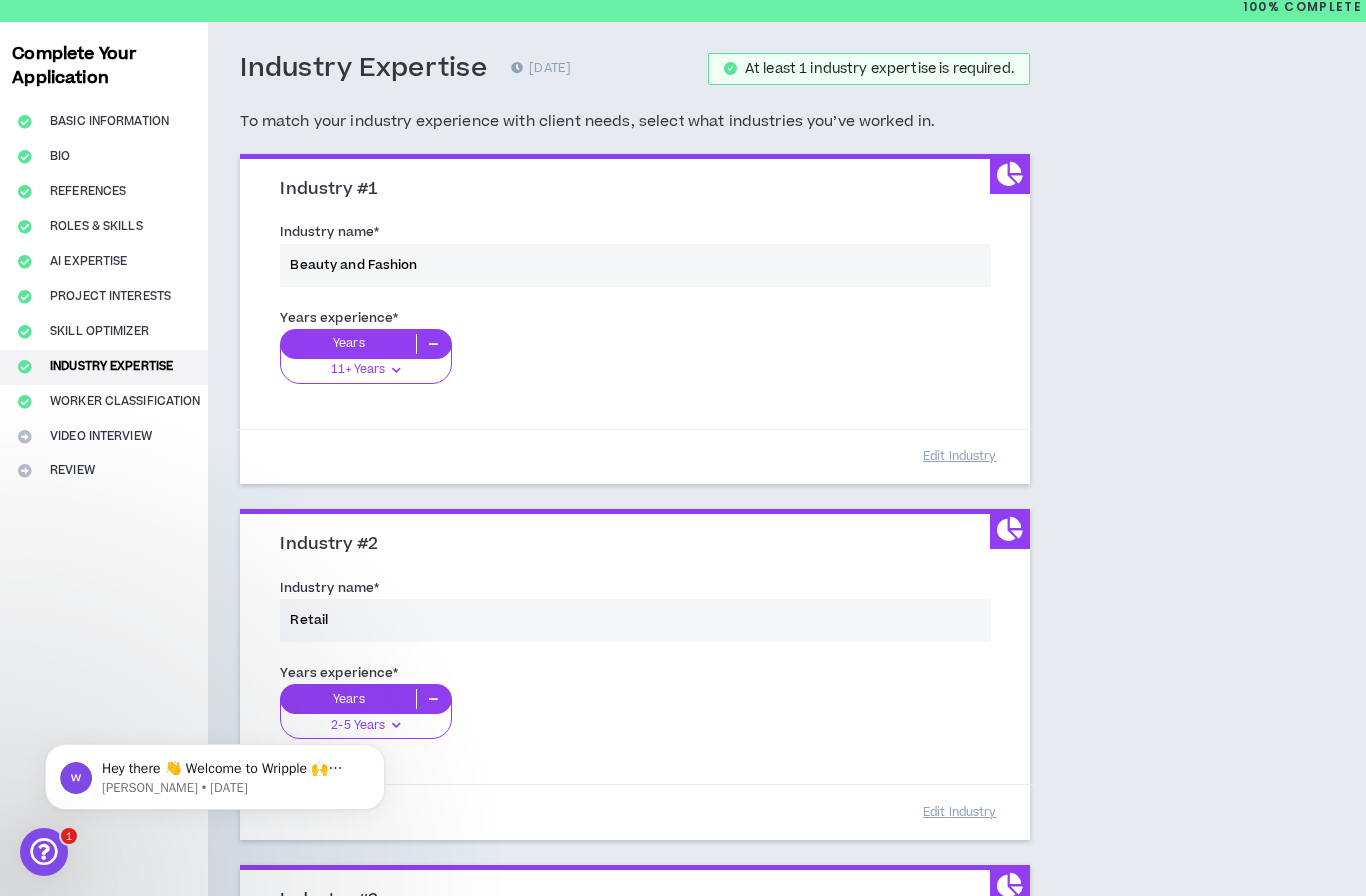scroll, scrollTop: 0, scrollLeft: 0, axis: both 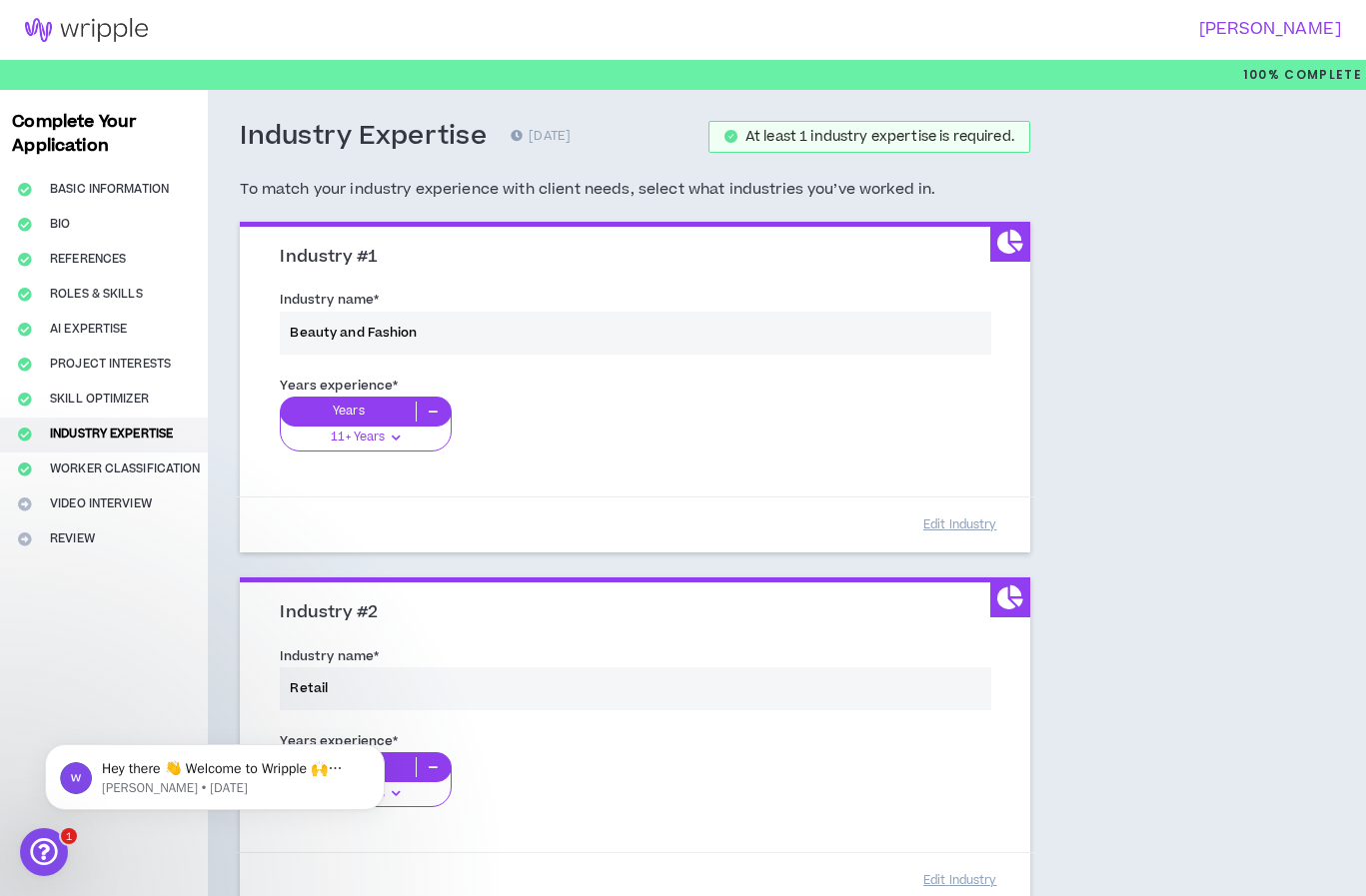 click on "Years experience  * Years 11+ Years 0-1 Years 2-5 Years 6-10 Years 11+ Years" at bounding box center (635, 426) 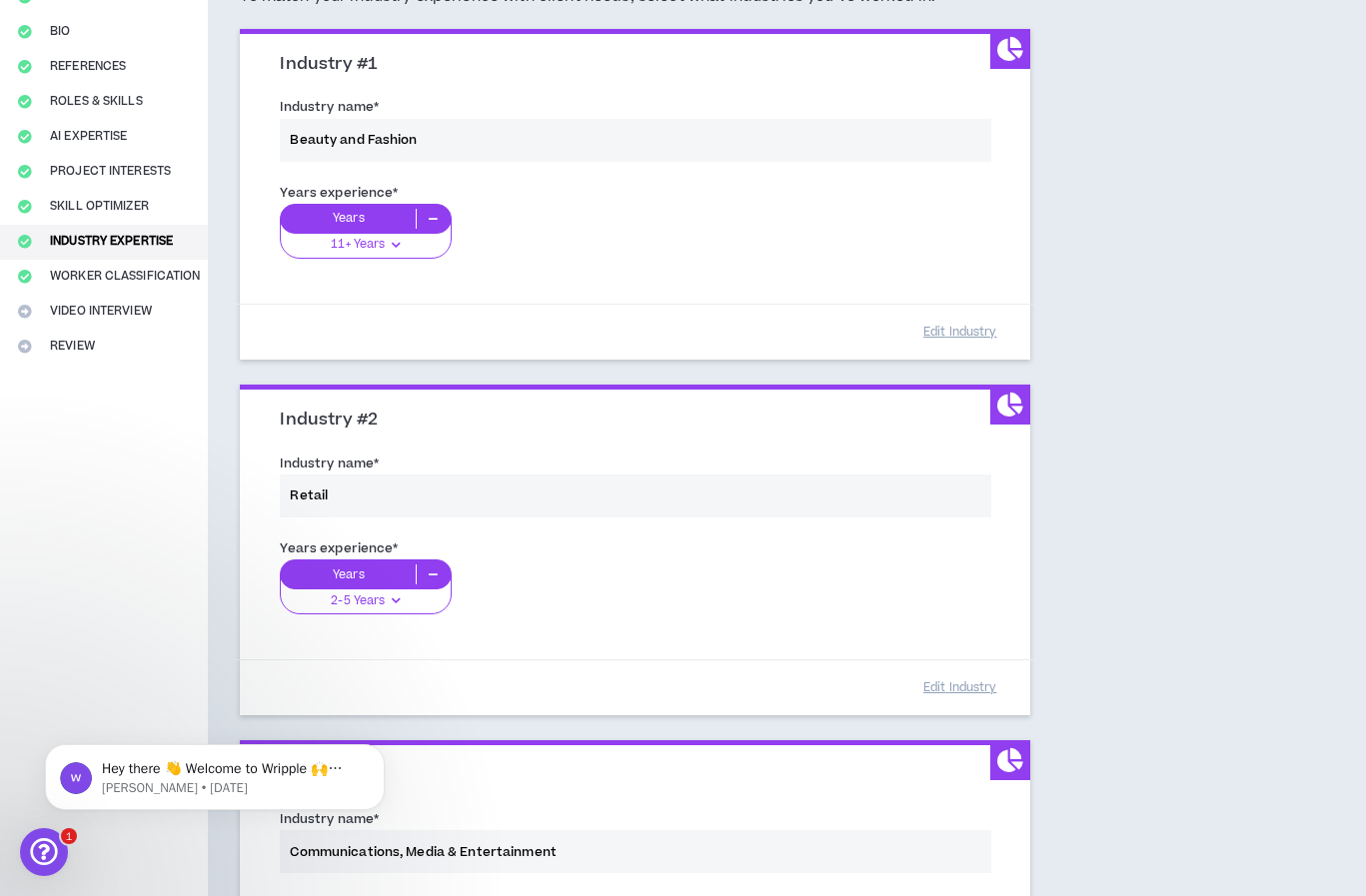 scroll, scrollTop: 0, scrollLeft: 0, axis: both 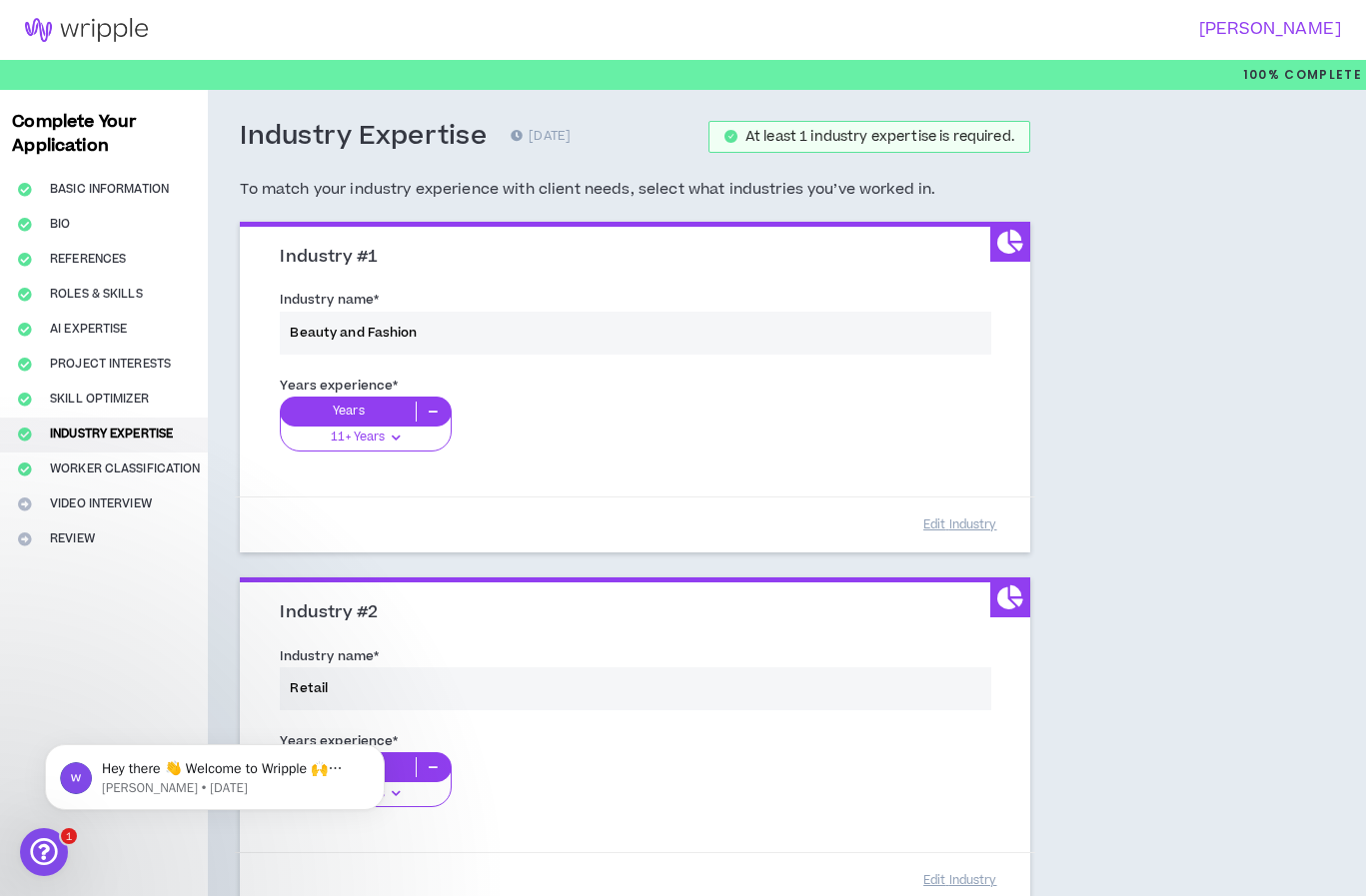 click on "Years experience  * Years 11+ Years 0-1 Years 2-5 Years 6-10 Years 11+ Years" at bounding box center [635, 426] 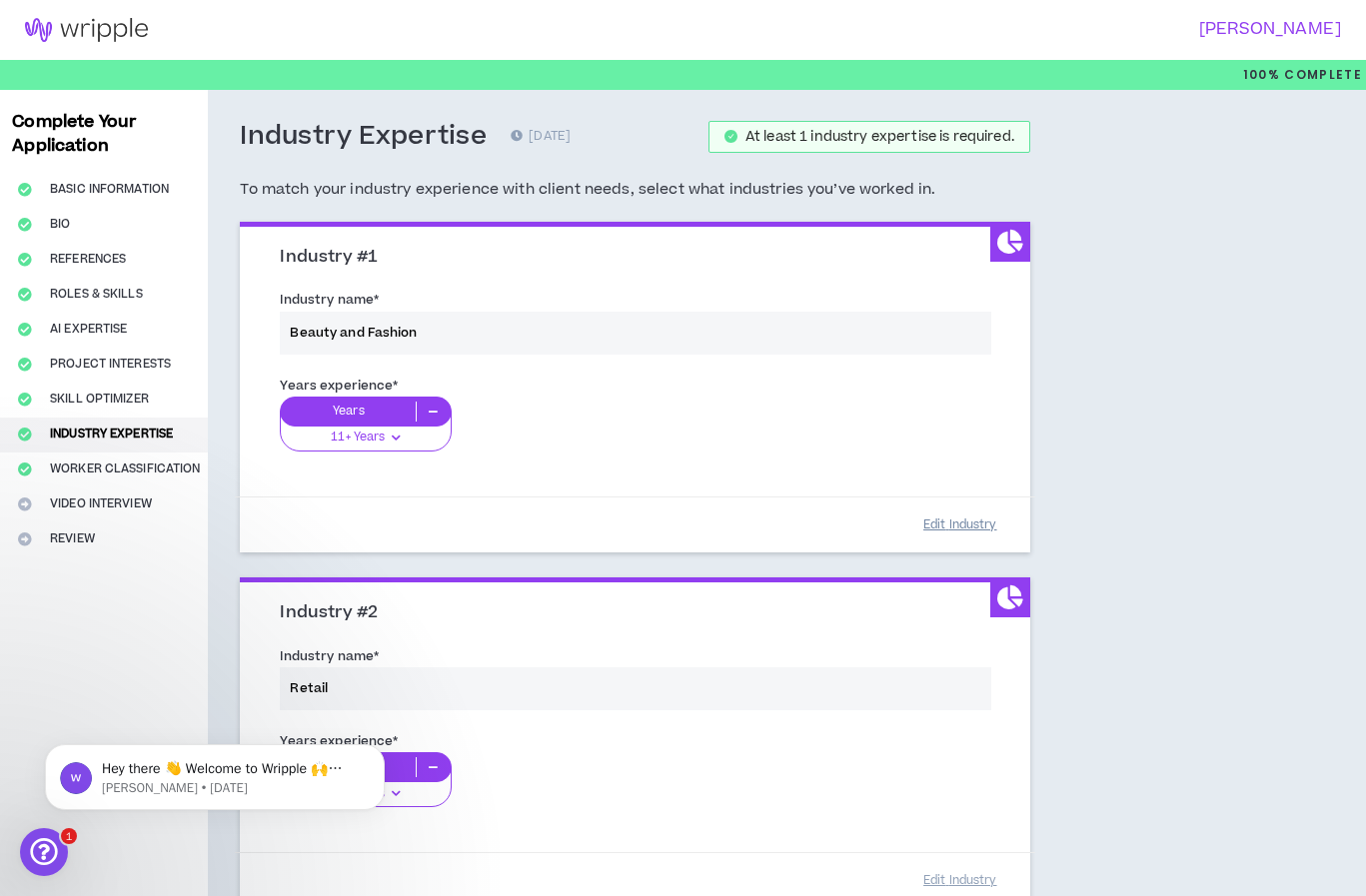 click on "Edit   Industry" at bounding box center (960, 524) 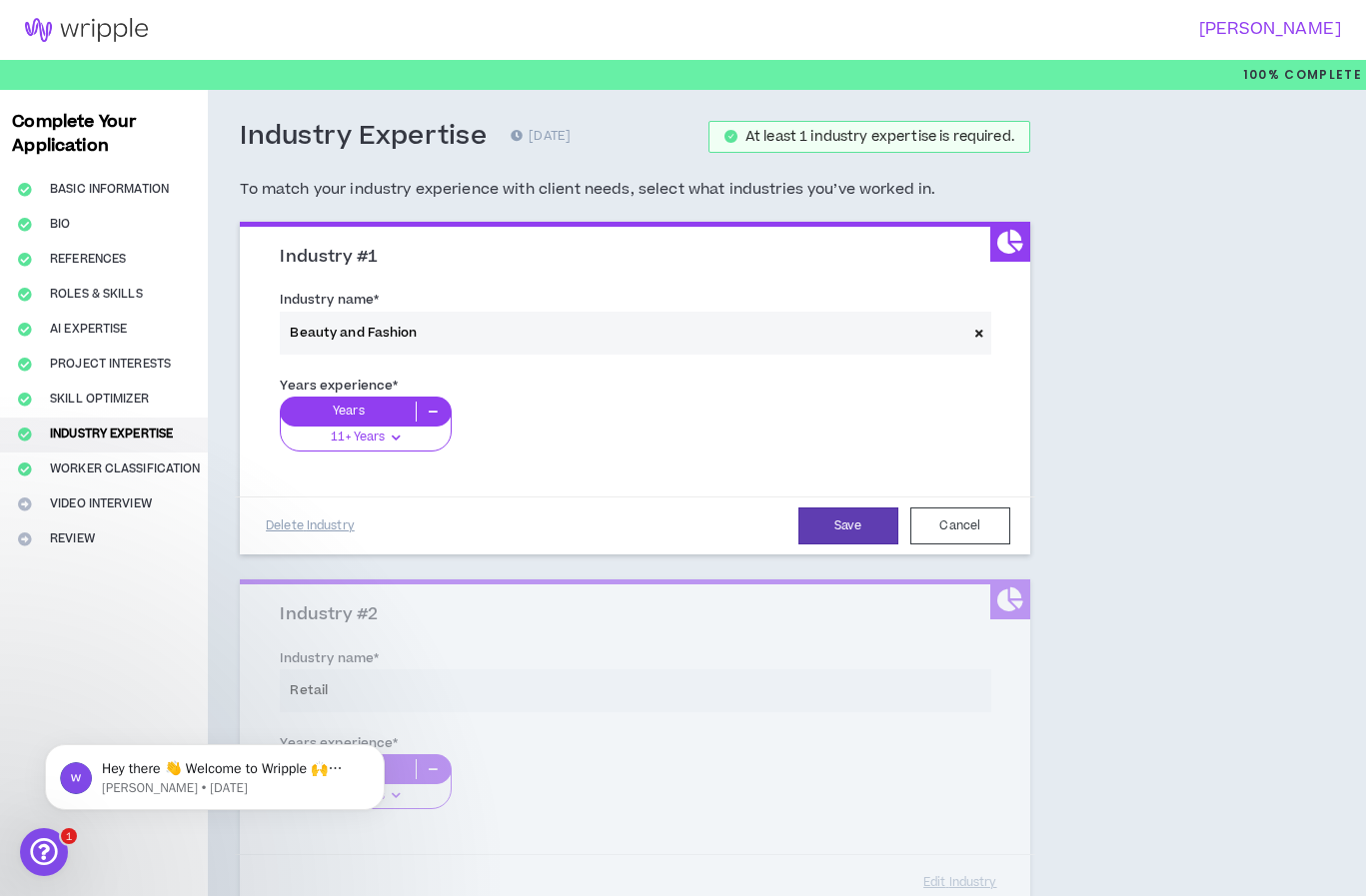 click at bounding box center (396, 438) 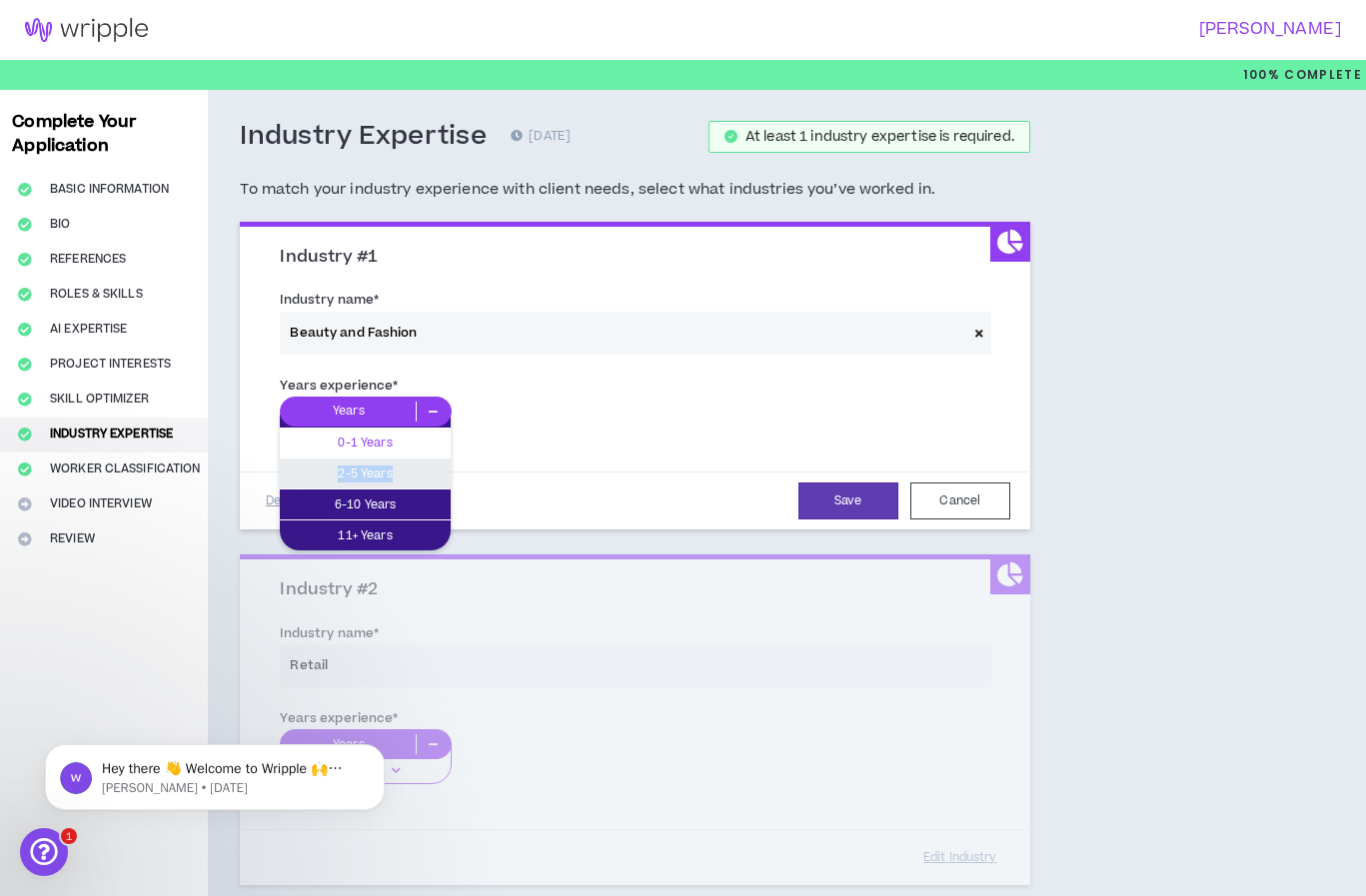 drag, startPoint x: 392, startPoint y: 468, endPoint x: 402, endPoint y: 448, distance: 22.36068 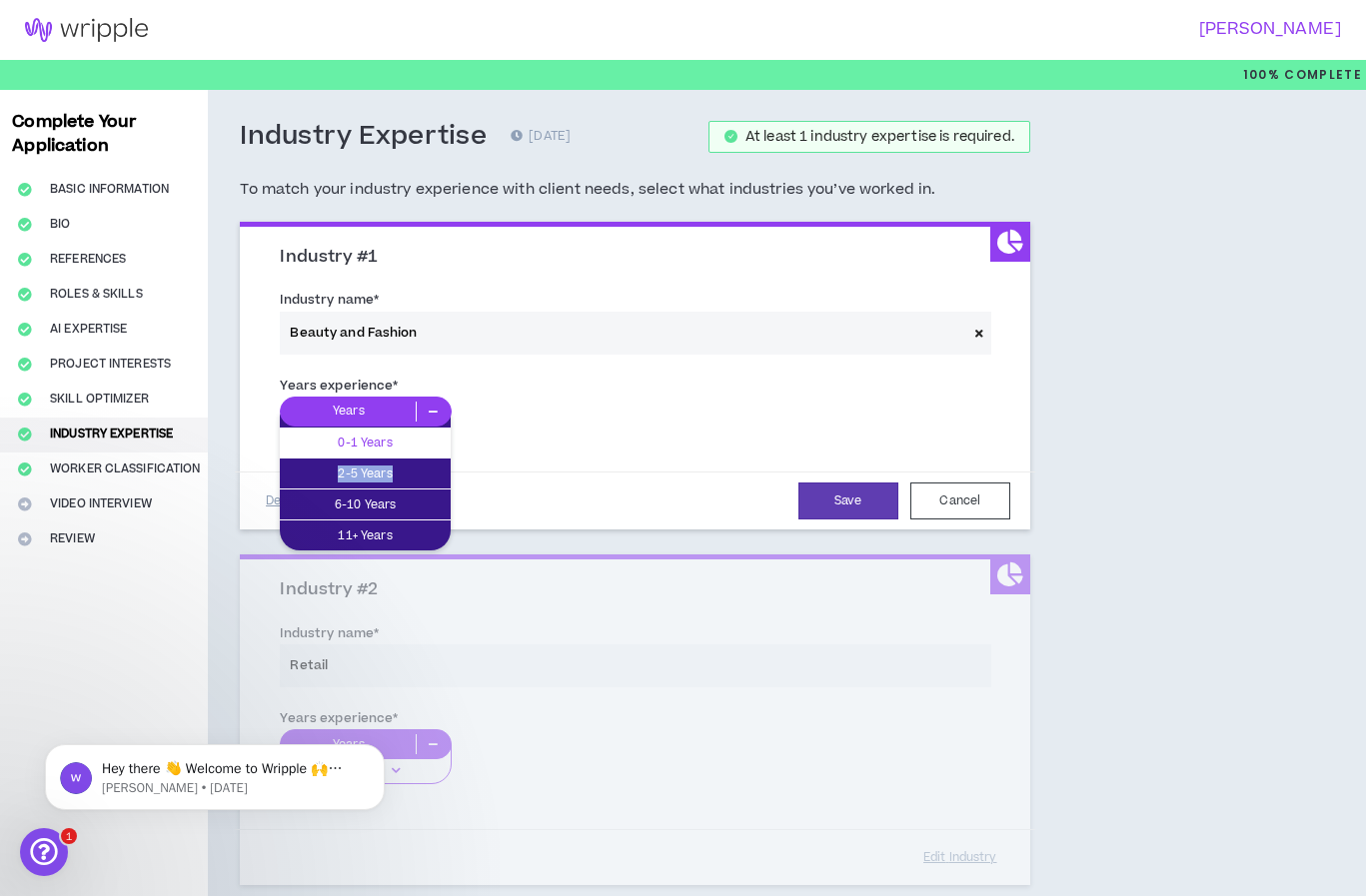 click on "0-1 Years" at bounding box center [365, 443] 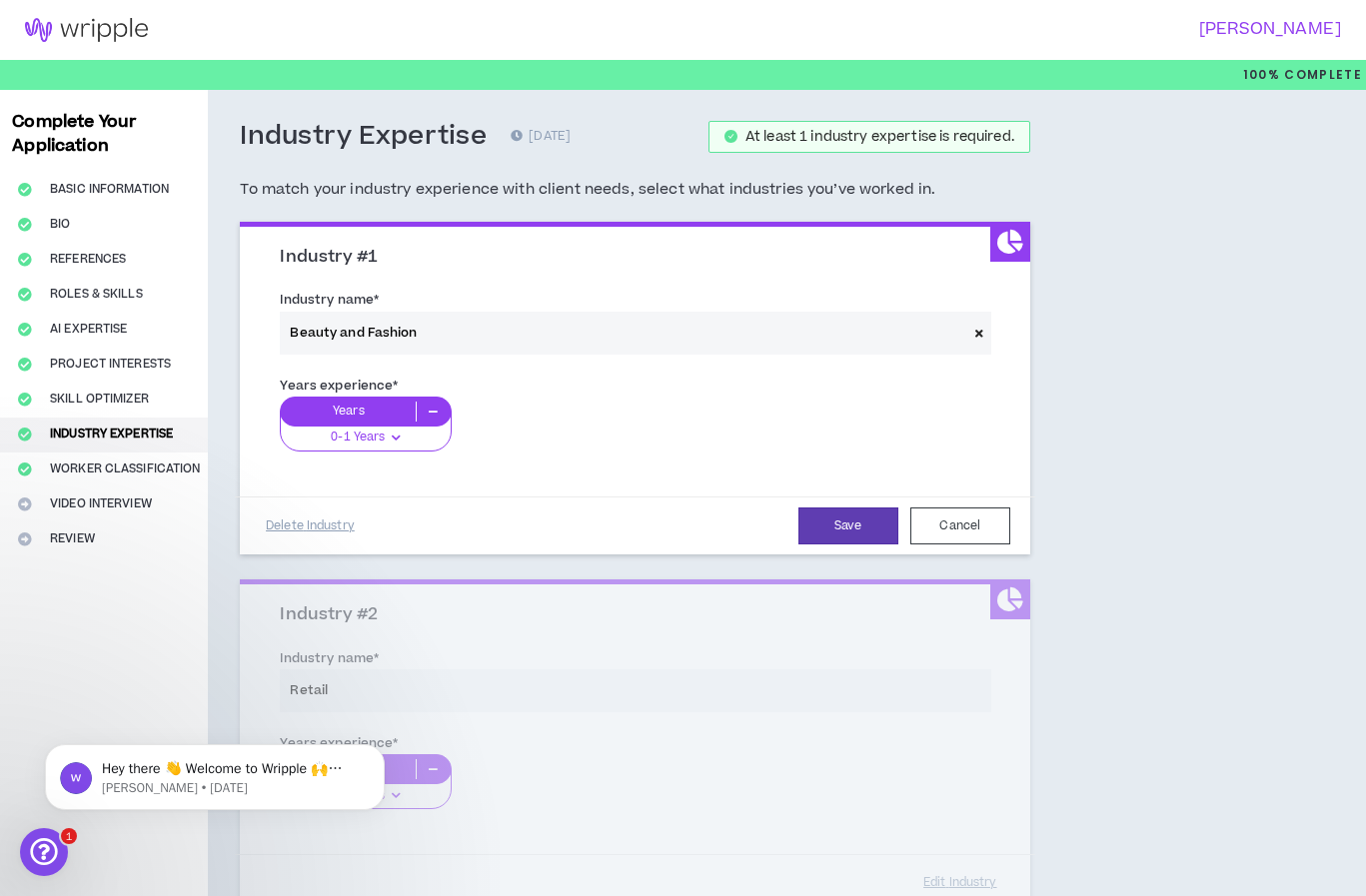 click on "0-1 Years" at bounding box center (365, 432) 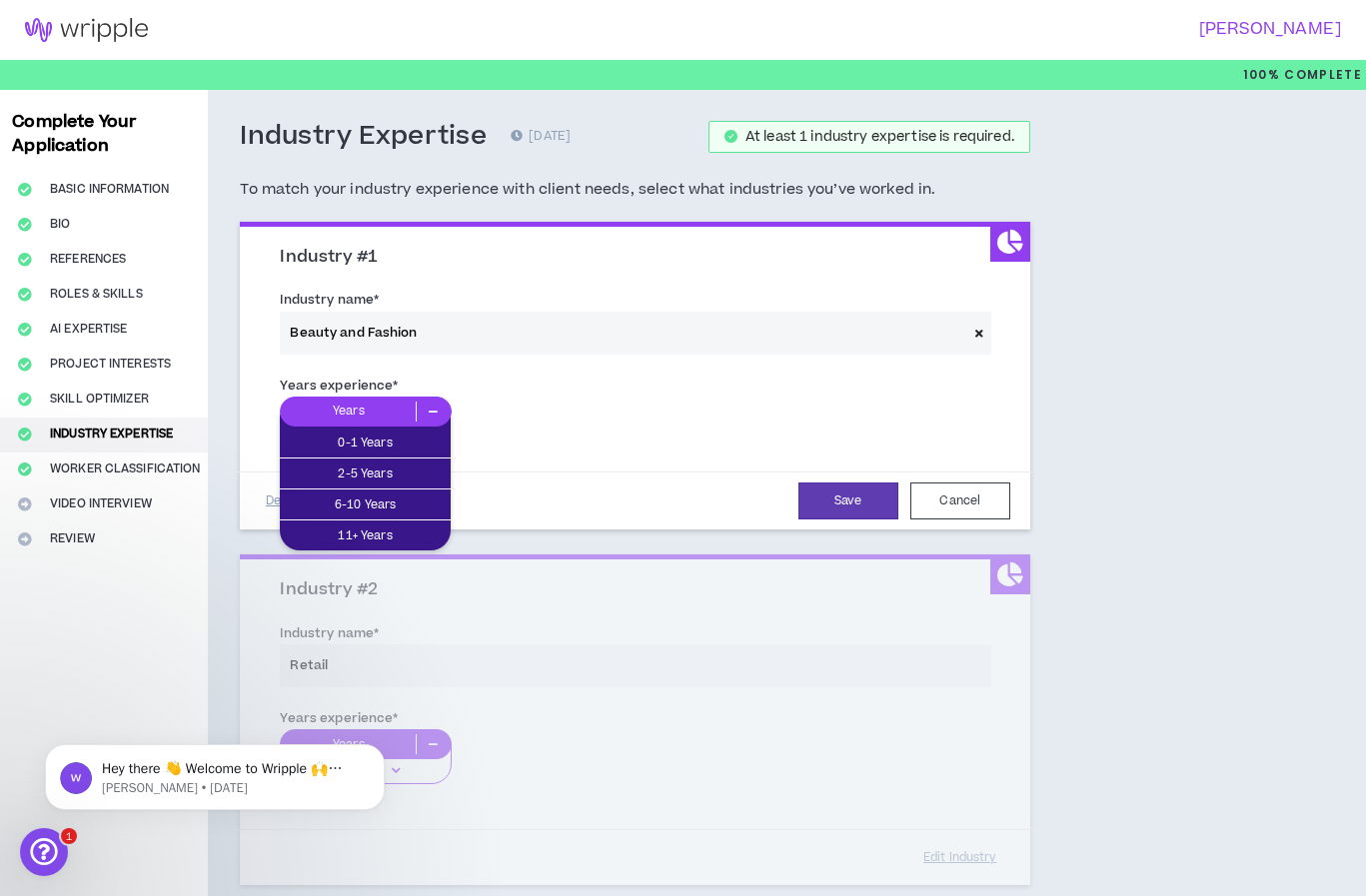 click on "Years experience  * Years 0-1 Years 2-5 Years 6-10 Years 11+ Years" at bounding box center (635, 413) 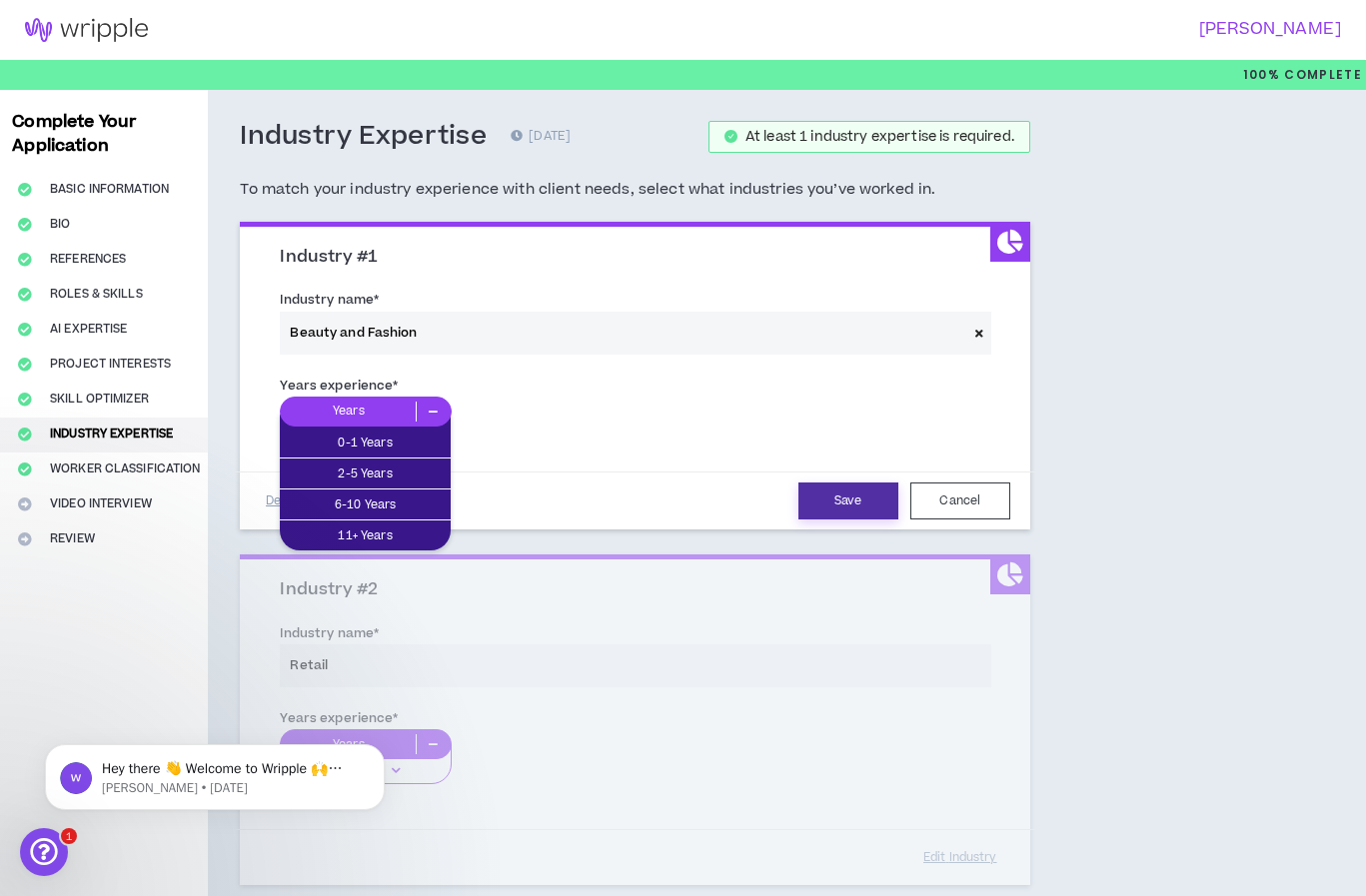 click on "Save" at bounding box center (848, 500) 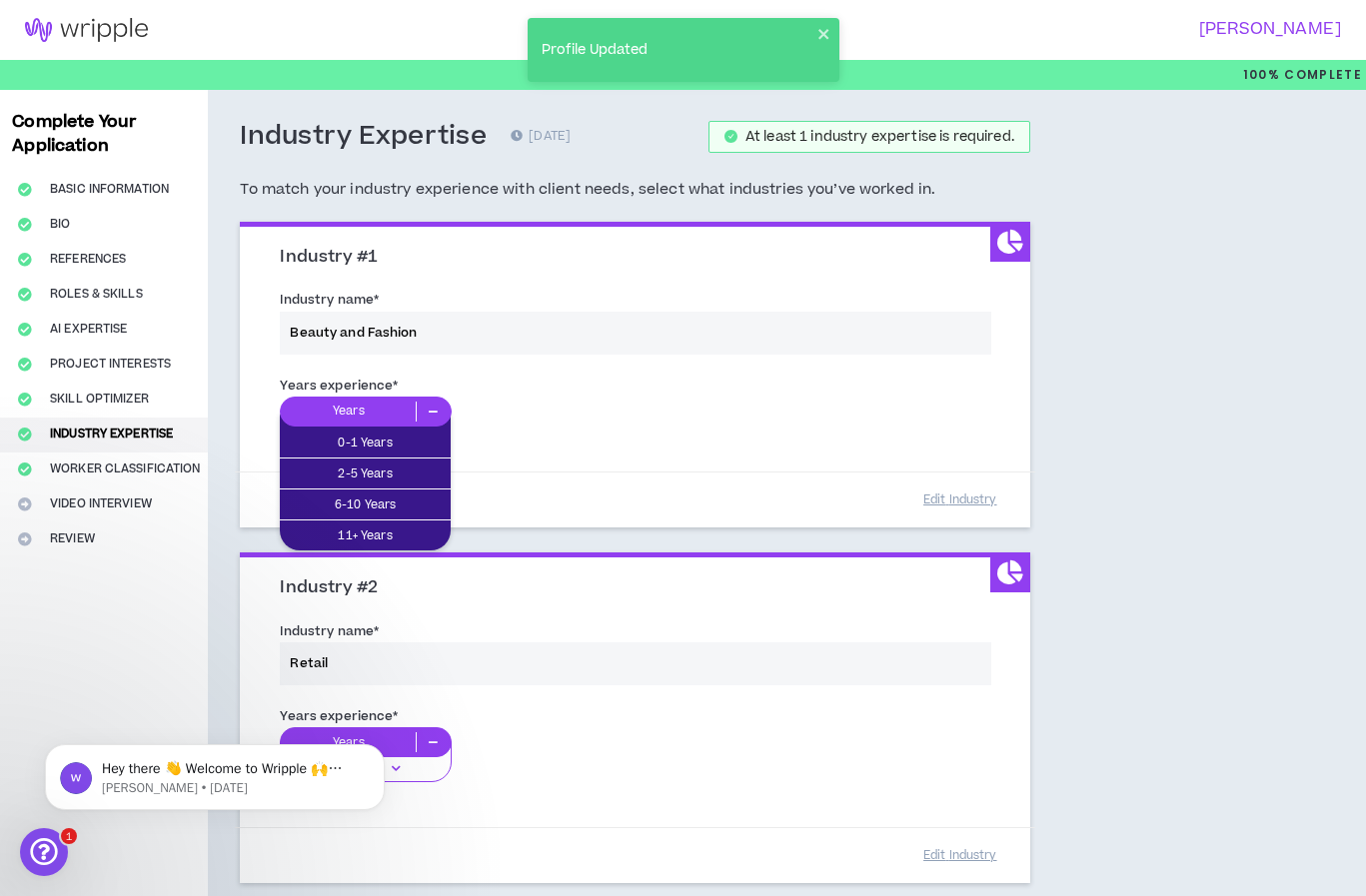 click on "Years experience  * Years 0-1 Years 2-5 Years 6-10 Years 11+ Years" at bounding box center (635, 413) 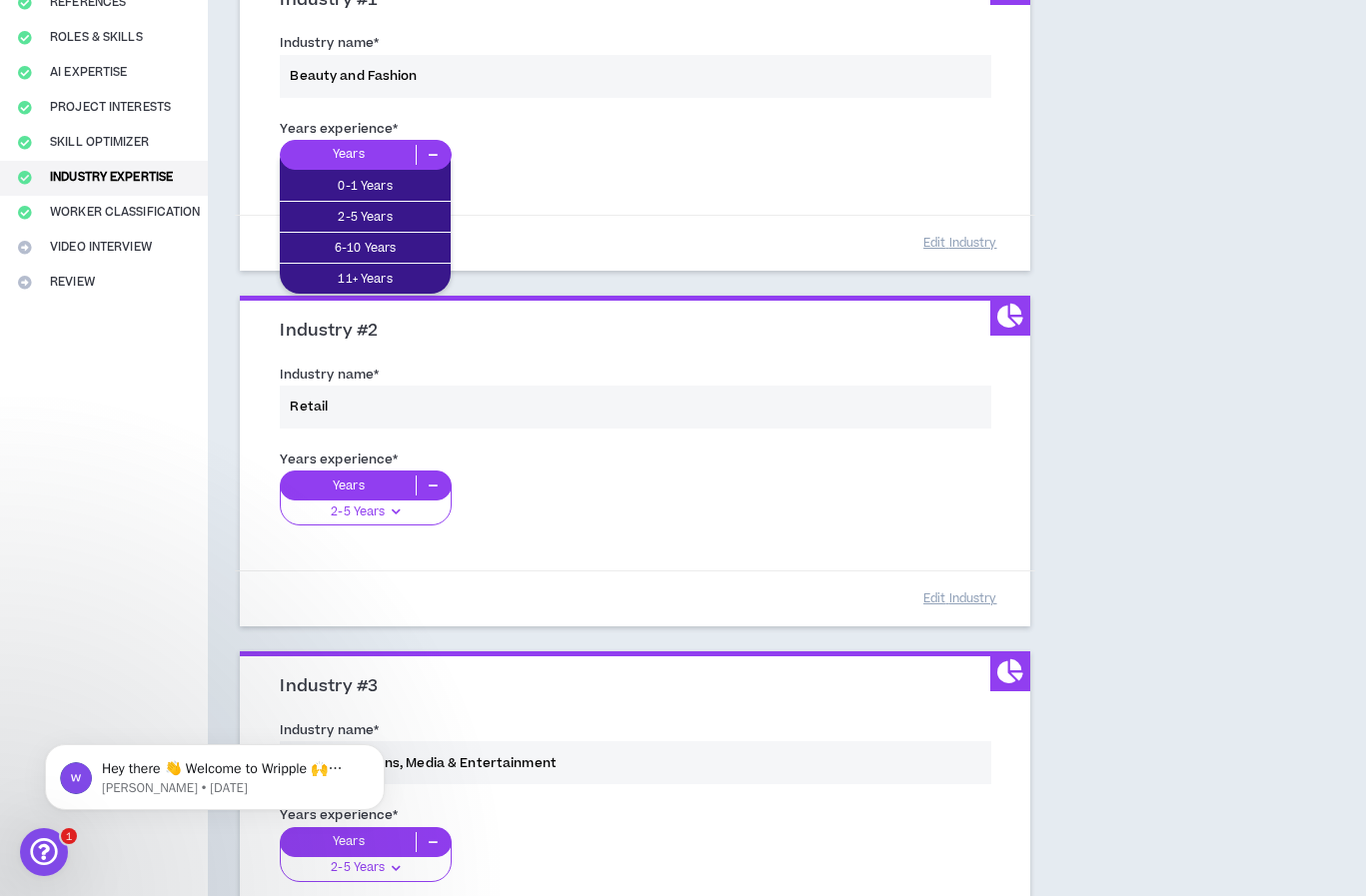 scroll, scrollTop: 256, scrollLeft: 0, axis: vertical 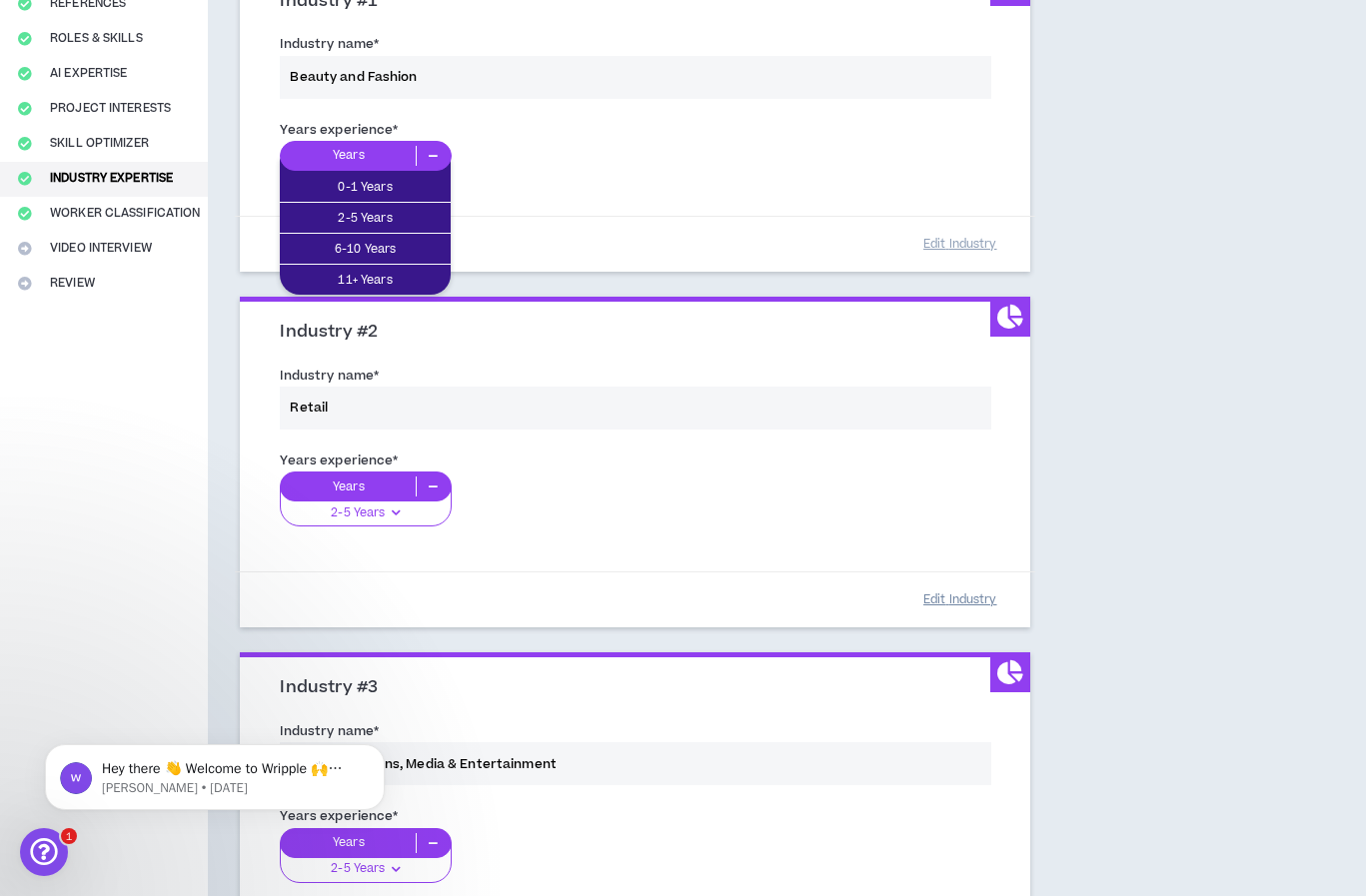 click on "Edit   Industry" at bounding box center [960, 599] 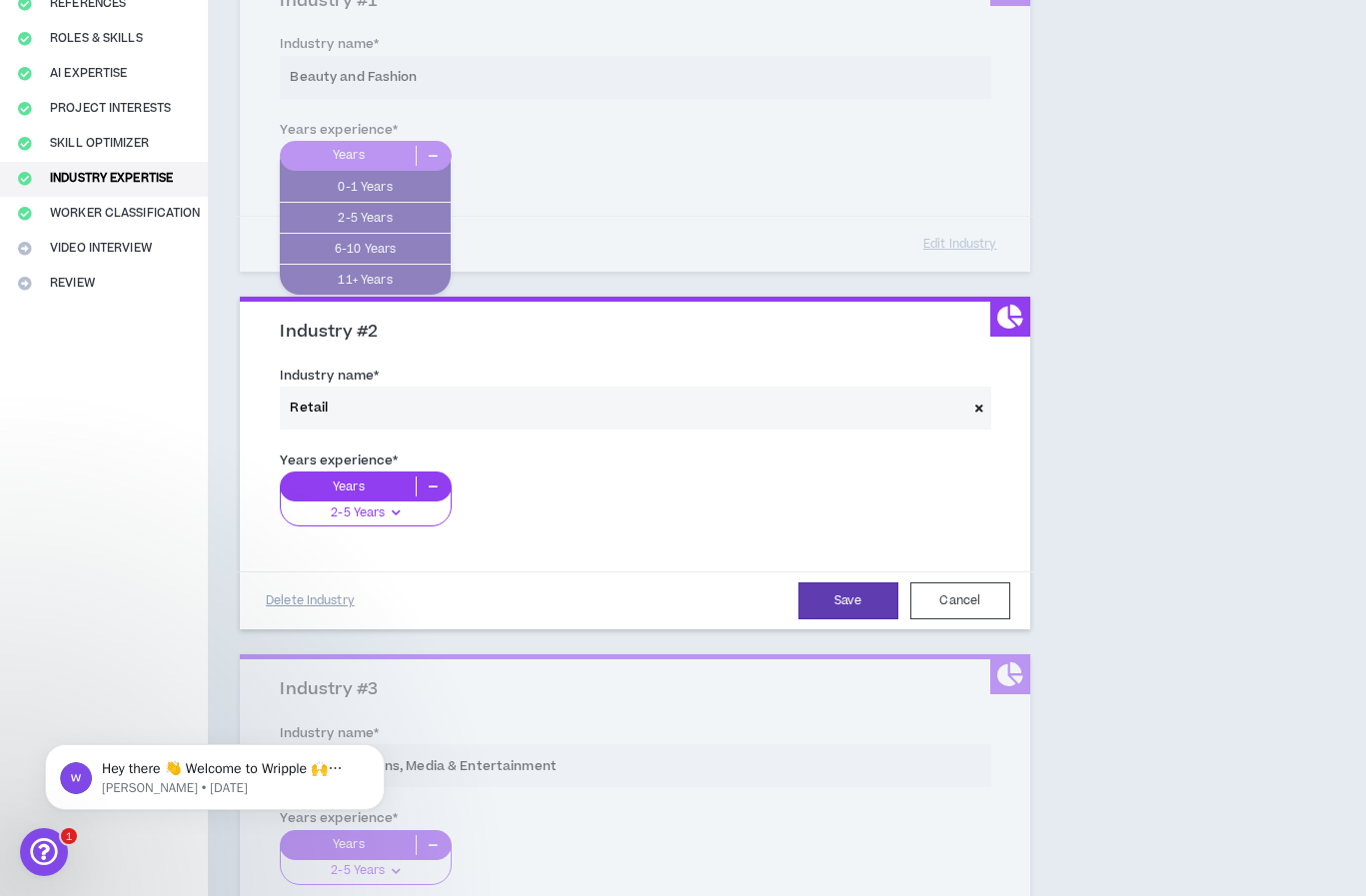 click on "2-5 Years" at bounding box center (365, 506) 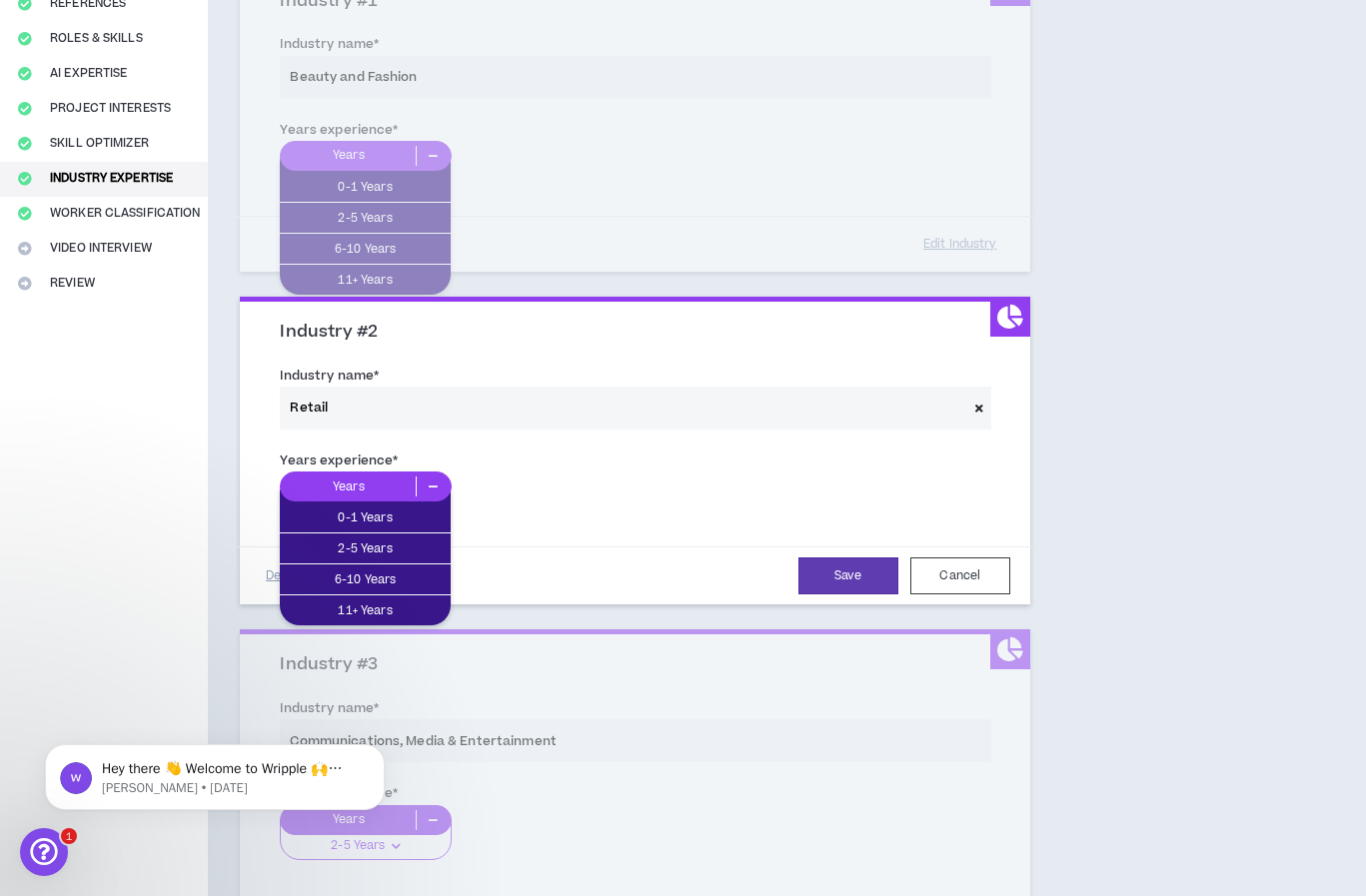 click on "Years 0-1 Years 2-5 Years 6-10 Years 11+ Years" at bounding box center (635, 493) 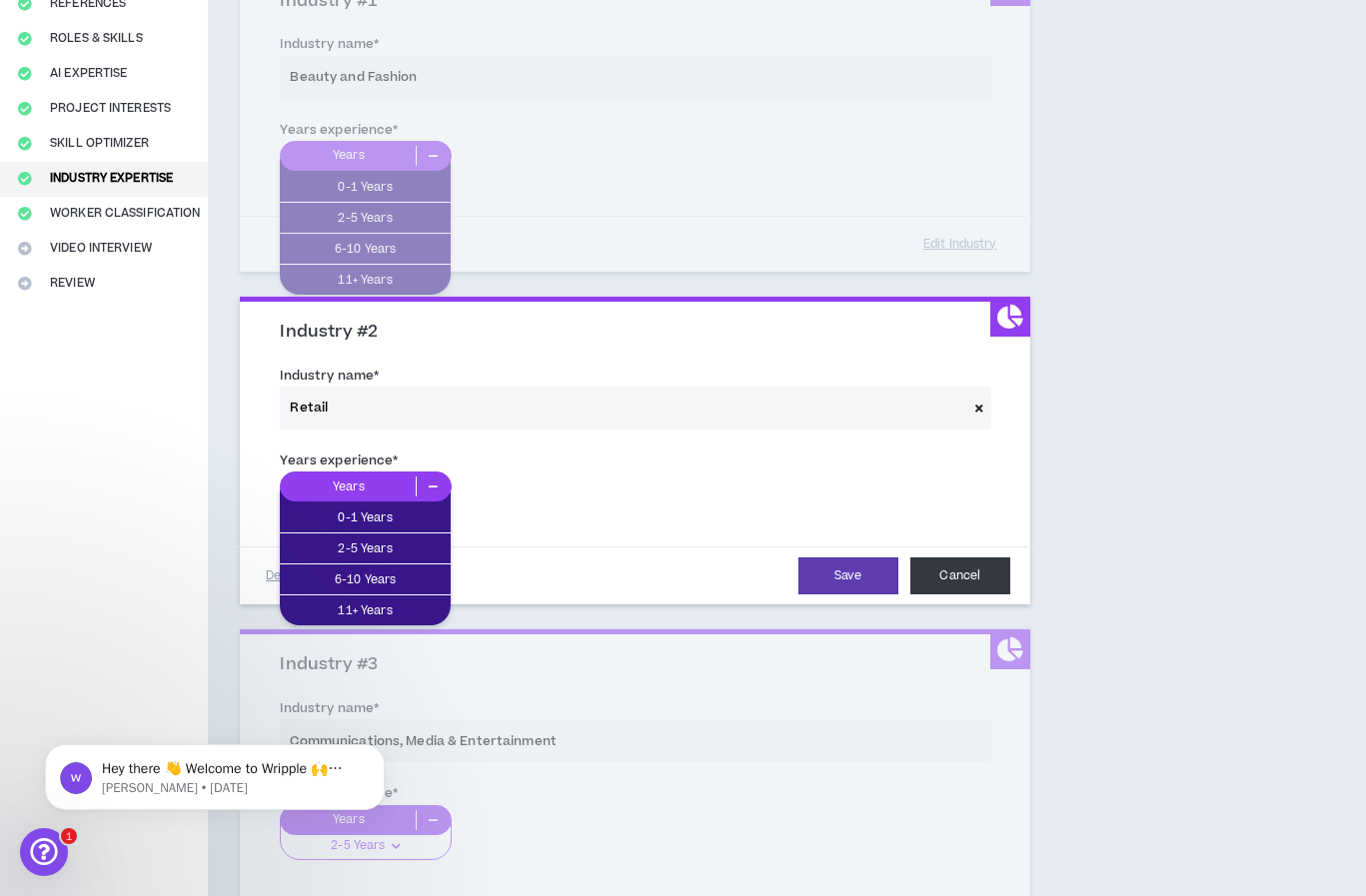 click on "Cancel" at bounding box center [960, 575] 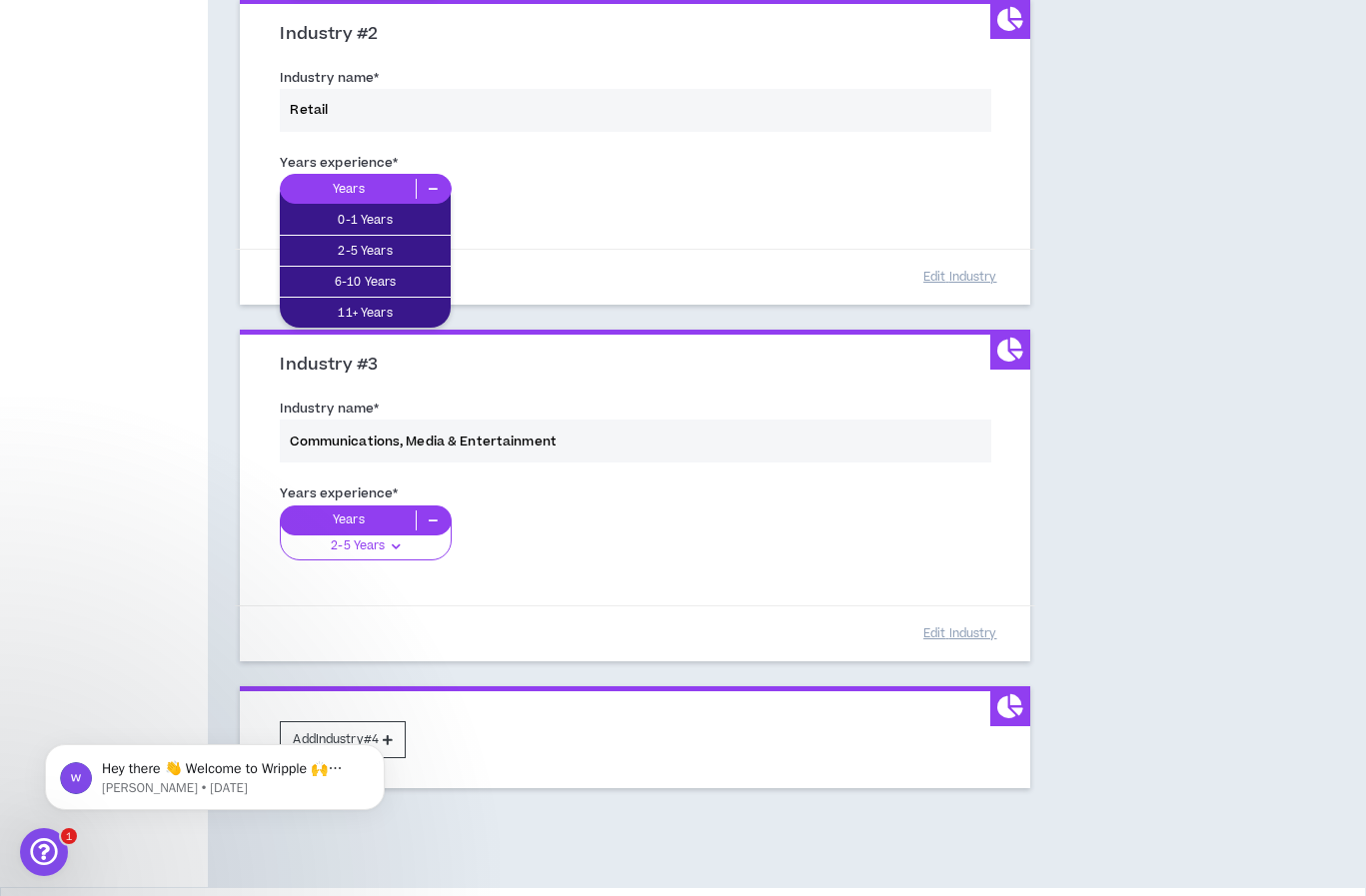 scroll, scrollTop: 622, scrollLeft: 0, axis: vertical 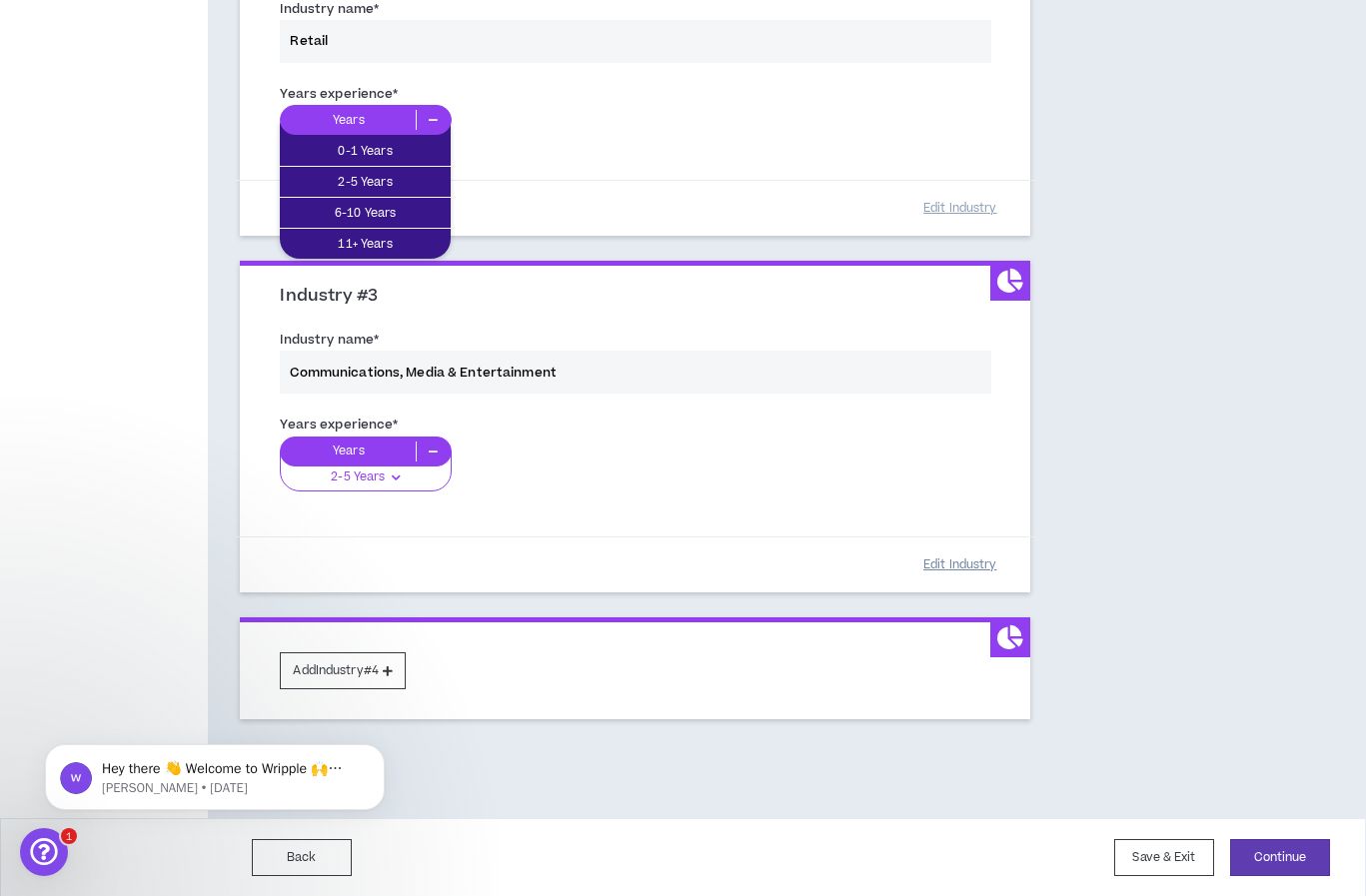 click on "Edit   Industry" at bounding box center (960, 564) 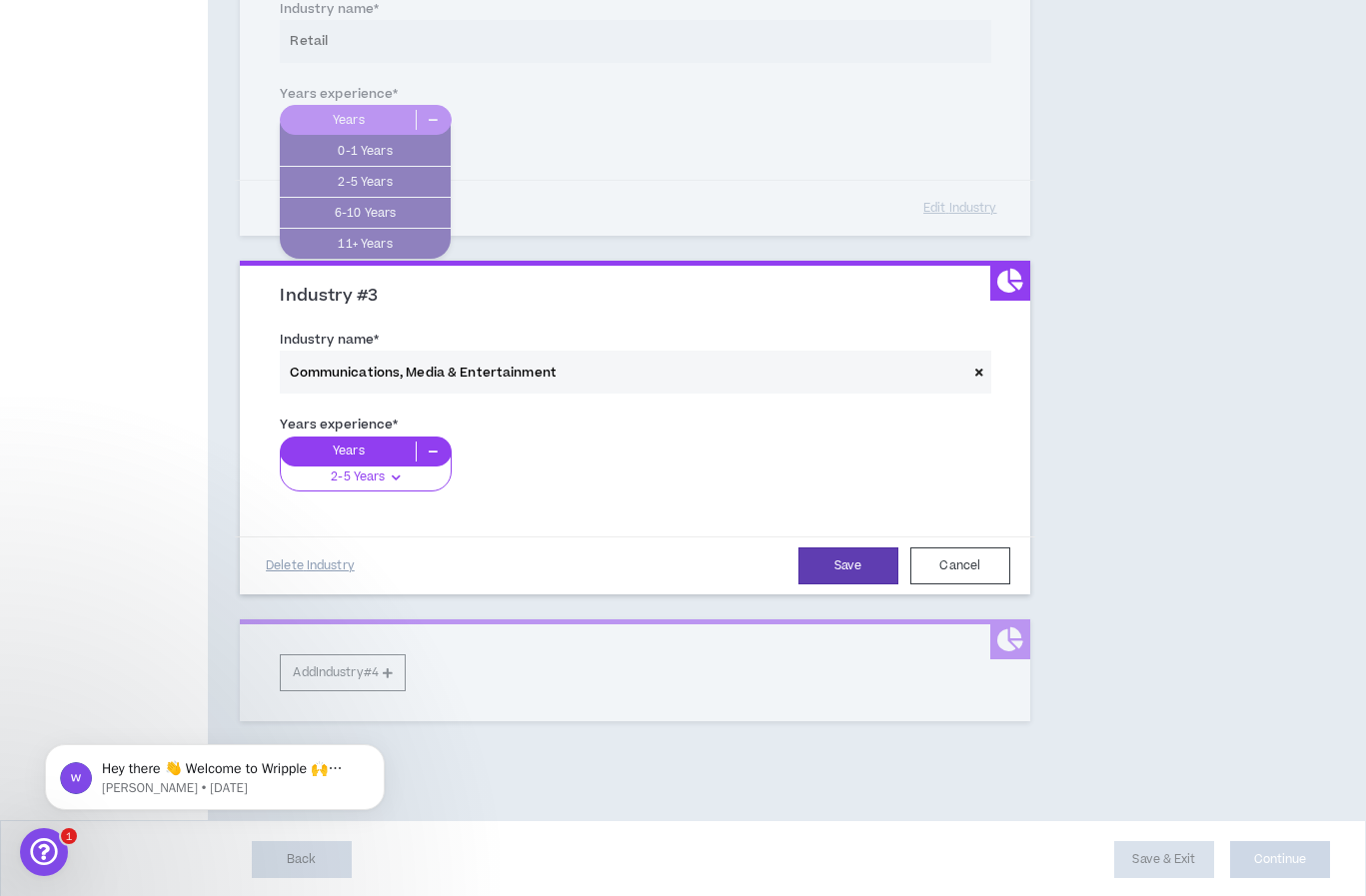click on "2-5 Years" at bounding box center [358, 477] 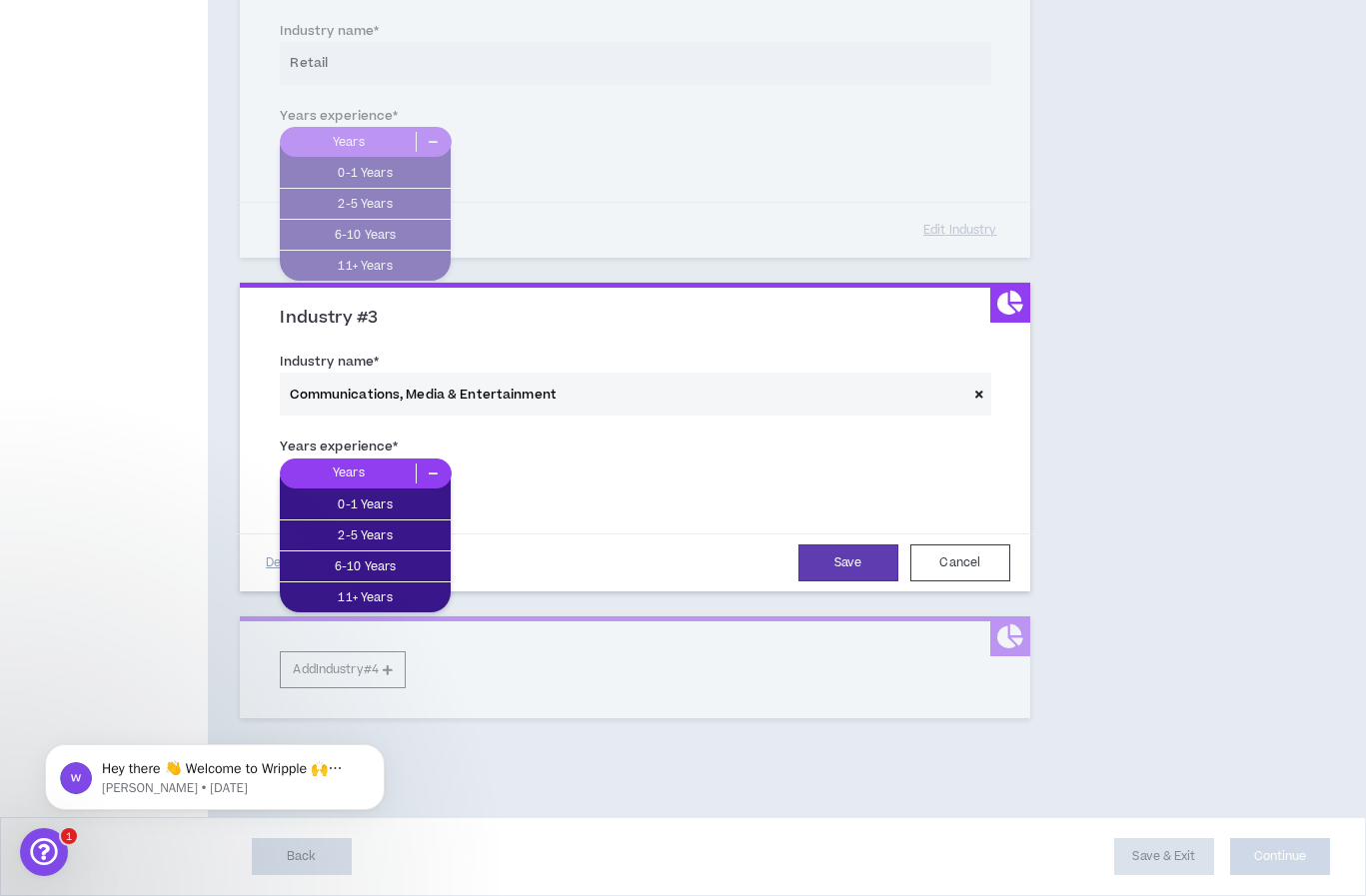 scroll, scrollTop: 599, scrollLeft: 0, axis: vertical 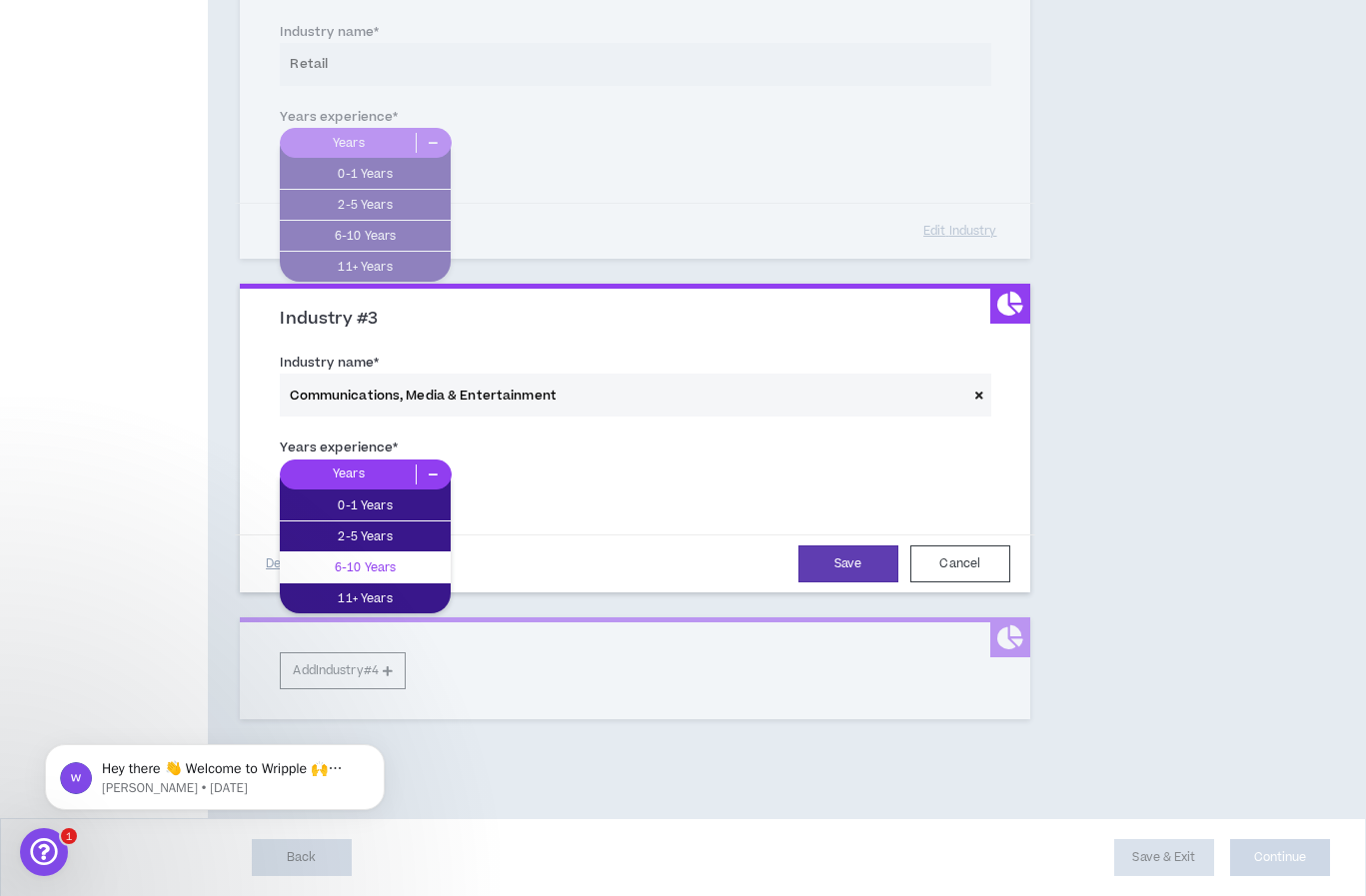 click on "6-10 Years" at bounding box center (365, 567) 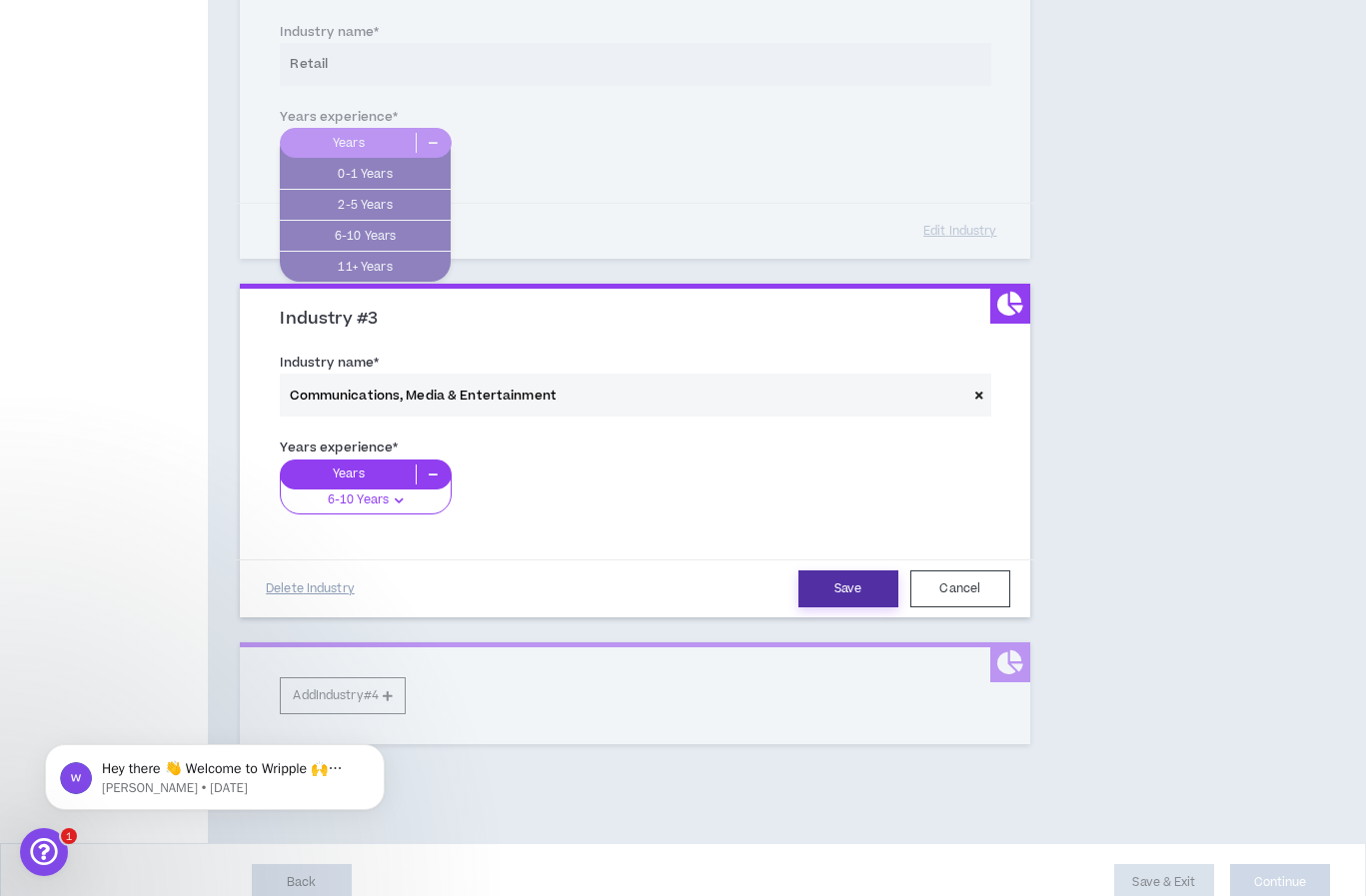 click on "Save" at bounding box center [848, 588] 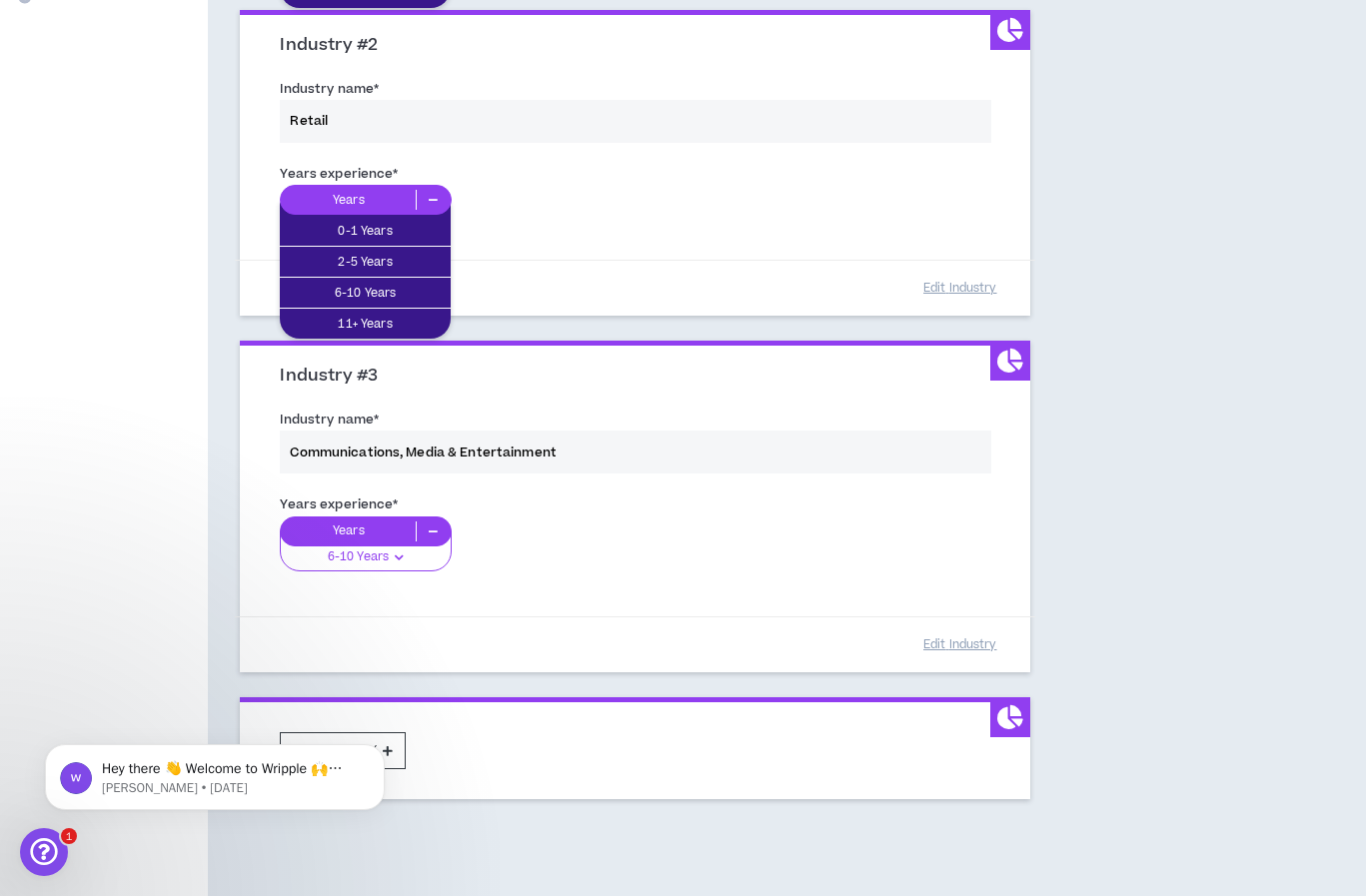 scroll, scrollTop: 622, scrollLeft: 0, axis: vertical 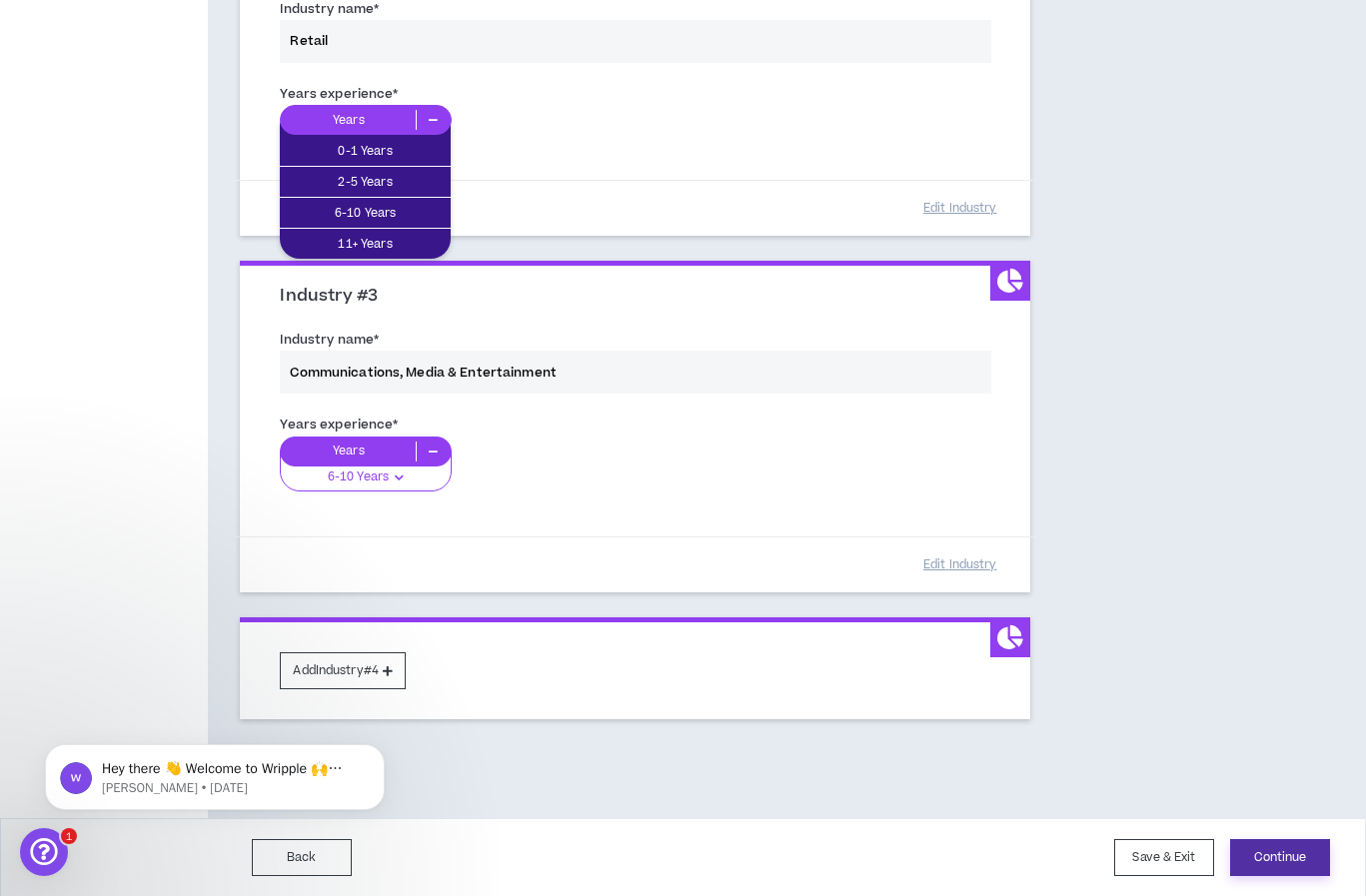 click on "Continue" at bounding box center [1280, 857] 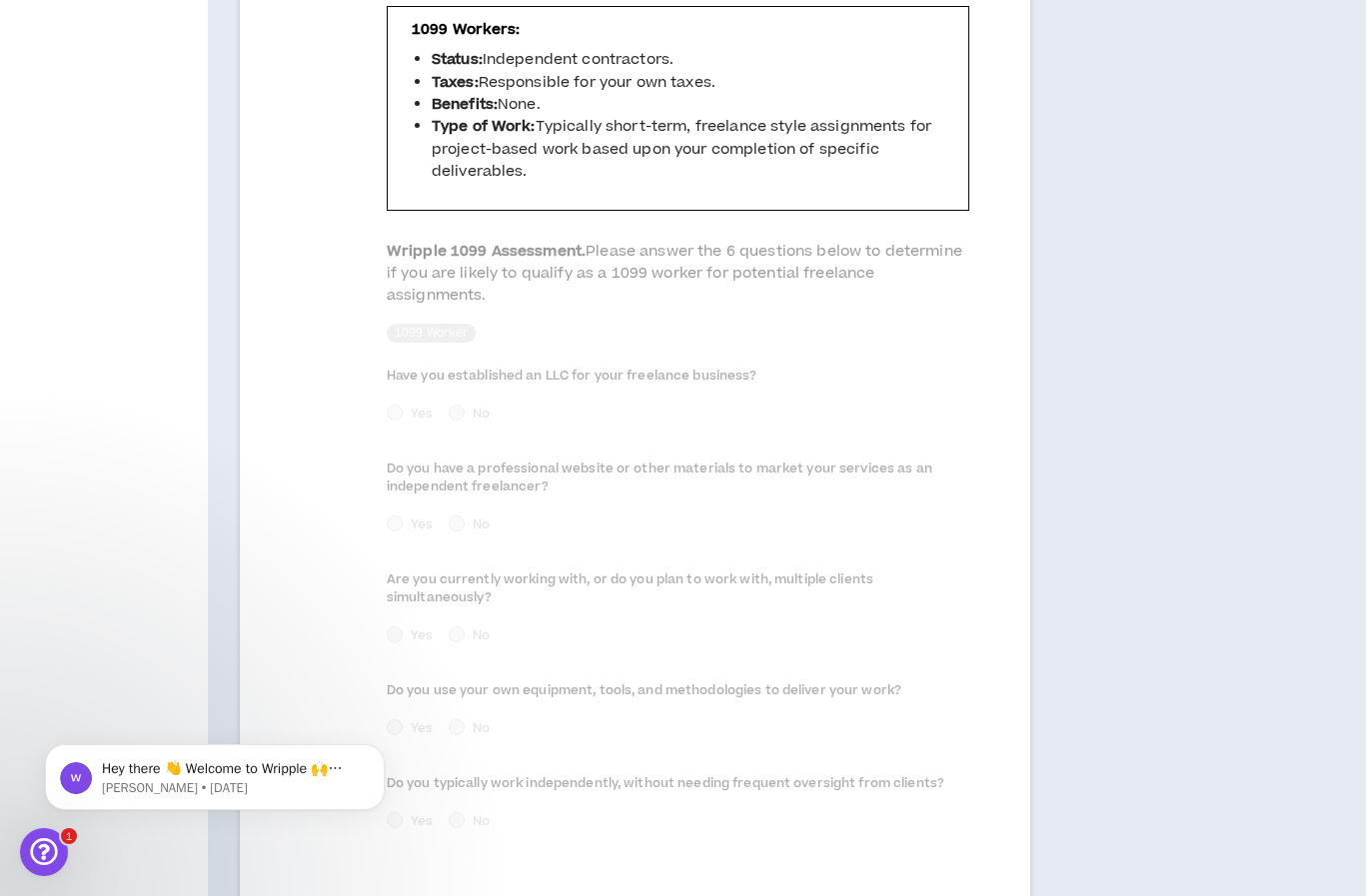 scroll, scrollTop: 964, scrollLeft: 0, axis: vertical 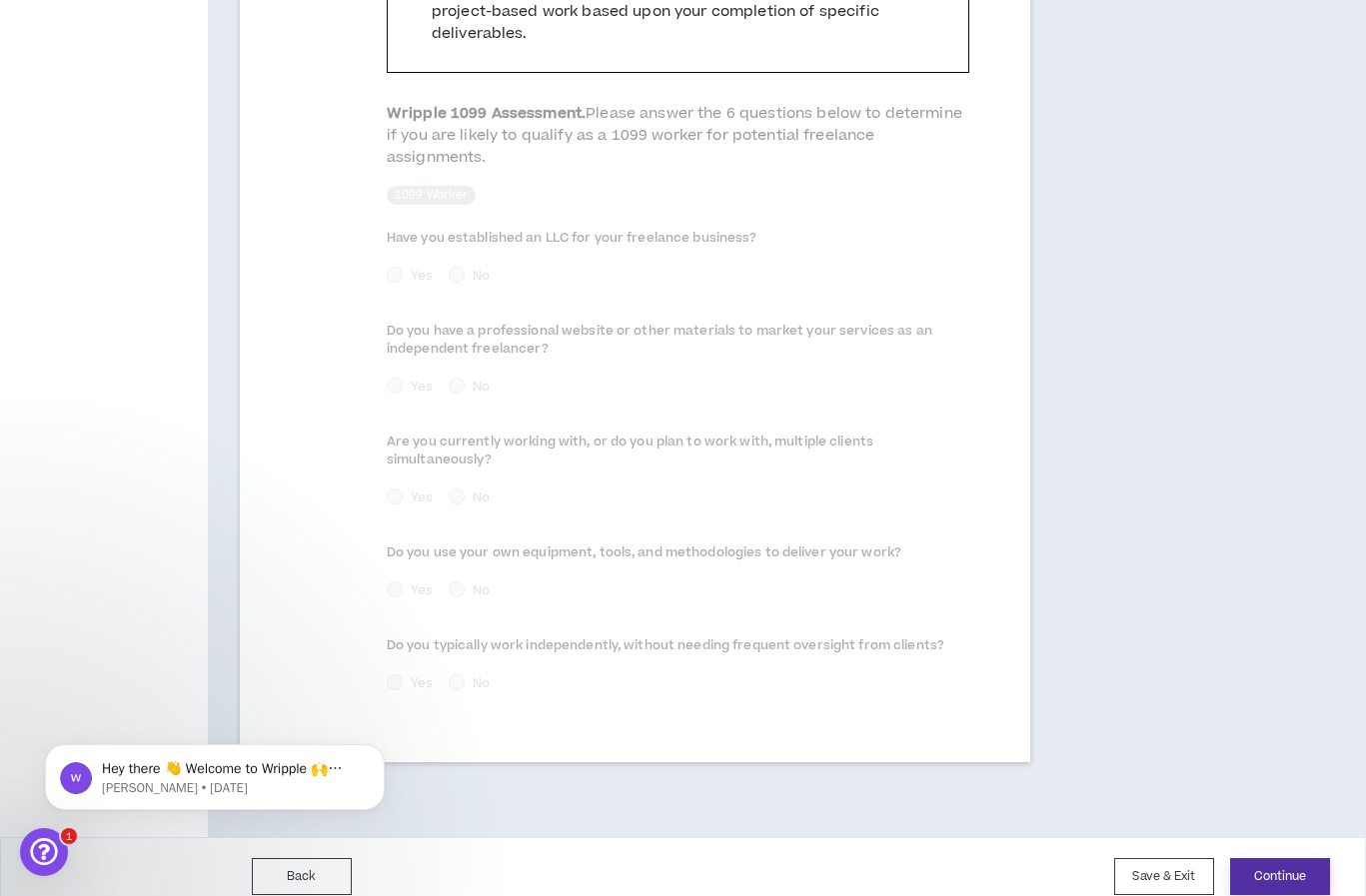click on "Continue" at bounding box center (1280, 876) 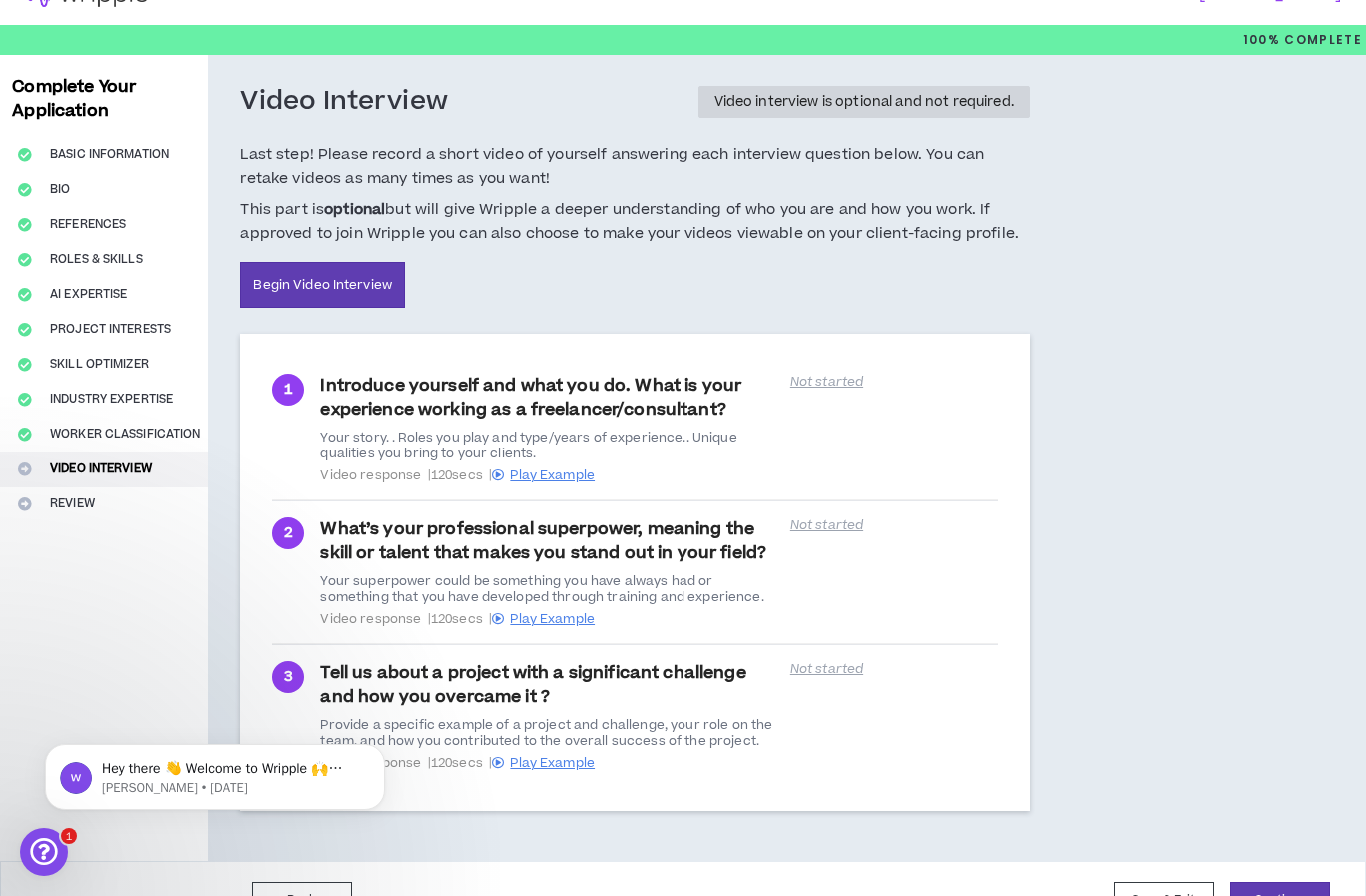 scroll, scrollTop: 79, scrollLeft: 0, axis: vertical 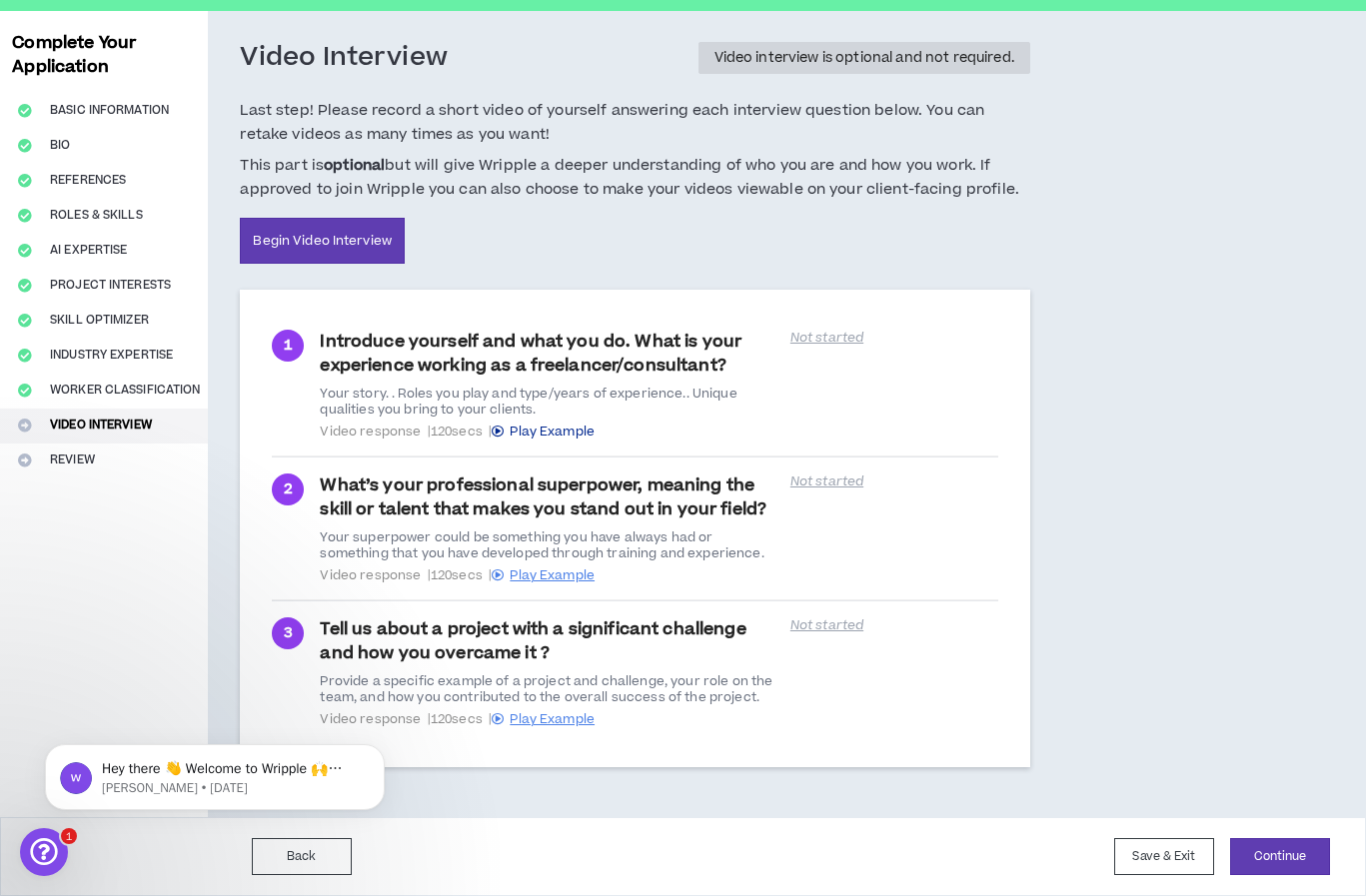 click on "Play Example" at bounding box center (552, 432) 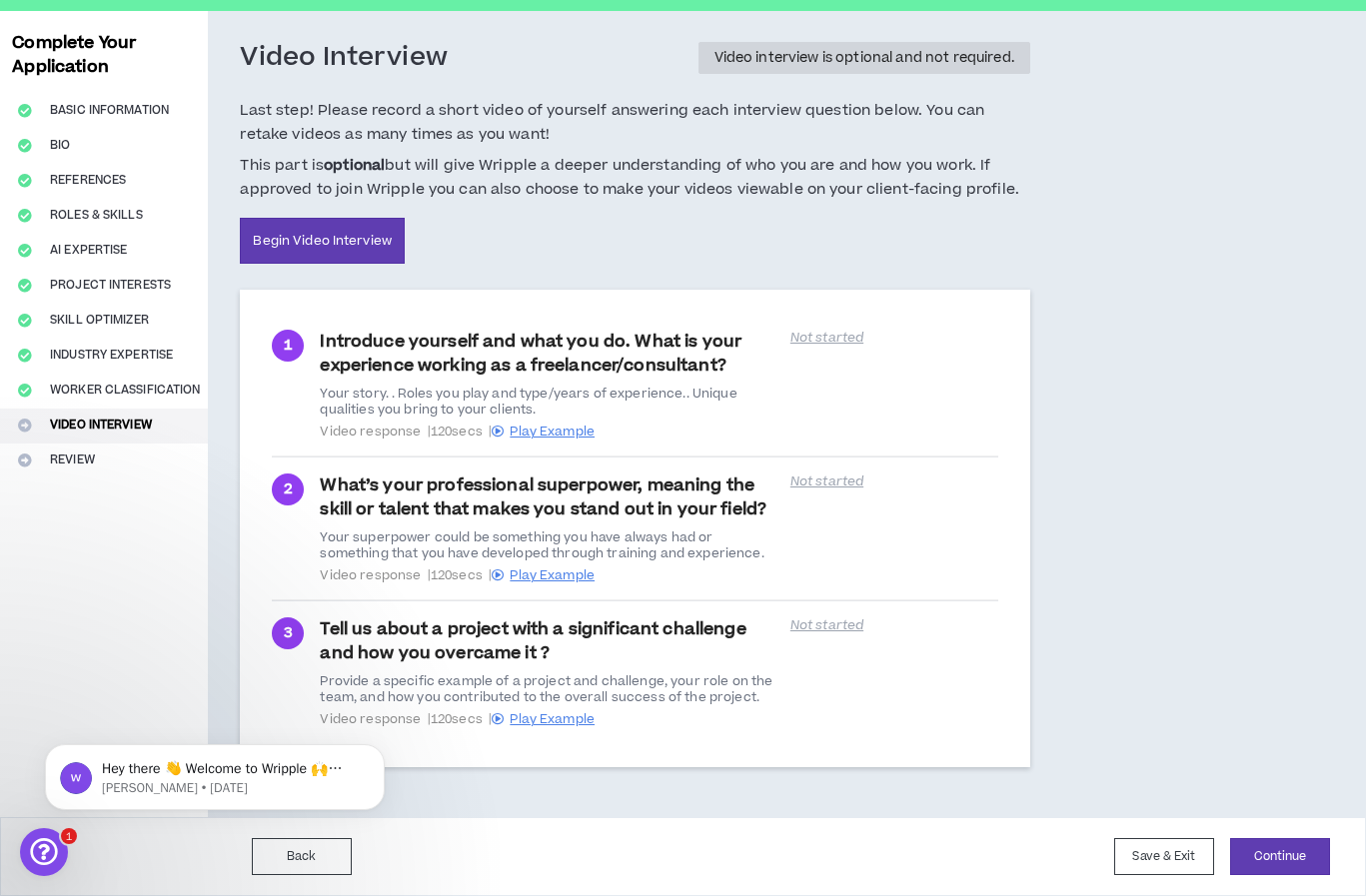 click on "Video Interview Video interview is optional and not required. Last step! Please record a short video of yourself answering each interview question below. You can retake videos as many times as you want! This part is  optional  but will give Wripple a deeper understanding of who you are and how you work. If approved to join Wripple you can also choose to make your videos viewable on your client-facing profile. Begin Video Interview 1 Introduce yourself and what you do. What is your experience working as a freelancer/consultant? Your story. . Roles you play and type/years of experience.. Unique qualities you bring to your clients. Video response  |   120  secs  |   Play Example Not started 2 What’s your professional superpower, meaning the skill or talent that makes you stand out in your field? Your superpower could be something you have always had or something that you have developed through training and experience. Video response  |   120  secs  |   Play Example Not started 3 Video response  |" at bounding box center [719, 414] 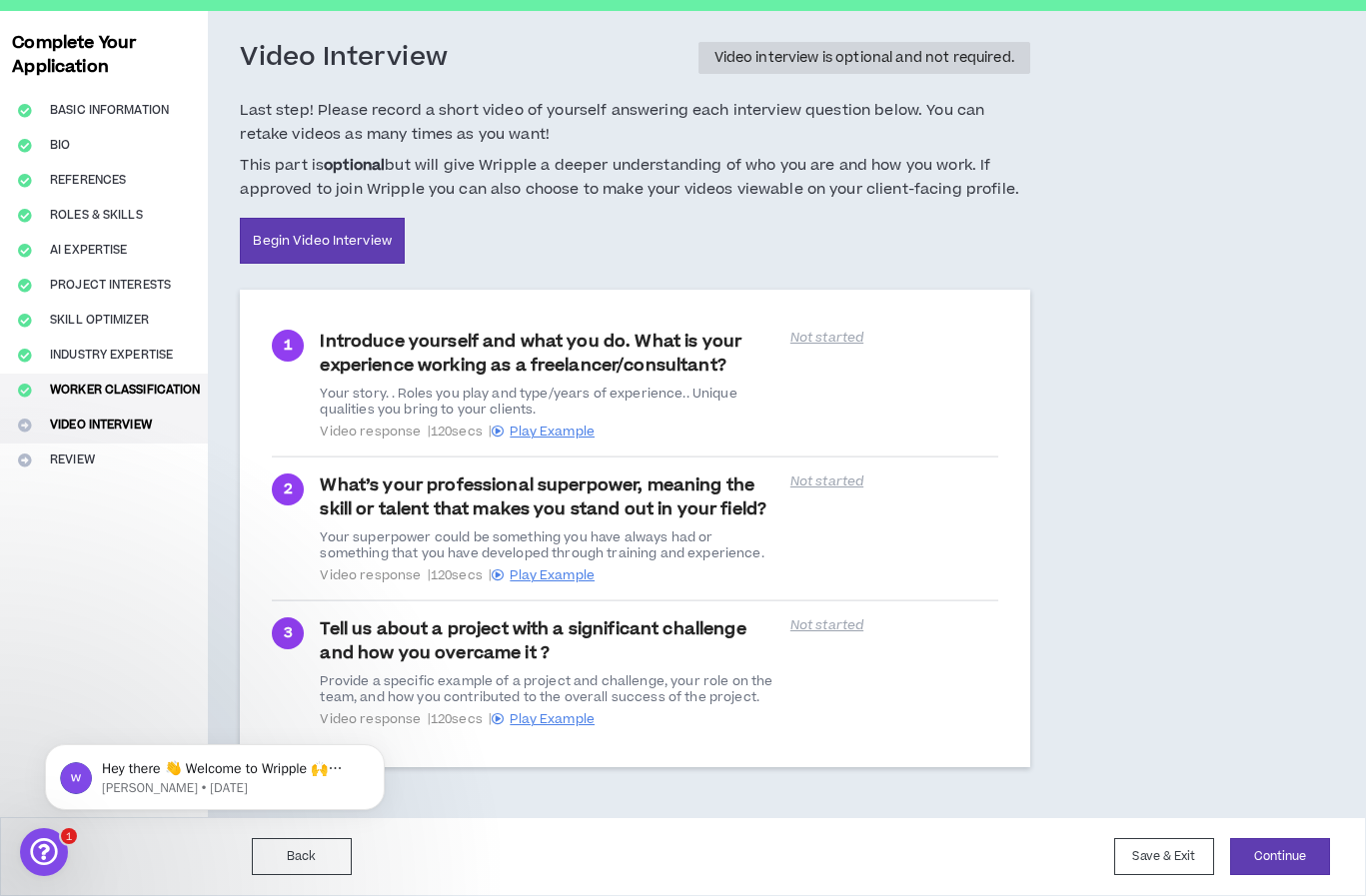 click on "Worker Classification" at bounding box center (104, 391) 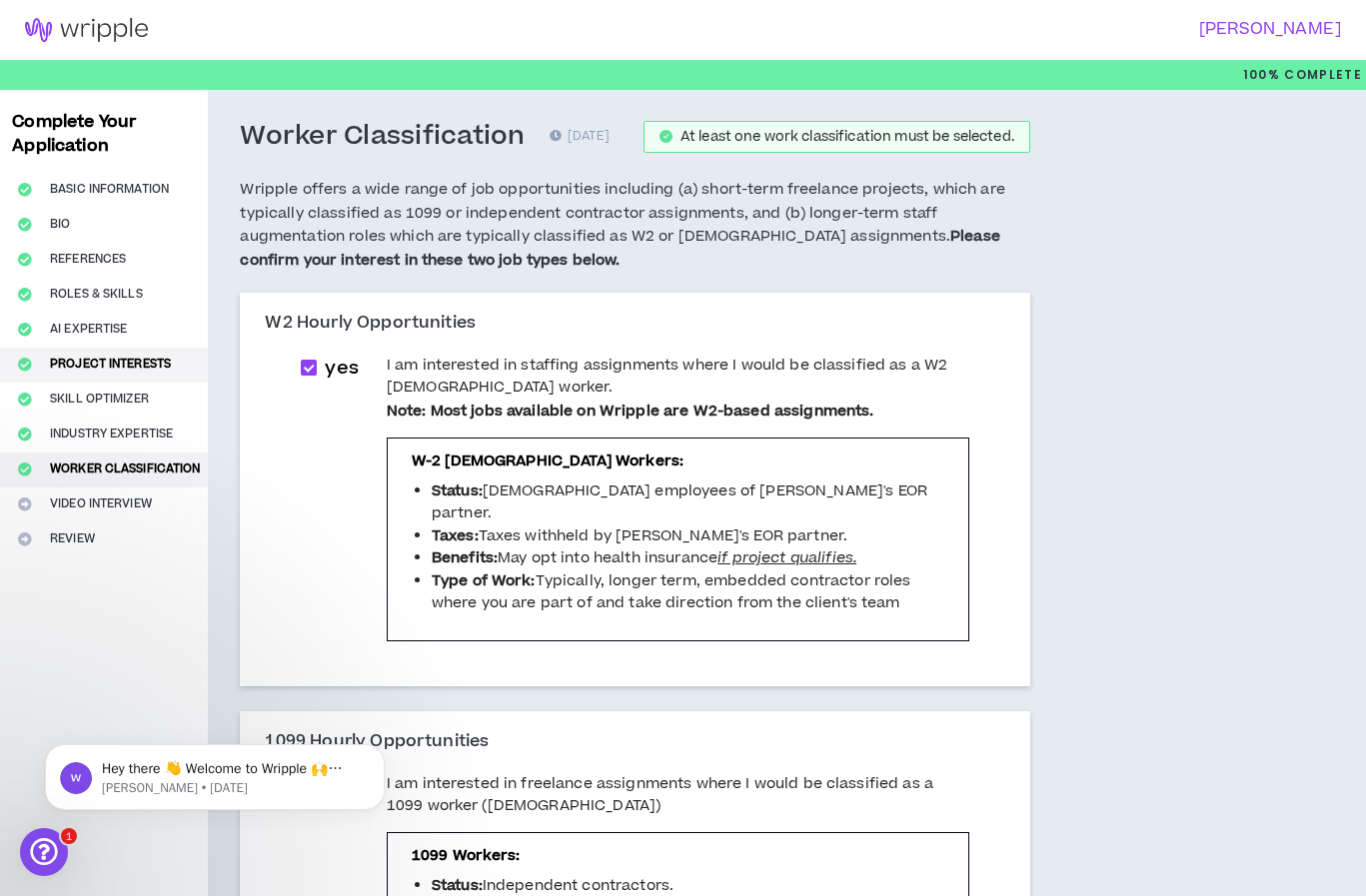 scroll, scrollTop: 0, scrollLeft: 0, axis: both 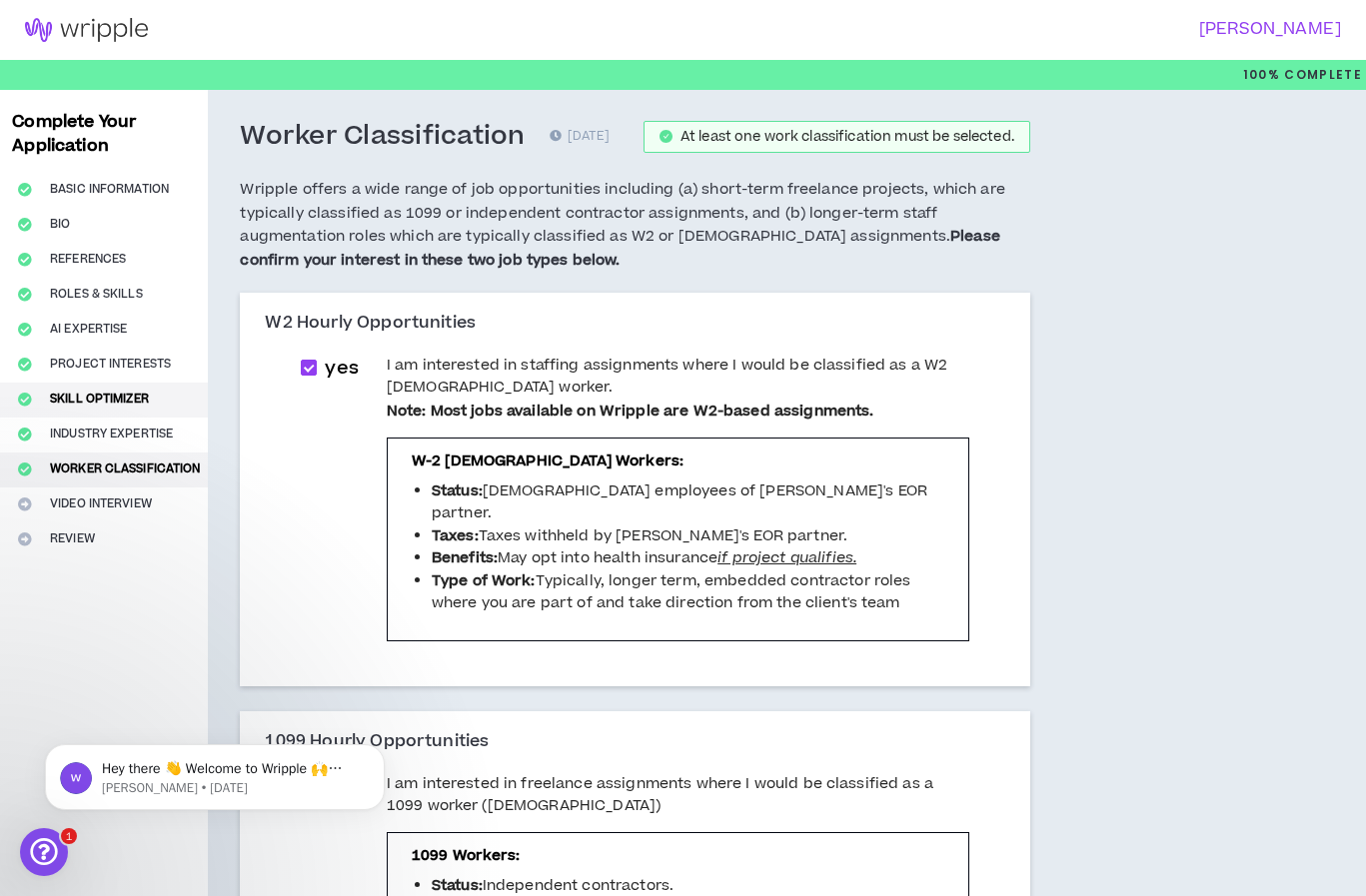 click on "Skill Optimizer" at bounding box center (104, 400) 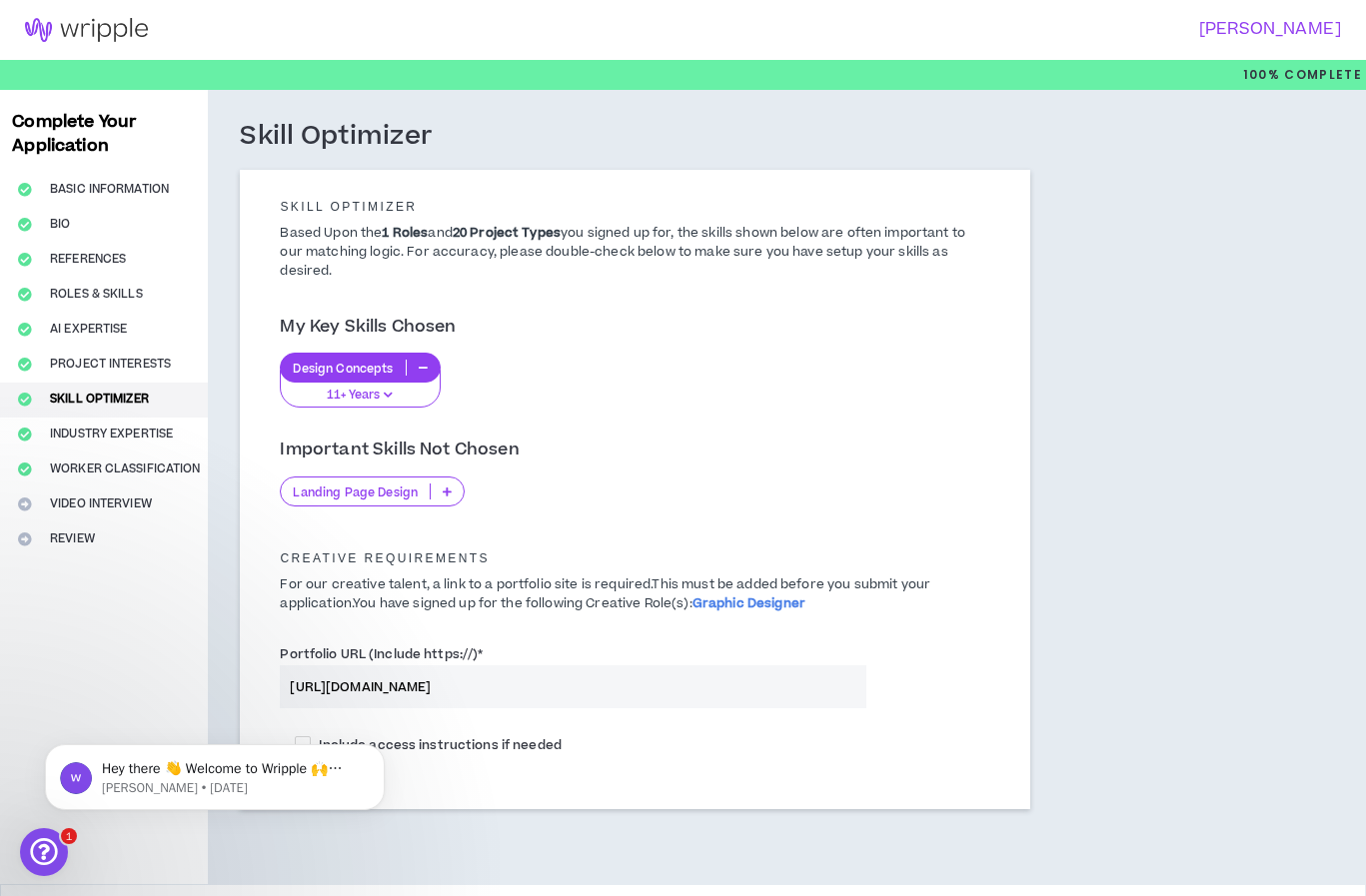click on "Complete Your Application Basic Information Bio References Roles & Skills AI Expertise Project Interests Skill Optimizer Industry Expertise Worker Classification Video Interview Review" at bounding box center [104, 486] 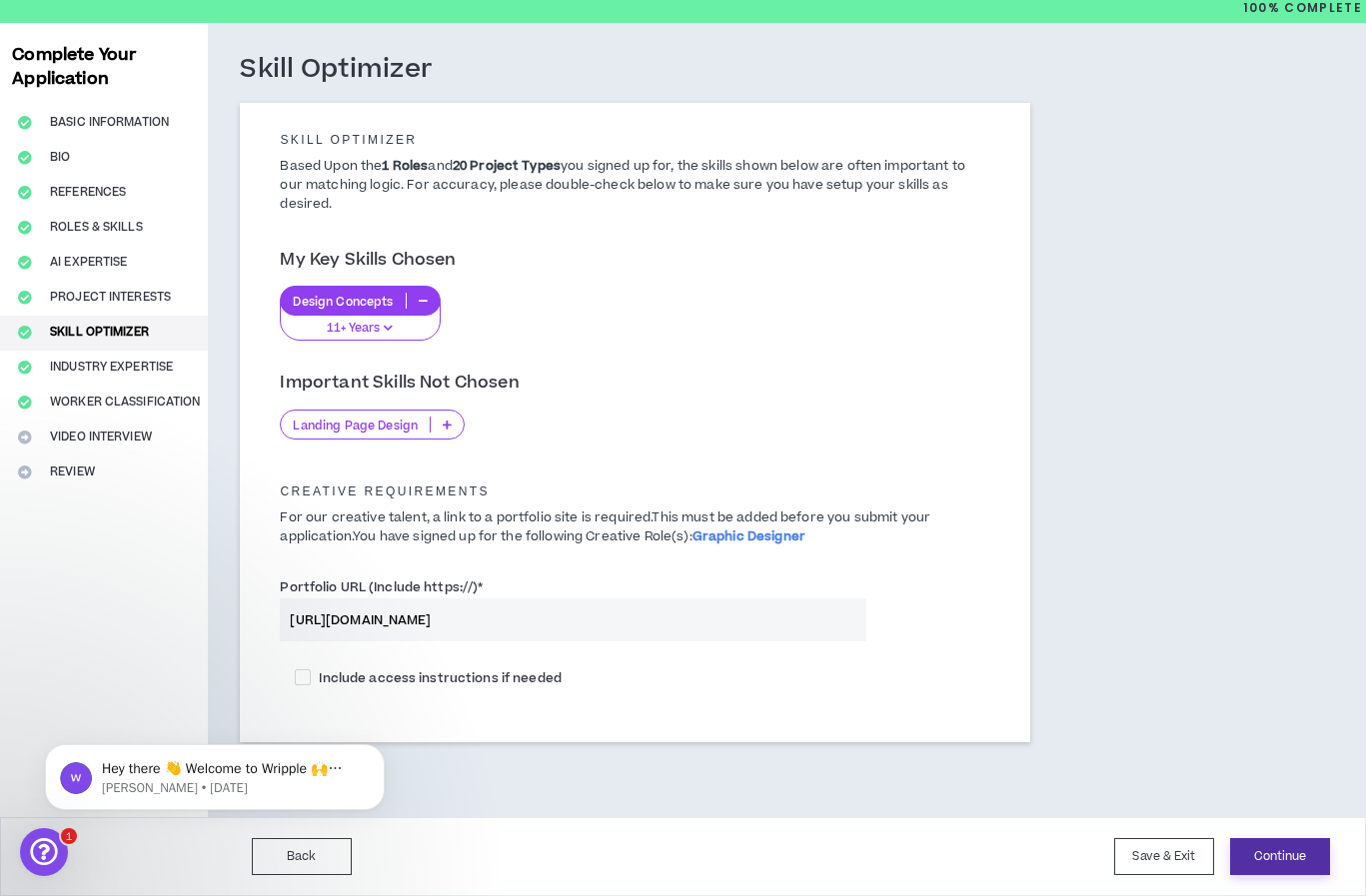 click on "Continue" at bounding box center [1280, 856] 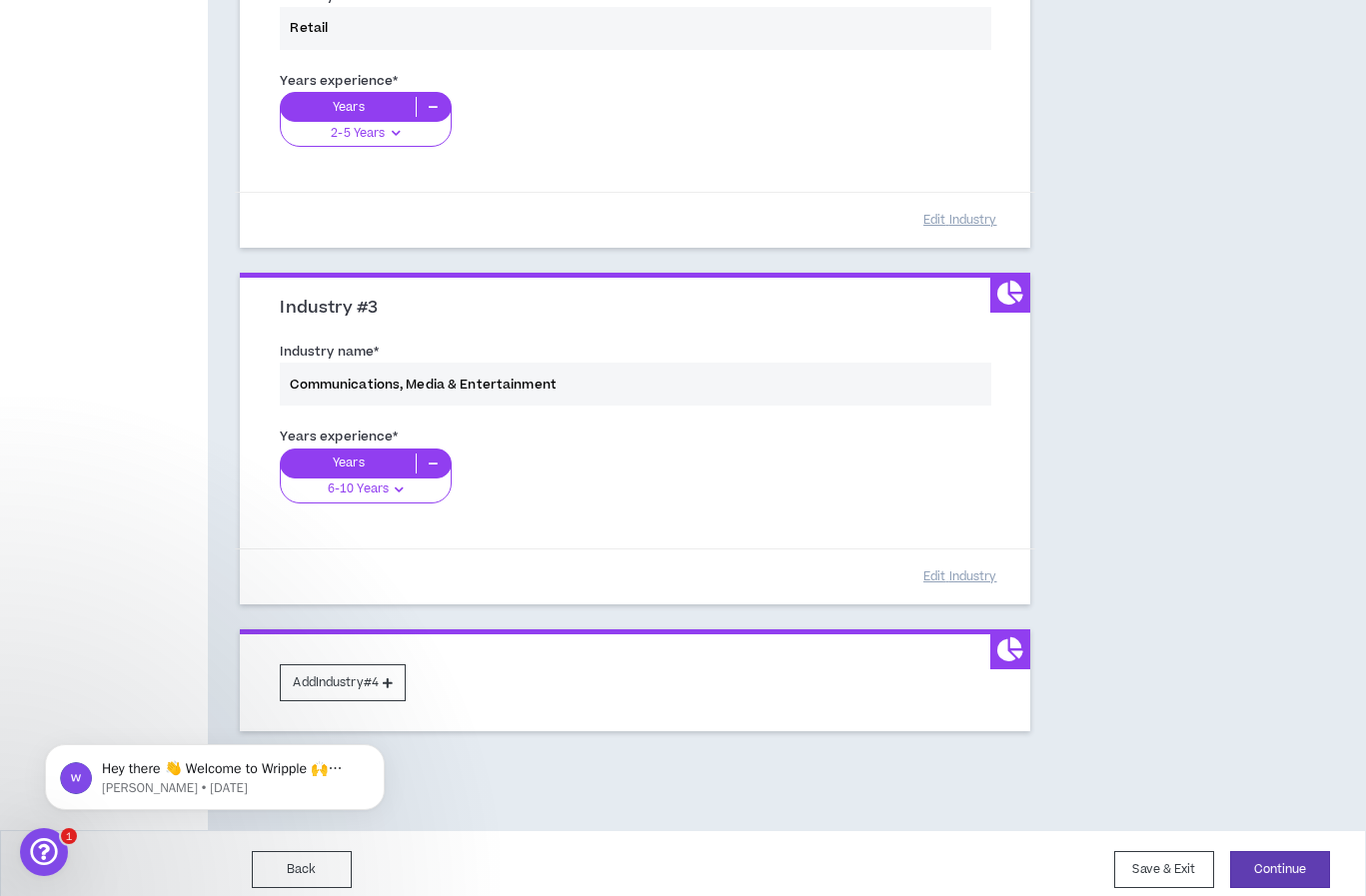 scroll, scrollTop: 672, scrollLeft: 0, axis: vertical 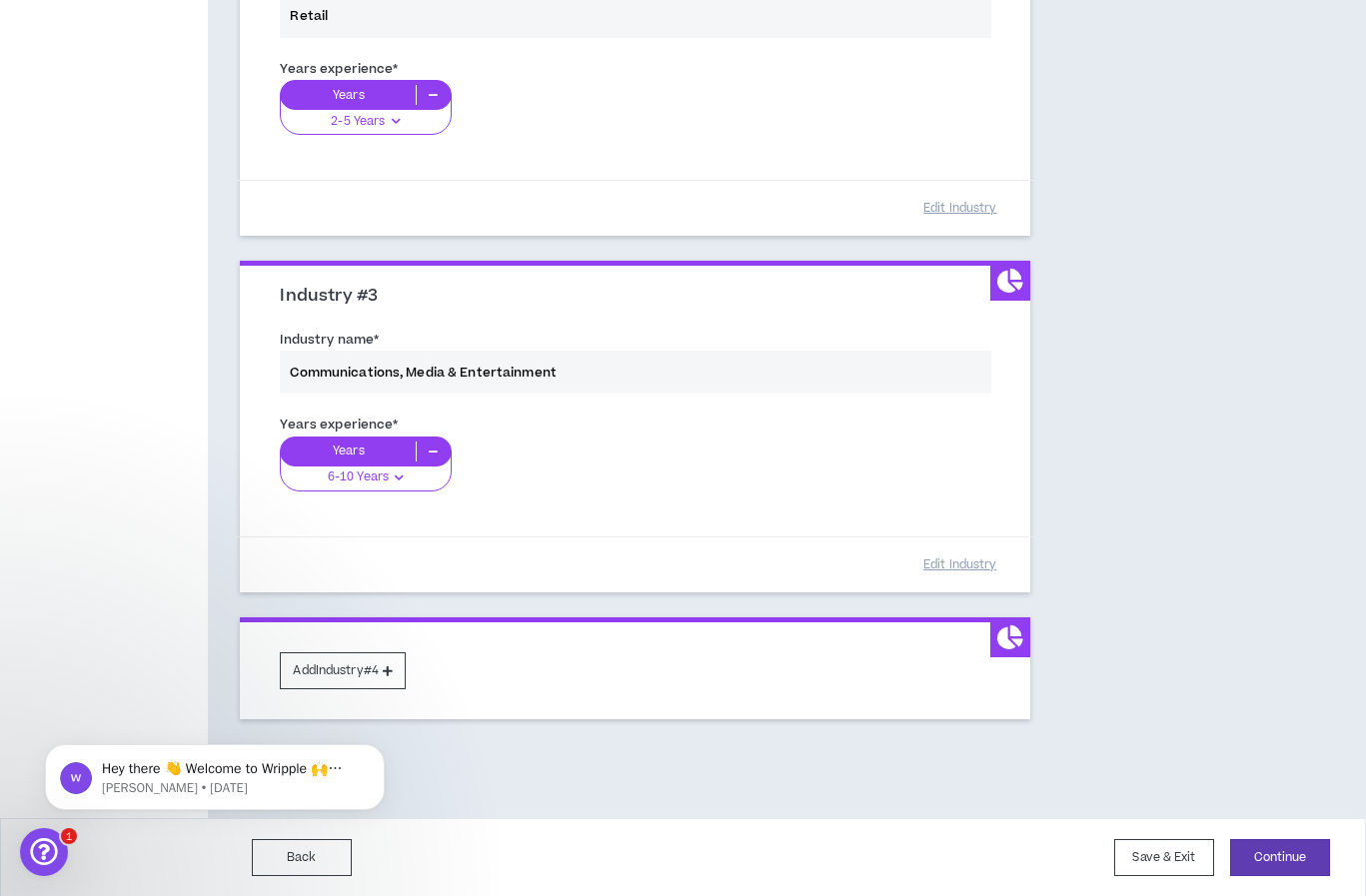 click on "Complete Your Application Basic Information Bio References Roles & Skills AI Expertise Project Interests Skill Optimizer Industry Expertise Worker Classification Video Interview Review Industry Expertise    0 days ago At least 1 industry expertise is required. To match your industry experience with client needs, select what industries you’ve worked in. Industry #1 Industry name  * Beauty and Fashion Years experience  * Years 0-1 Years 0-1 Years 2-5 Years 6-10 Years 11+ Years Edit   Industry Industry #2 Industry name  * Retail Years experience  * Years 2-5 Years 0-1 Years 2-5 Years 6-10 Years 11+ Years Edit   Industry Industry #3 Industry name  * Communications, Media & Entertainment Years experience  * Years 6-10 Years 0-1 Years 2-5 Years 6-10 Years 11+ Years Edit   Industry Add  Industry  #4" at bounding box center (683, 118) 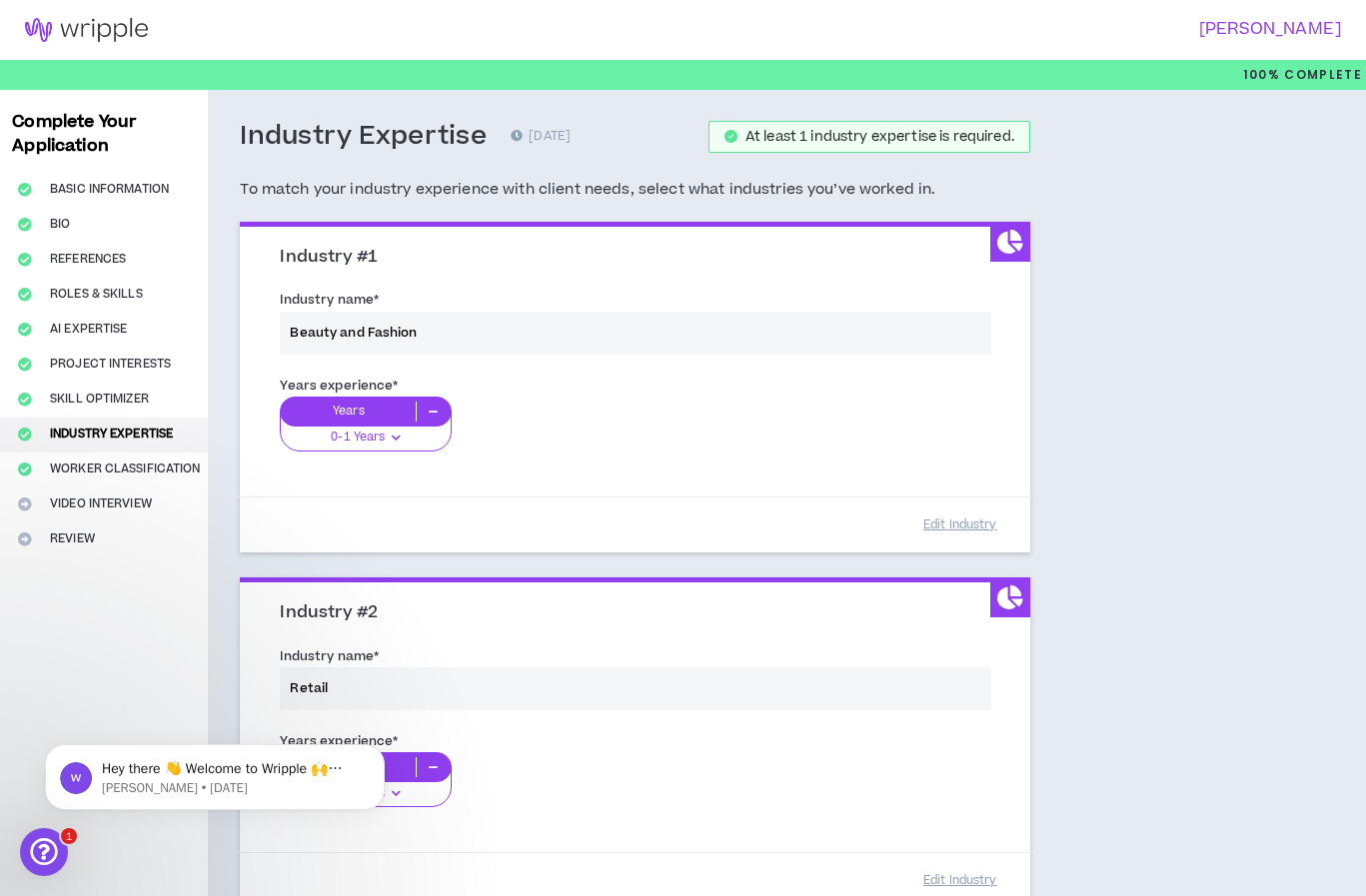 scroll, scrollTop: 672, scrollLeft: 0, axis: vertical 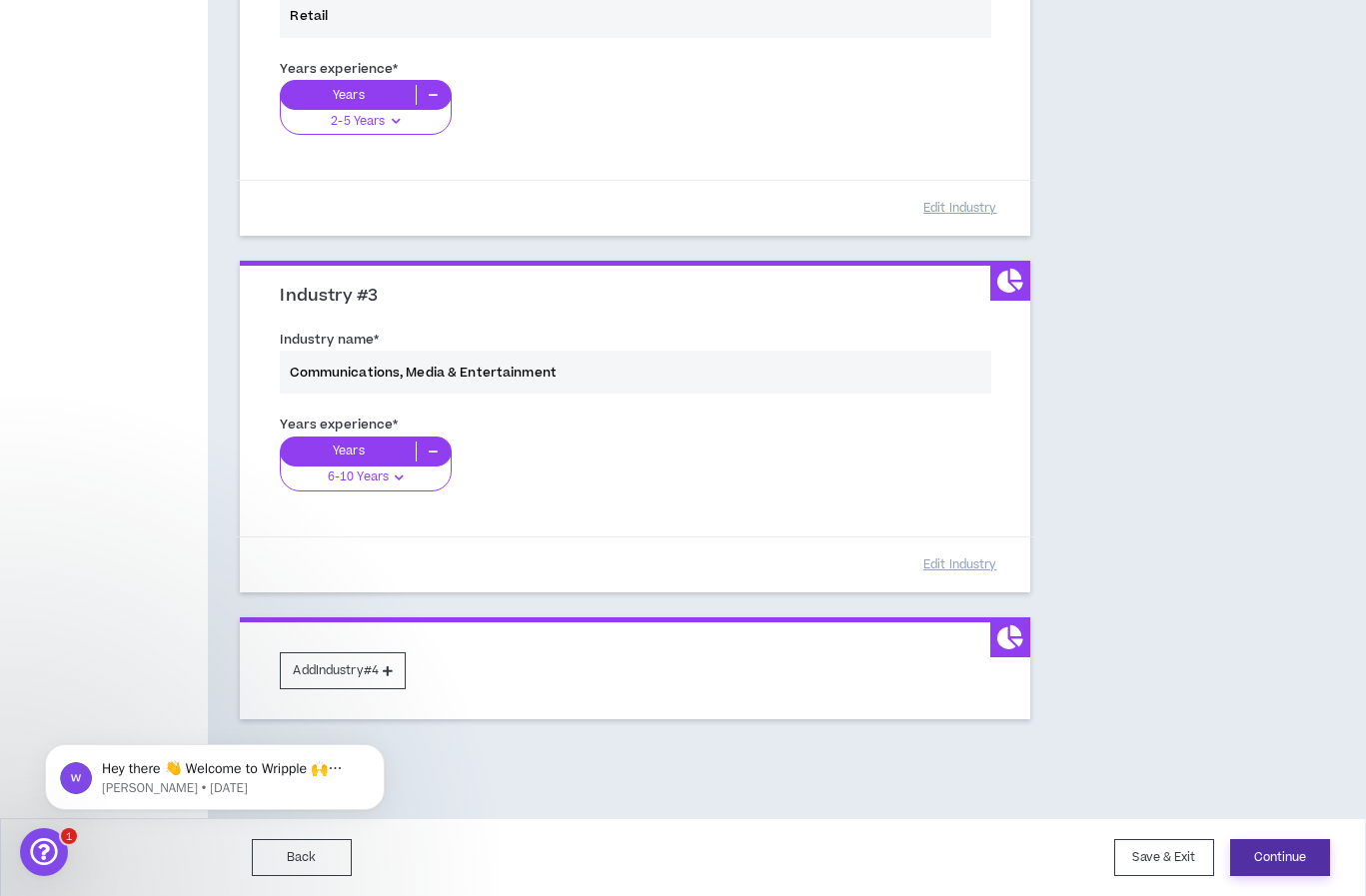 click on "Continue" at bounding box center (1280, 857) 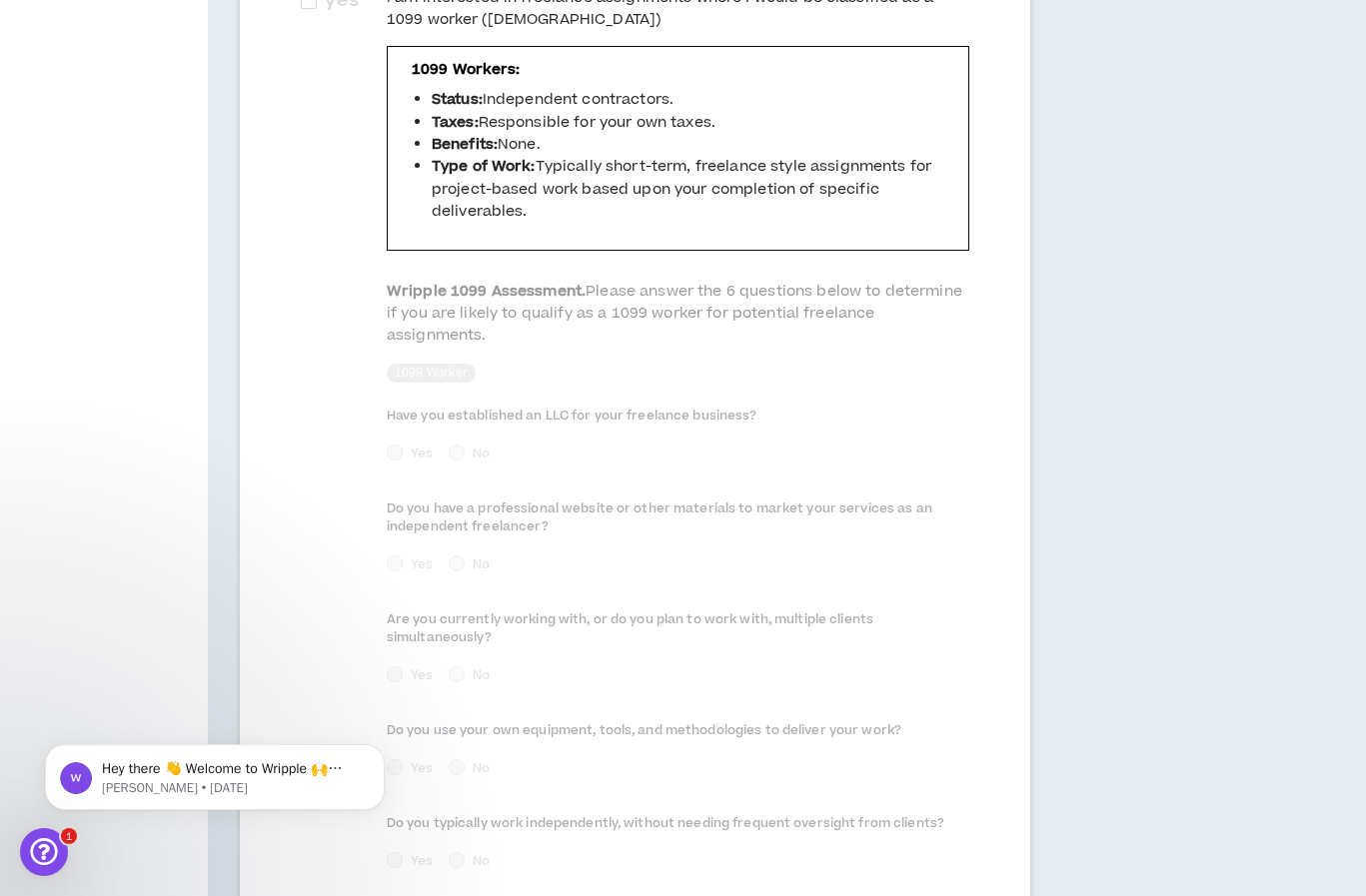 scroll, scrollTop: 964, scrollLeft: 0, axis: vertical 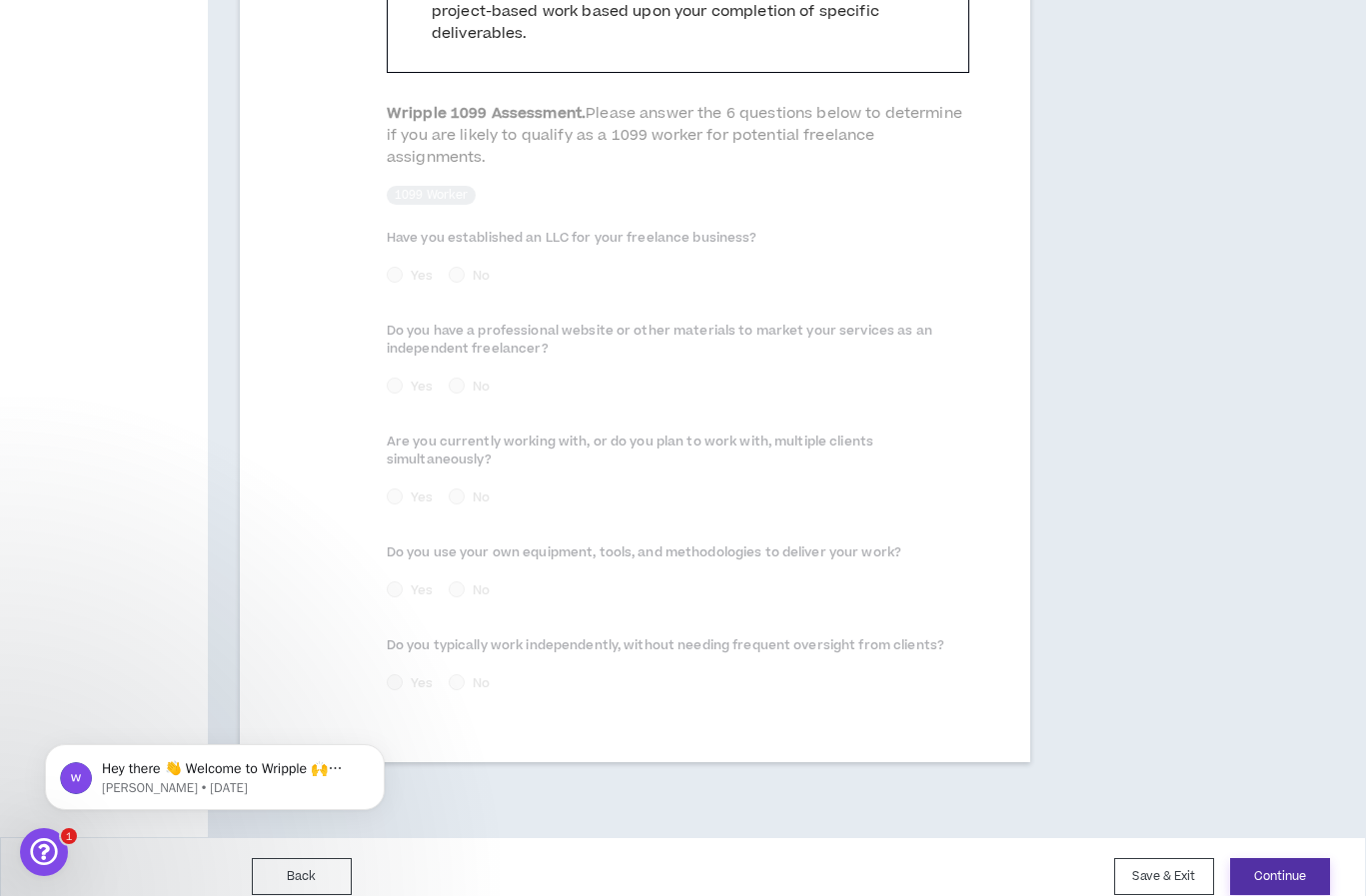 drag, startPoint x: 1307, startPoint y: 854, endPoint x: 1307, endPoint y: 841, distance: 13 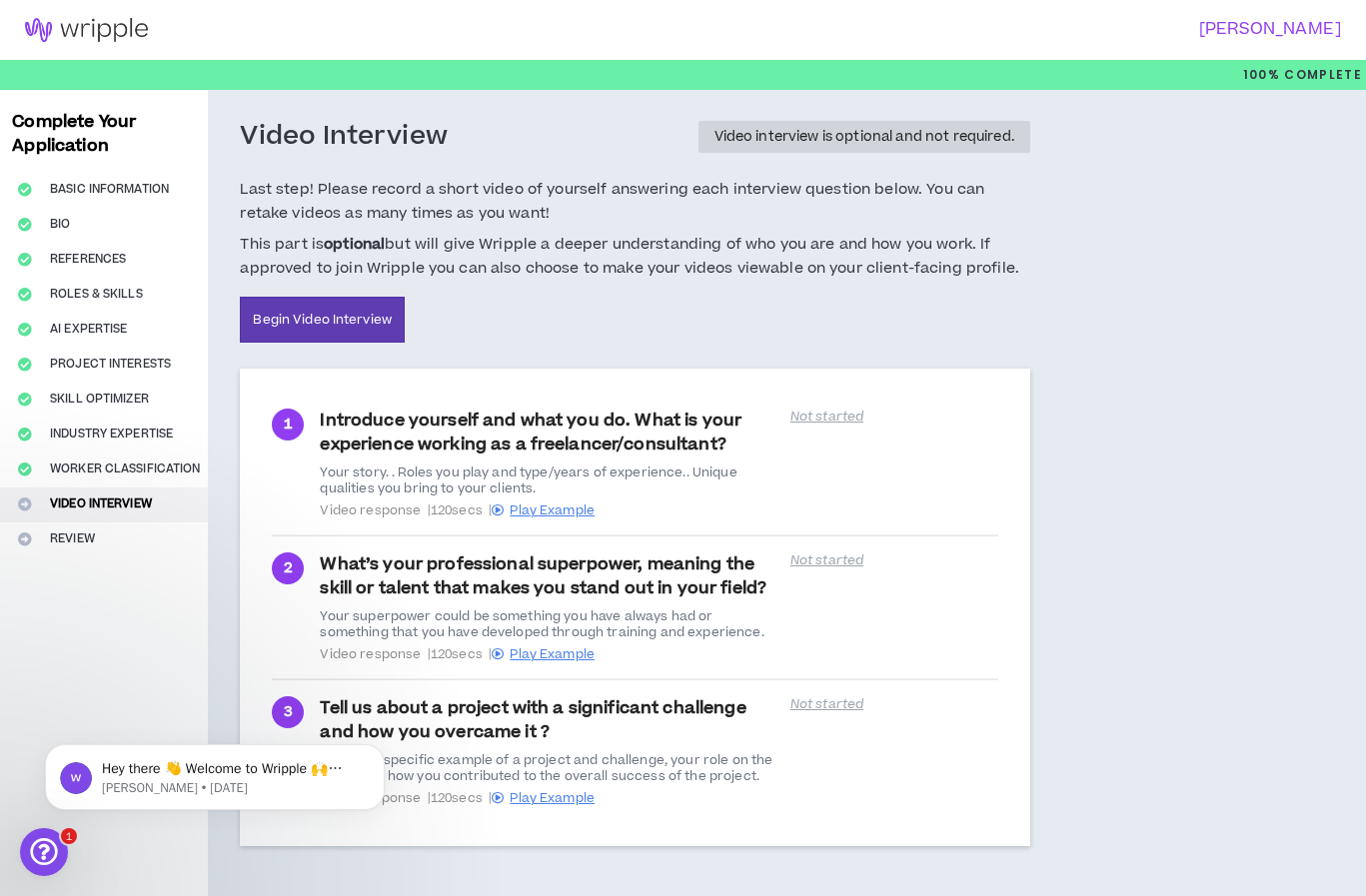 scroll, scrollTop: 79, scrollLeft: 0, axis: vertical 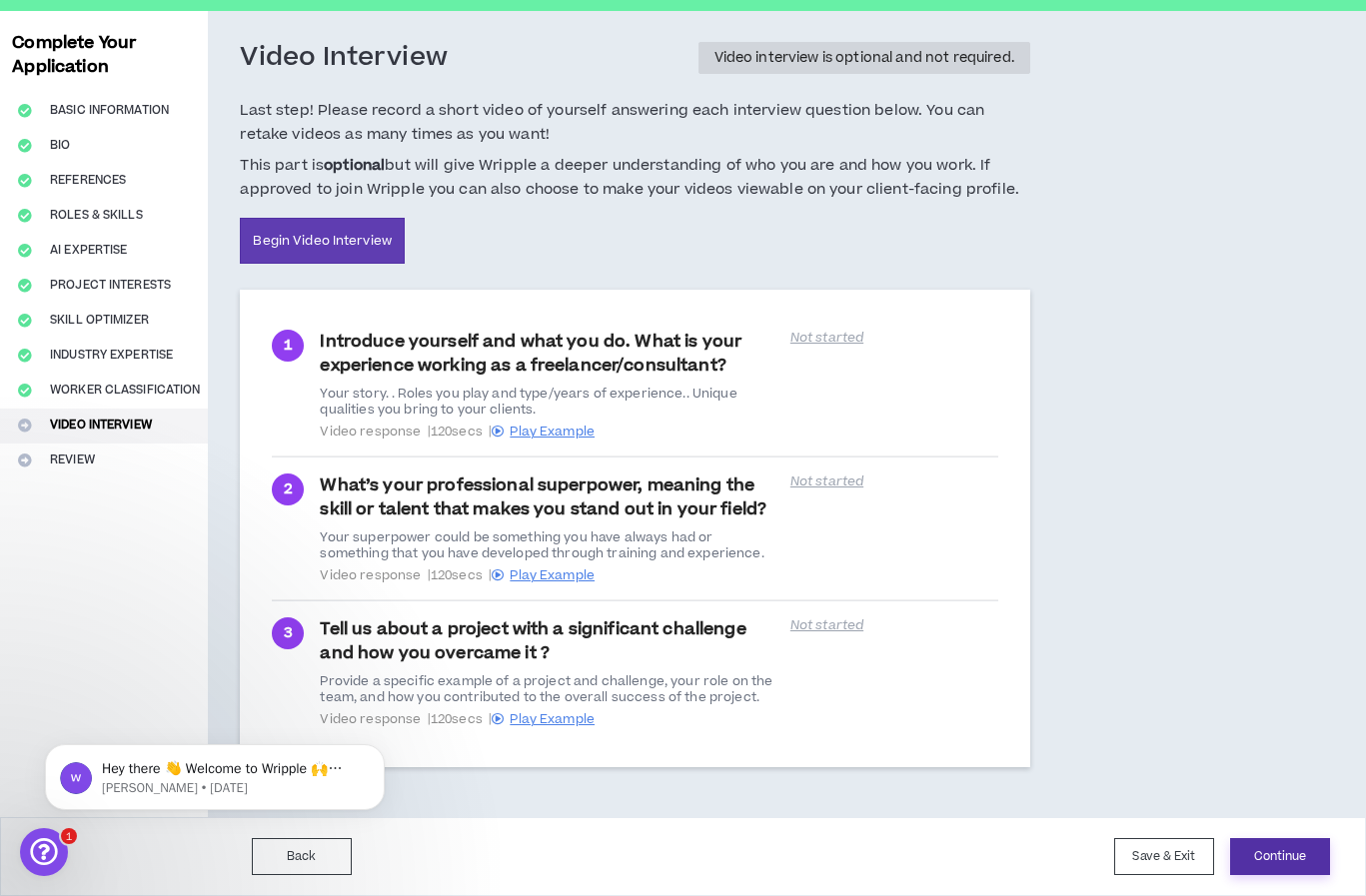 click on "Continue" at bounding box center (1280, 856) 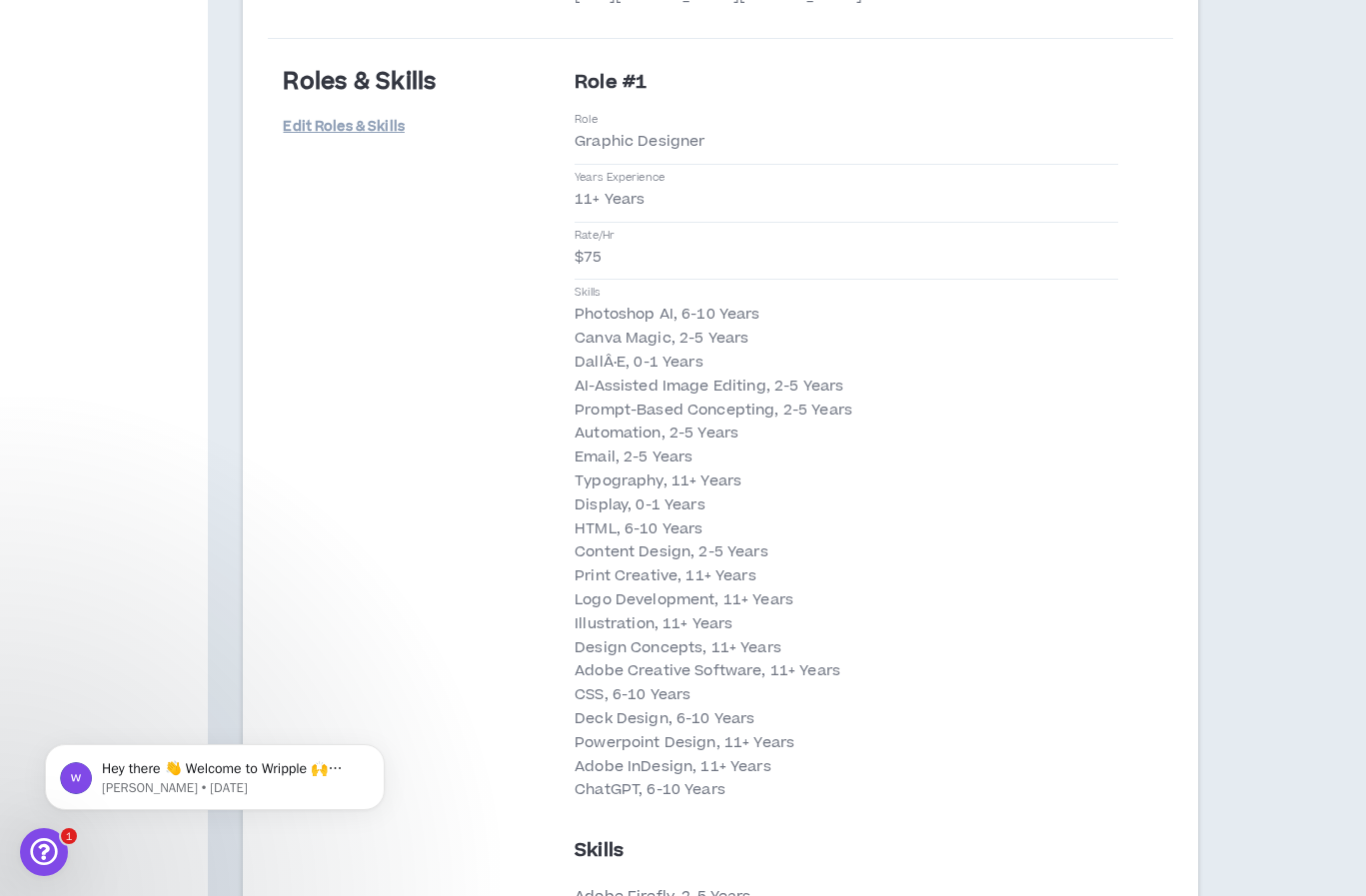 scroll, scrollTop: 2025, scrollLeft: 0, axis: vertical 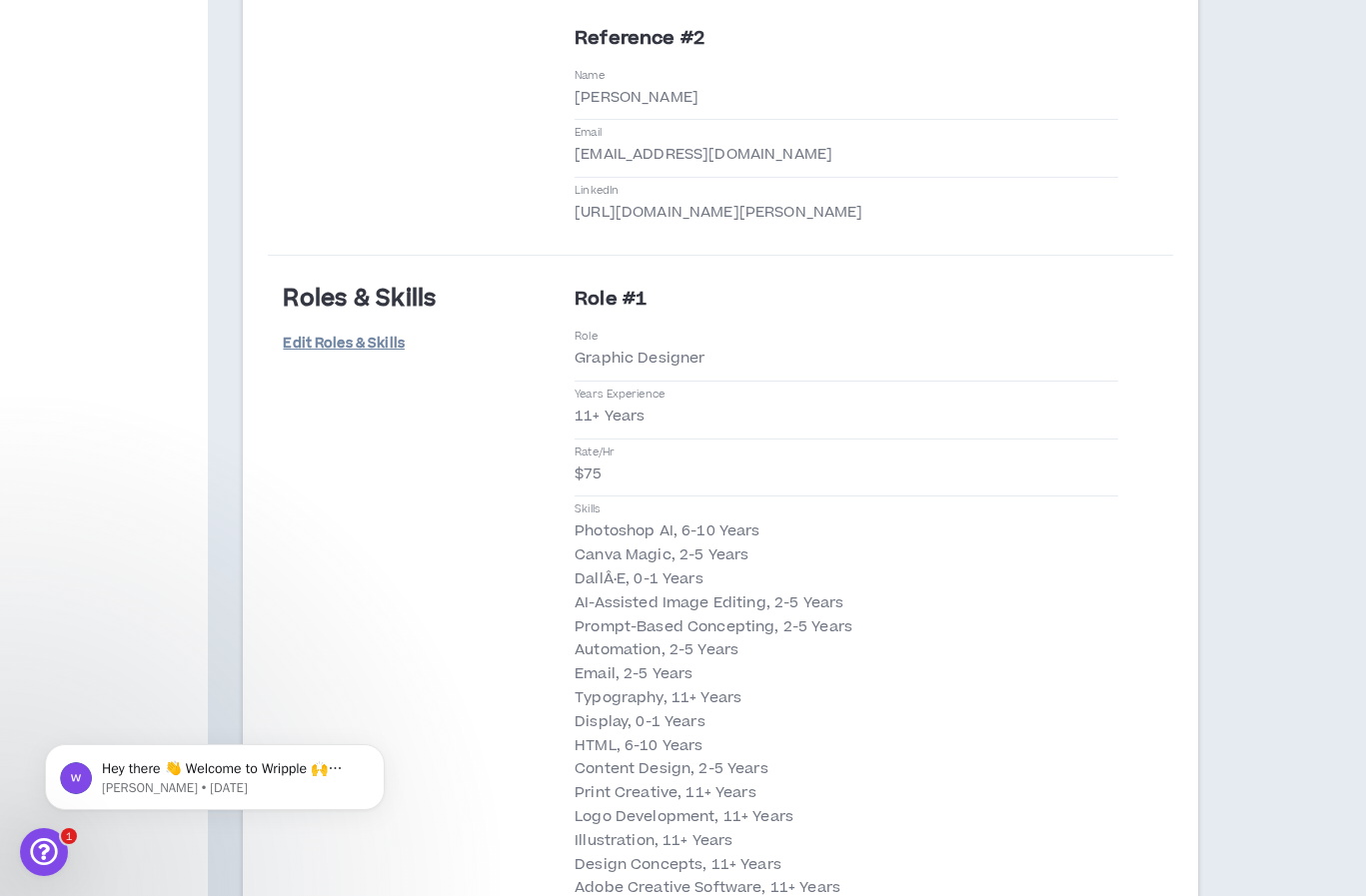 click on "Edit Roles & Skills" at bounding box center (343, 344) 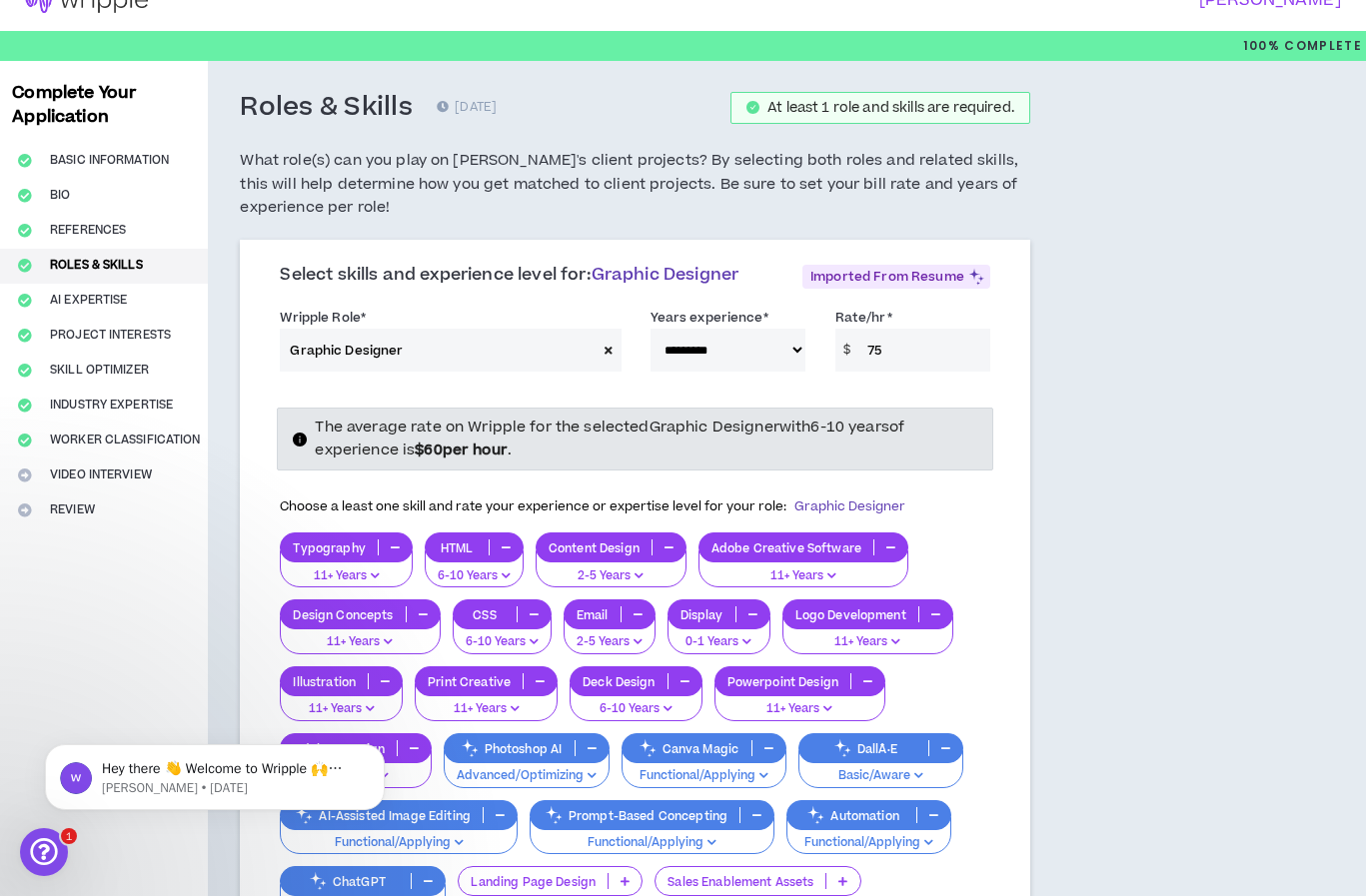 scroll, scrollTop: 0, scrollLeft: 0, axis: both 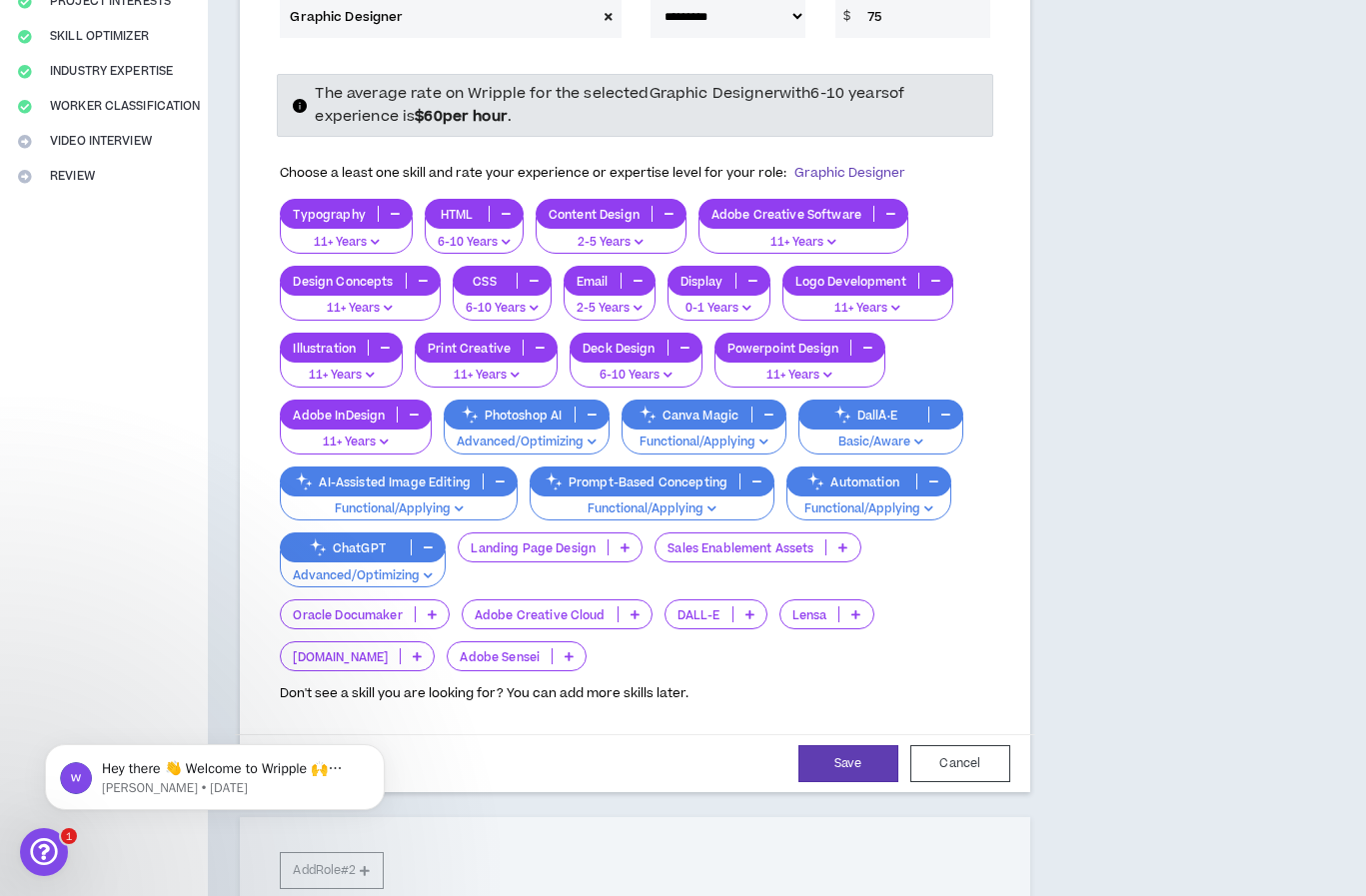 click on "Advanced/Optimizing" at bounding box center [363, 576] 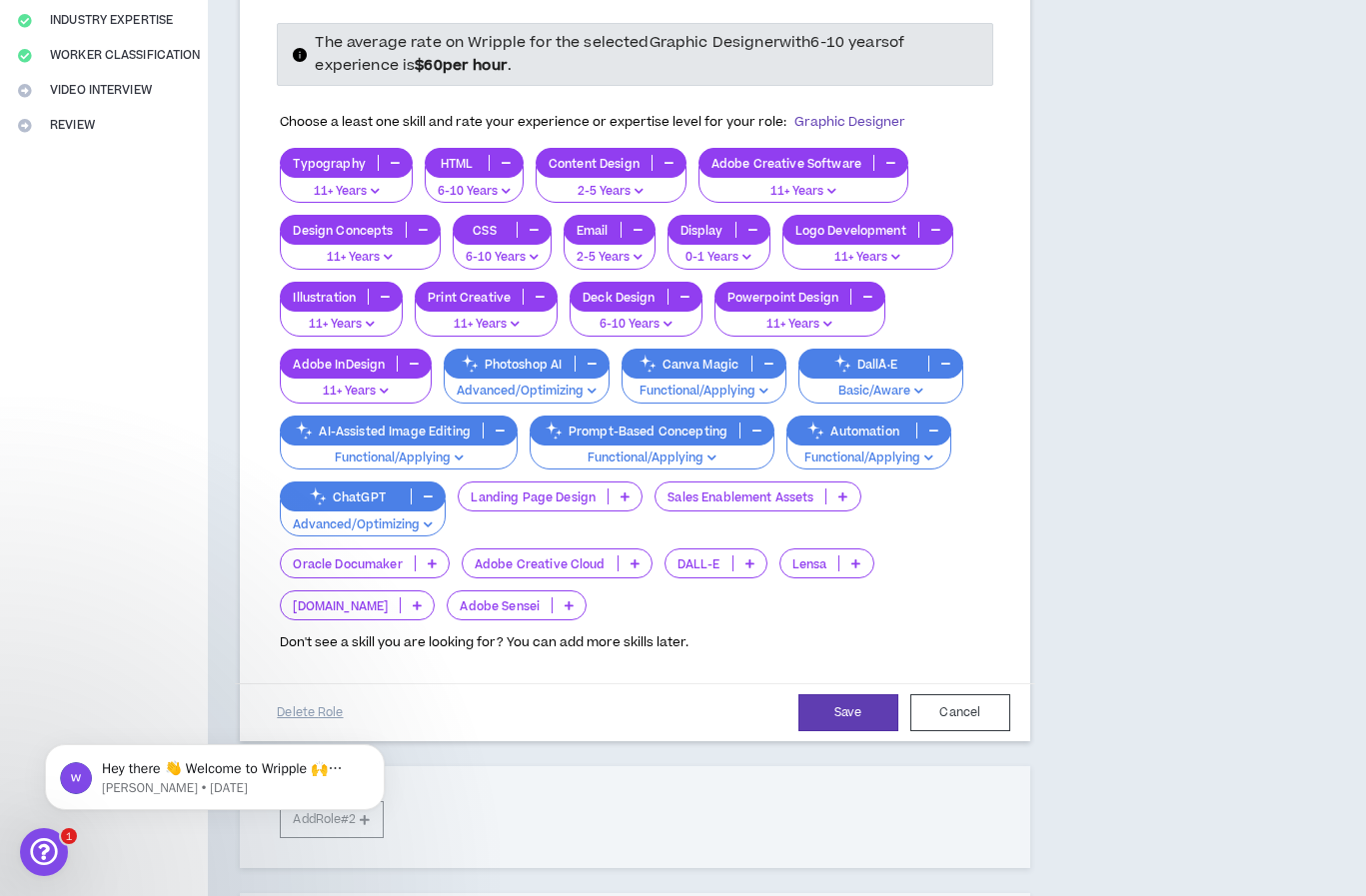 scroll, scrollTop: 416, scrollLeft: 0, axis: vertical 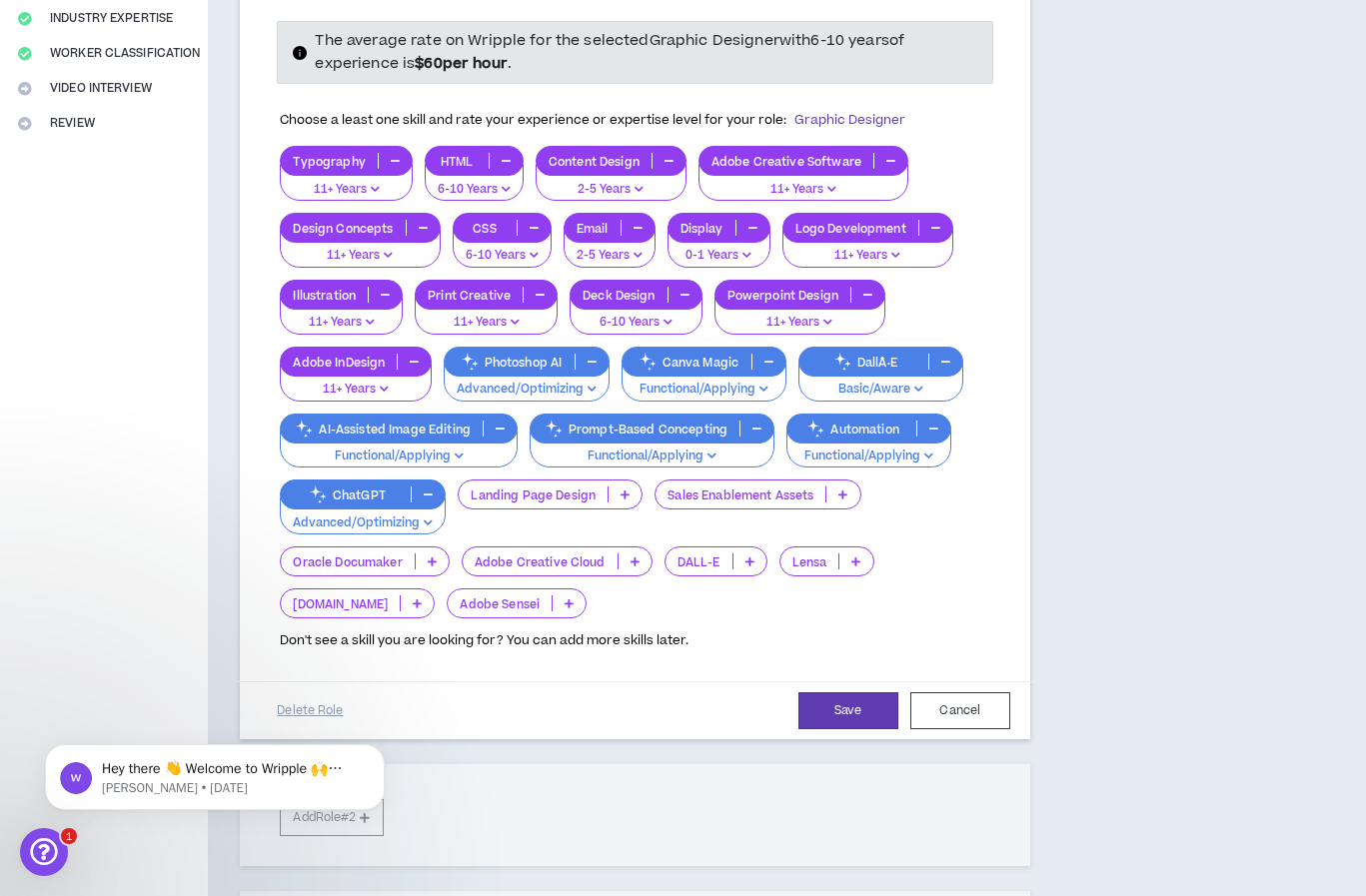click on "Save Cancel Delete   Role" at bounding box center (635, 710) 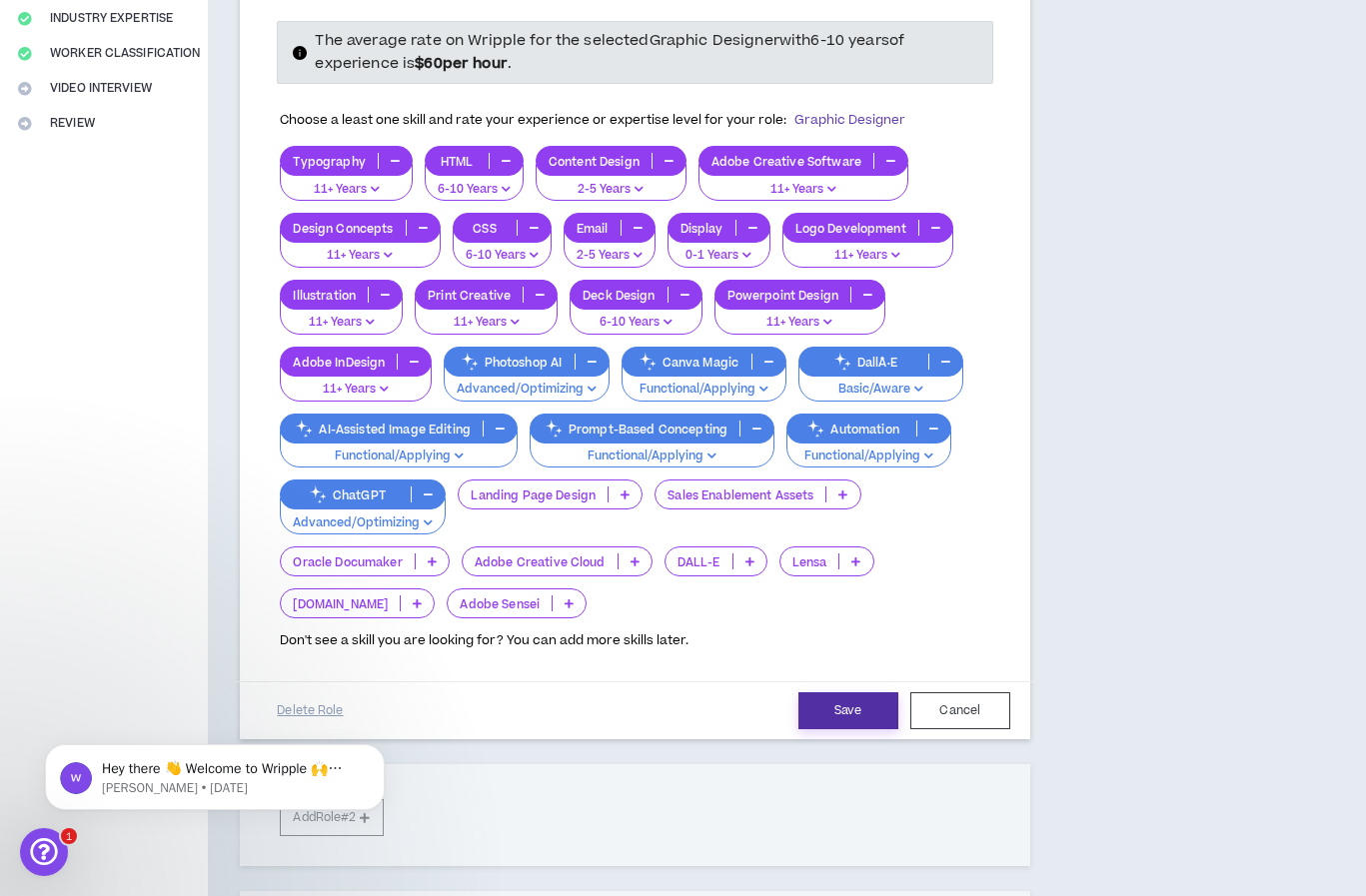click on "Save" at bounding box center [848, 710] 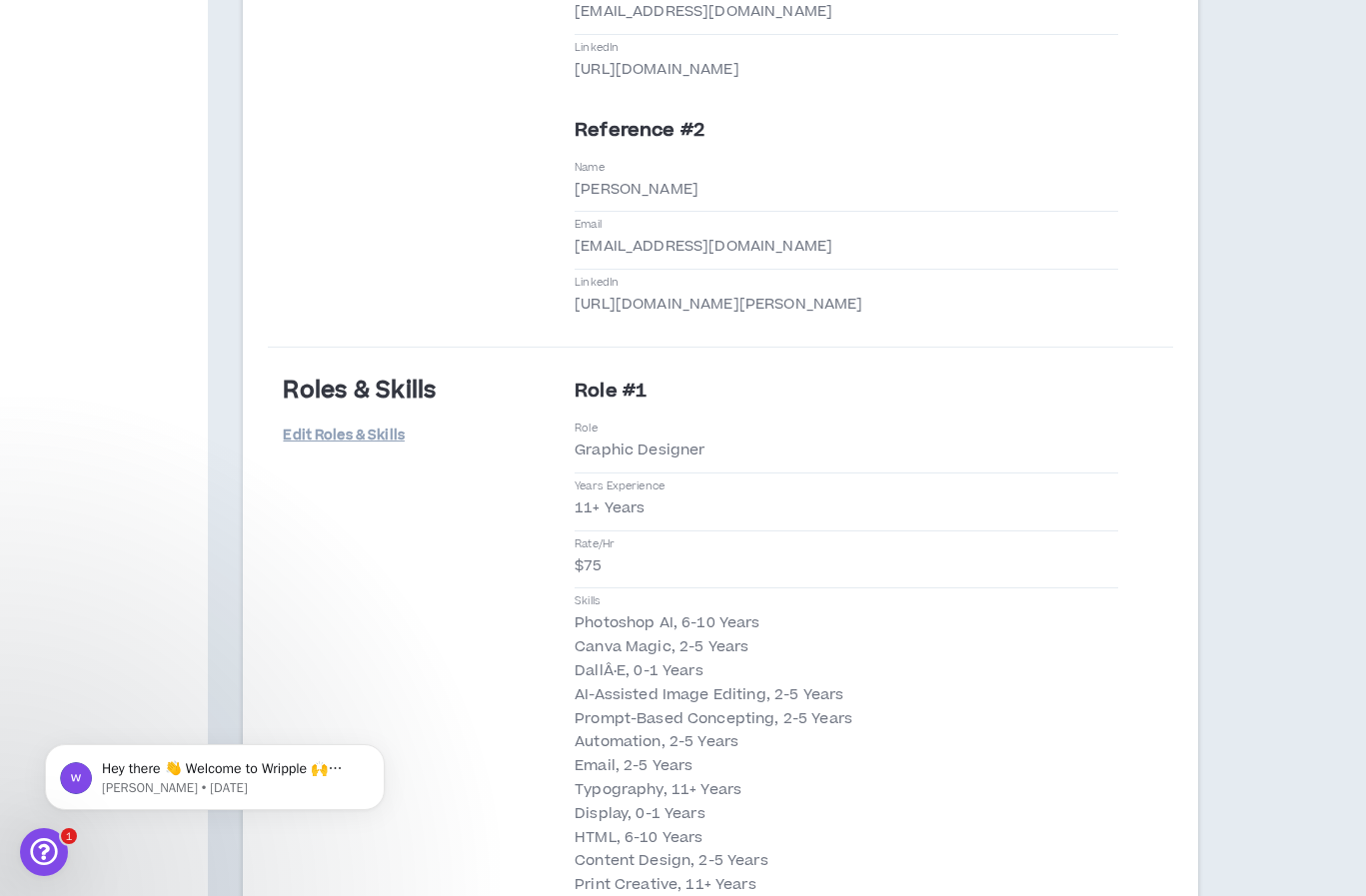 scroll, scrollTop: 1806, scrollLeft: 0, axis: vertical 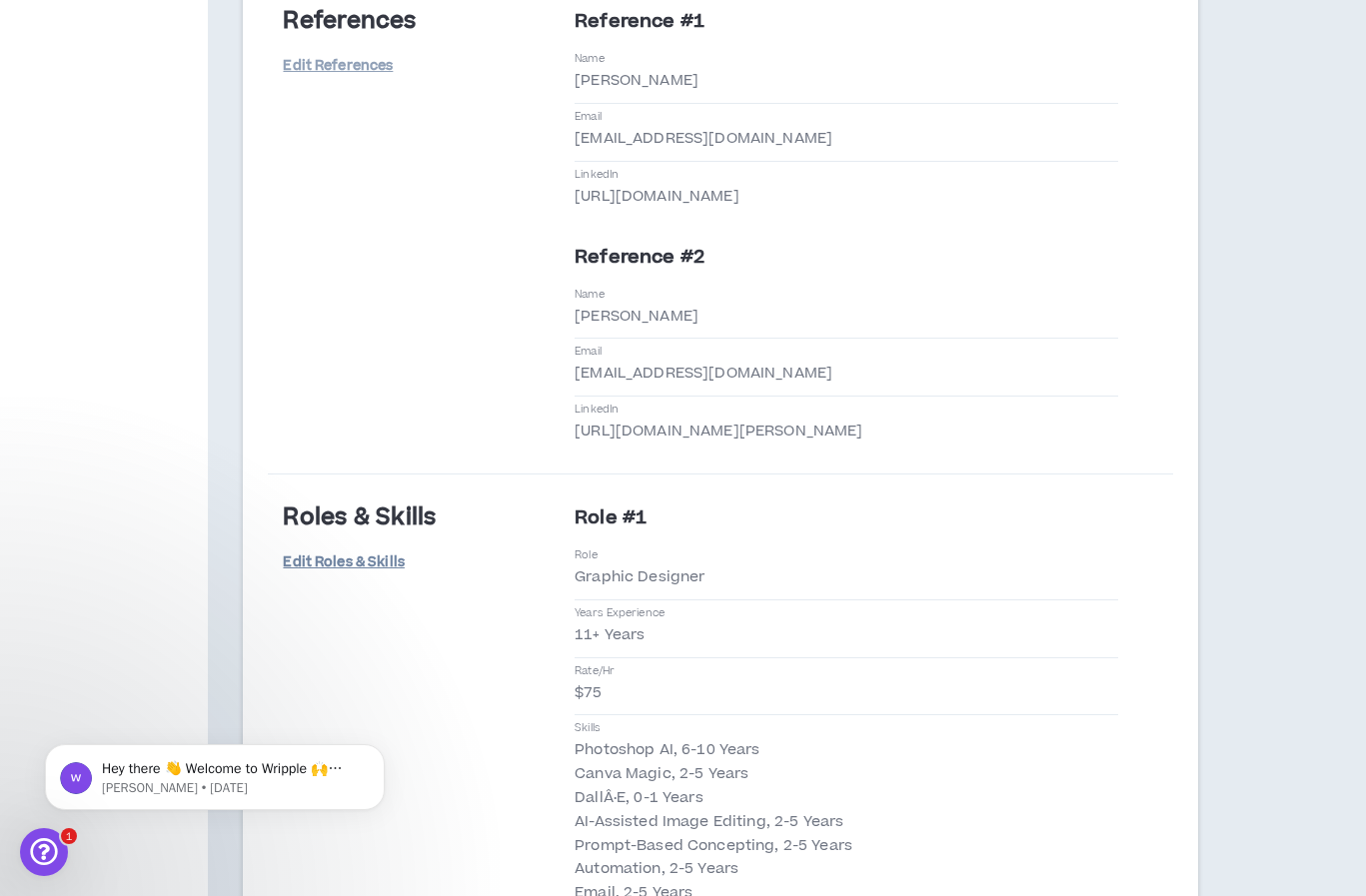 click on "Edit Roles & Skills" at bounding box center (343, 562) 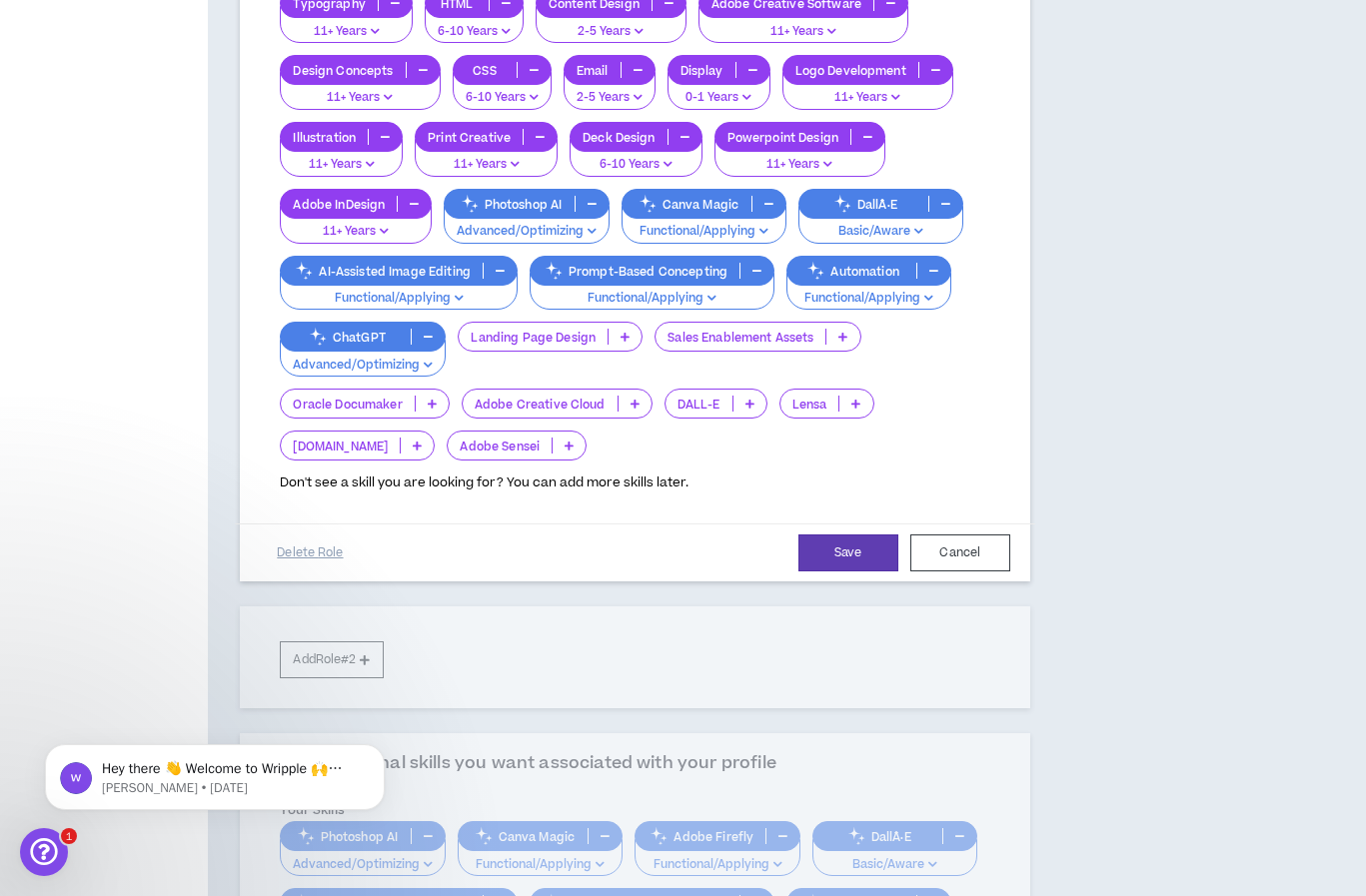 scroll, scrollTop: 602, scrollLeft: 0, axis: vertical 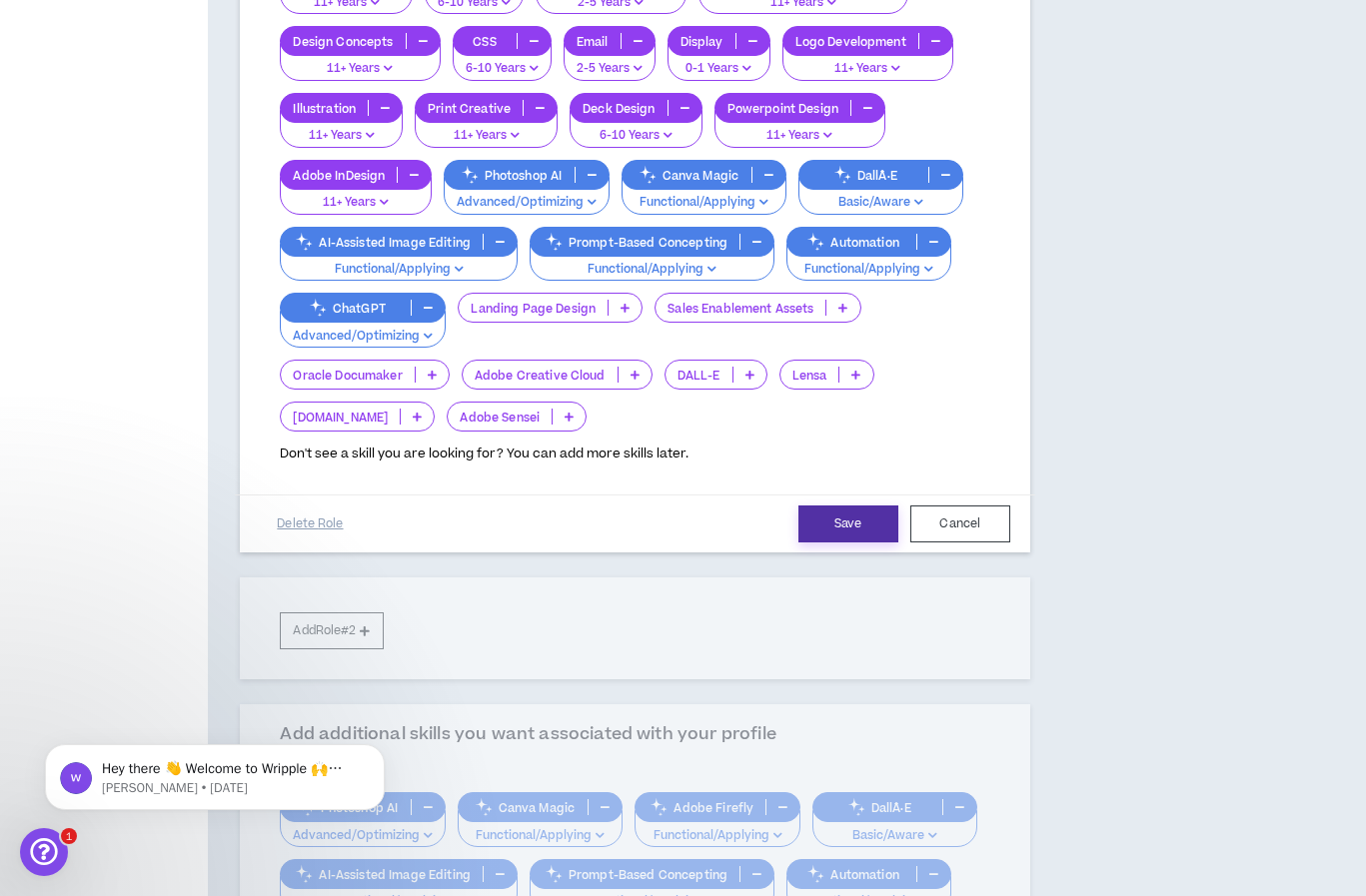 drag, startPoint x: 833, startPoint y: 515, endPoint x: 719, endPoint y: 590, distance: 136.45878 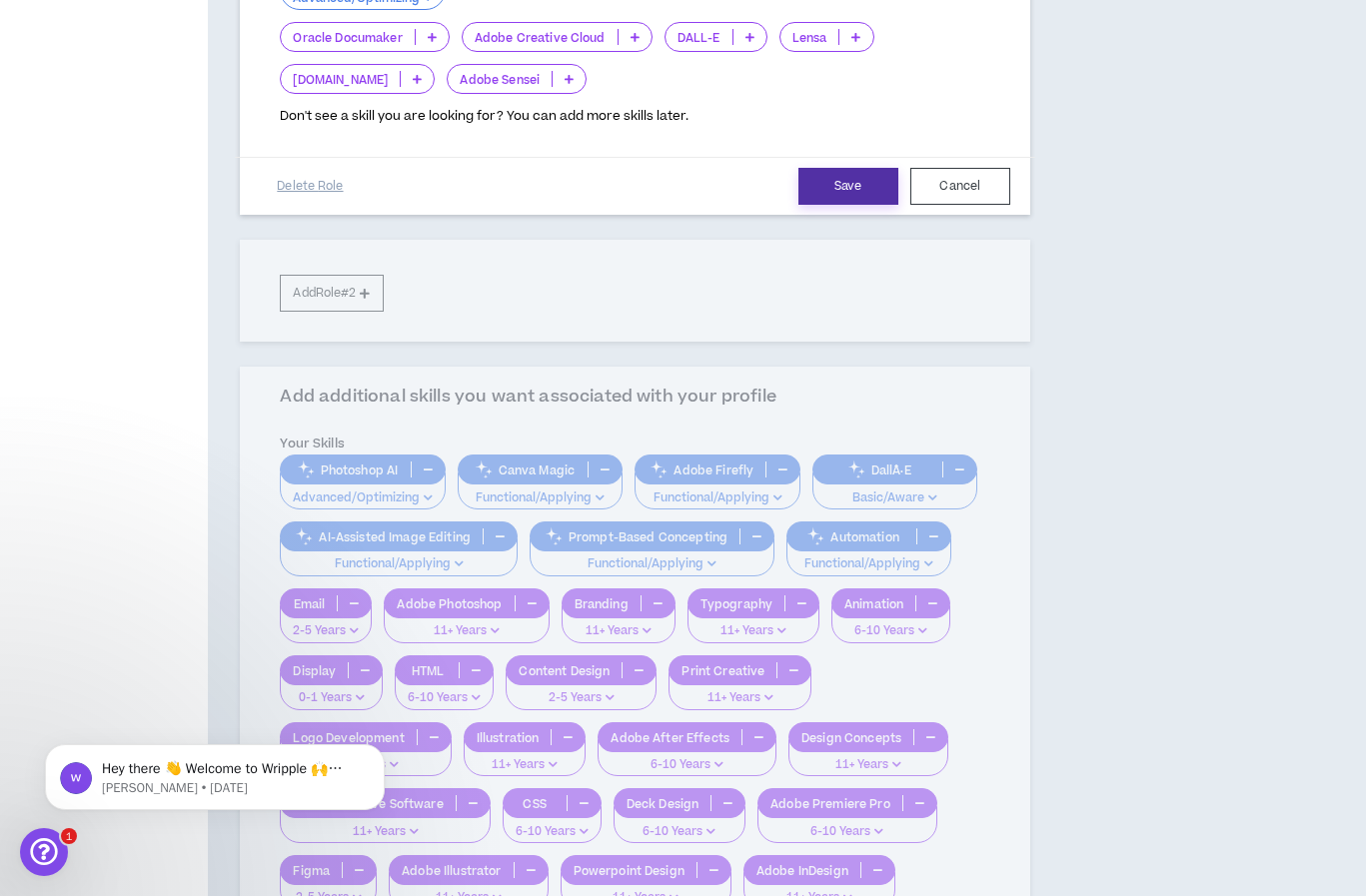 scroll, scrollTop: 963, scrollLeft: 0, axis: vertical 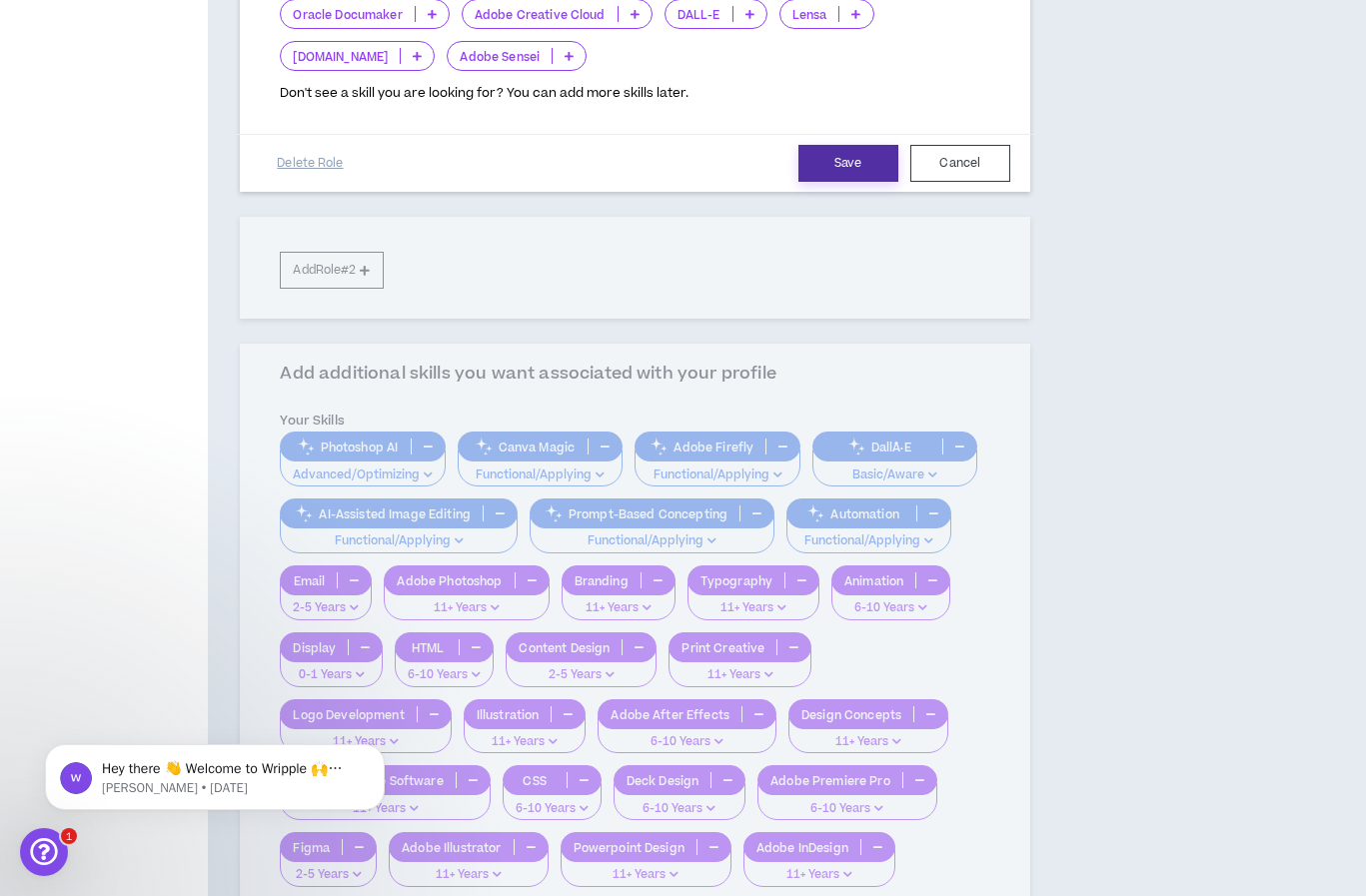 click on "Save" at bounding box center (848, 163) 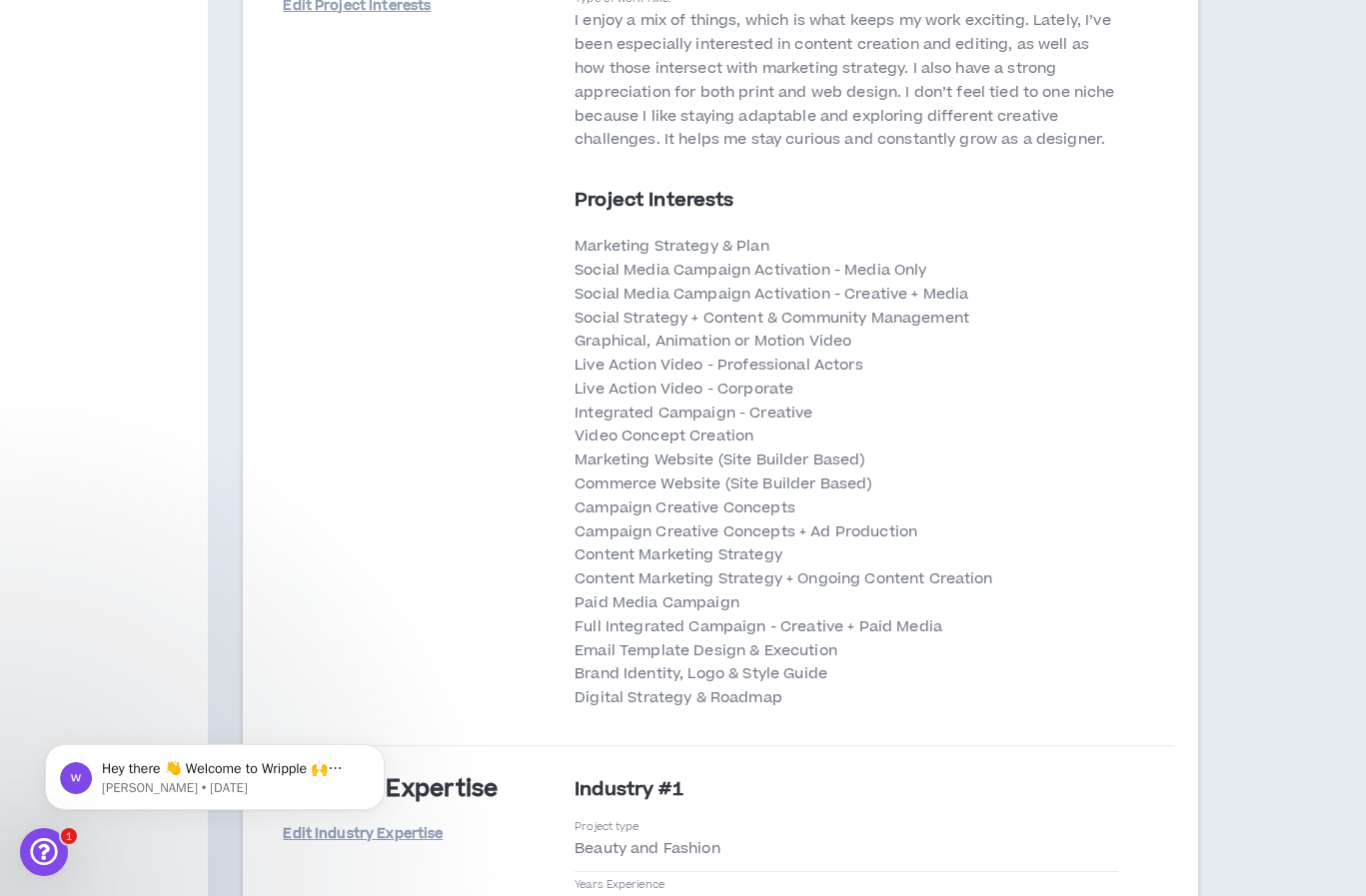 scroll, scrollTop: 4745, scrollLeft: 0, axis: vertical 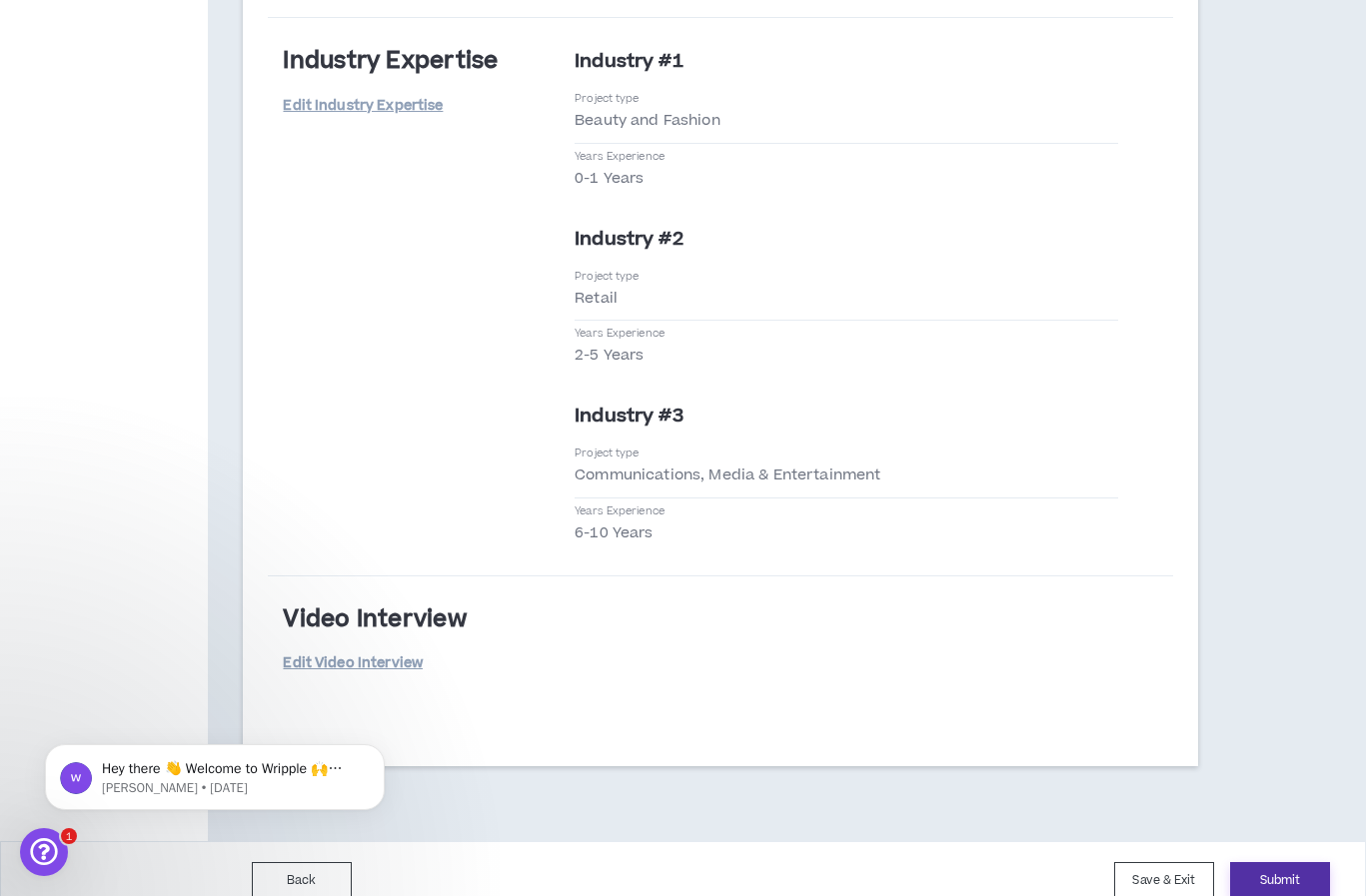 click on "Submit" at bounding box center [1280, 880] 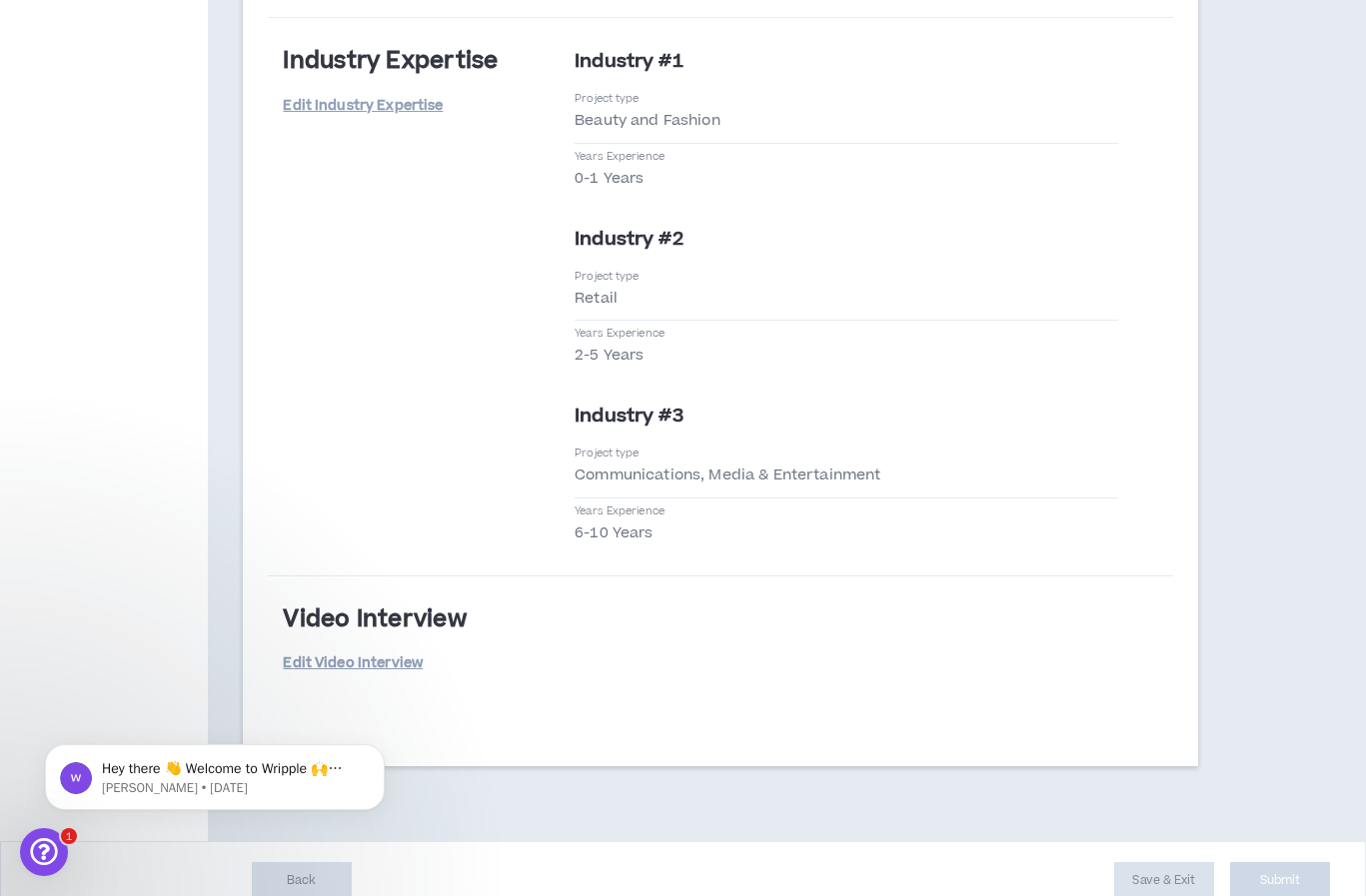 scroll, scrollTop: 0, scrollLeft: 0, axis: both 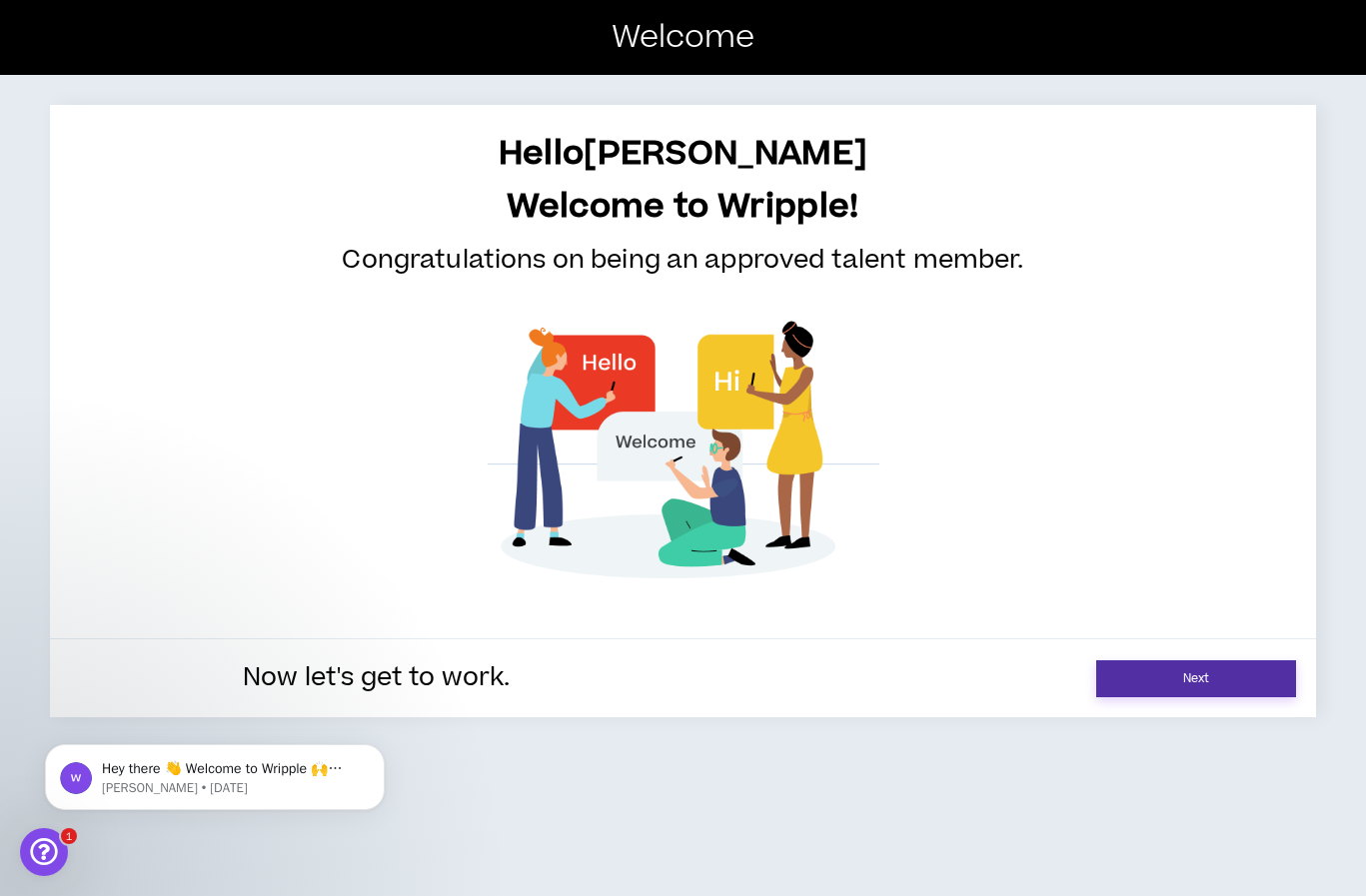 click on "Next" at bounding box center [1196, 678] 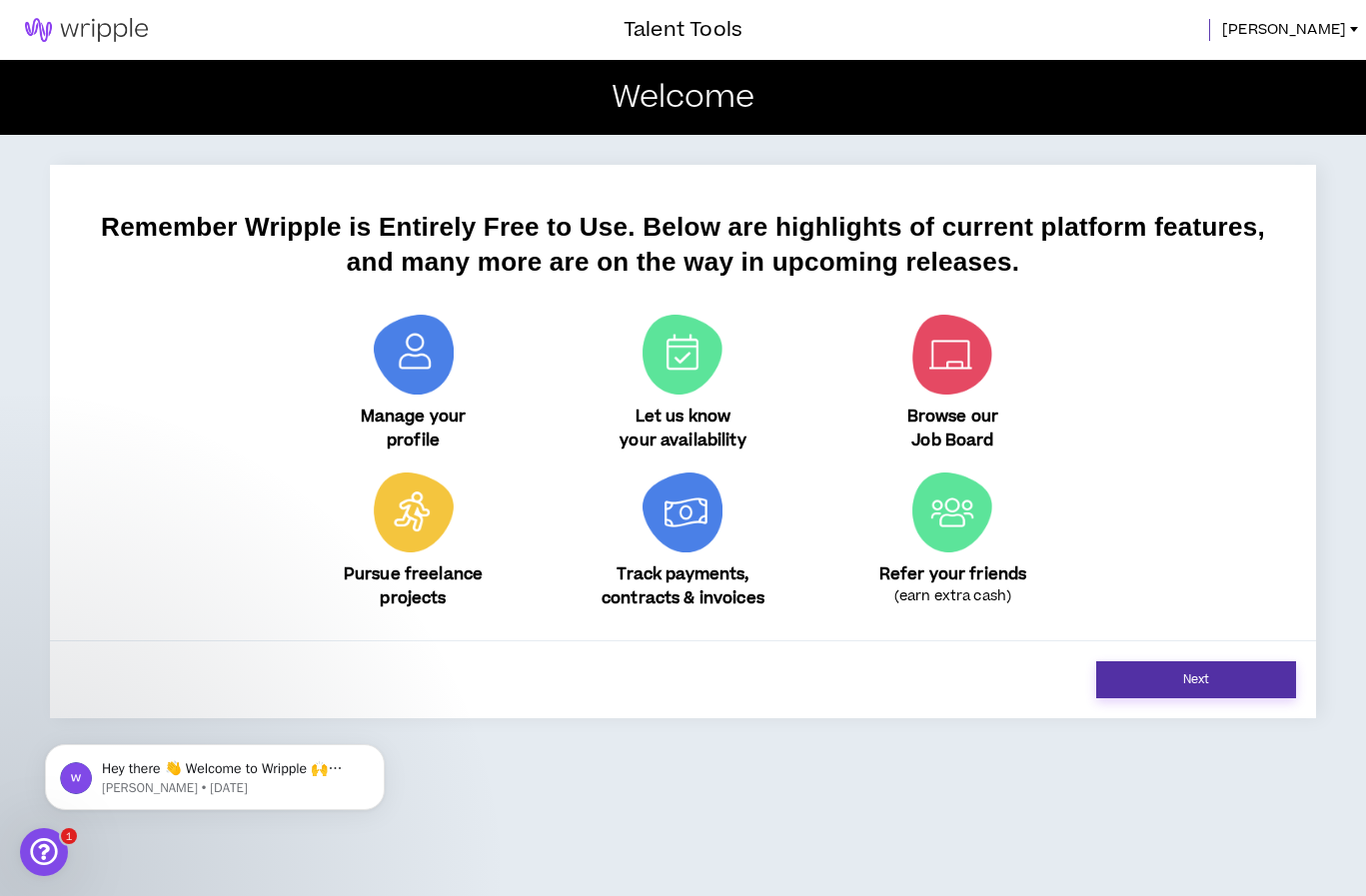 click on "Next" at bounding box center (1196, 679) 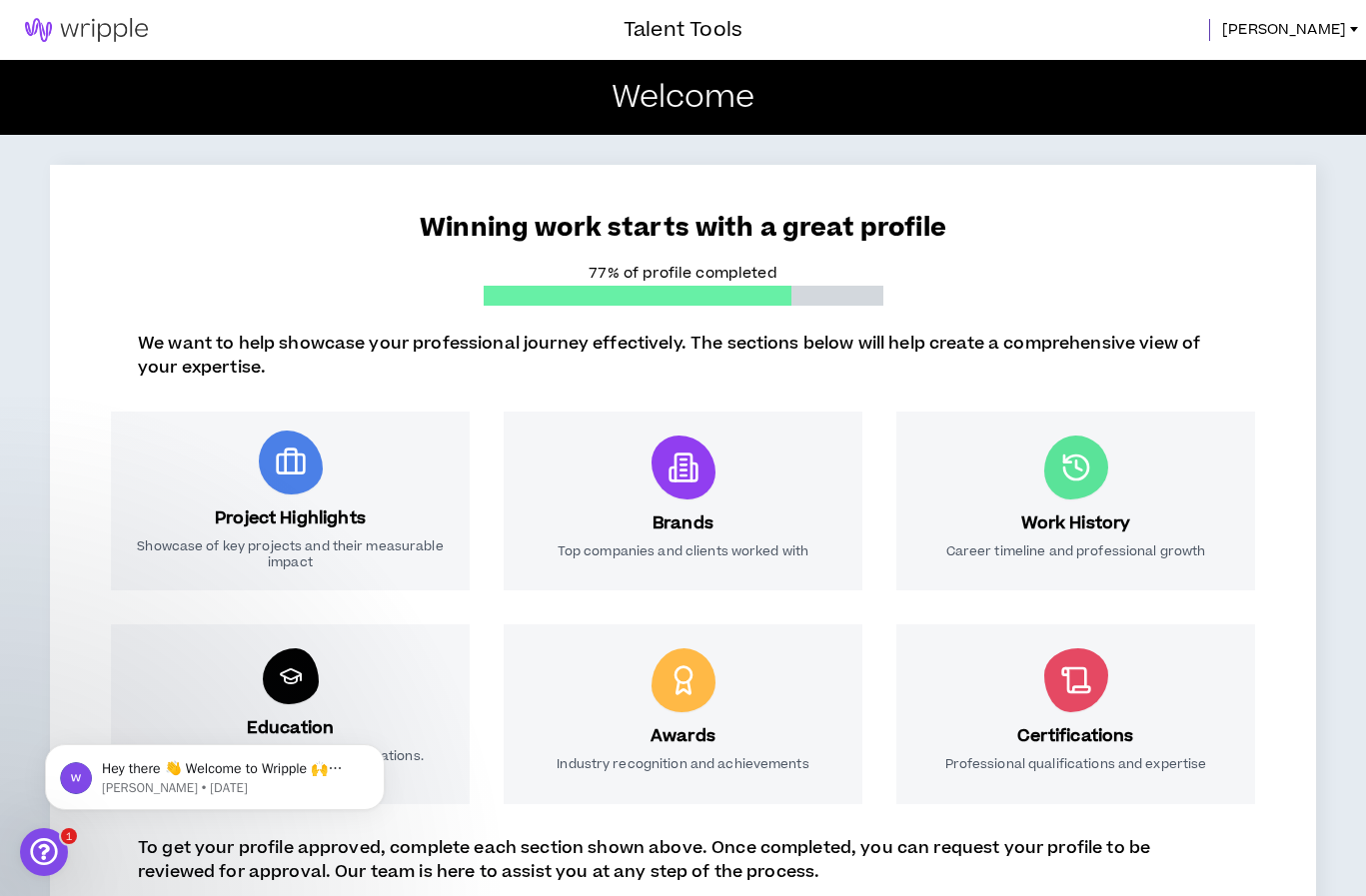 scroll, scrollTop: 209, scrollLeft: 0, axis: vertical 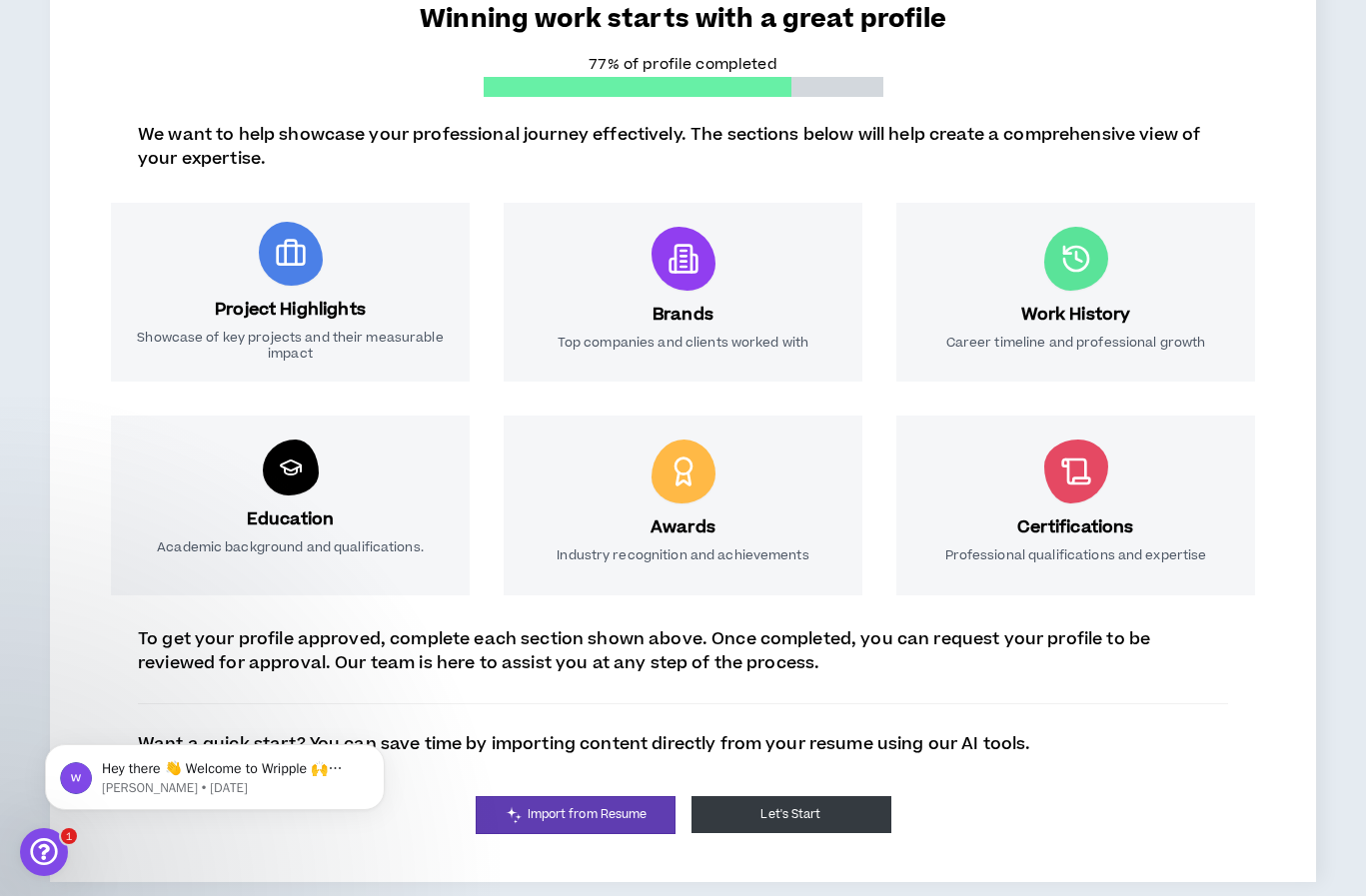 click on "Let's Start" at bounding box center [791, 814] 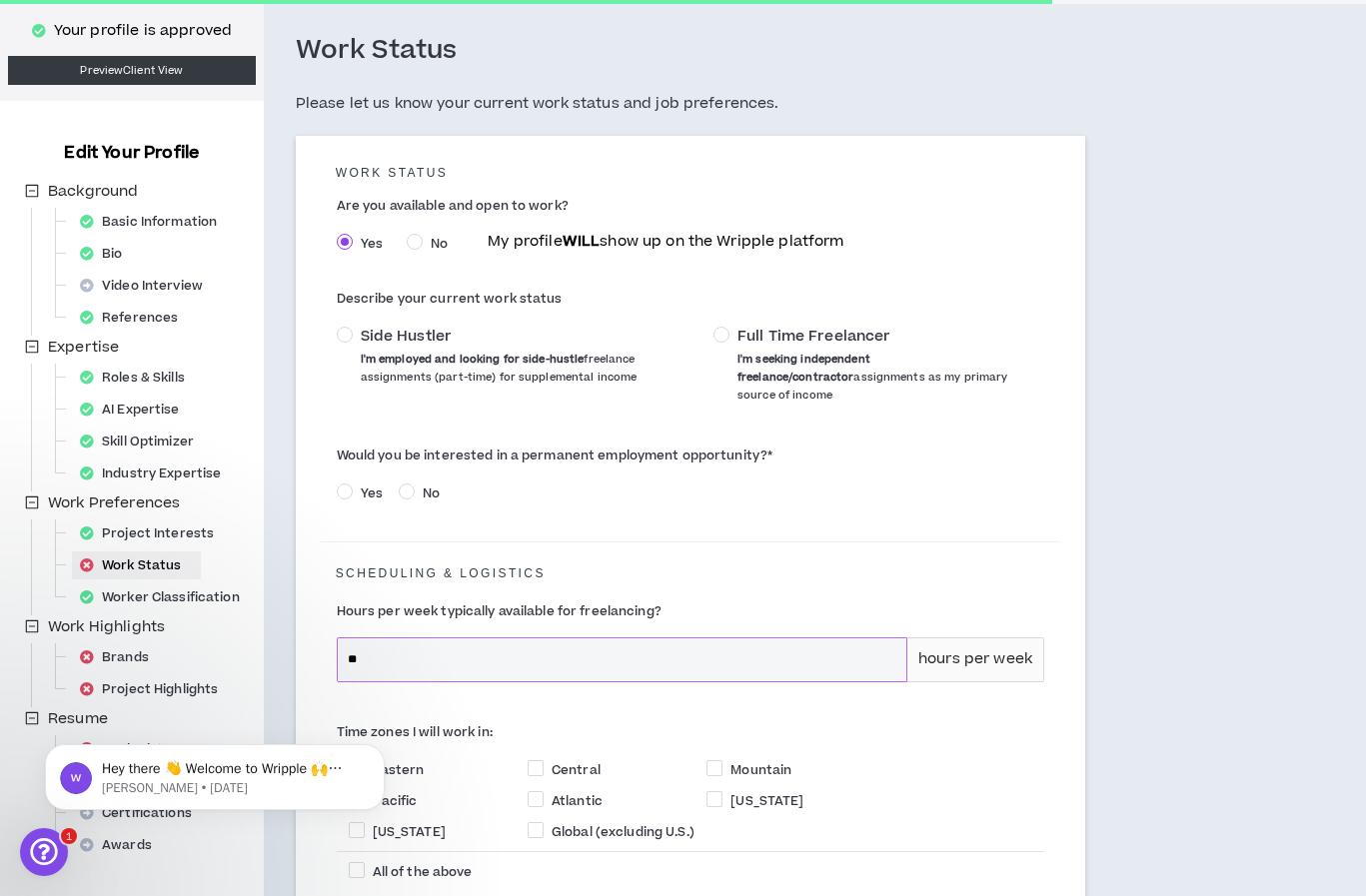 scroll, scrollTop: 93, scrollLeft: 0, axis: vertical 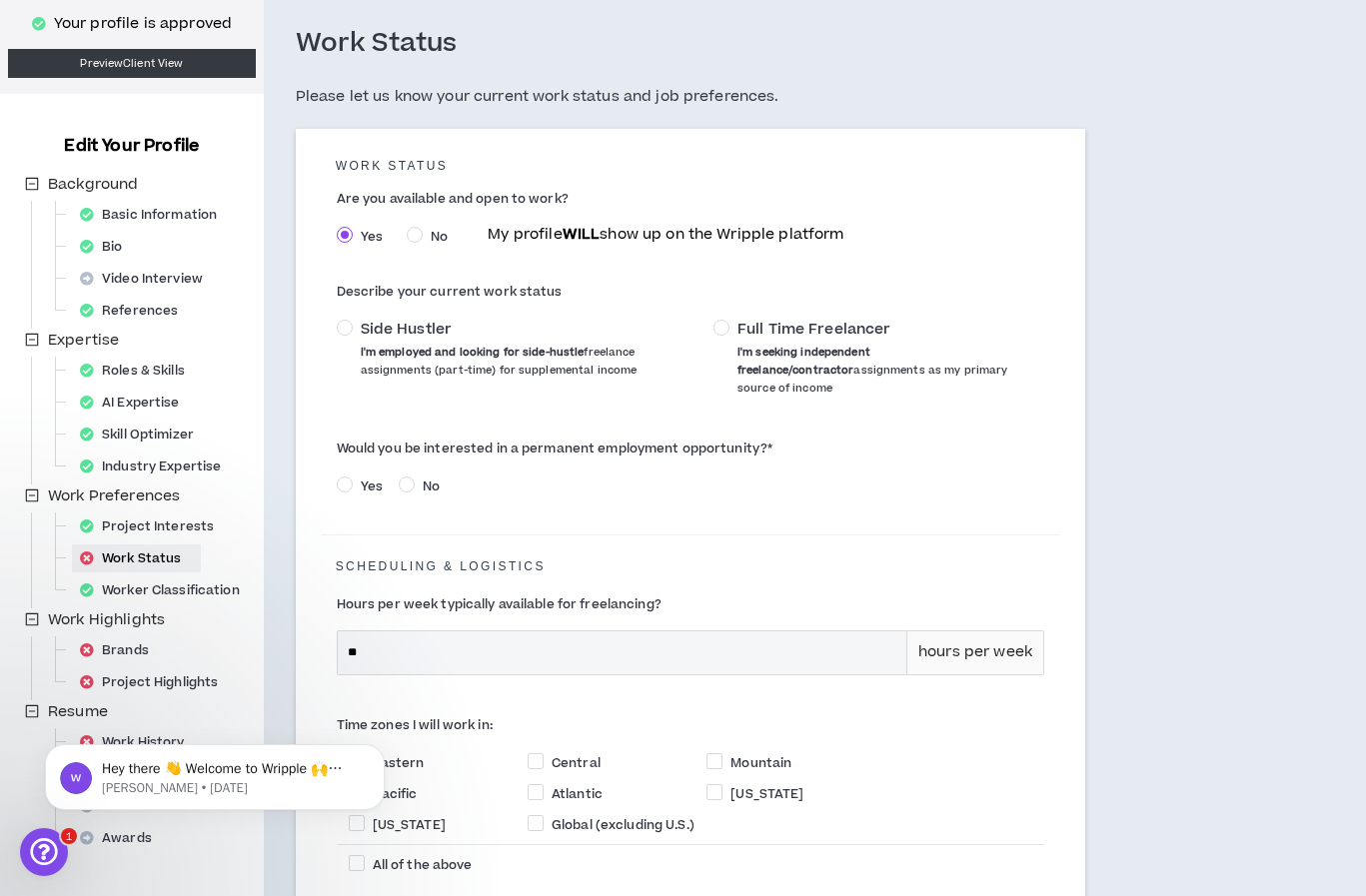 click on "Full Time Freelancer" at bounding box center (813, 330) 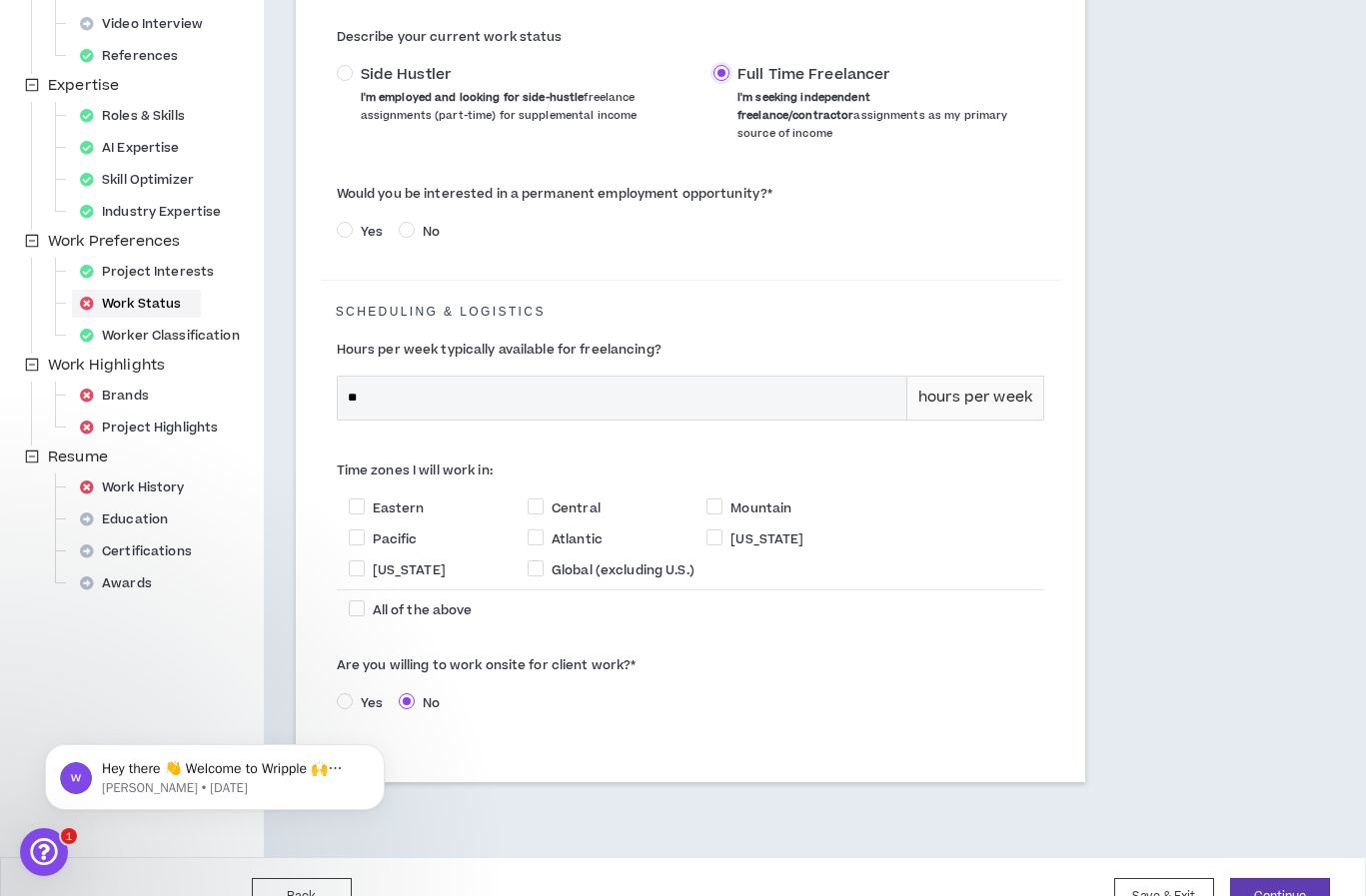 scroll, scrollTop: 350, scrollLeft: 0, axis: vertical 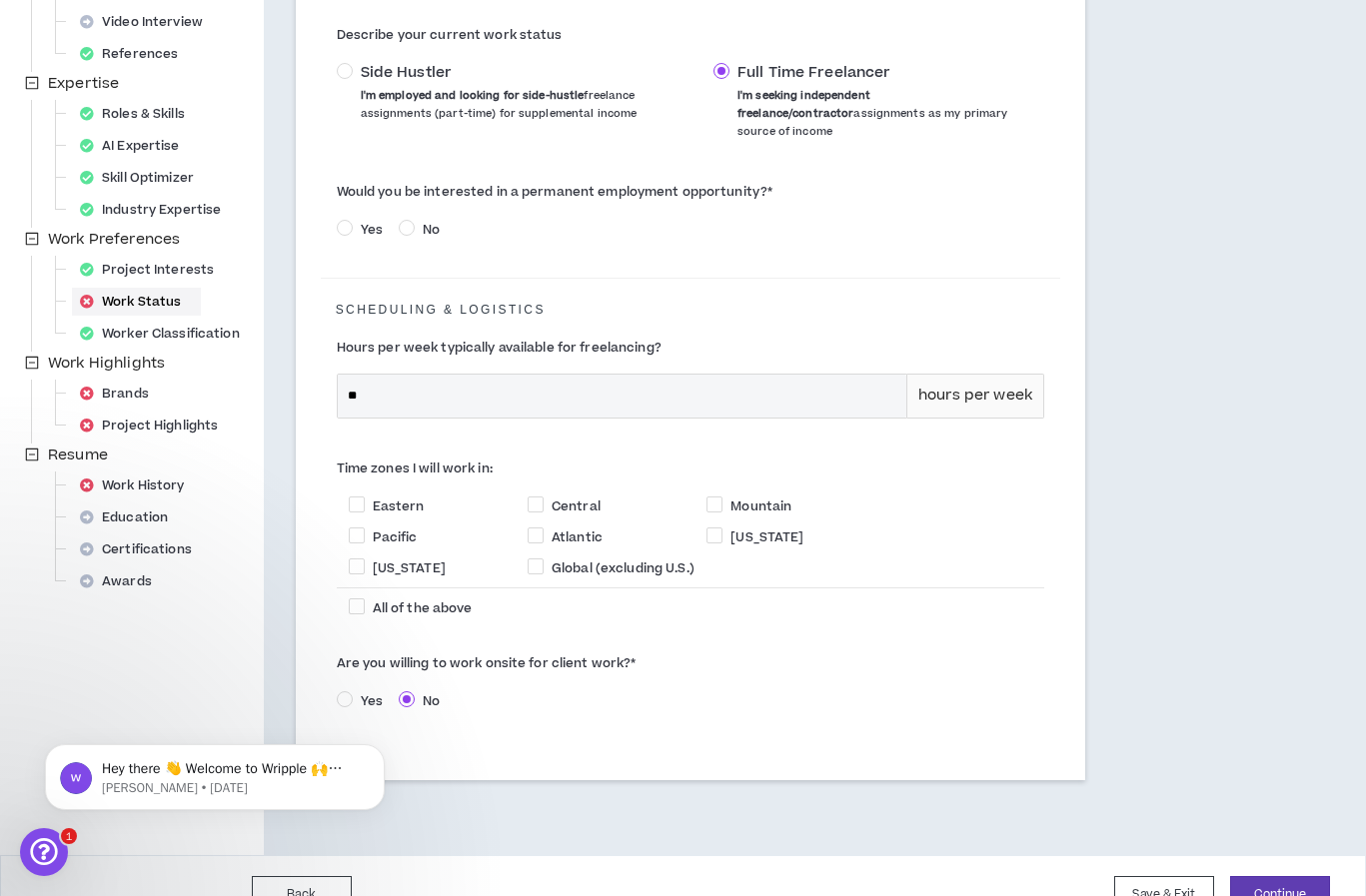 click on "Yes" at bounding box center [372, 230] 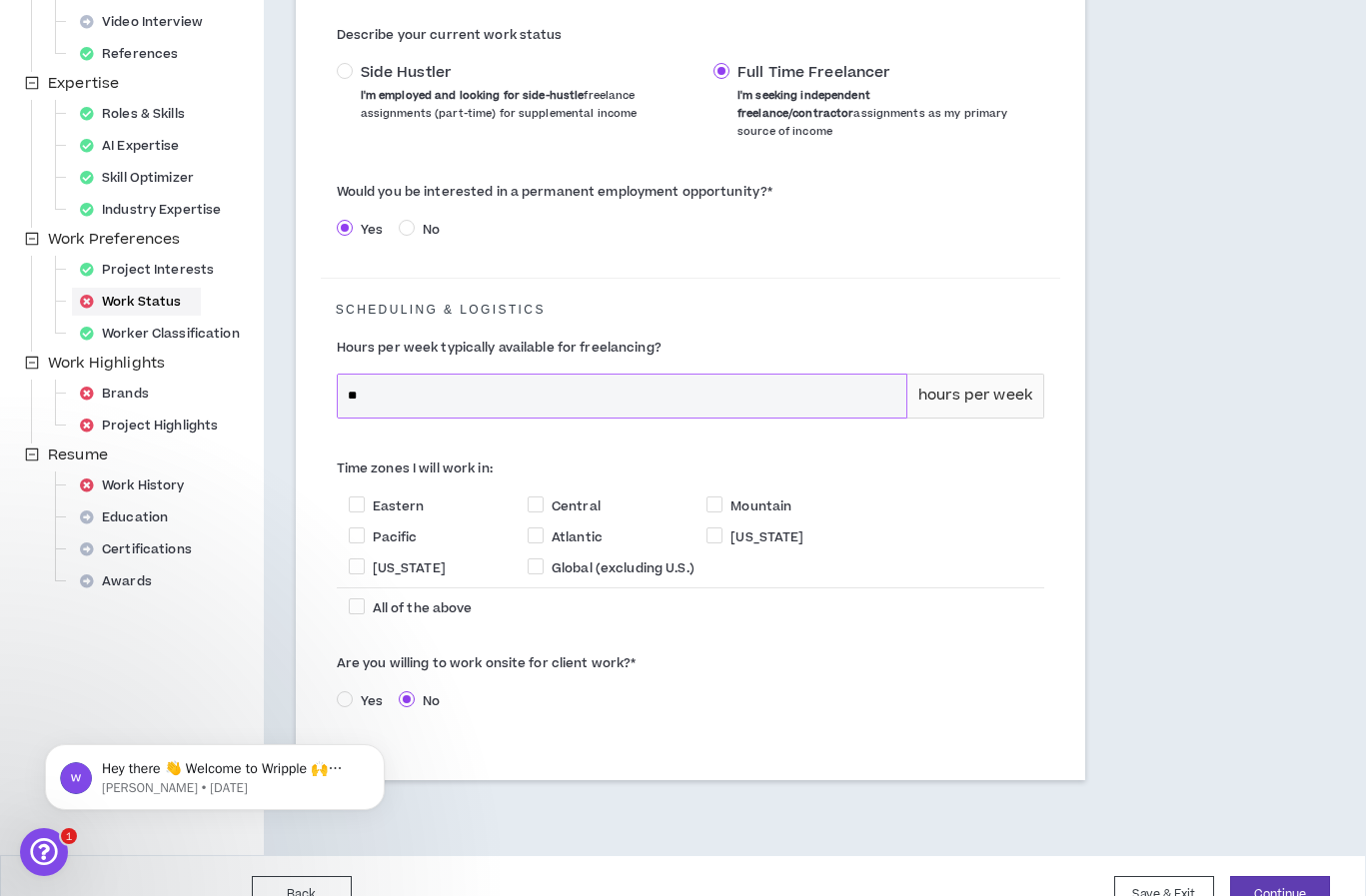 click on "**" at bounding box center [622, 396] 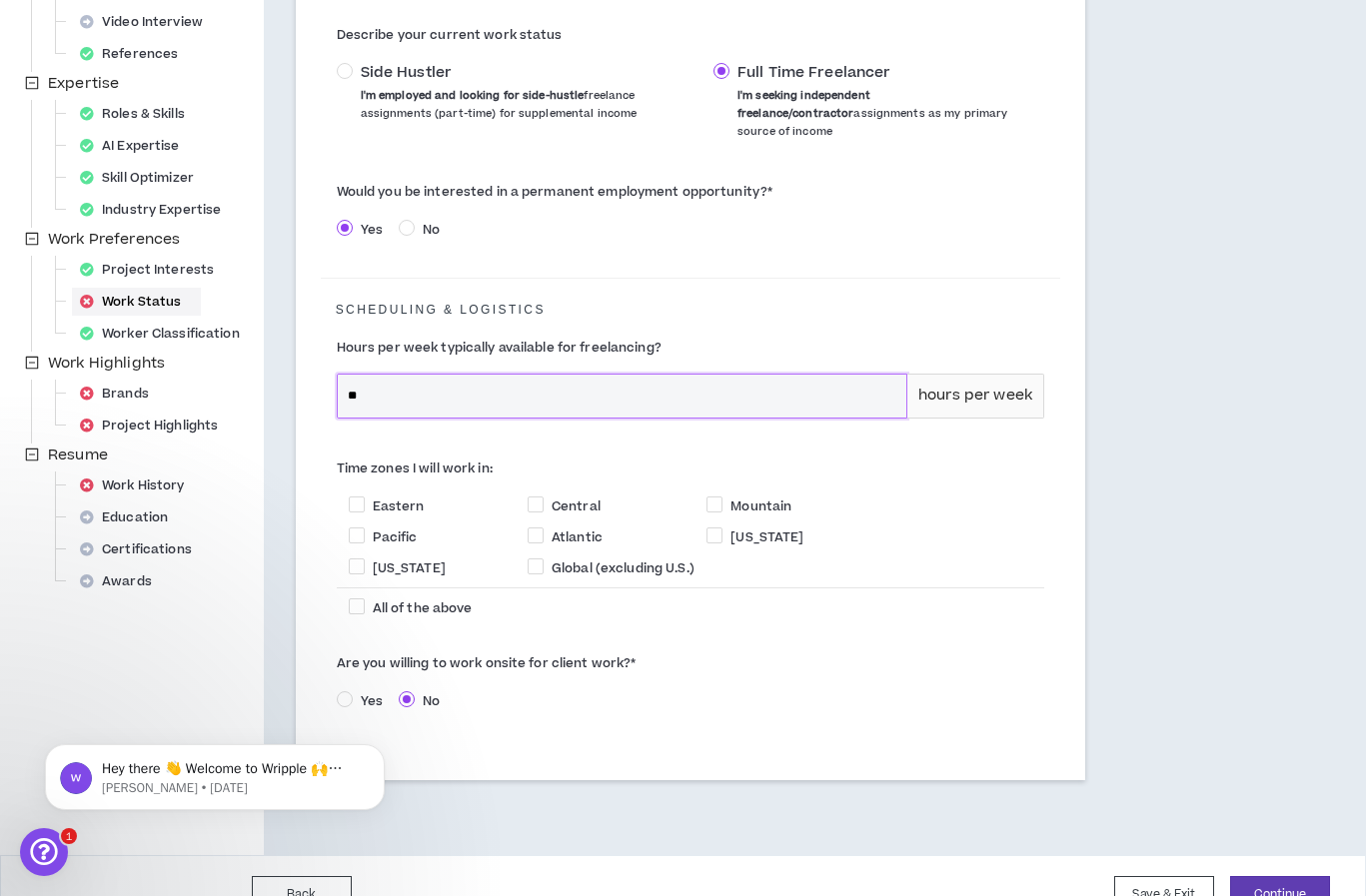 scroll, scrollTop: 372, scrollLeft: 0, axis: vertical 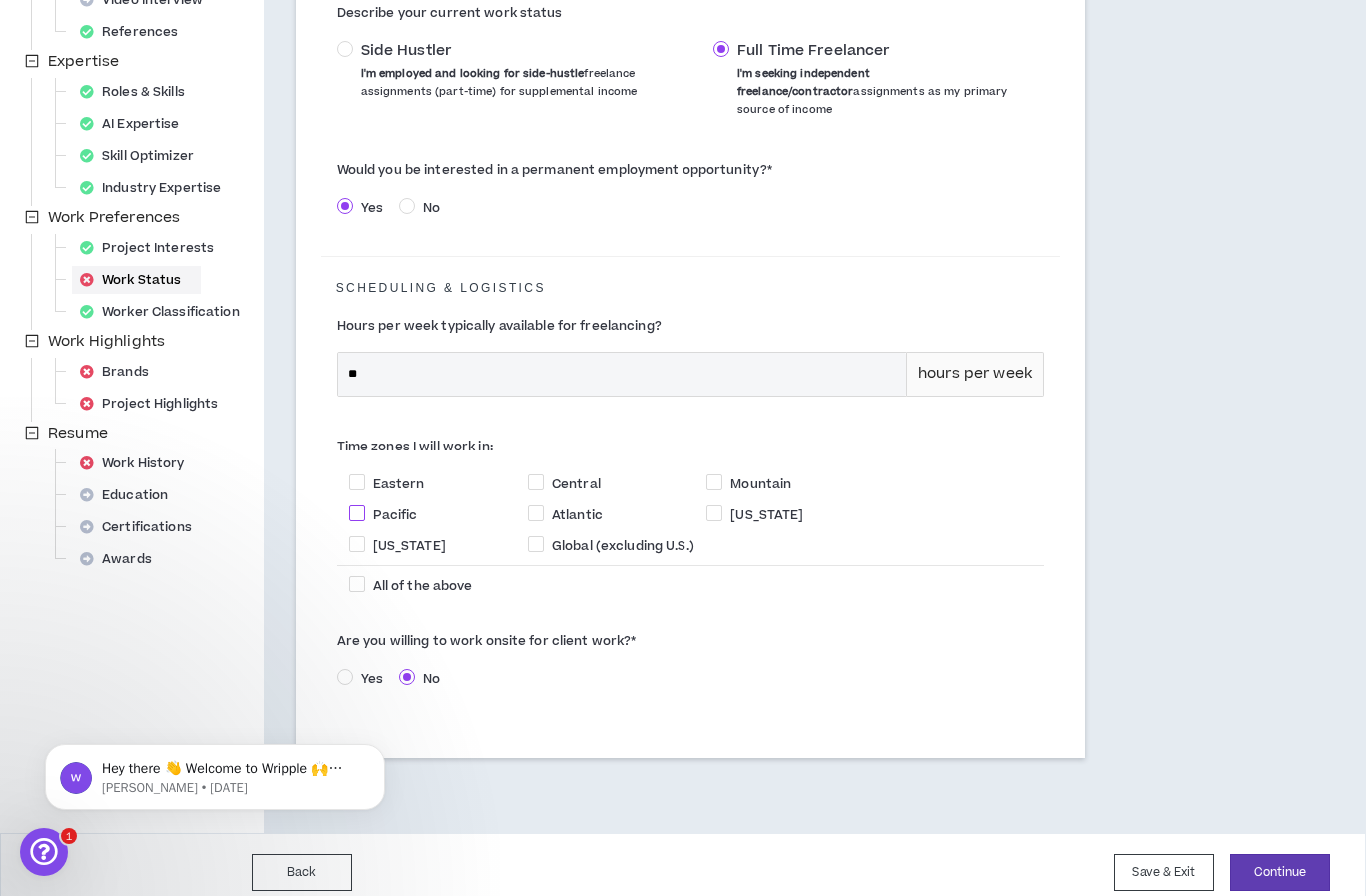 click on "Pacific" at bounding box center [395, 515] 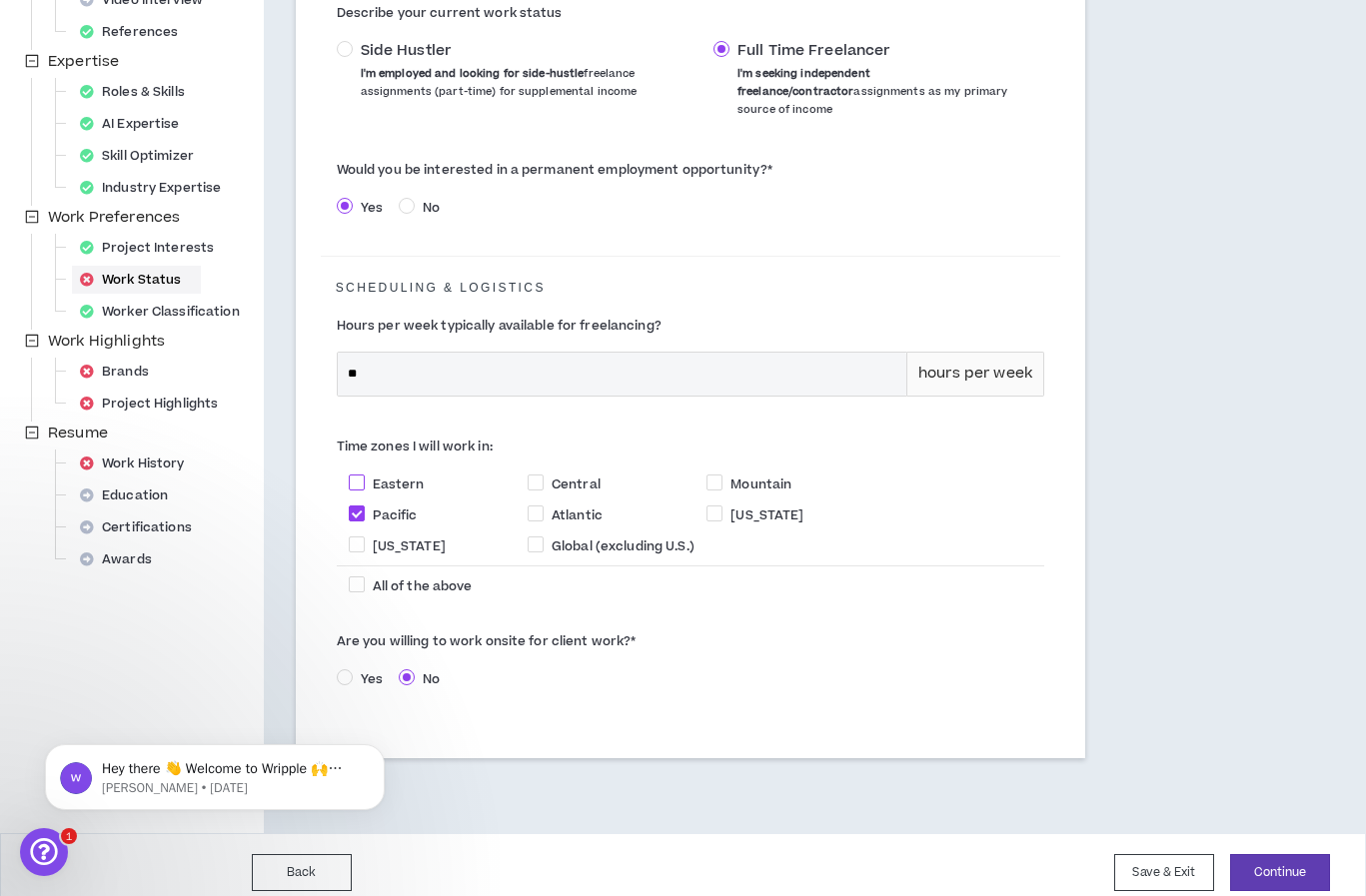 click on "Eastern" at bounding box center [399, 484] 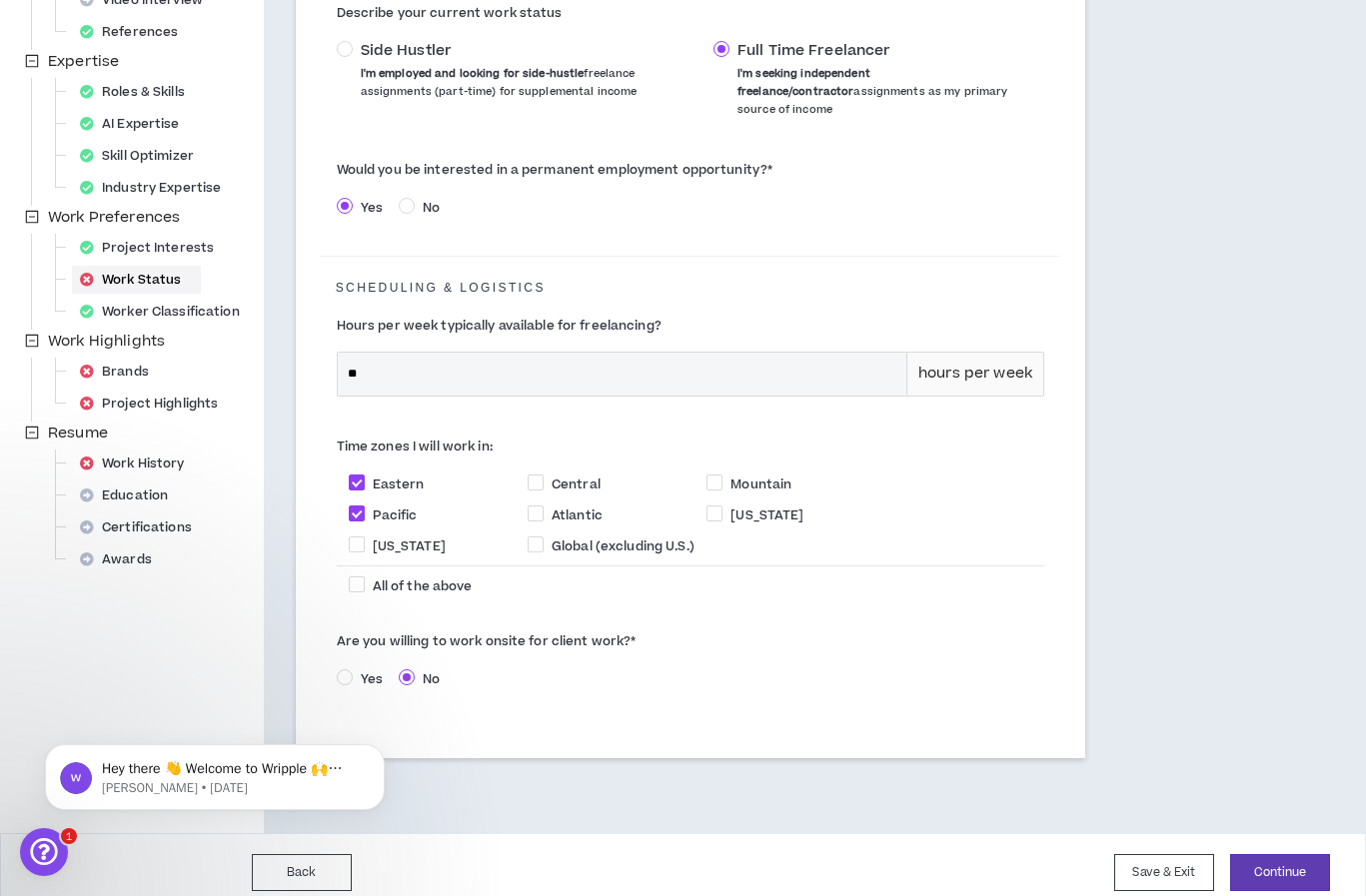 click on "Yes" at bounding box center (372, 679) 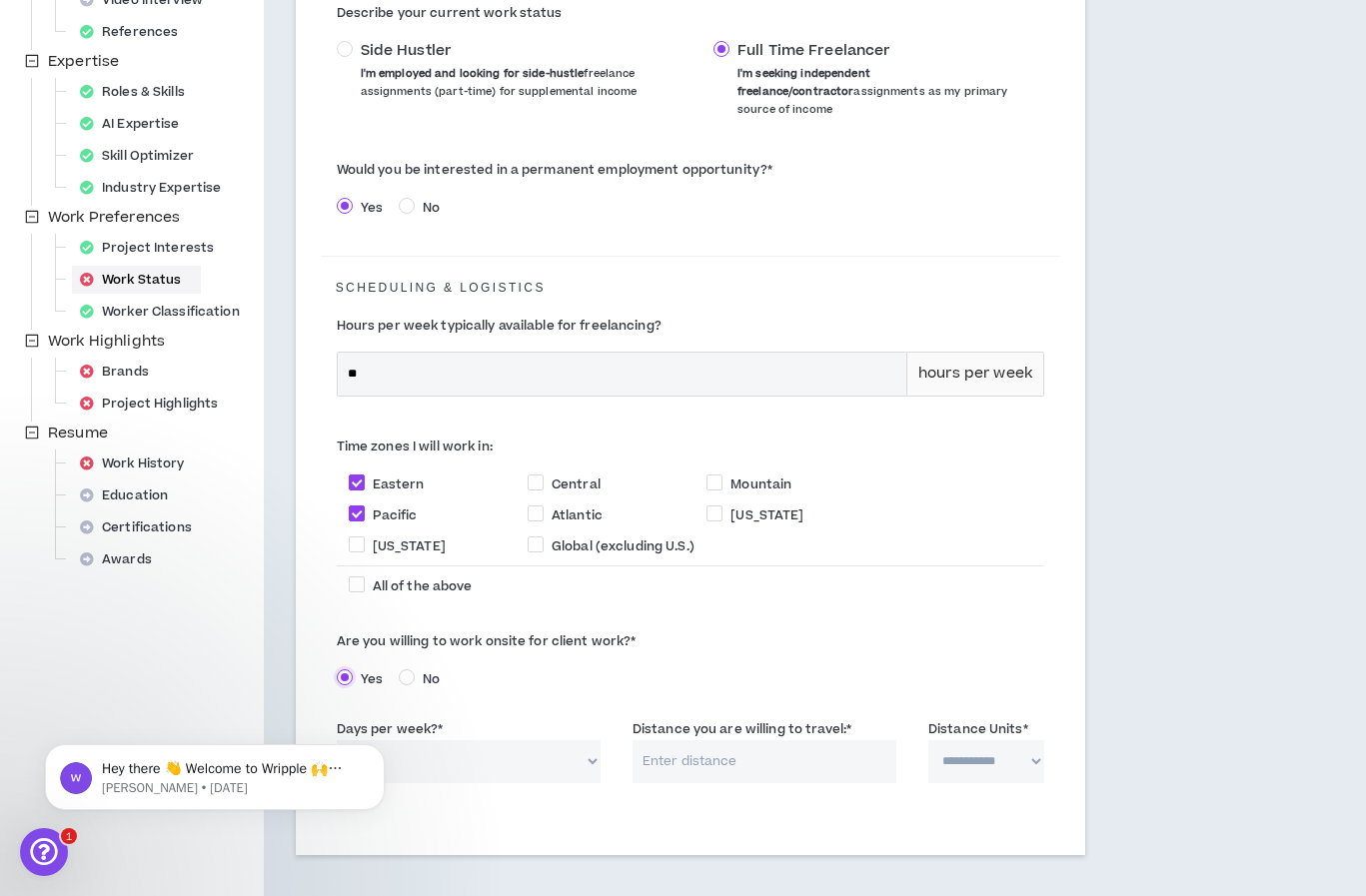 scroll, scrollTop: 469, scrollLeft: 0, axis: vertical 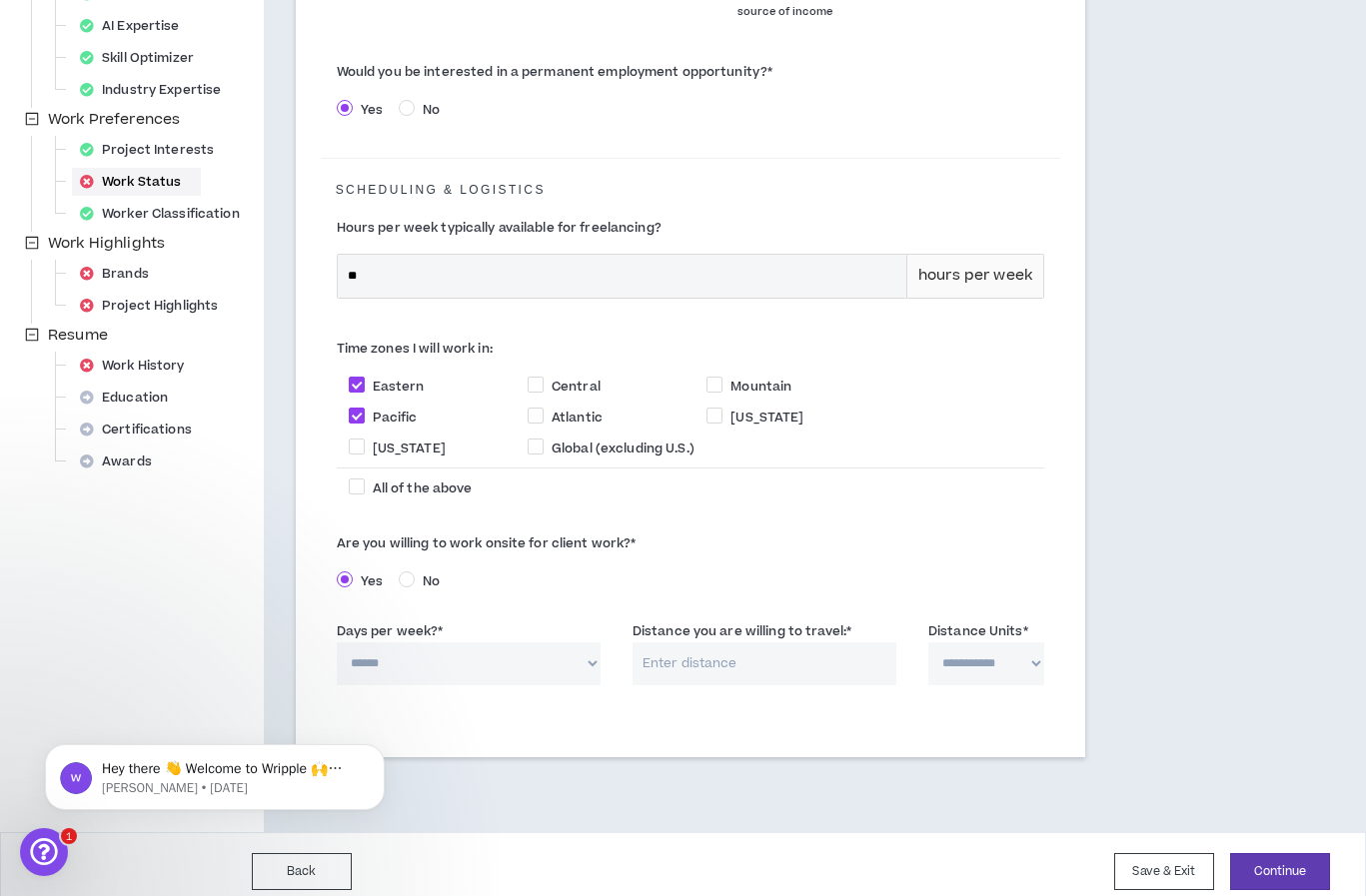 click on "****** * * * * *" at bounding box center (469, 663) 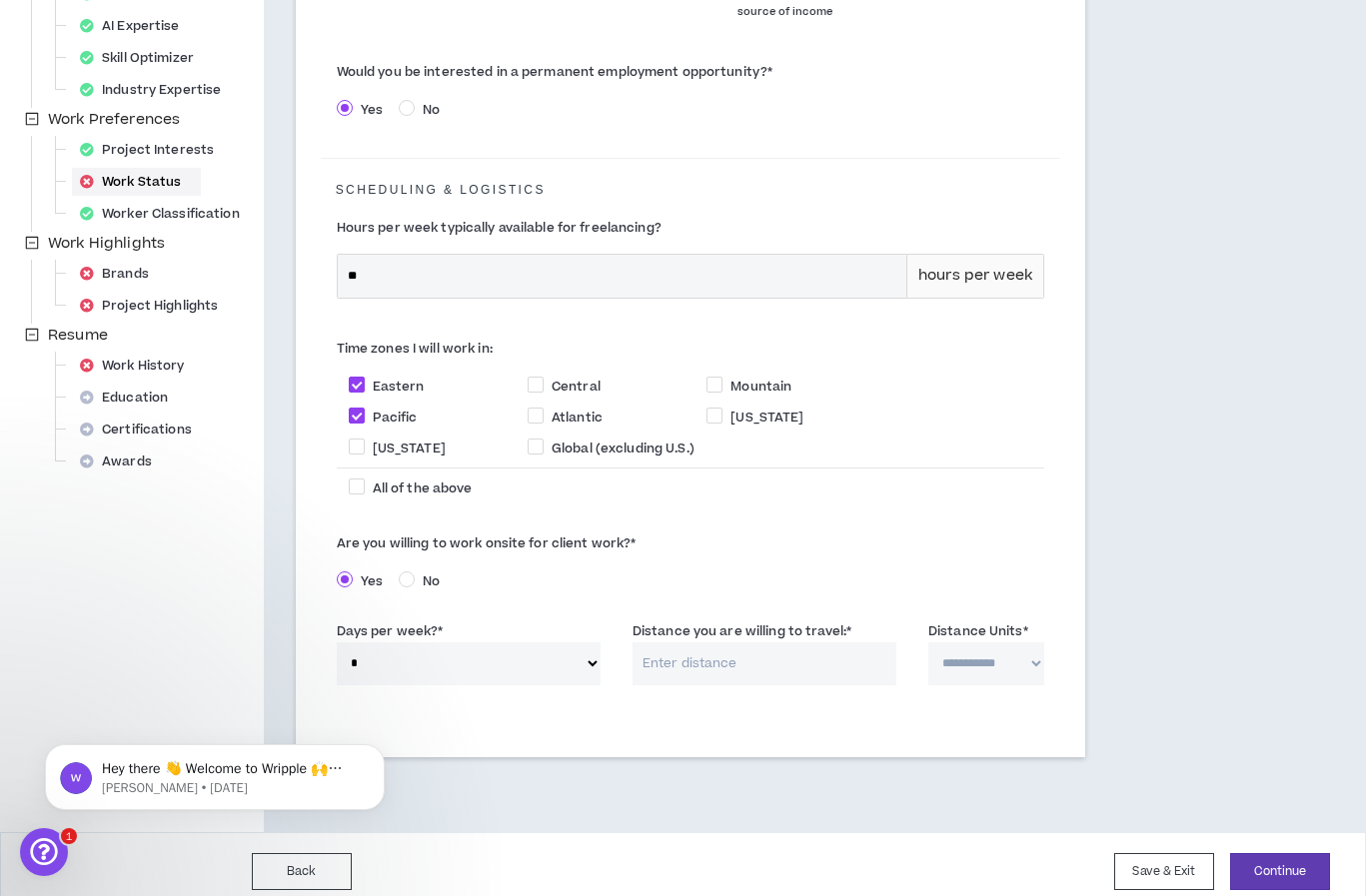 click on "Distance you are willing to travel:  *" at bounding box center [764, 663] 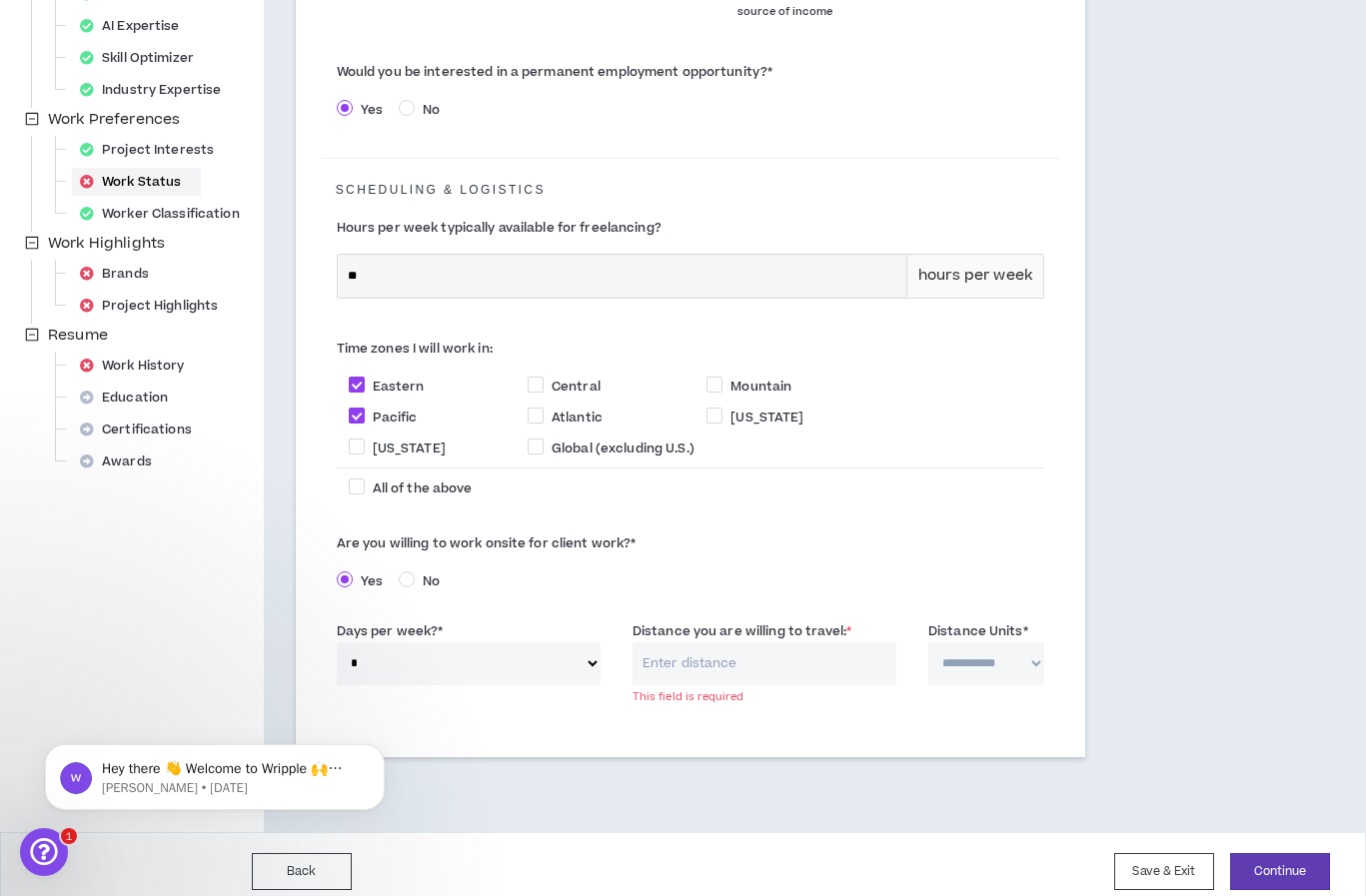 select on "*****" 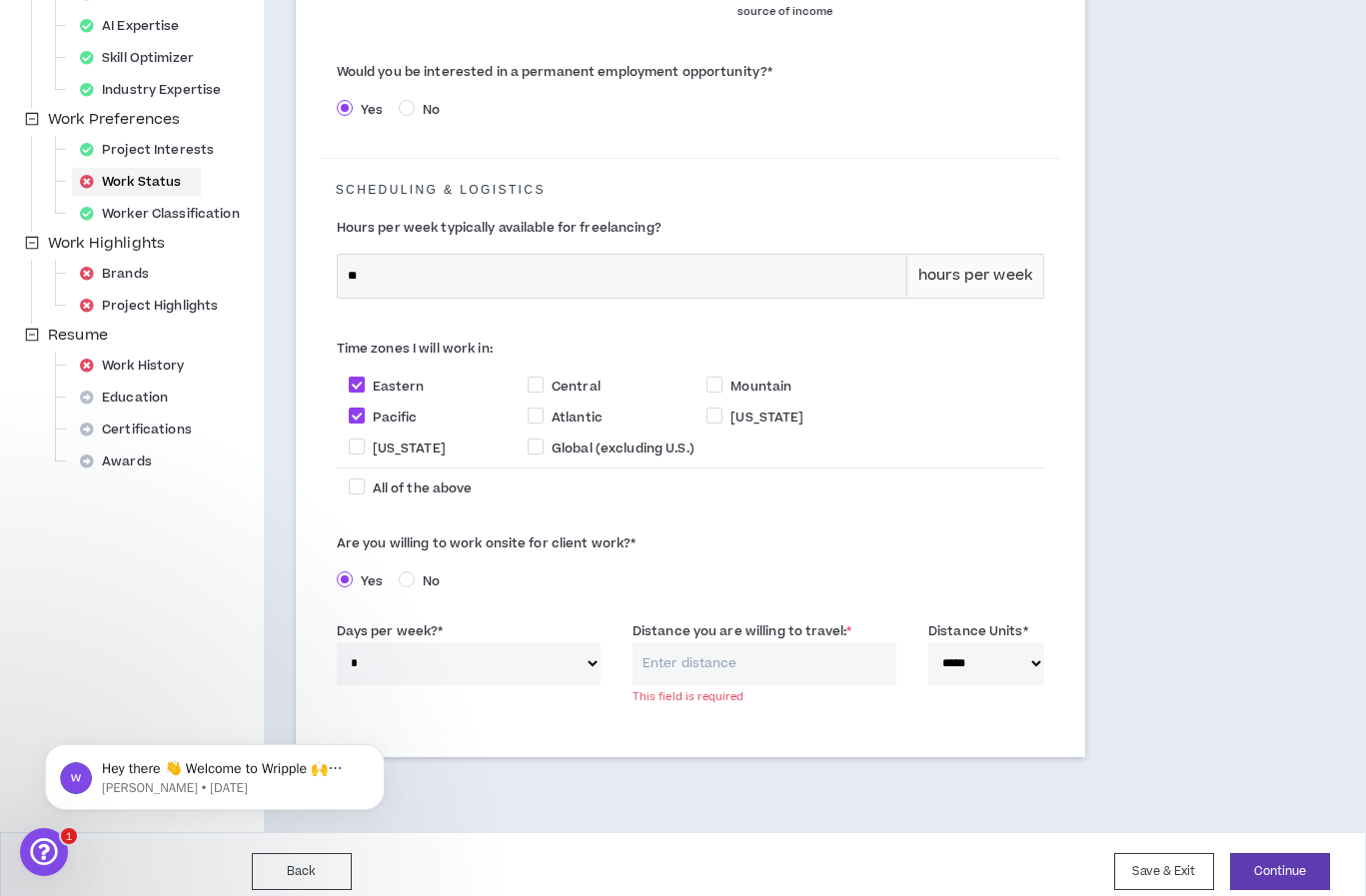 click on "Distance you are willing to travel:  *" at bounding box center [764, 663] 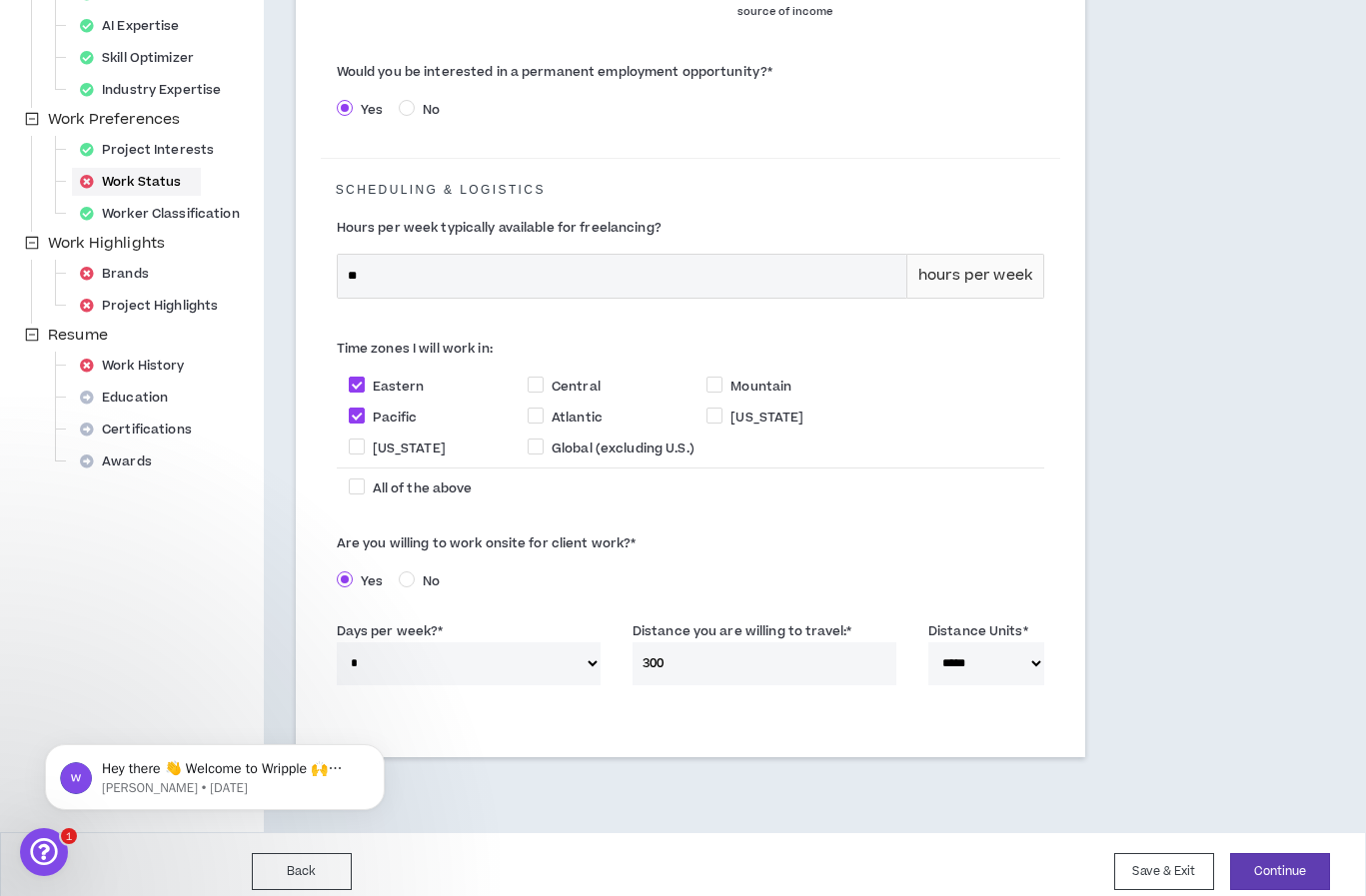 type on "300" 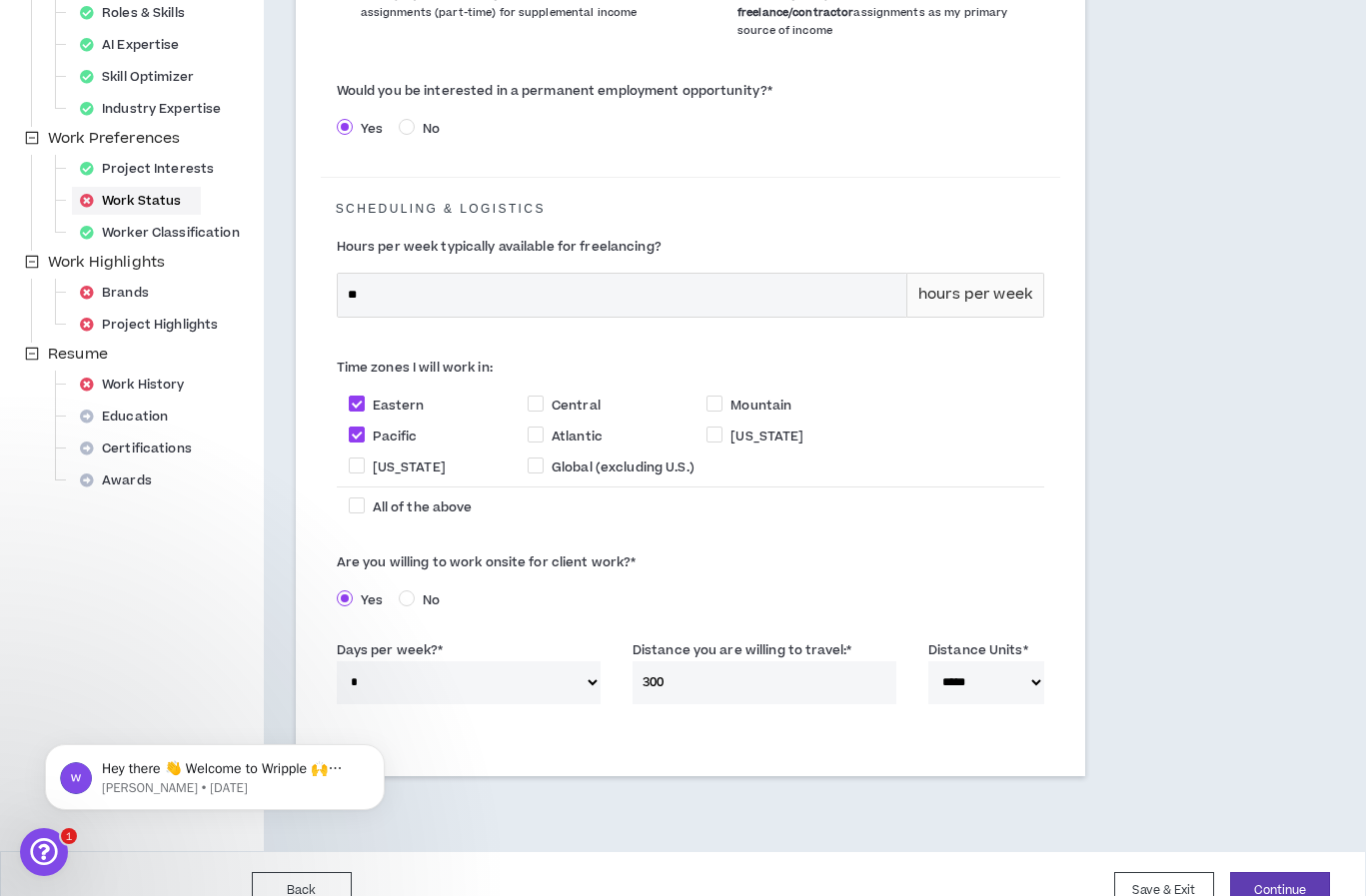 scroll, scrollTop: 469, scrollLeft: 0, axis: vertical 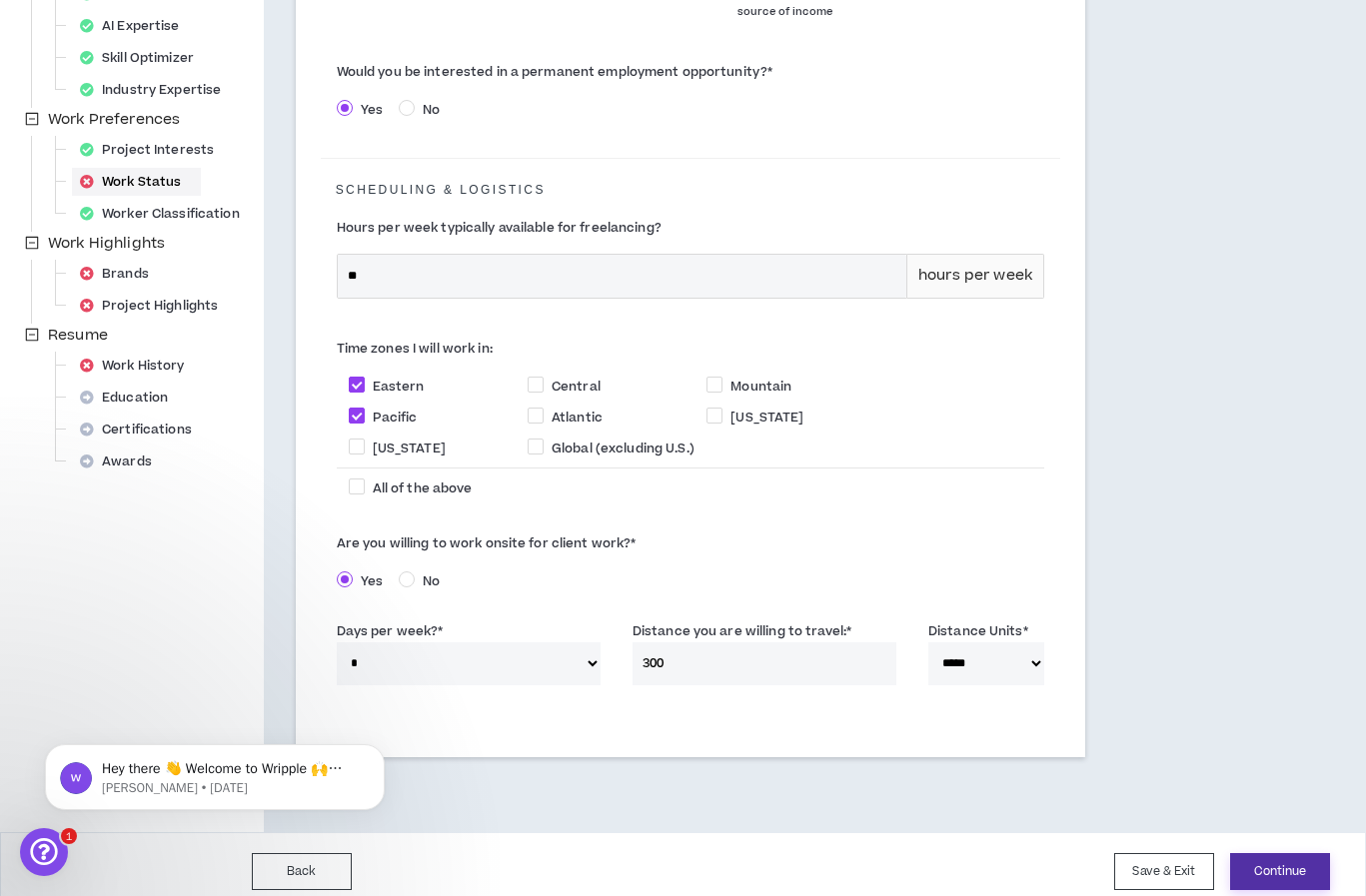 click on "Continue" at bounding box center (1280, 871) 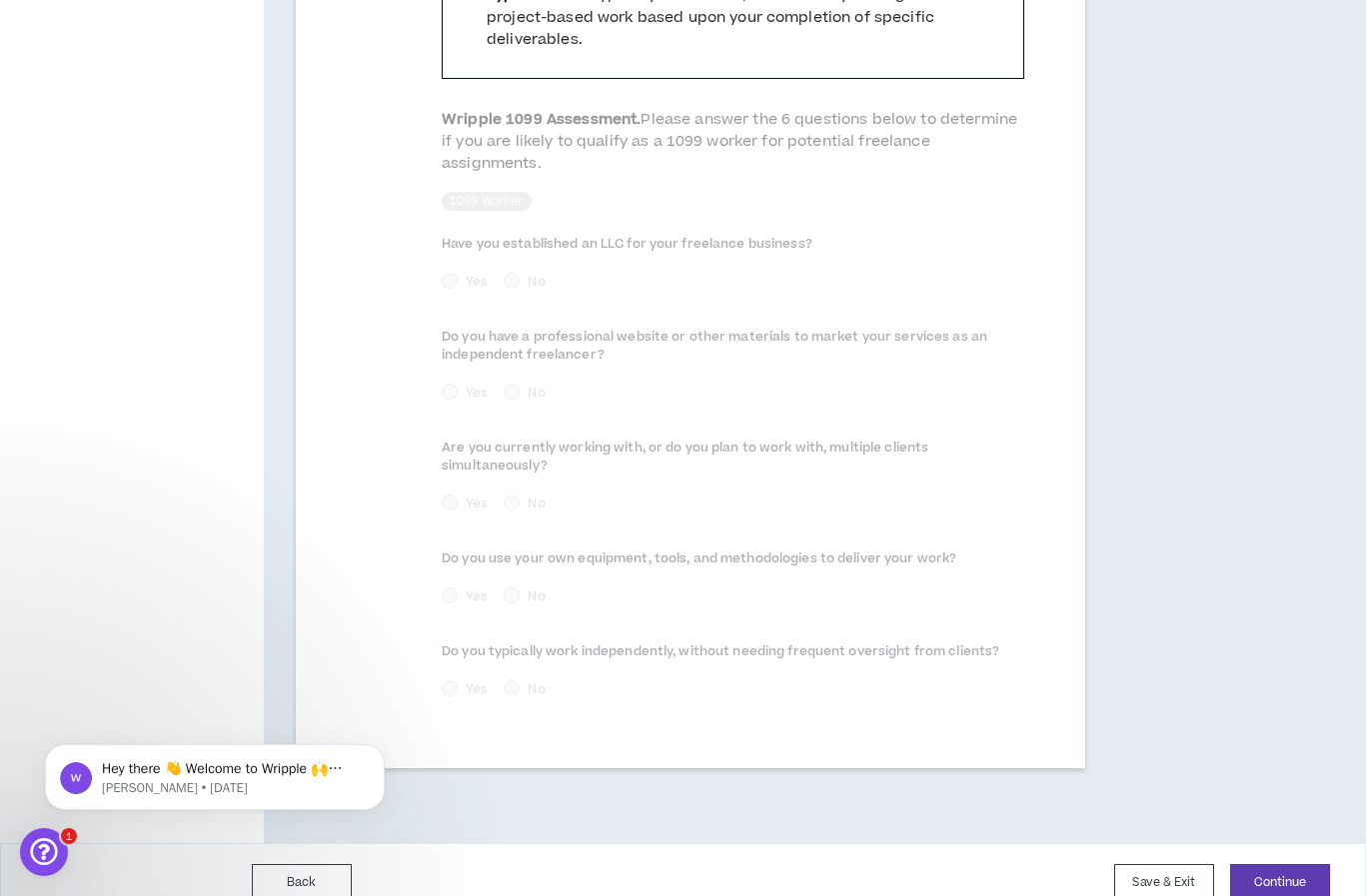 scroll, scrollTop: 964, scrollLeft: 0, axis: vertical 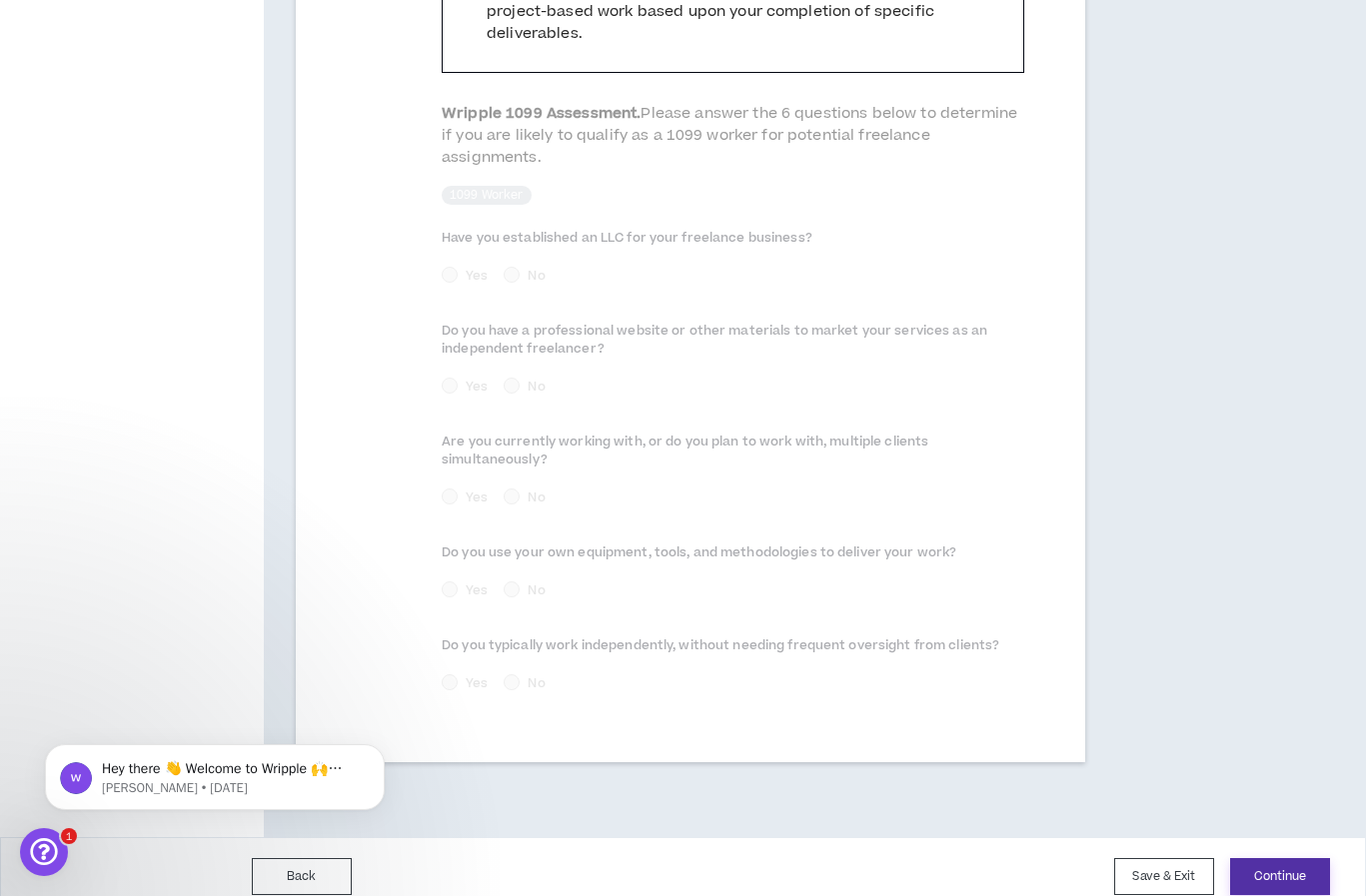 click on "Continue" at bounding box center (1280, 876) 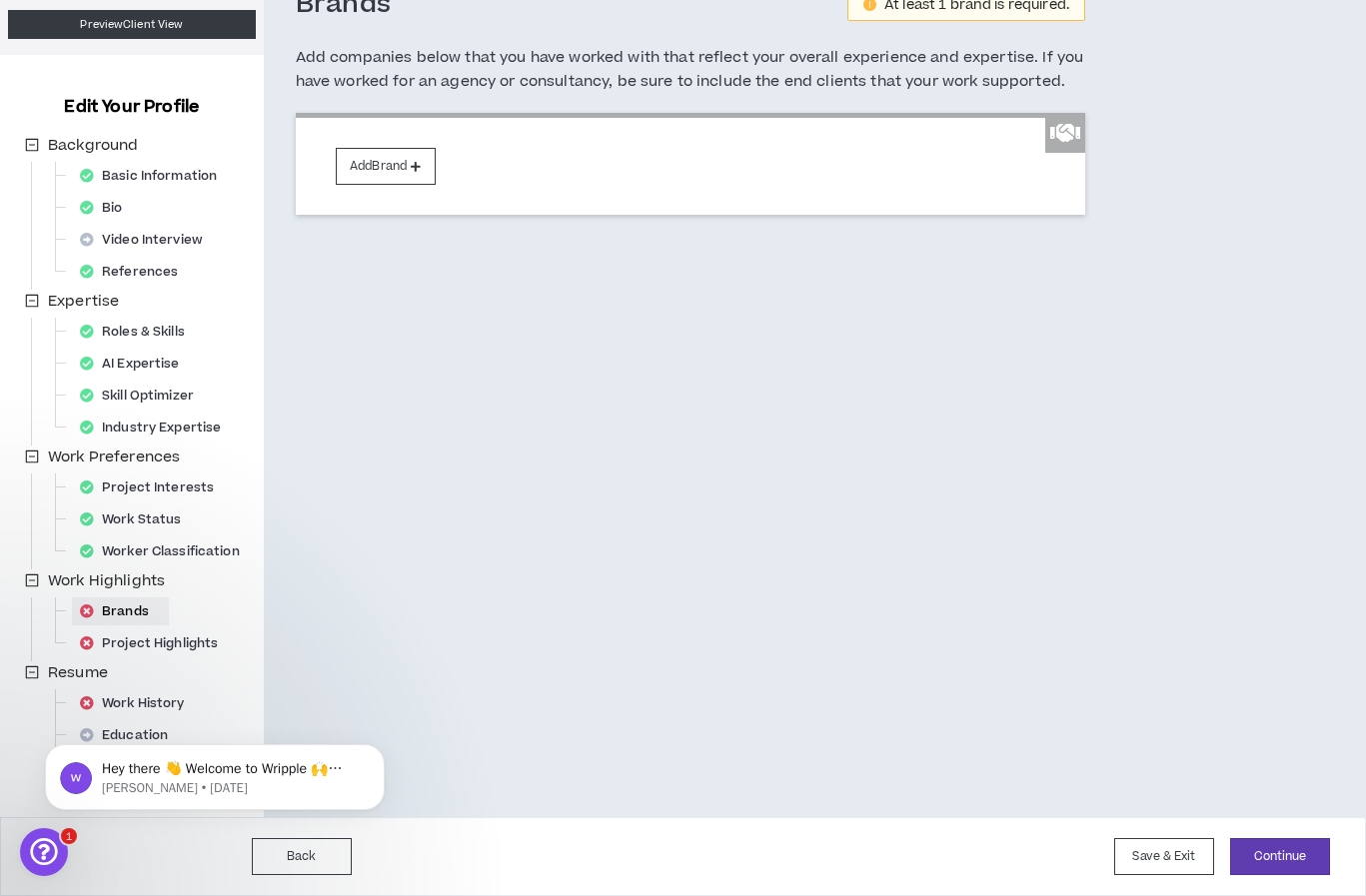 scroll, scrollTop: 0, scrollLeft: 0, axis: both 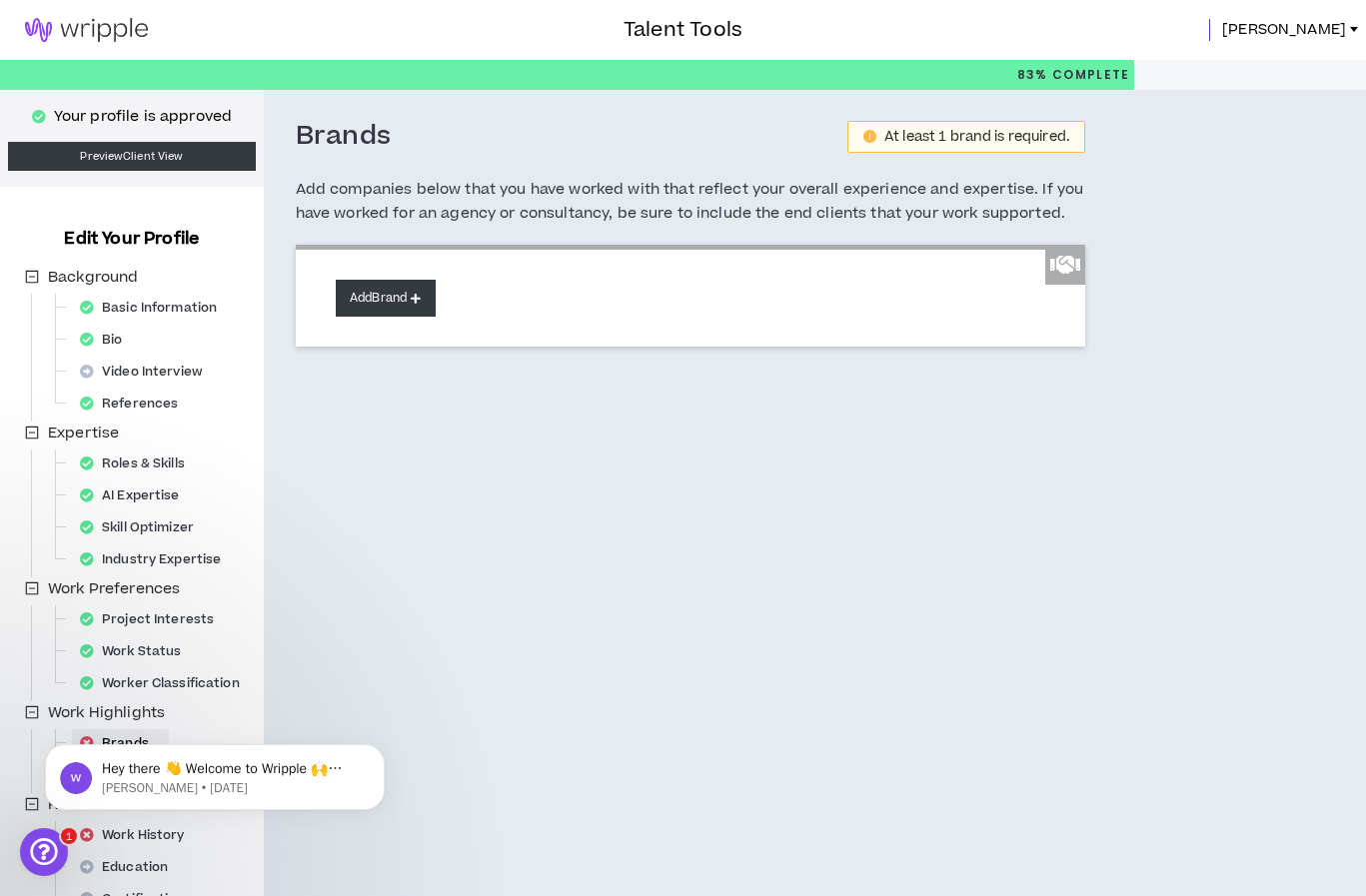 click on "Add  Brand" at bounding box center (386, 298) 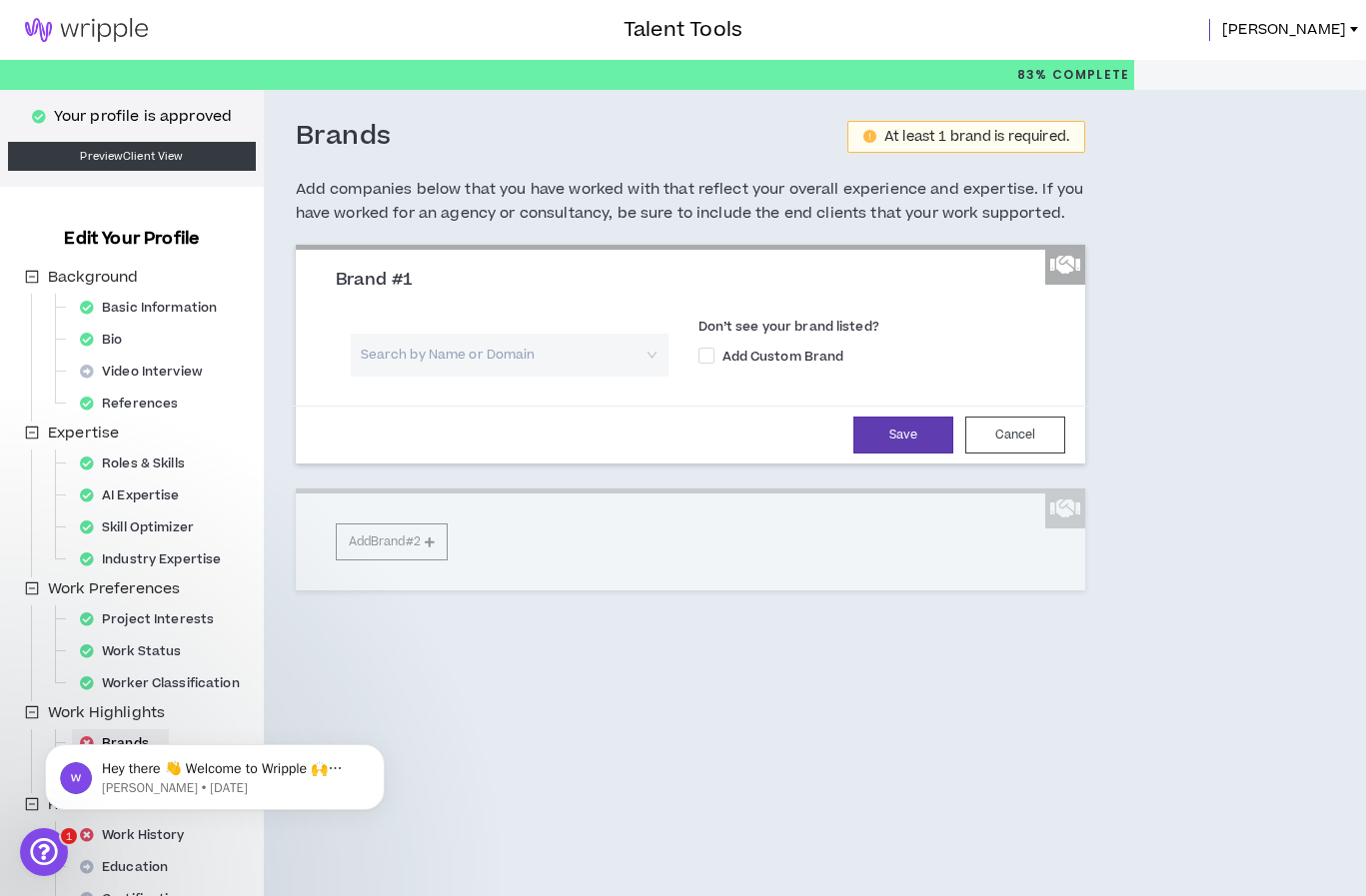 click on "Search by Name or Domain Don’t see your brand listed? Add Custom Brand" at bounding box center [690, 349] 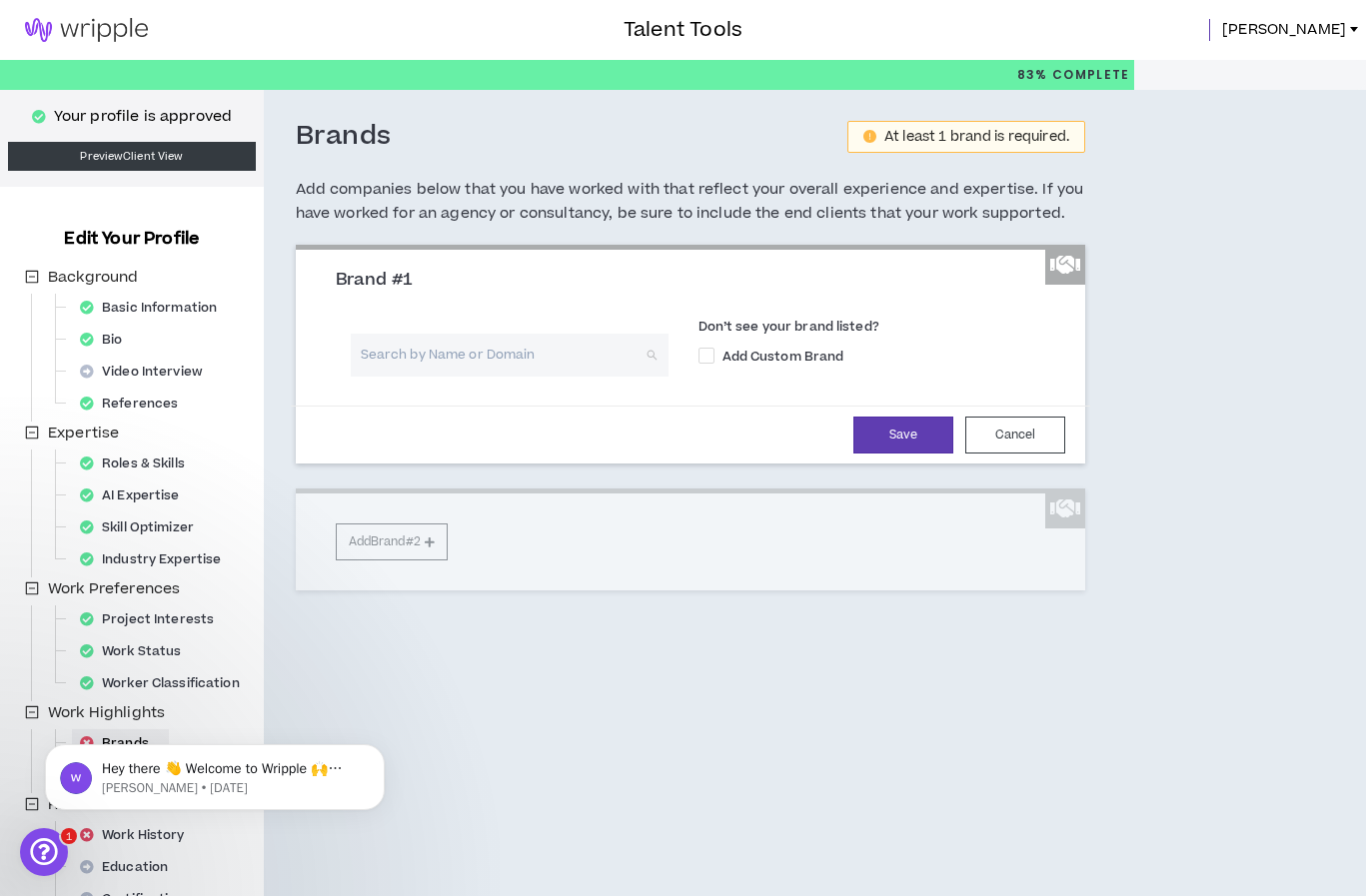 click at bounding box center [503, 355] 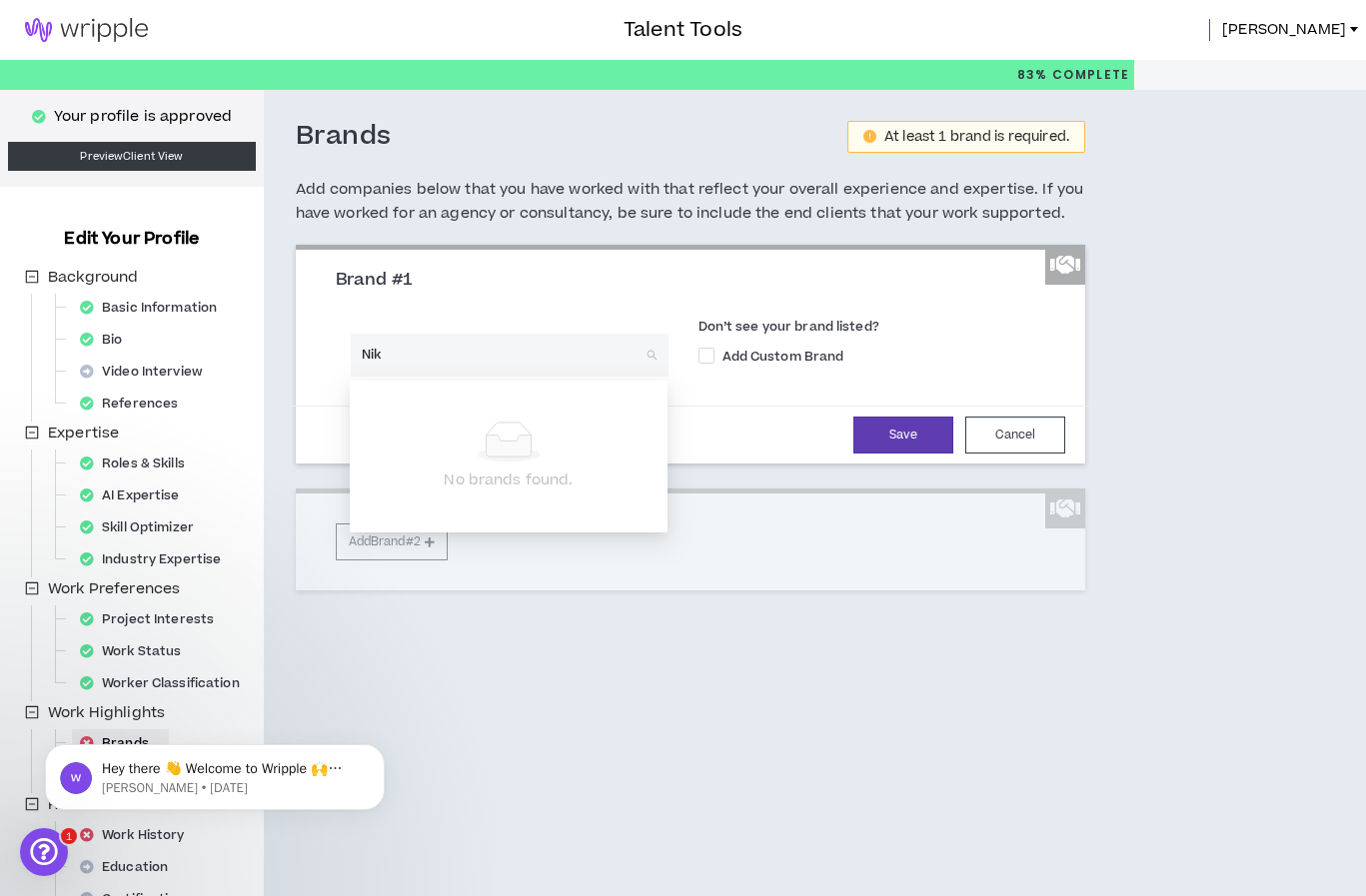 type on "Nike" 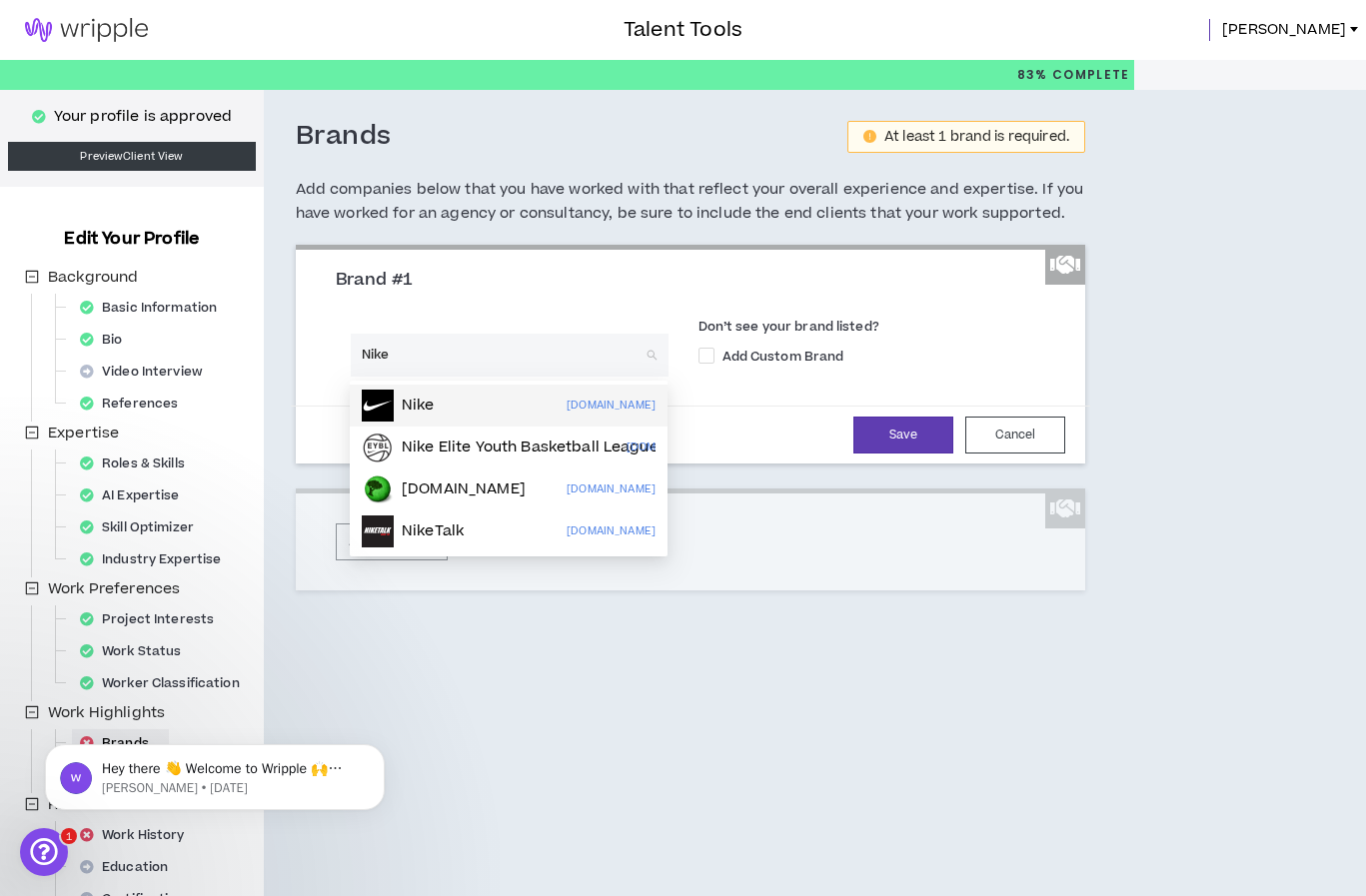 click on "Nike nike.com" at bounding box center [509, 406] 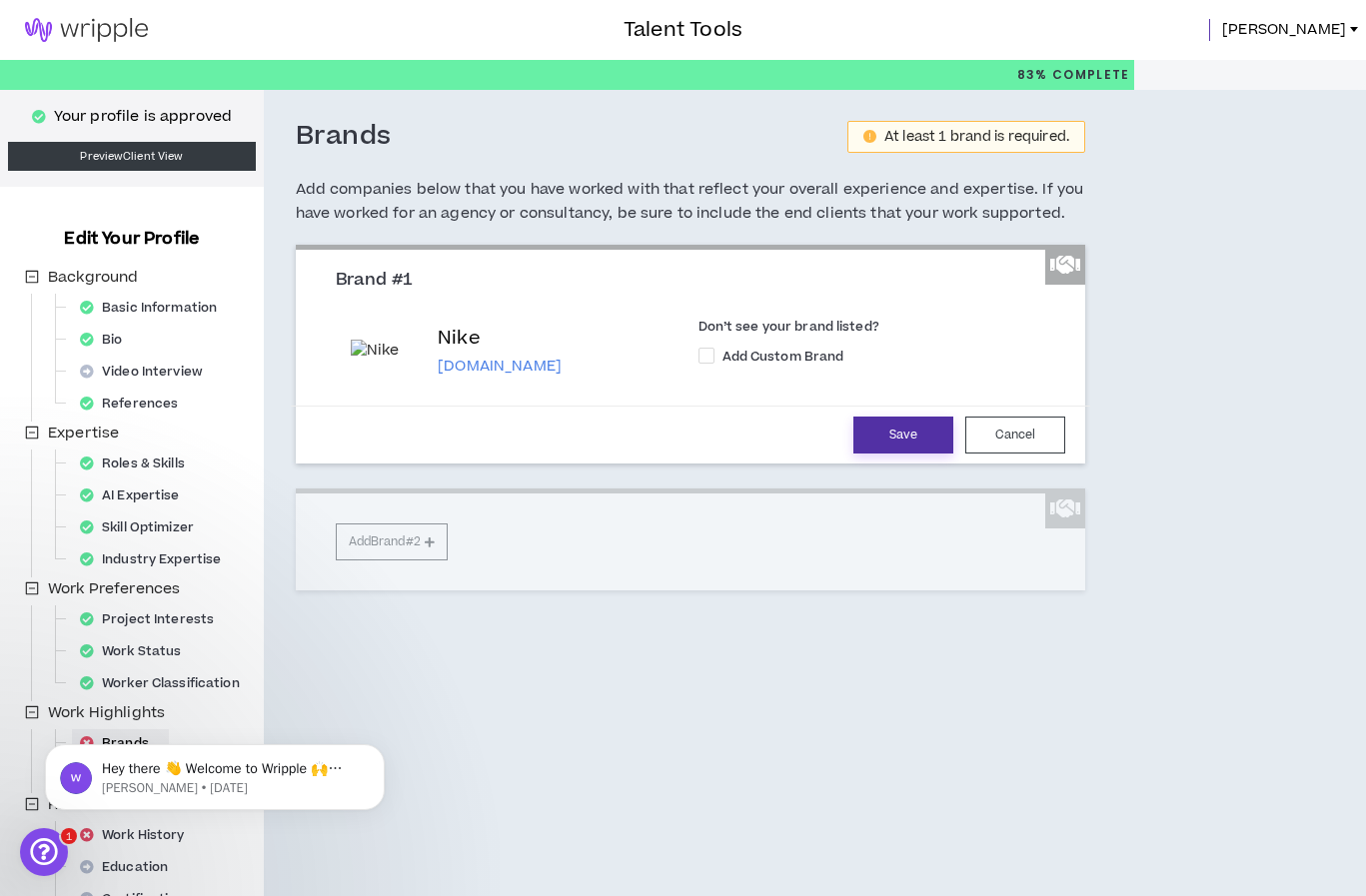 click on "Save" at bounding box center (903, 435) 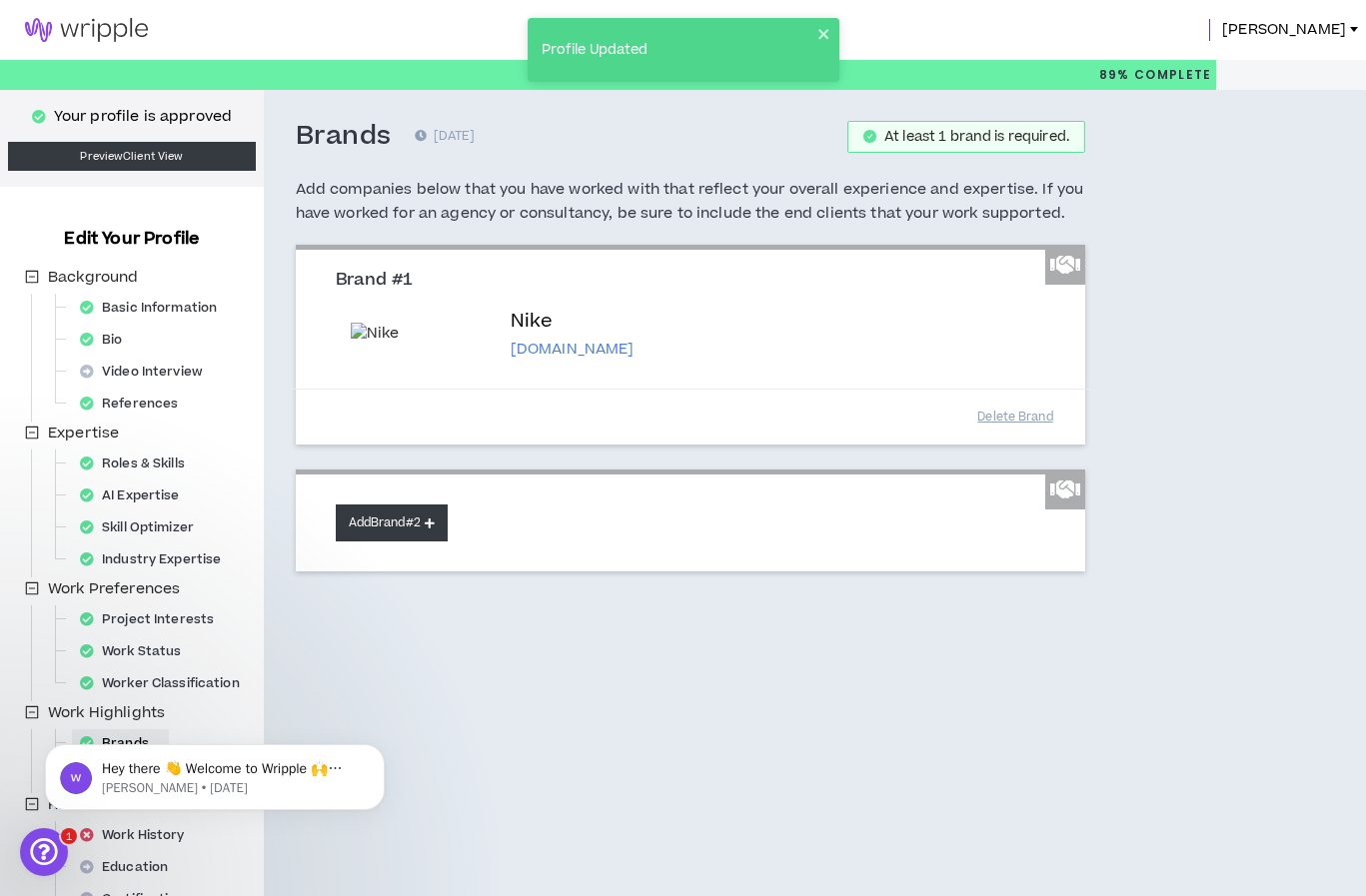 click on "Add  Brand  #2" at bounding box center [392, 522] 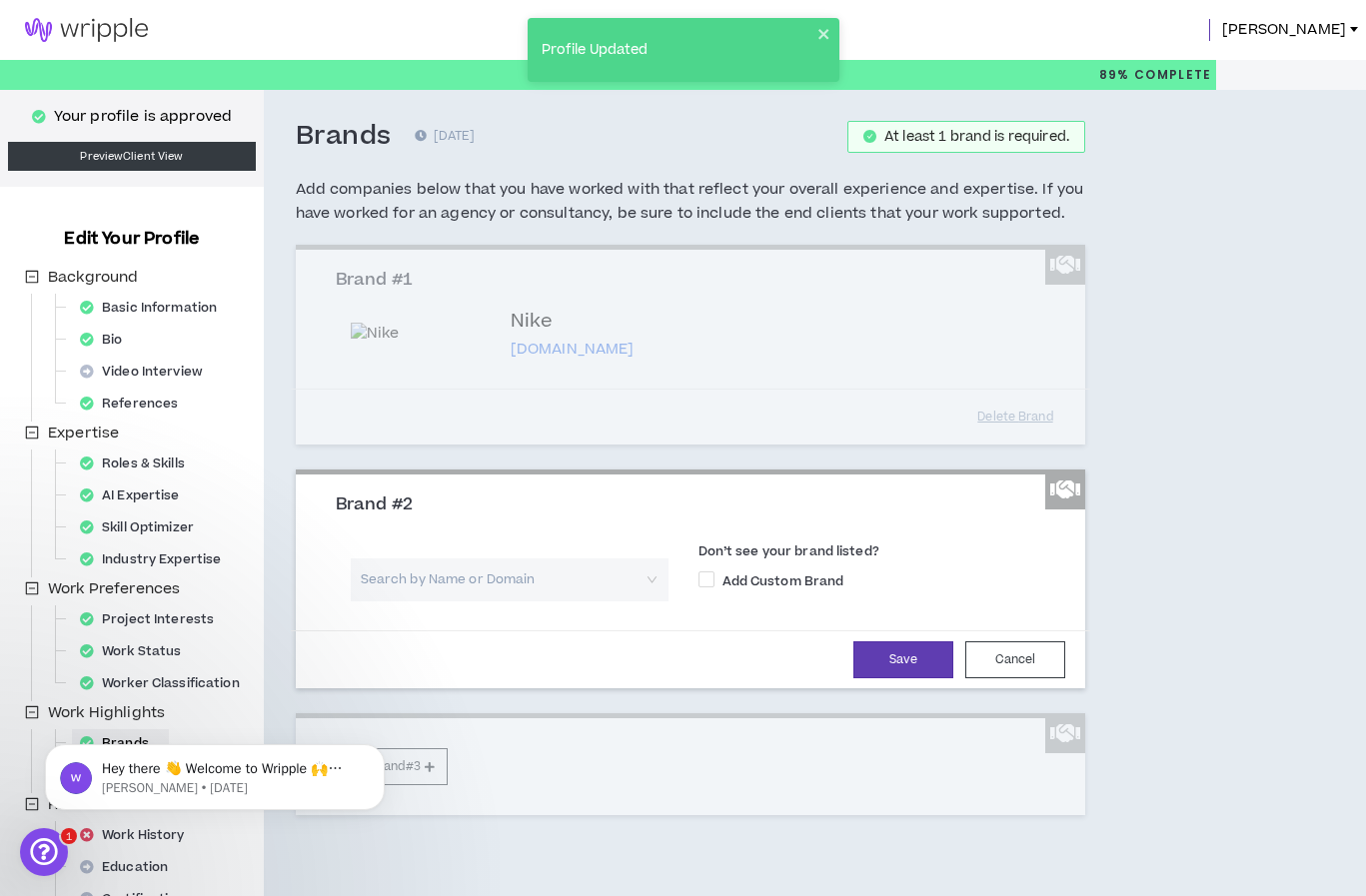 click at bounding box center [503, 579] 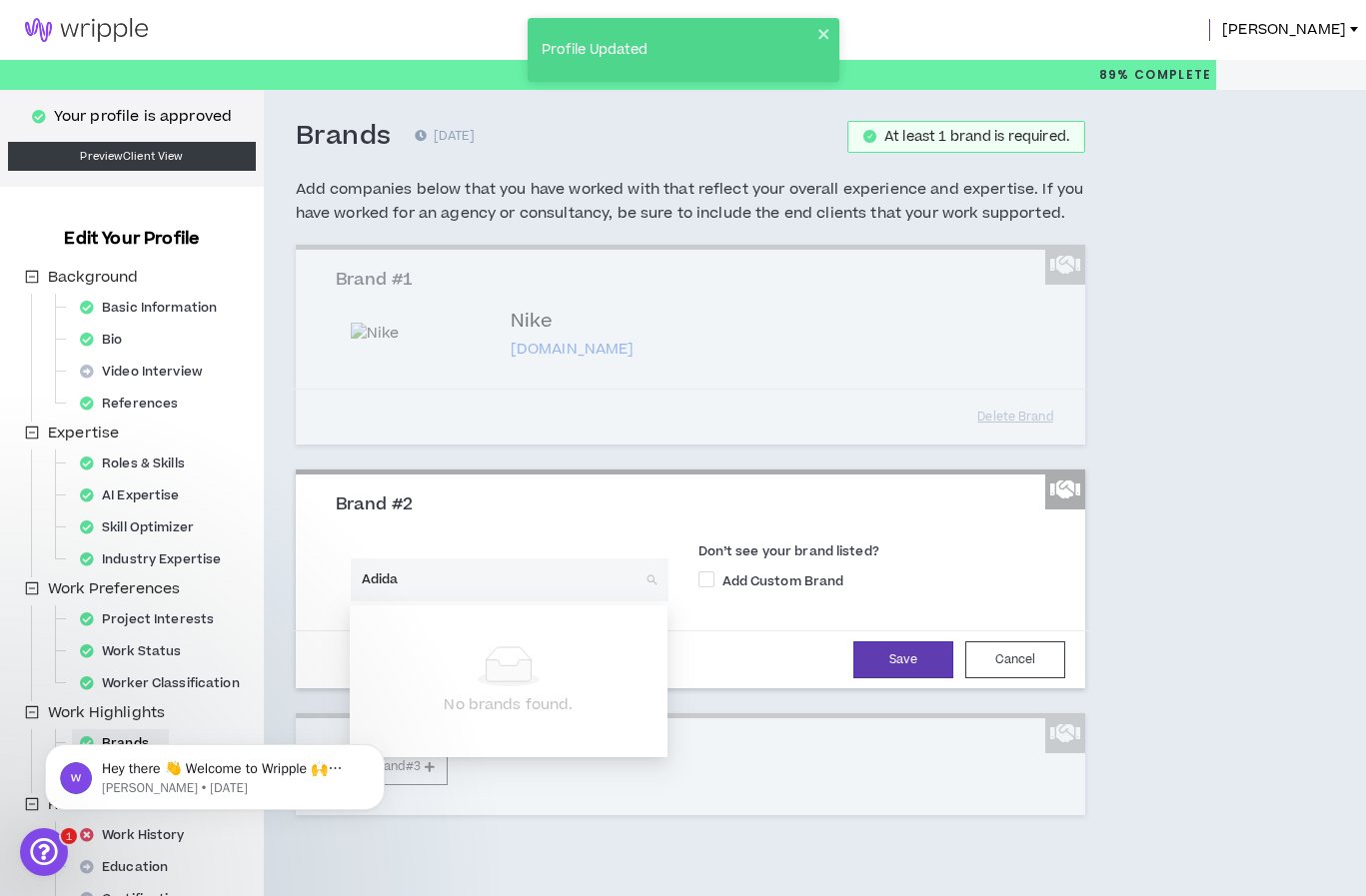 type on "Adidas" 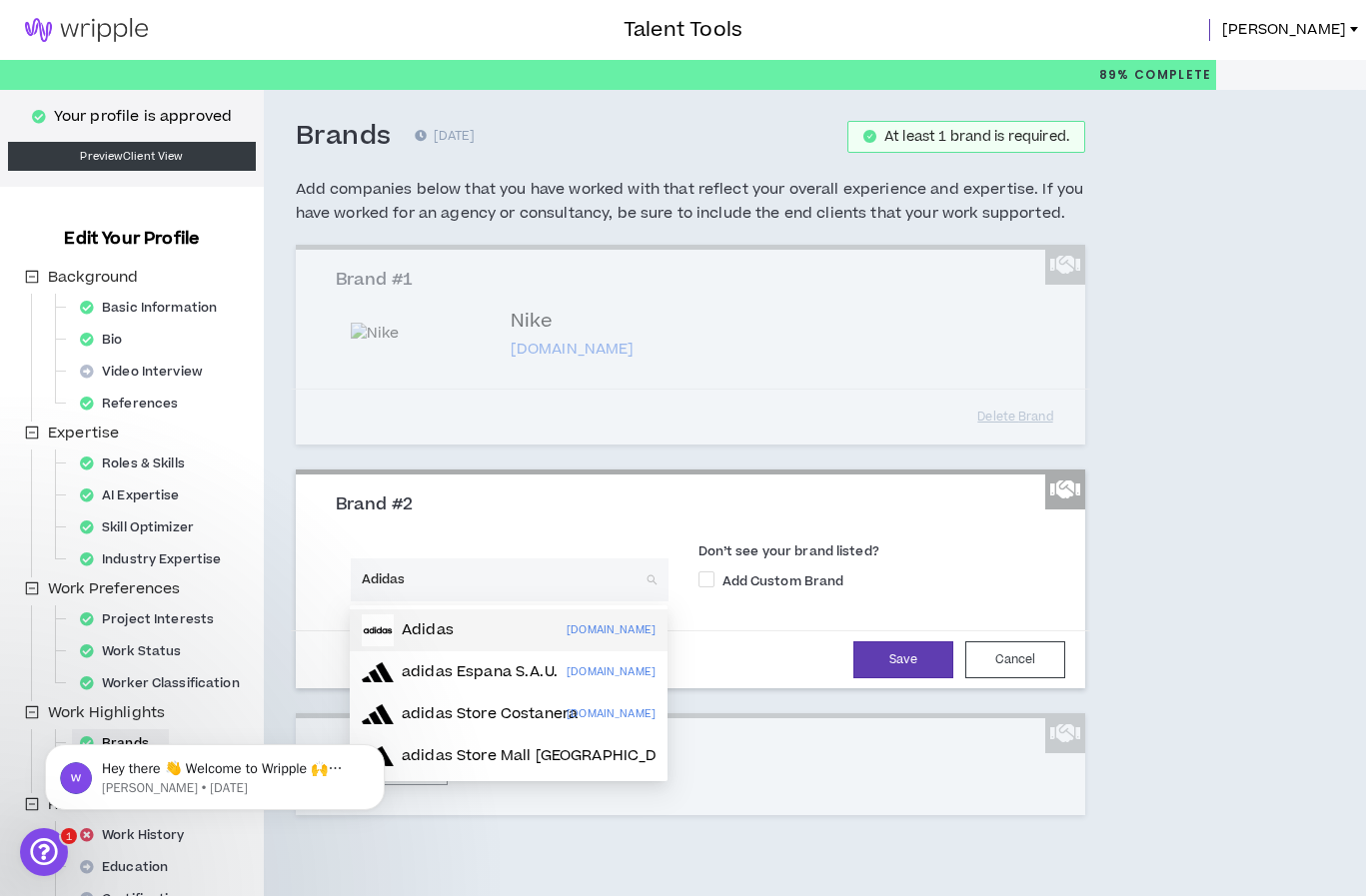 click on "Adidas" at bounding box center (428, 630) 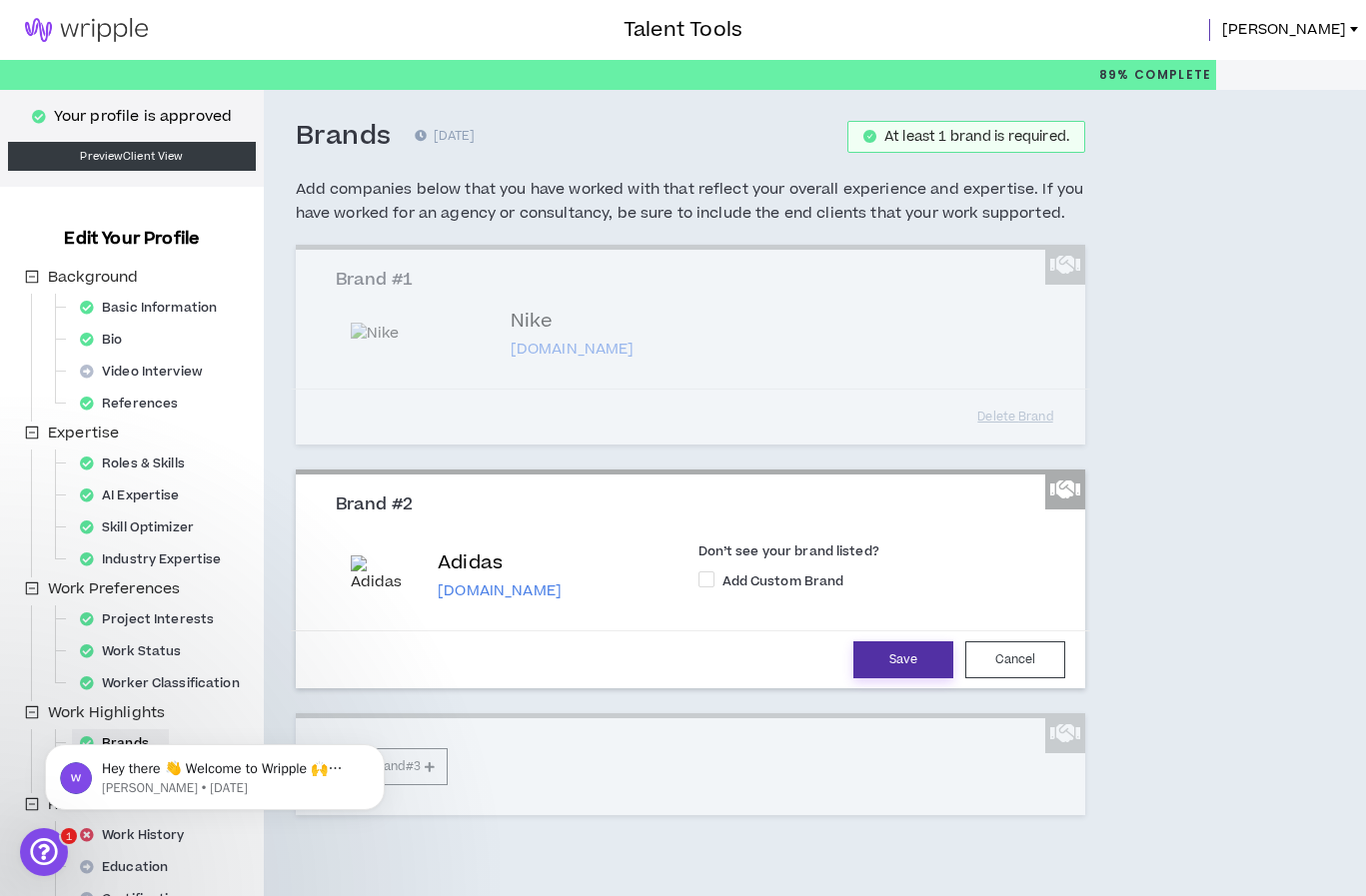 click on "Save" at bounding box center [903, 659] 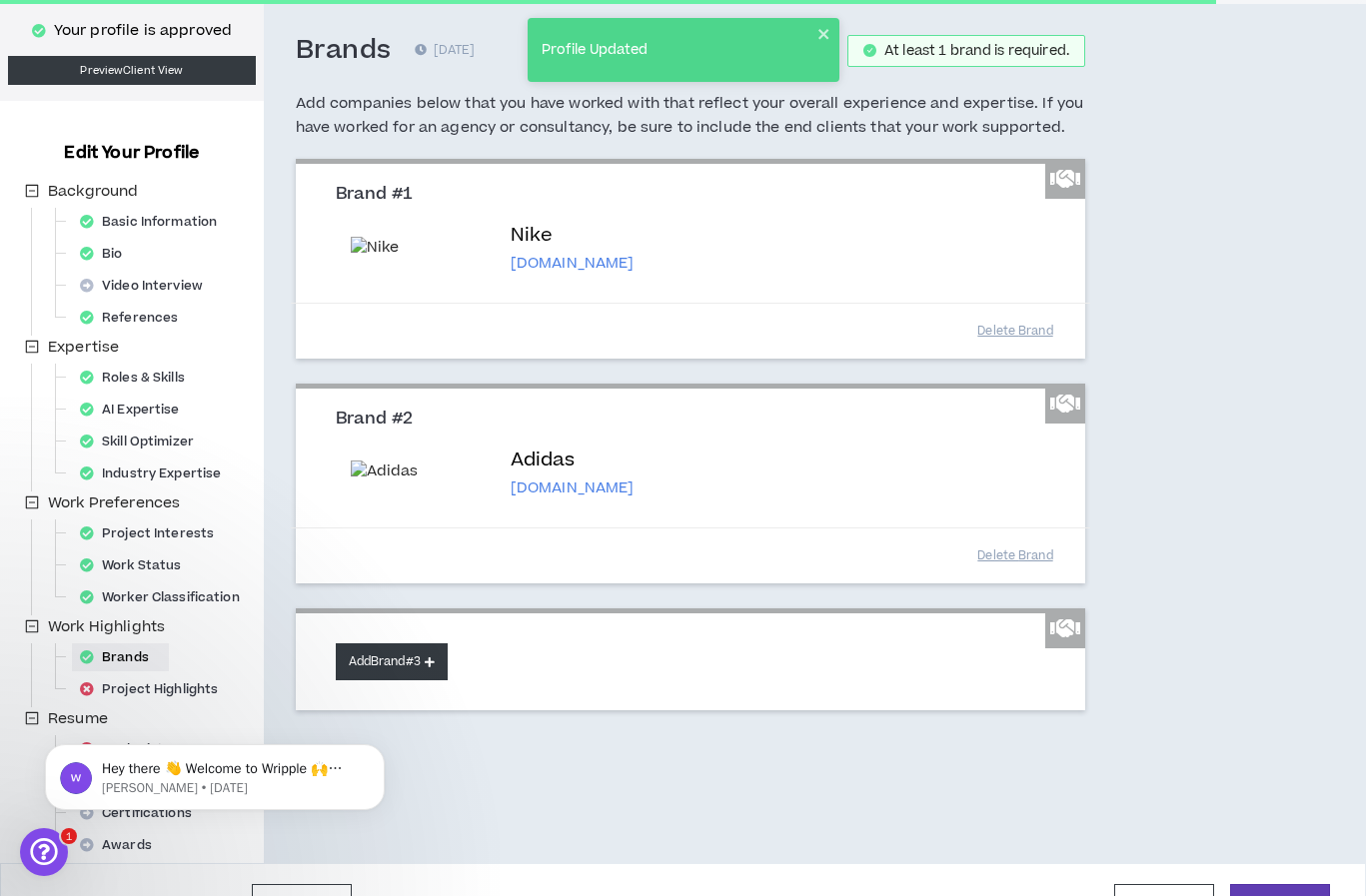 scroll, scrollTop: 132, scrollLeft: 0, axis: vertical 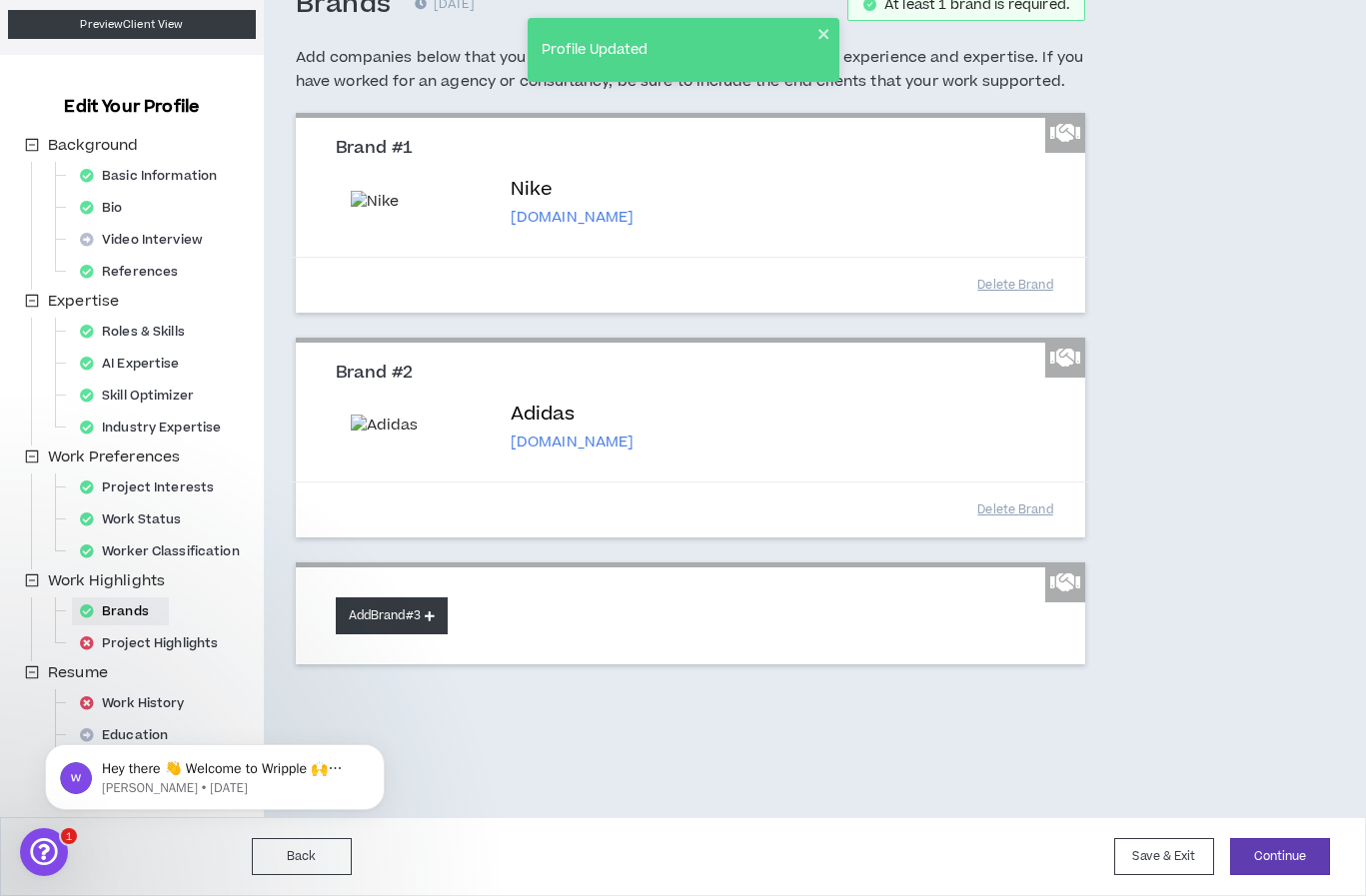 click at bounding box center [430, 615] 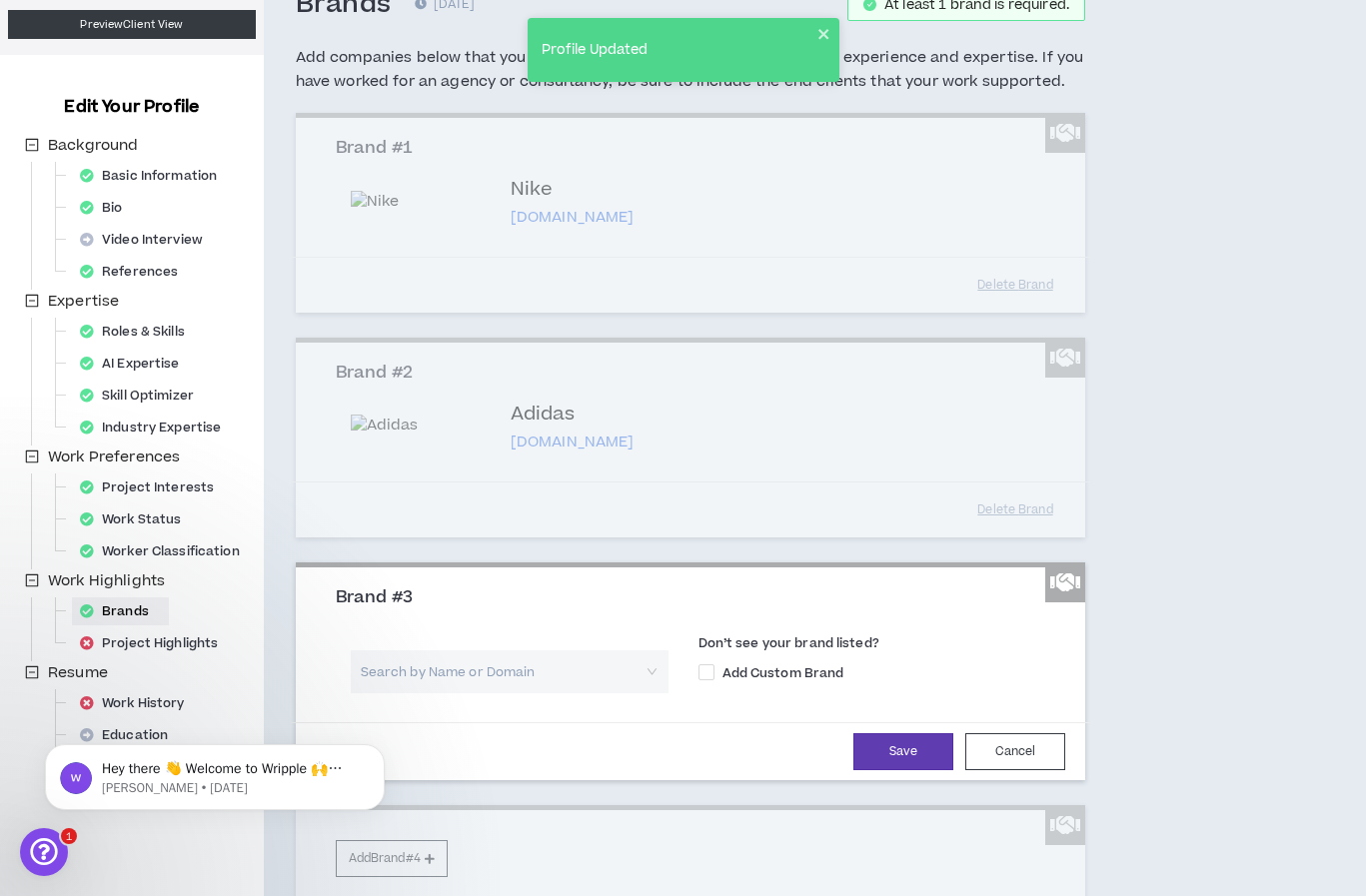 click at bounding box center (503, 671) 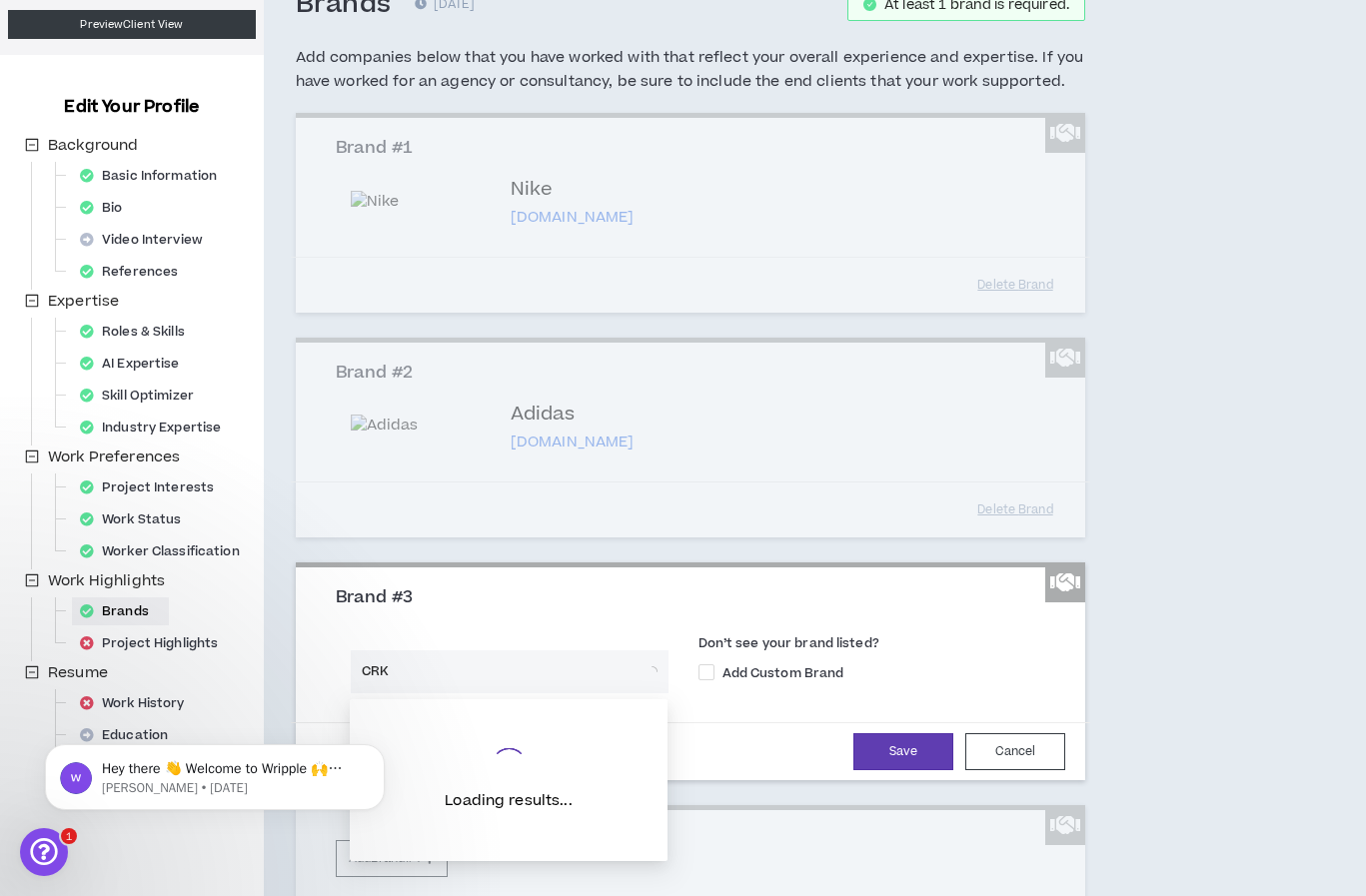type on "CRKT" 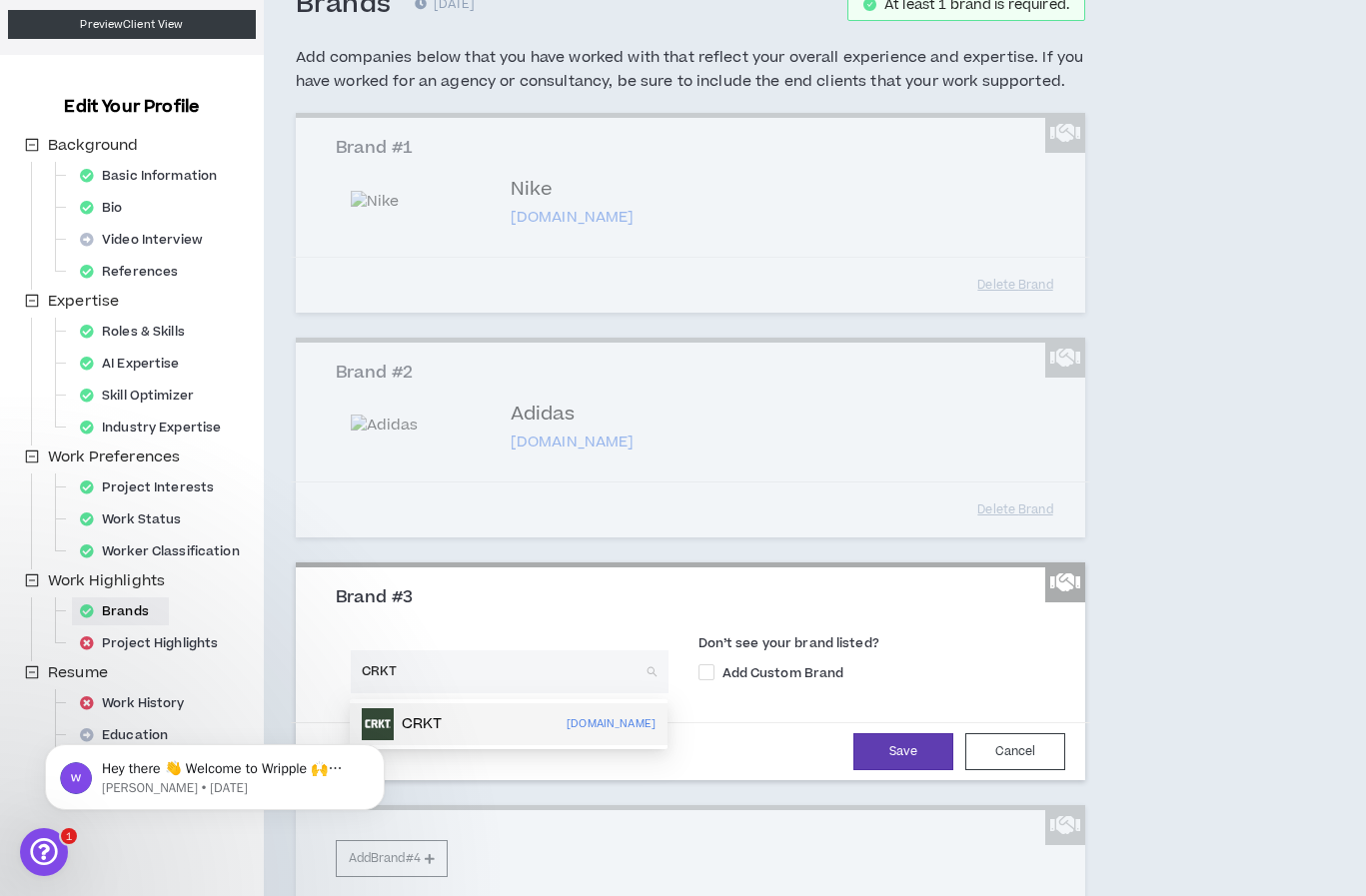 click on "CRKT crkt.com" at bounding box center [509, 724] 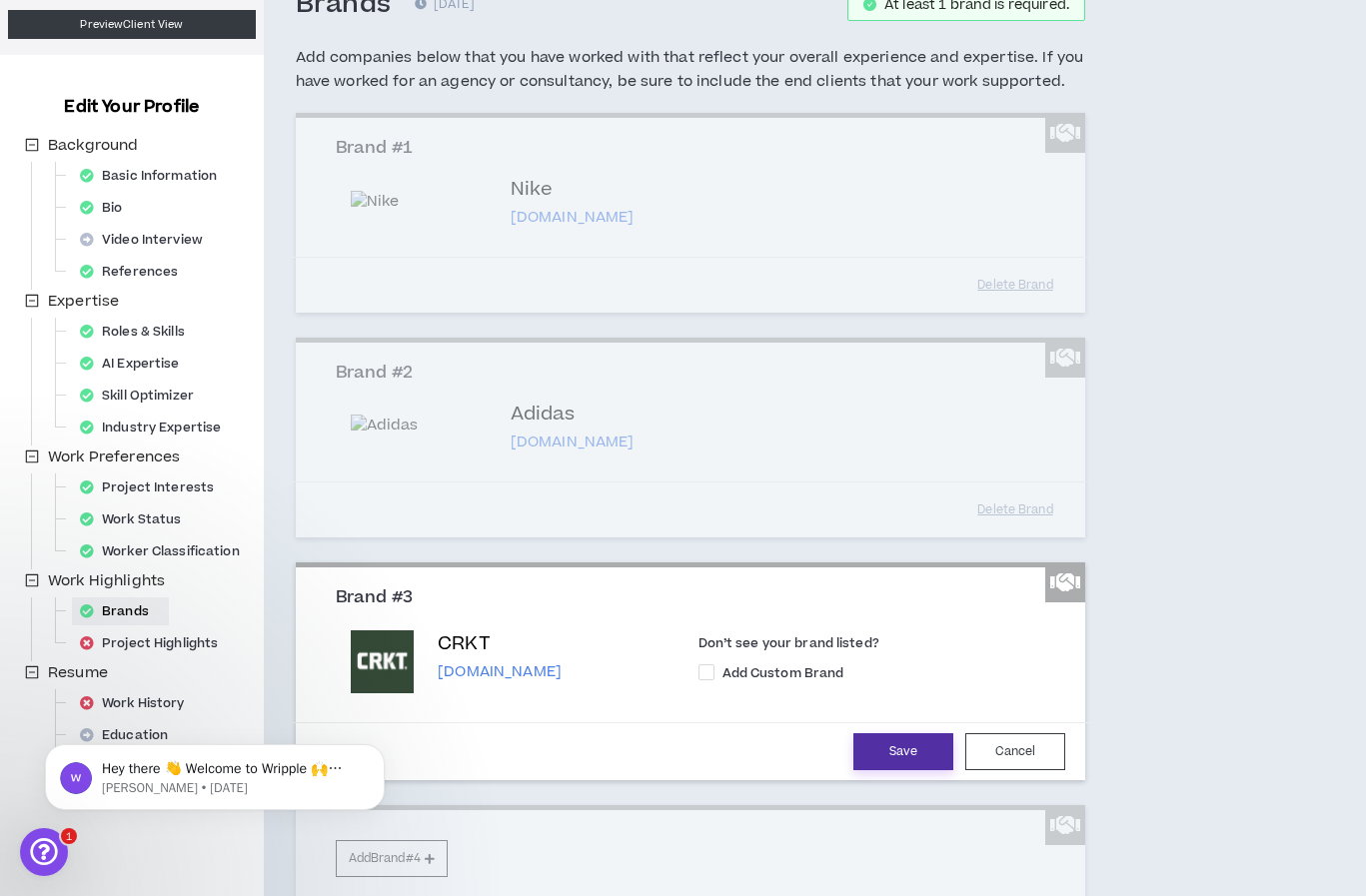 click on "Save" at bounding box center [903, 751] 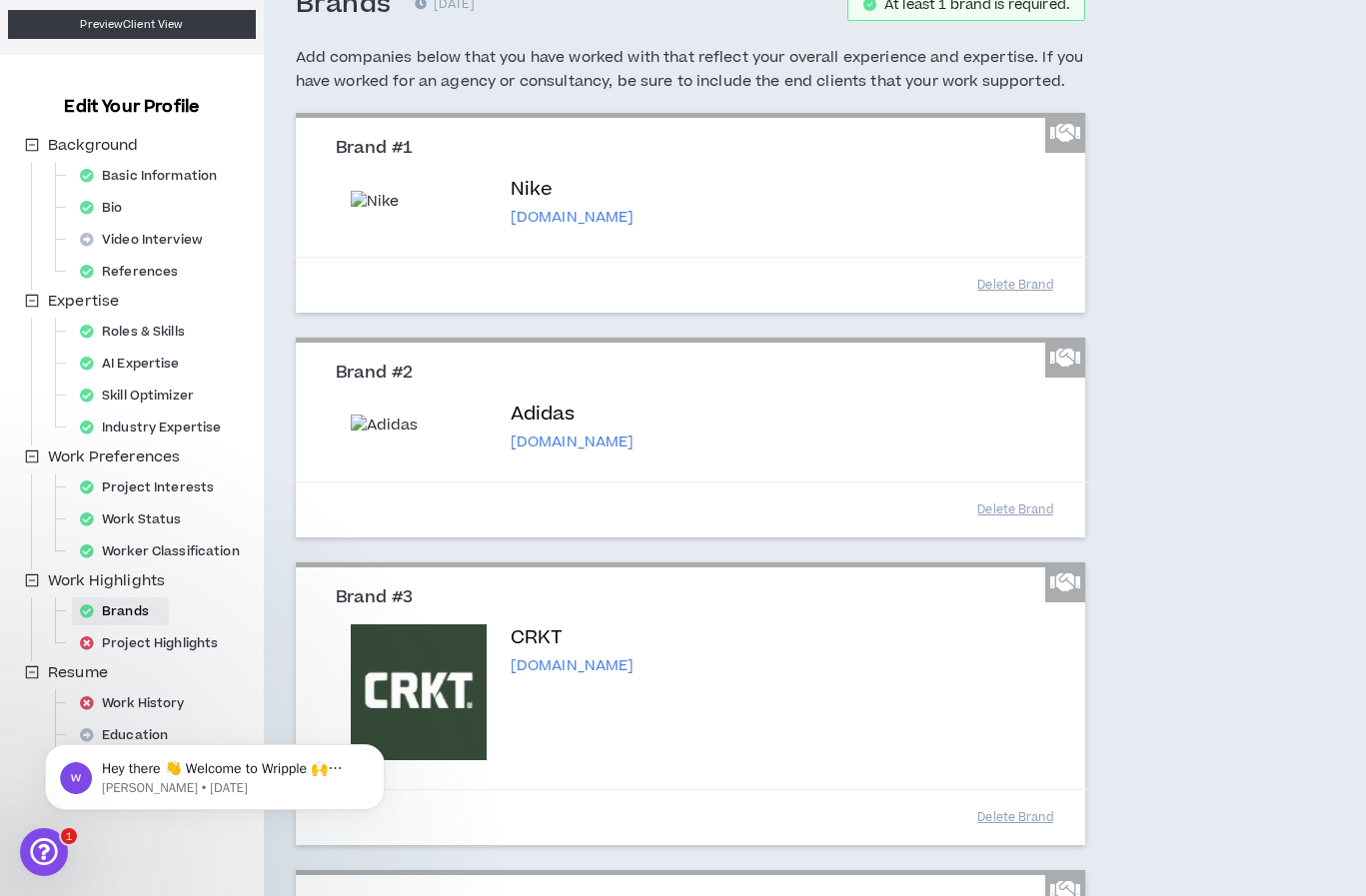 scroll, scrollTop: 386, scrollLeft: 0, axis: vertical 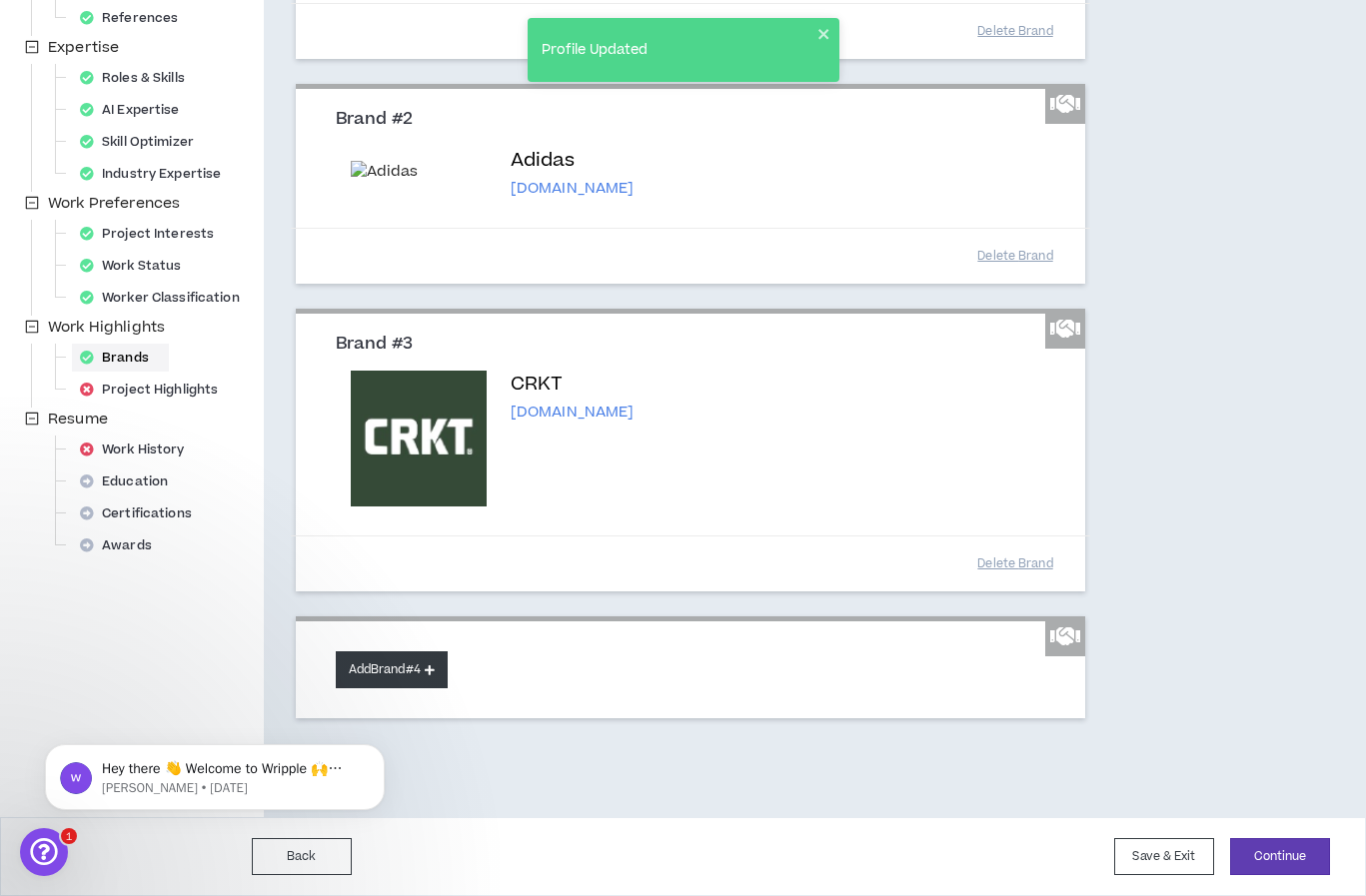 click on "Add  Brand  #4" at bounding box center (392, 669) 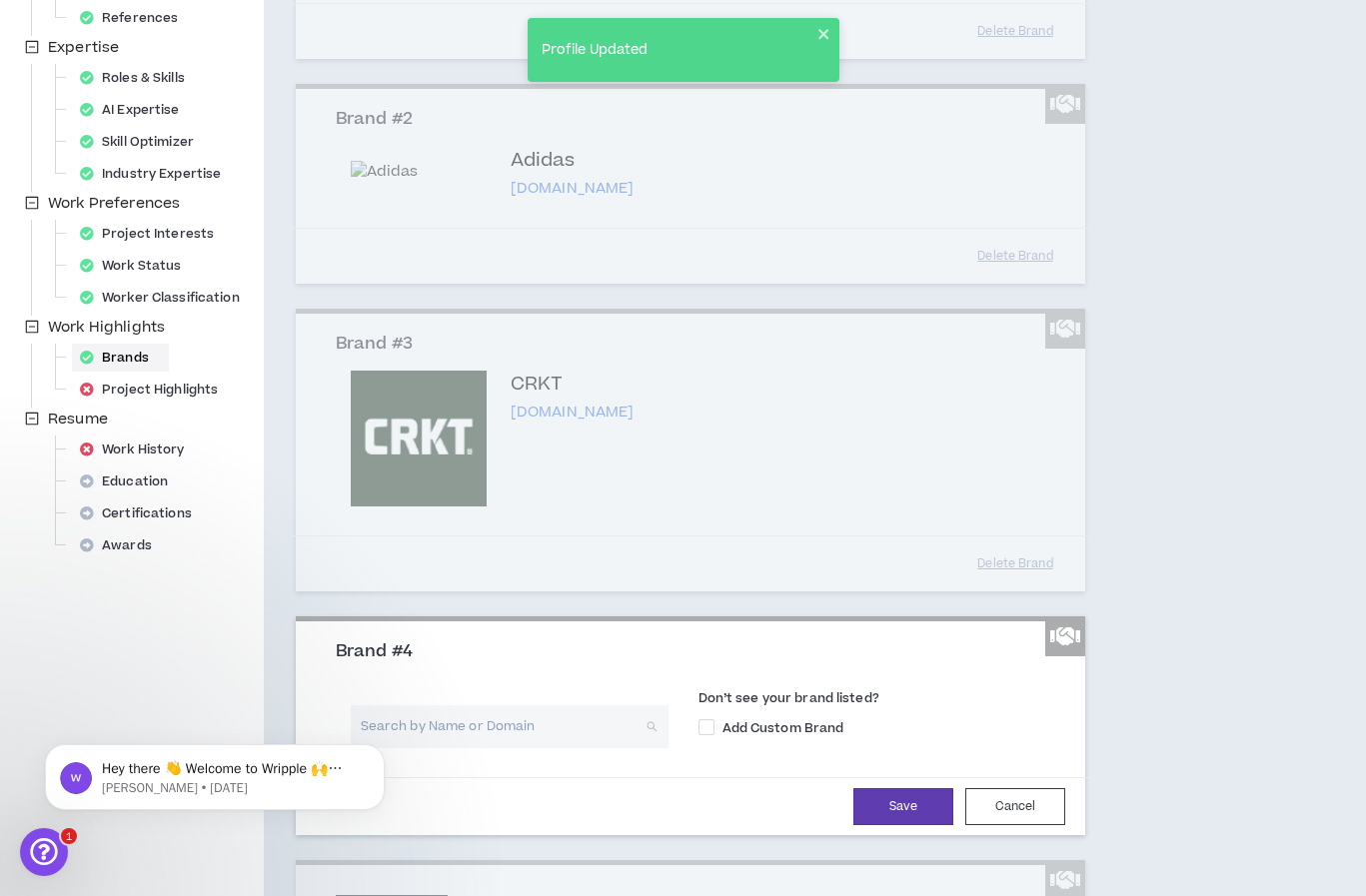 click at bounding box center [503, 726] 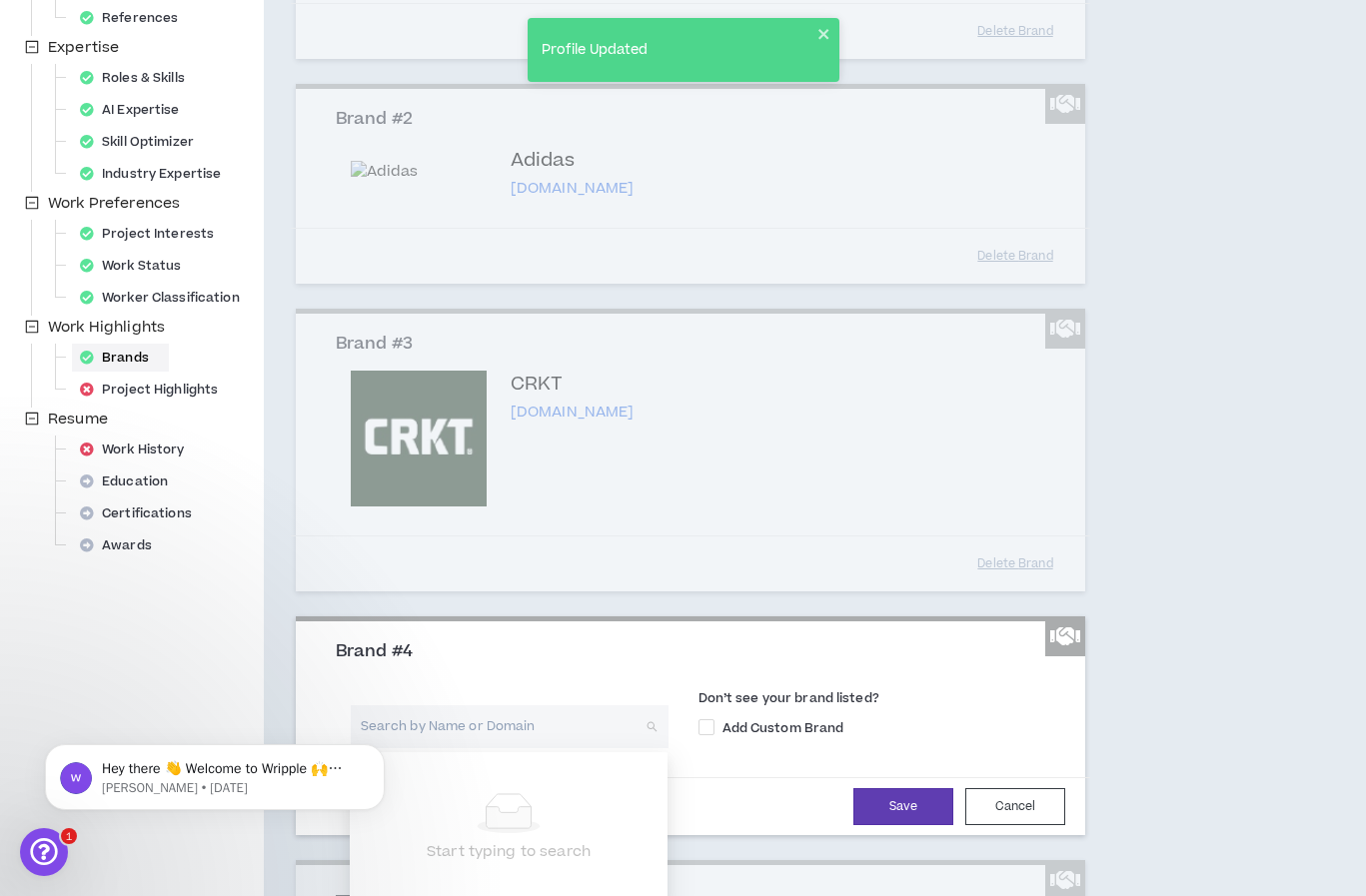 scroll, scrollTop: 629, scrollLeft: 0, axis: vertical 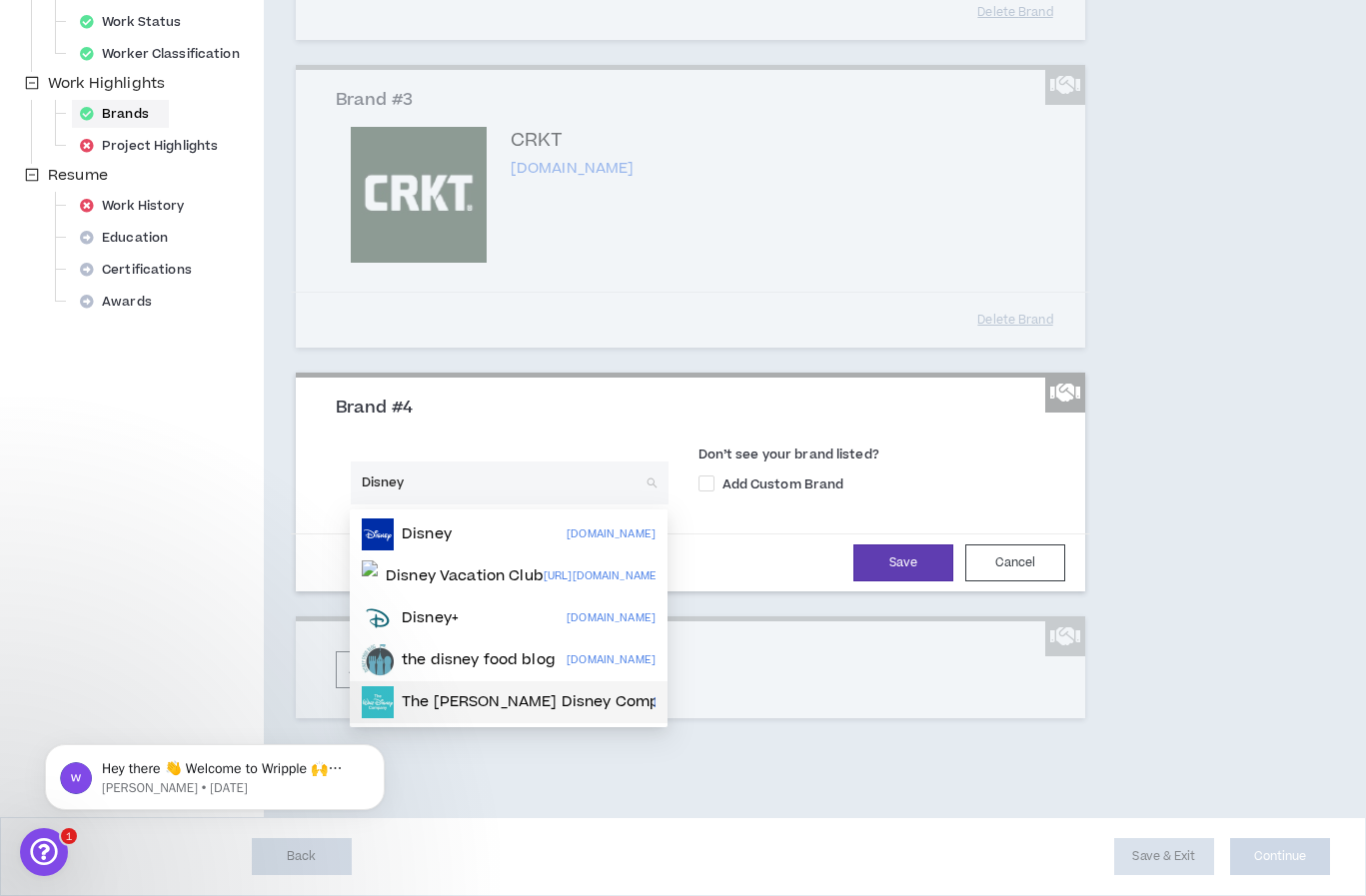 drag, startPoint x: 472, startPoint y: 533, endPoint x: 532, endPoint y: 815, distance: 288.31233 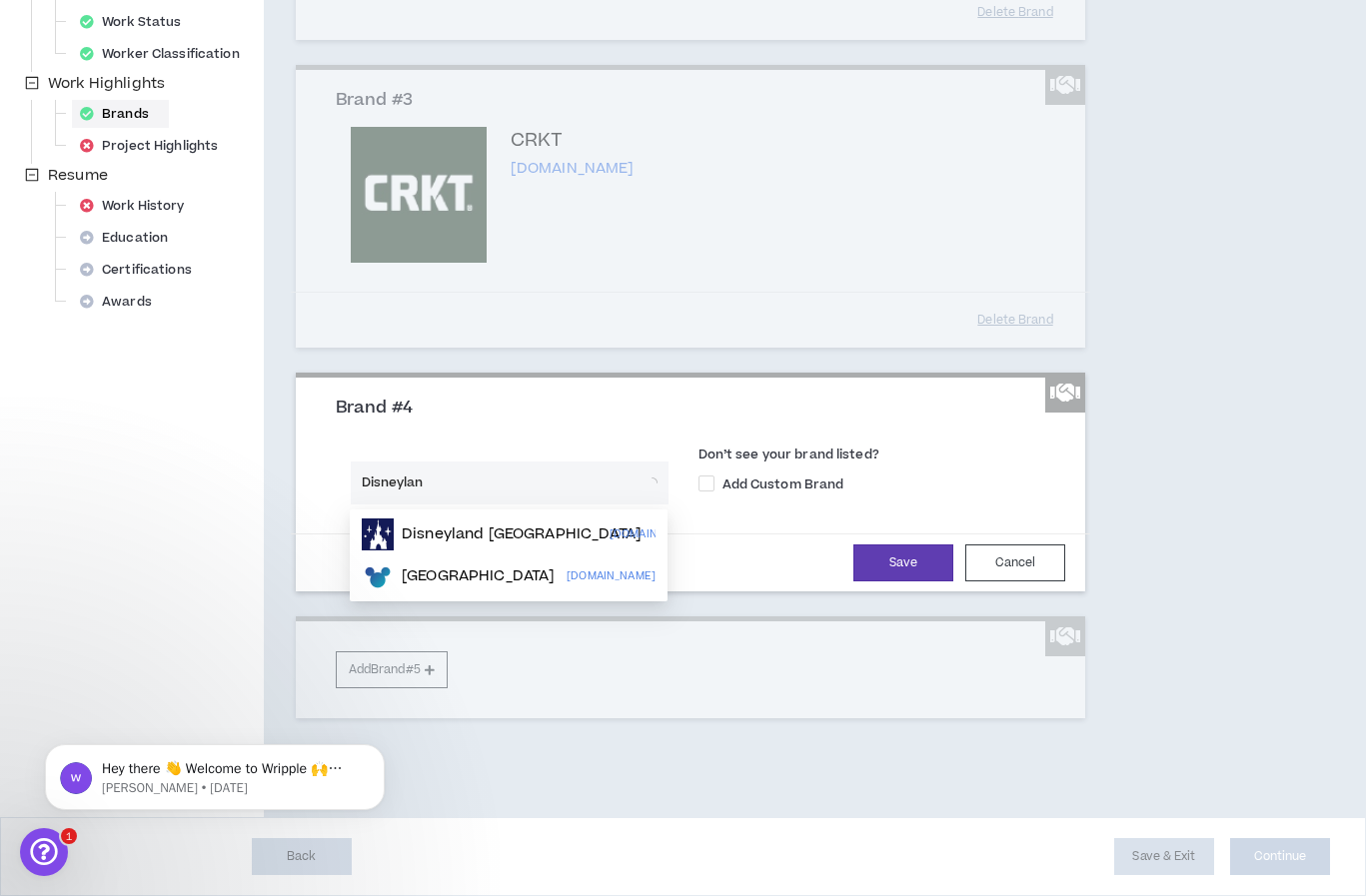 type on "Disneyland" 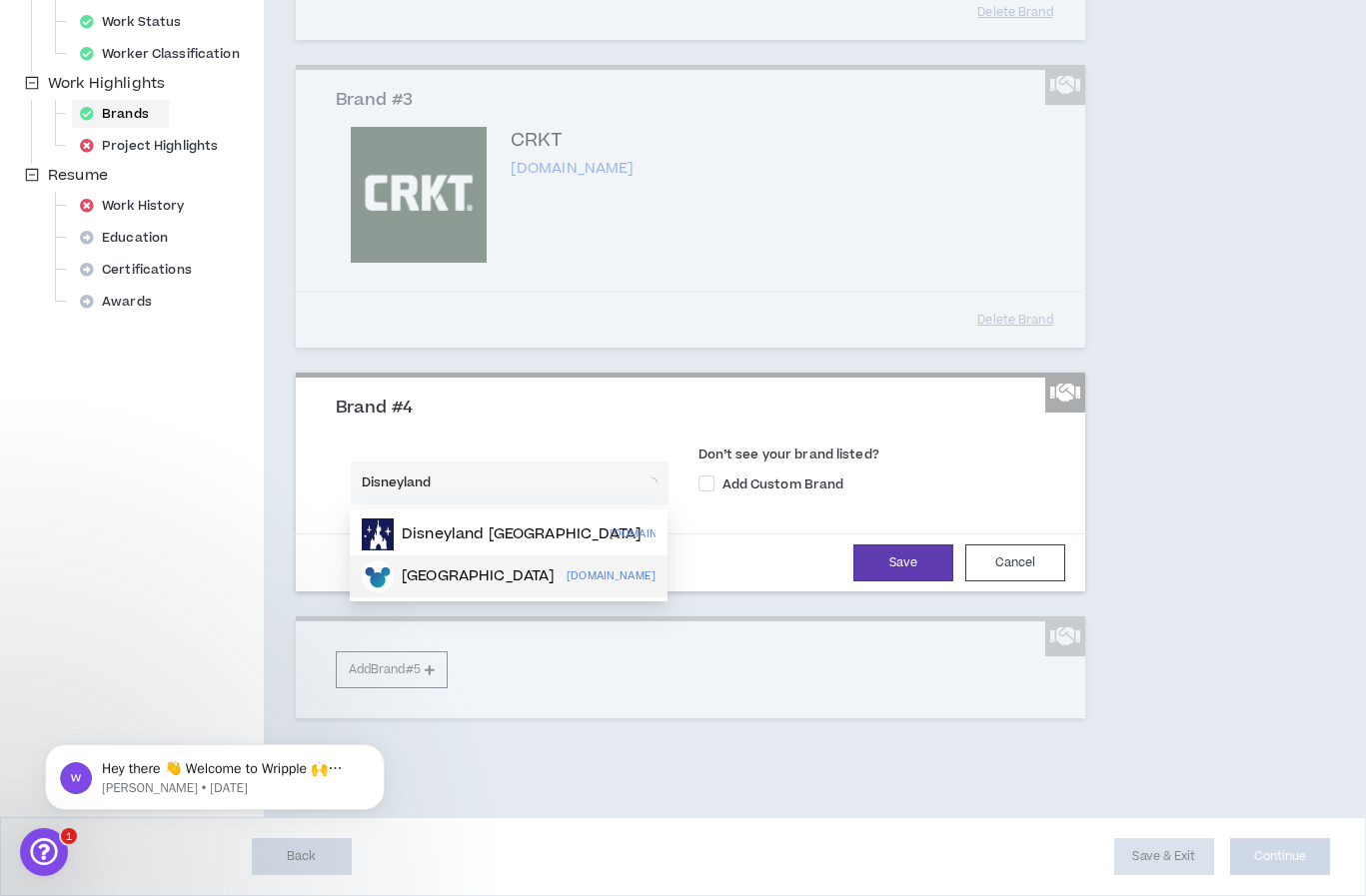 click on "Disneyland Paris disneylandparis.com Disneyland Resort disneylandnews.com" at bounding box center [509, 555] 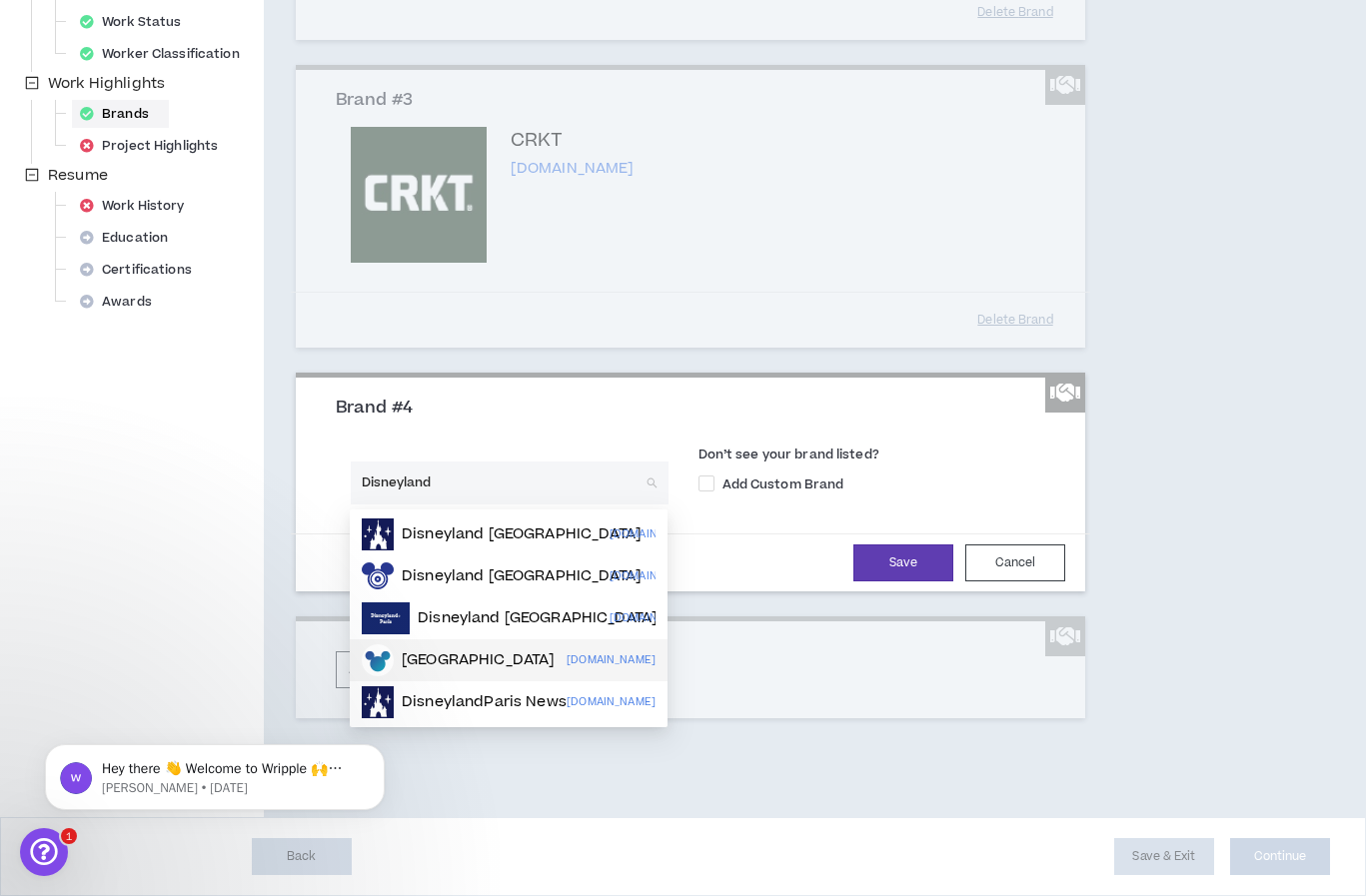 click on "Disneyland Resort" at bounding box center [478, 660] 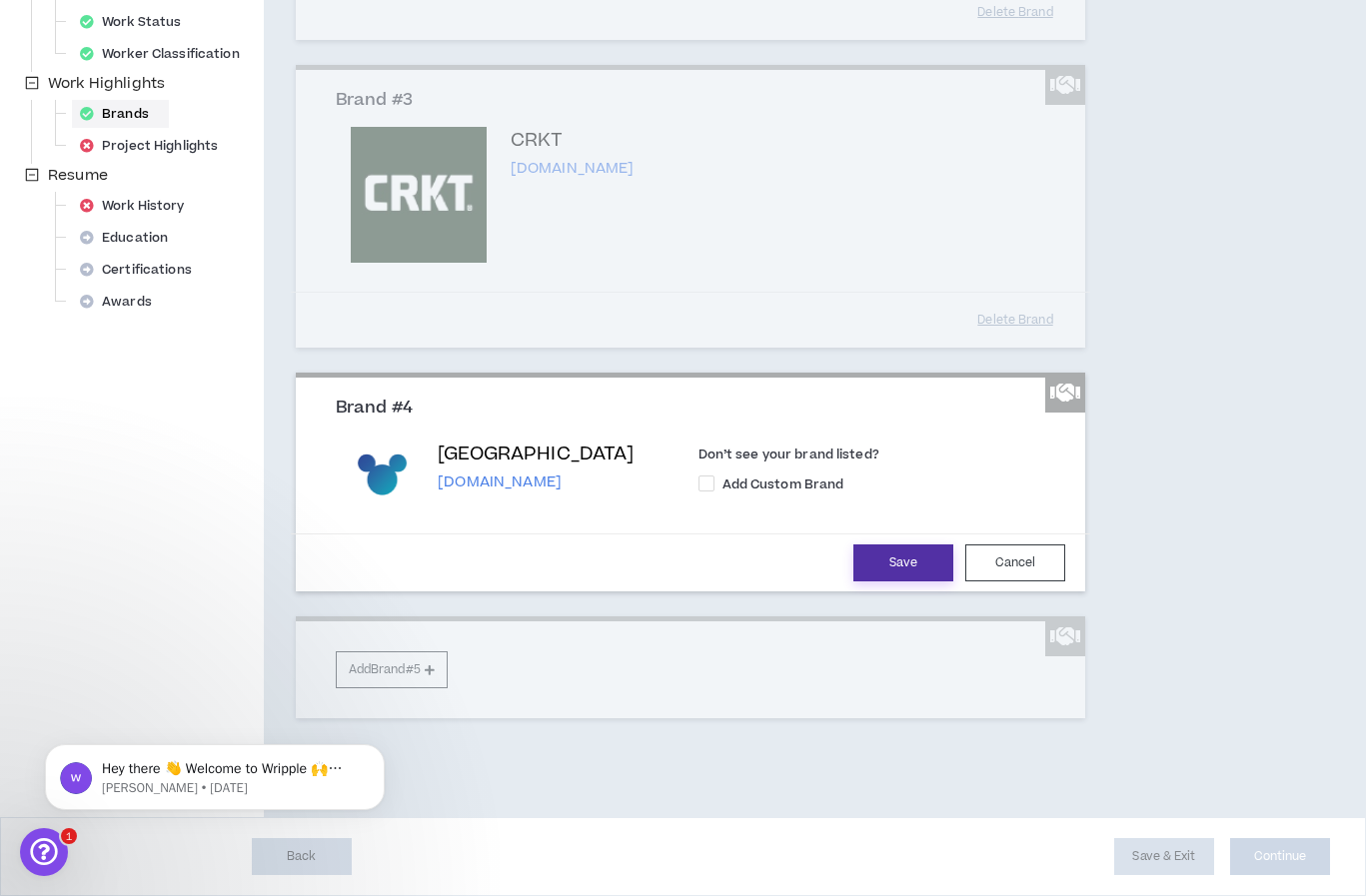 click on "Save" at bounding box center (903, 562) 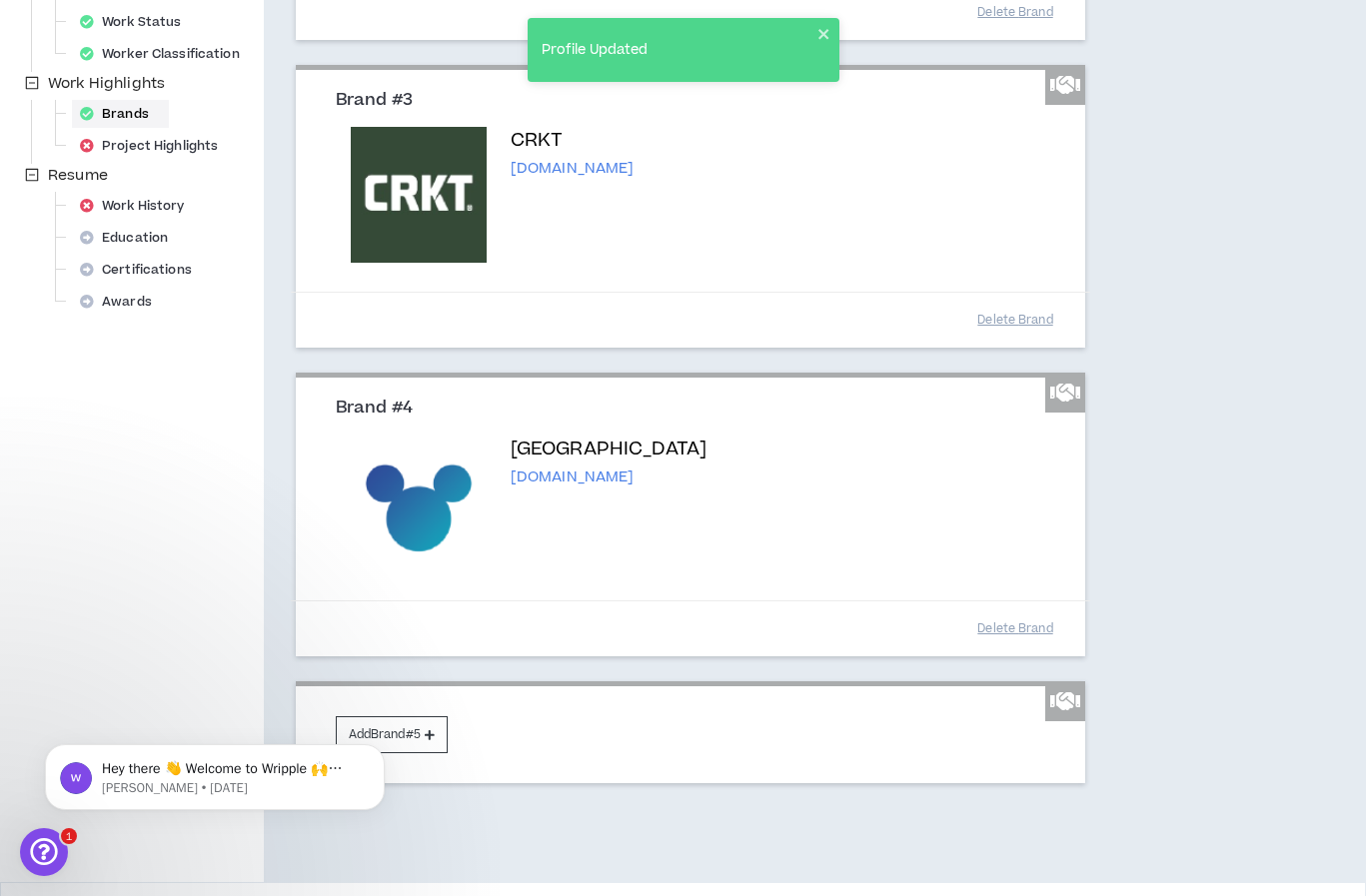 click on "Hey there 👋 Welcome to Wripple 🙌 Take a look around! If you have any questions, just reply to this message. [PERSON_NAME] • [DATE]" at bounding box center (215, 772) 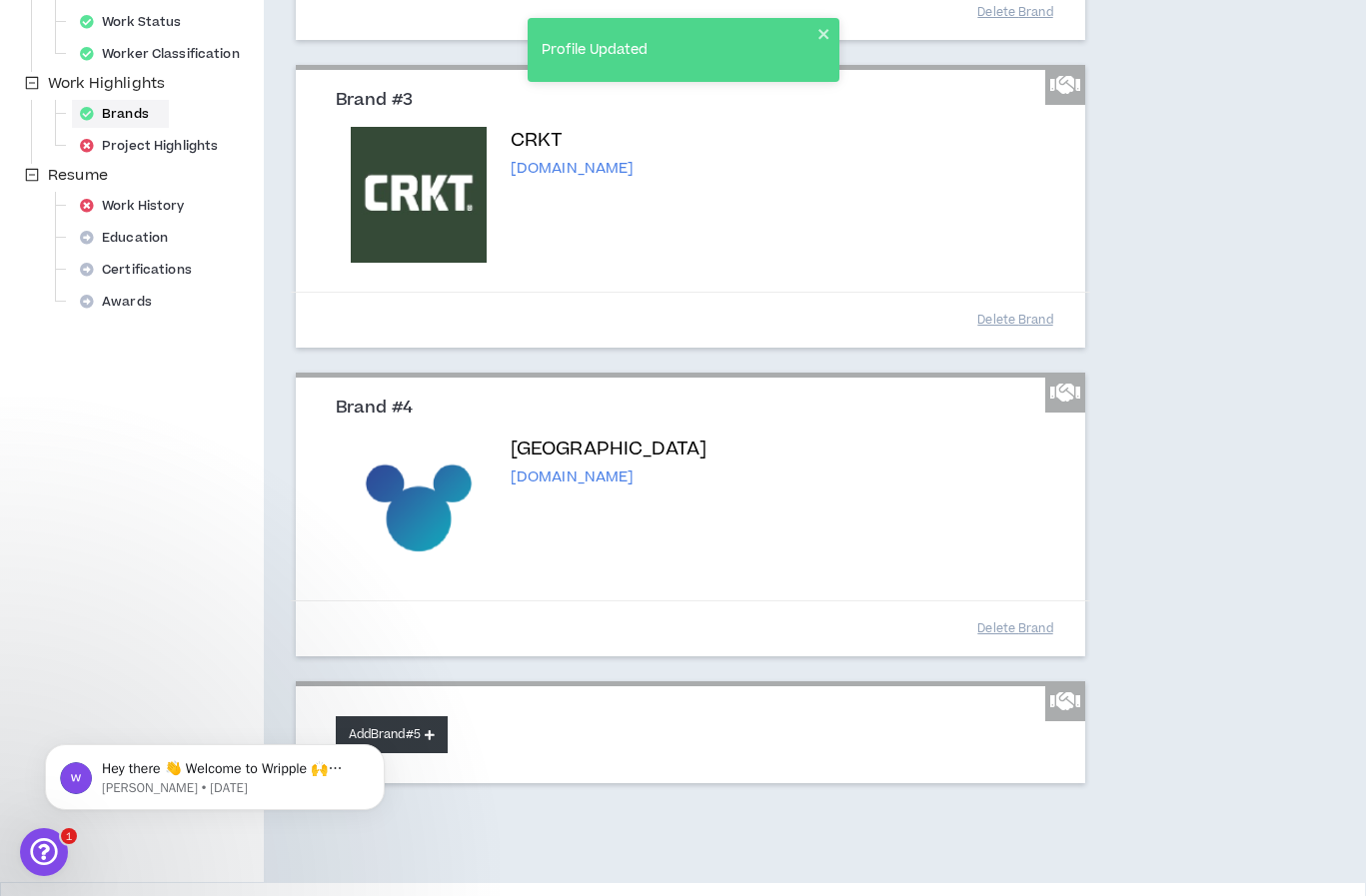 click on "Add  Brand  #5" at bounding box center [392, 734] 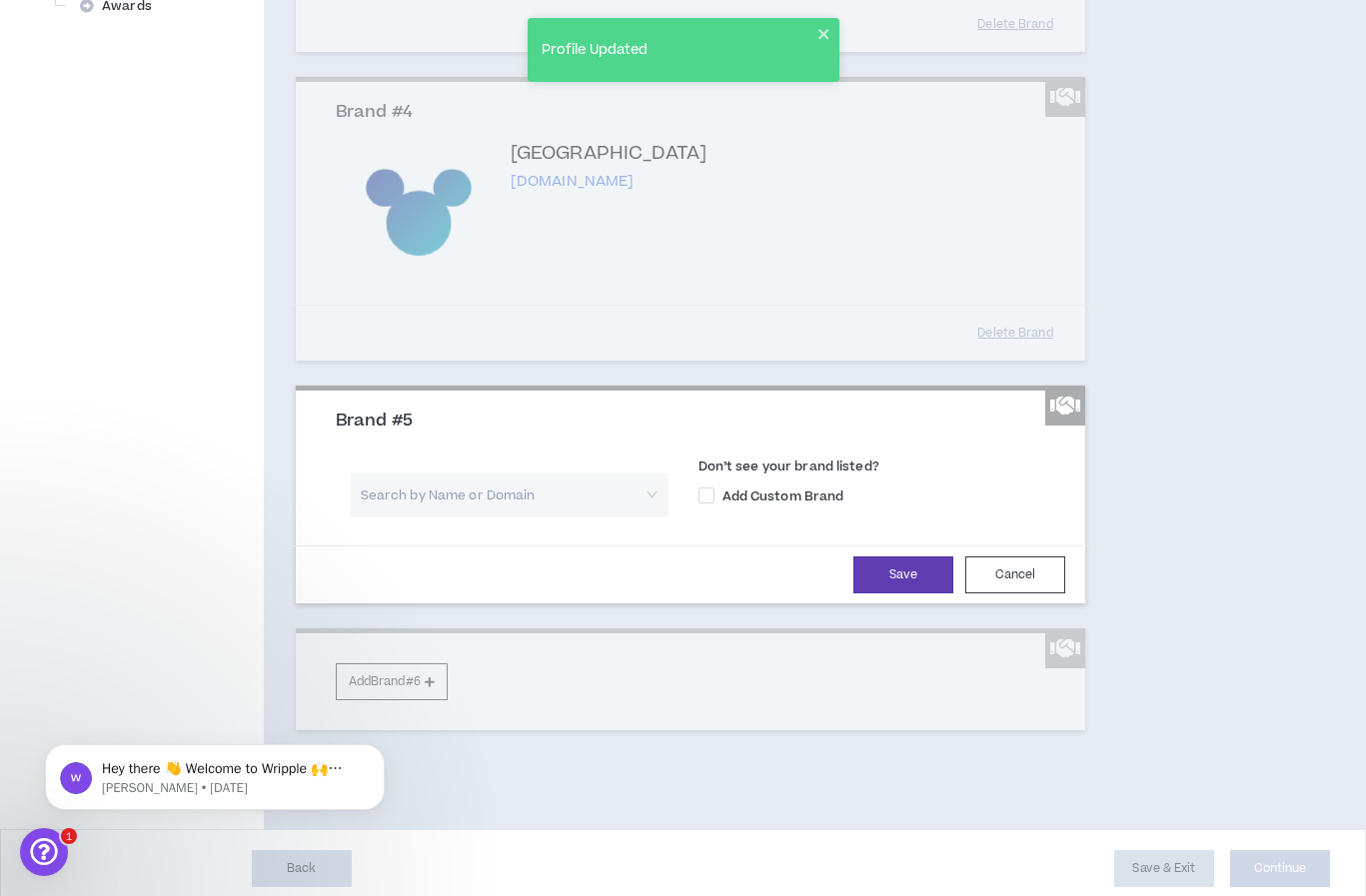 scroll, scrollTop: 938, scrollLeft: 0, axis: vertical 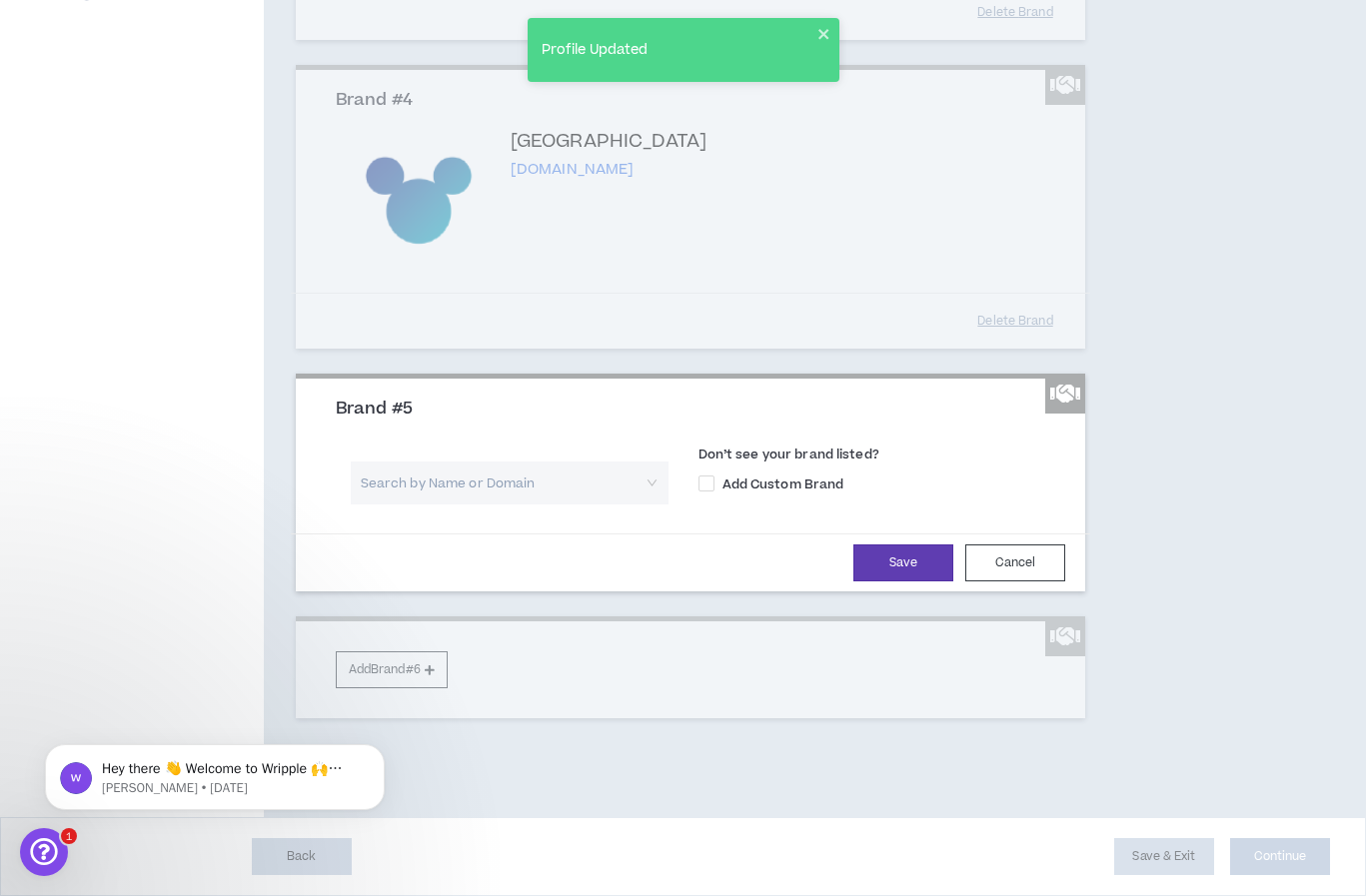 click at bounding box center [503, 482] 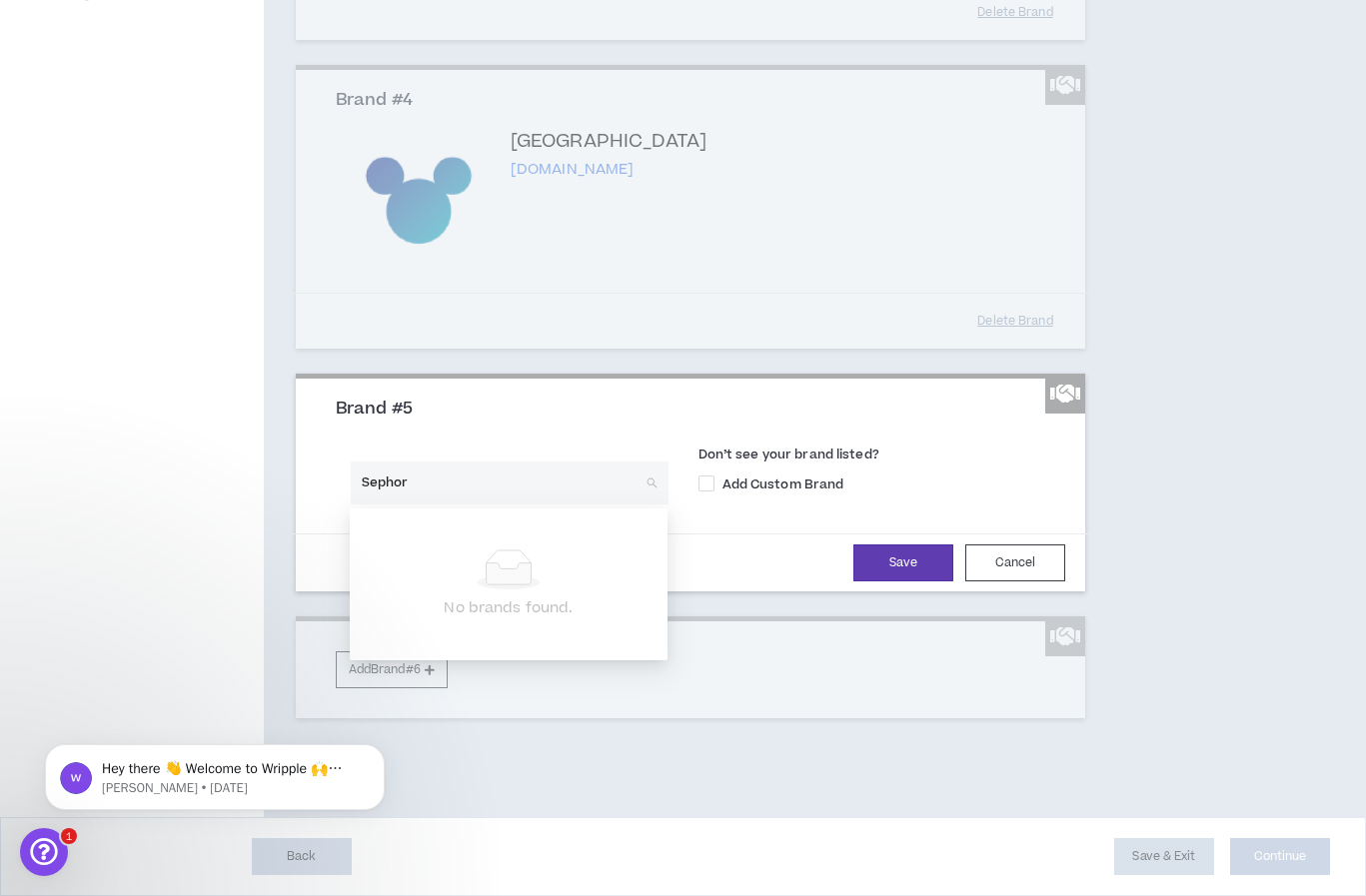 type on "Sephora" 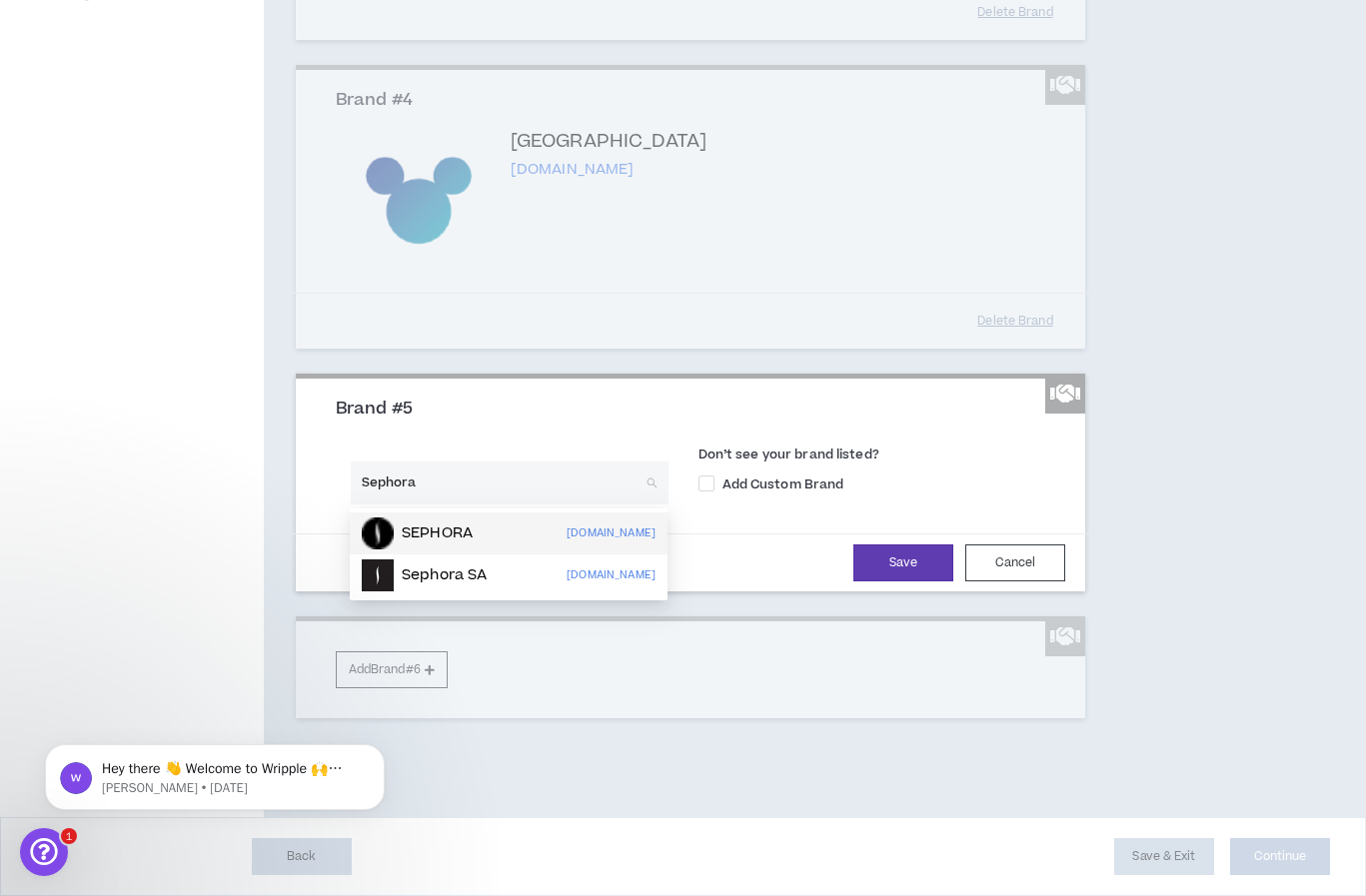 click on "SEPHORA" at bounding box center (437, 533) 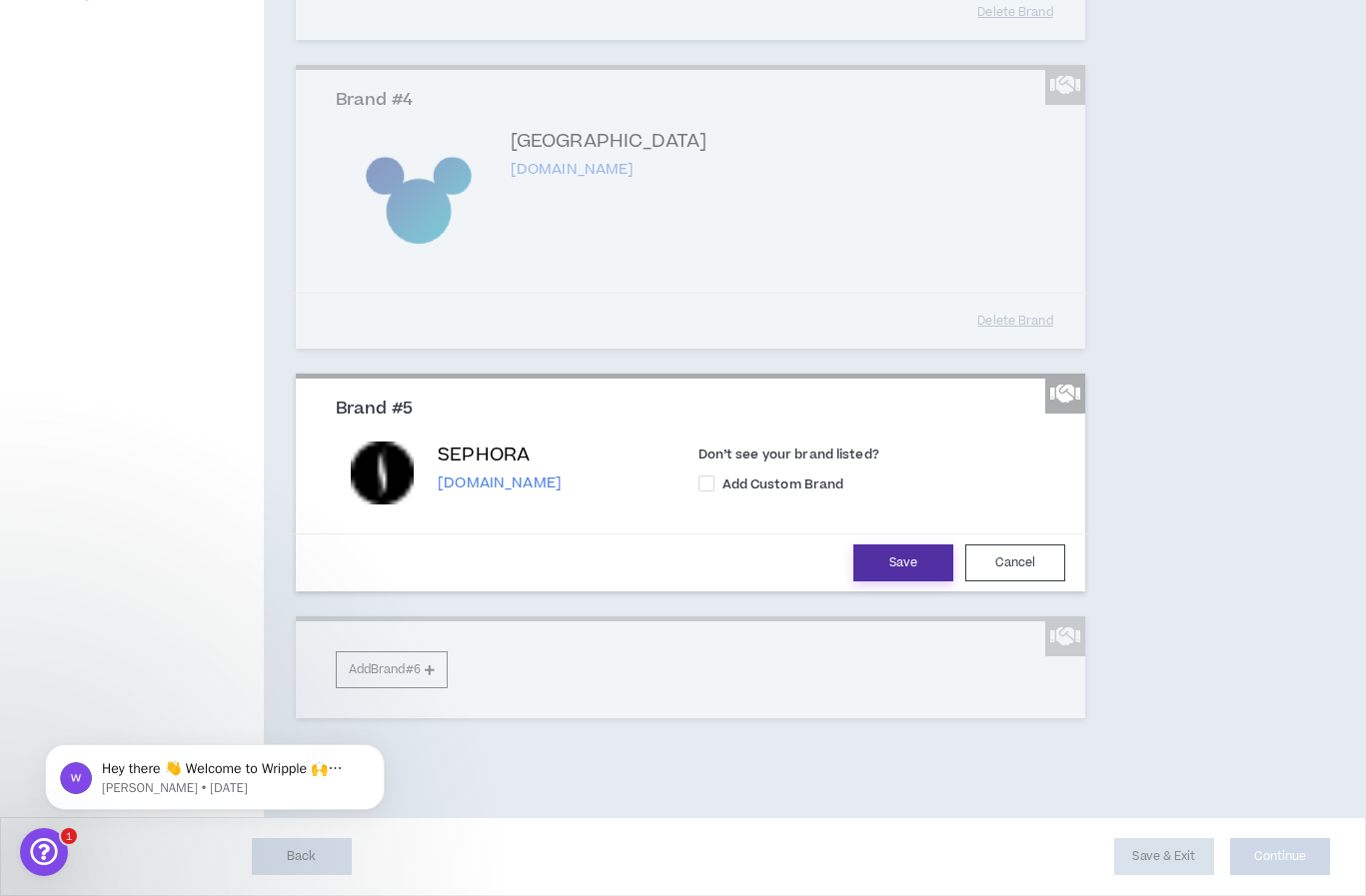 click on "Save" at bounding box center [903, 562] 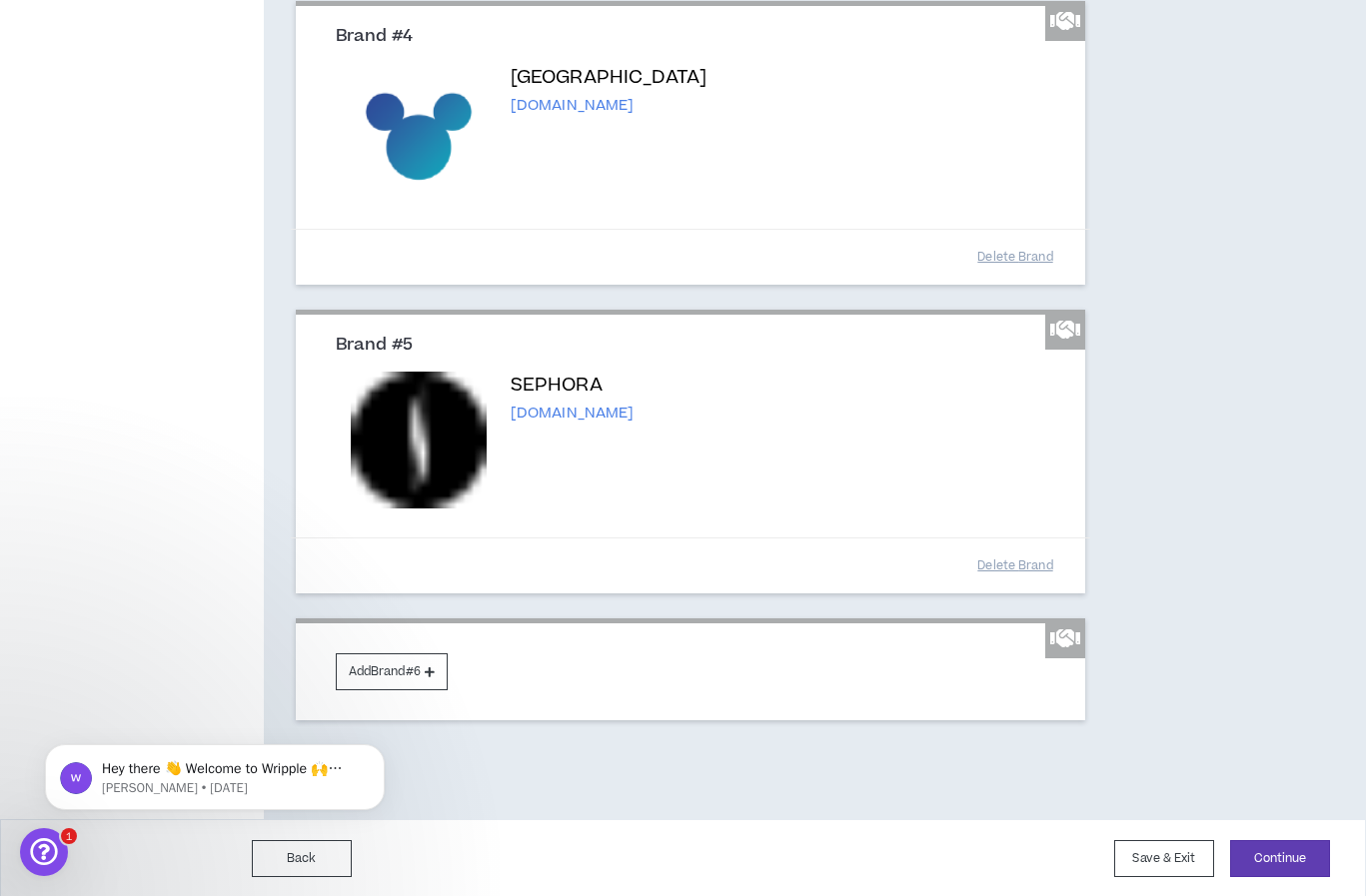 scroll, scrollTop: 1002, scrollLeft: 0, axis: vertical 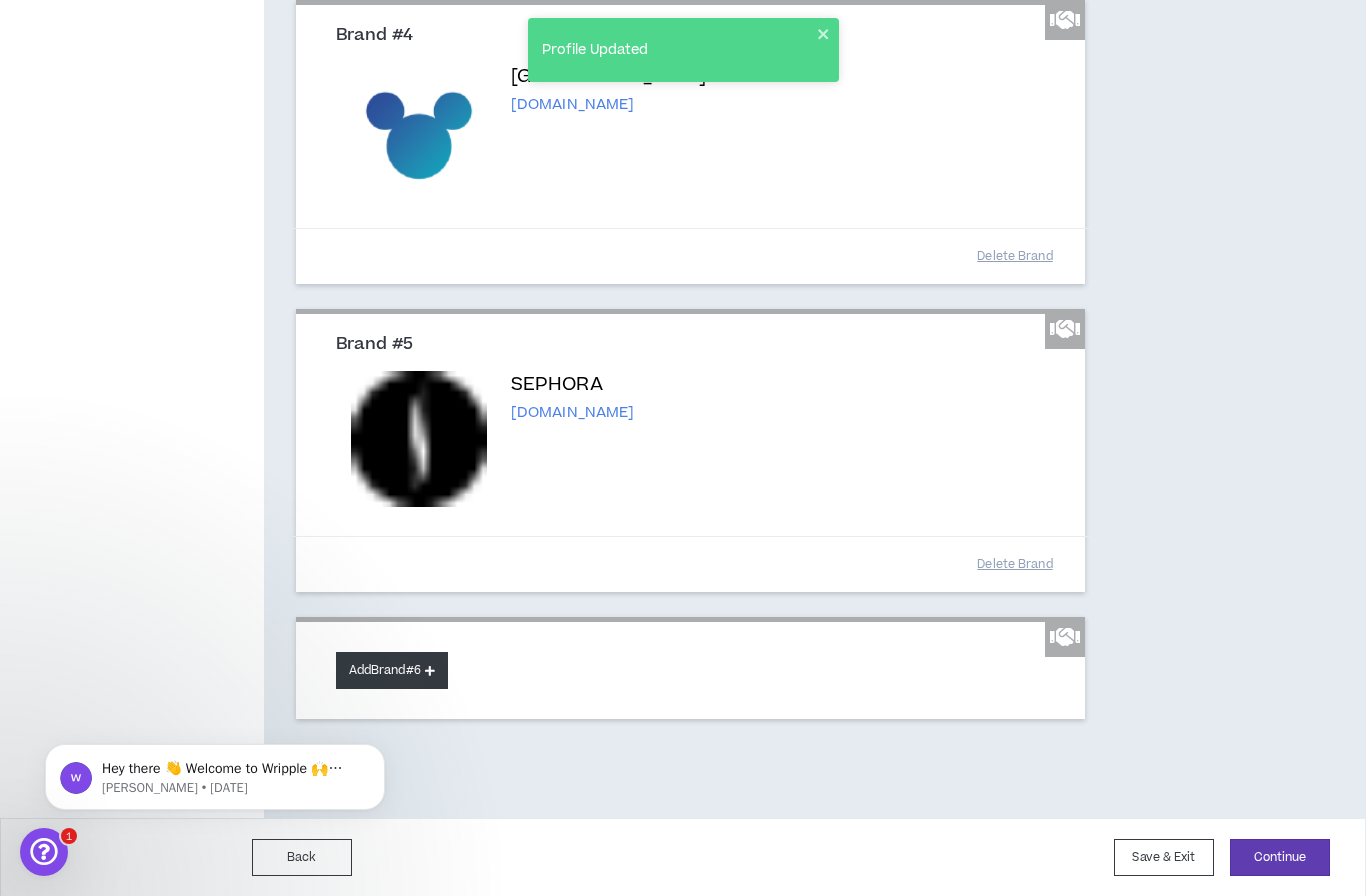 click at bounding box center (430, 670) 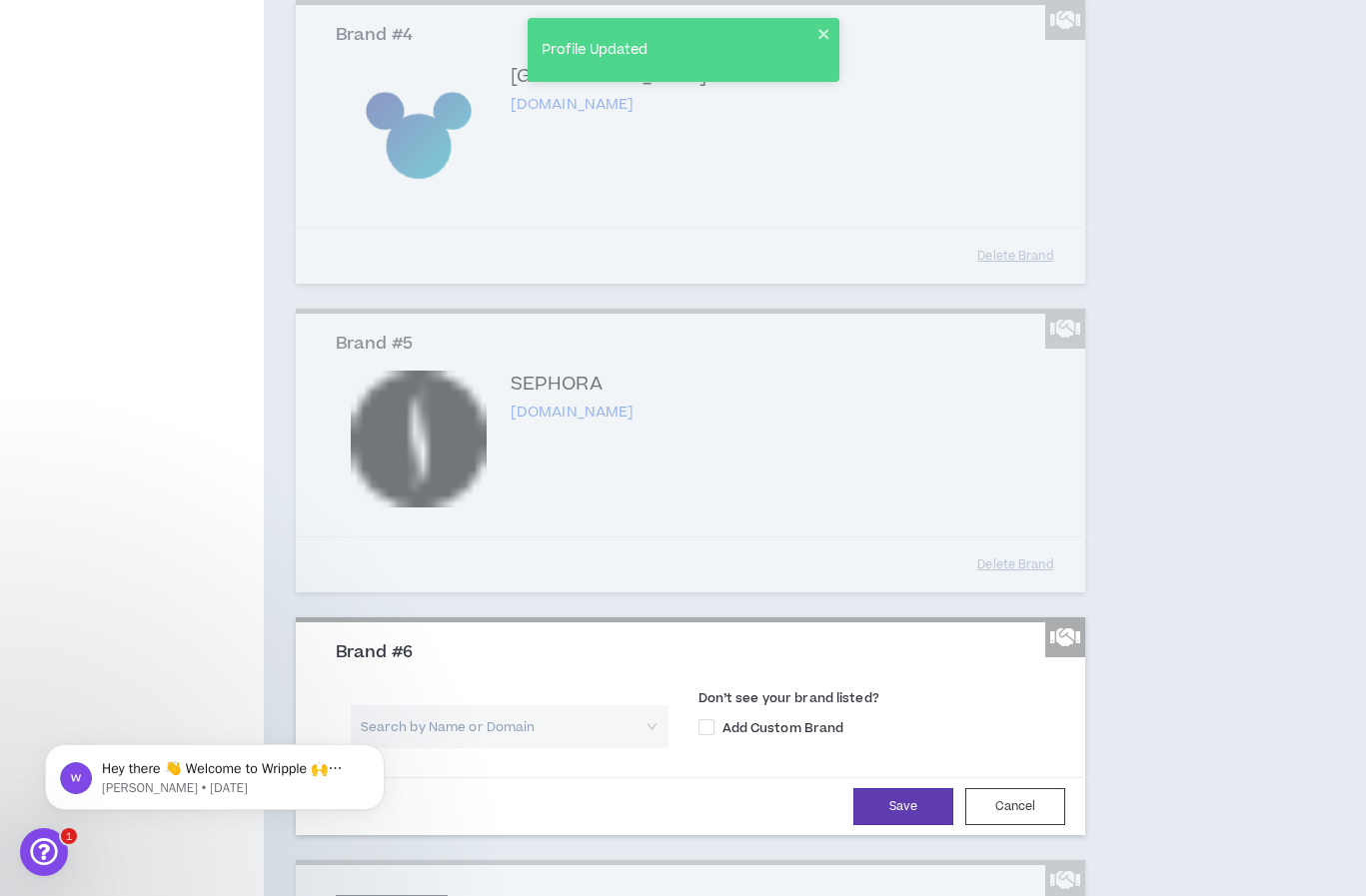 scroll, scrollTop: 1246, scrollLeft: 0, axis: vertical 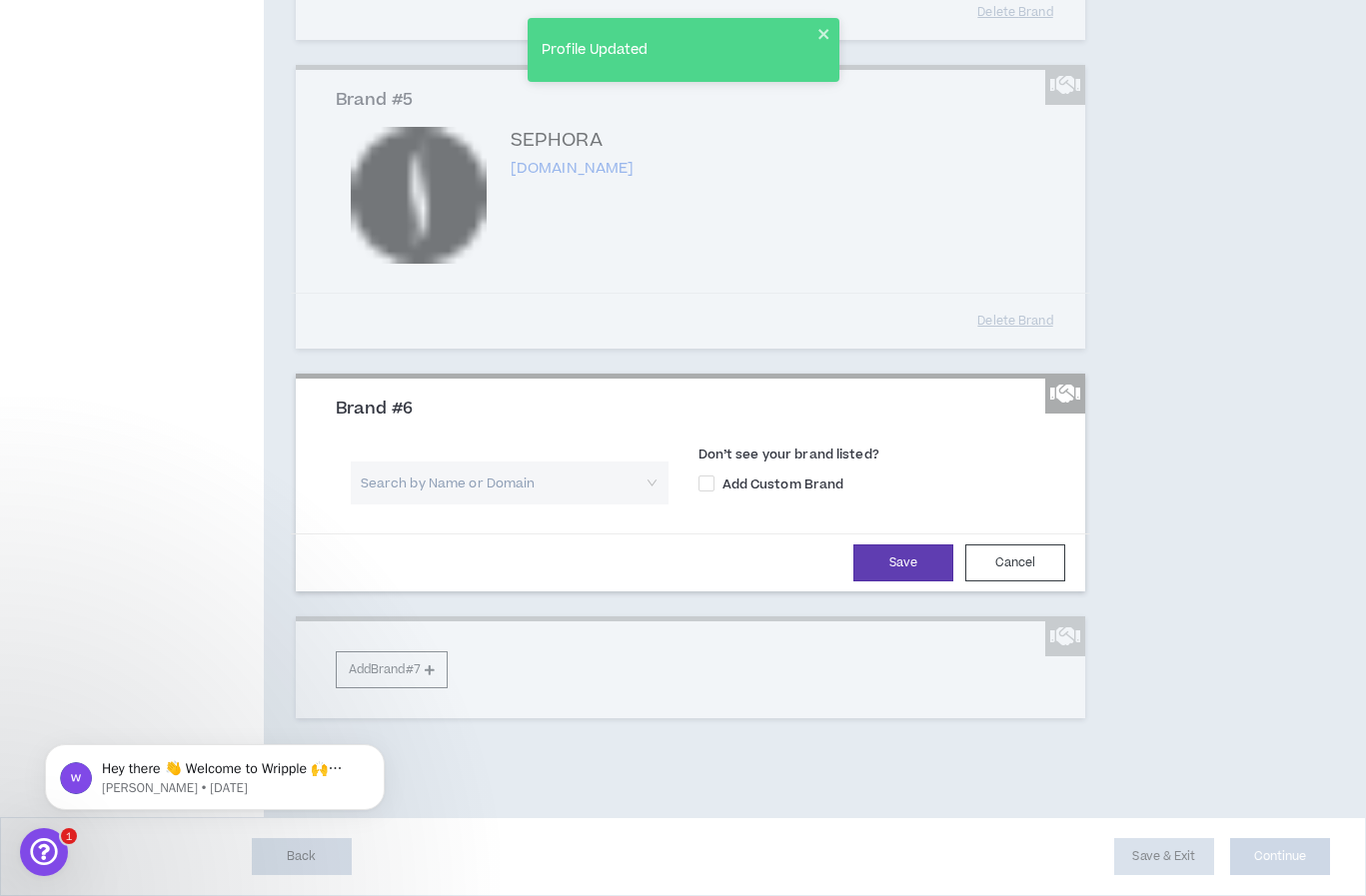 click at bounding box center [503, 482] 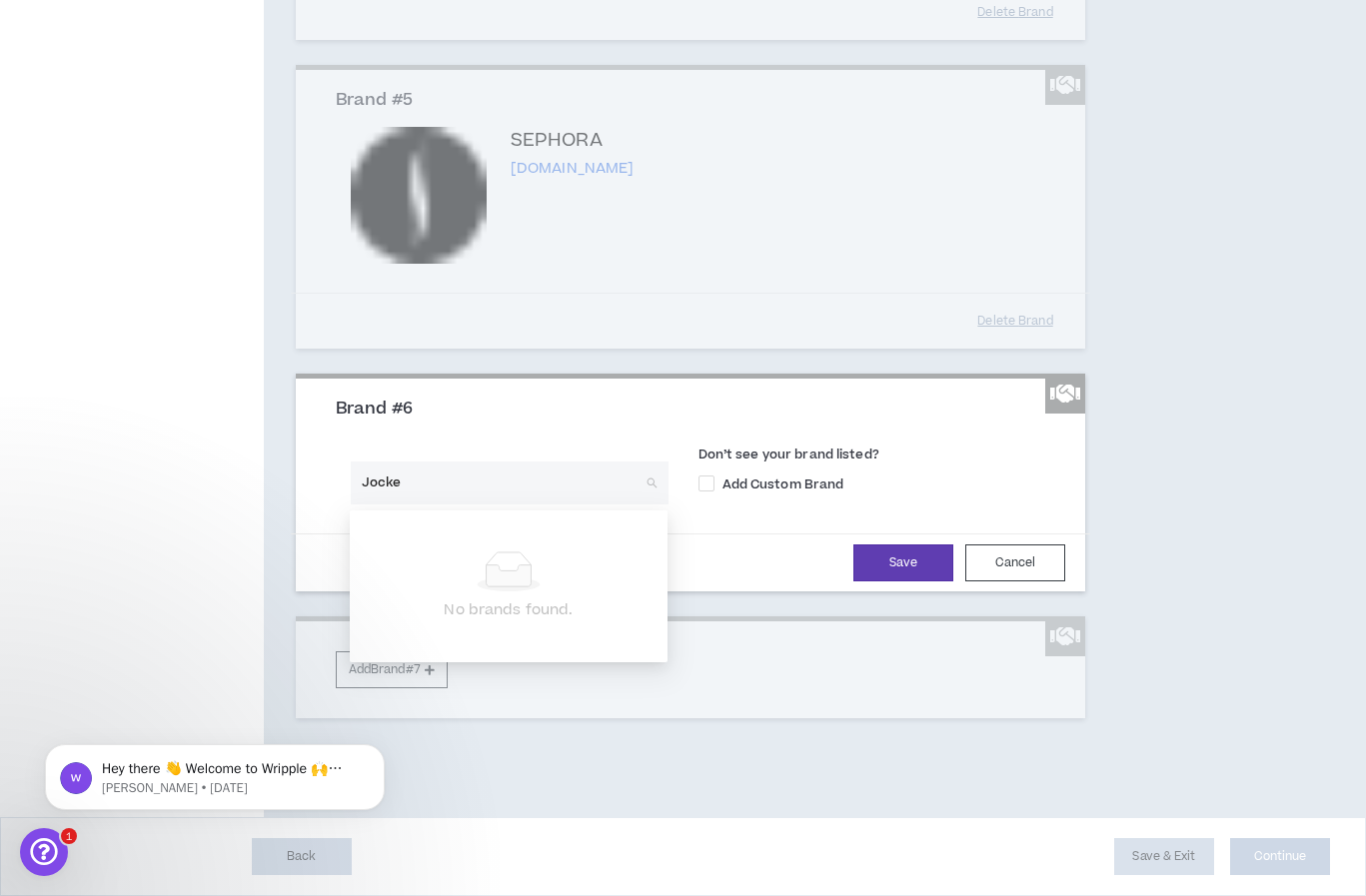 type on "Jockey" 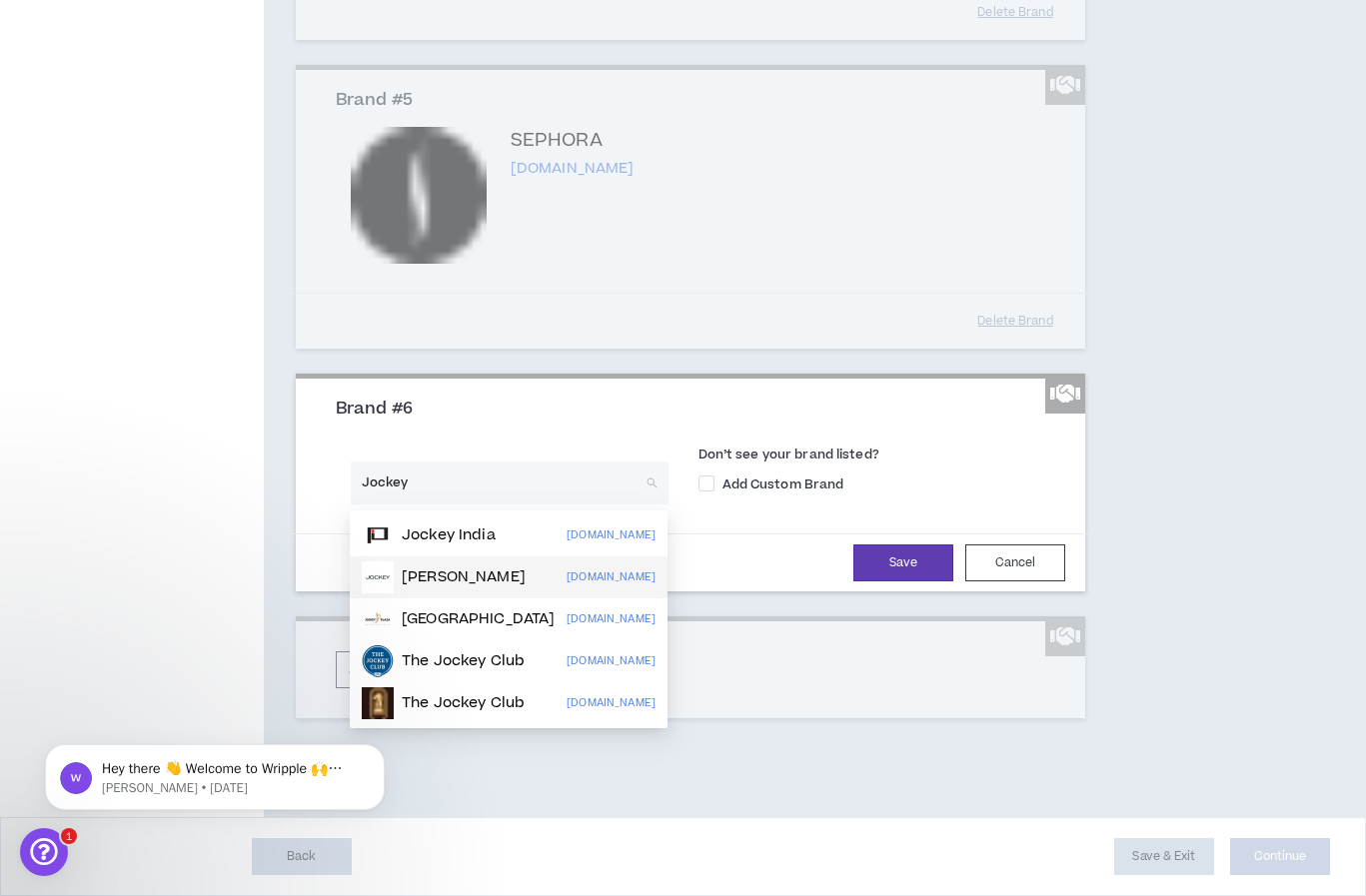 click on "Jockey International" at bounding box center [464, 577] 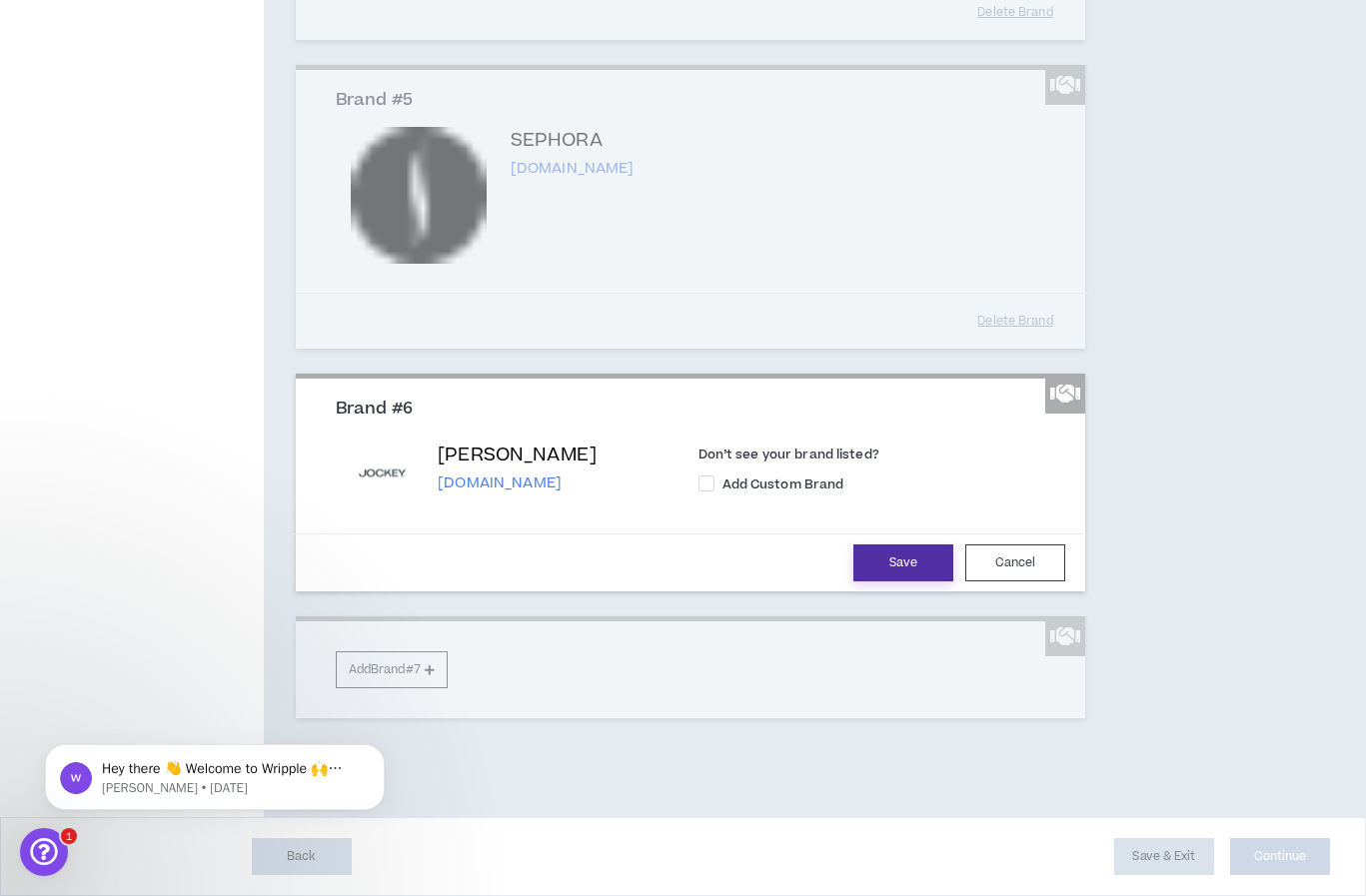 click on "Save" at bounding box center (903, 562) 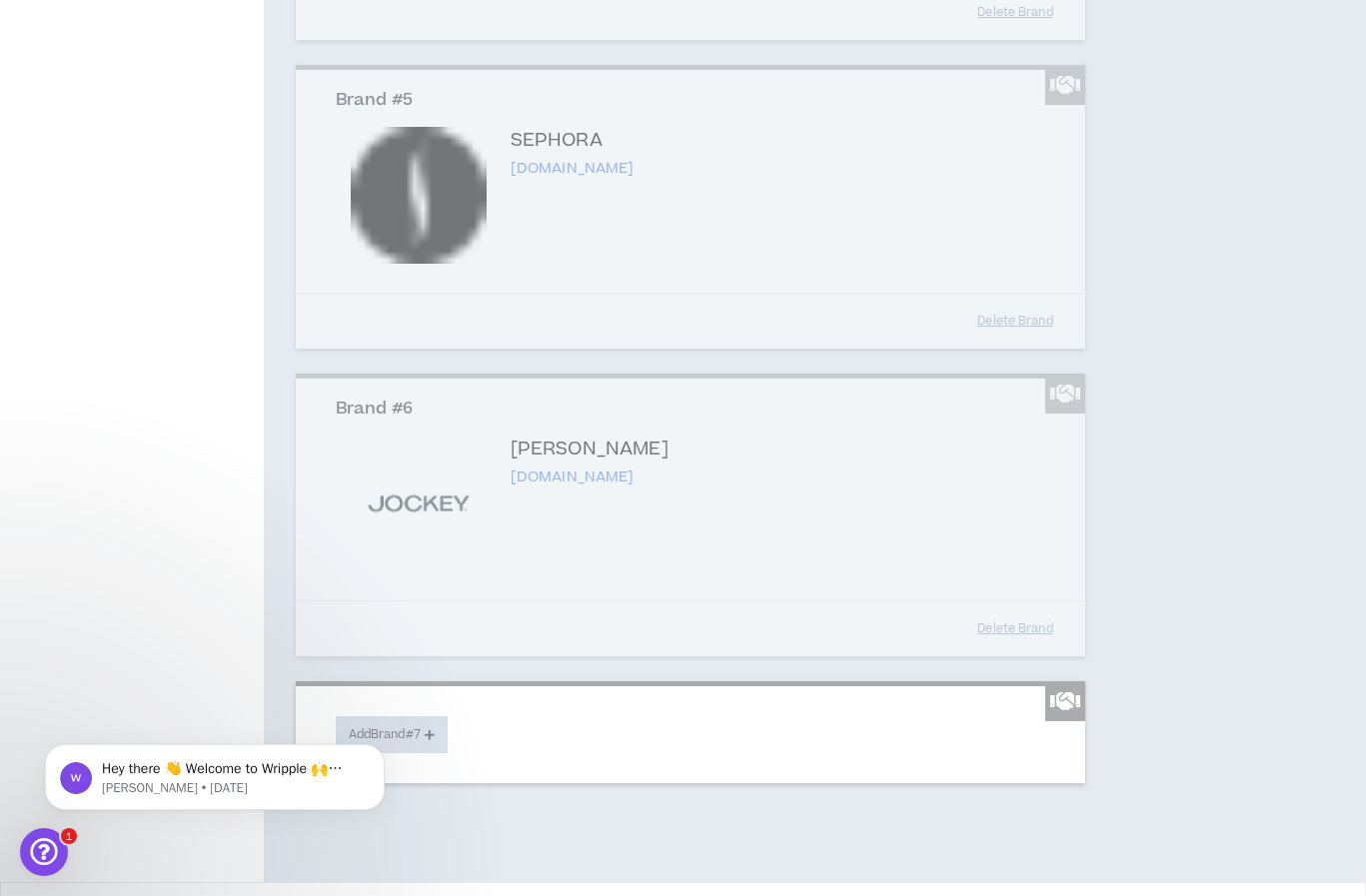 scroll, scrollTop: 1311, scrollLeft: 0, axis: vertical 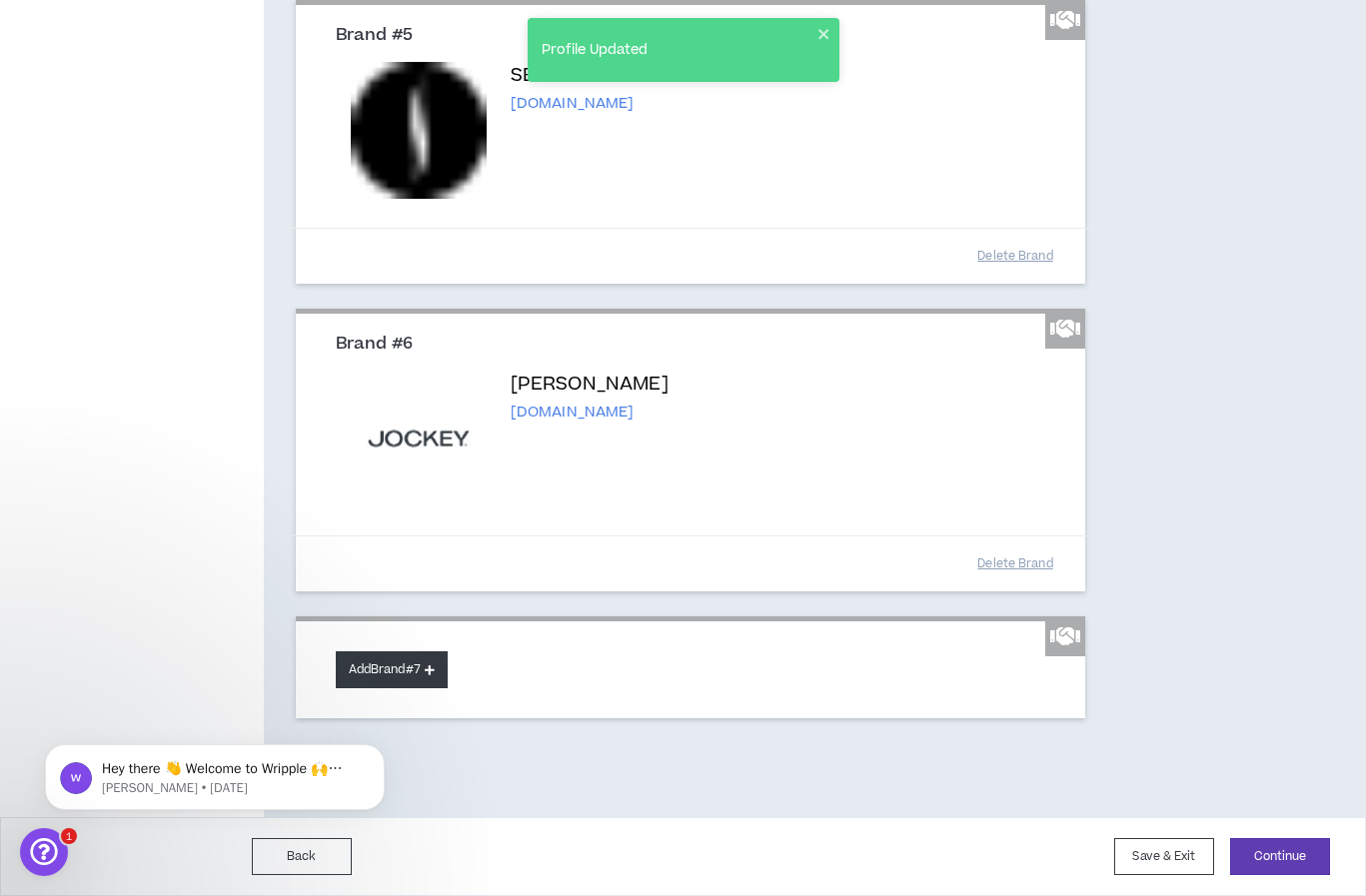 click on "Add  Brand  #7" at bounding box center [392, 669] 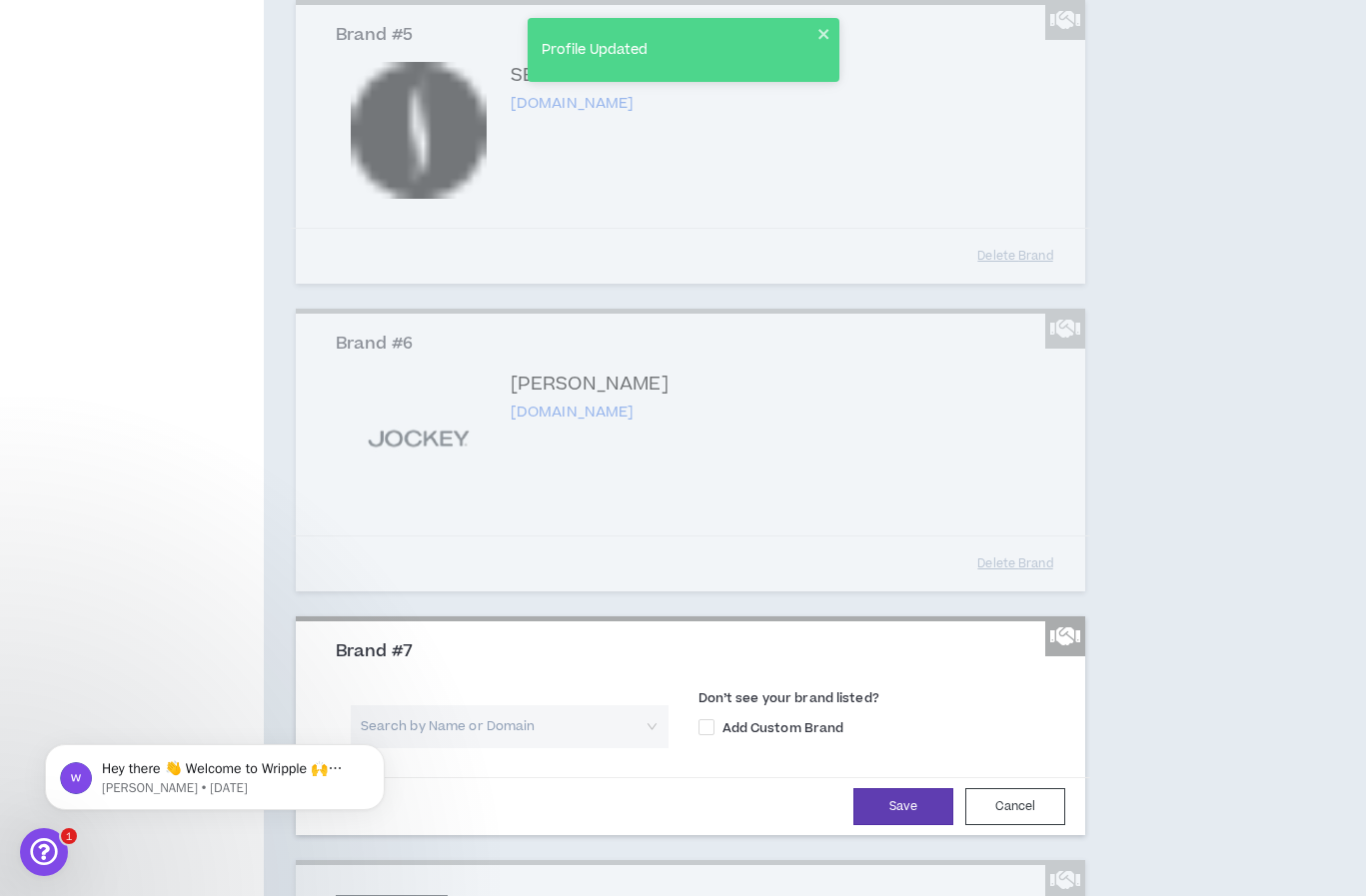 scroll, scrollTop: 1554, scrollLeft: 0, axis: vertical 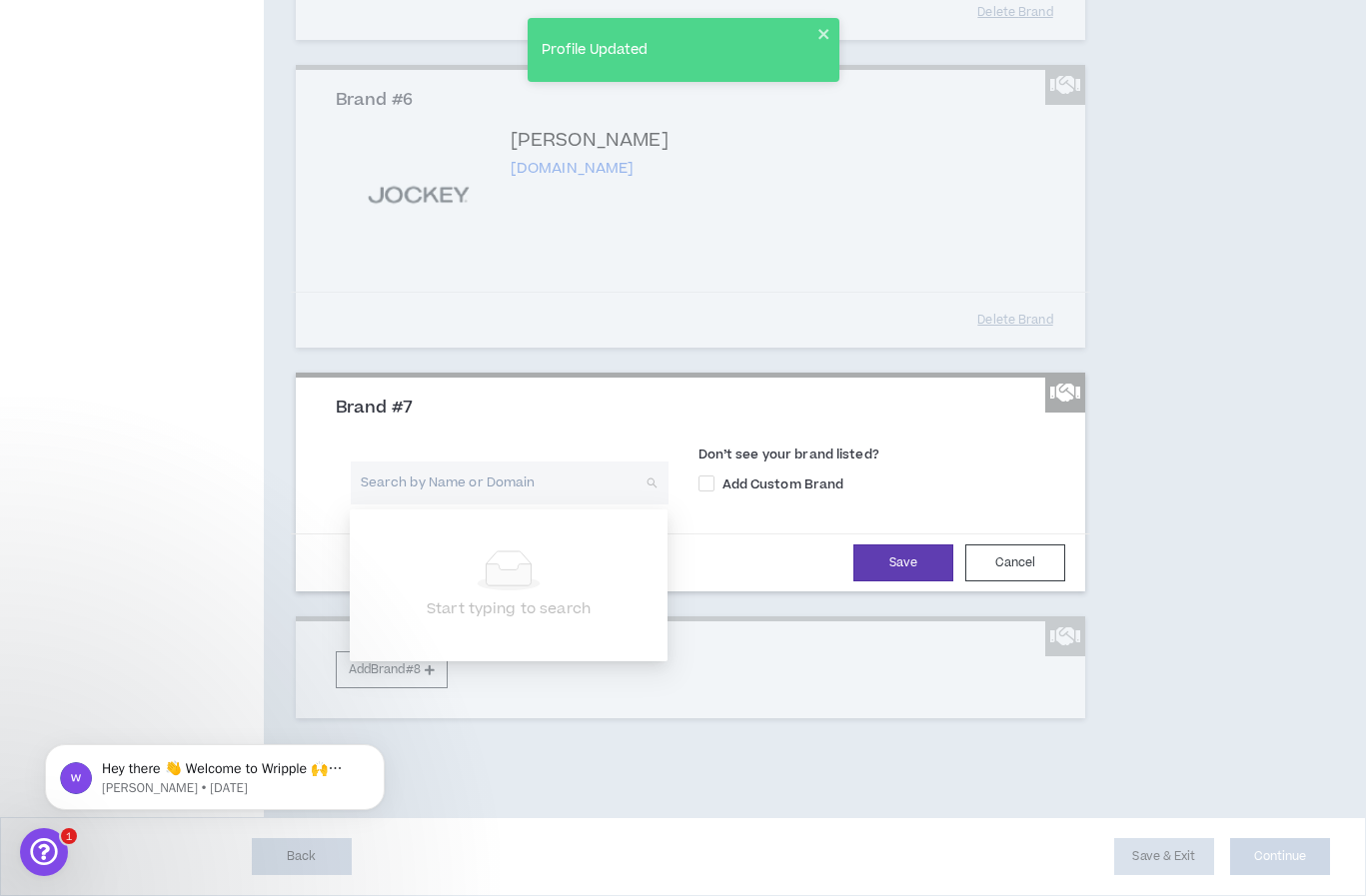 click at bounding box center (503, 482) 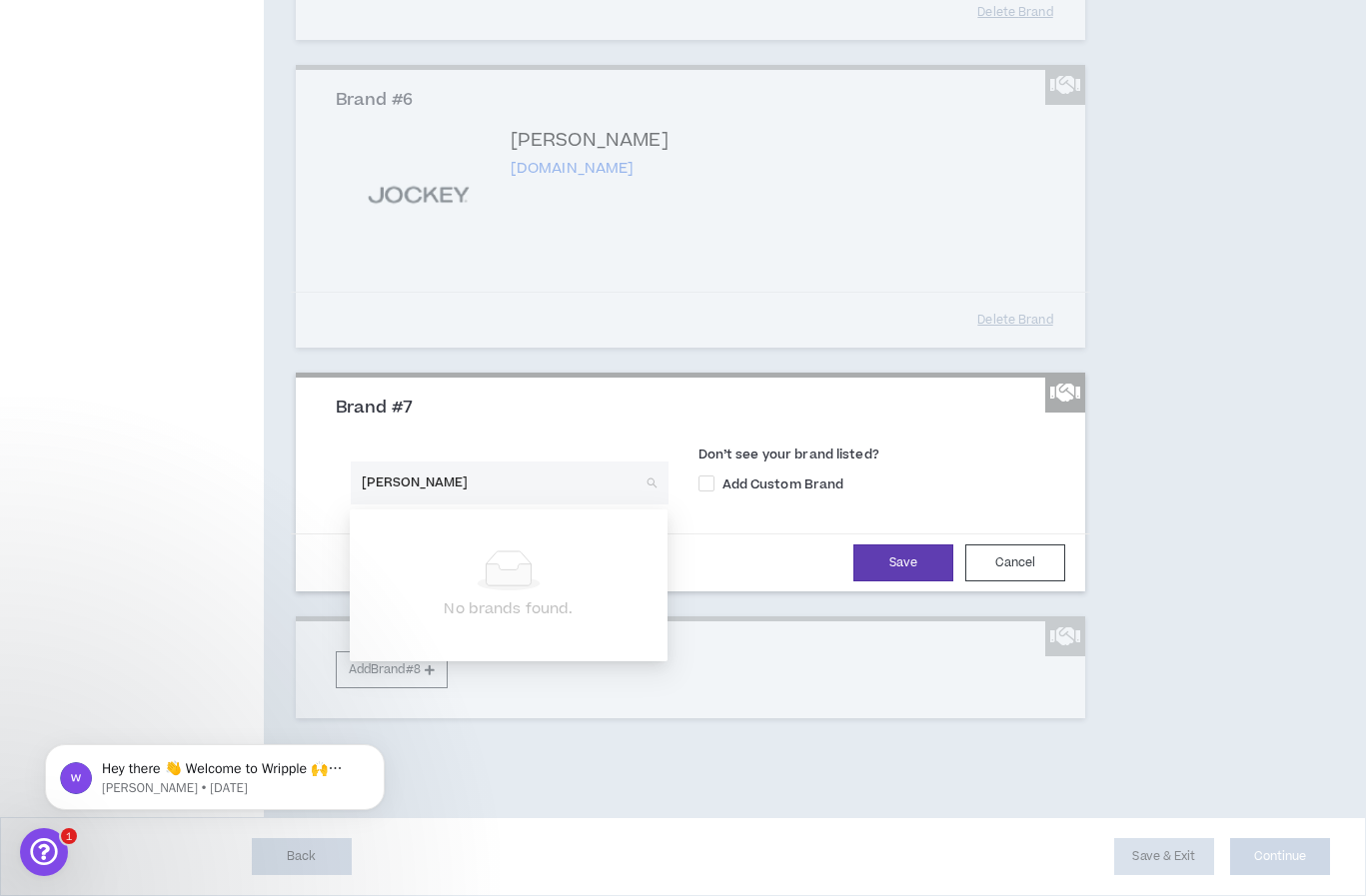 type on "Ernest Packa" 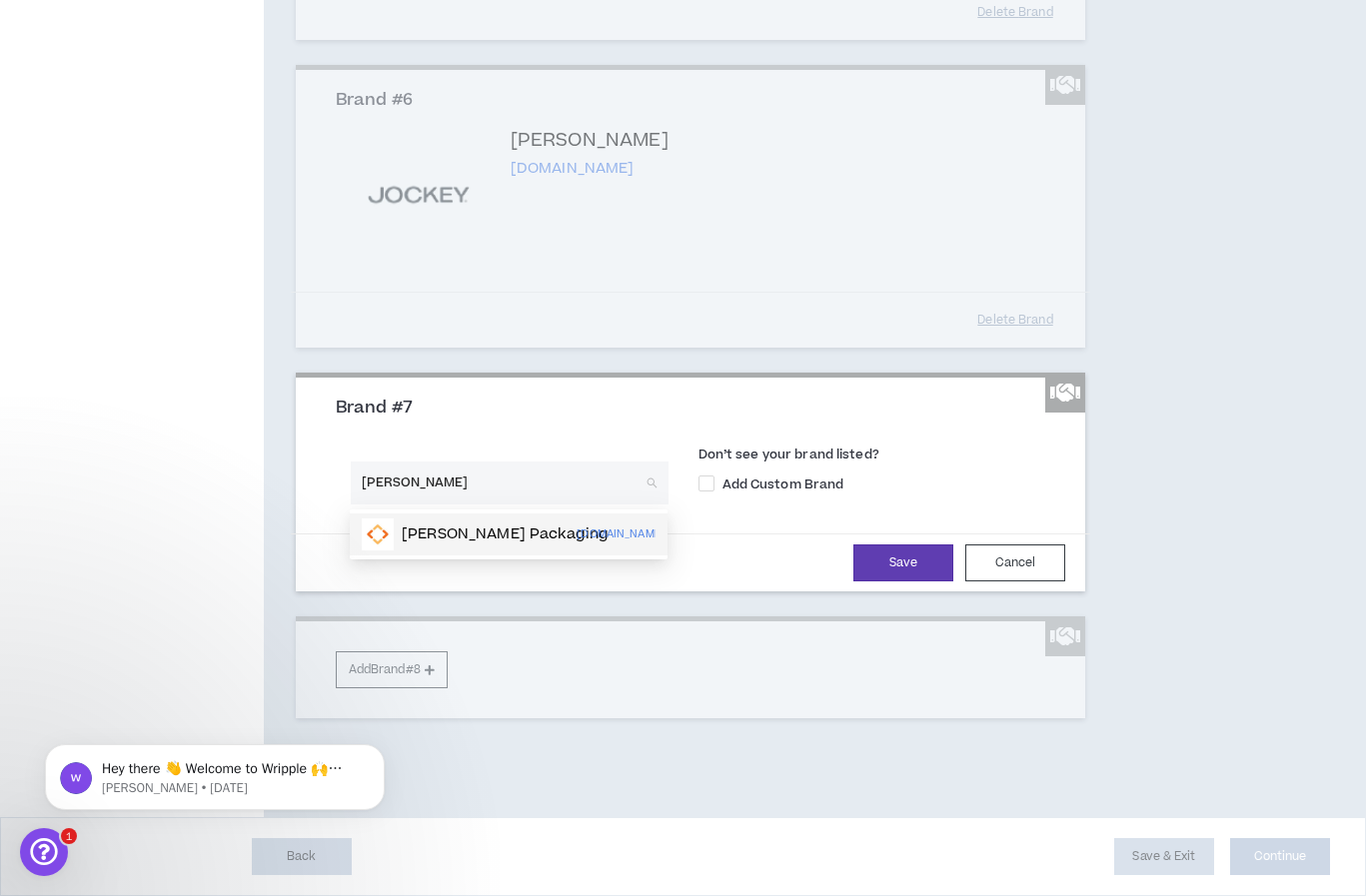 click on "Ernest Packaging" at bounding box center [505, 534] 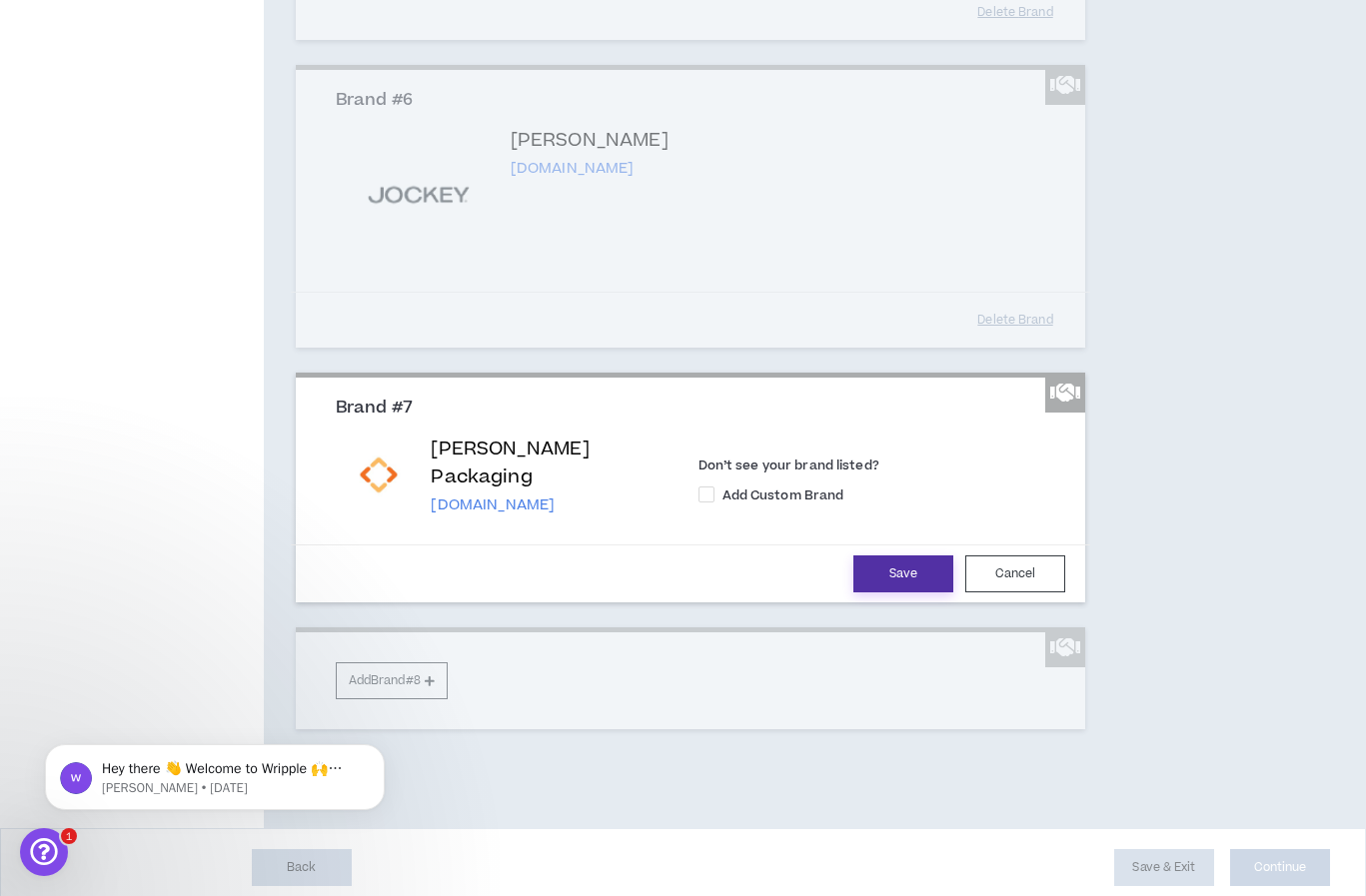 click on "Save" at bounding box center [903, 573] 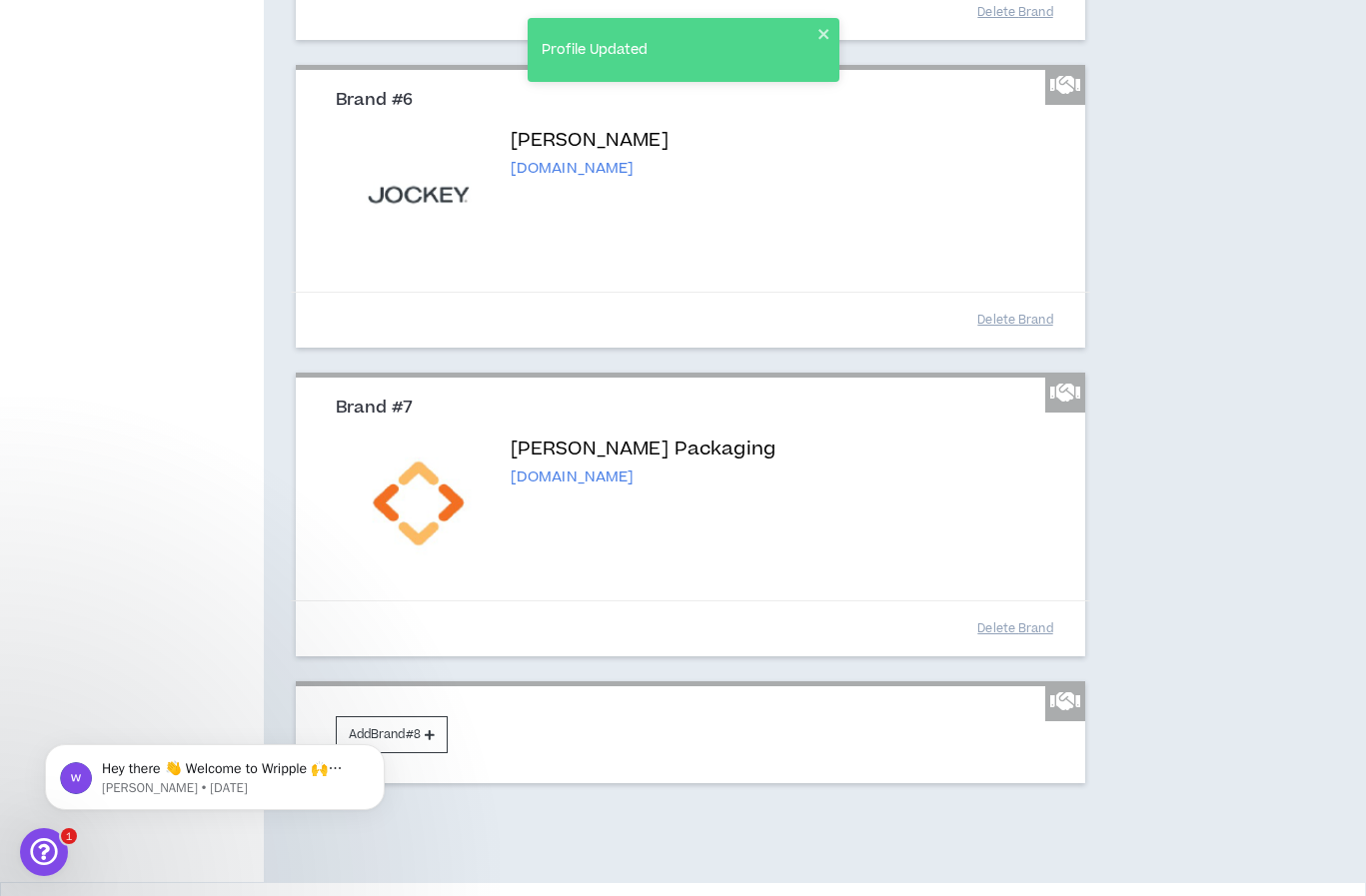 click on "Hey there 👋 Welcome to Wripple 🙌 Take a look around! If you have any questions, just reply to this message. [PERSON_NAME] • [DATE]" 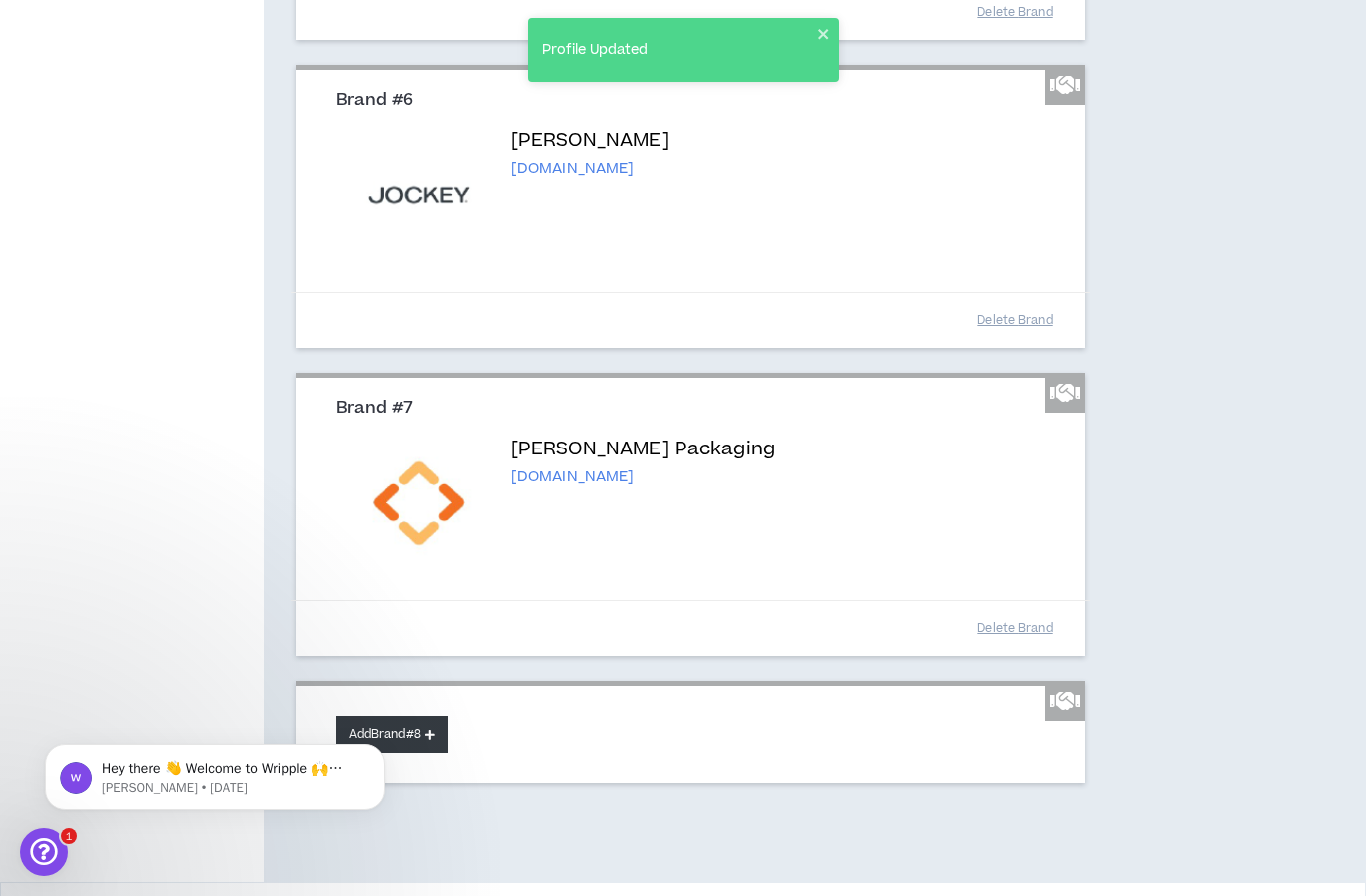 click on "Add  Brand  #8" at bounding box center [392, 734] 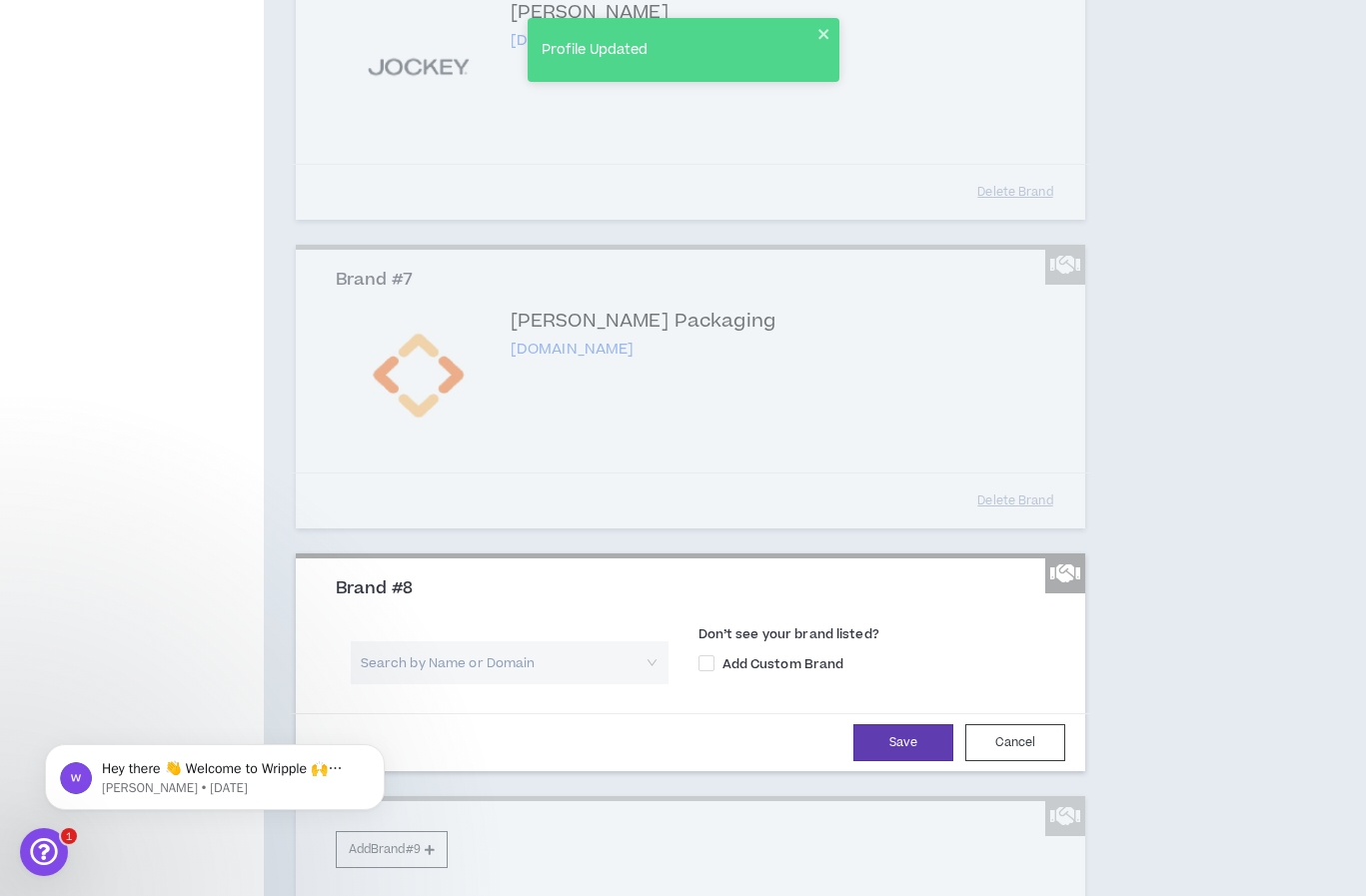 scroll, scrollTop: 1859, scrollLeft: 0, axis: vertical 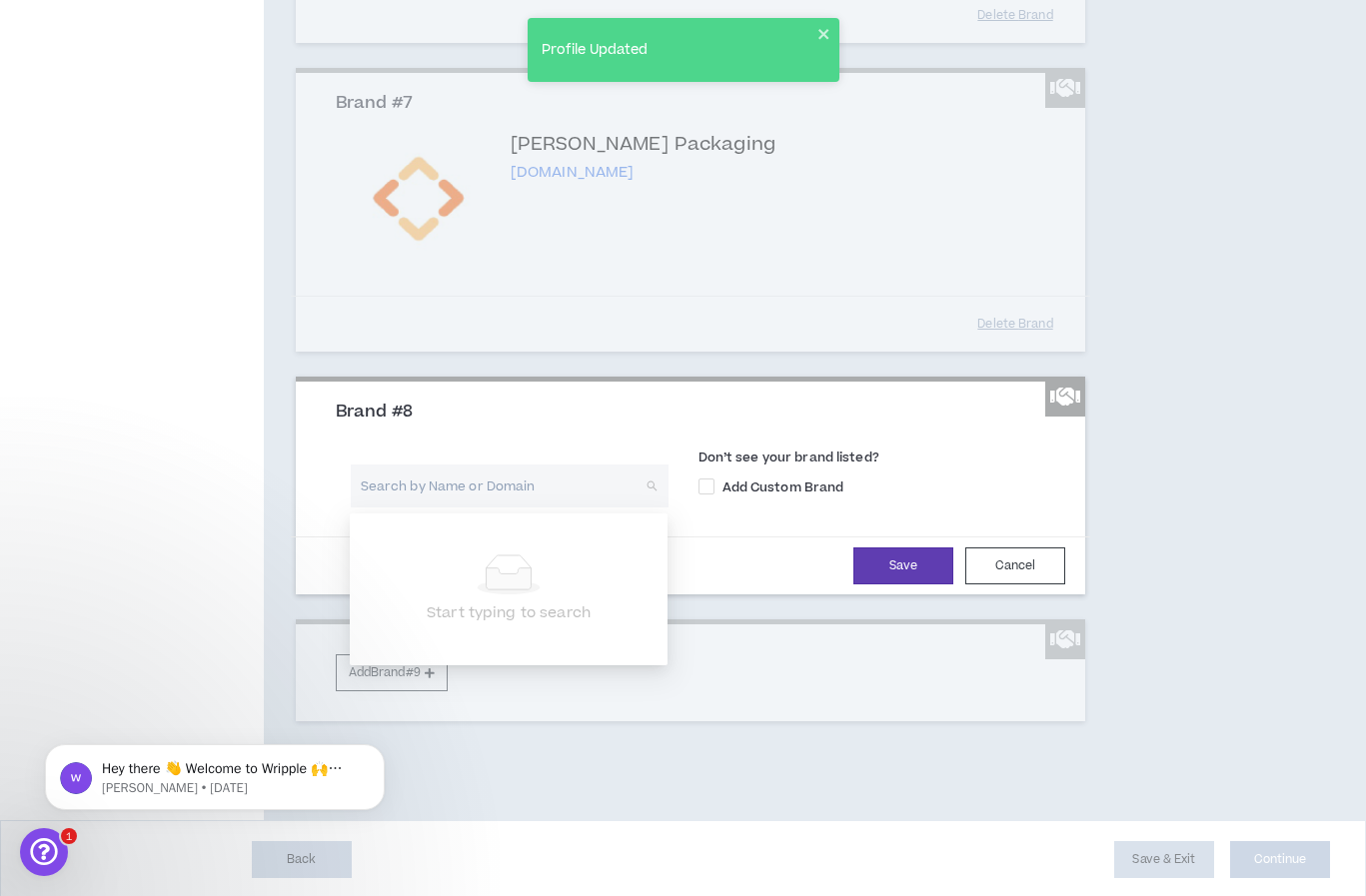 click at bounding box center (503, 485) 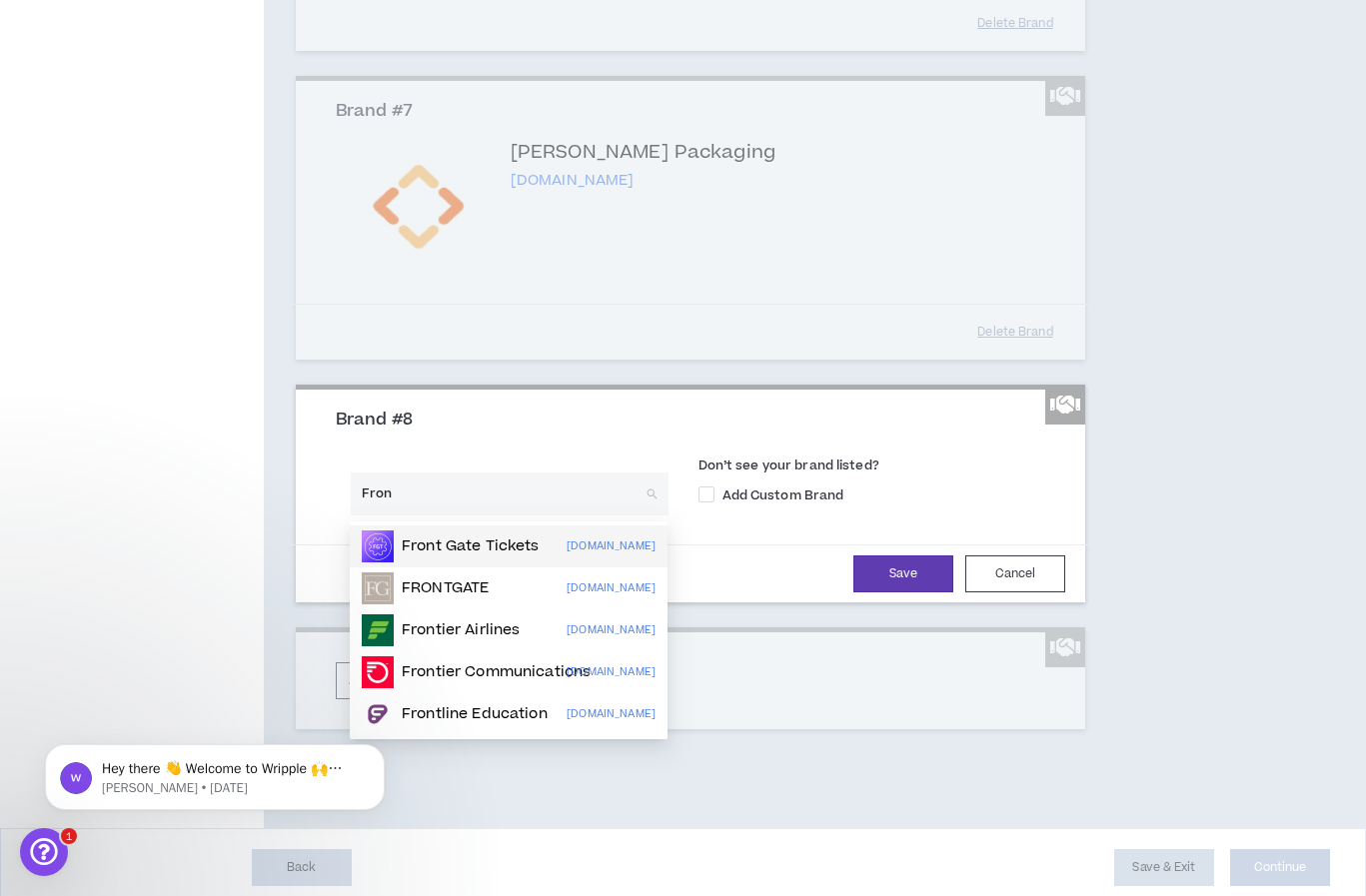 scroll, scrollTop: 1863, scrollLeft: 0, axis: vertical 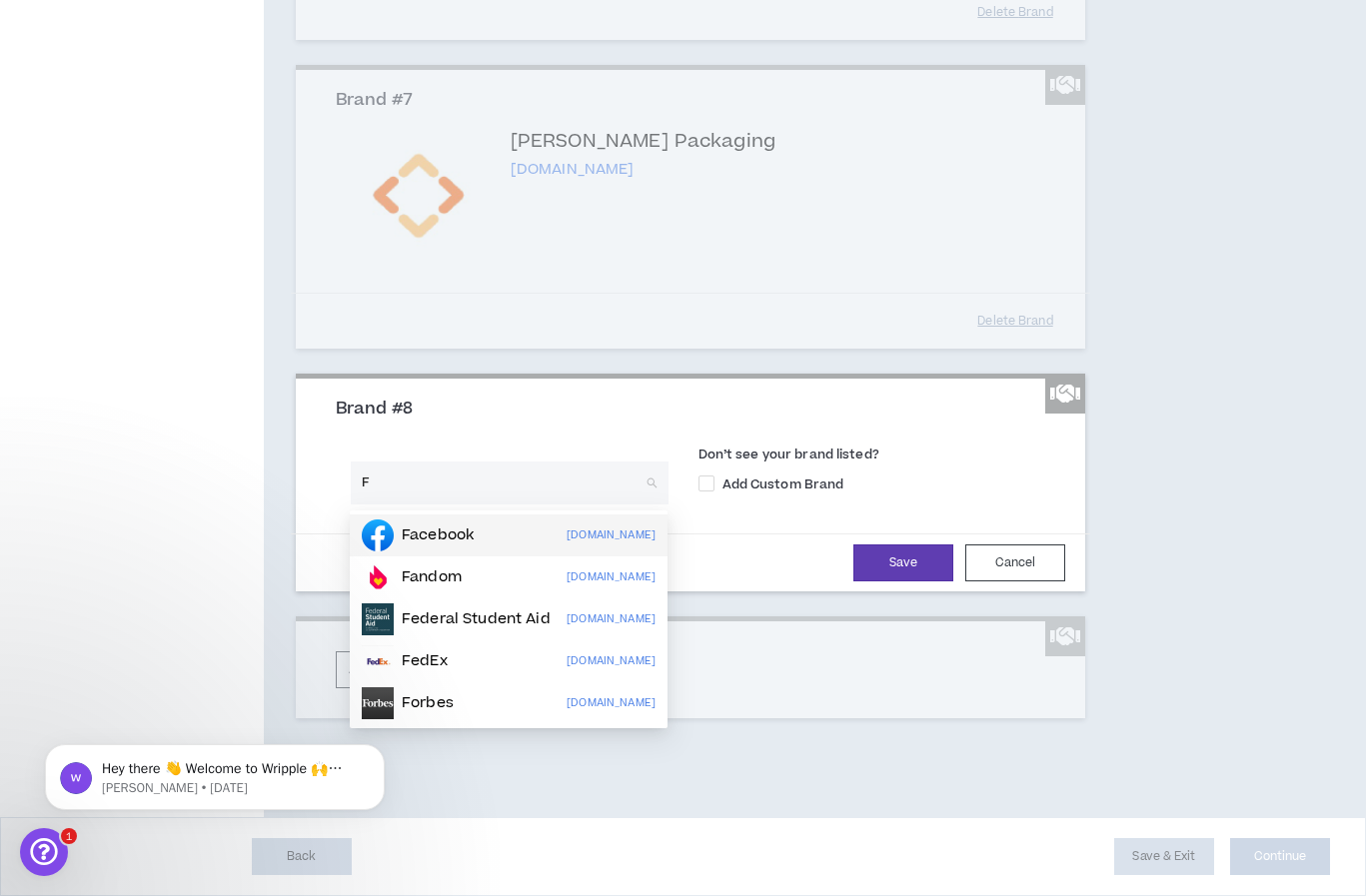 type on "F" 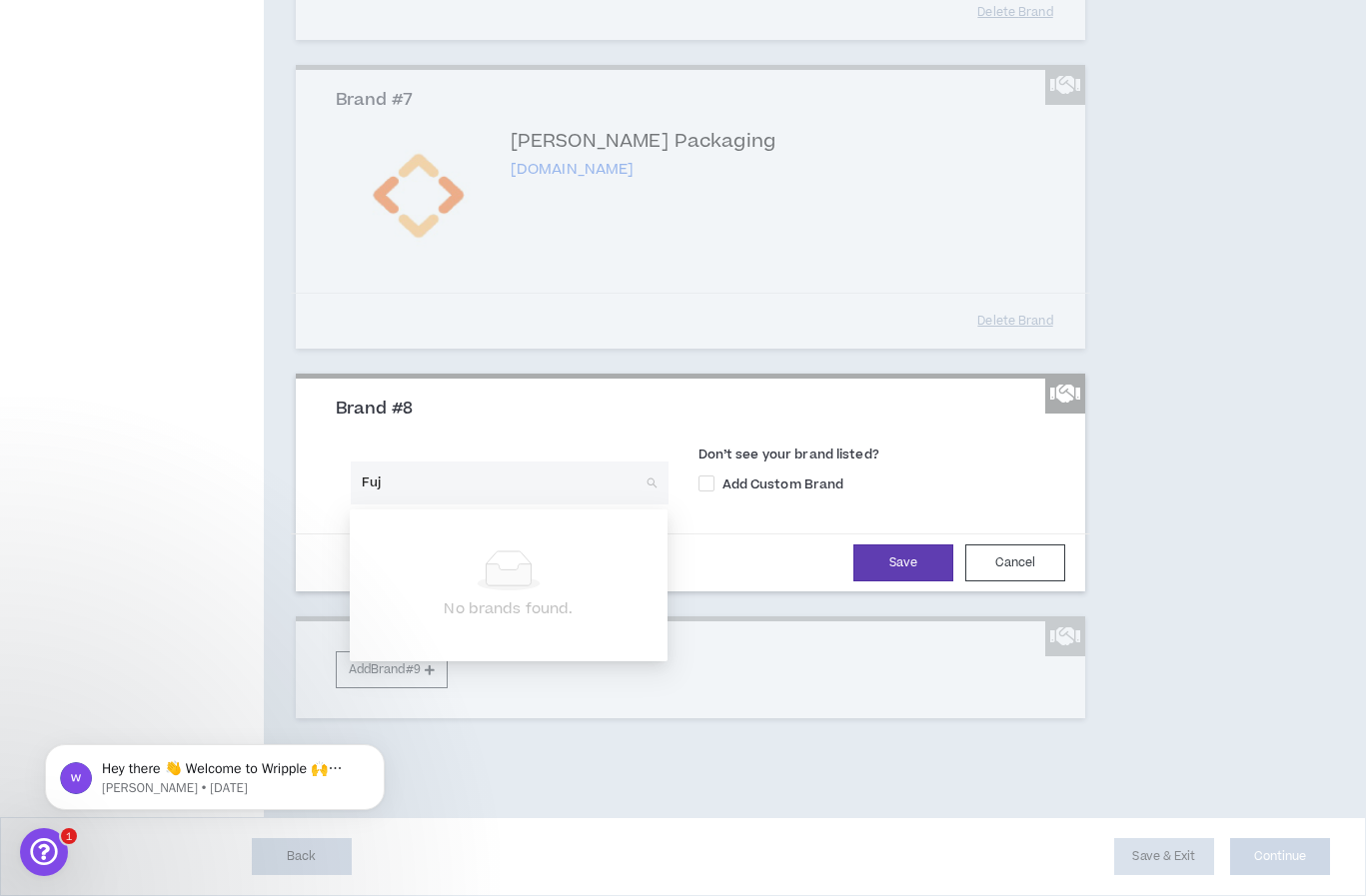 type on "Fuji" 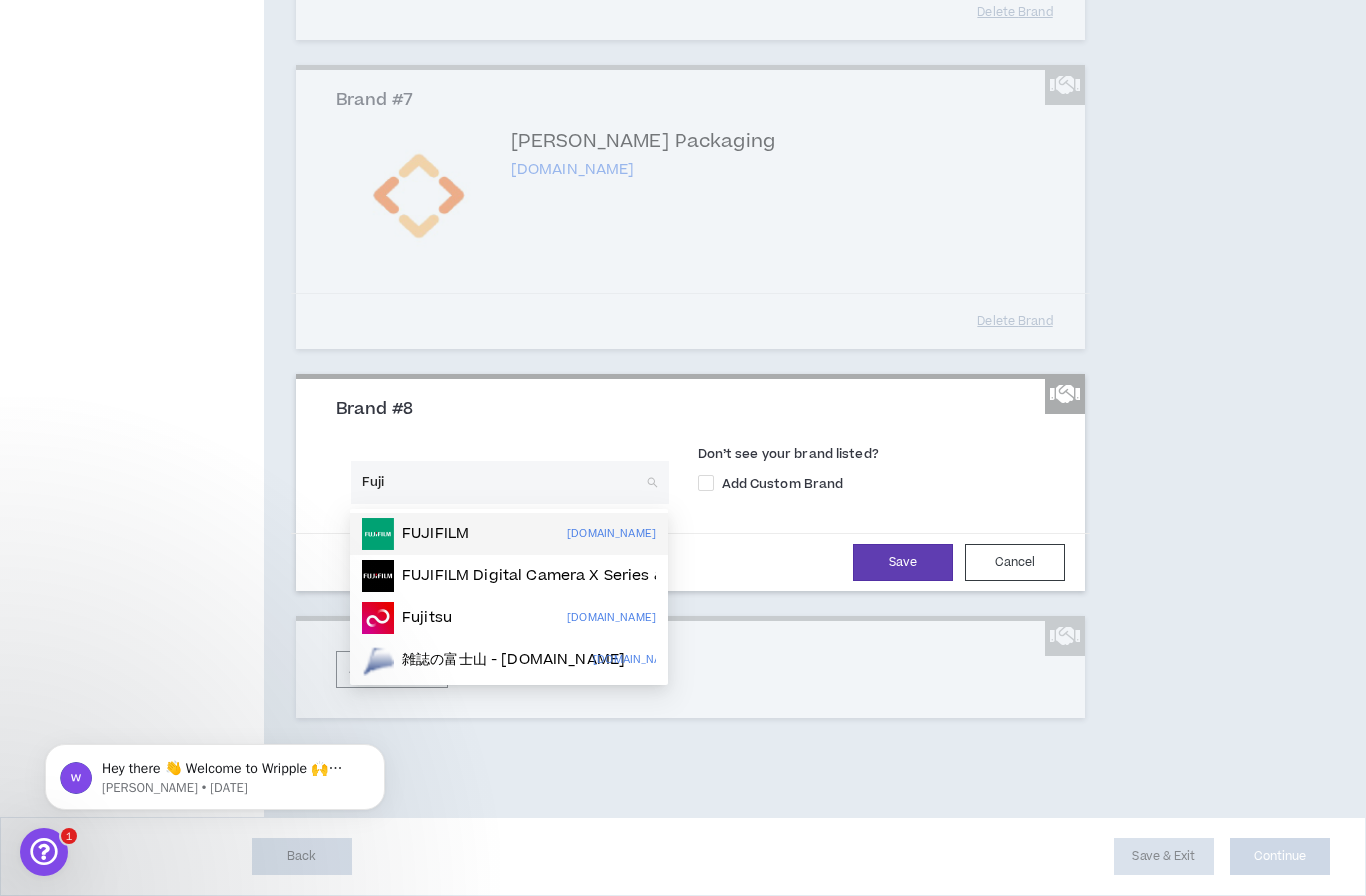 click on "FUJIFILM fujifilm.com" at bounding box center (509, 534) 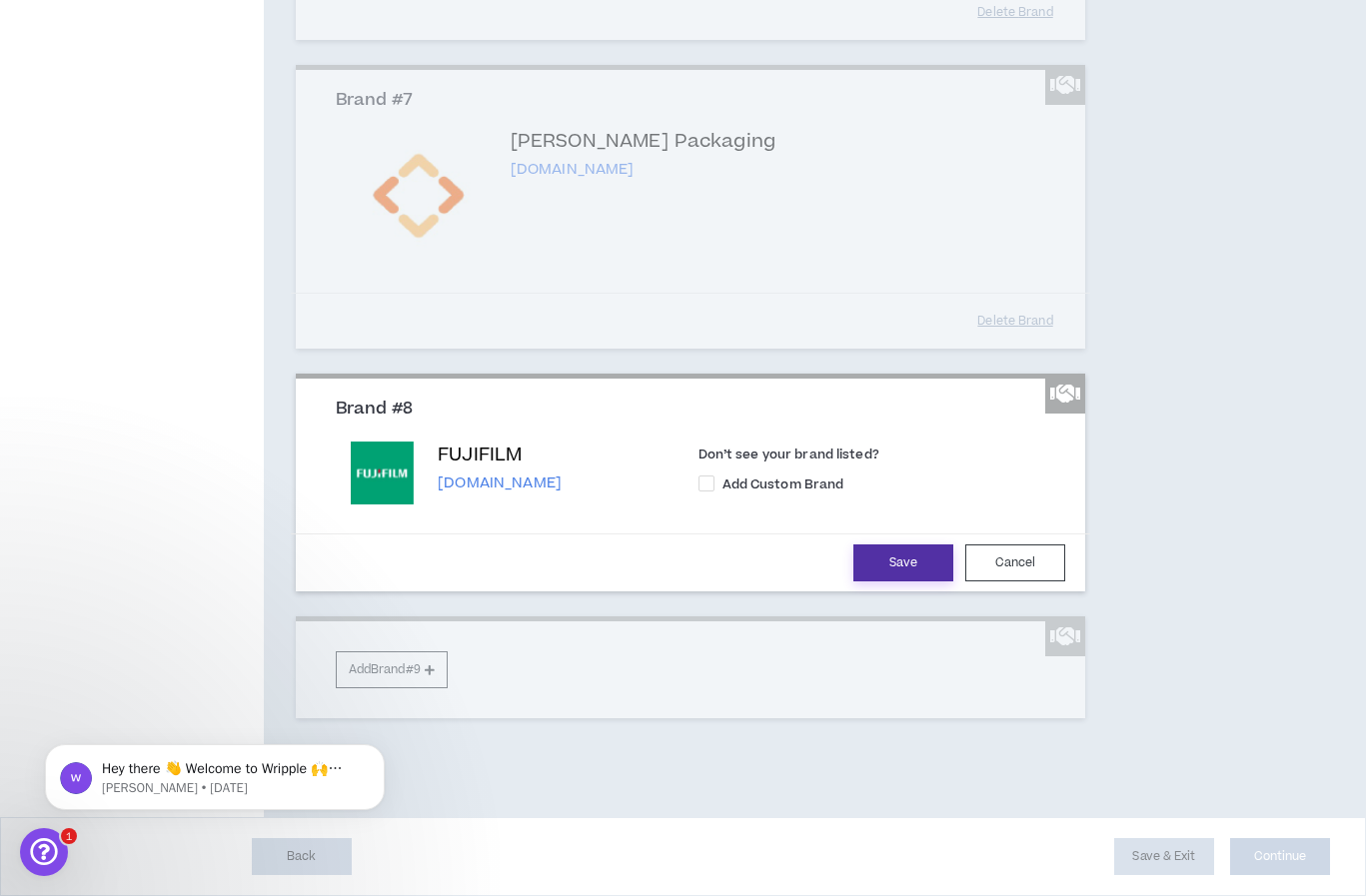 click on "Save" at bounding box center (903, 562) 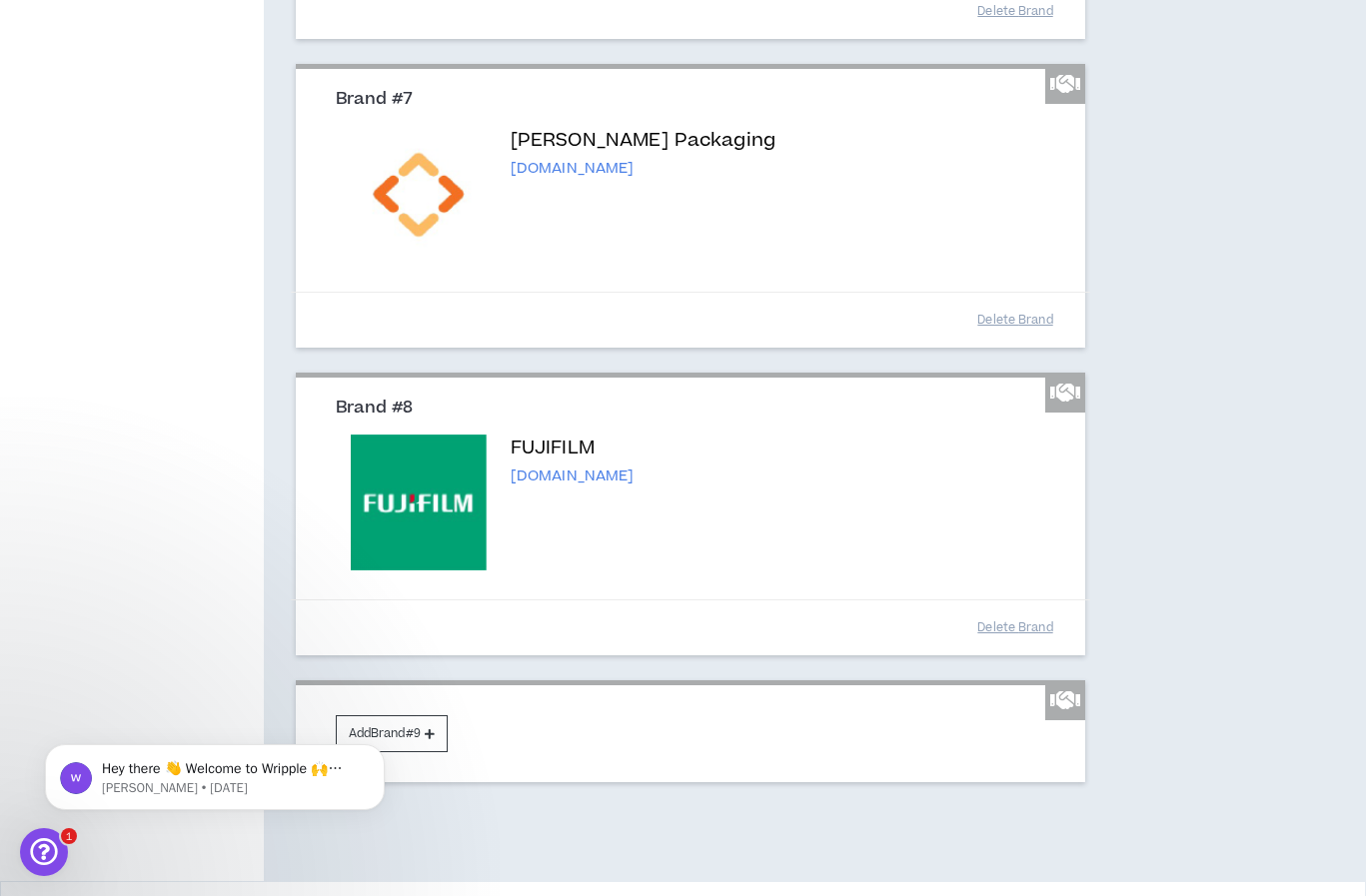 click on "Hey there 👋 Welcome to Wripple 🙌 Take a look around! If you have any questions, just reply to this message. [PERSON_NAME] • [DATE]" 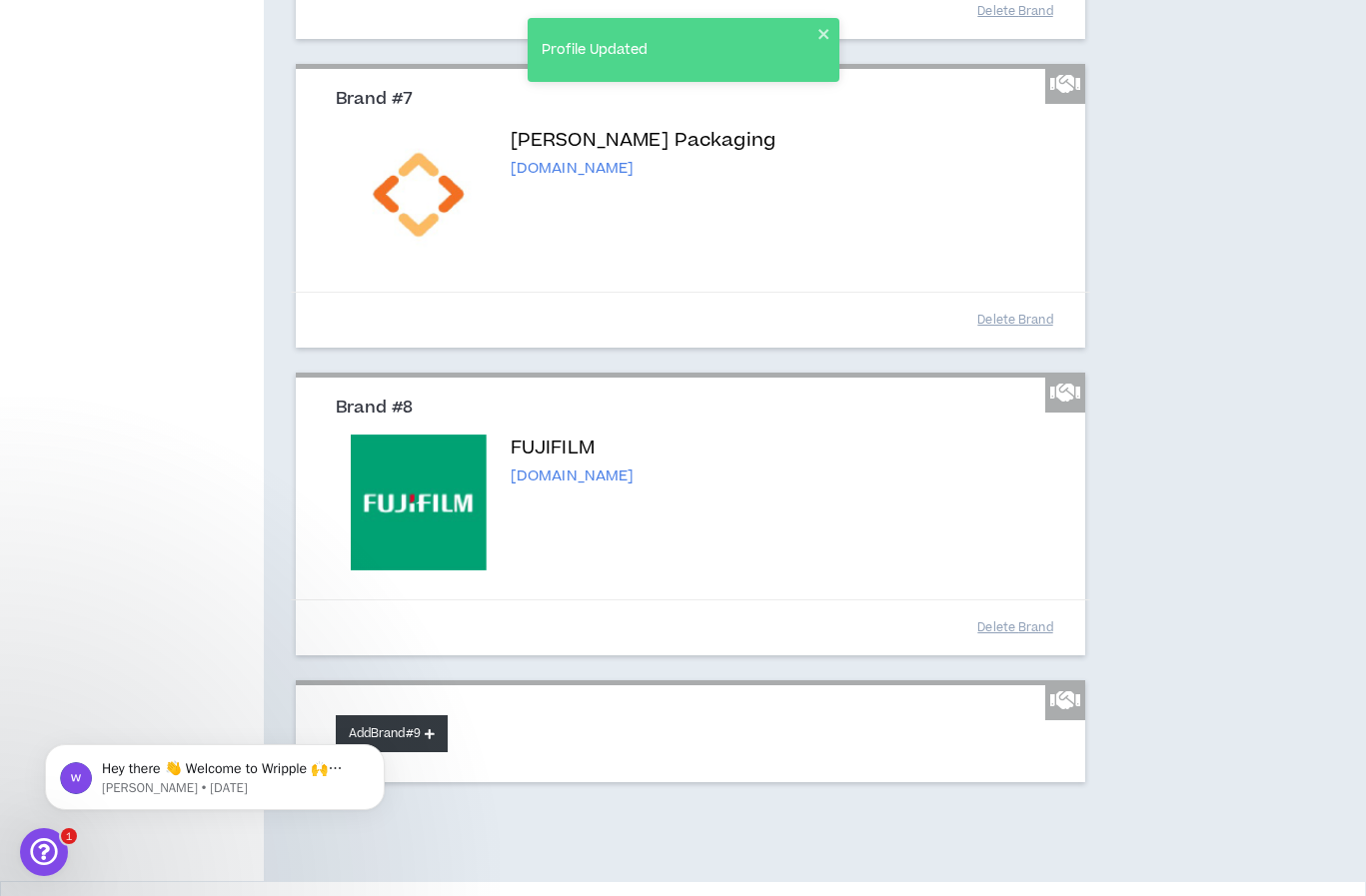 click on "Add  Brand  #9" at bounding box center [392, 733] 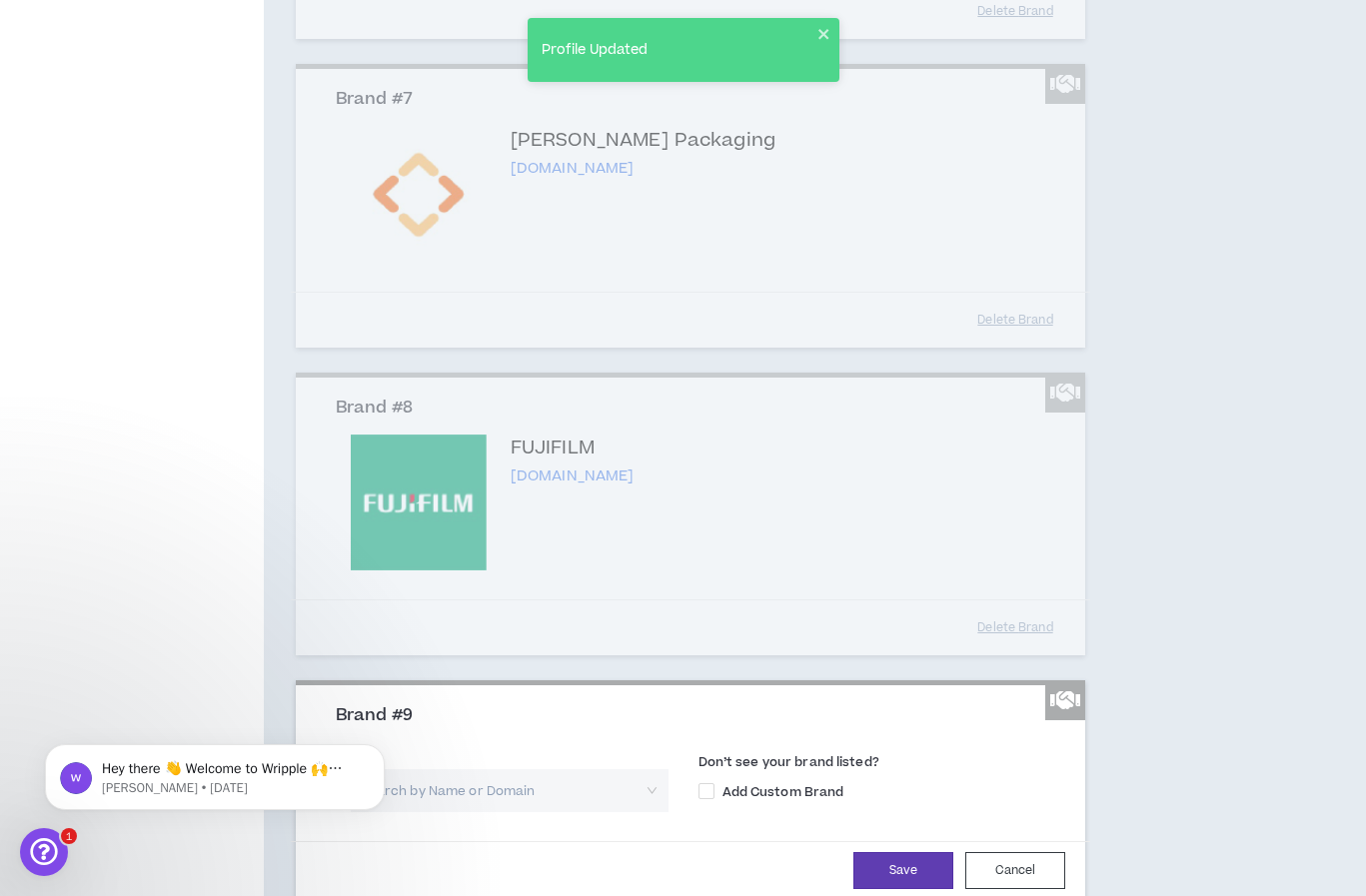 click at bounding box center (503, 790) 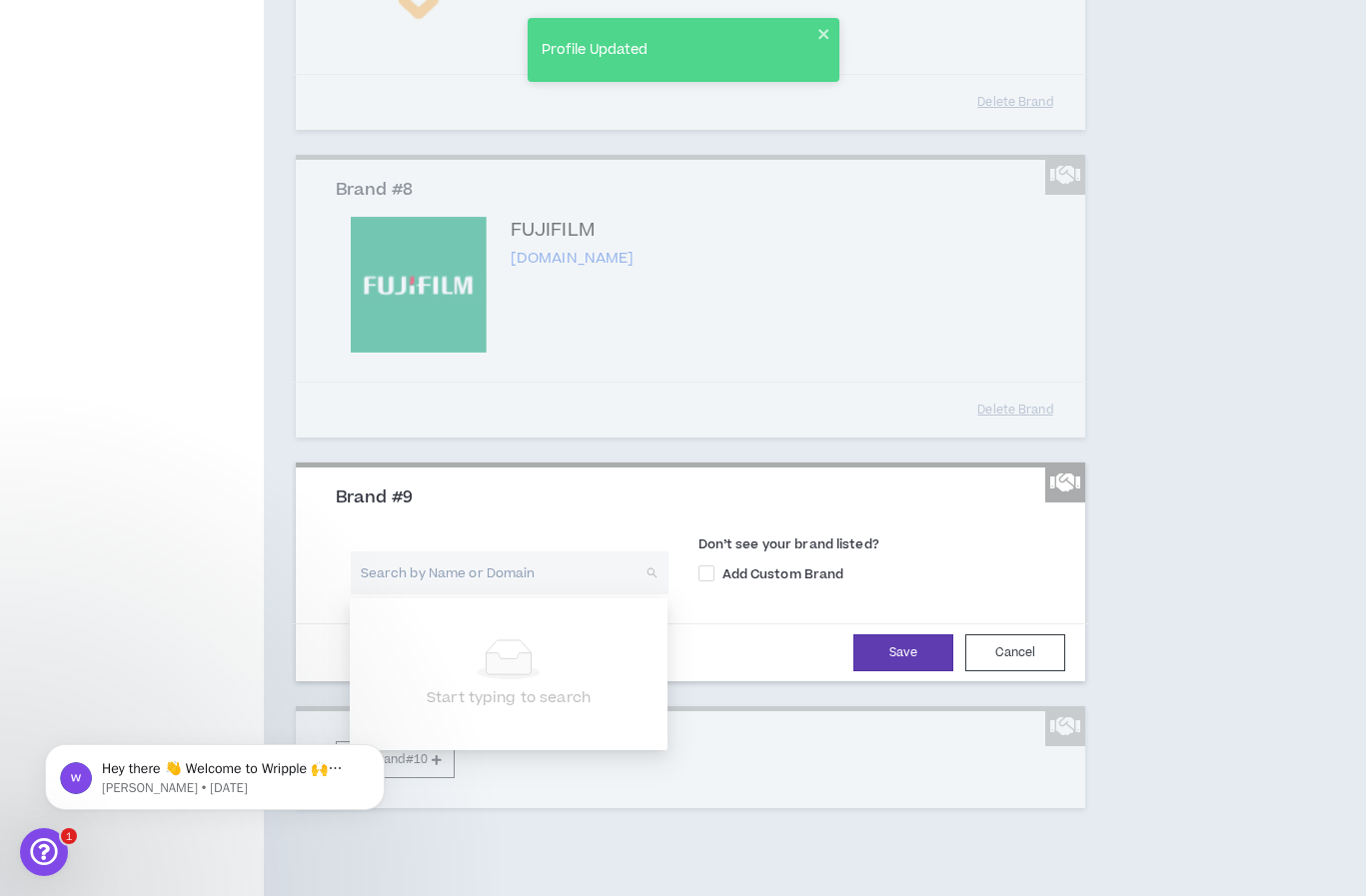 scroll, scrollTop: 2171, scrollLeft: 0, axis: vertical 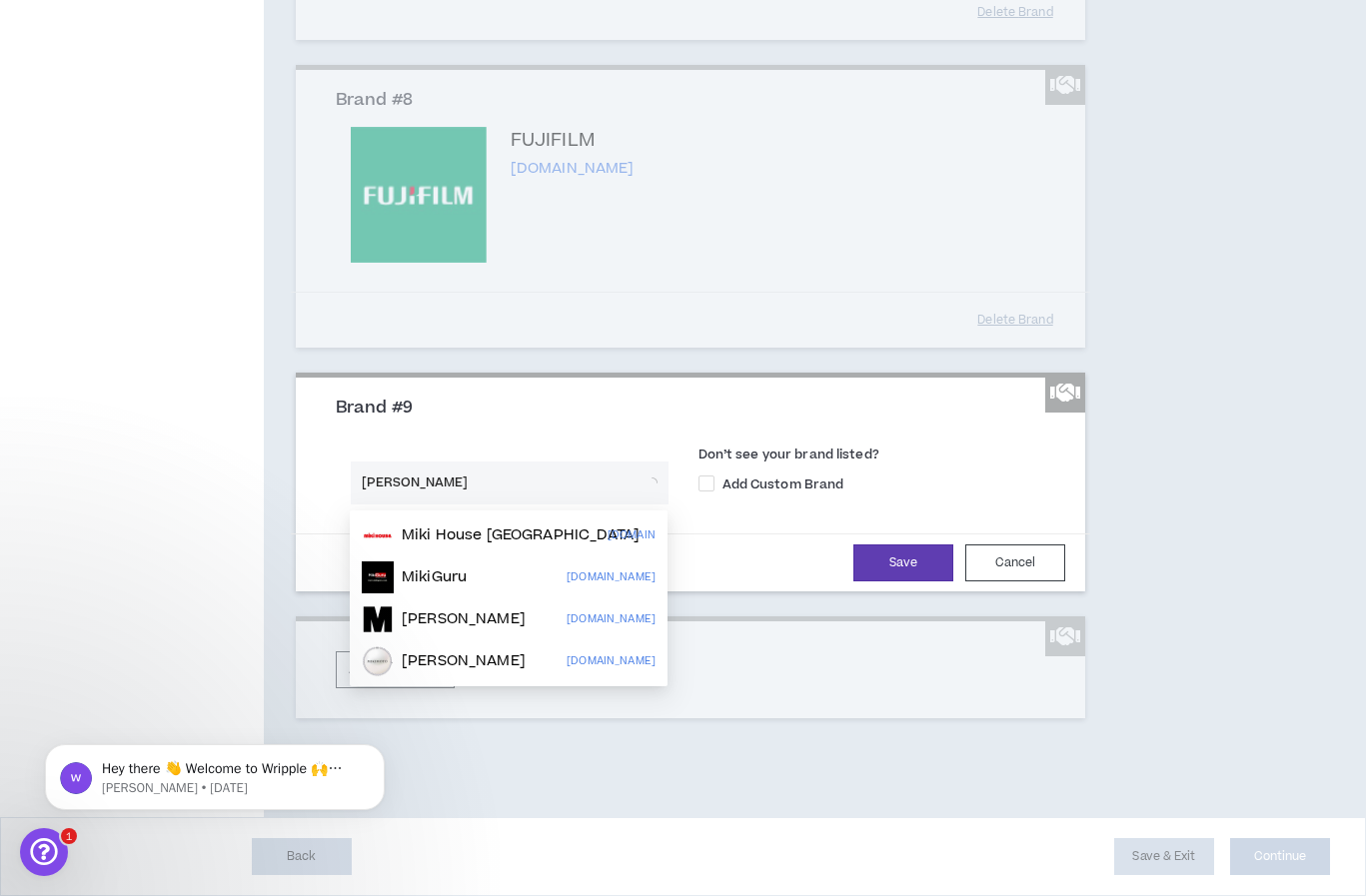 type on "Mikim" 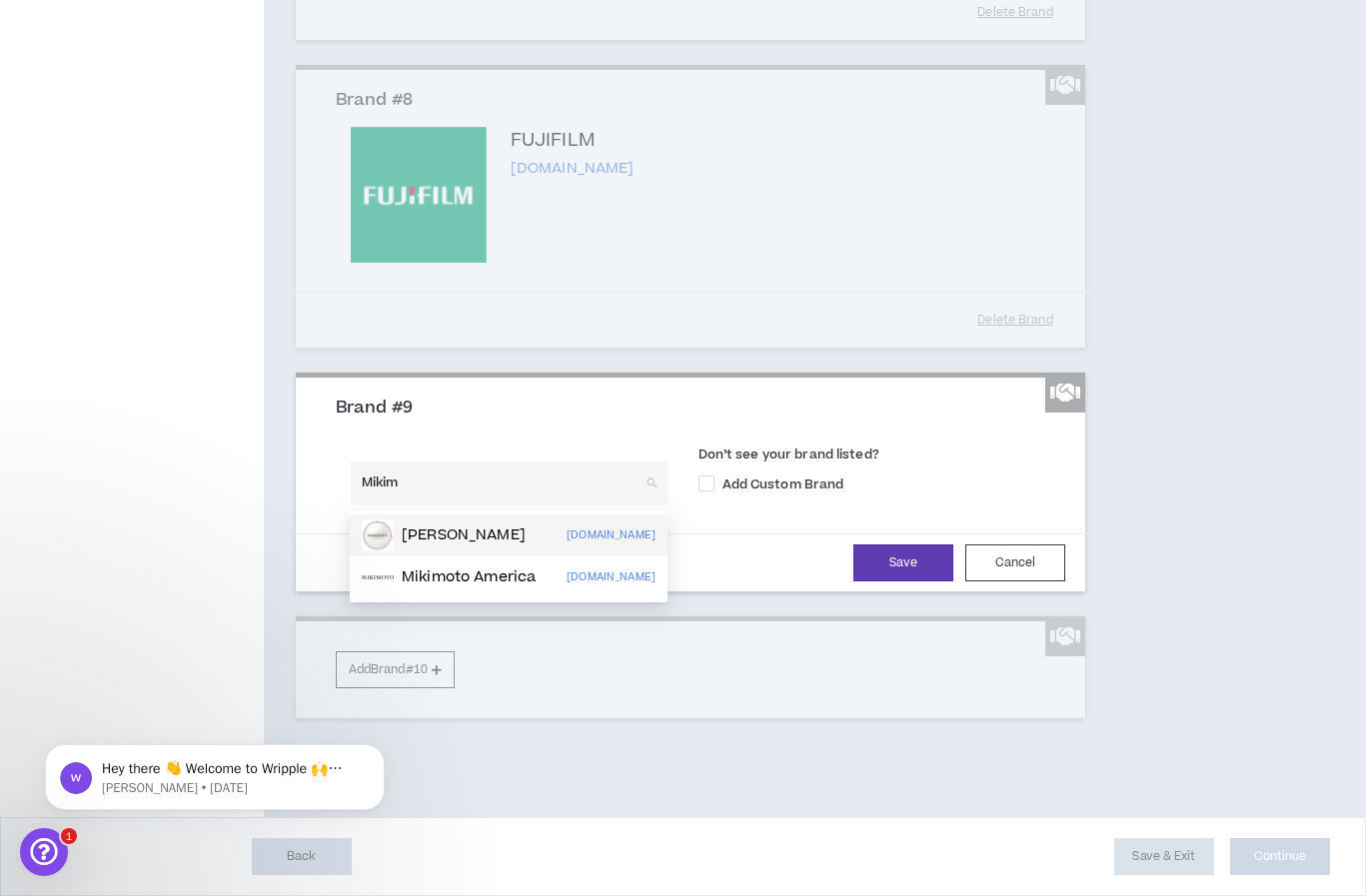 click on "Mikimoto" at bounding box center [464, 535] 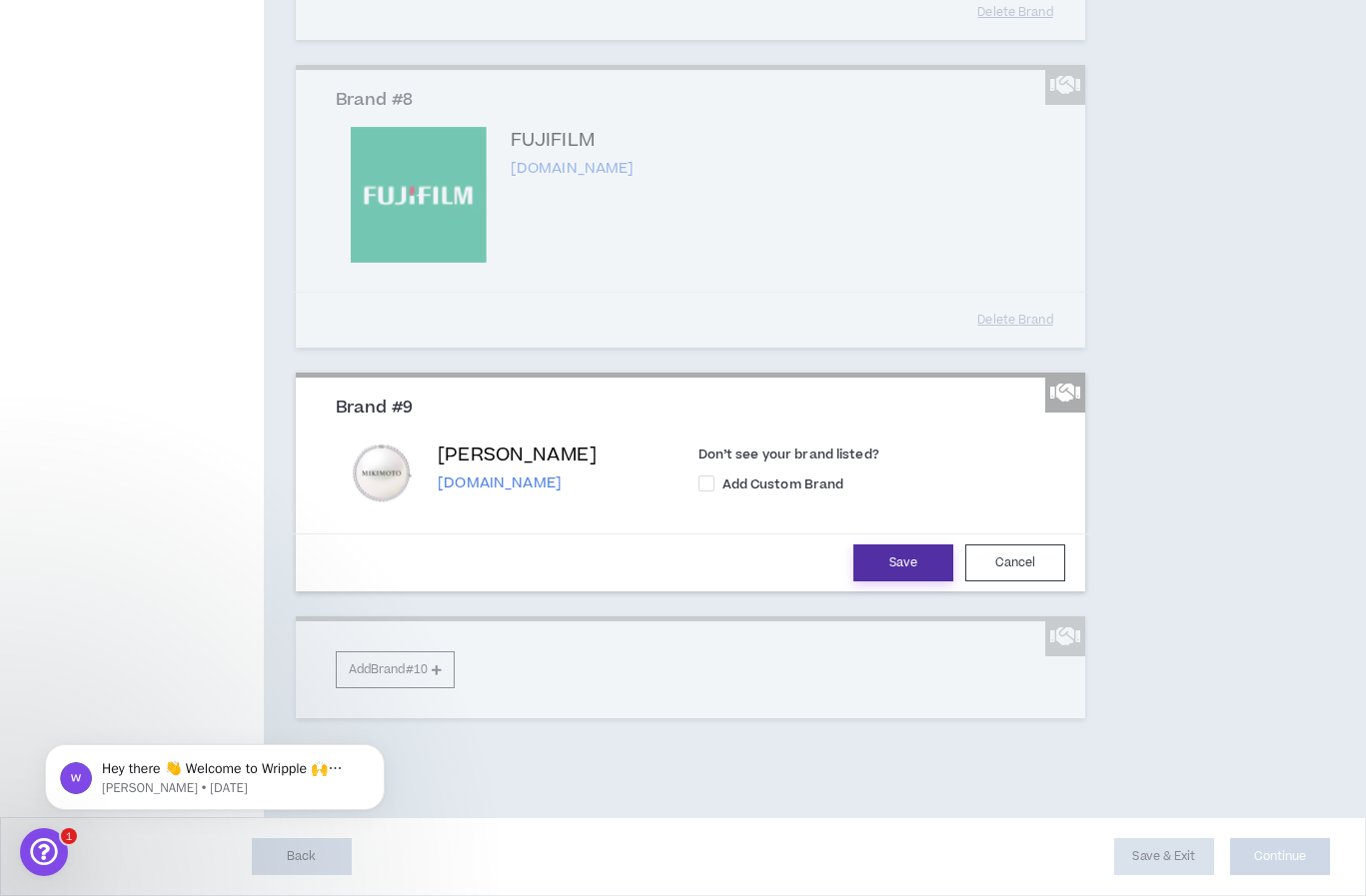 click on "Save" at bounding box center [903, 562] 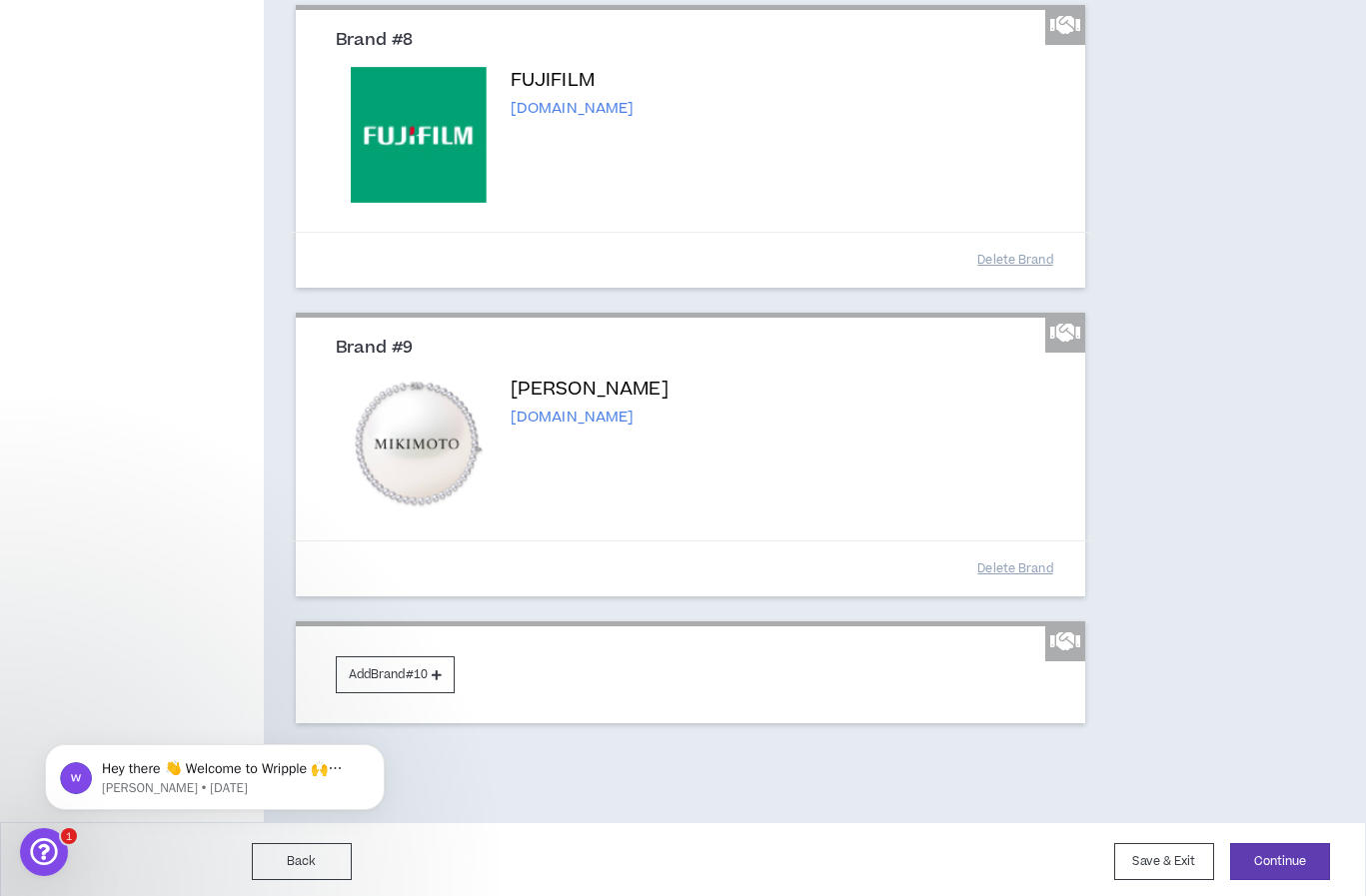 scroll, scrollTop: 2236, scrollLeft: 0, axis: vertical 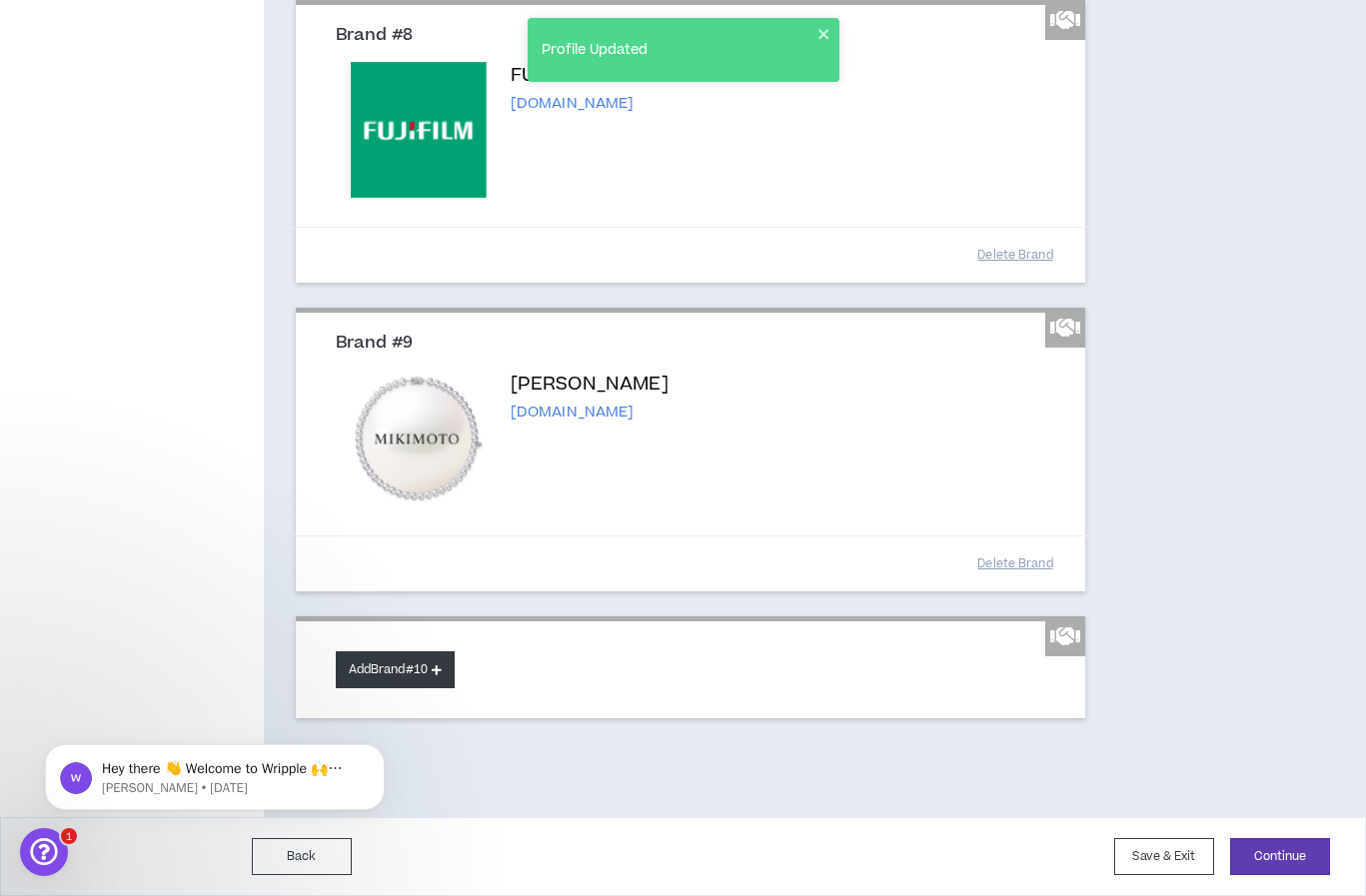 click on "Add  Brand  #10" at bounding box center [395, 669] 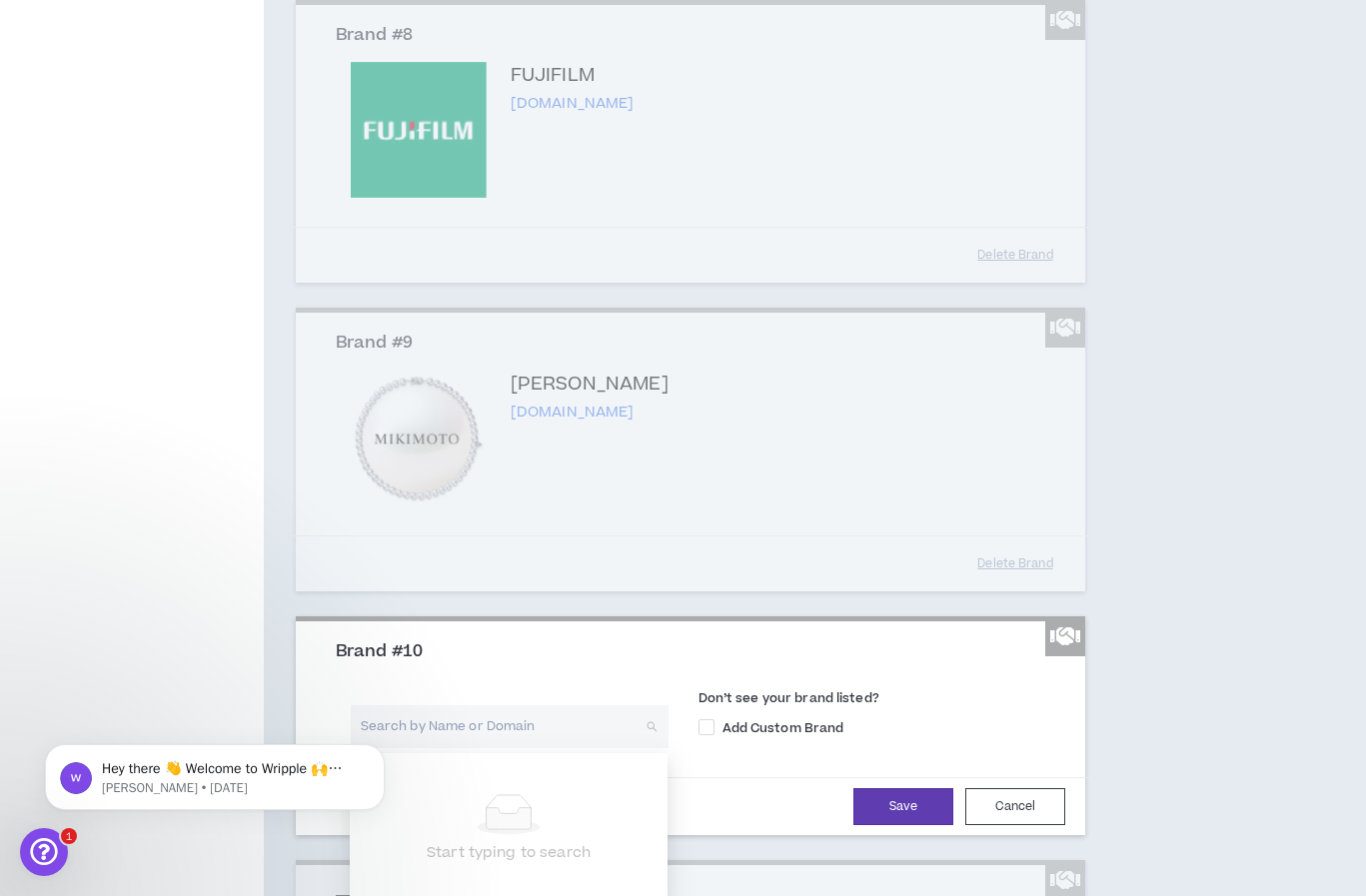 click at bounding box center (503, 726) 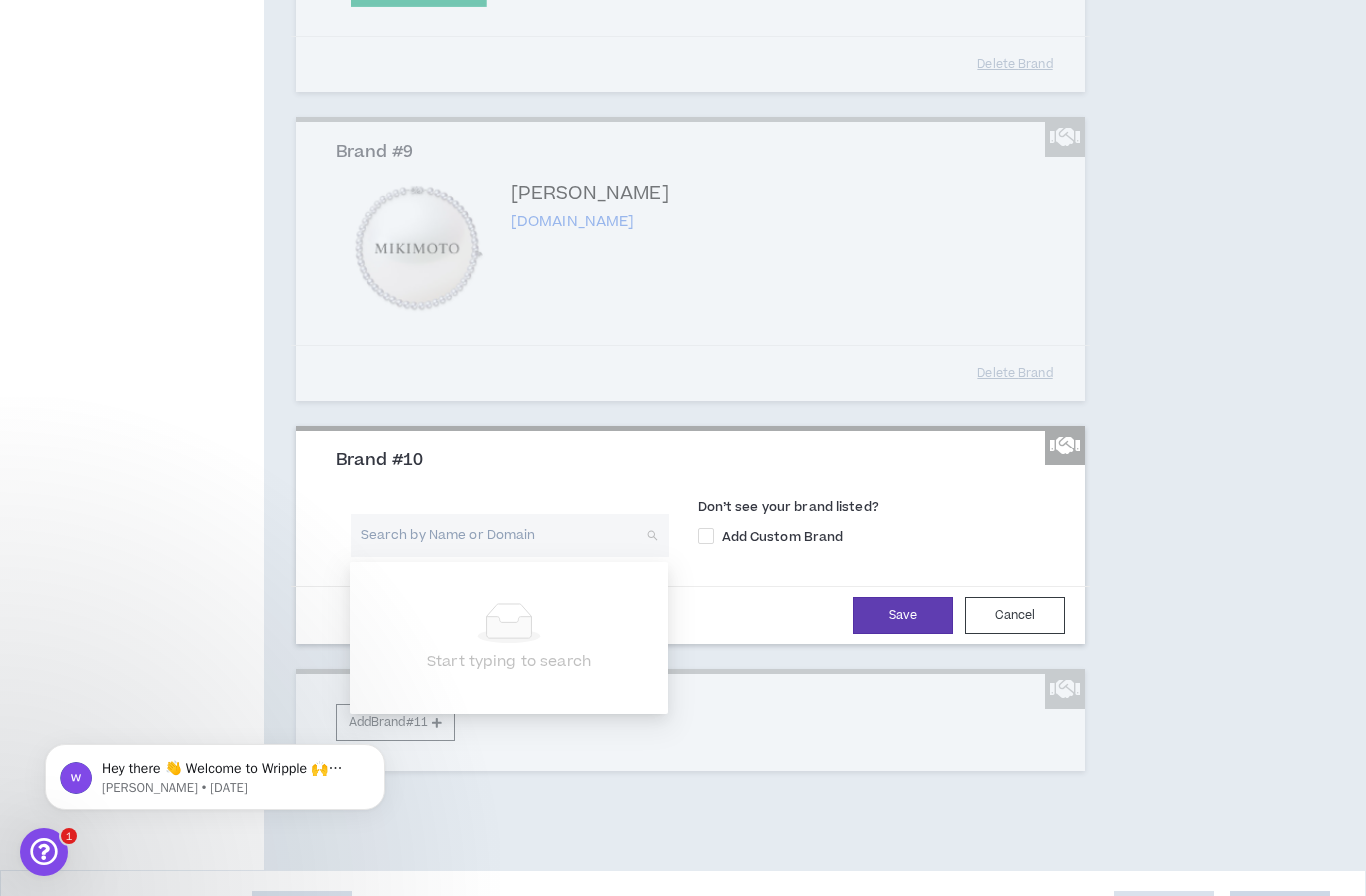 scroll, scrollTop: 2479, scrollLeft: 0, axis: vertical 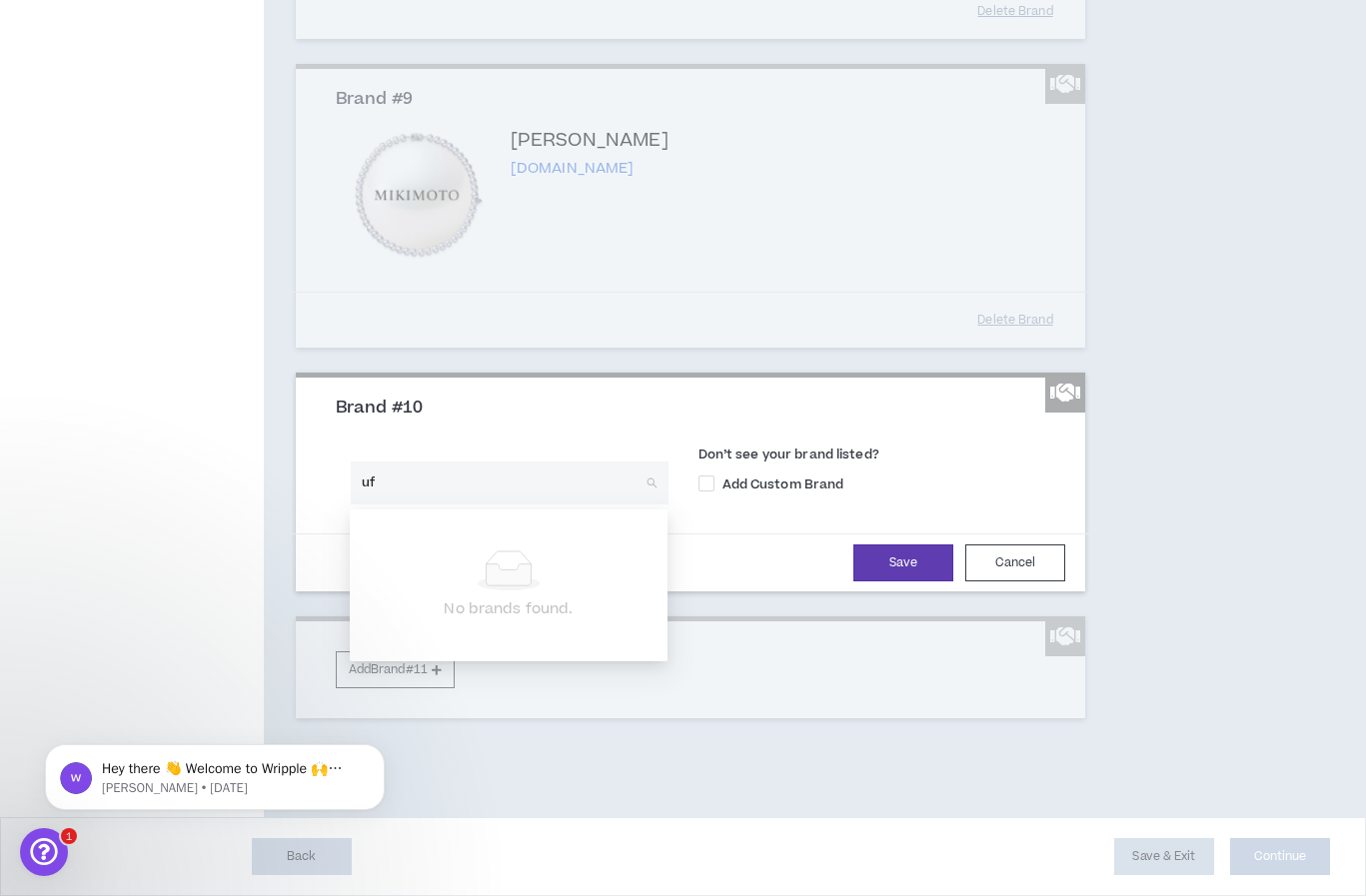 type on "ufc" 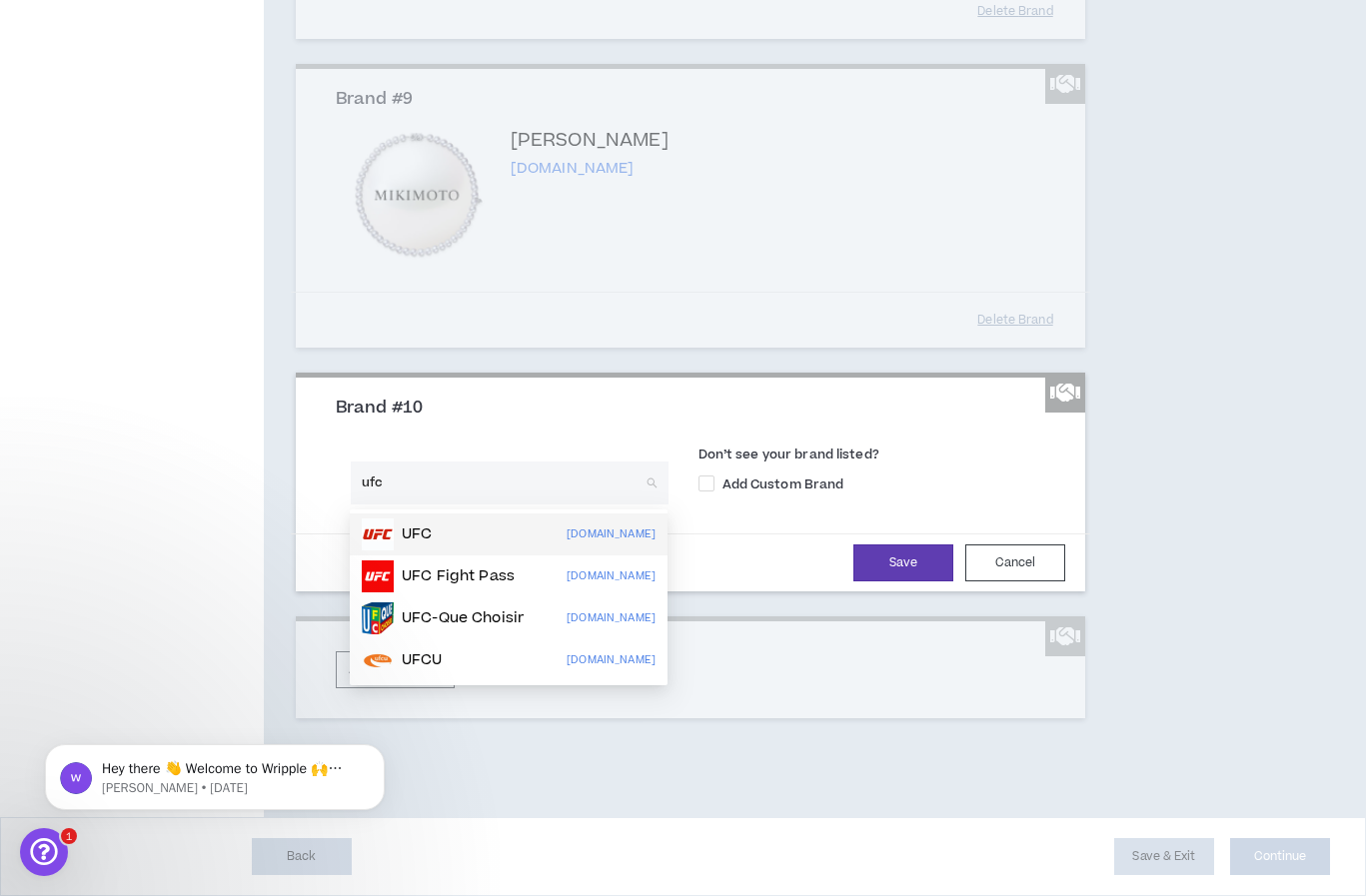 click on "UFC ufc.com" at bounding box center [509, 534] 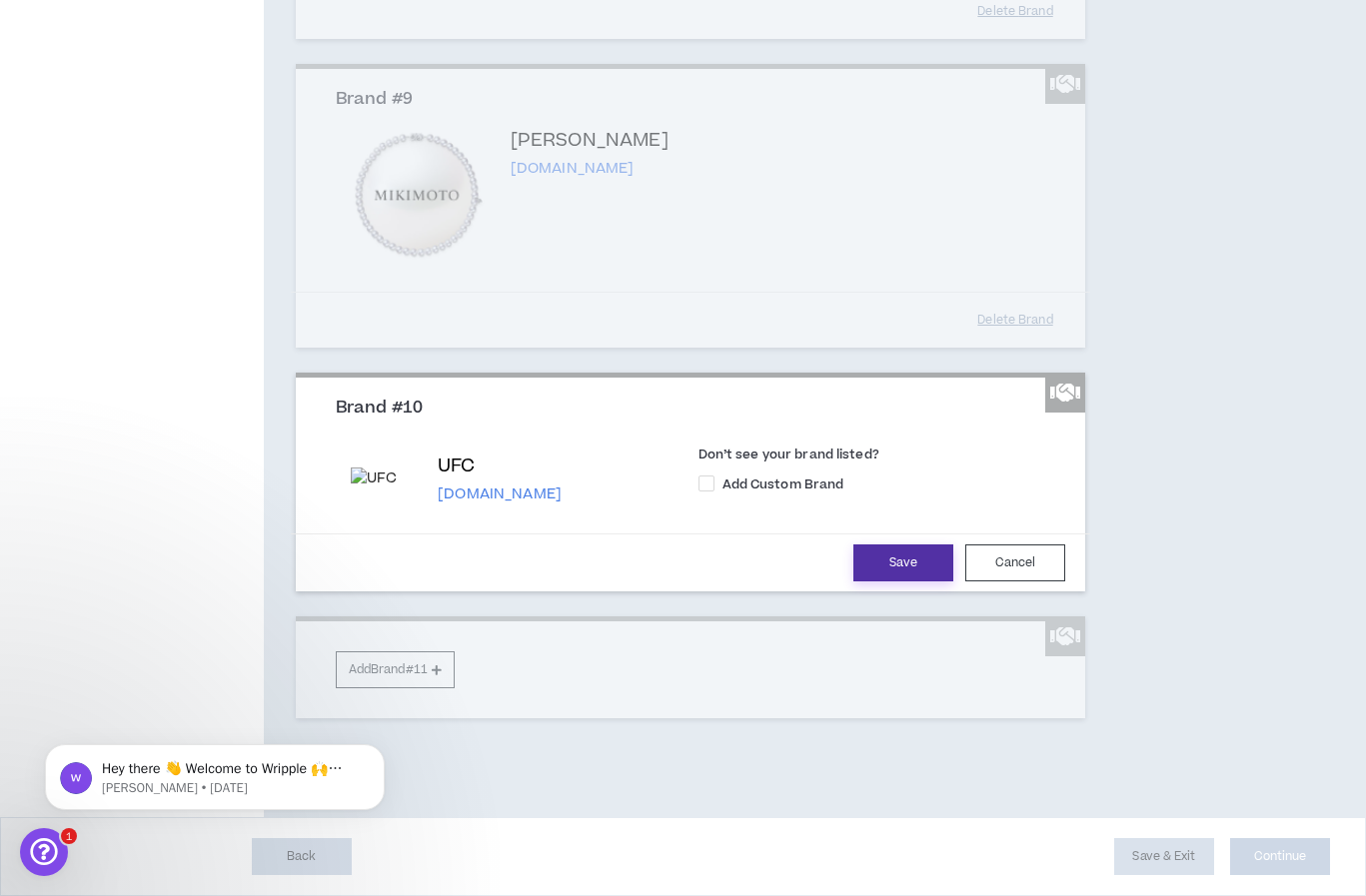 click on "Save" at bounding box center (903, 562) 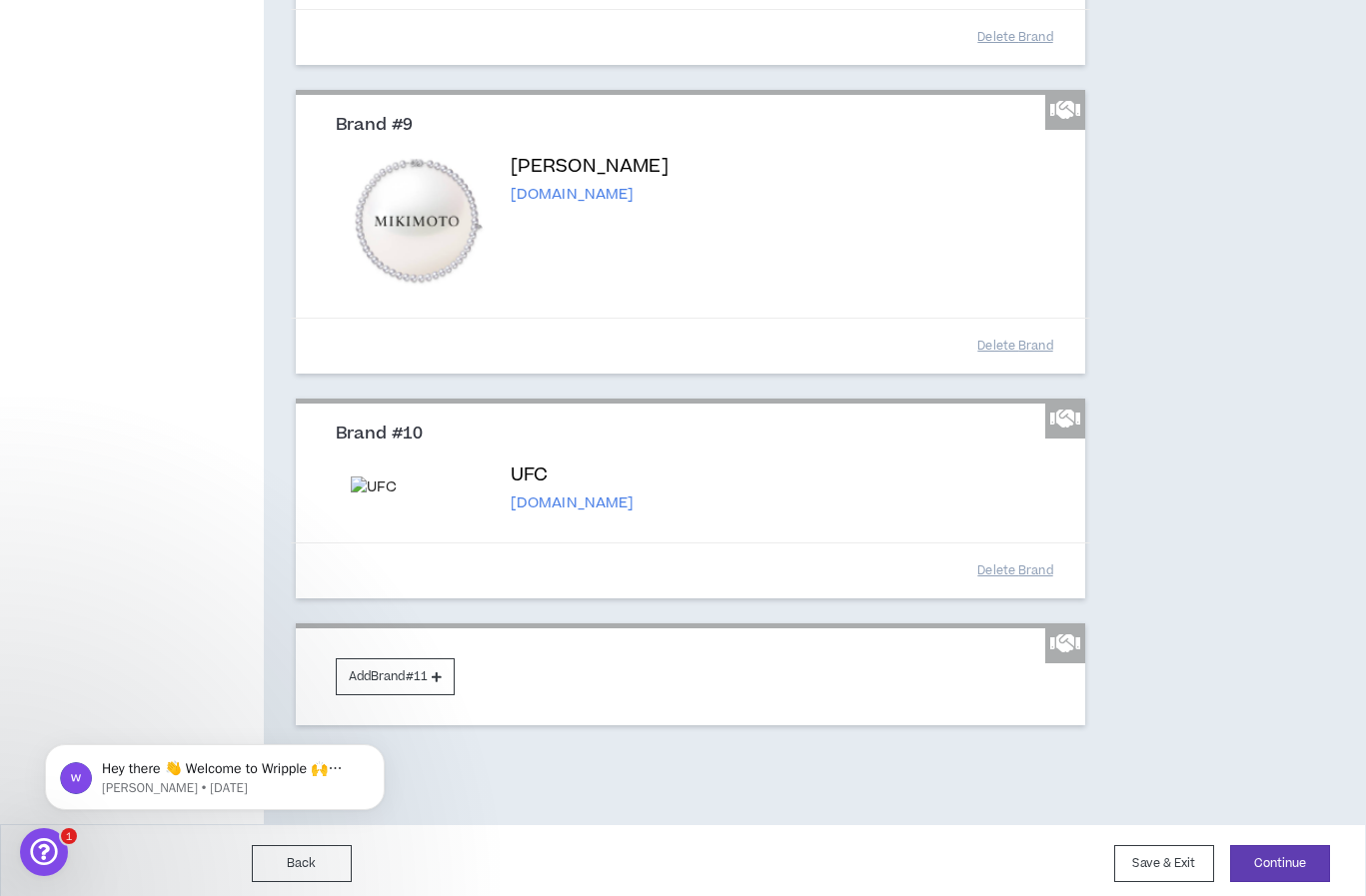 scroll, scrollTop: 2460, scrollLeft: 0, axis: vertical 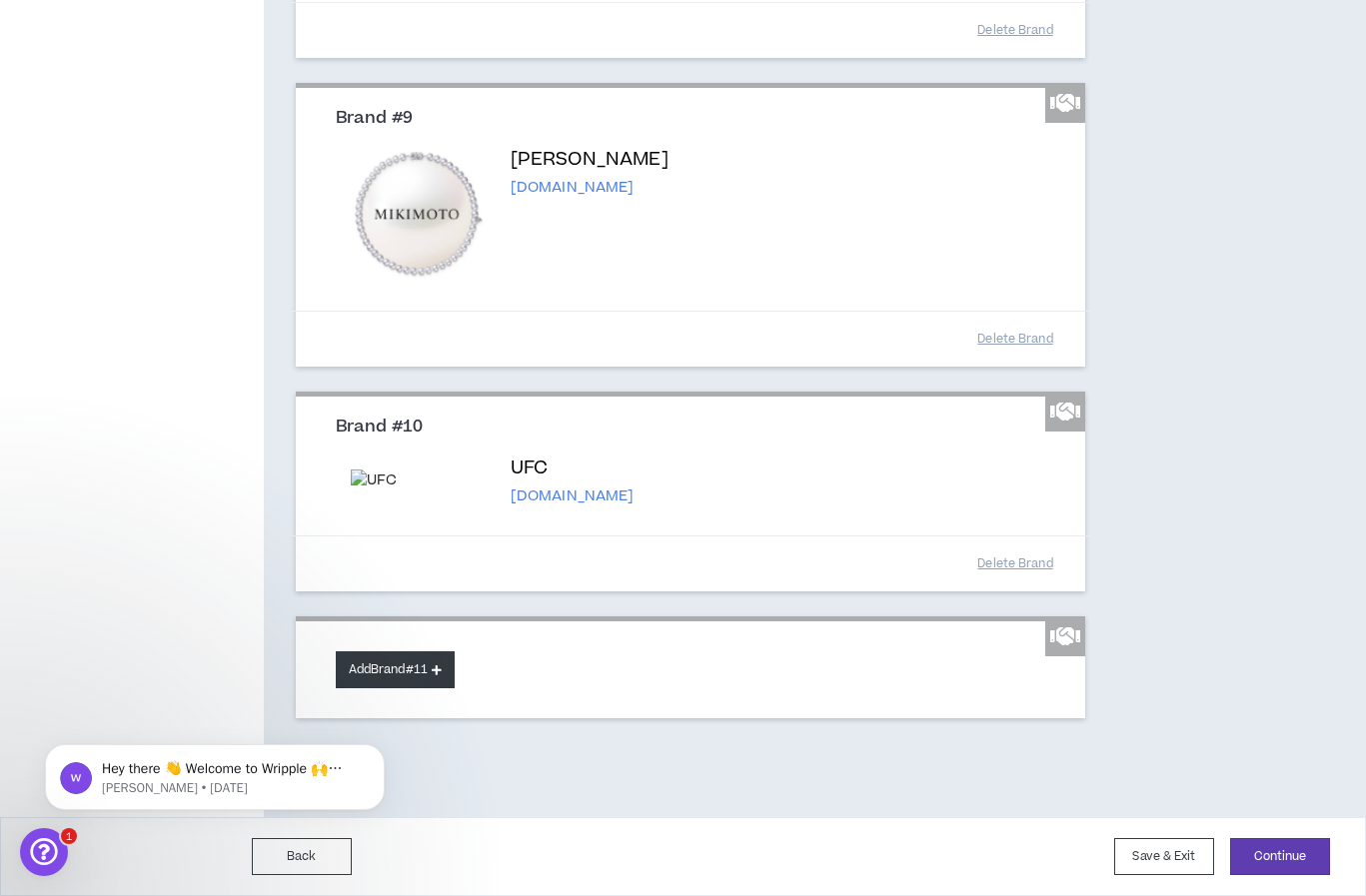 click on "Add  Brand  #11" at bounding box center (395, 669) 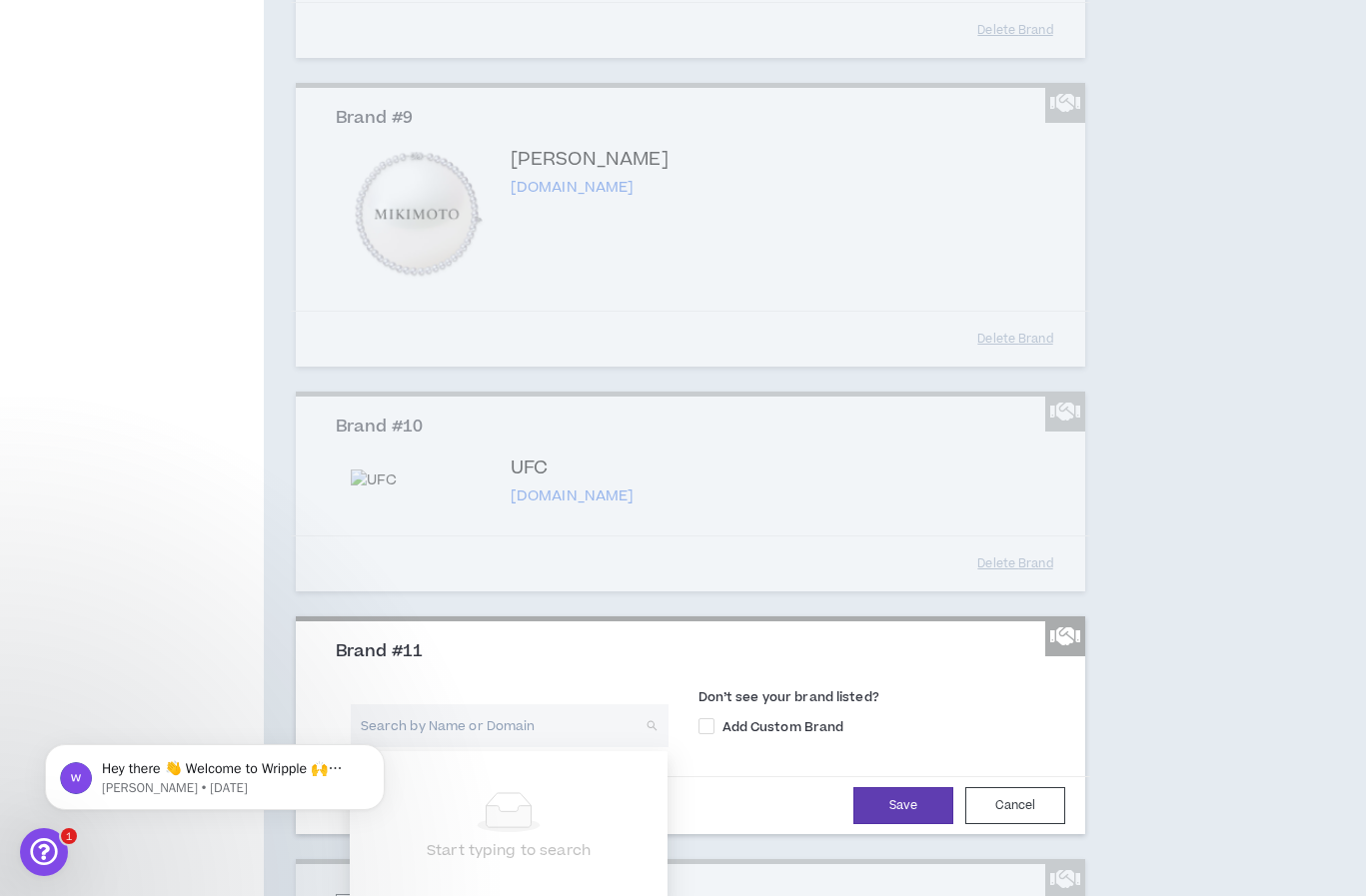 click at bounding box center [503, 725] 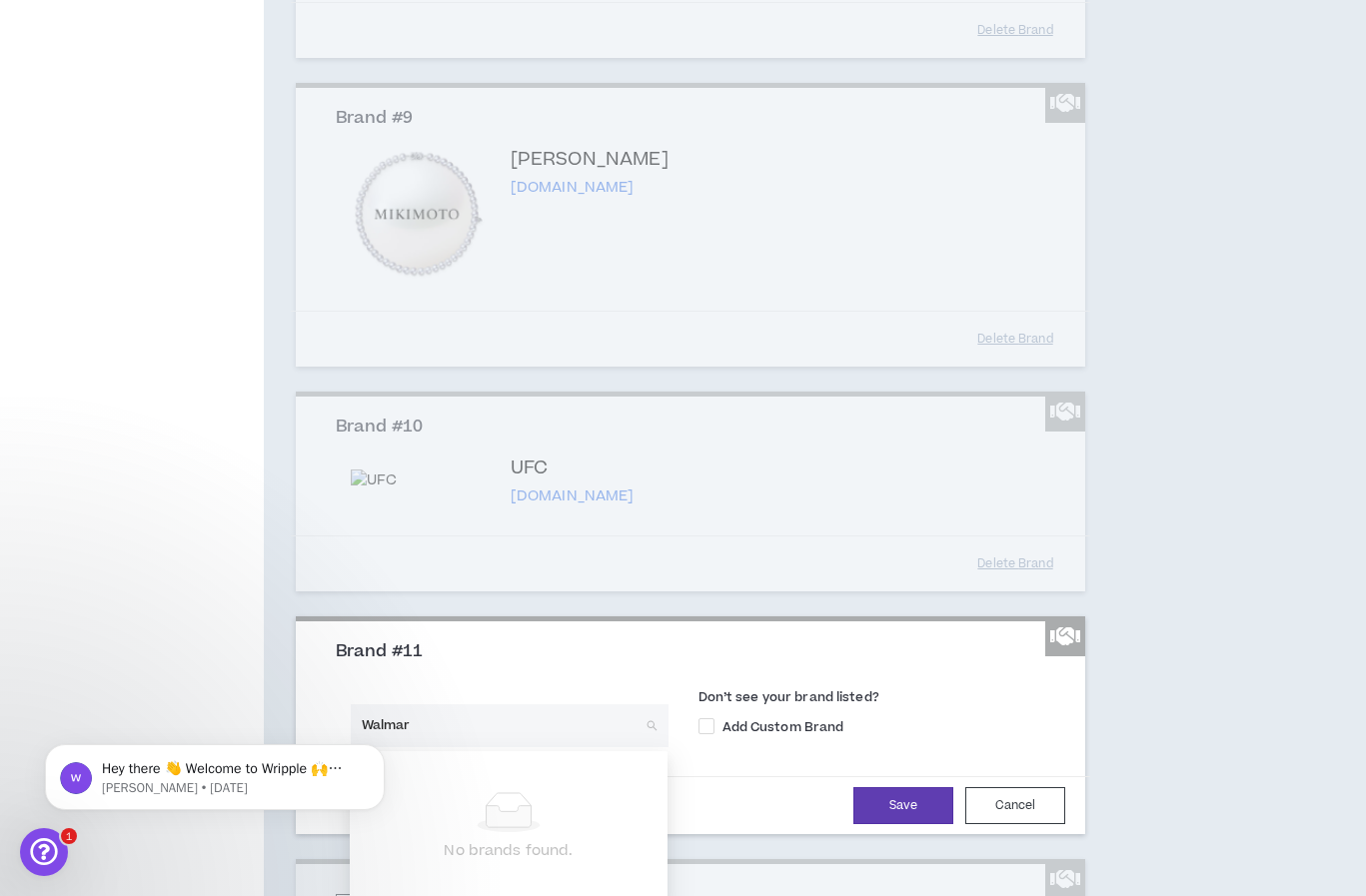 type on "Walmart" 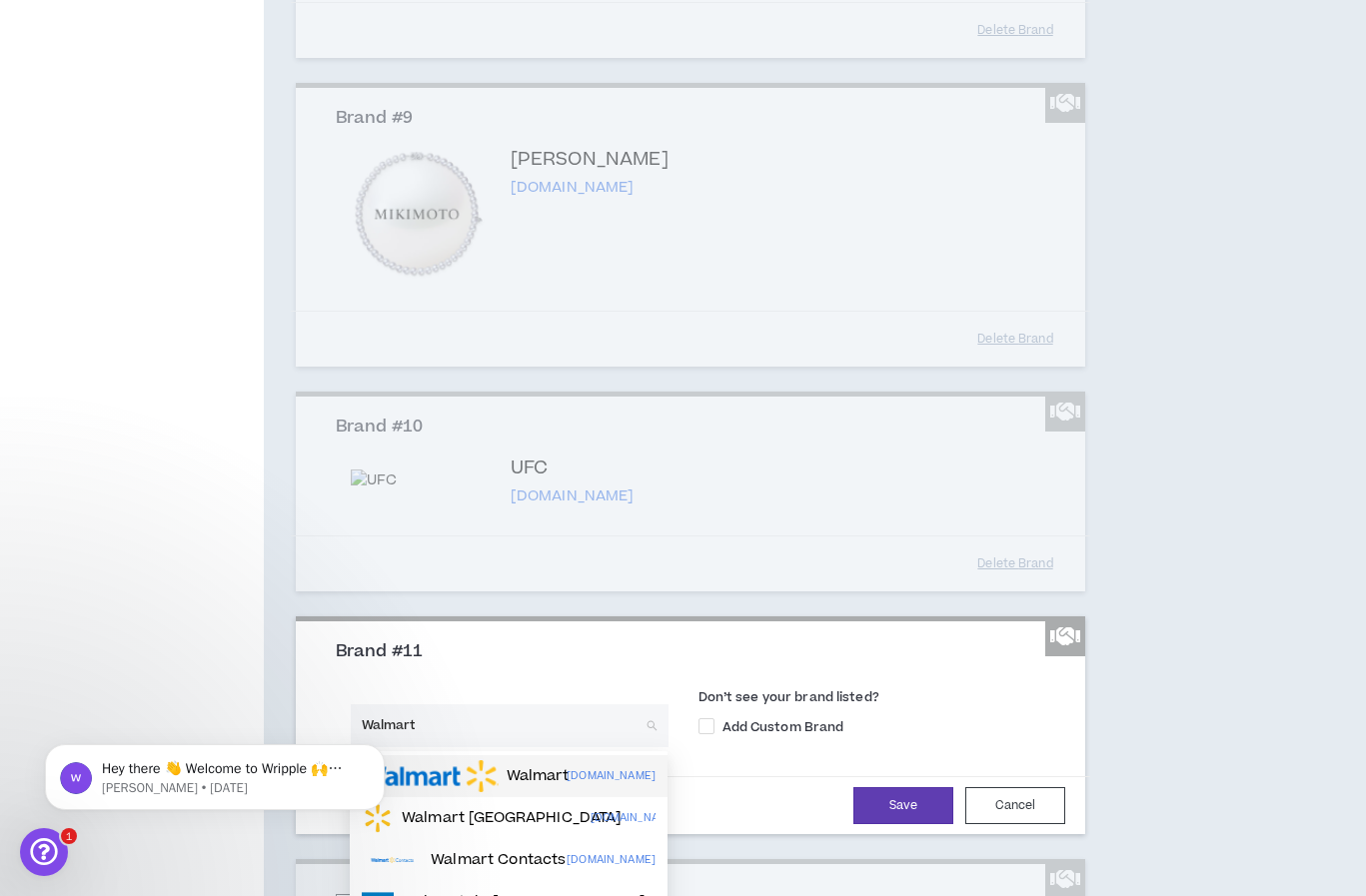 click on "Walmart" at bounding box center (538, 776) 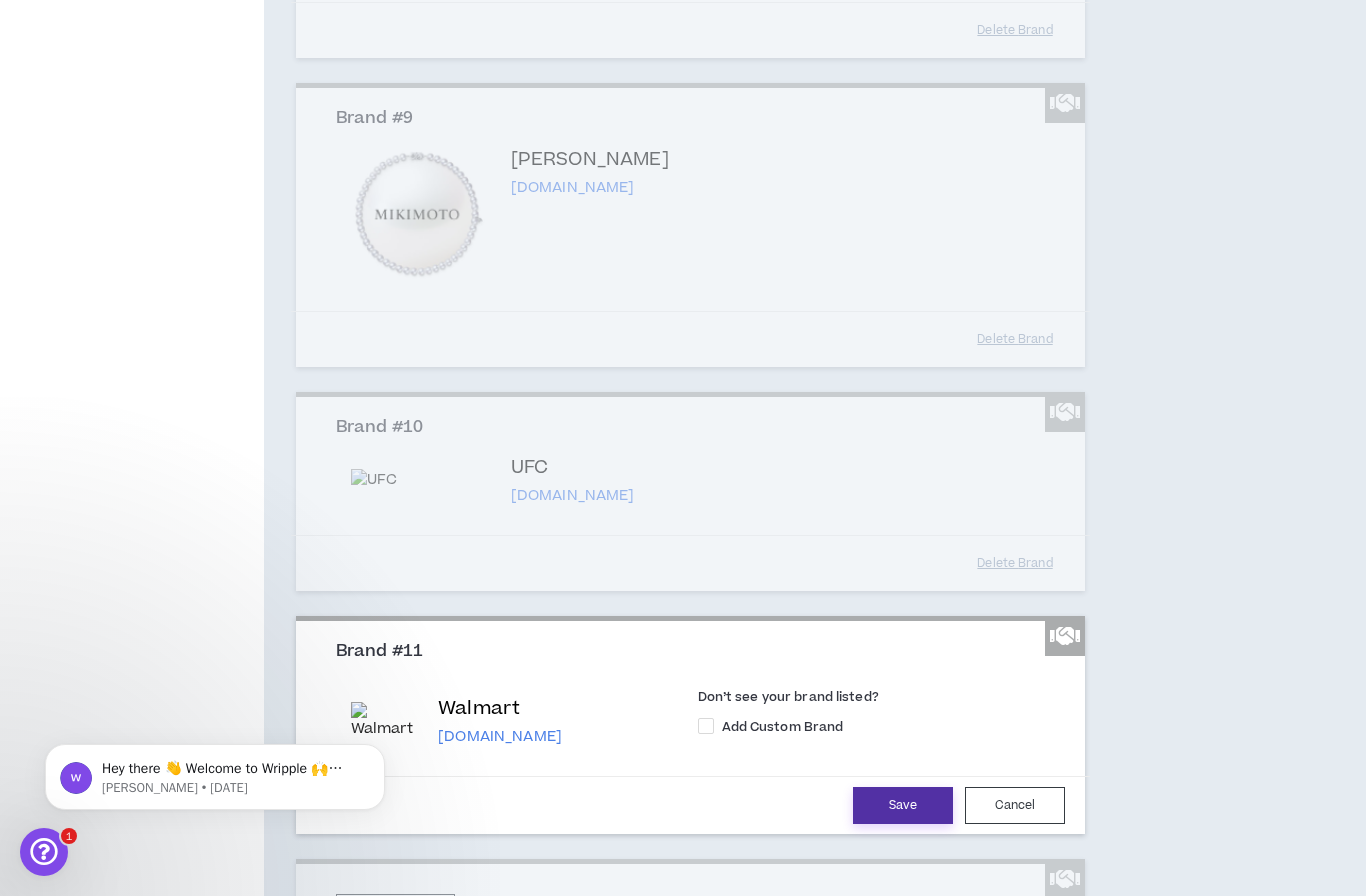 click on "Save" at bounding box center (903, 805) 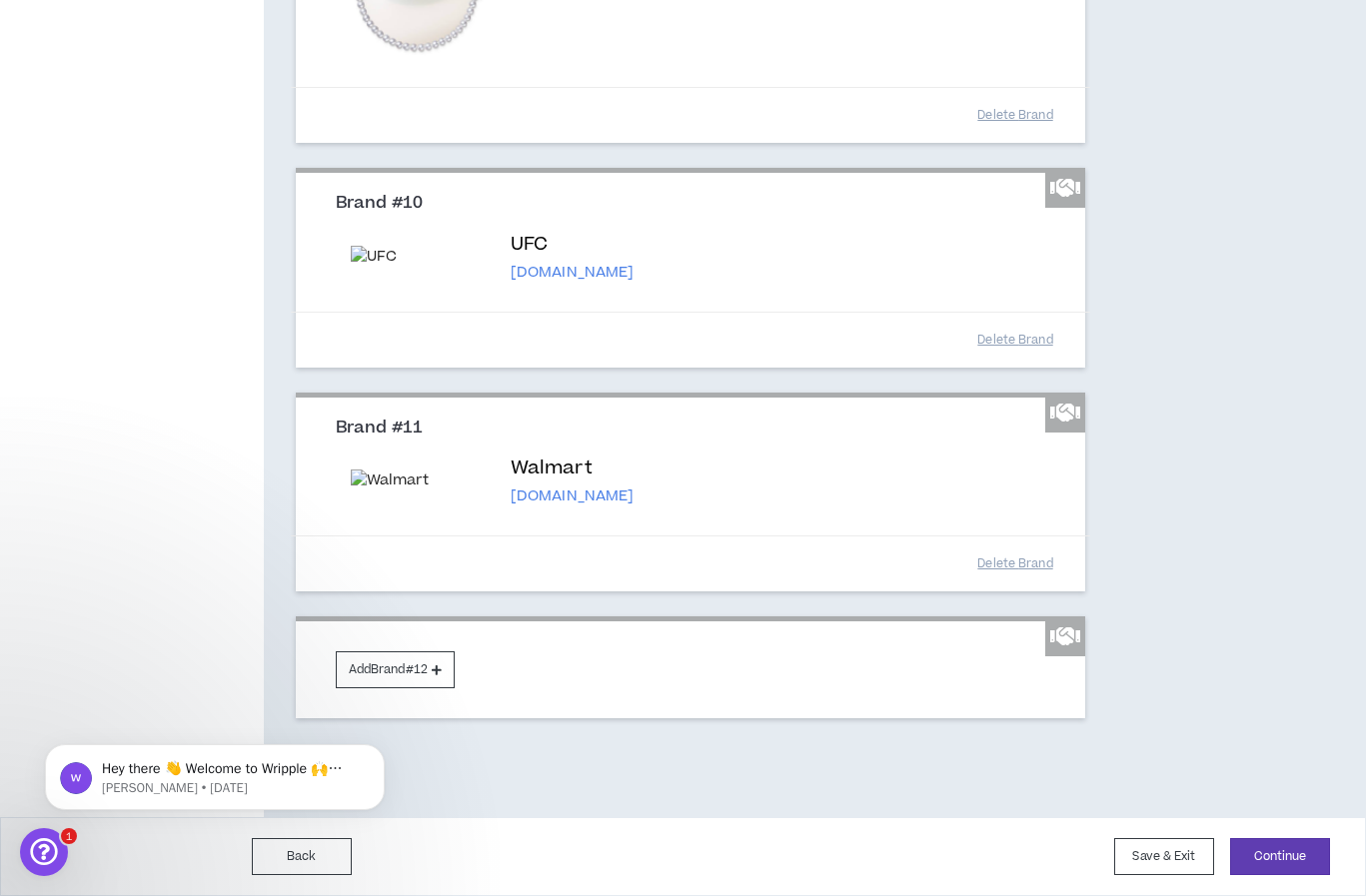 scroll, scrollTop: 2684, scrollLeft: 0, axis: vertical 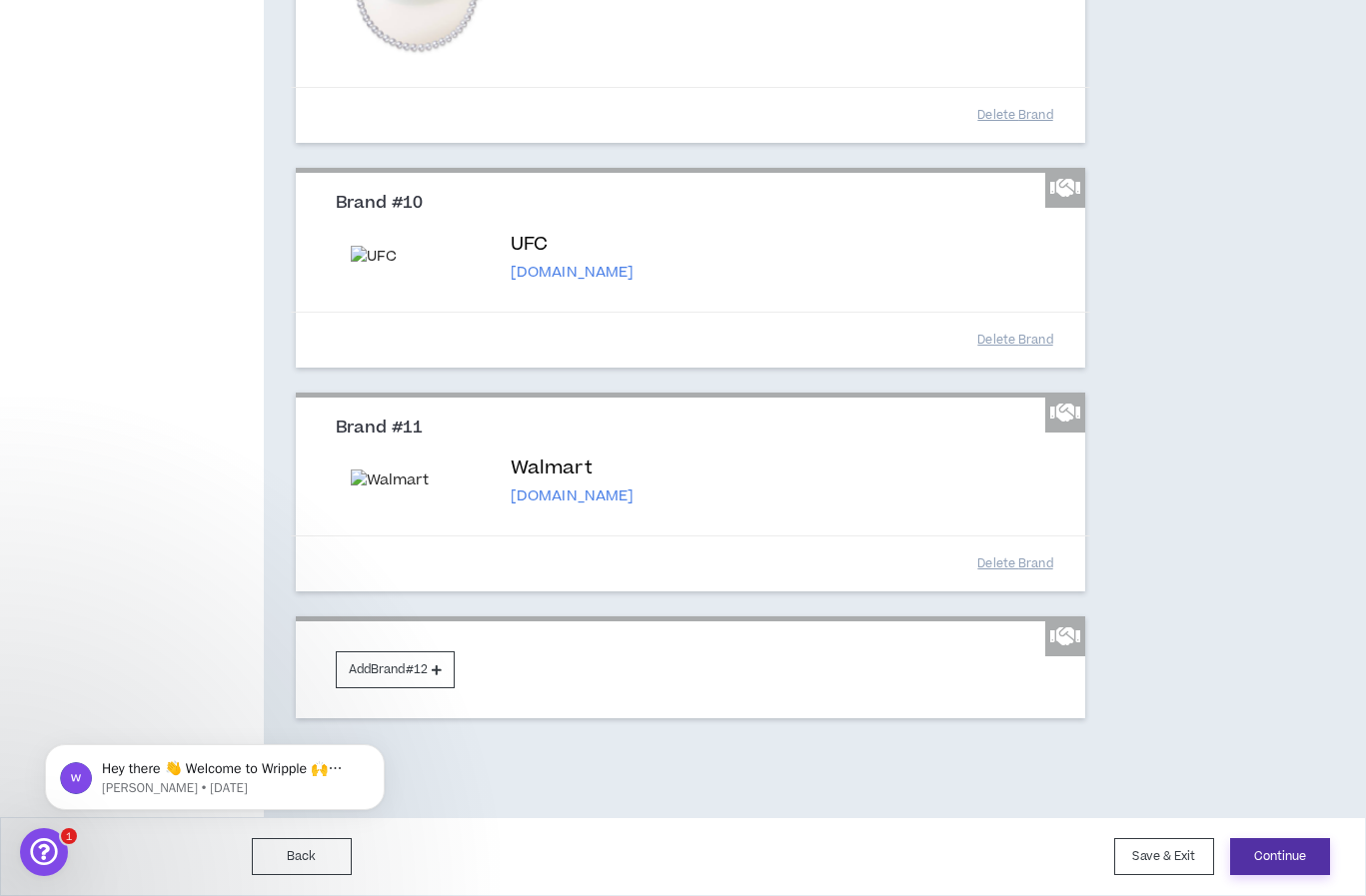 click on "Continue" at bounding box center (1280, 856) 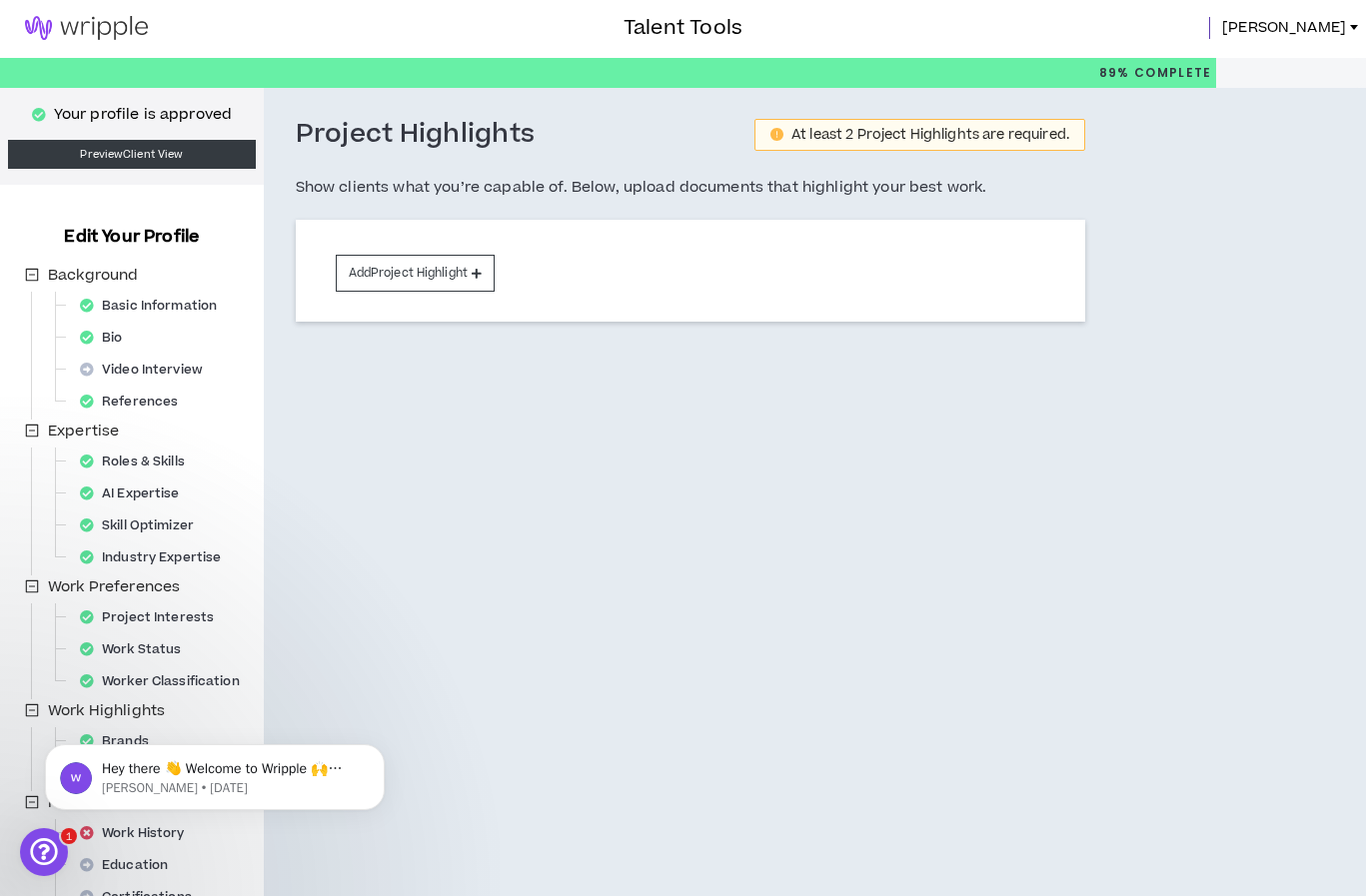 scroll, scrollTop: 0, scrollLeft: 0, axis: both 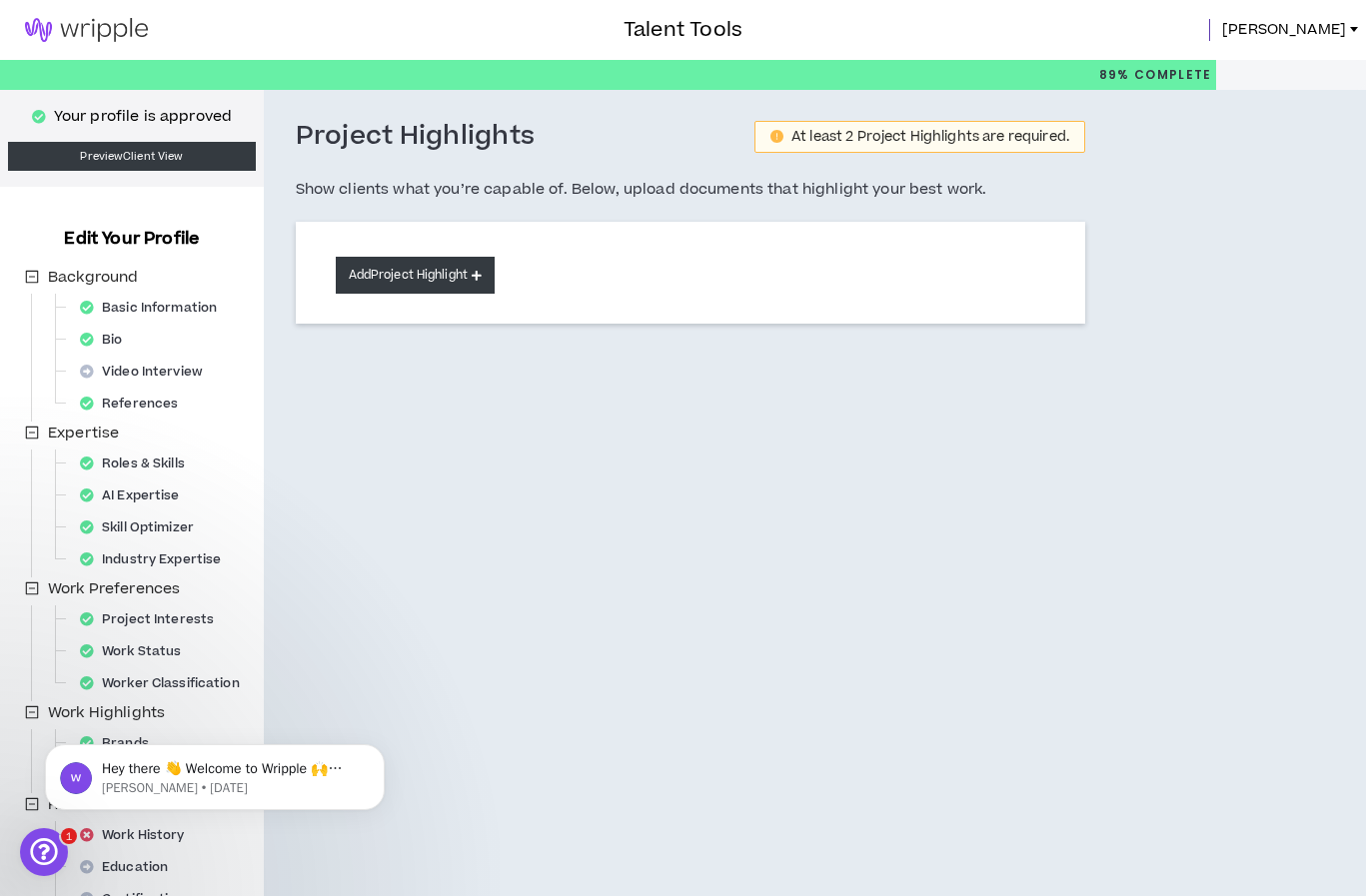 click on "Add  Project Highlight" at bounding box center [415, 275] 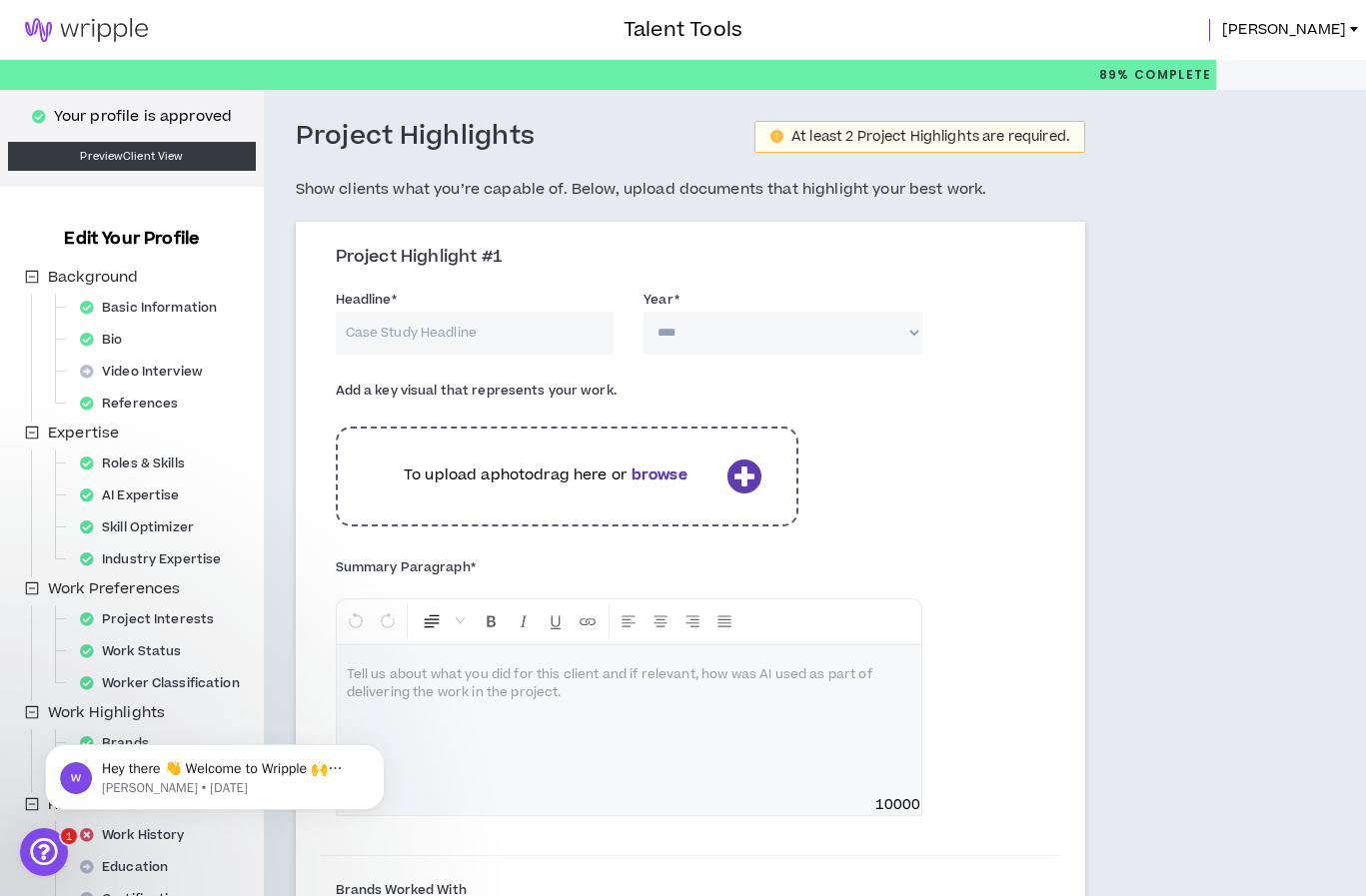 click on "Headline  *" at bounding box center (475, 333) 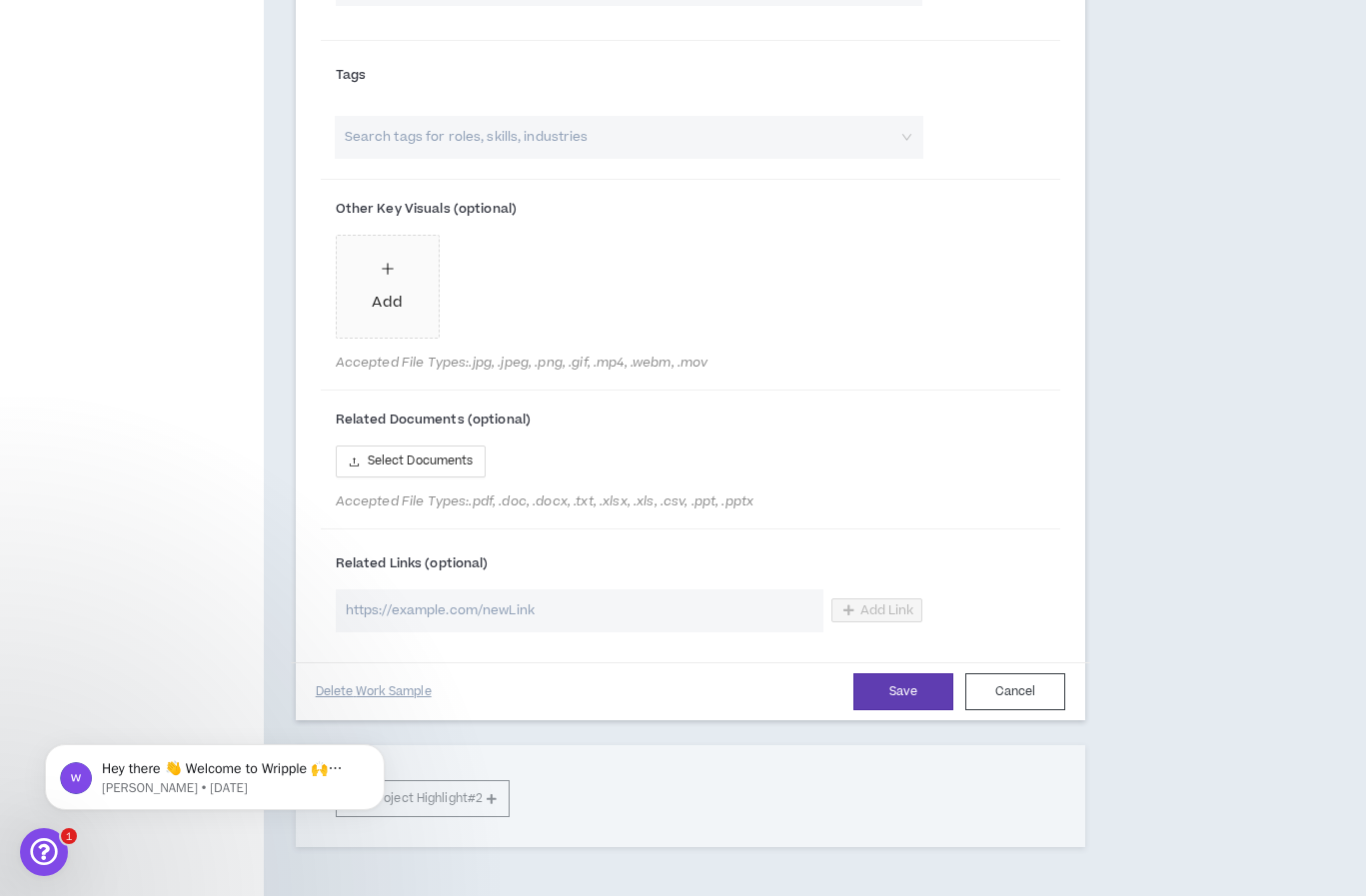 scroll, scrollTop: 971, scrollLeft: 0, axis: vertical 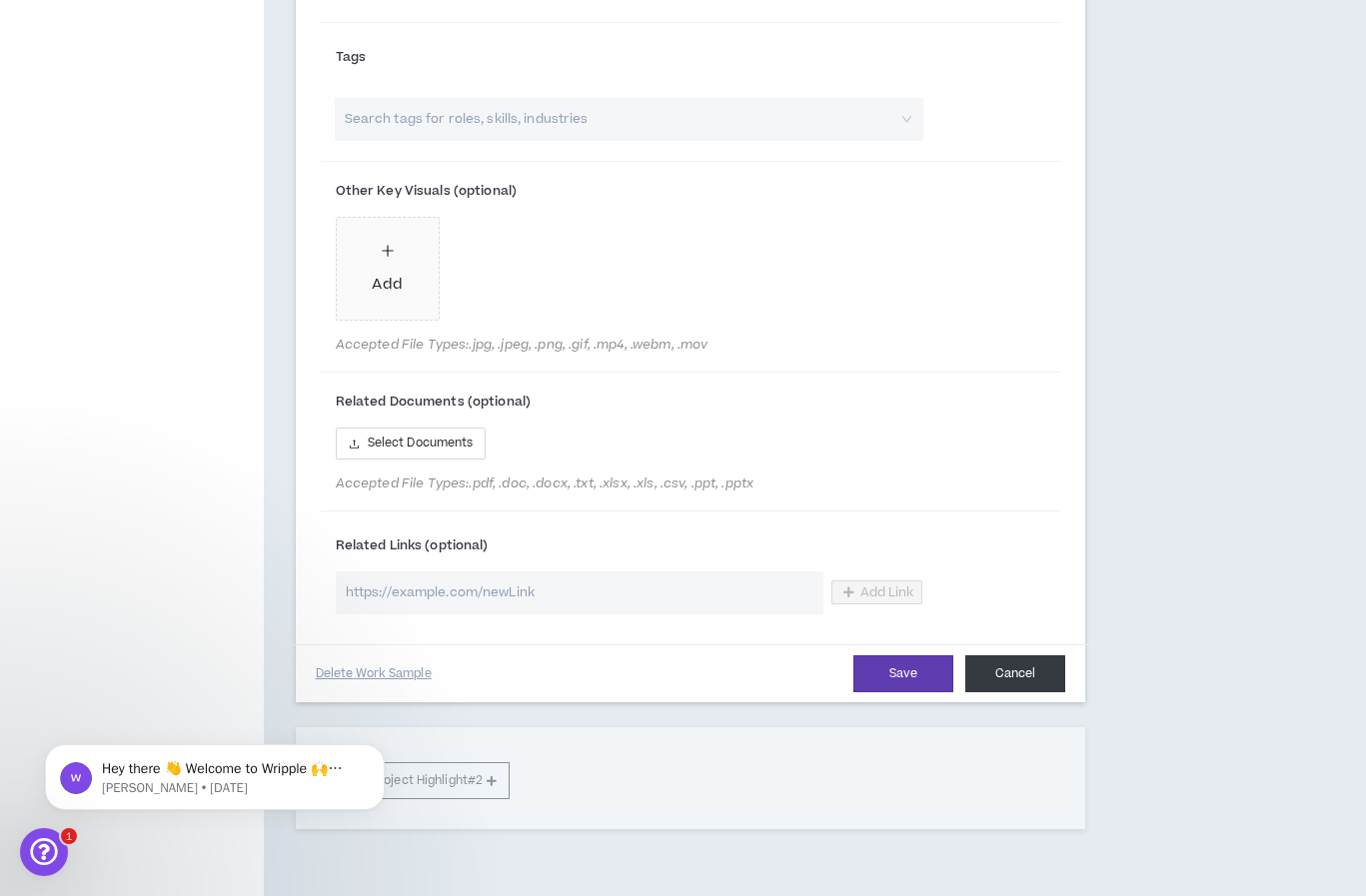 click on "Cancel" at bounding box center (1015, 673) 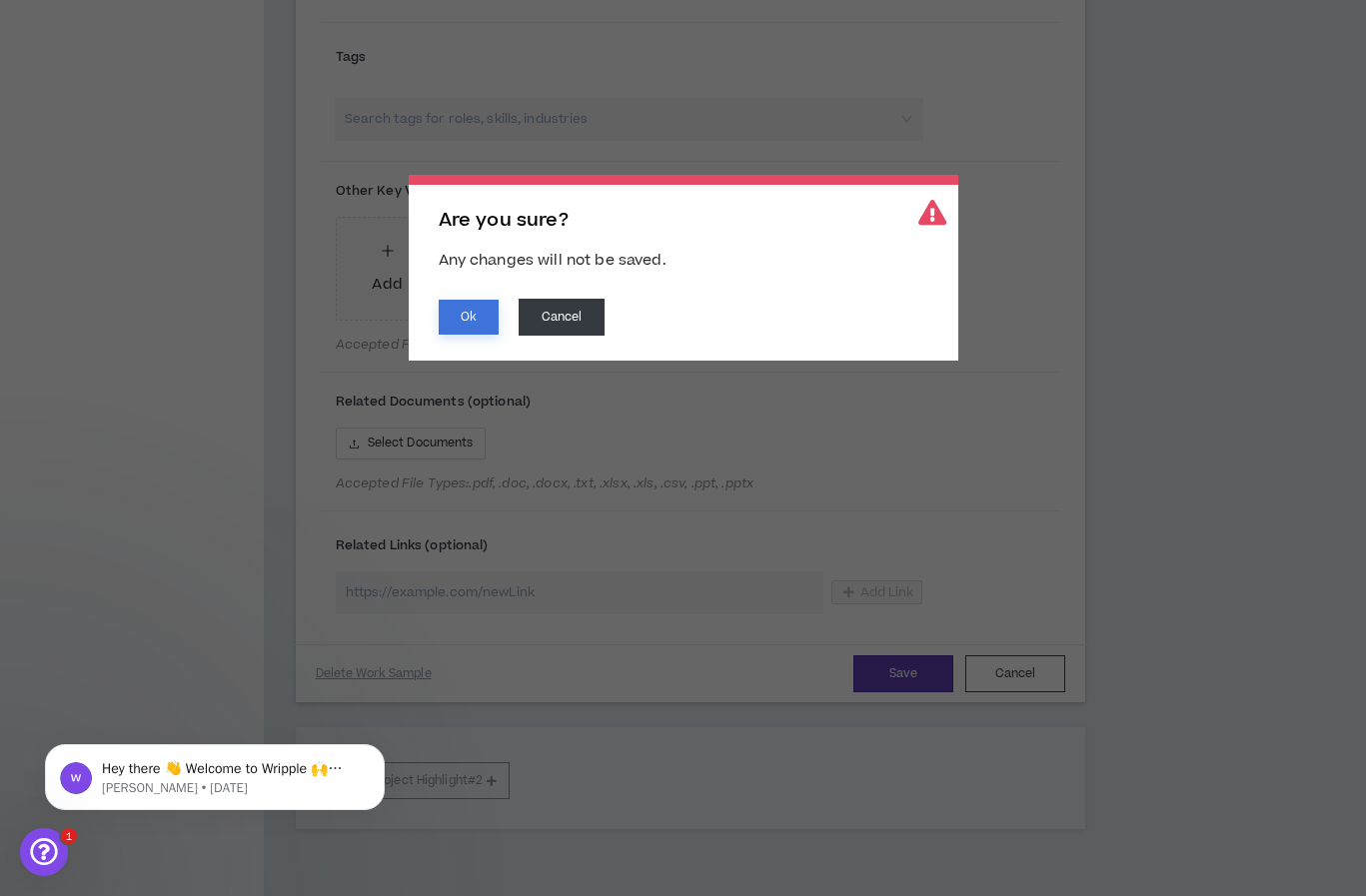 click on "Ok" at bounding box center [469, 317] 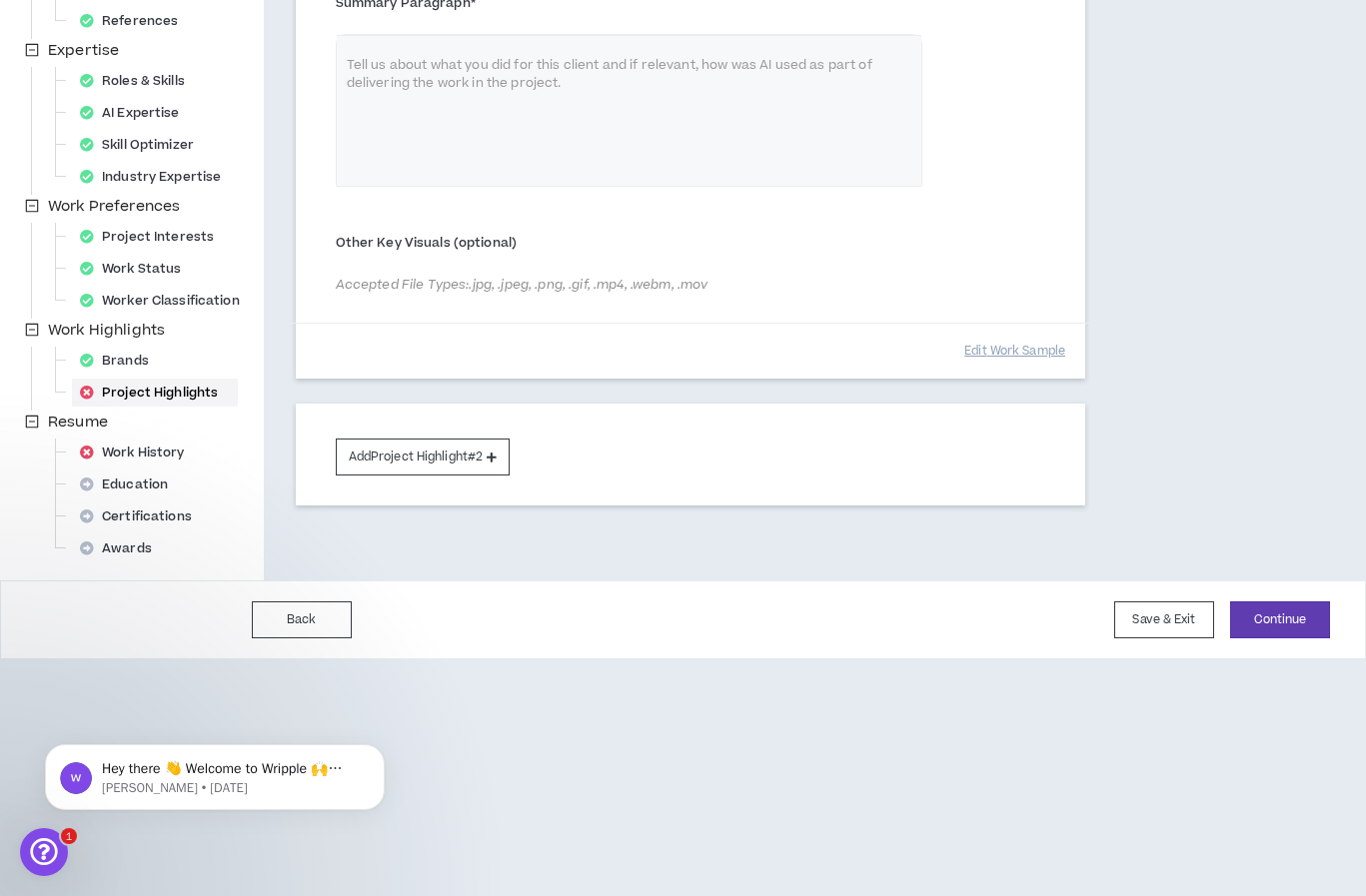 scroll, scrollTop: 353, scrollLeft: 0, axis: vertical 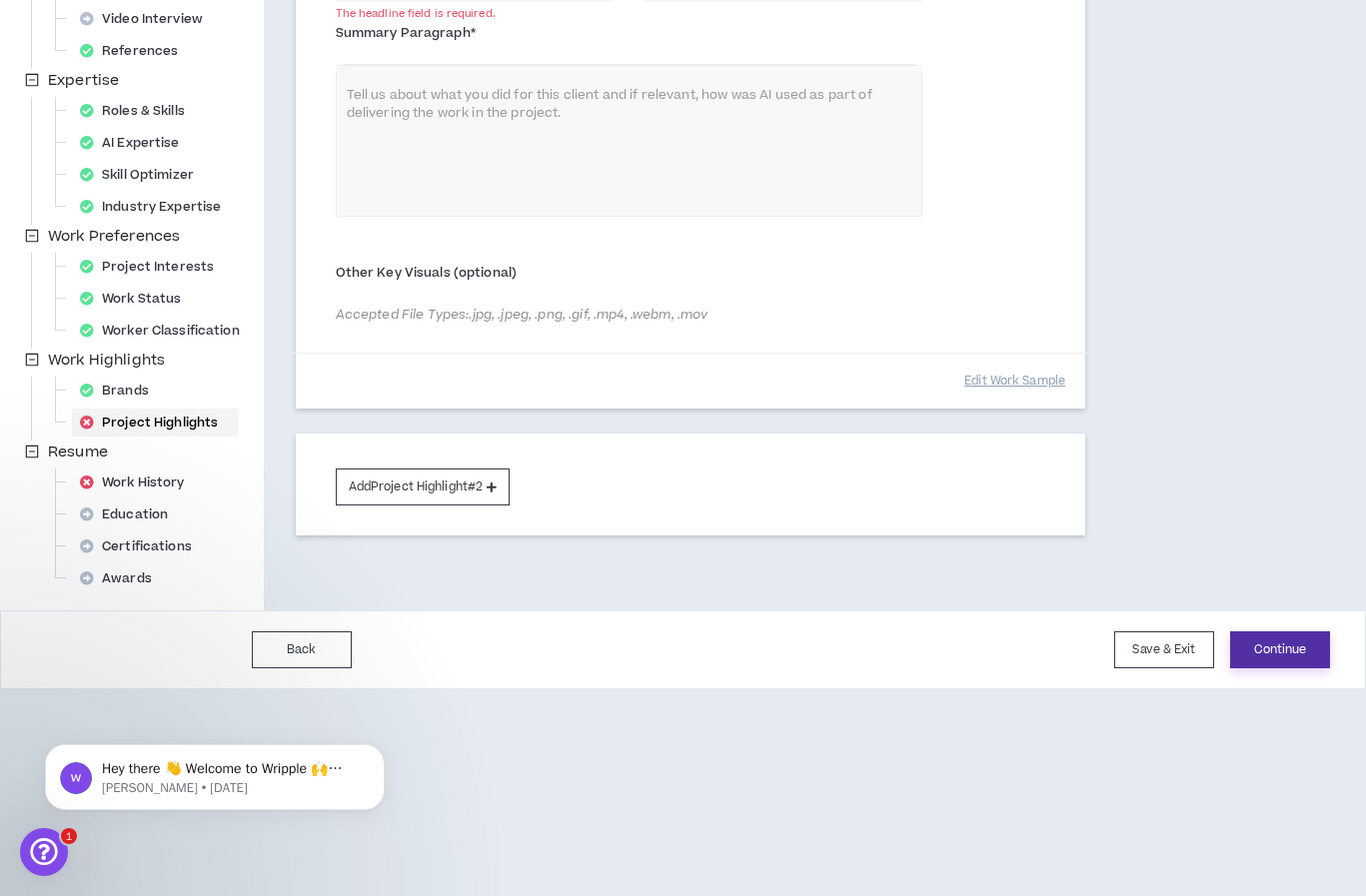 click on "Continue" at bounding box center (1280, 649) 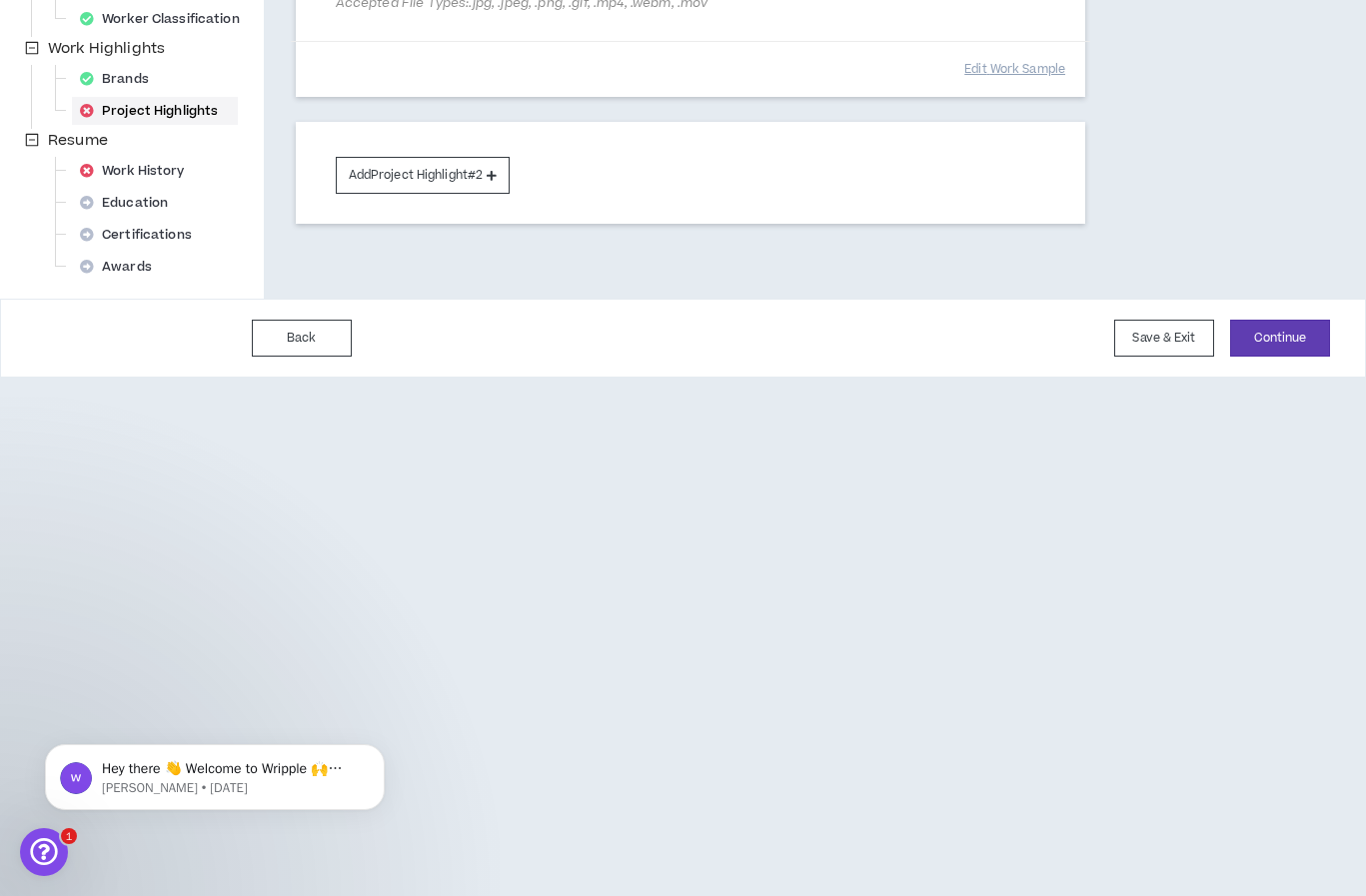 scroll, scrollTop: 728, scrollLeft: 0, axis: vertical 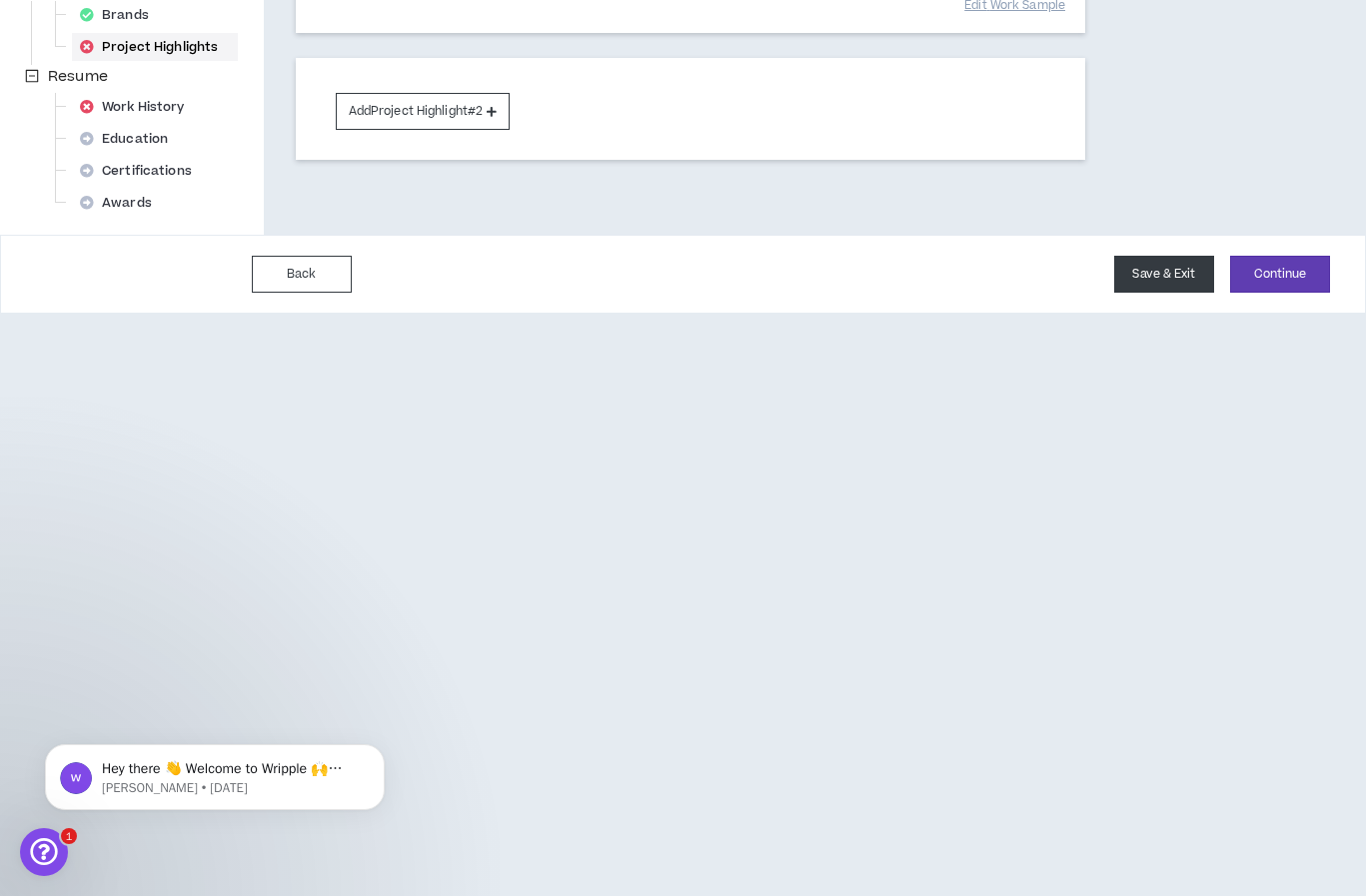 click on "Save & Exit" at bounding box center (1164, 274) 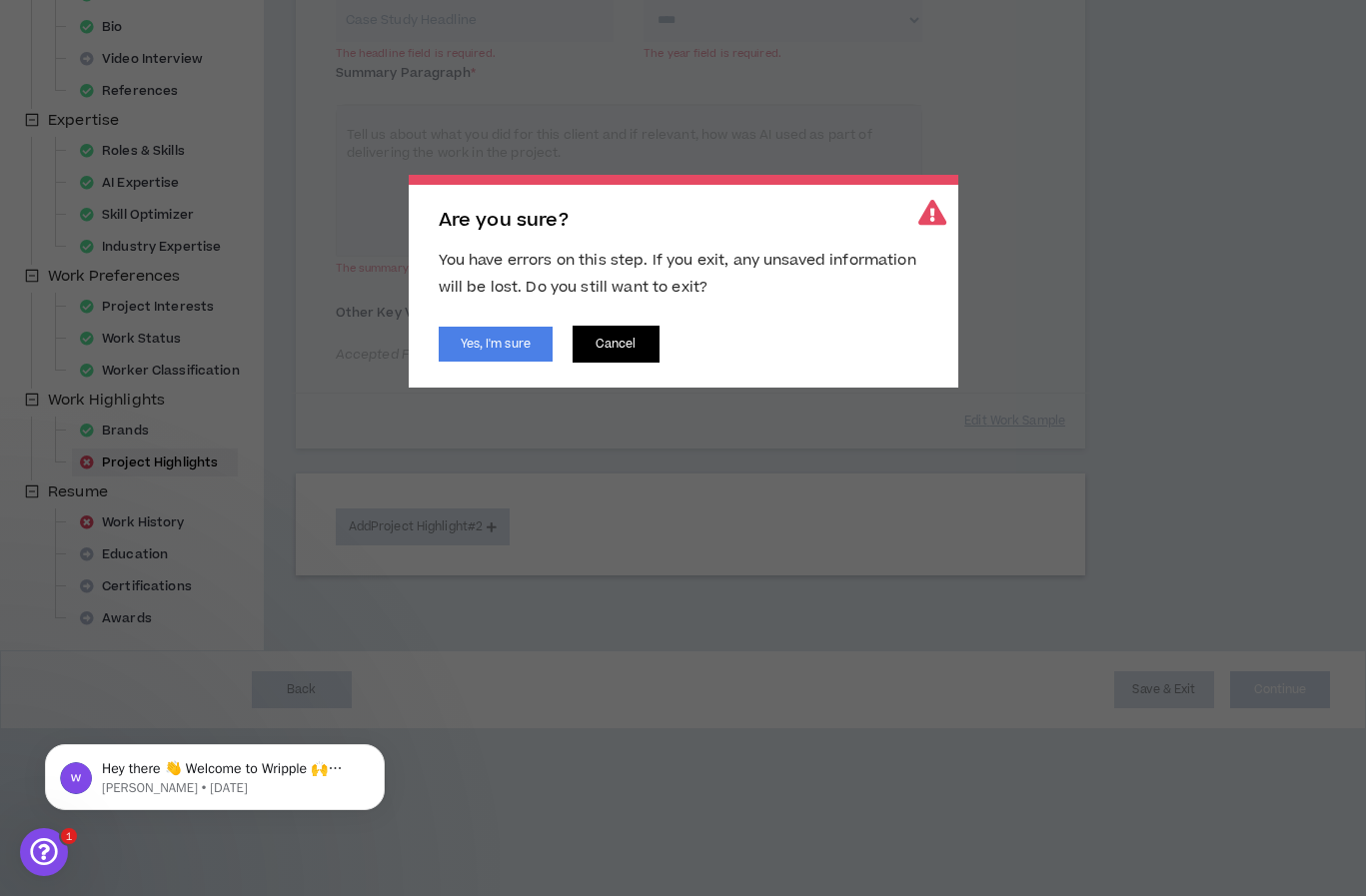 scroll, scrollTop: 289, scrollLeft: 0, axis: vertical 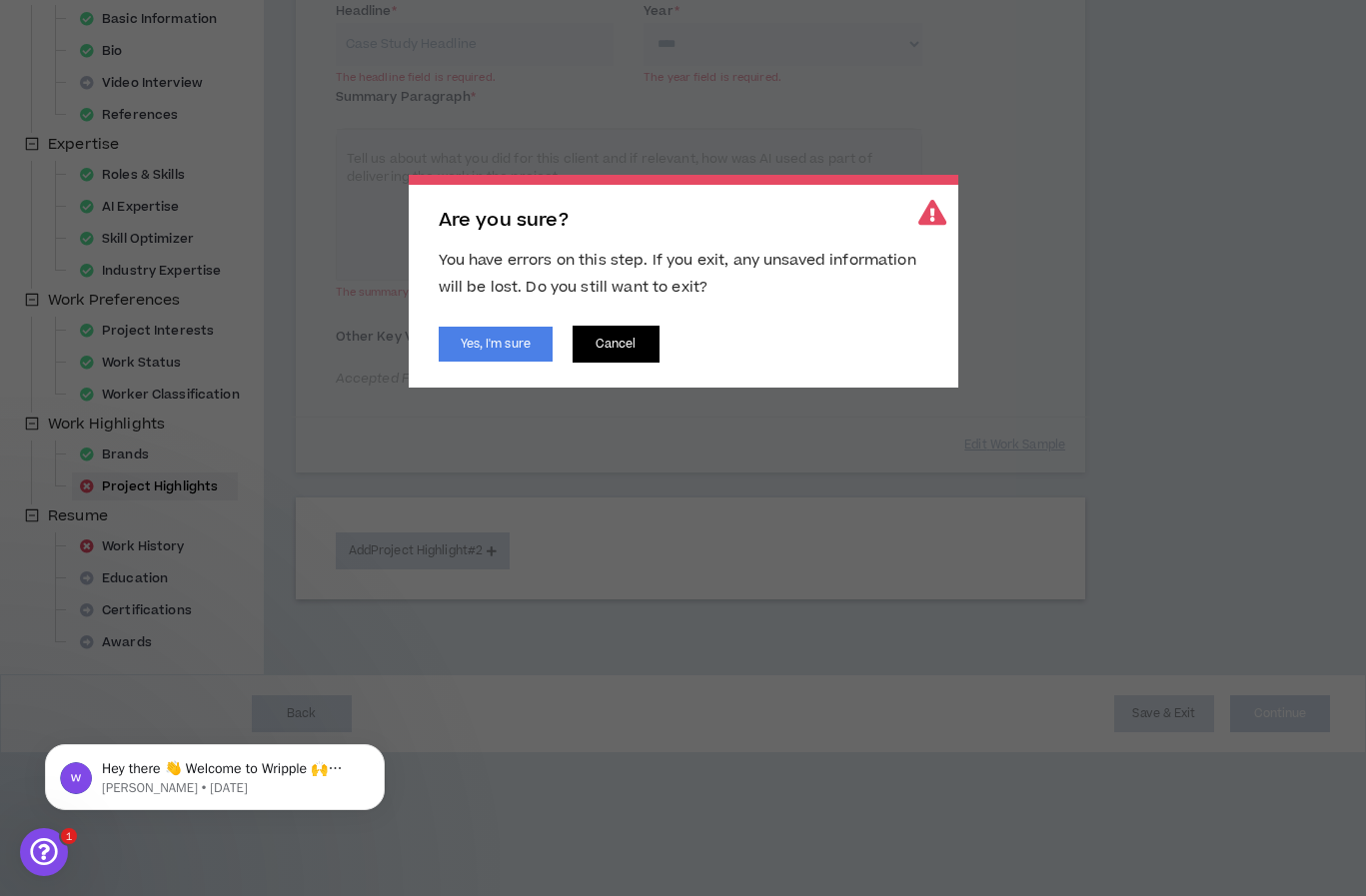 click on "Cancel" at bounding box center (616, 344) 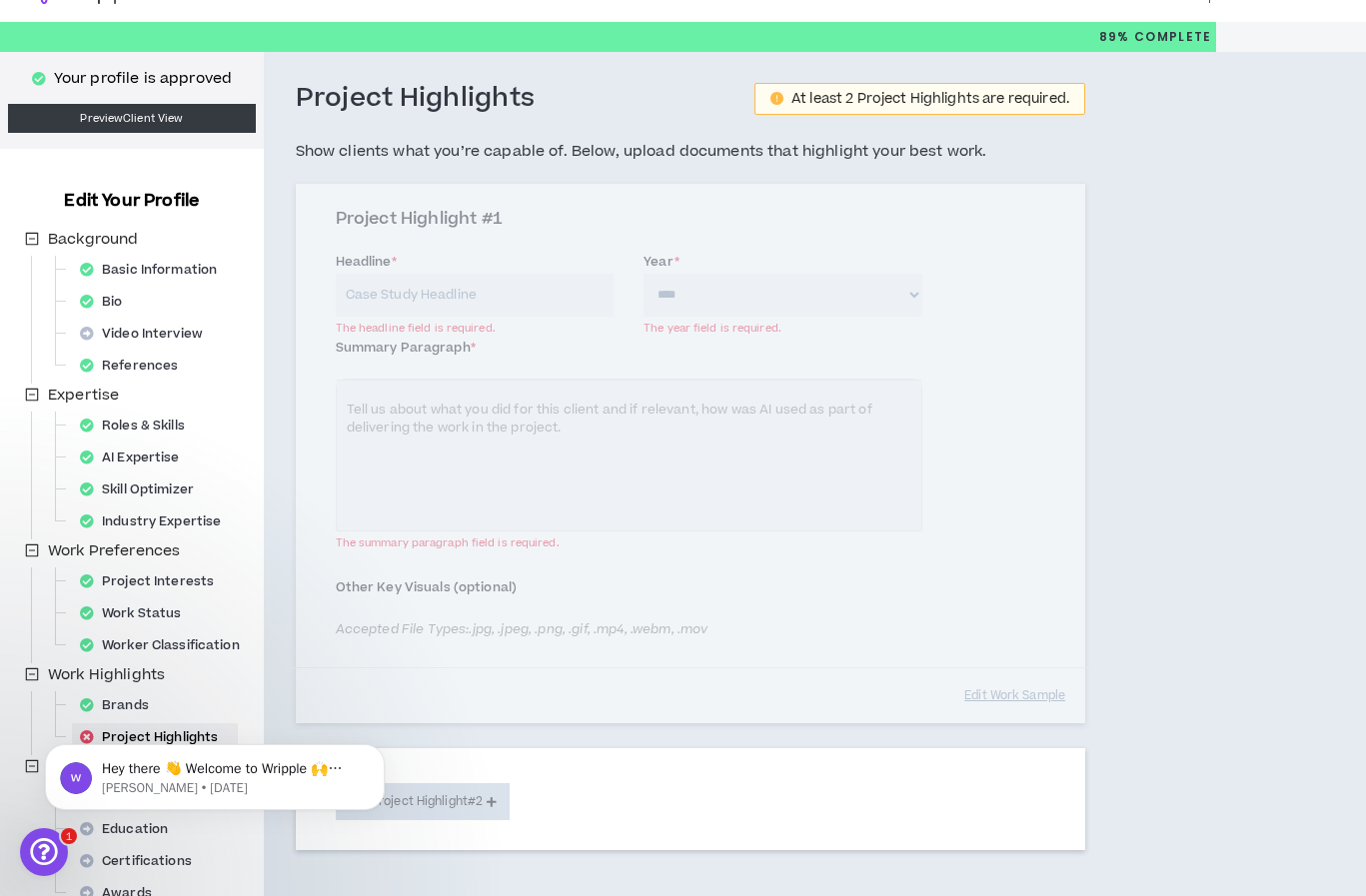 scroll, scrollTop: 42, scrollLeft: 0, axis: vertical 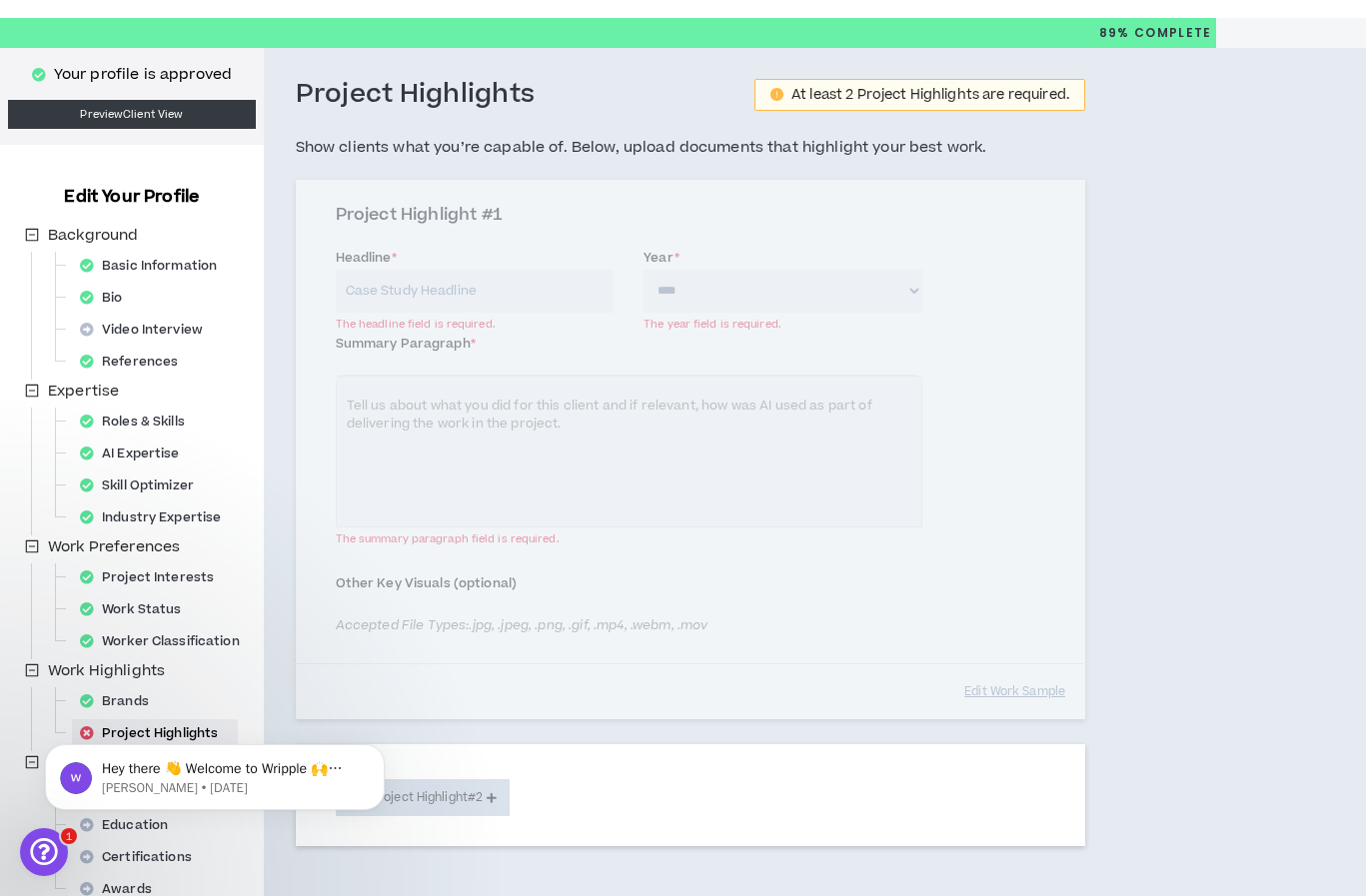 click on "Project Highlight #1 Headline  * The headline field is required. Year  * **** **** **** **** **** **** **** **** **** **** **** **** **** **** **** **** **** **** **** **** **** **** **** **** **** **** **** **** **** **** **** **** **** **** **** **** **** **** **** **** **** **** **** **** **** **** **** **** **** **** **** **** **** **** **** **** **** **** **** **** **** **** **** **** **** **** **** **** **** **** **** **** **** **** **** **** **** **** **** **** **** **** **** **** **** **** **** **** **** **** **** **** **** **** **** **** **** **** **** **** **** **** **** **** **** **** **** **** **** **** **** **** **** **** **** **** **** **** **** **** **** **** **** **** **** **** **** The year field is required. Key Visual To upload a  photo  drag here or browse Summary Paragraph  * Normal   Tell us about what you did for this client and if relevant, how was AI used as part of delivering the work in the project. 10000 The summary paragraph field is required. Brands Worked With Tags Add Link Edit" at bounding box center [690, 449] 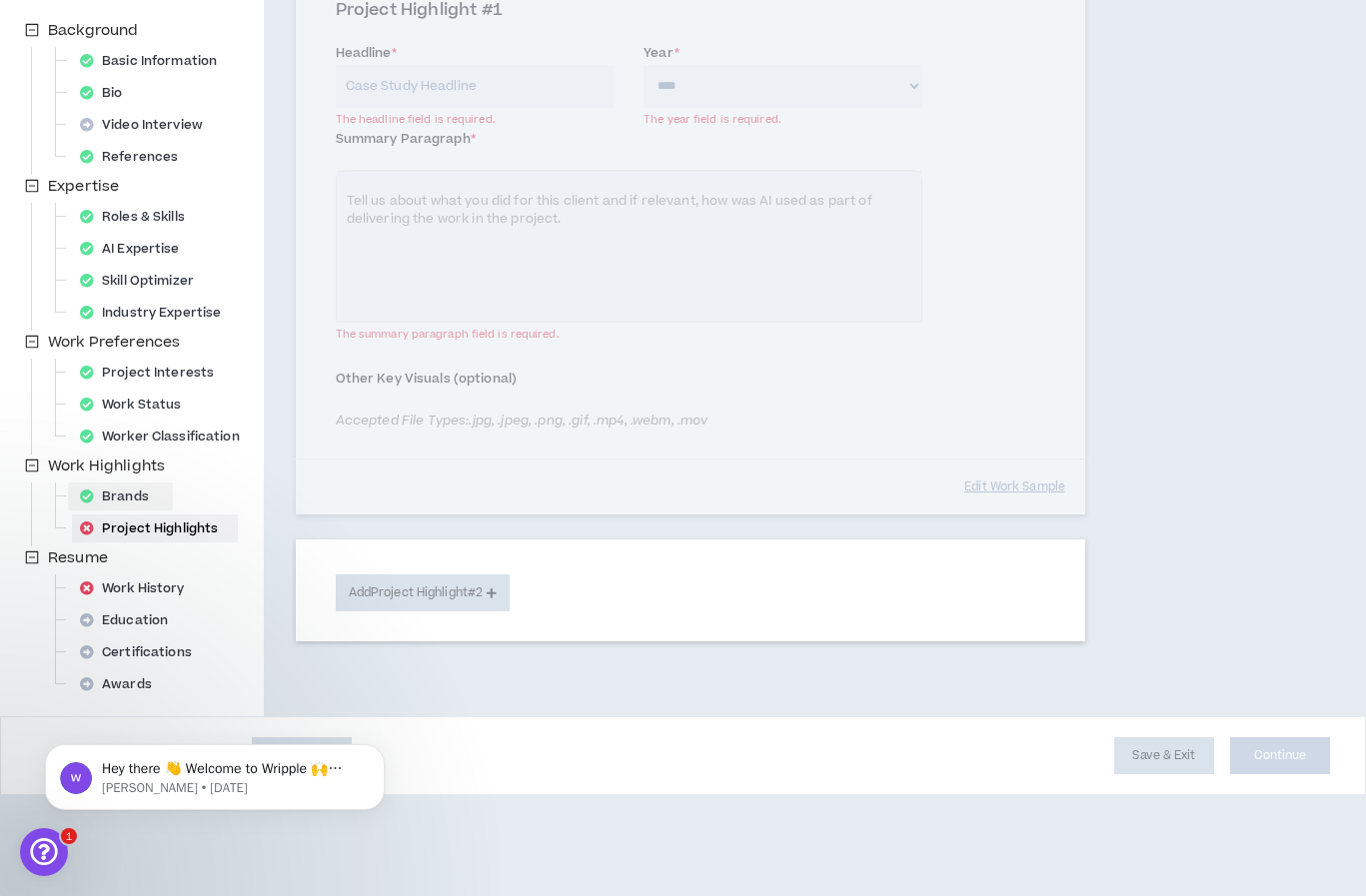 click on "Brands" at bounding box center [120, 496] 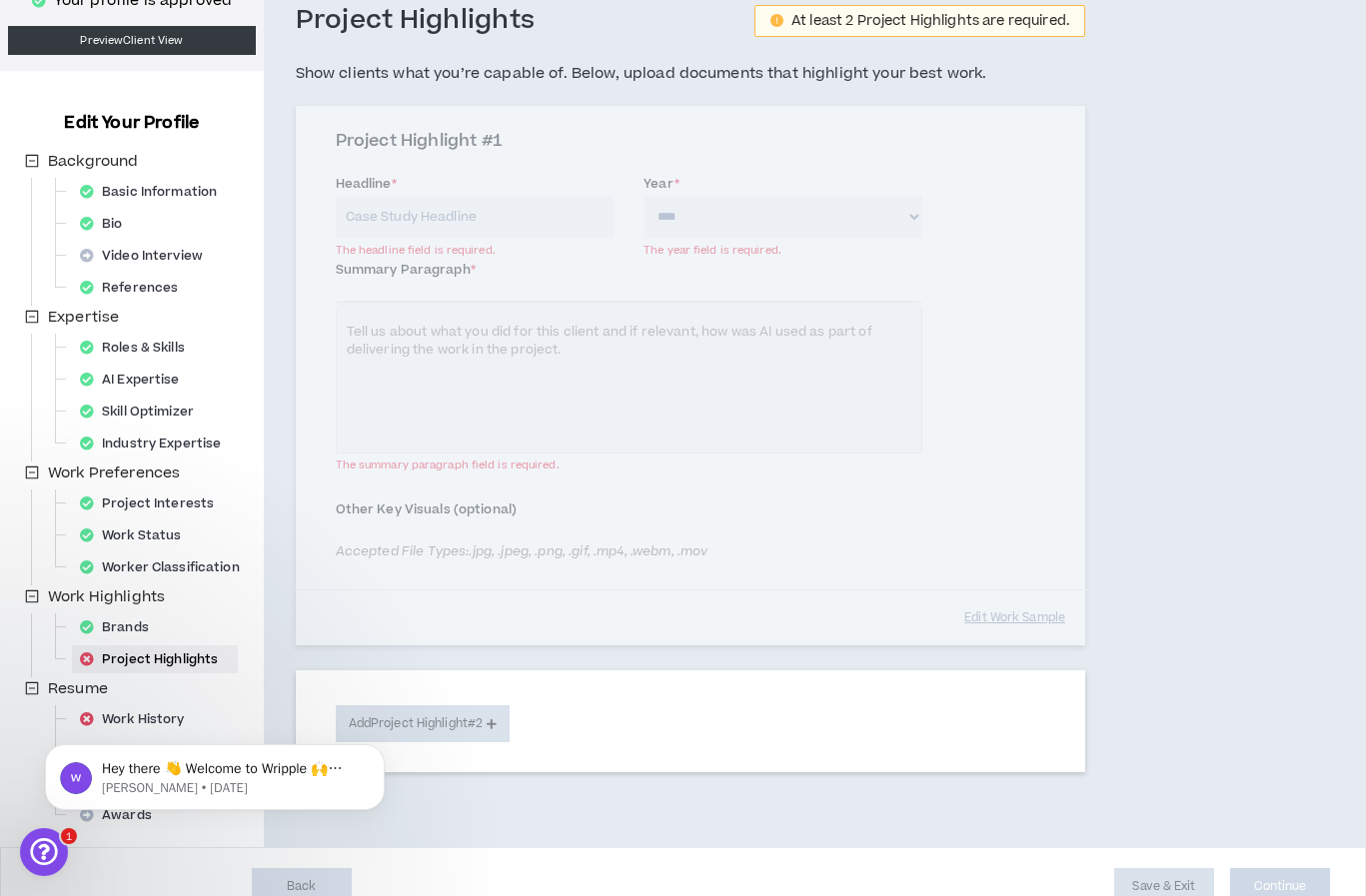 scroll, scrollTop: 0, scrollLeft: 0, axis: both 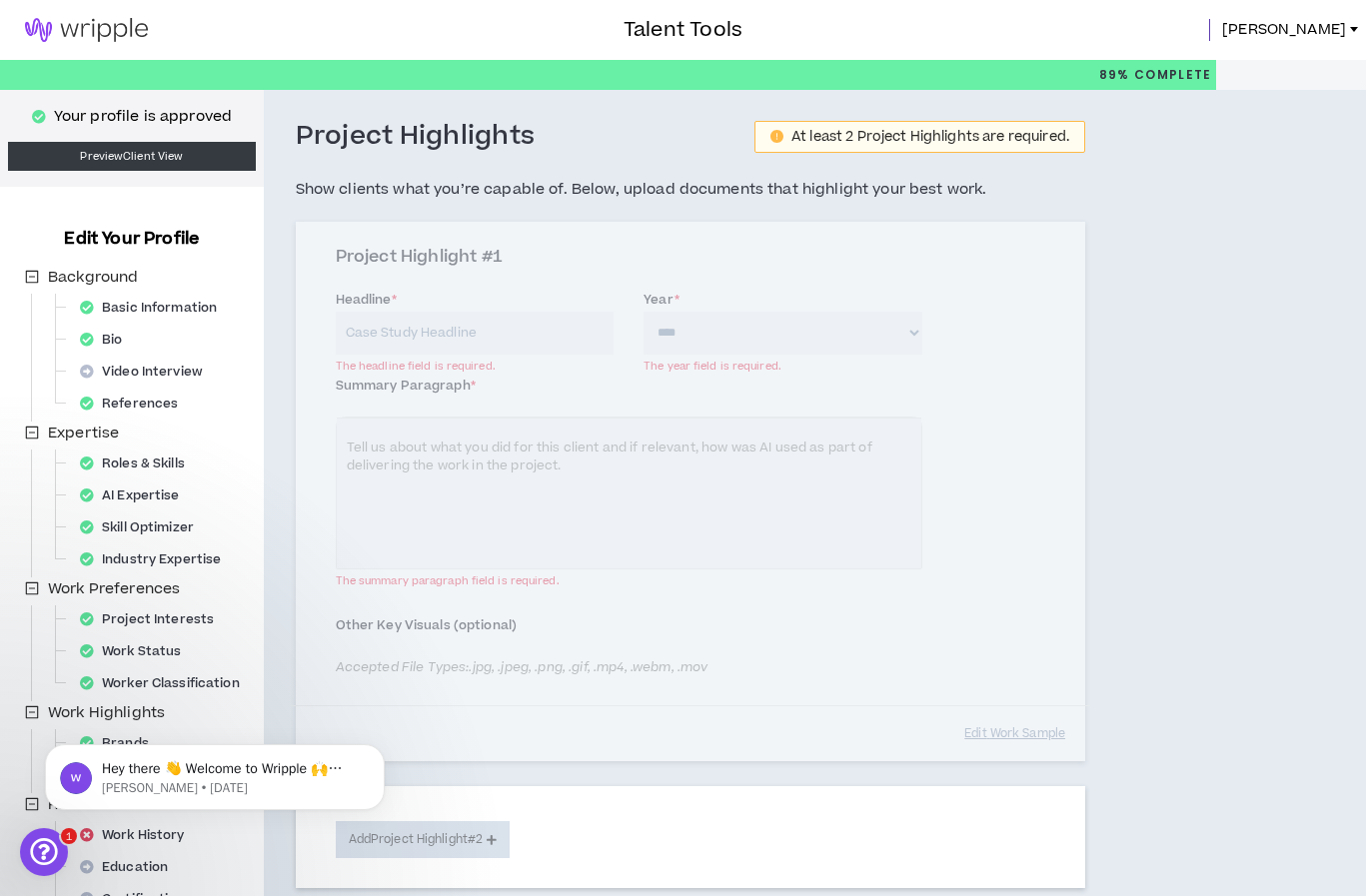 click at bounding box center (86, 30) 